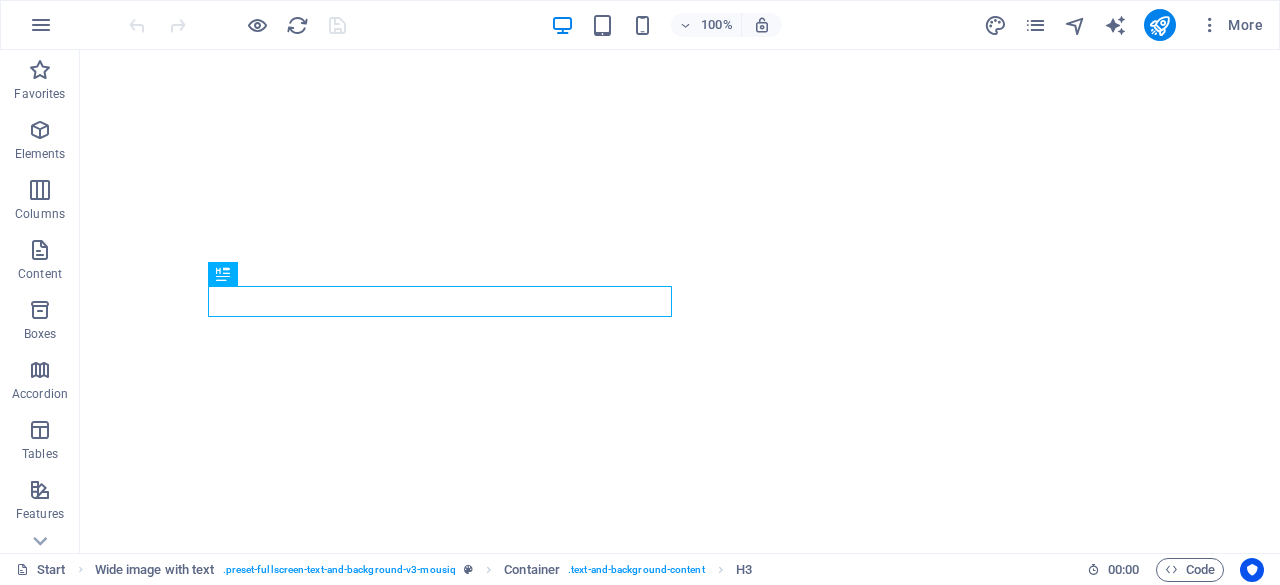 scroll, scrollTop: 0, scrollLeft: 0, axis: both 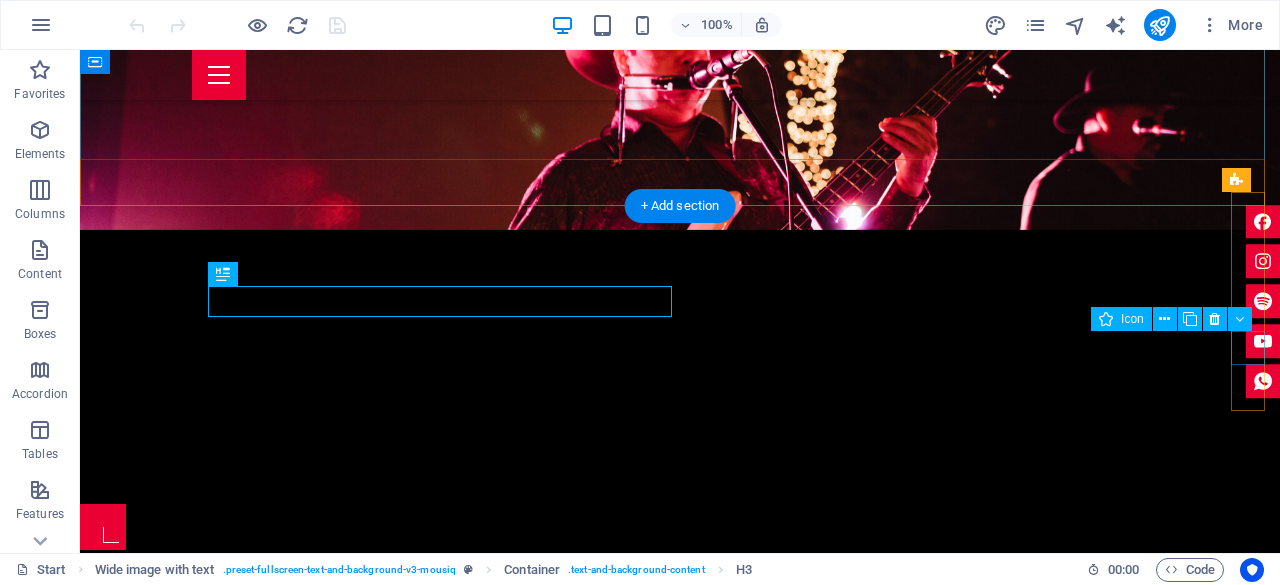 click at bounding box center [1263, 342] 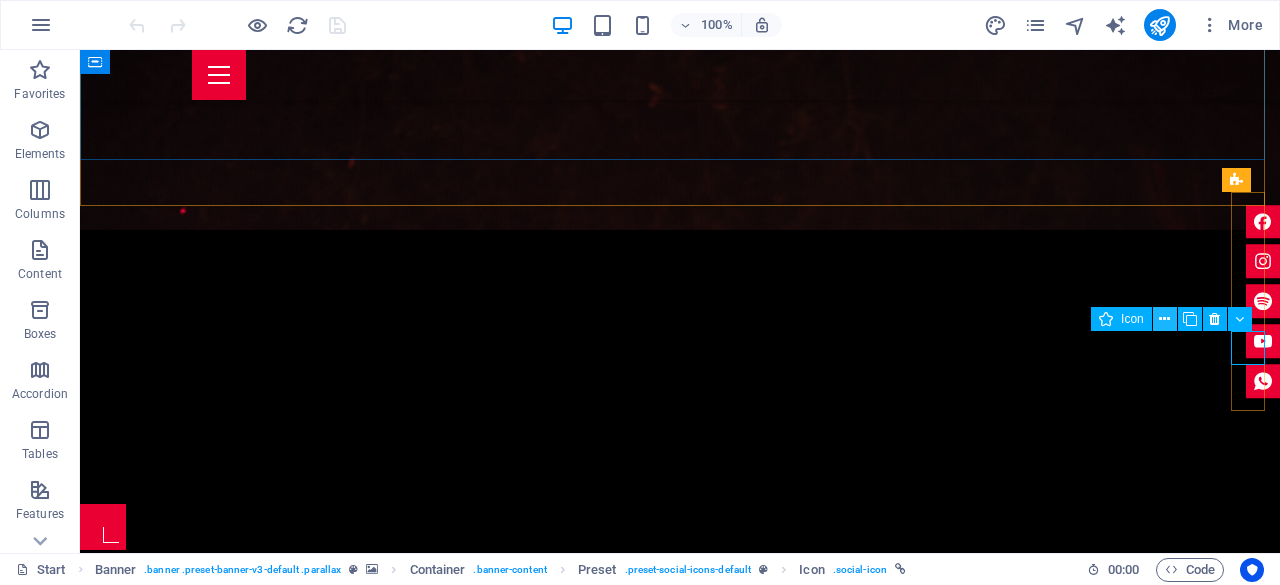 click at bounding box center [1165, 319] 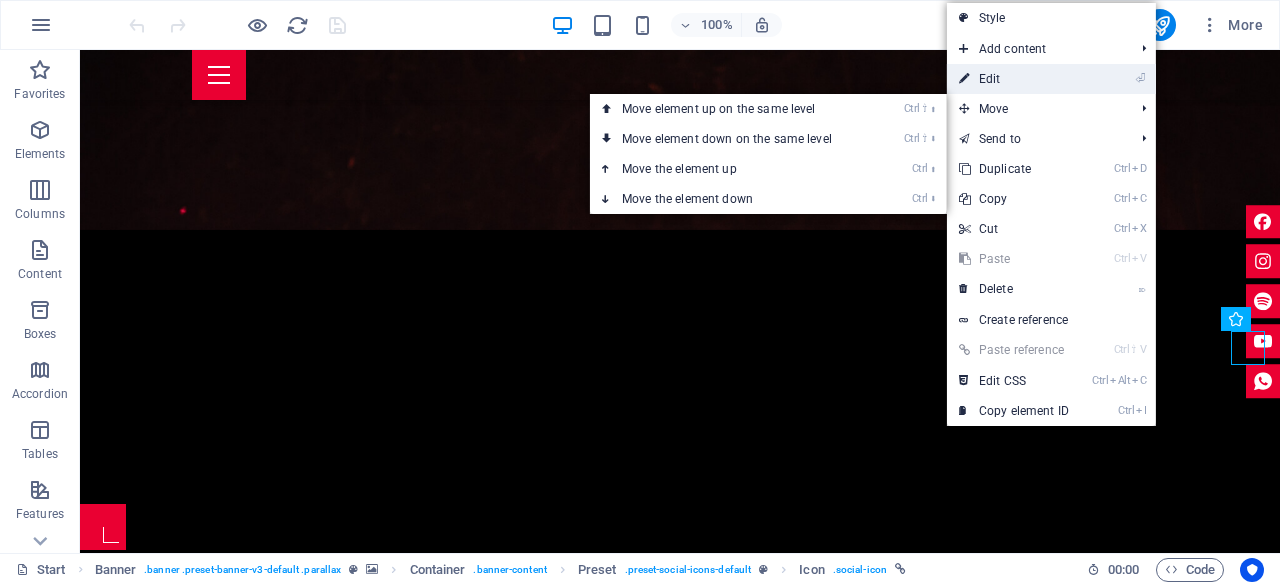 click on "⏎  Edit" at bounding box center [1014, 79] 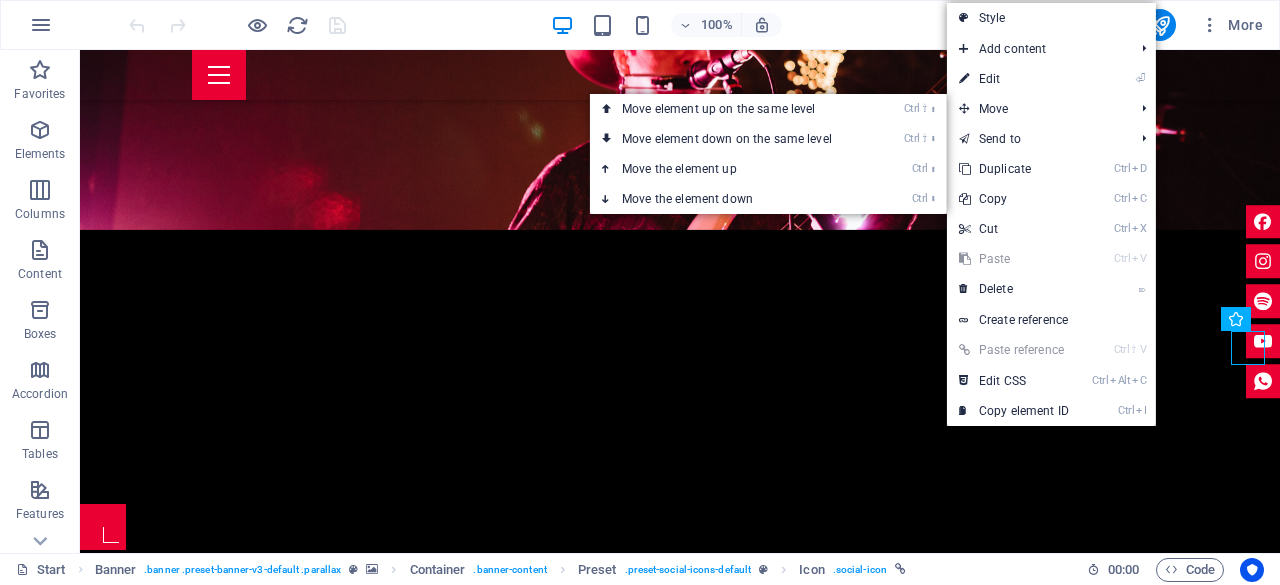 select on "xMidYMid" 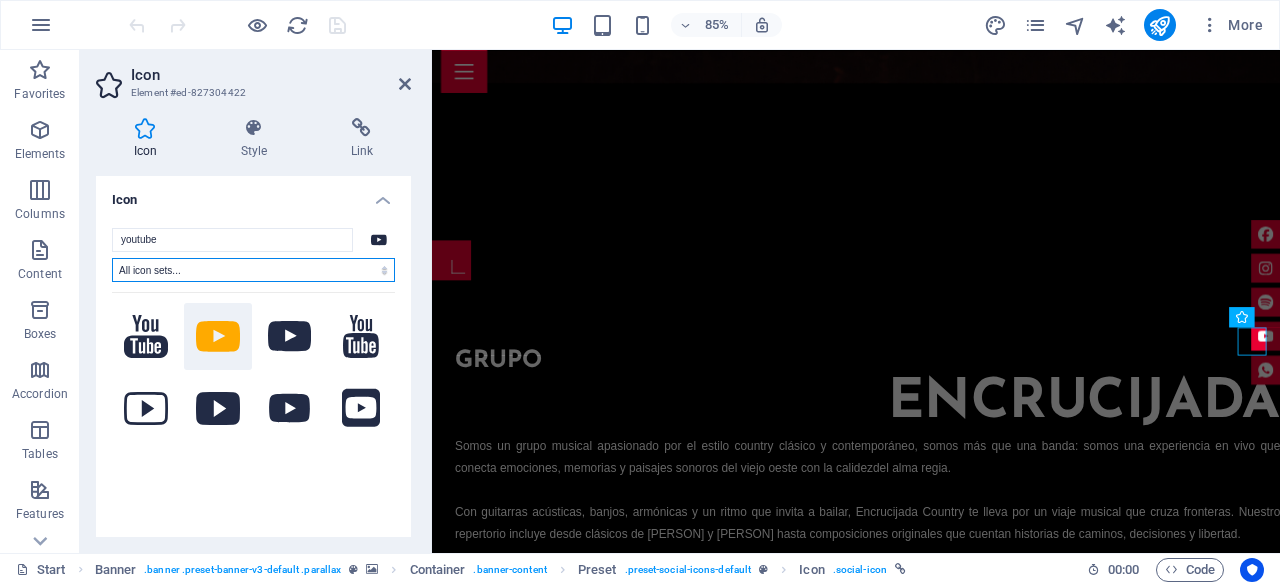 click on "All icon sets... IcoFont Ionicons FontAwesome Brands FontAwesome Duotone FontAwesome Solid FontAwesome Regular FontAwesome Light FontAwesome Thin FontAwesome Sharp Solid FontAwesome Sharp Regular FontAwesome Sharp Light FontAwesome Sharp Thin" at bounding box center (253, 270) 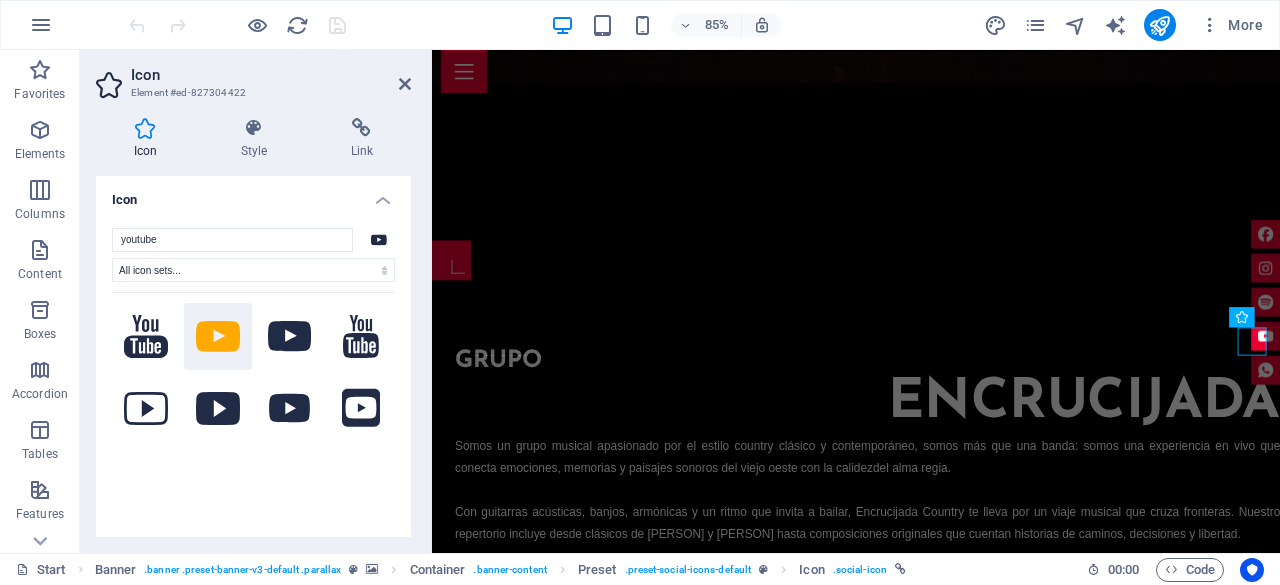 click at bounding box center [253, 437] 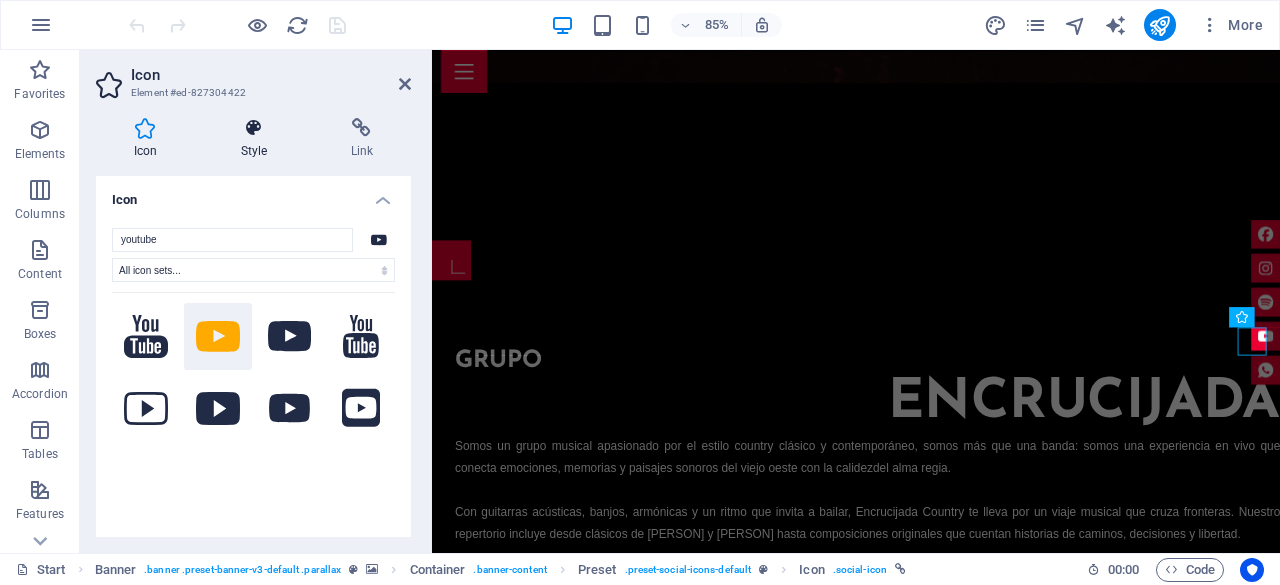 click on "Style" at bounding box center [258, 139] 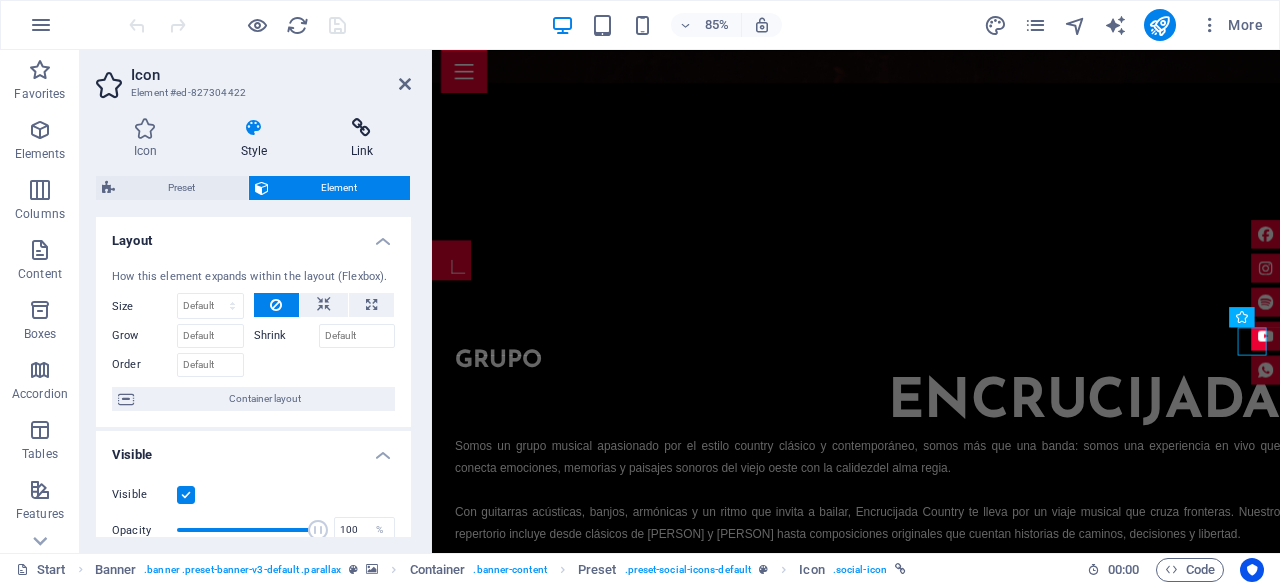 click on "Link" at bounding box center [362, 139] 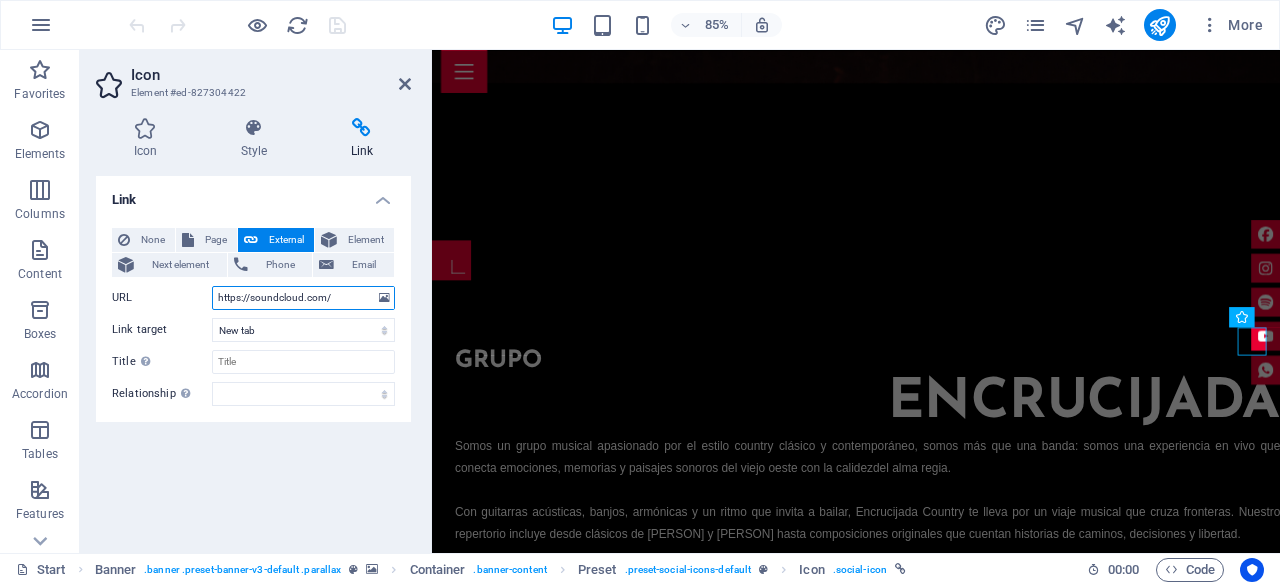 click on "https://soundcloud.com/" at bounding box center (303, 298) 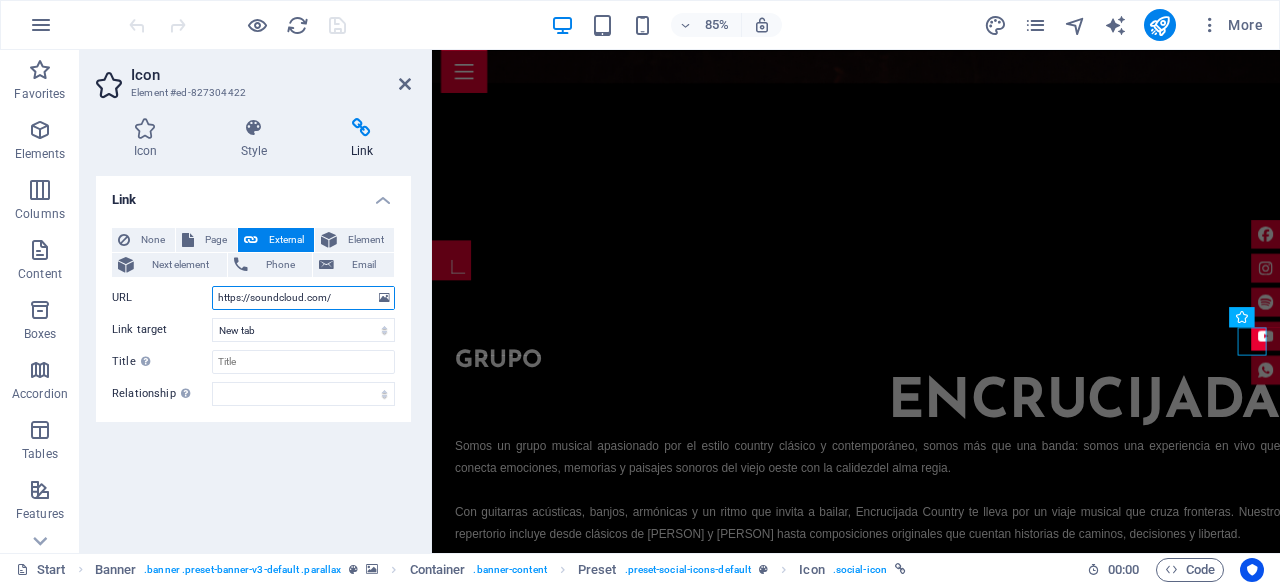 drag, startPoint x: 352, startPoint y: 296, endPoint x: 116, endPoint y: 301, distance: 236.05296 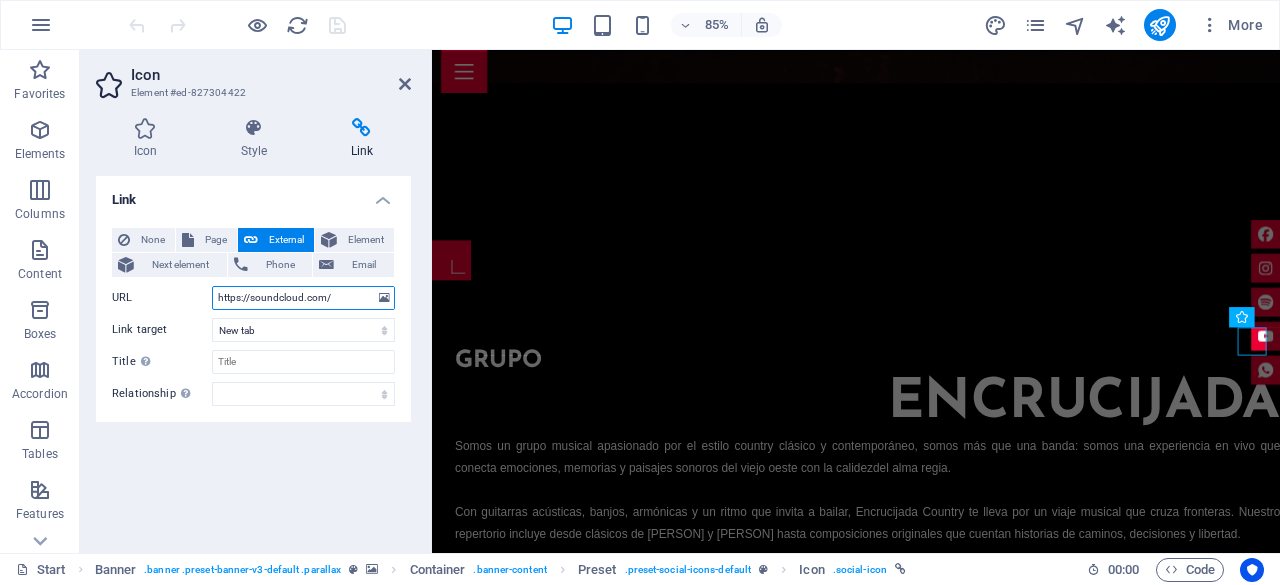 click on "URL https://soundcloud.com/" at bounding box center (253, 298) 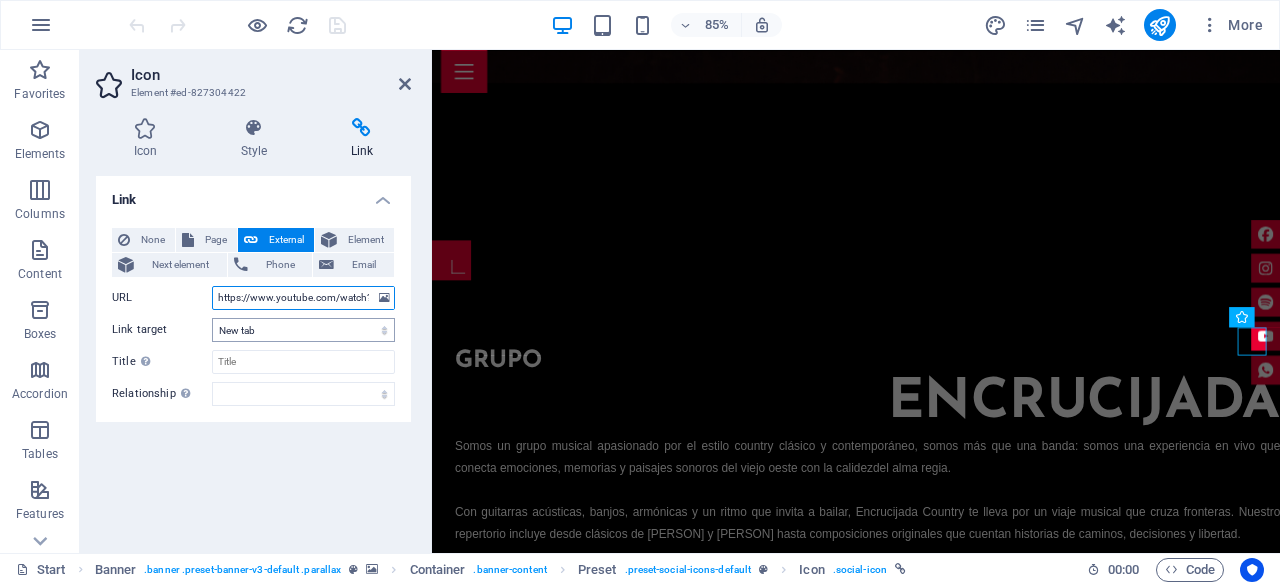 scroll, scrollTop: 0, scrollLeft: 216, axis: horizontal 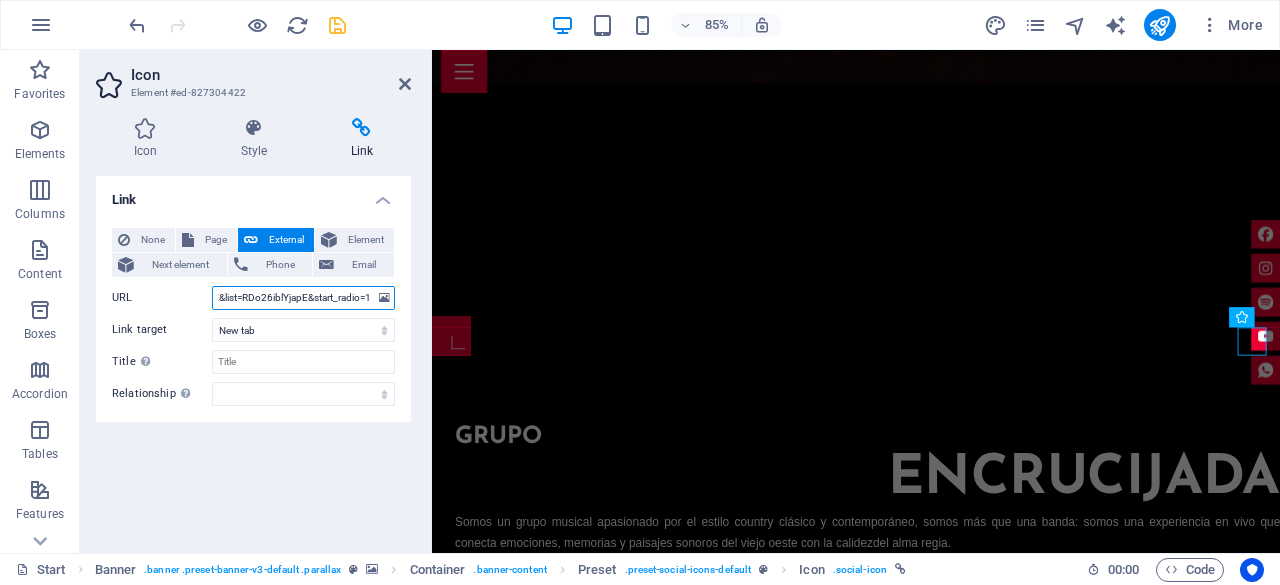 type on "https://www.youtube.com/watch?v=o26iblYjapE&list=RDo26iblYjapE&start_radio=1" 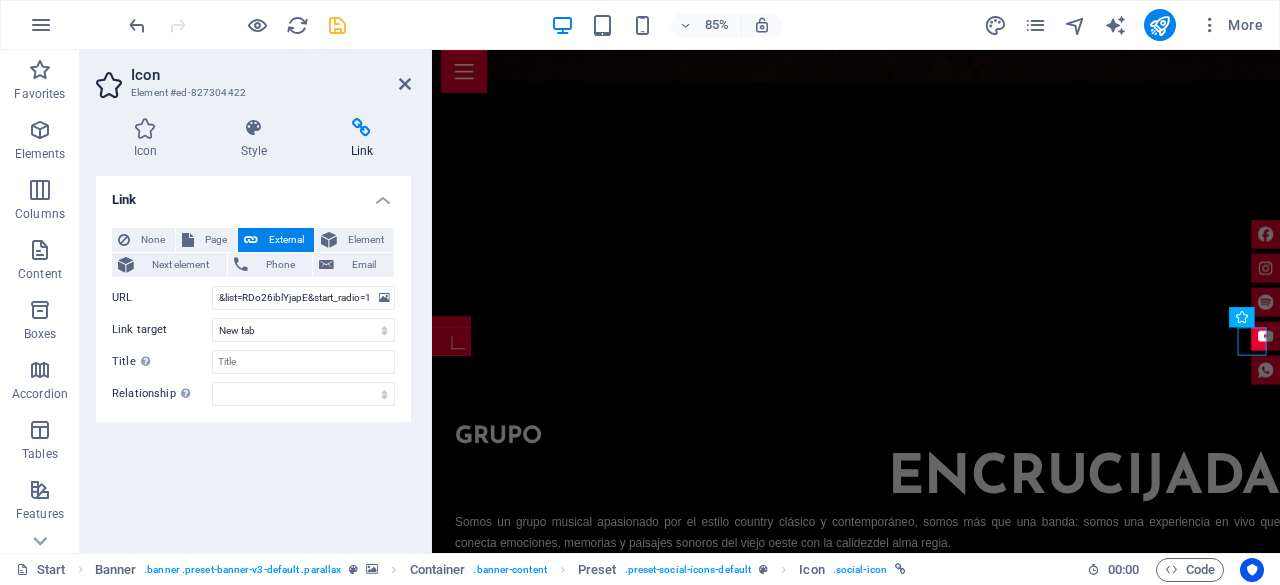 click at bounding box center (337, 25) 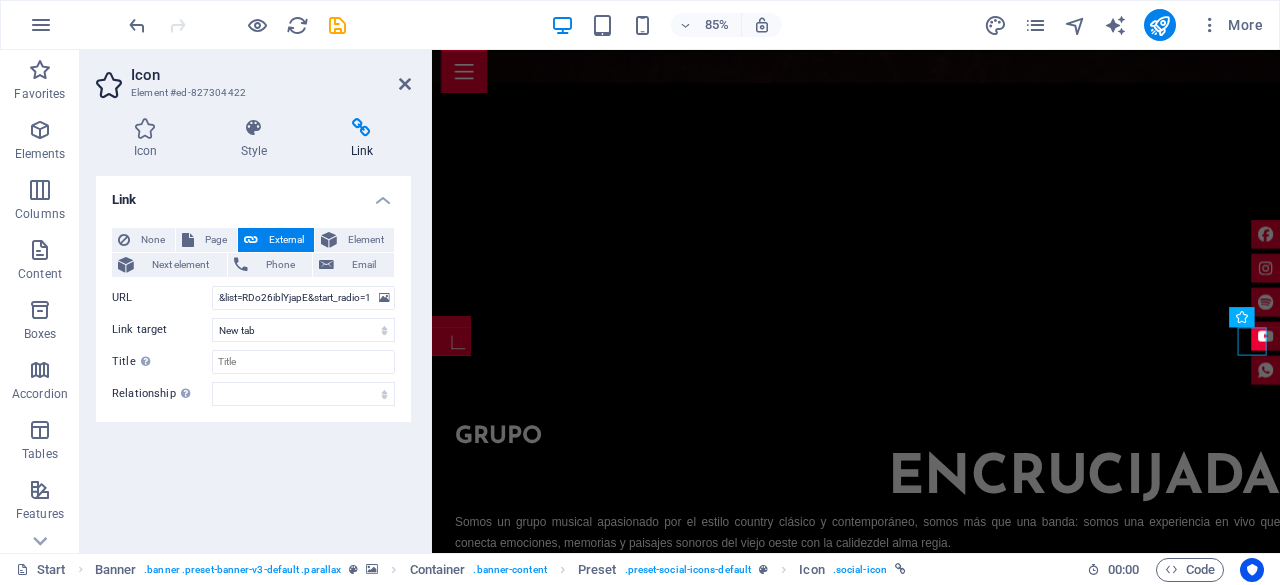 scroll, scrollTop: 0, scrollLeft: 0, axis: both 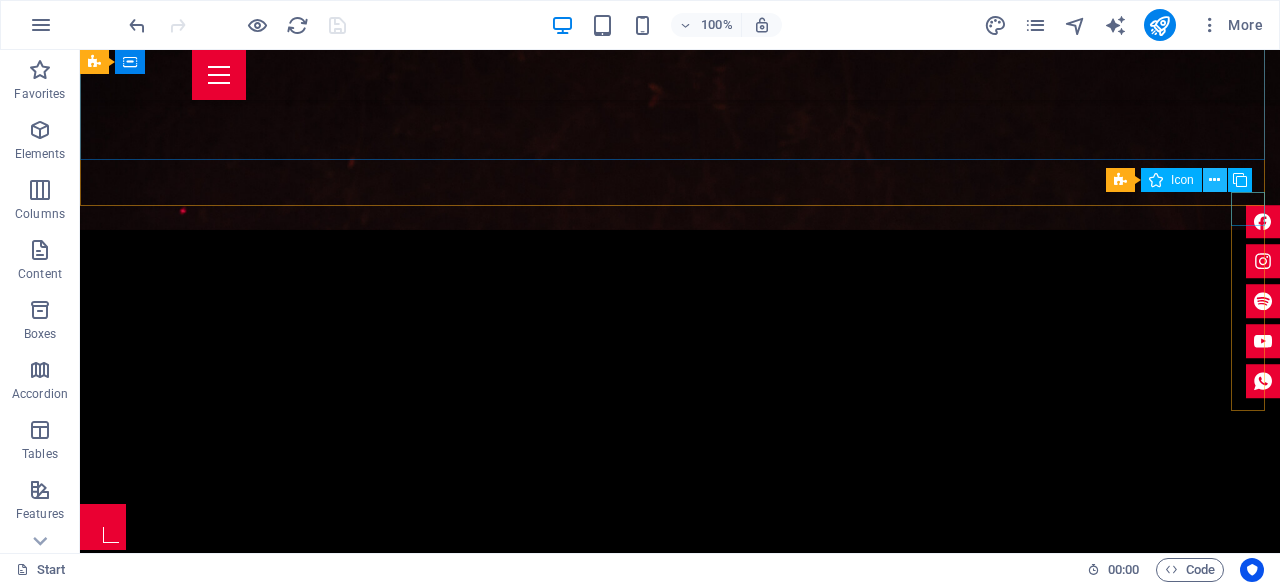 click at bounding box center (1214, 180) 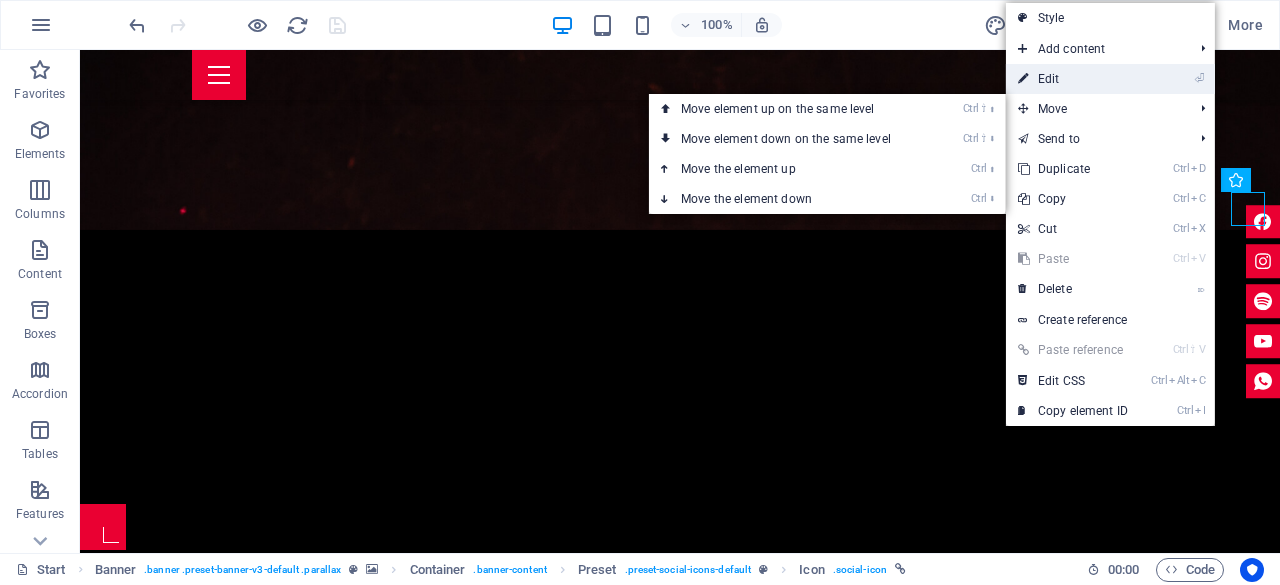 click on "⏎  Edit" at bounding box center (1073, 79) 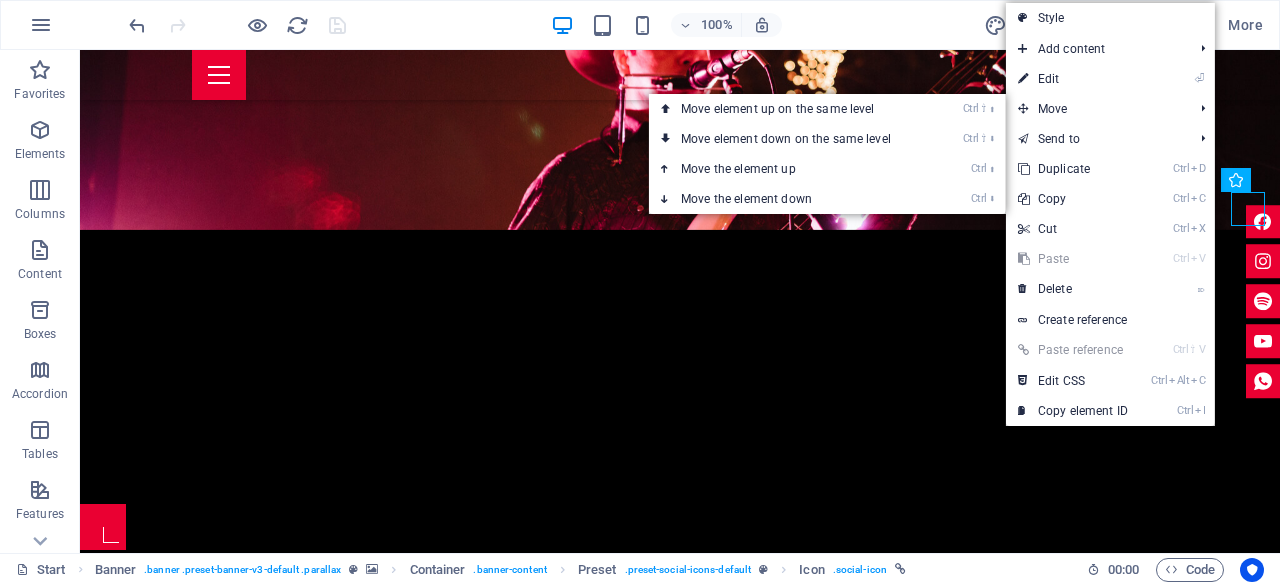 select on "xMidYMid" 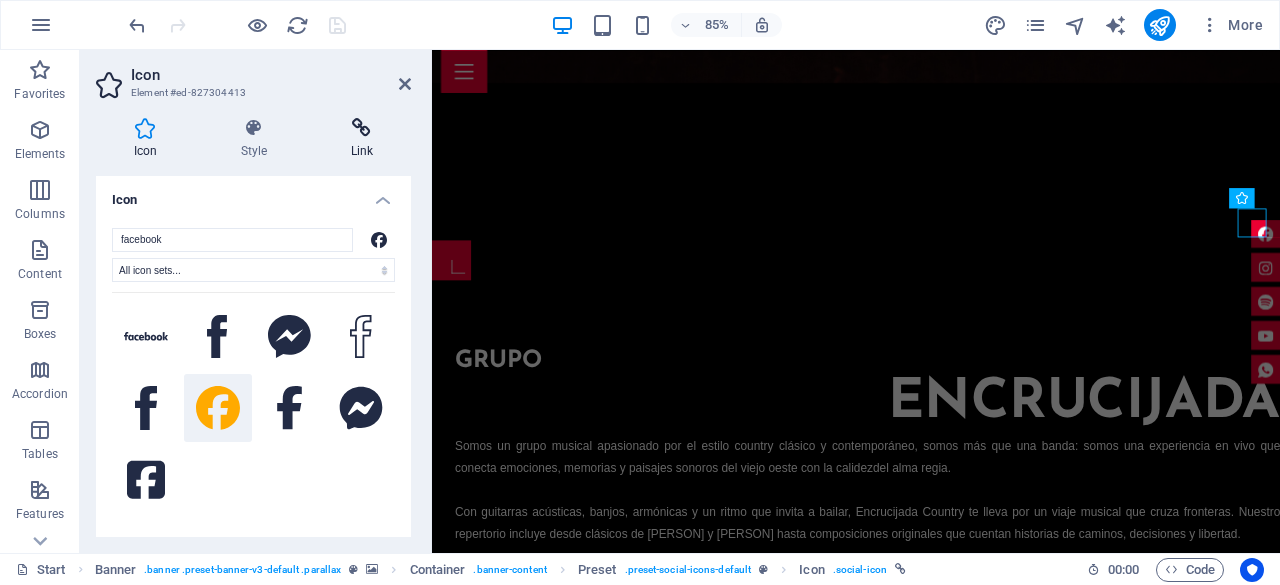 click at bounding box center (362, 128) 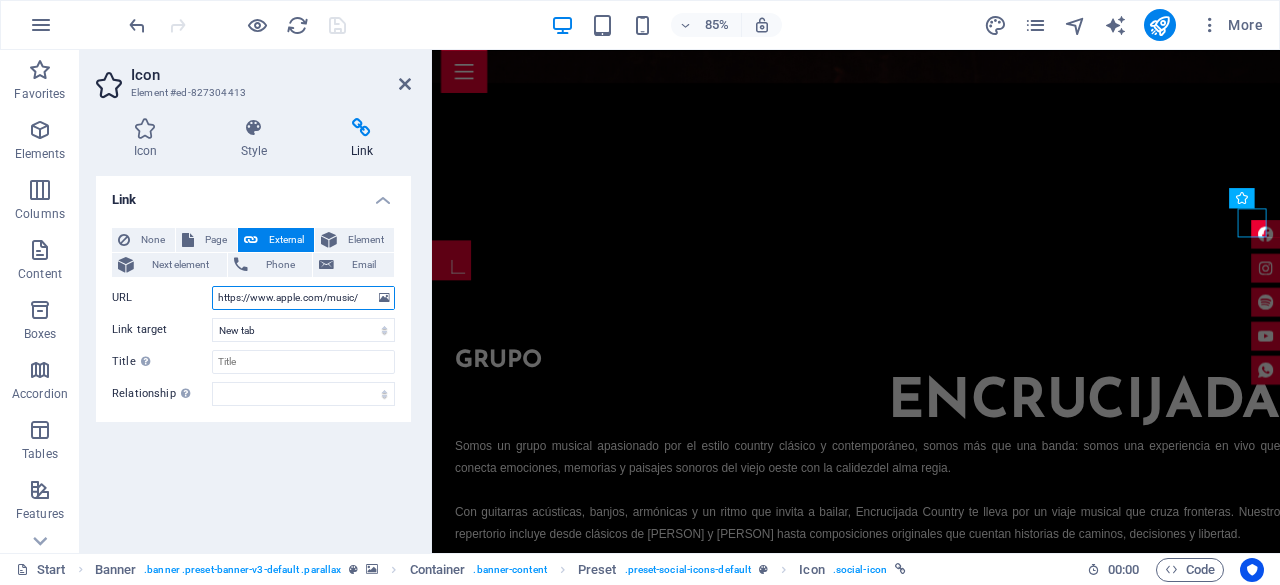 click on "https://www.apple.com/music/" at bounding box center [303, 298] 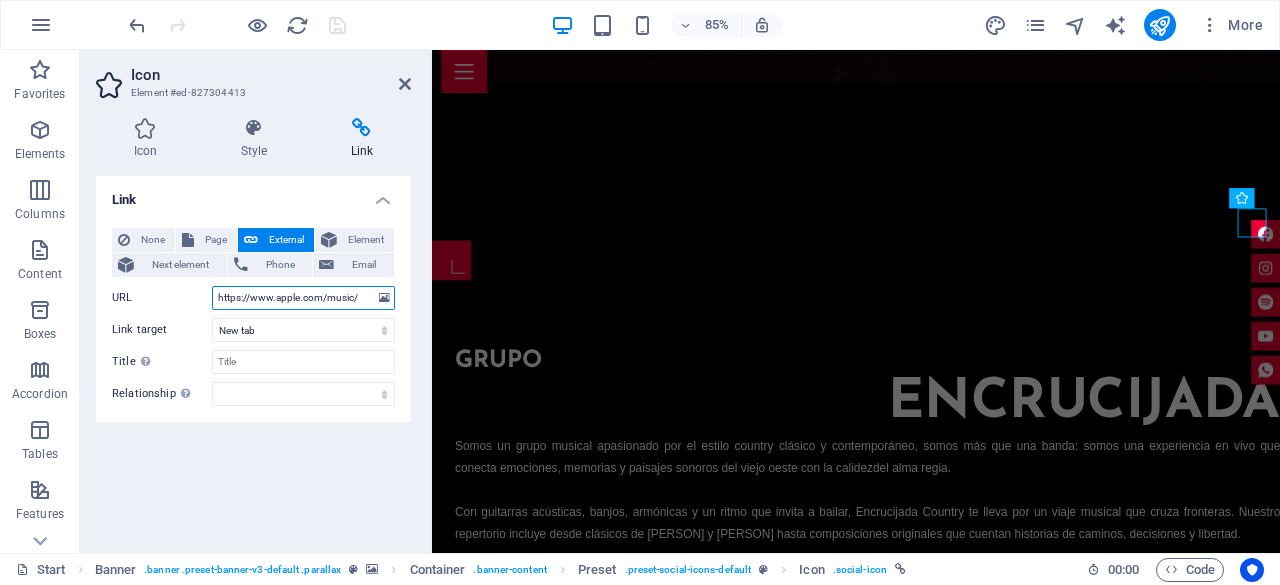 drag, startPoint x: 370, startPoint y: 301, endPoint x: 133, endPoint y: 293, distance: 237.13498 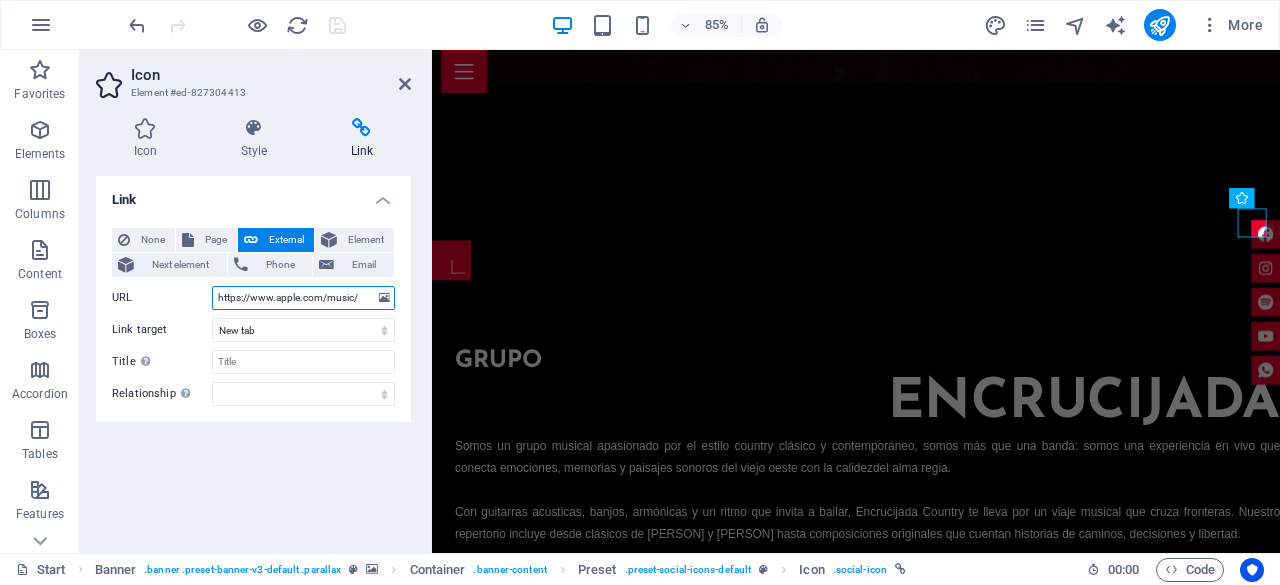 paste on "facebook.com/encrucijadacountryregio" 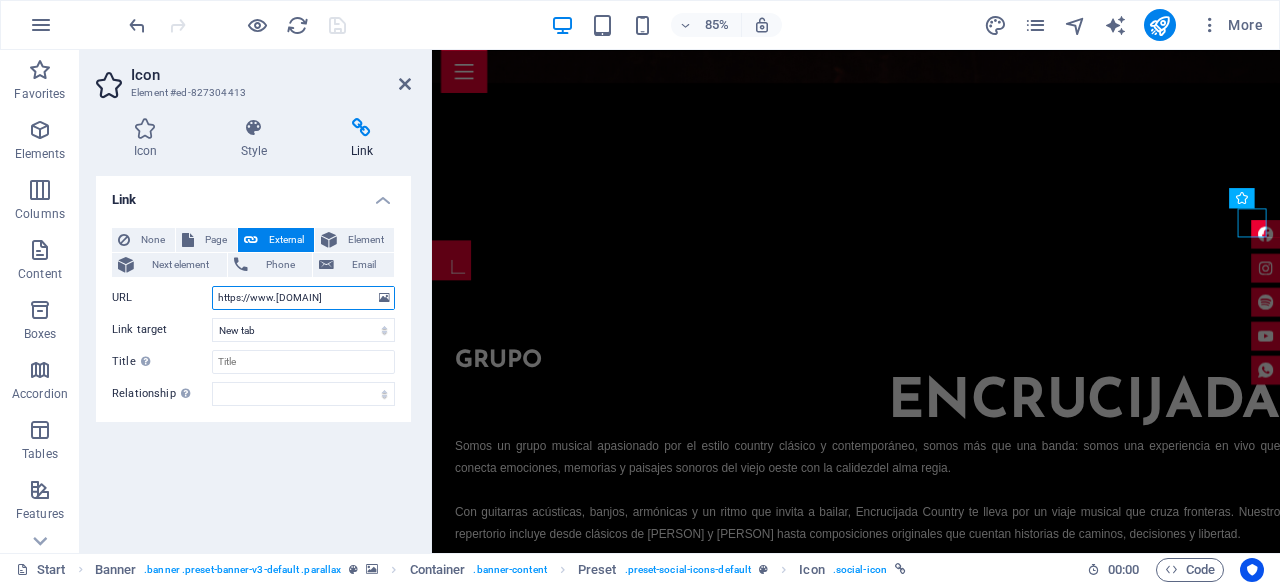 scroll, scrollTop: 0, scrollLeft: 80, axis: horizontal 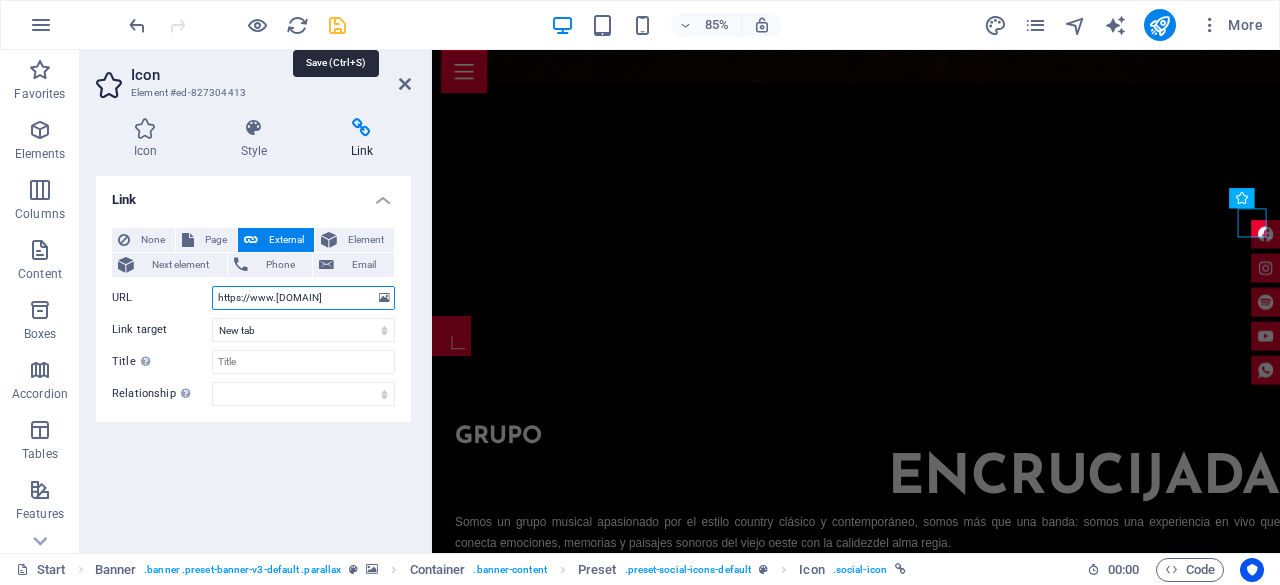 type on "https://www.facebook.com/encrucijadacountryregio" 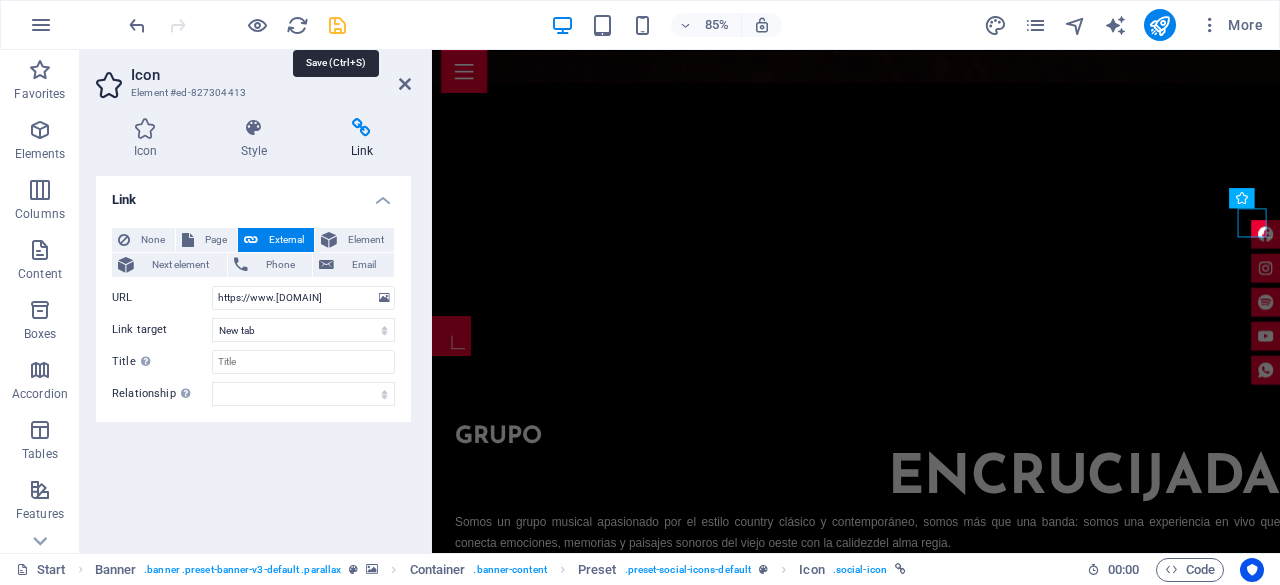 click at bounding box center (337, 25) 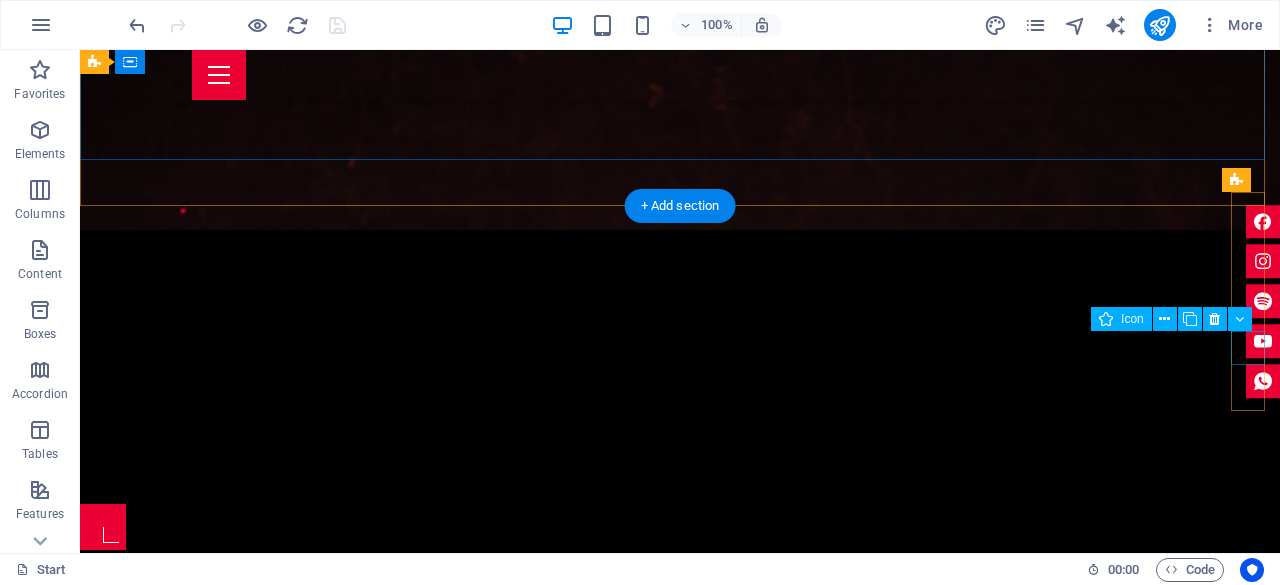 click at bounding box center [1263, 342] 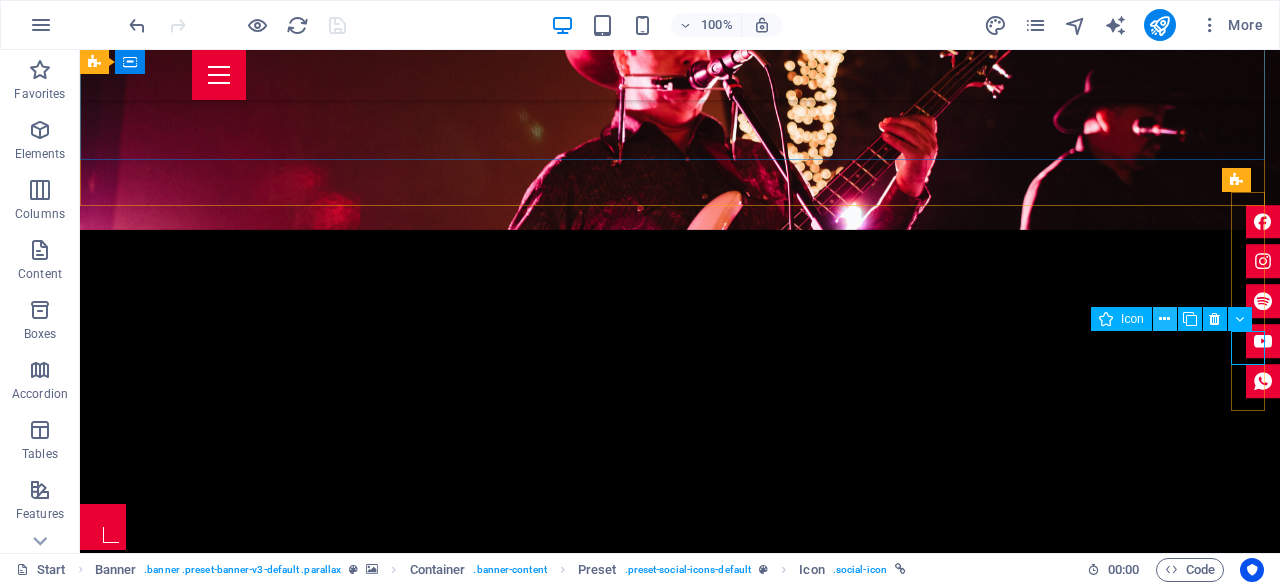 click at bounding box center [1164, 319] 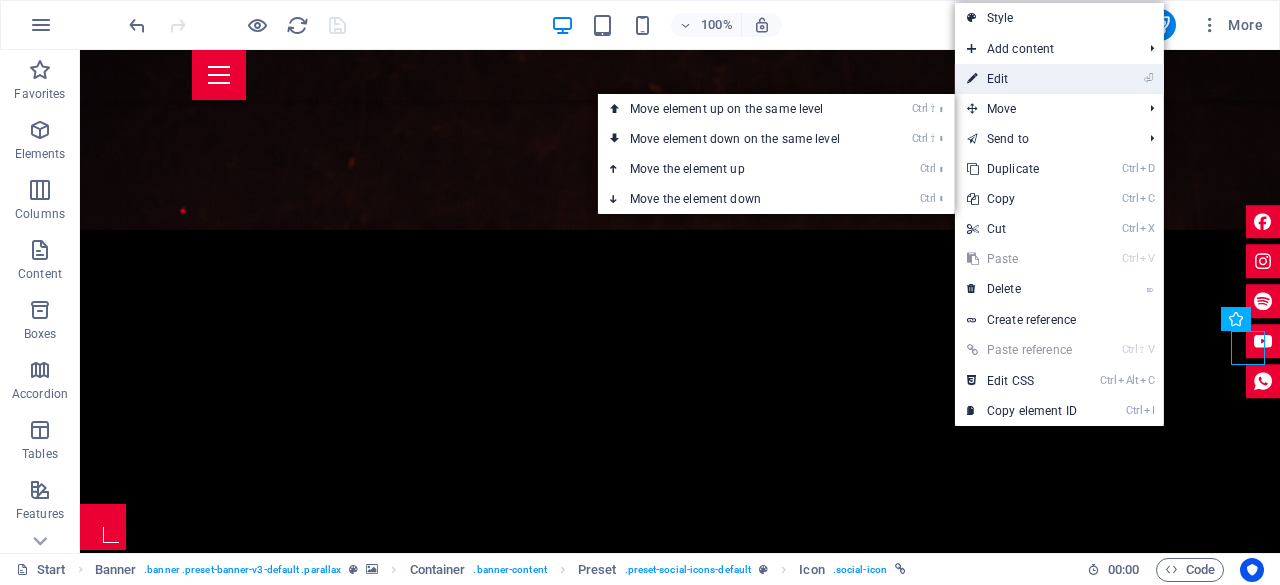 click on "⏎  Edit" at bounding box center [1022, 79] 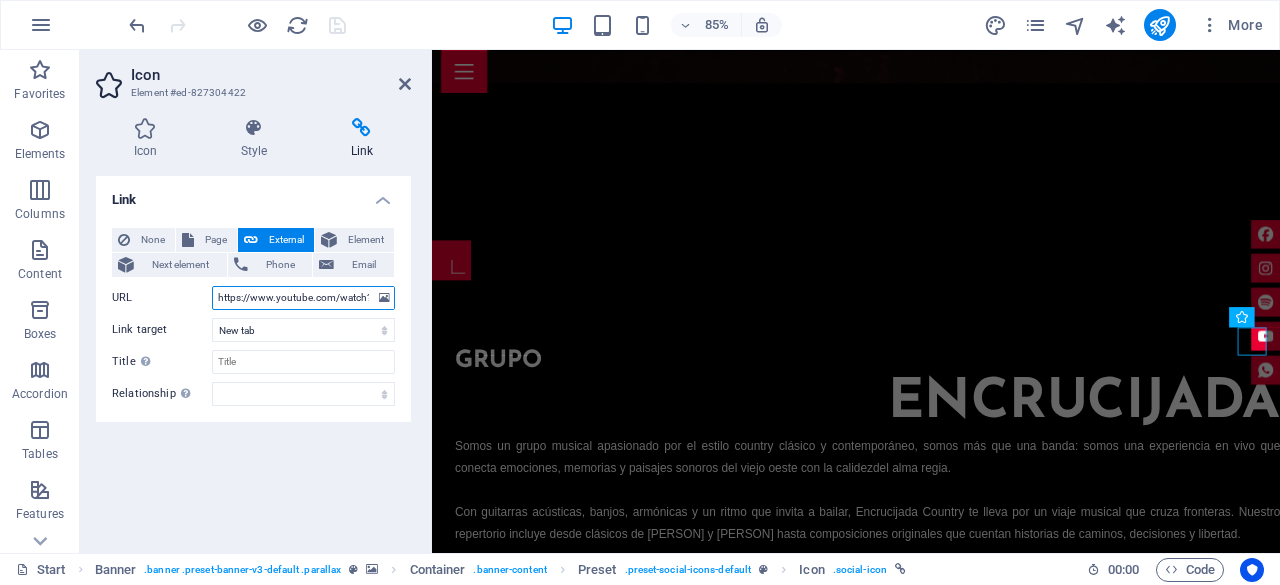 click on "https://www.youtube.com/watch?v=o26iblYjapE&list=RDo26iblYjapE&start_radio=1" at bounding box center (303, 298) 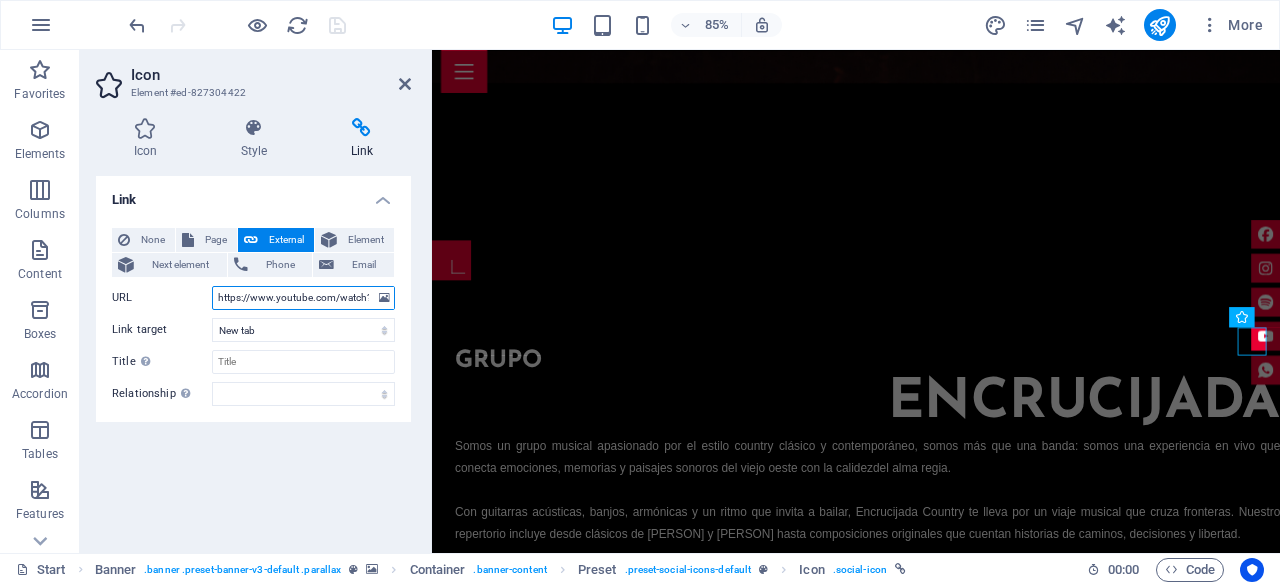 scroll, scrollTop: 0, scrollLeft: 216, axis: horizontal 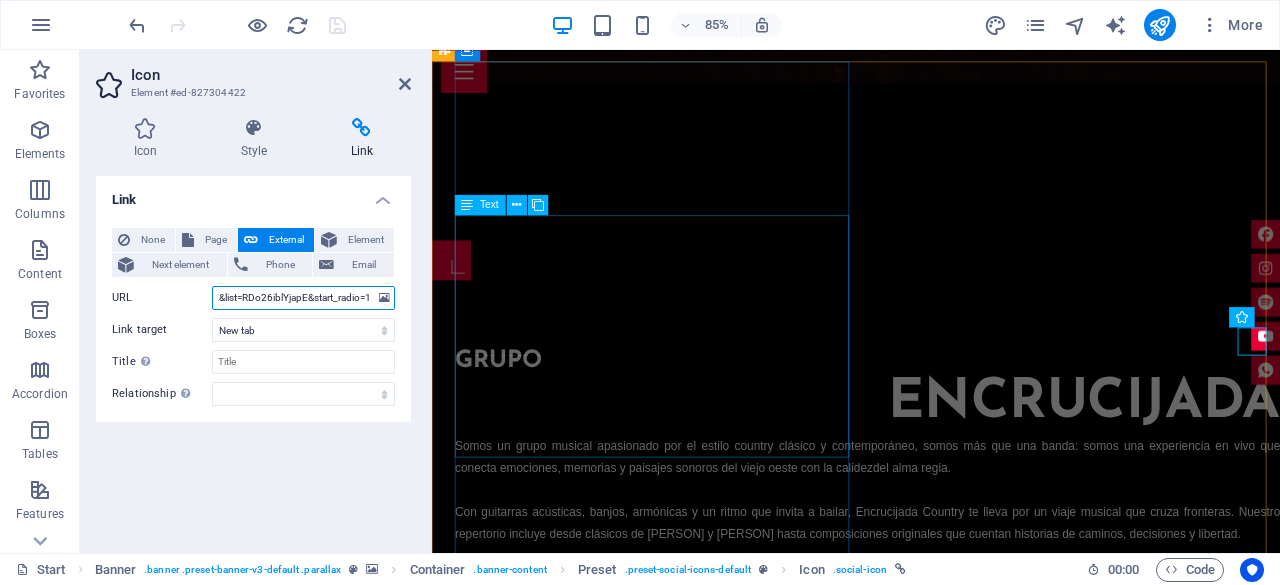 drag, startPoint x: 773, startPoint y: 357, endPoint x: 584, endPoint y: 383, distance: 190.77998 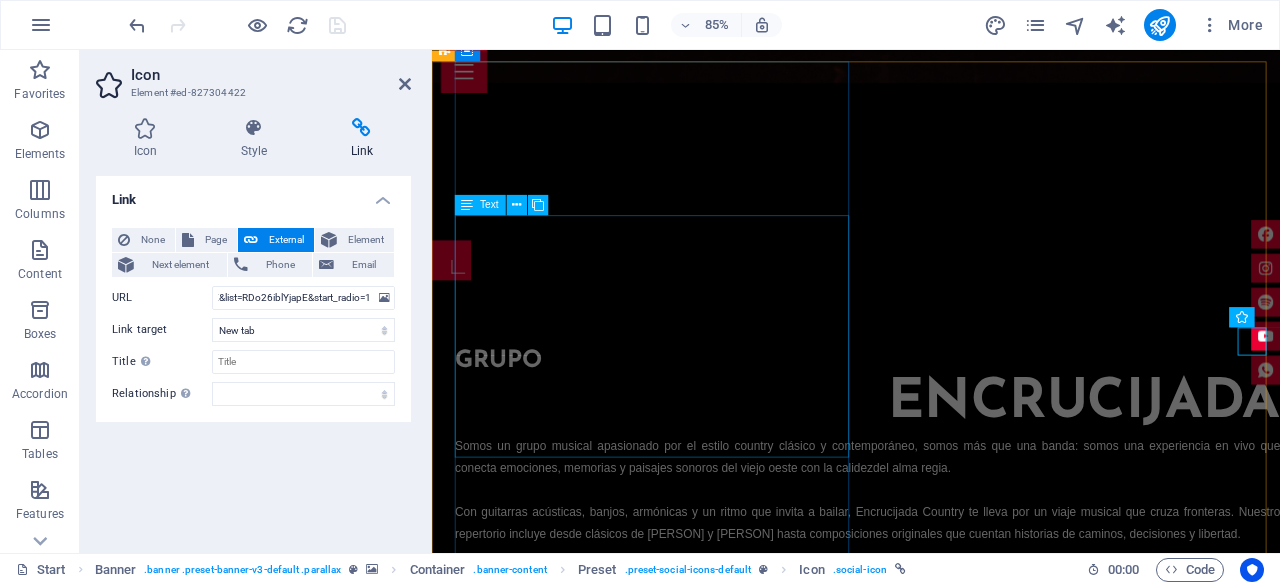 scroll, scrollTop: 0, scrollLeft: 0, axis: both 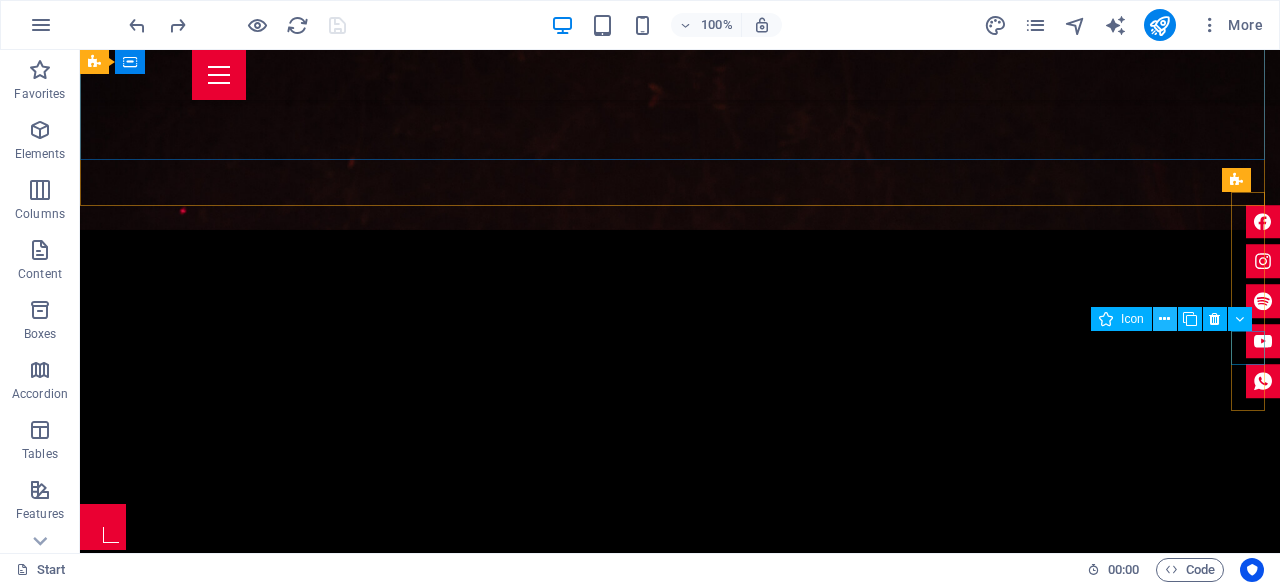 click at bounding box center [1164, 319] 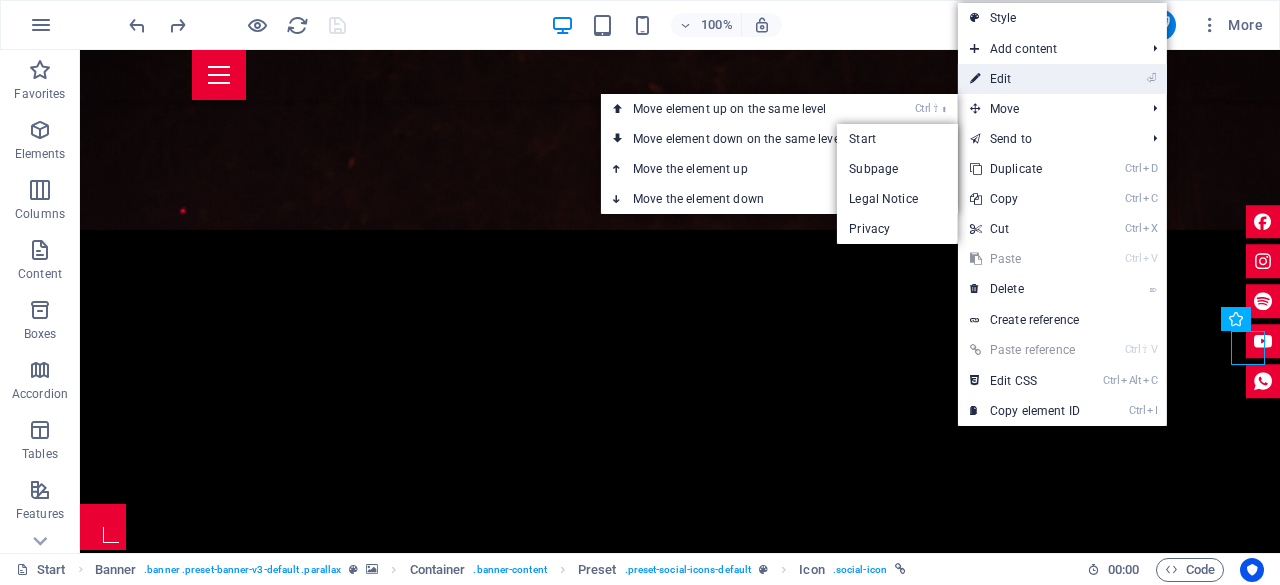click on "⏎  Edit" at bounding box center [1025, 79] 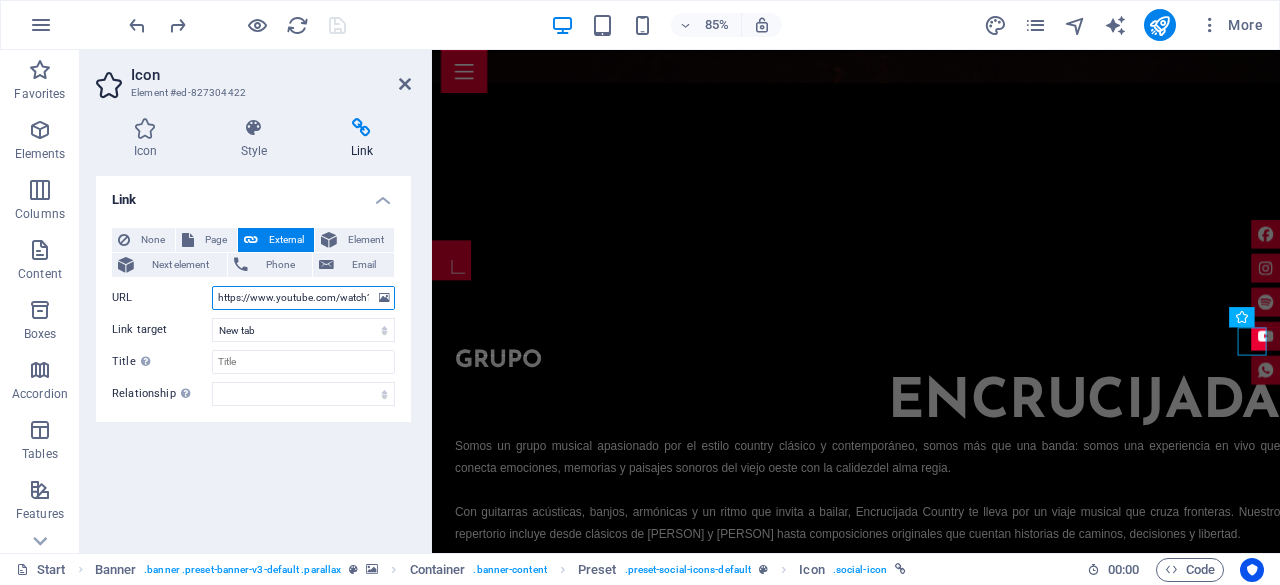 click on "https://www.youtube.com/watch?v=o26iblYjapE&list=RDo26iblYjapE&start_radio=1" at bounding box center (303, 298) 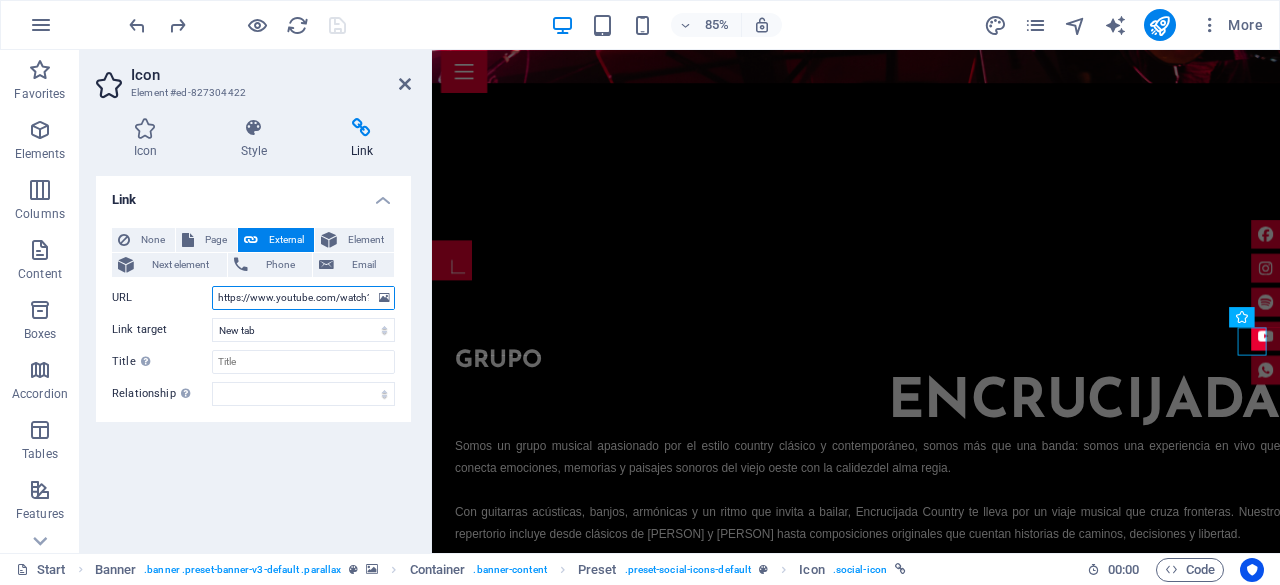 scroll, scrollTop: 0, scrollLeft: 216, axis: horizontal 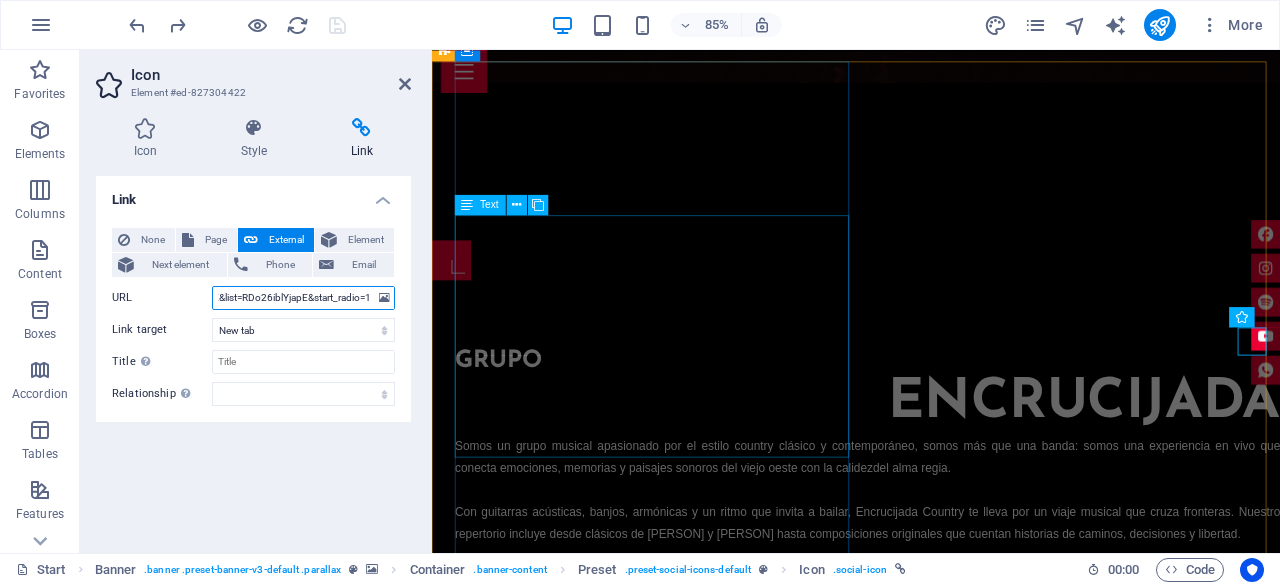 drag, startPoint x: 651, startPoint y: 348, endPoint x: 485, endPoint y: 358, distance: 166.30093 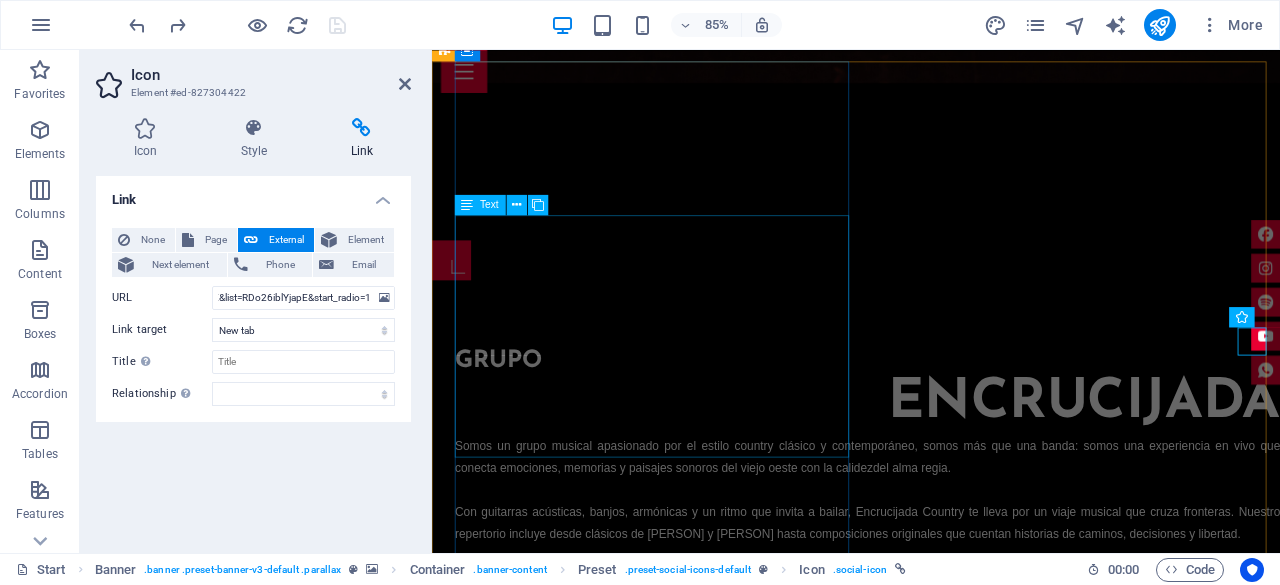 scroll, scrollTop: 0, scrollLeft: 0, axis: both 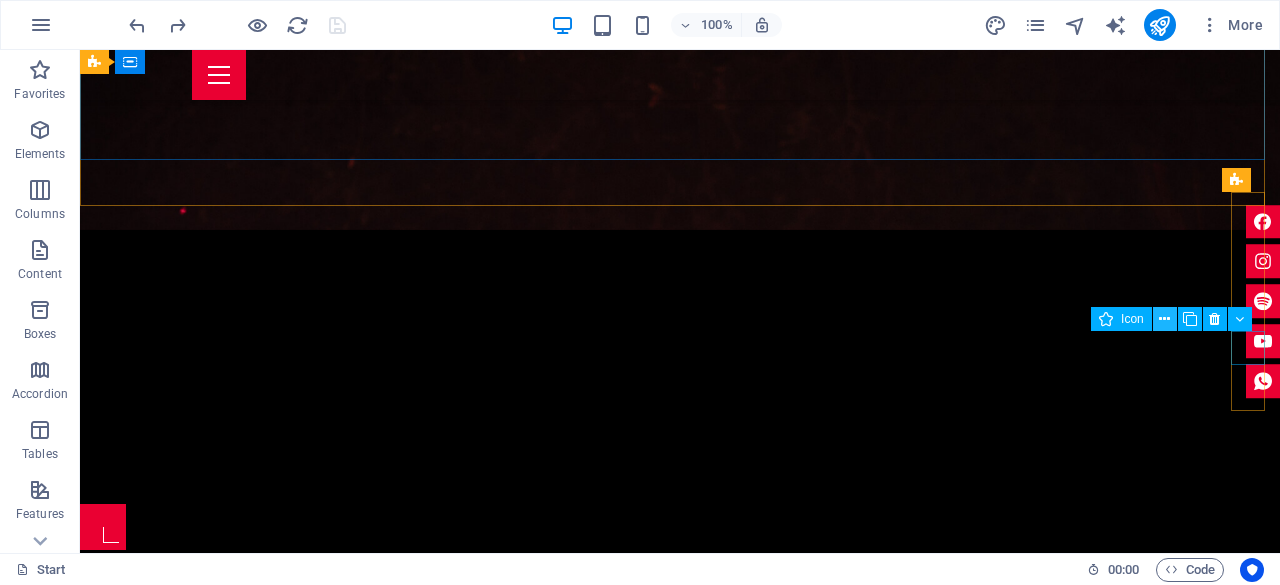 click at bounding box center [1165, 319] 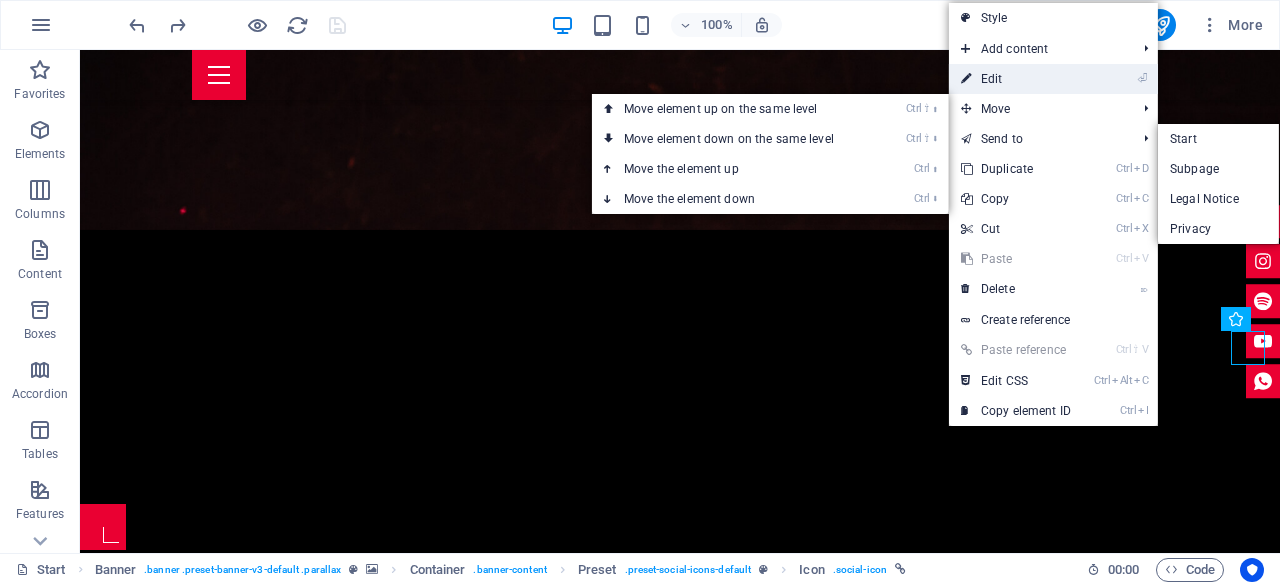 click on "⏎  Edit" at bounding box center [1016, 79] 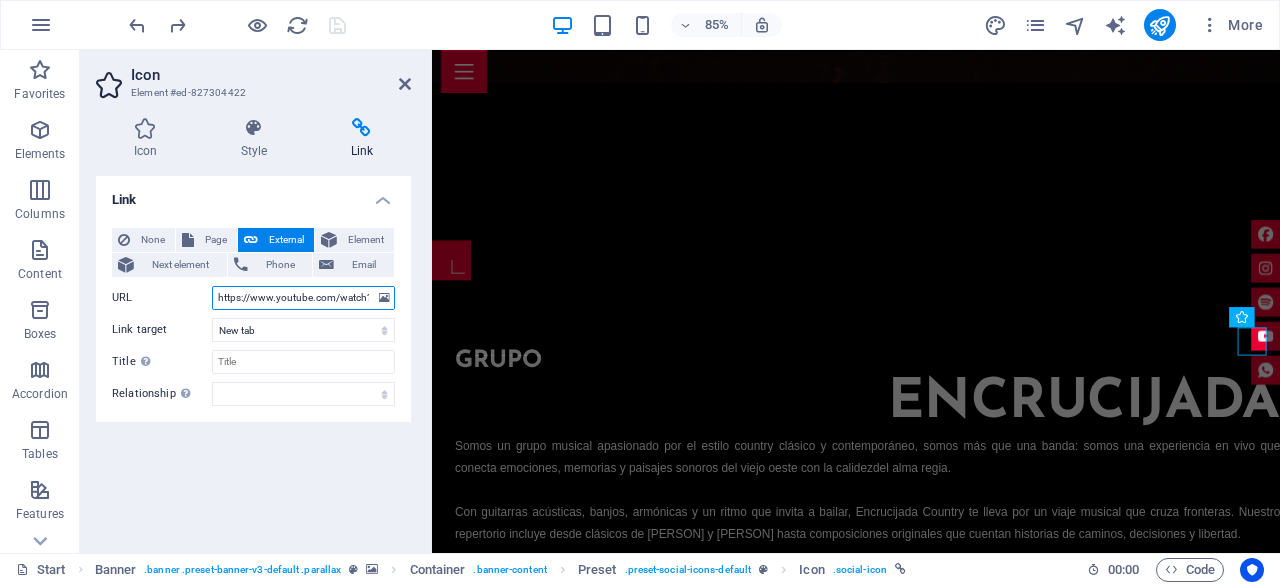 click on "https://www.youtube.com/watch?v=o26iblYjapE&list=RDo26iblYjapE&start_radio=1" at bounding box center (303, 298) 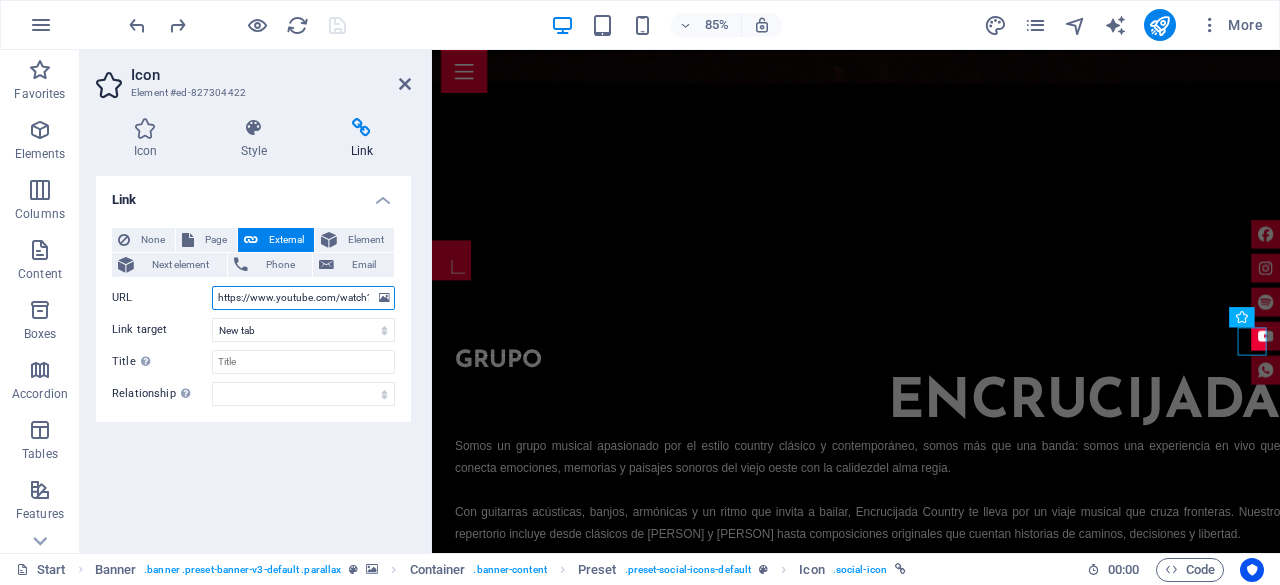 drag, startPoint x: 265, startPoint y: 297, endPoint x: 356, endPoint y: 300, distance: 91.04944 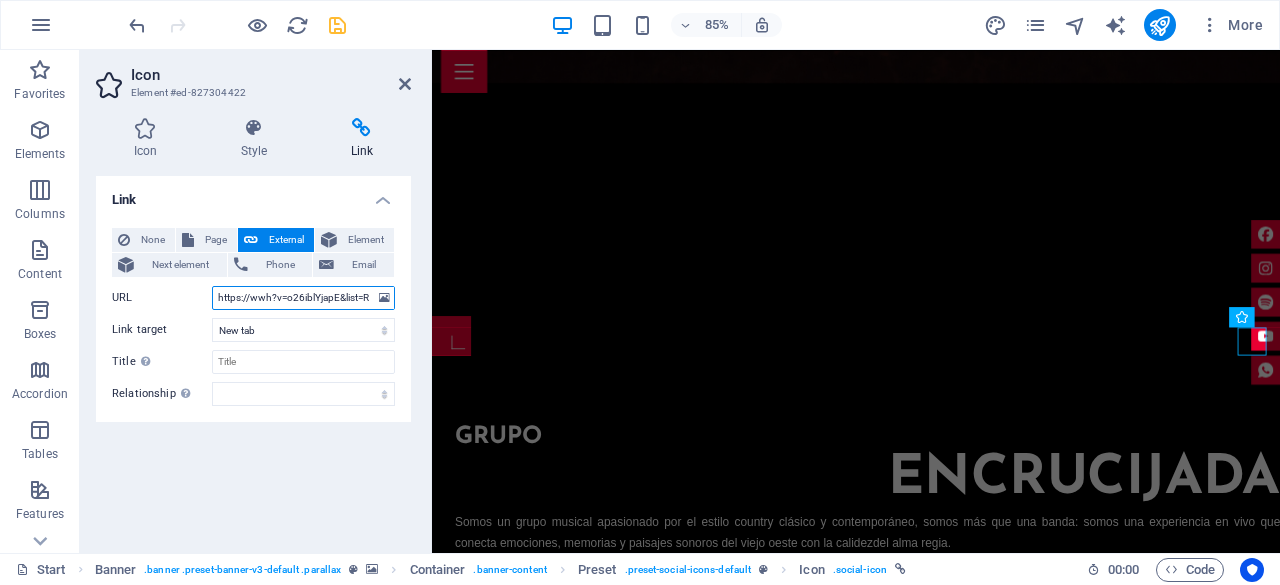 click on "https://wwh?v=o26iblYjapE&list=RDo26iblYjapE&start_radio=1" at bounding box center [303, 298] 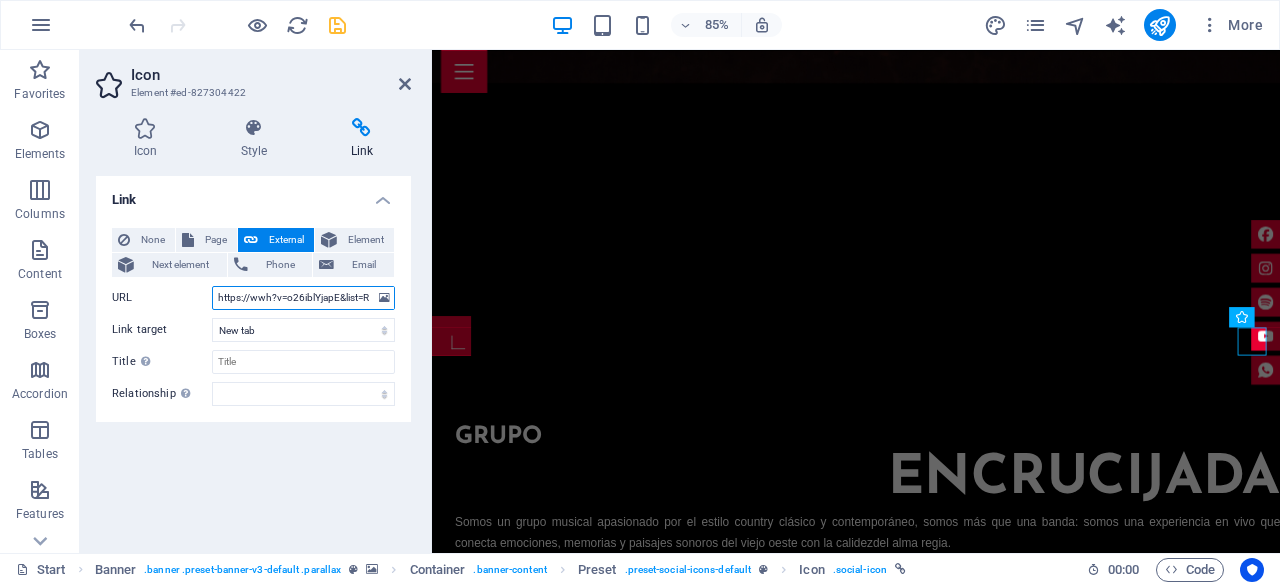 click on "https://wwh?v=o26iblYjapE&list=RDo26iblYjapE&start_radio=1" at bounding box center [303, 298] 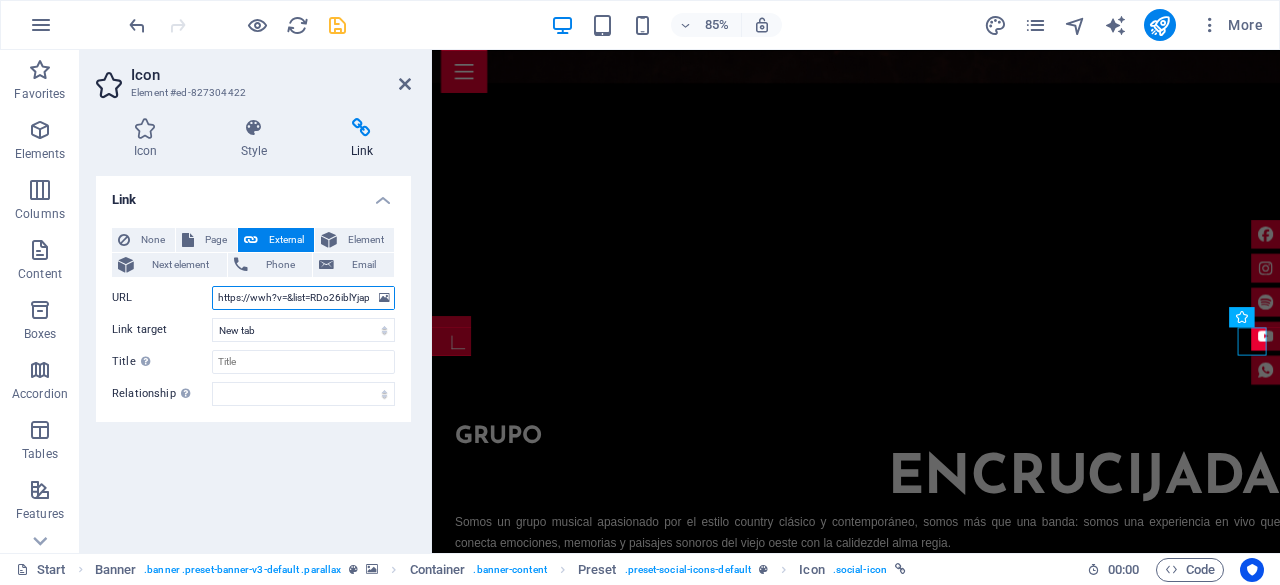 click on "https://wwh?v=&list=RDo26iblYjapE&start_radio=1" at bounding box center [303, 298] 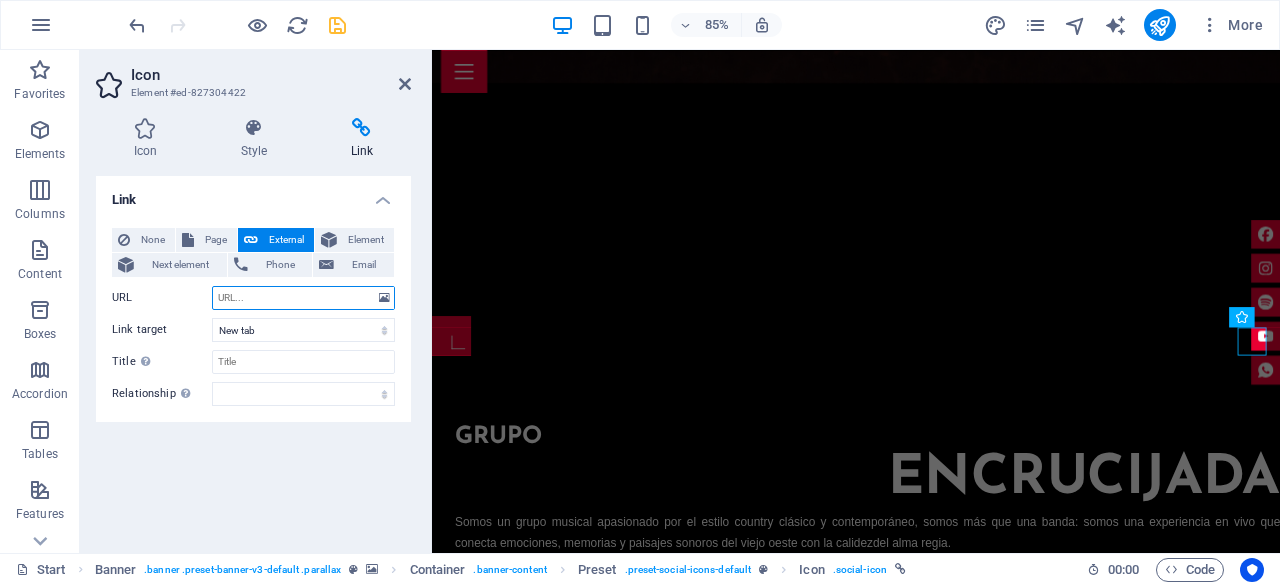 paste on "https://www.youtube.com/@encrucijadaoficial" 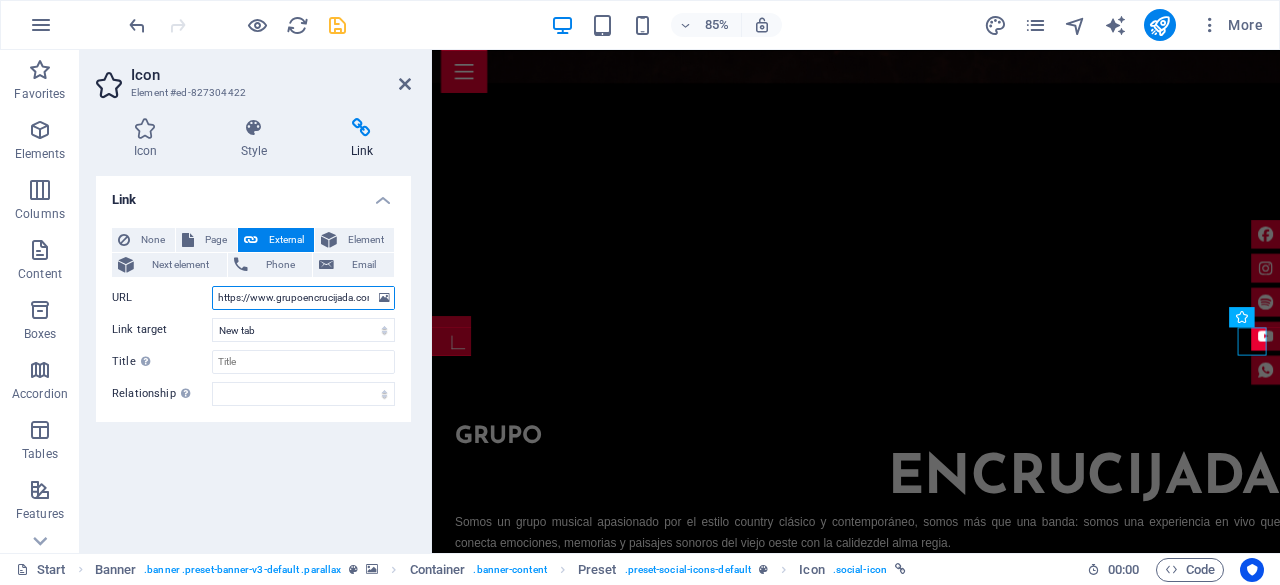scroll, scrollTop: 0, scrollLeft: 54, axis: horizontal 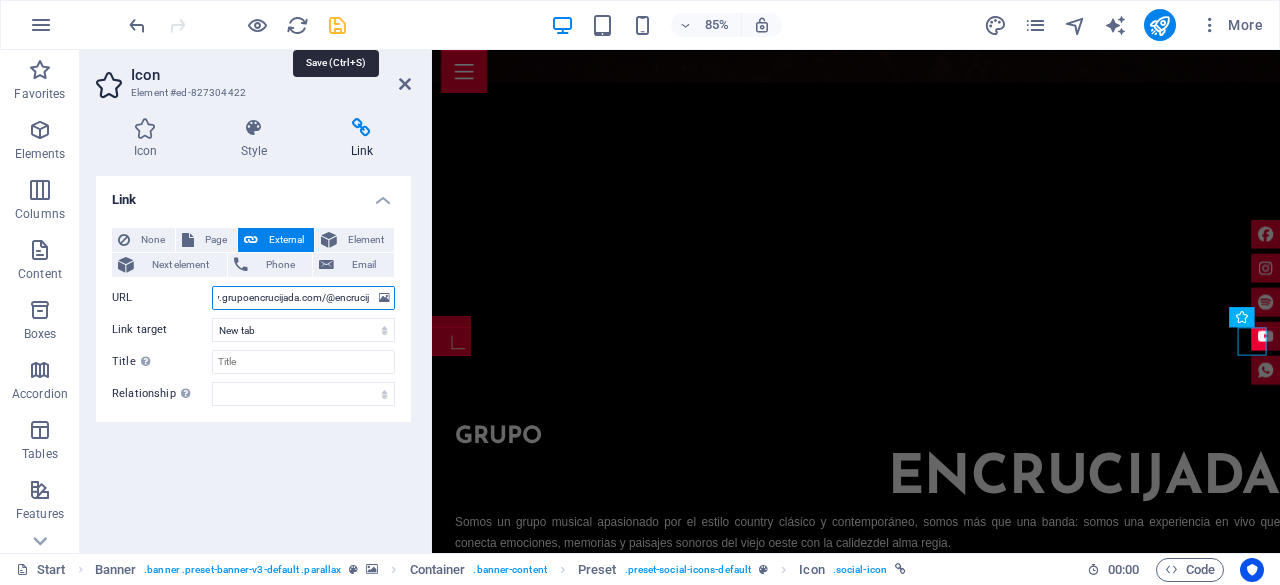 type on "https://www.youtube.com/@encrucijadaoficial" 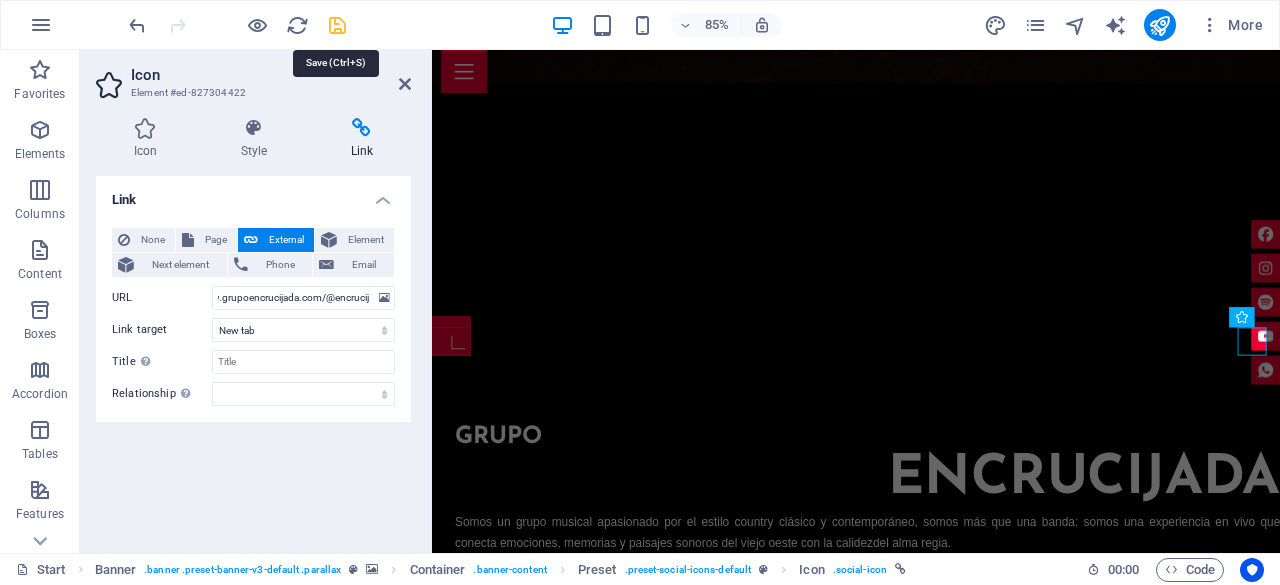 click at bounding box center (337, 25) 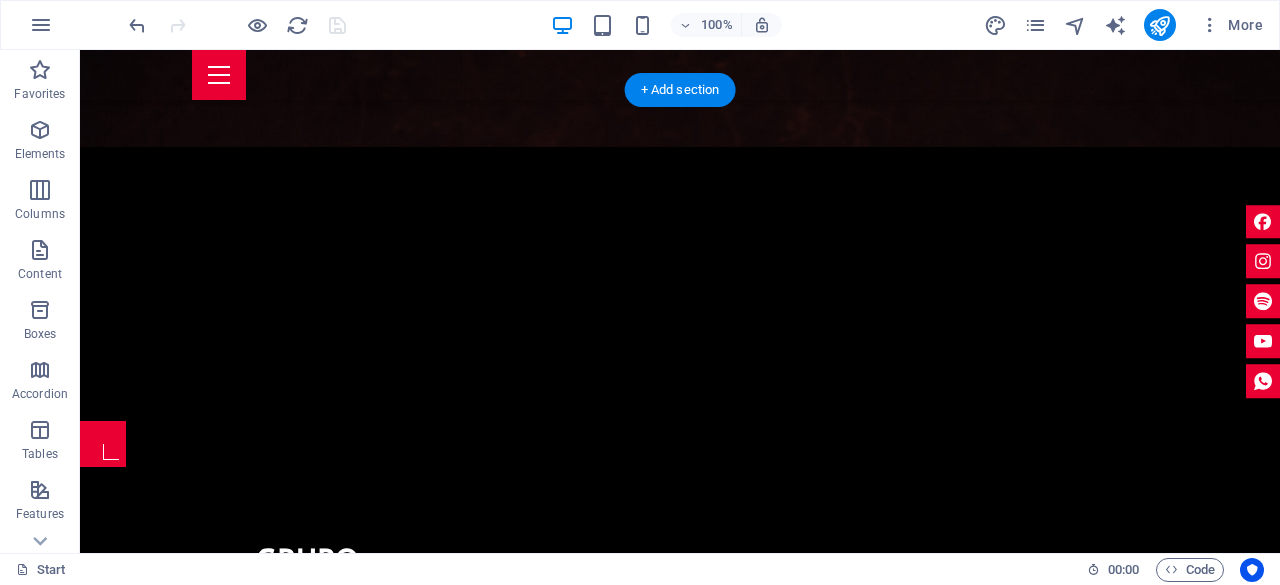 scroll, scrollTop: 1701, scrollLeft: 0, axis: vertical 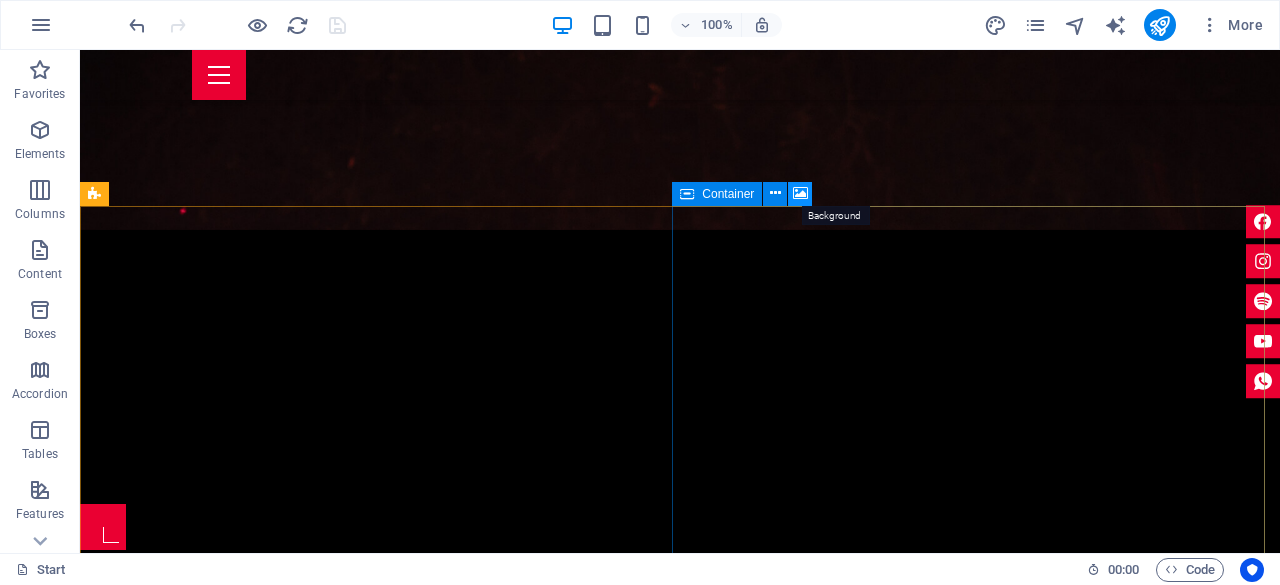 click at bounding box center (800, 193) 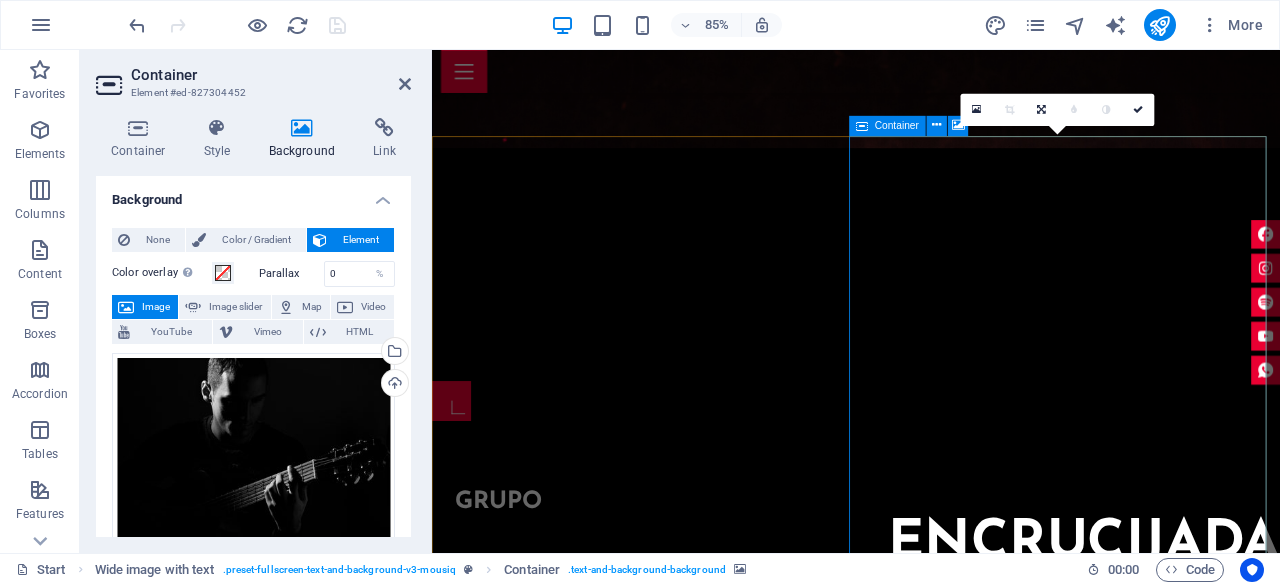 scroll, scrollTop: 1601, scrollLeft: 0, axis: vertical 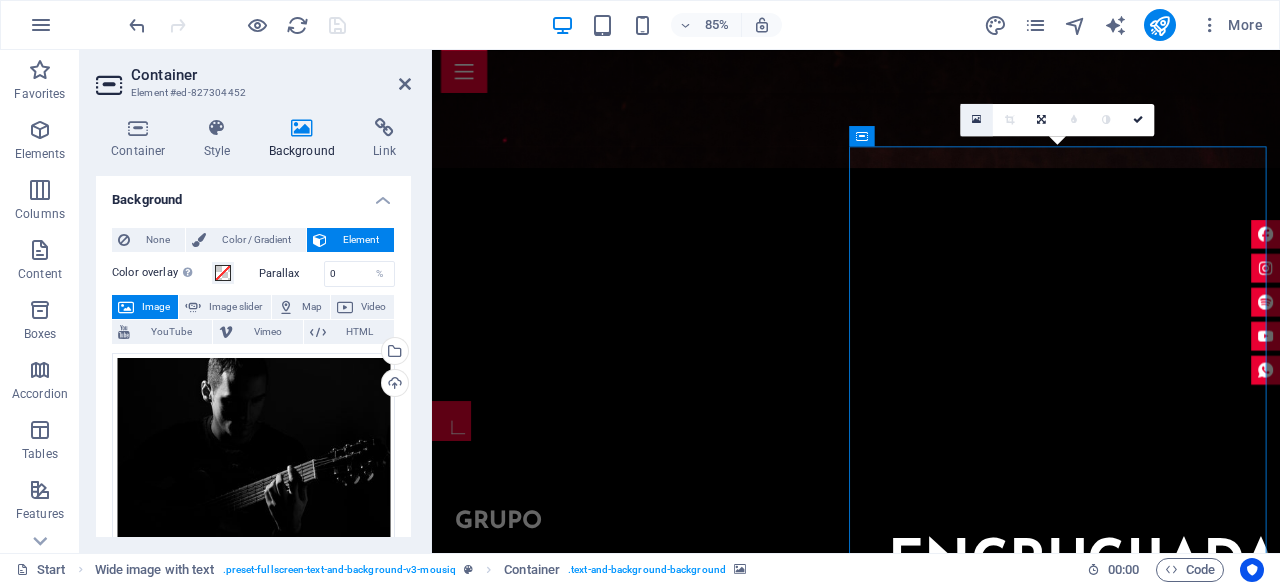 click at bounding box center [977, 120] 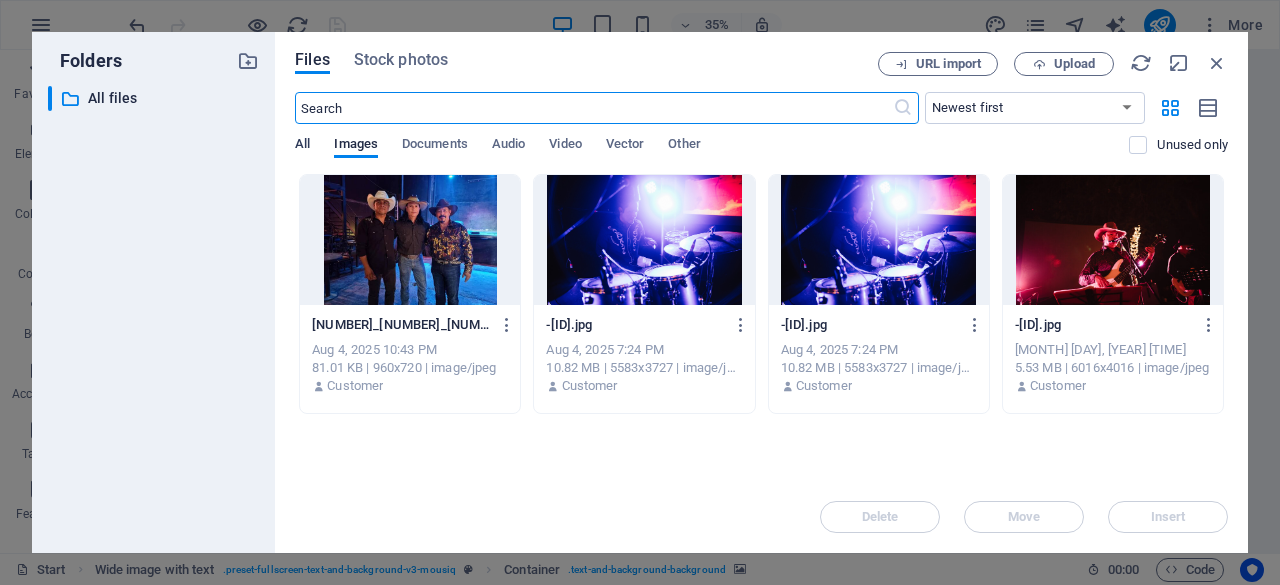 click on "All" at bounding box center (302, 146) 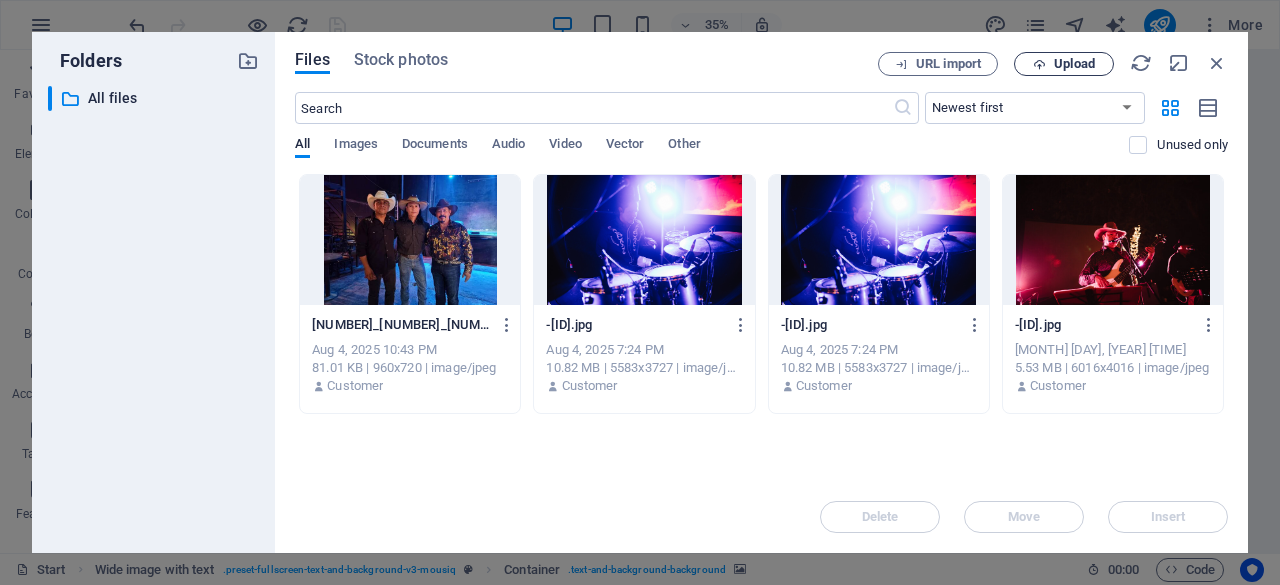 click on "Upload" at bounding box center (1074, 64) 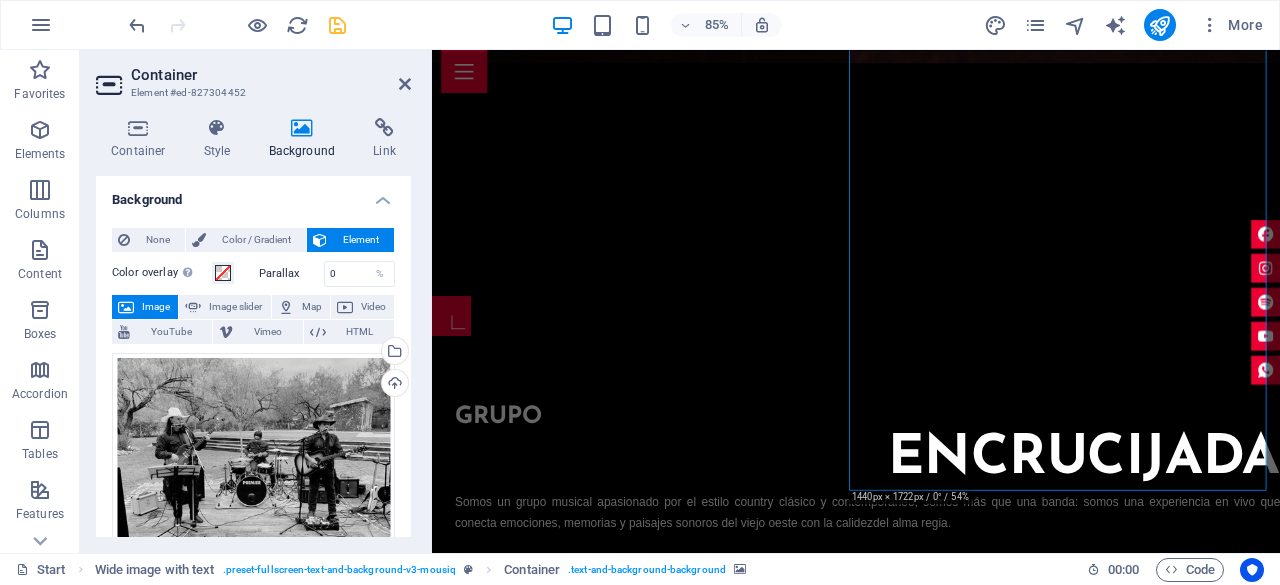 scroll, scrollTop: 1701, scrollLeft: 0, axis: vertical 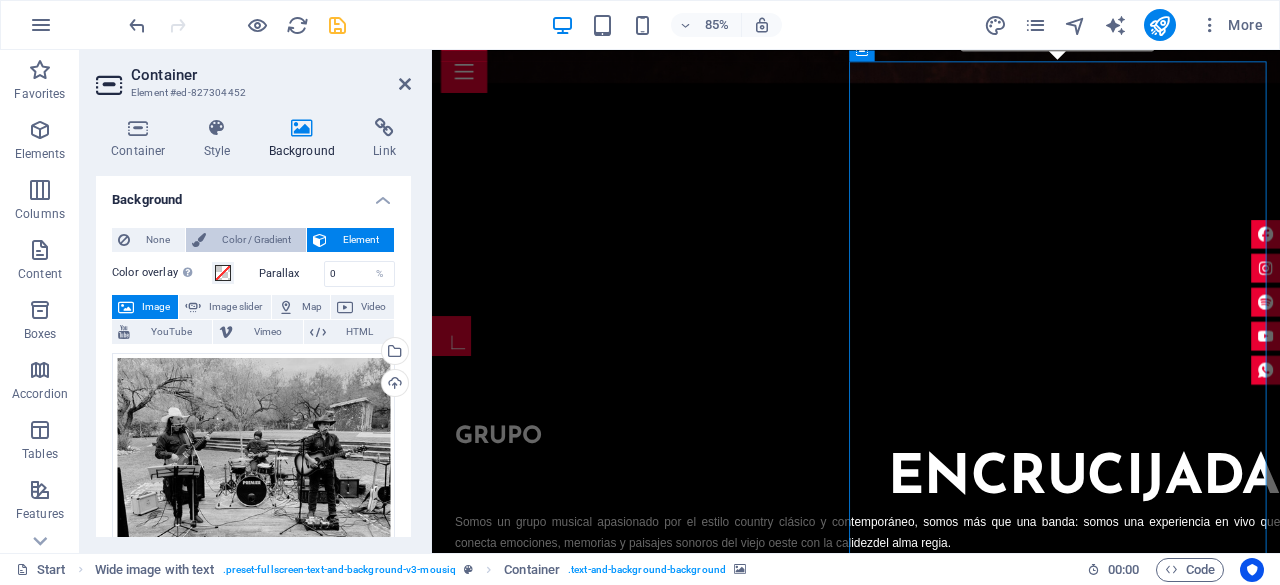 click on "Color / Gradient" at bounding box center [256, 240] 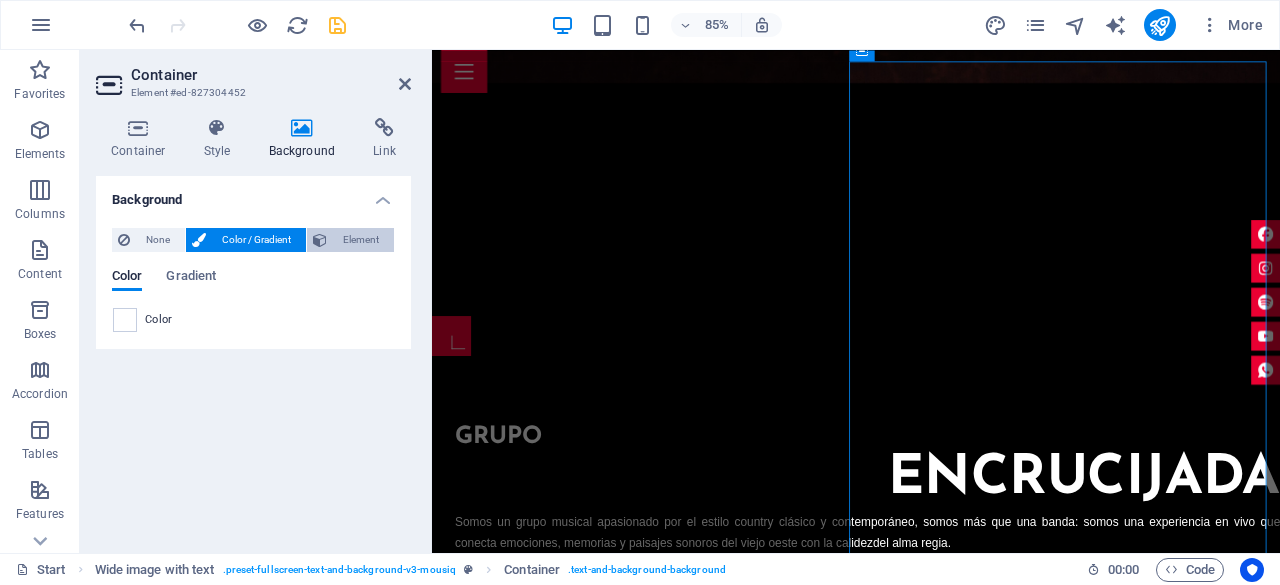 click on "Element" at bounding box center (360, 240) 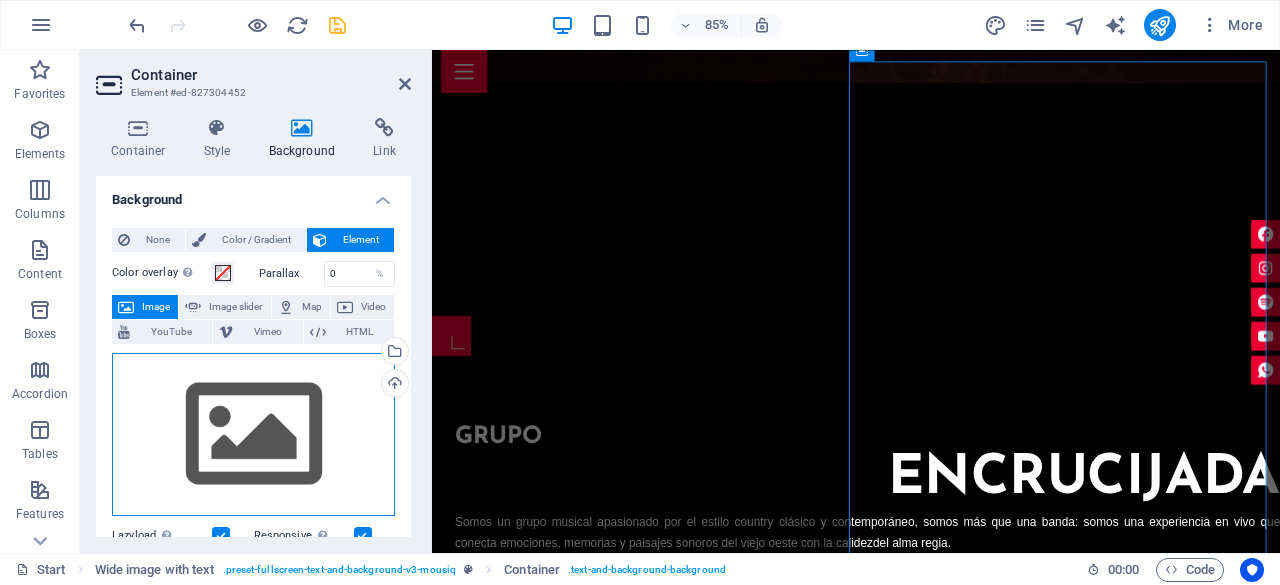 click on "Drag files here, click to choose files or select files from Files or our free stock photos & videos" at bounding box center [253, 435] 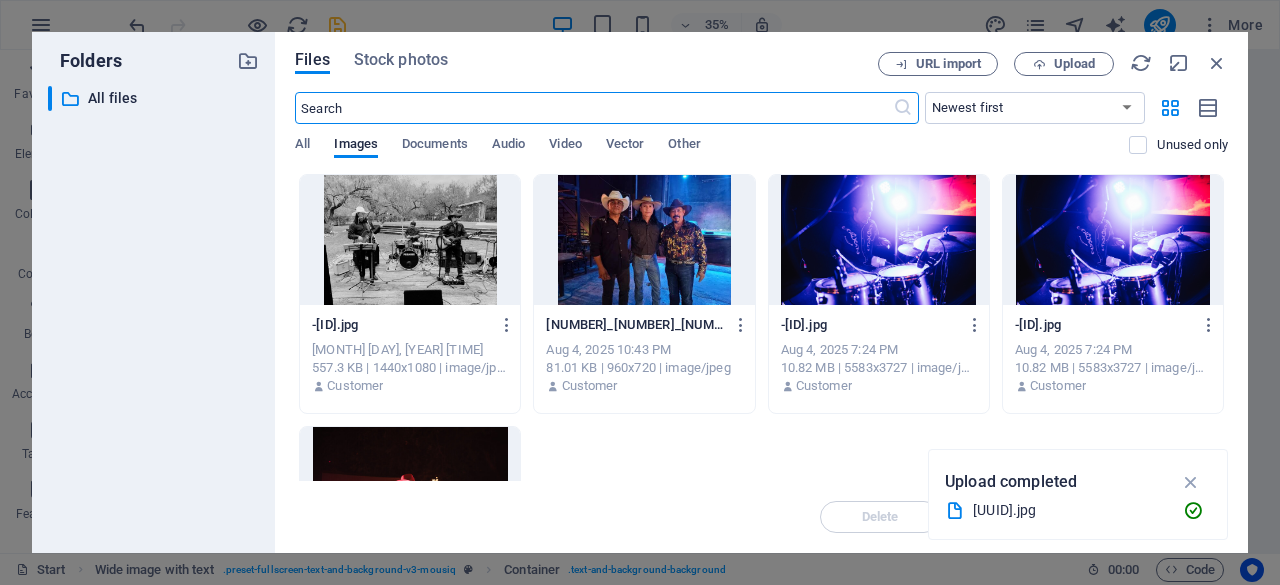 click at bounding box center [410, 240] 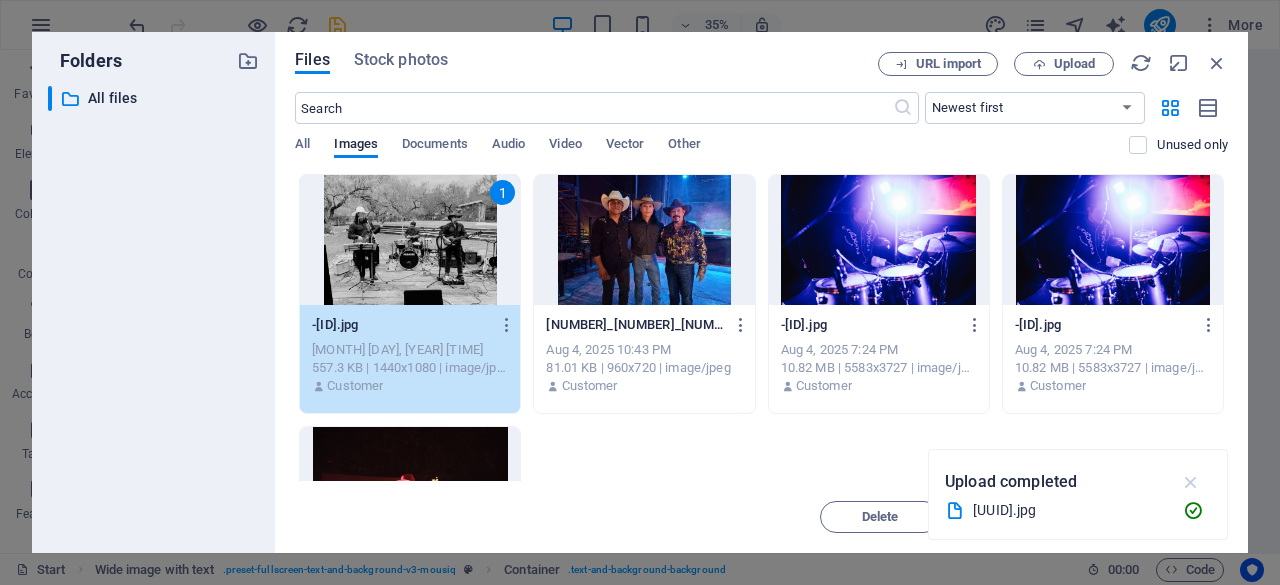 click at bounding box center (1191, 482) 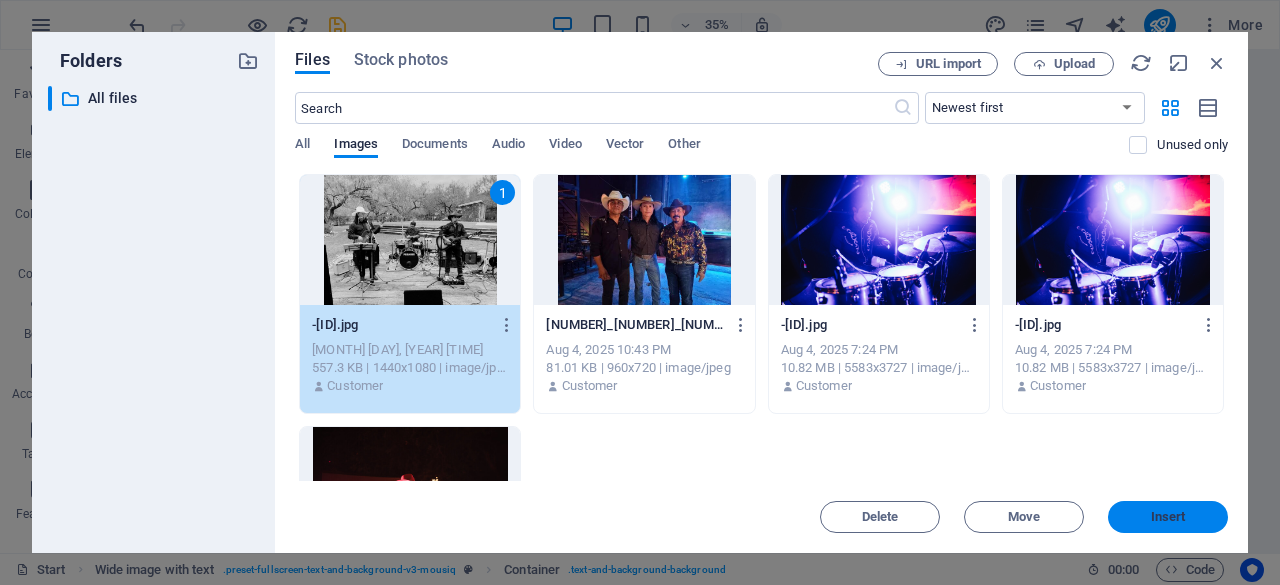 click on "Insert" at bounding box center [1168, 517] 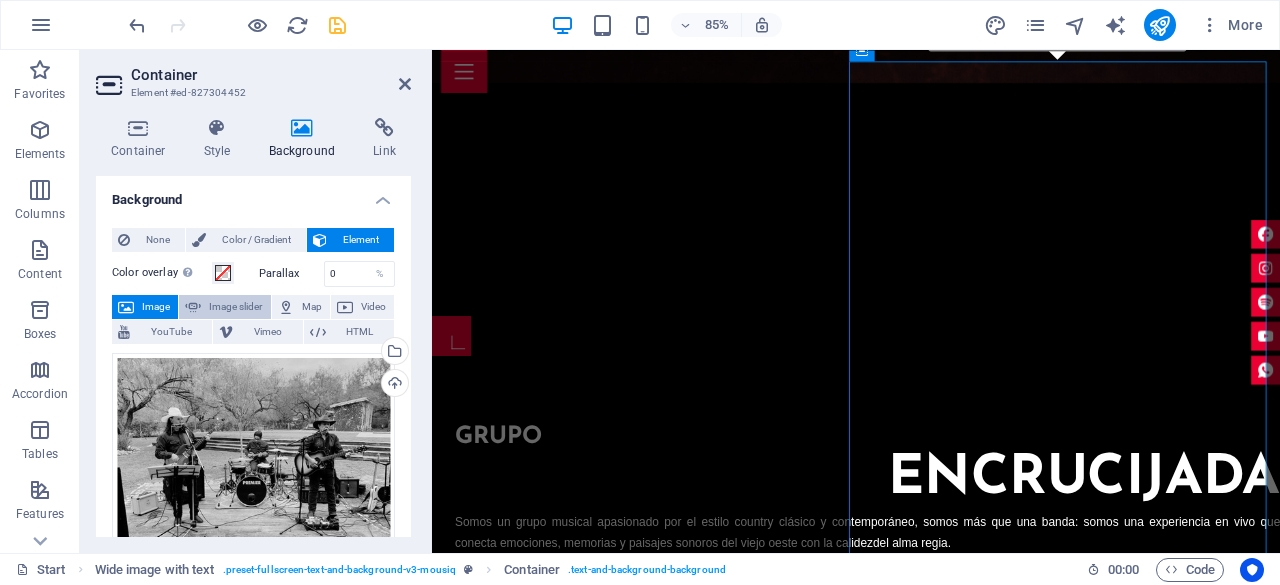 click on "Image slider" at bounding box center (235, 307) 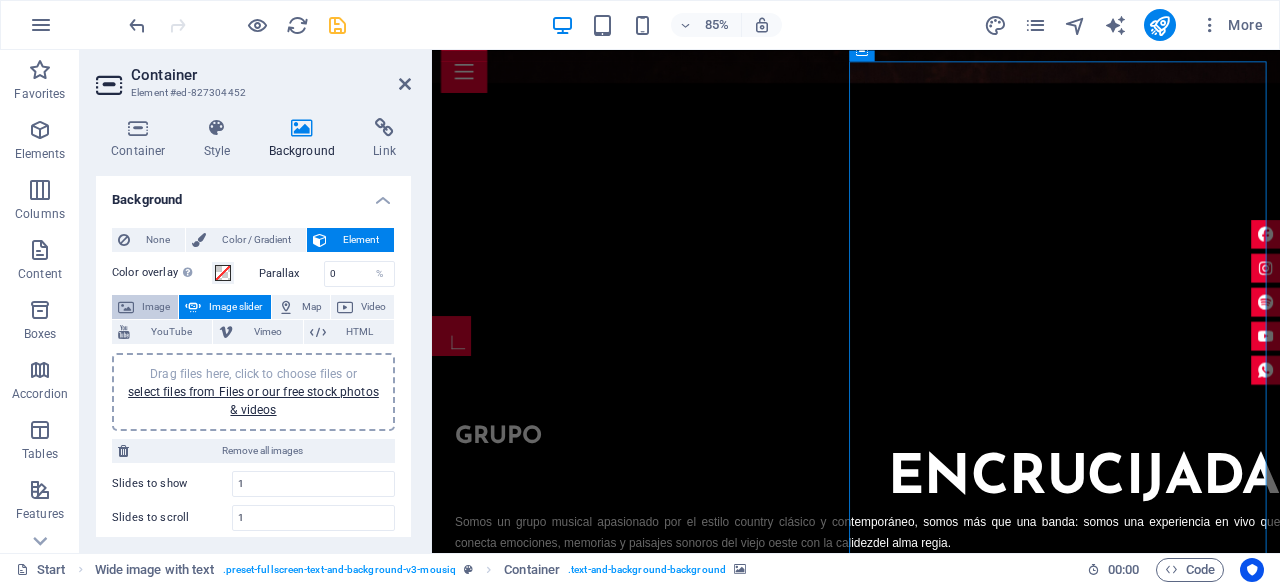 click on "Image" at bounding box center [156, 307] 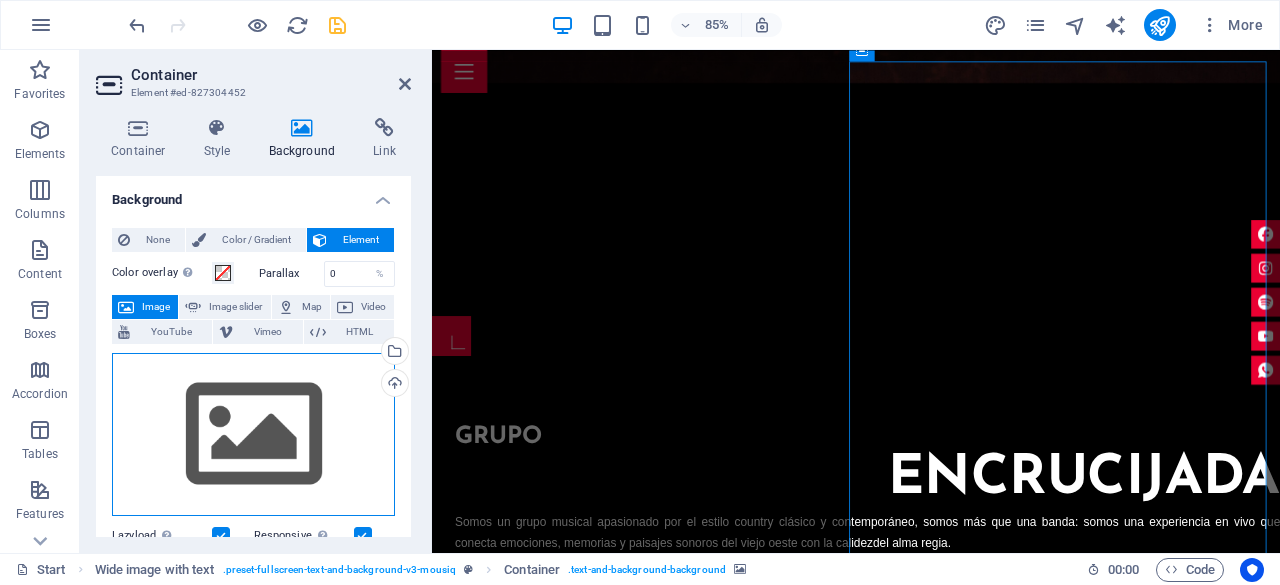click on "Drag files here, click to choose files or select files from Files or our free stock photos & videos" at bounding box center [253, 435] 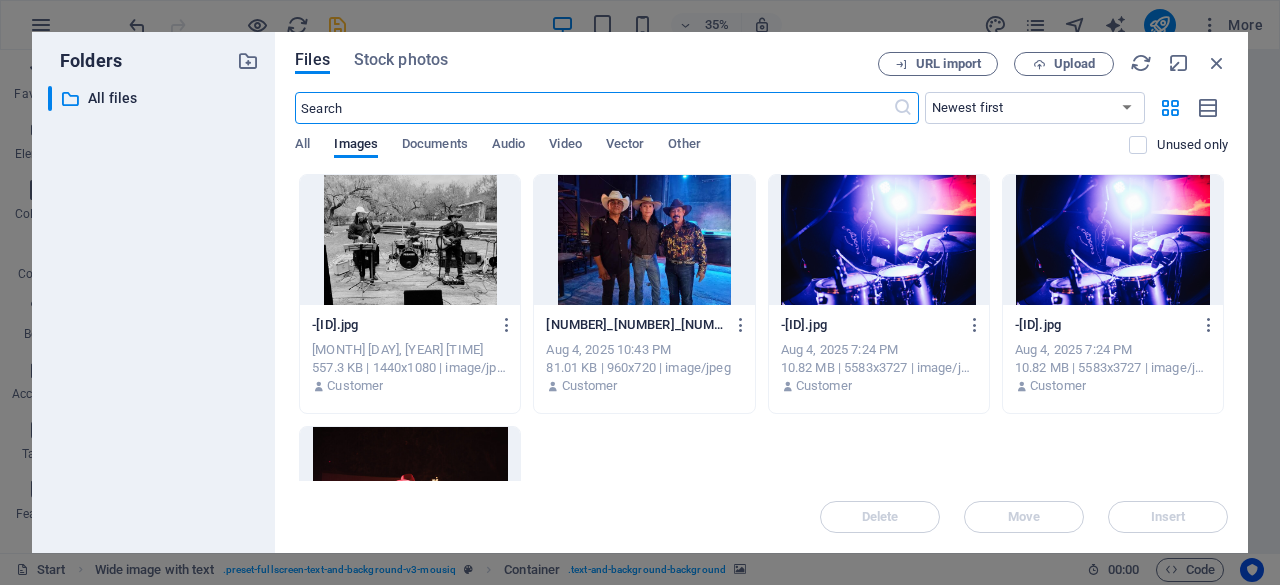 click at bounding box center [410, 240] 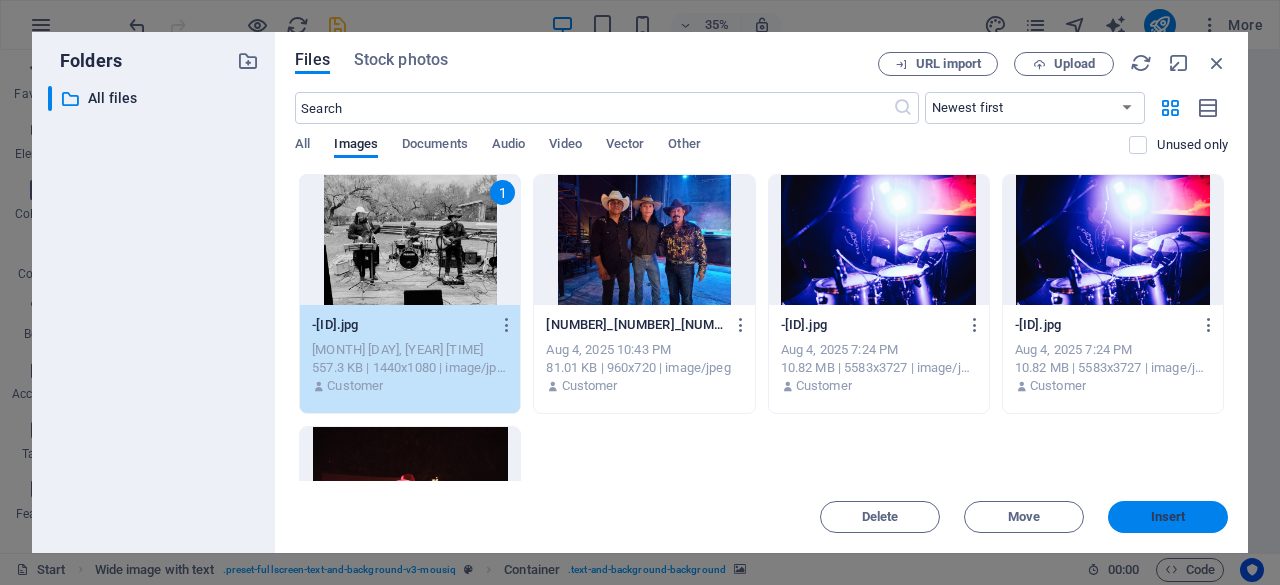 click on "Insert" at bounding box center (1168, 517) 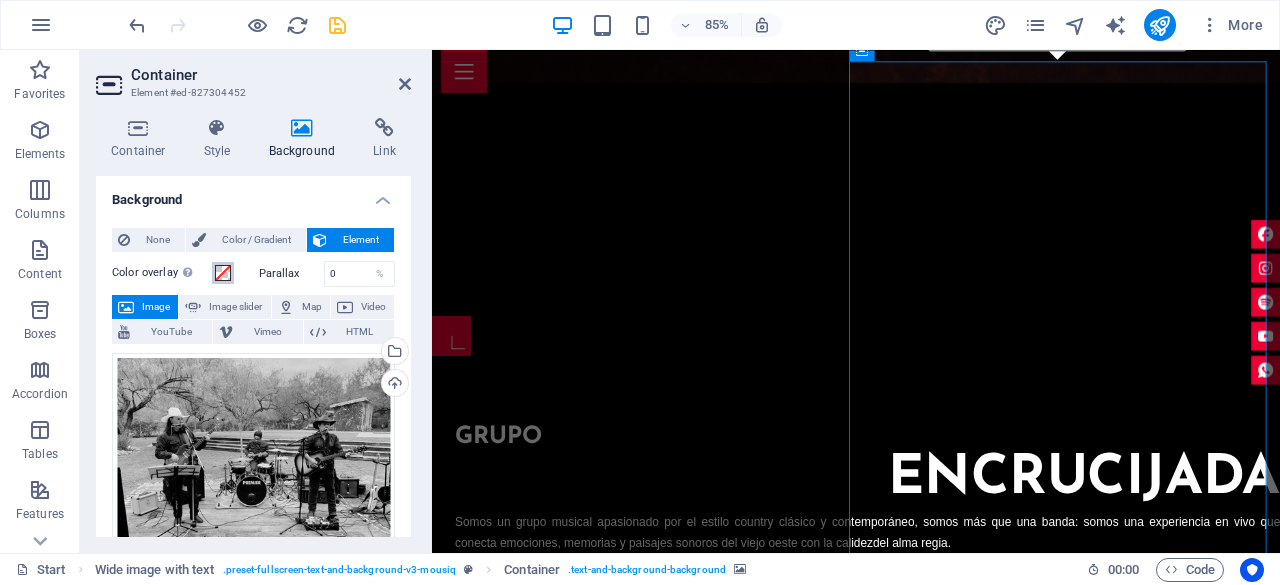click at bounding box center [223, 273] 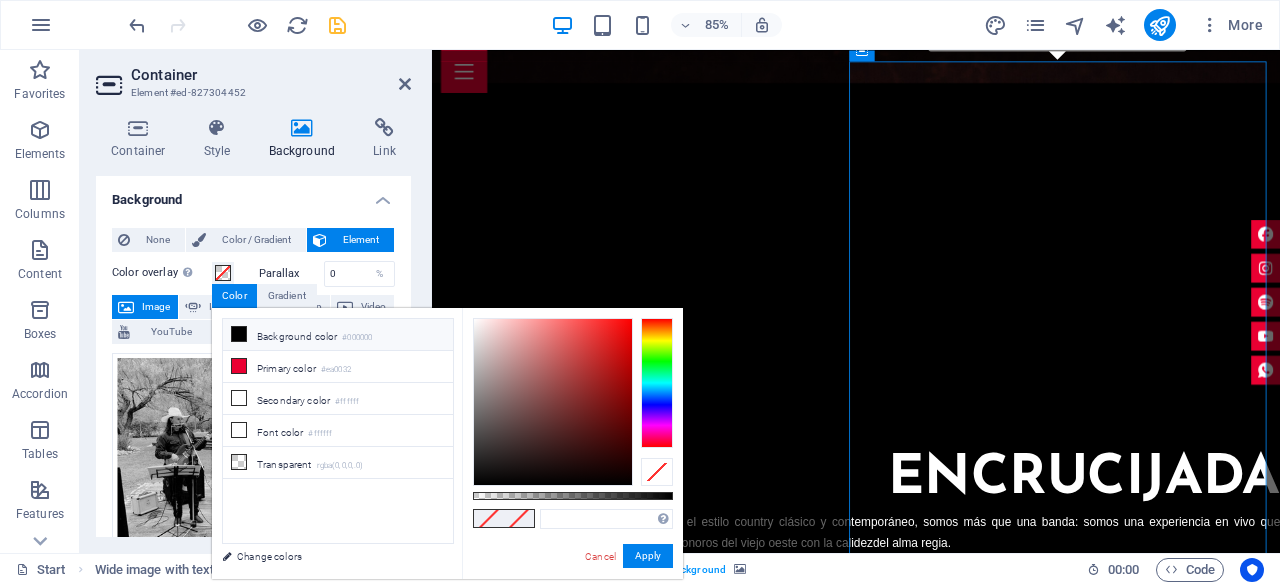 click on "Background color
#000000" at bounding box center [338, 335] 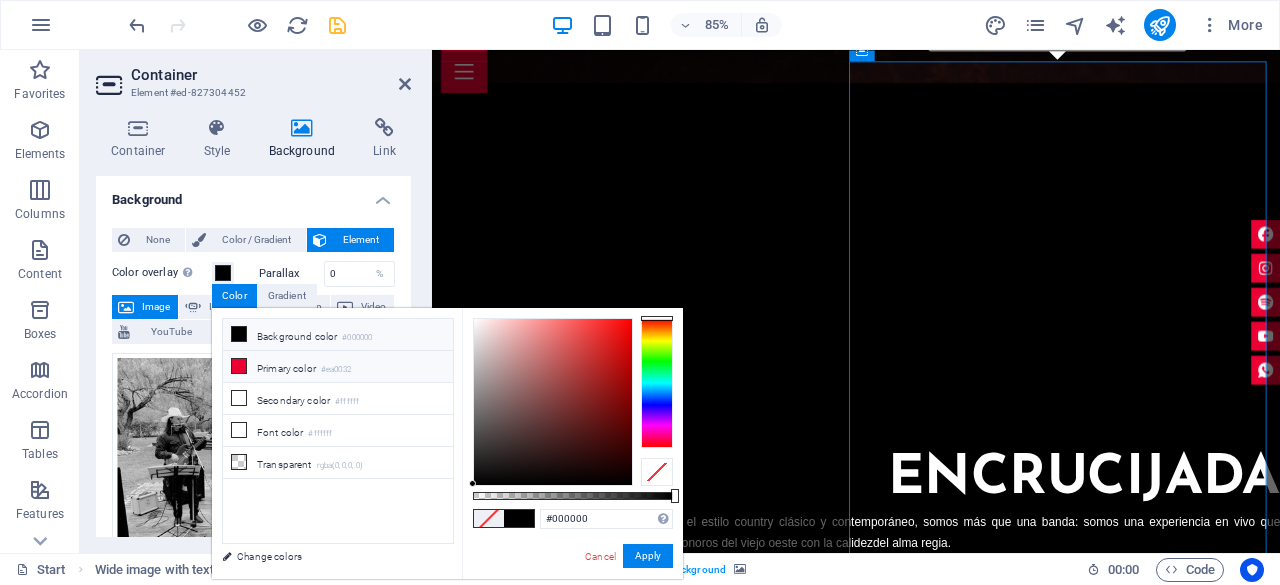 click on "Primary color
#ea0032" at bounding box center [338, 367] 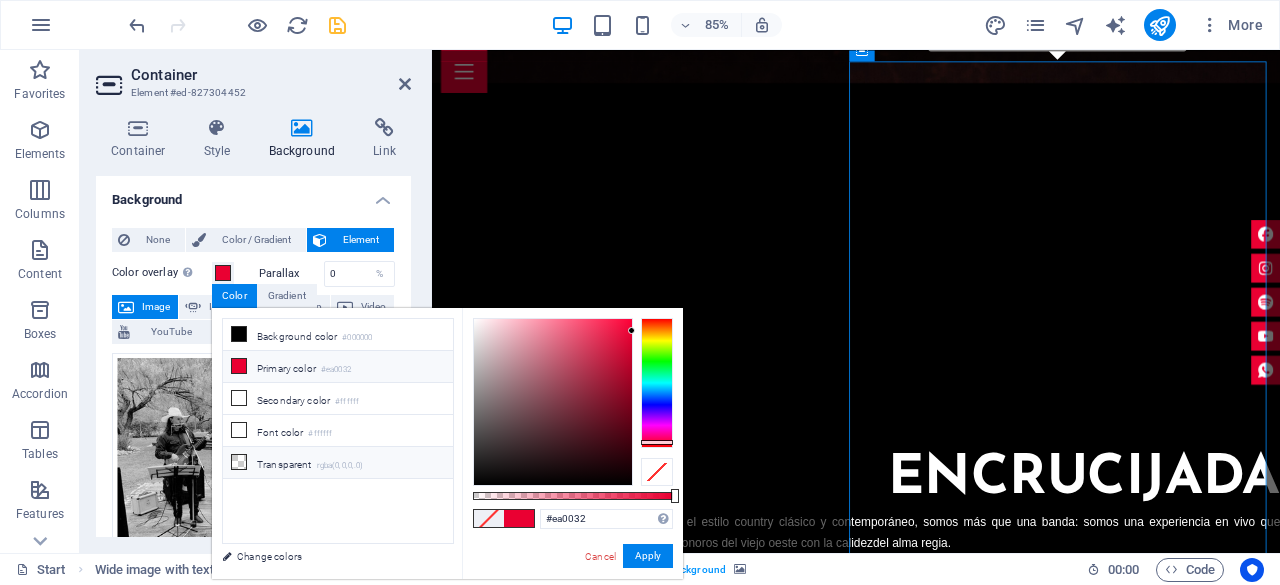 click on "Transparent
rgba(0,0,0,.0)" at bounding box center [338, 463] 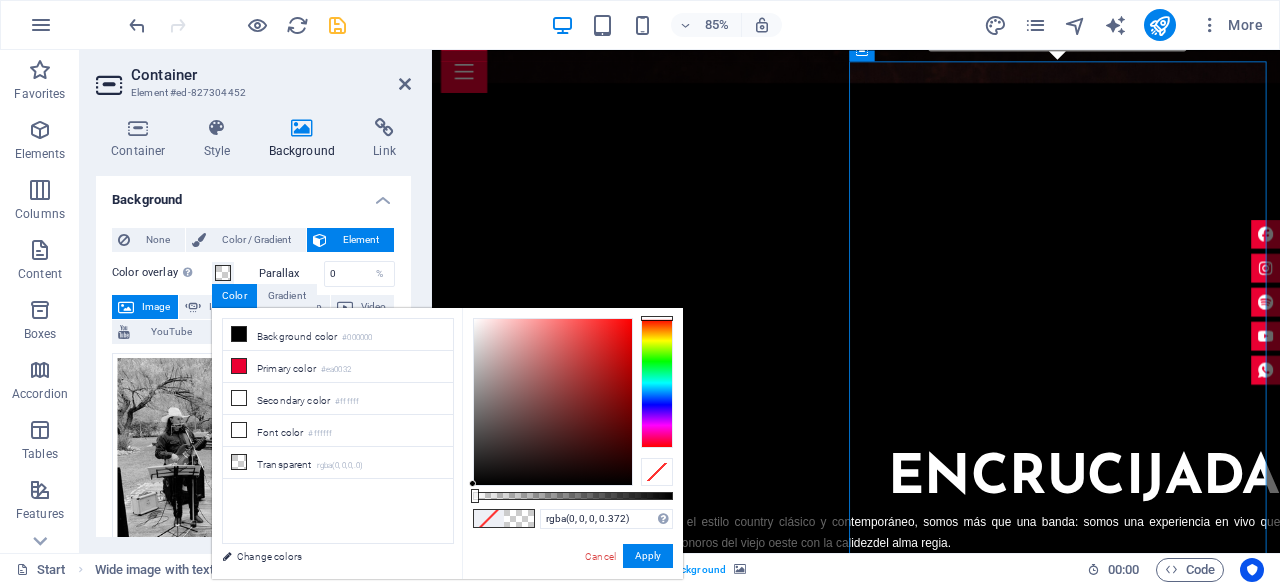 type on "rgba(0, 0, 0, 0.377)" 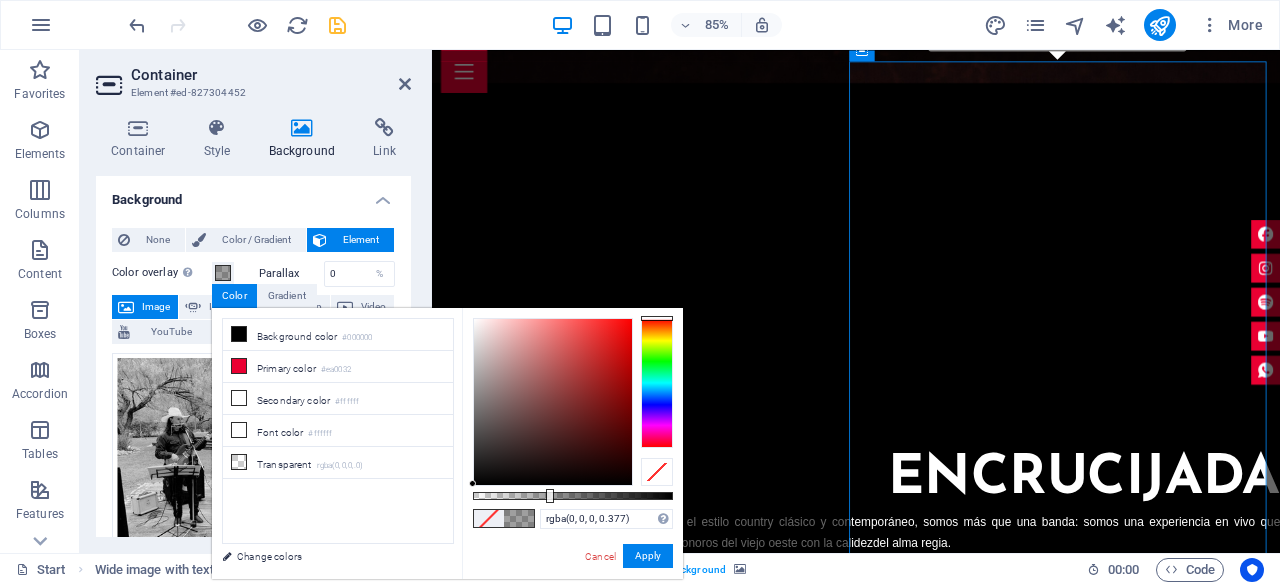 drag, startPoint x: 473, startPoint y: 495, endPoint x: 548, endPoint y: 476, distance: 77.36925 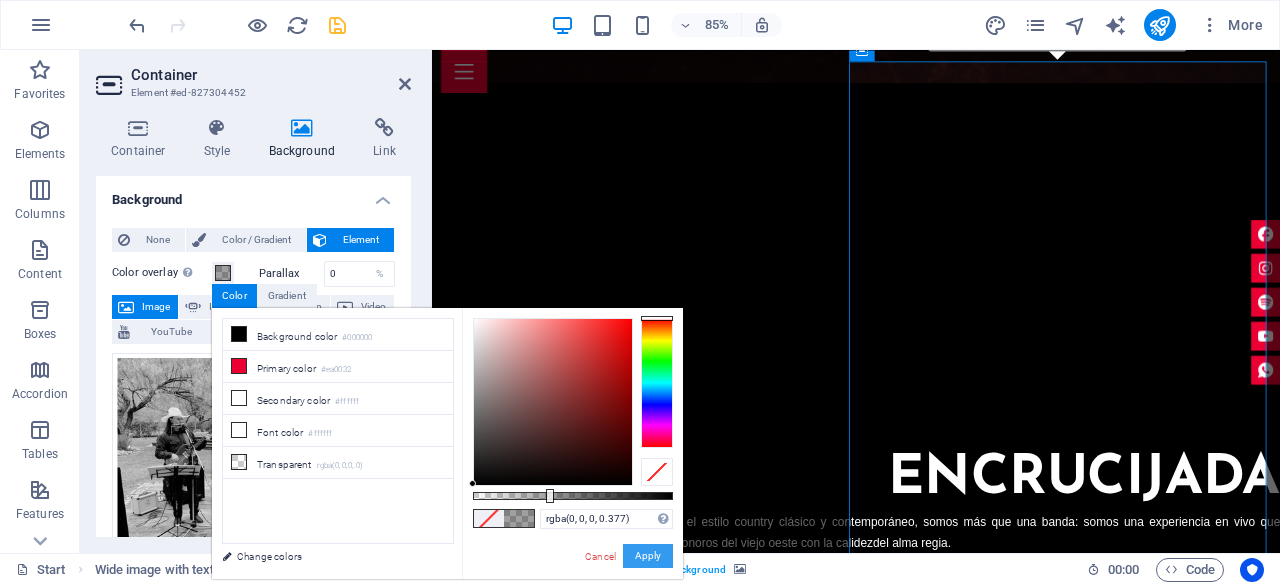 click on "Apply" at bounding box center [648, 556] 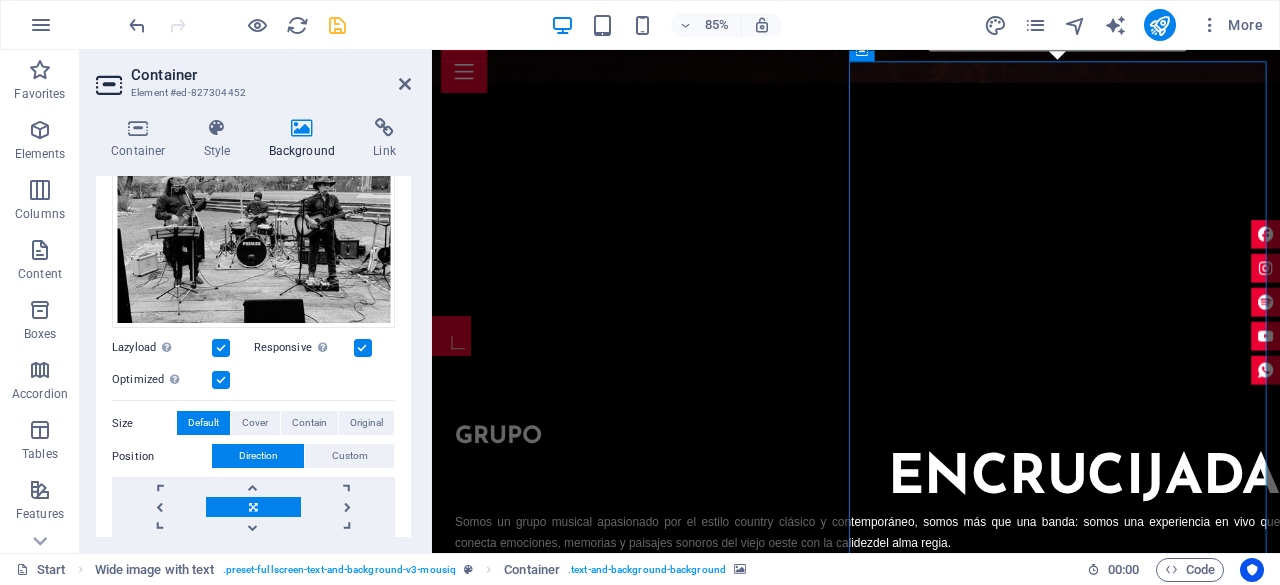 scroll, scrollTop: 300, scrollLeft: 0, axis: vertical 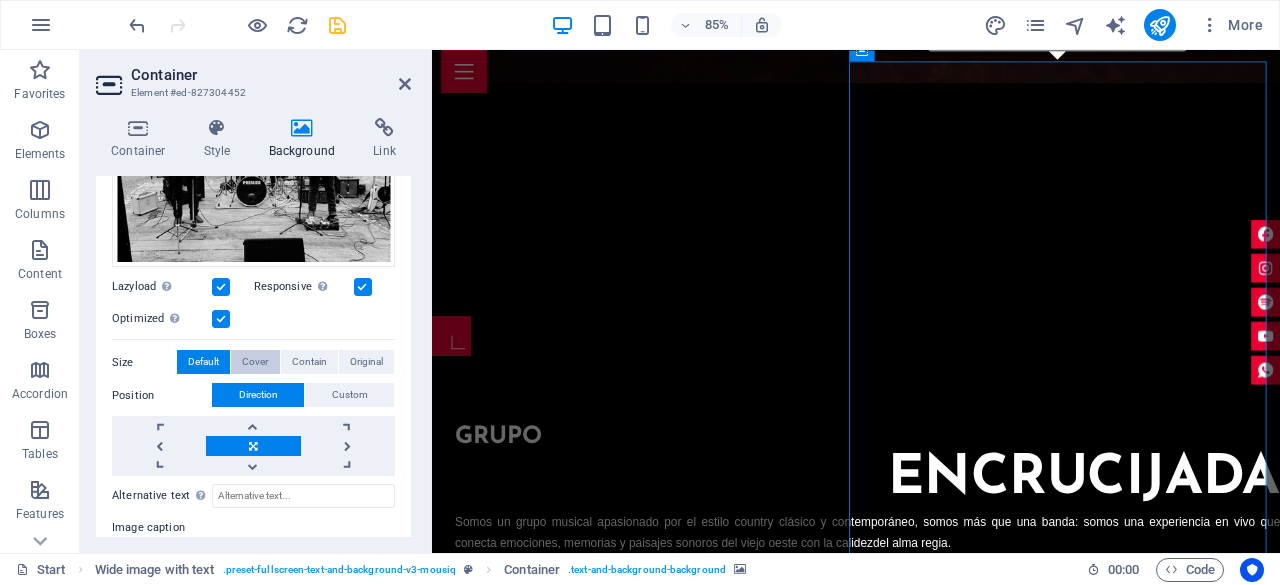 click on "Cover" at bounding box center (255, 362) 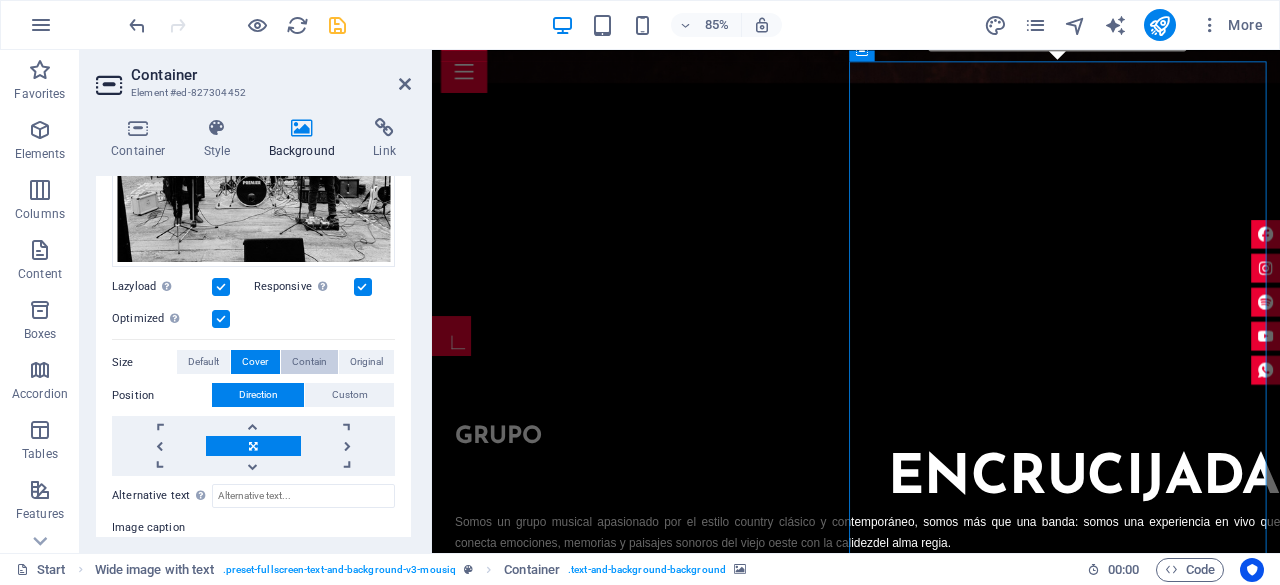 click on "Contain" at bounding box center [309, 362] 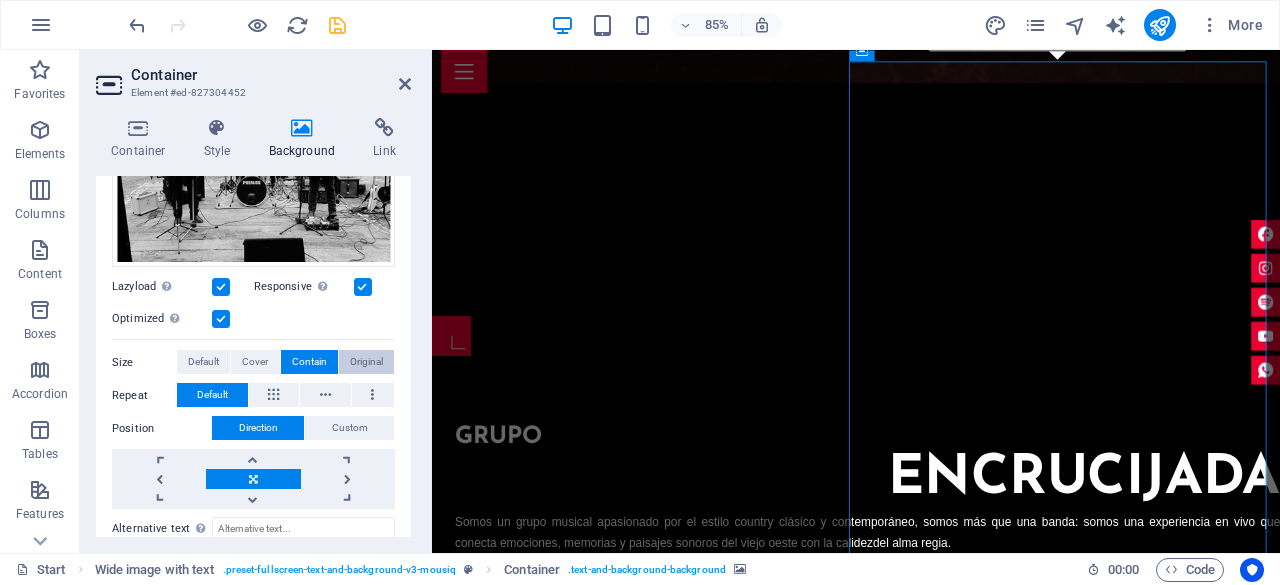click on "Original" at bounding box center (366, 362) 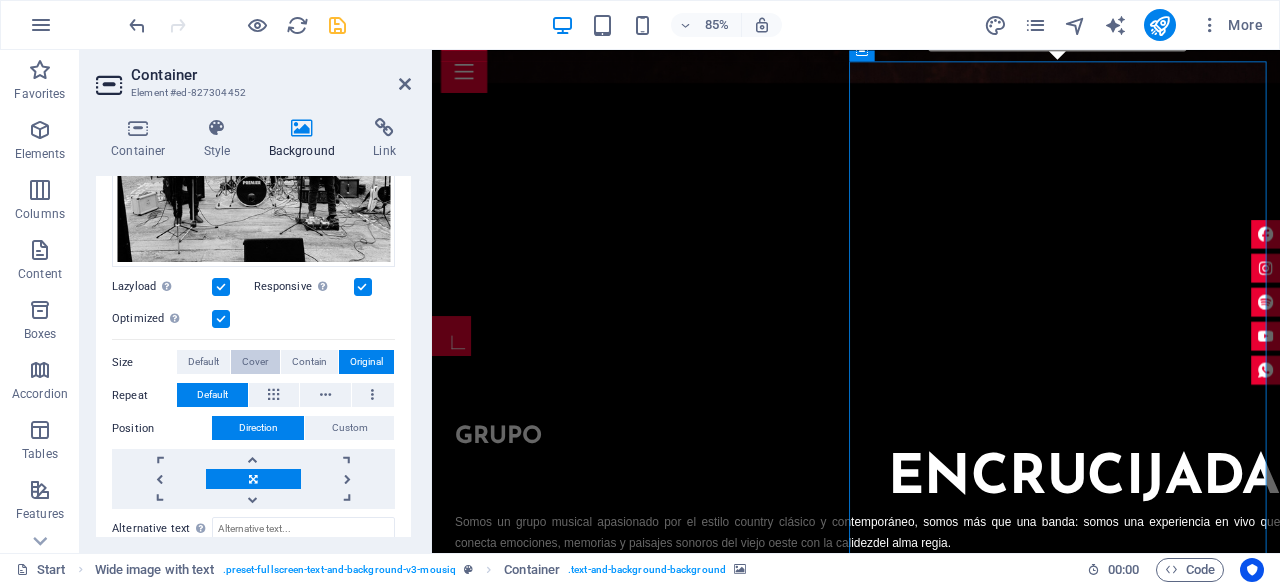click on "Cover" at bounding box center (255, 362) 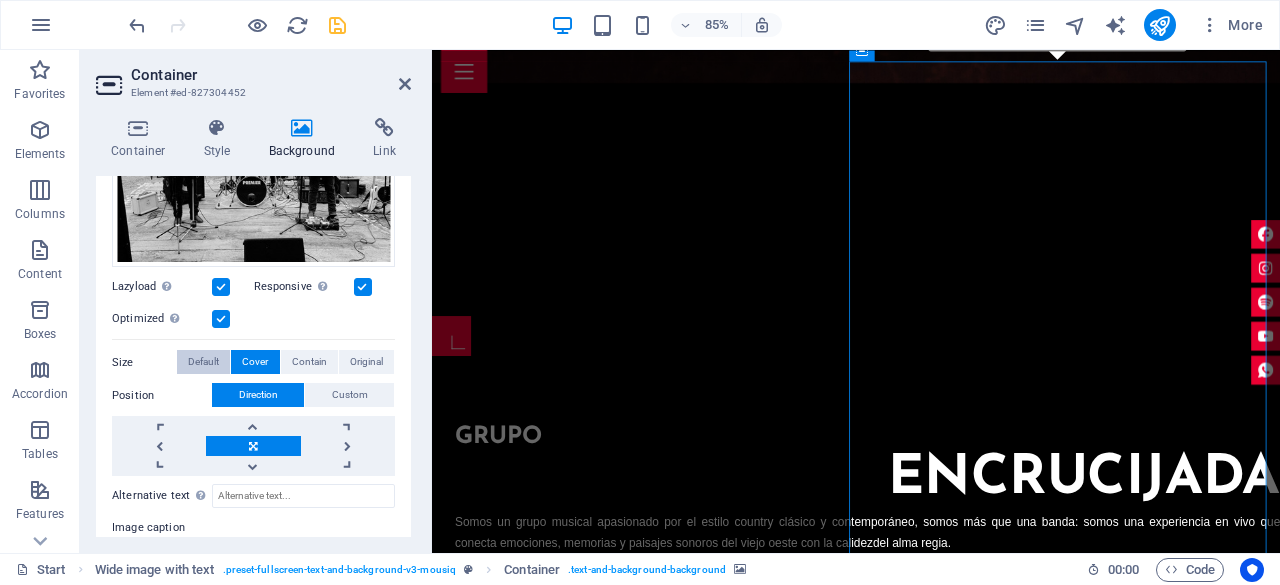 click on "Default" at bounding box center [203, 362] 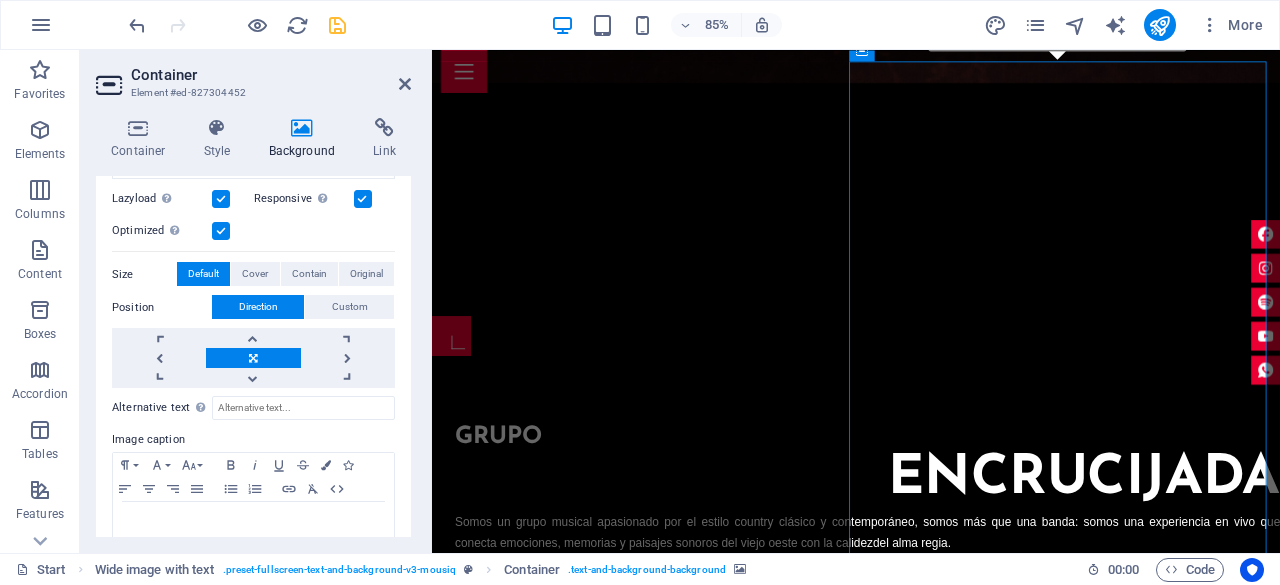 scroll, scrollTop: 426, scrollLeft: 0, axis: vertical 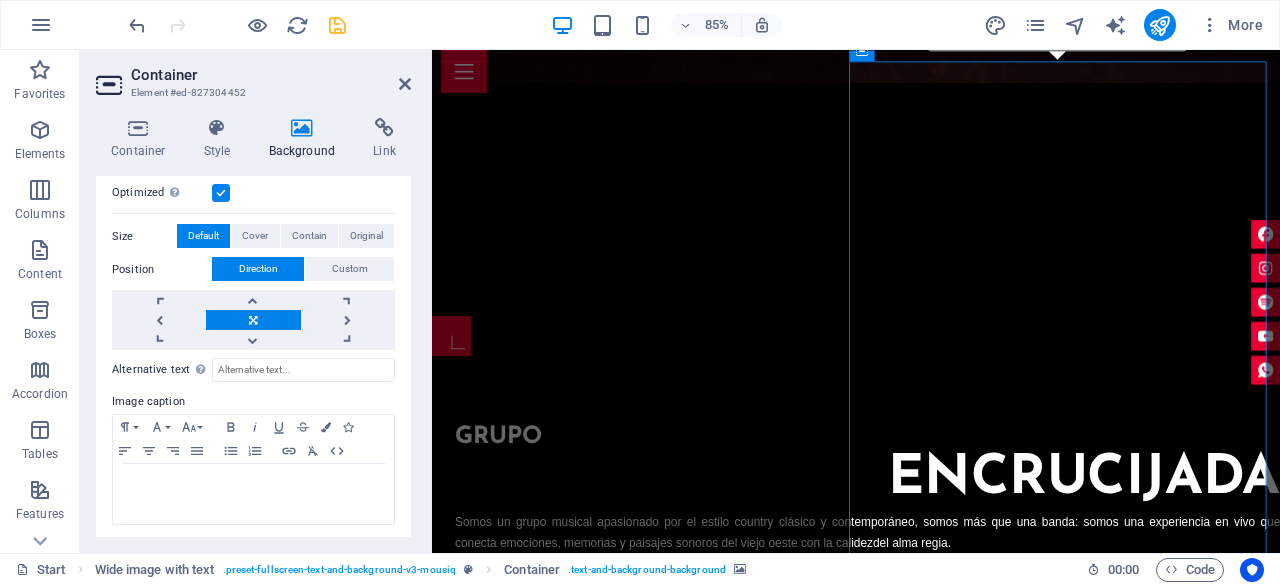 click at bounding box center (253, 320) 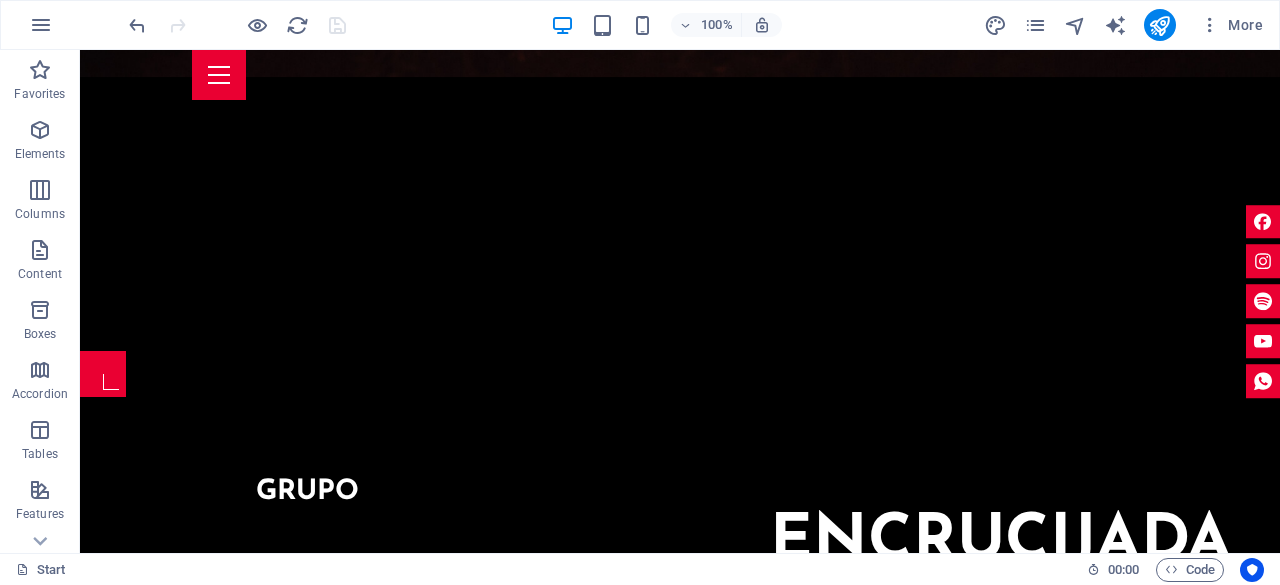 scroll, scrollTop: 1901, scrollLeft: 0, axis: vertical 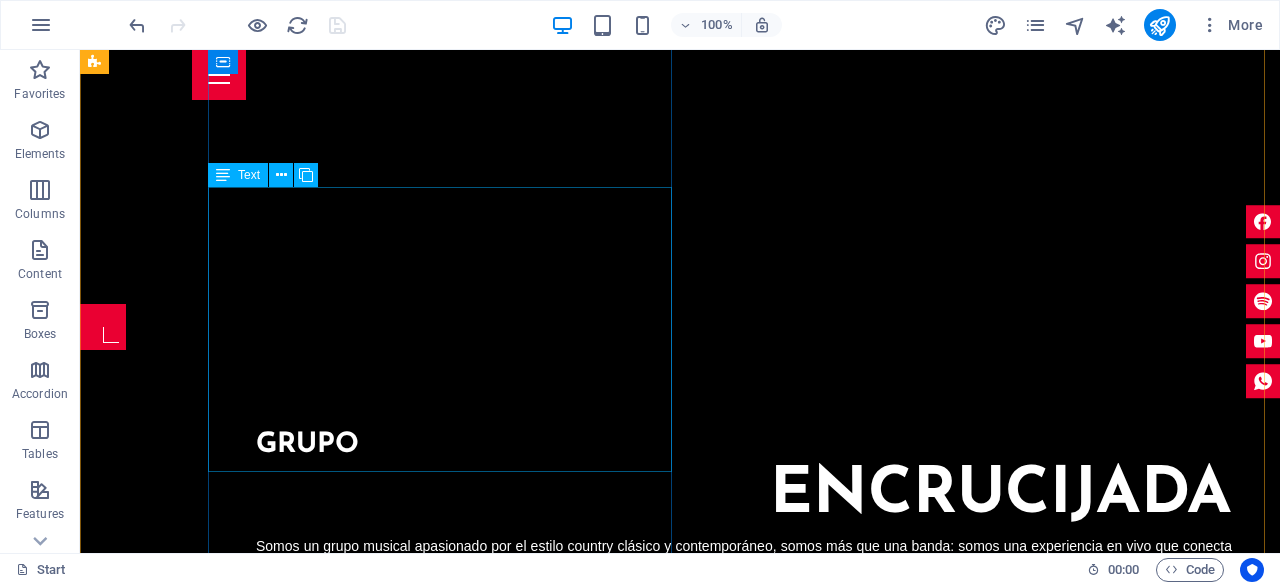 click on "Somos un grupo musical apasionado por el estilo country clásico y contemporáneo, somos más que una banda: somos una experiencia en vivo que conecta emociones, memorias y paisajes sonoros del viejo oeste con la calidez  del alma regia. Con guitarras acústicas, banjos, armónicas y un ritmo que invita a bailar, Encrucijada Country te lleva por un viaje musical que cruza fronteras. Nuestro repertorio incluye desde clásicos de Johnny Cash y Alan Jackson hasta composiciones originales que cuentan historias de caminos, decisiones y libertad." at bounding box center (744, 610) 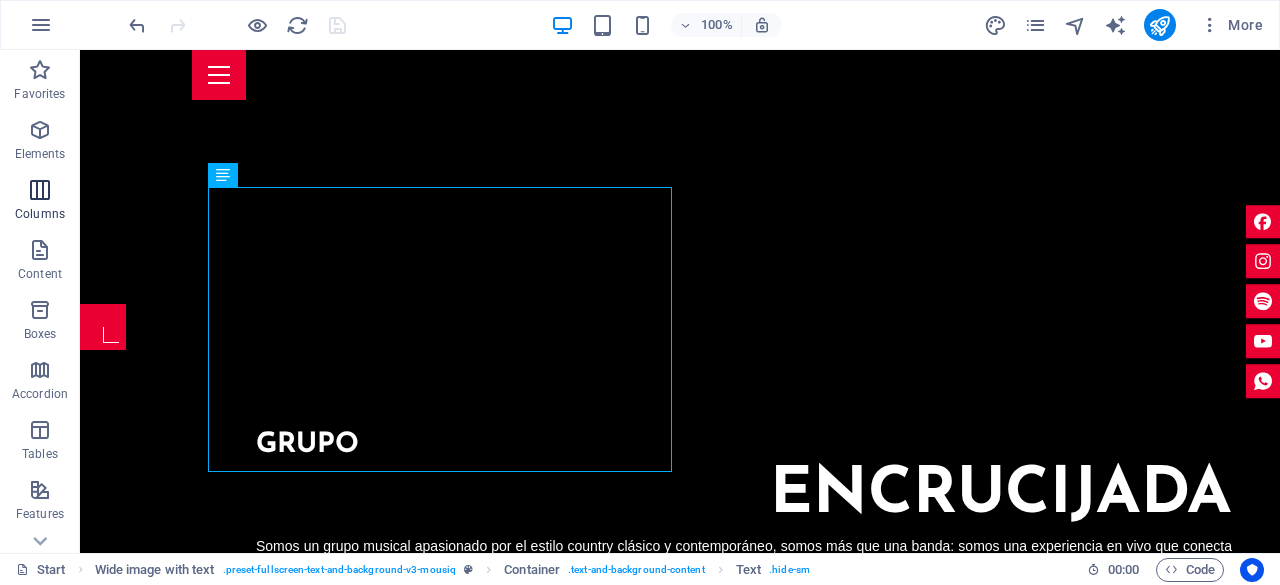 drag, startPoint x: 46, startPoint y: 205, endPoint x: 32, endPoint y: 196, distance: 16.643316 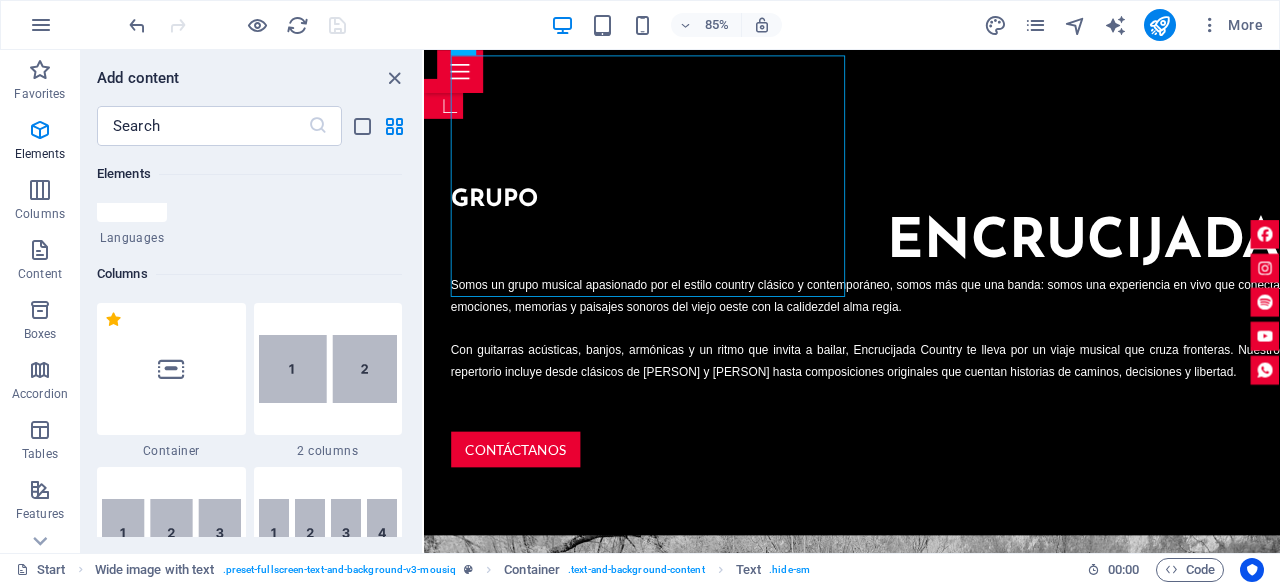 scroll, scrollTop: 1054, scrollLeft: 0, axis: vertical 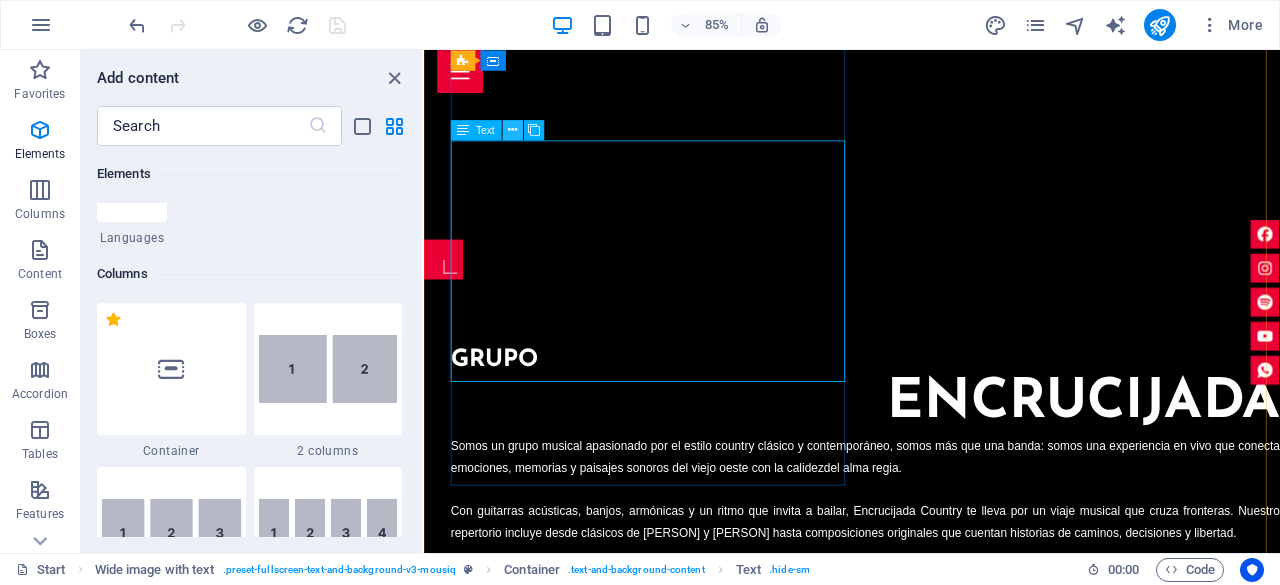 click at bounding box center (512, 130) 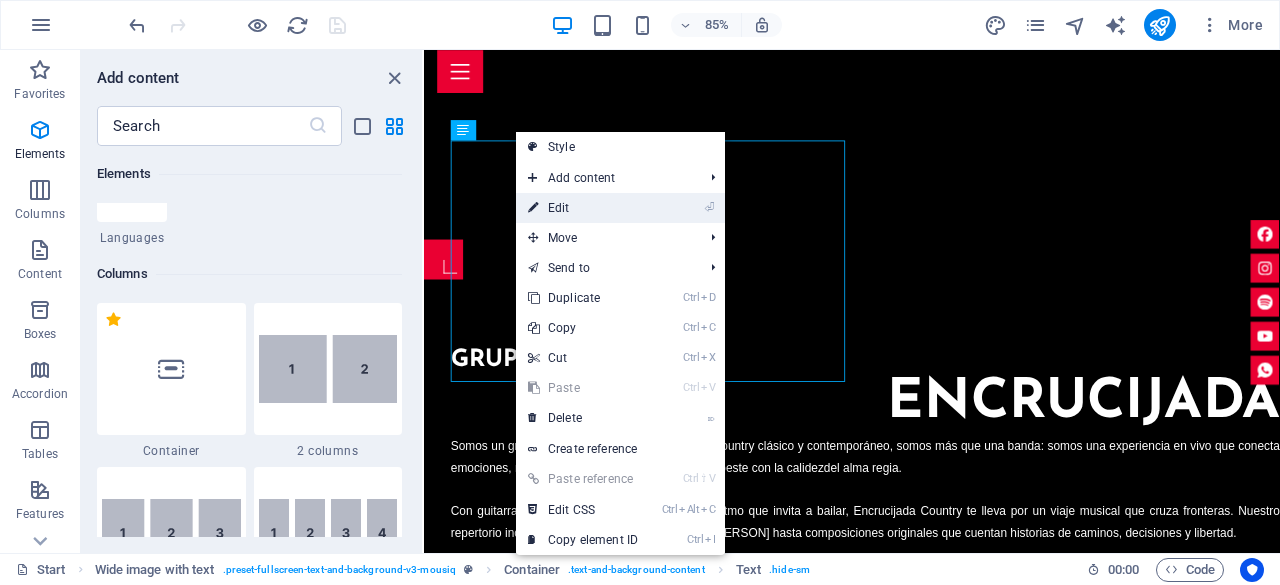 click on "⏎  Edit" at bounding box center [583, 208] 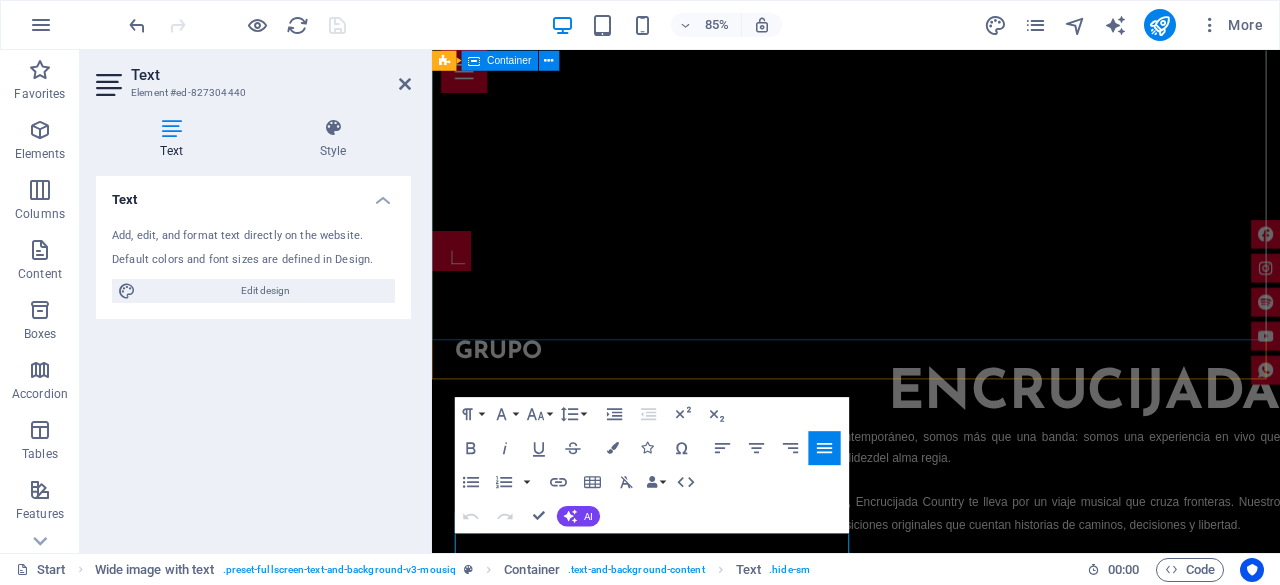 scroll, scrollTop: 1327, scrollLeft: 0, axis: vertical 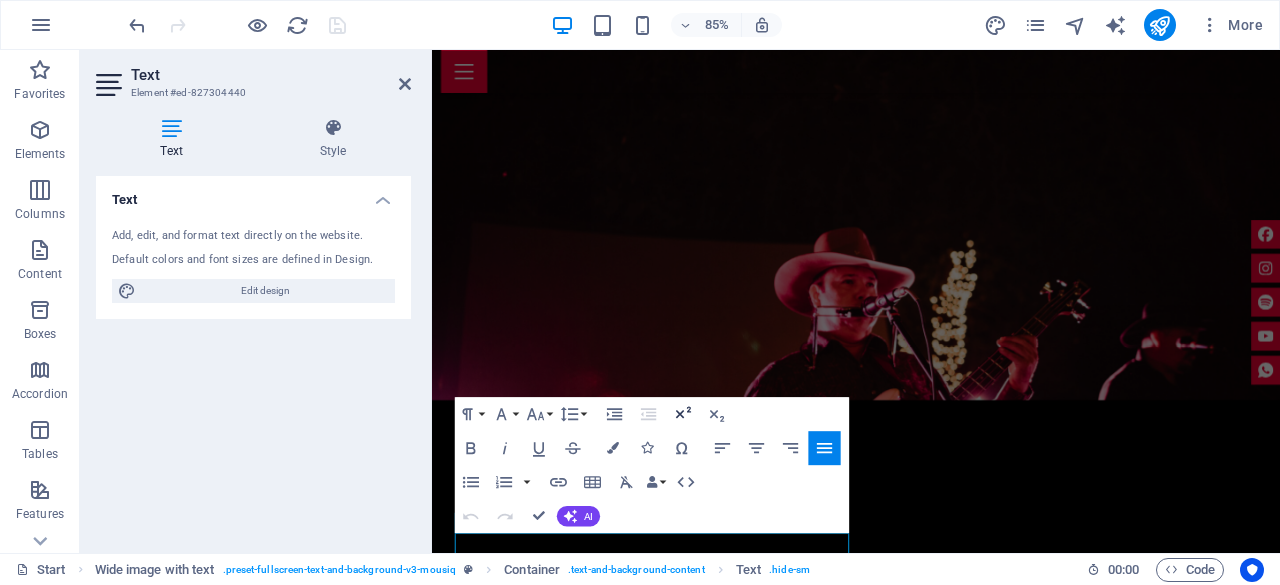 click 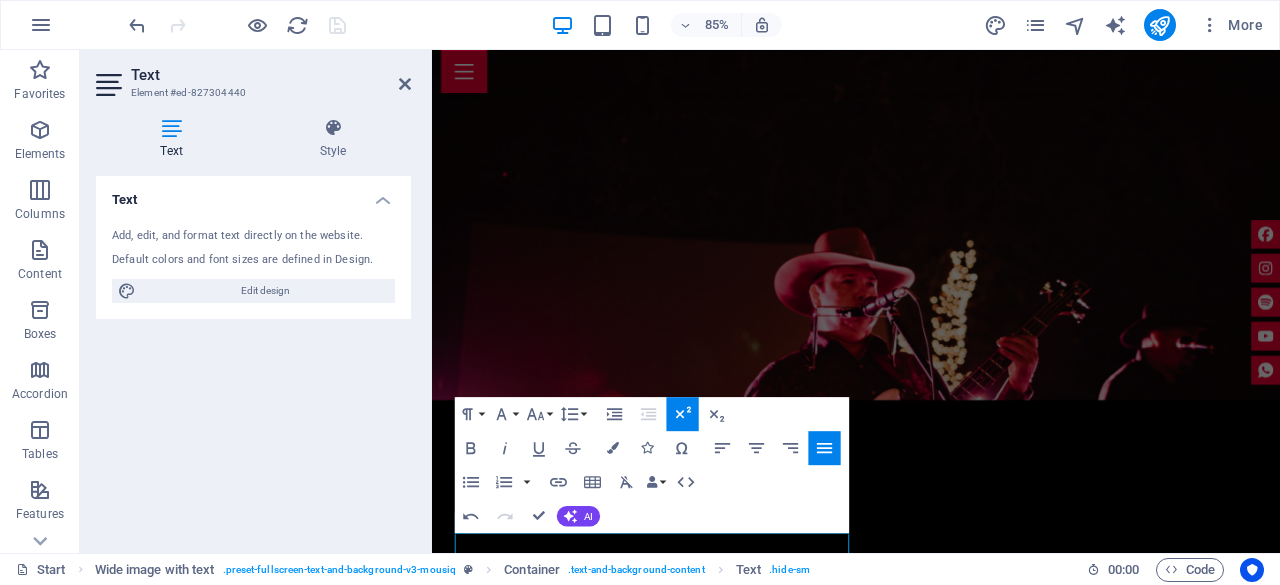click 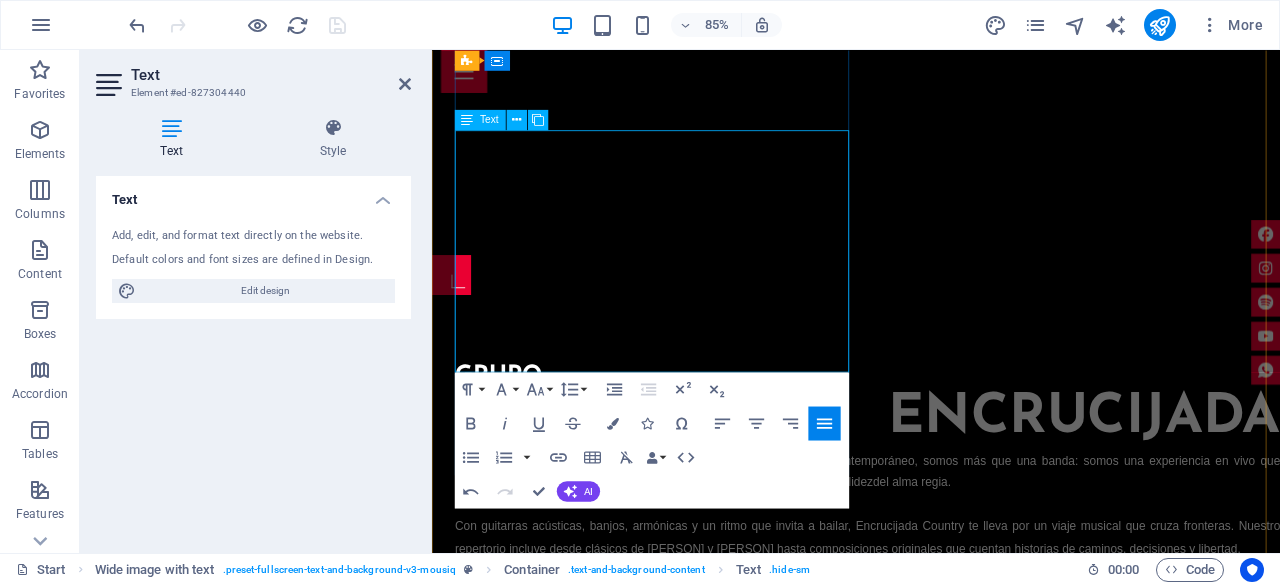 scroll, scrollTop: 1727, scrollLeft: 0, axis: vertical 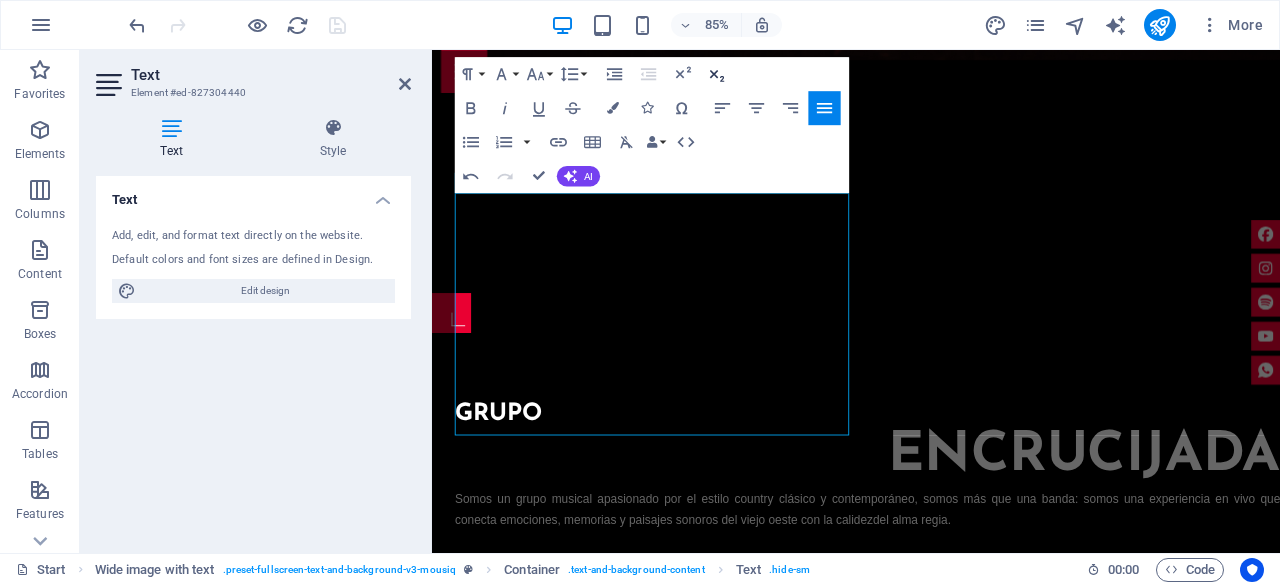 click 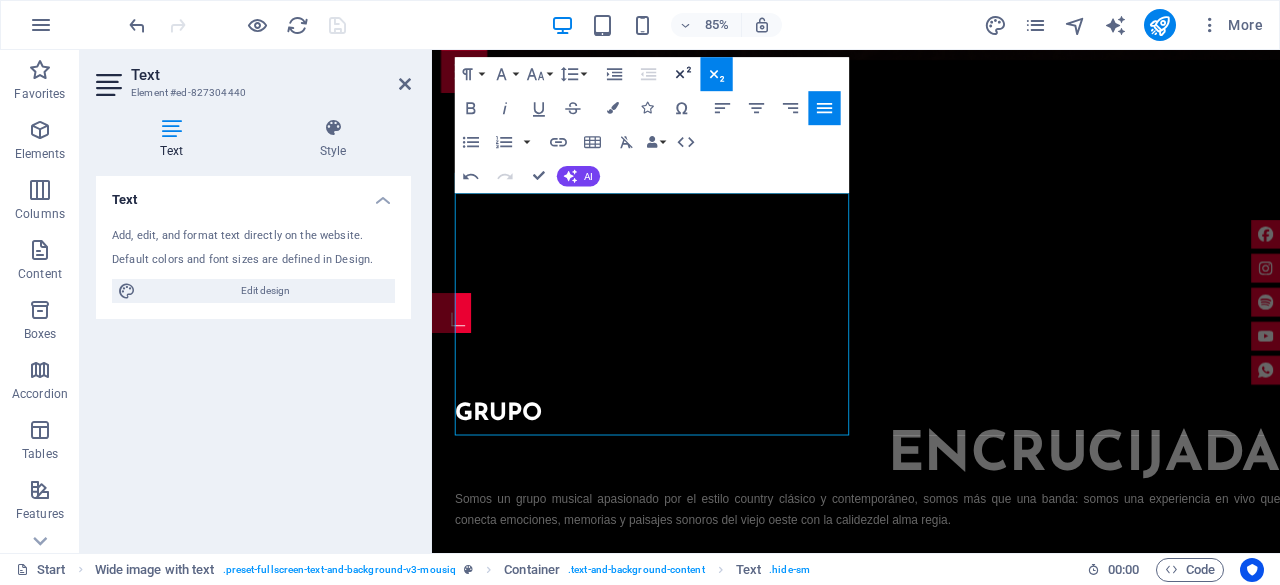 click 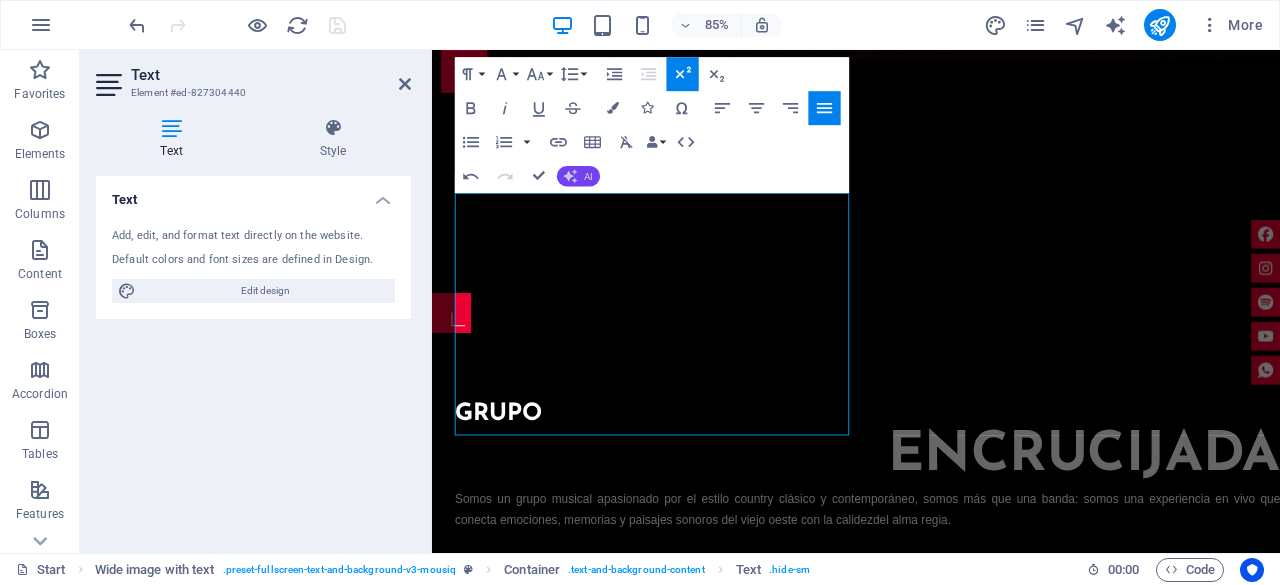 click 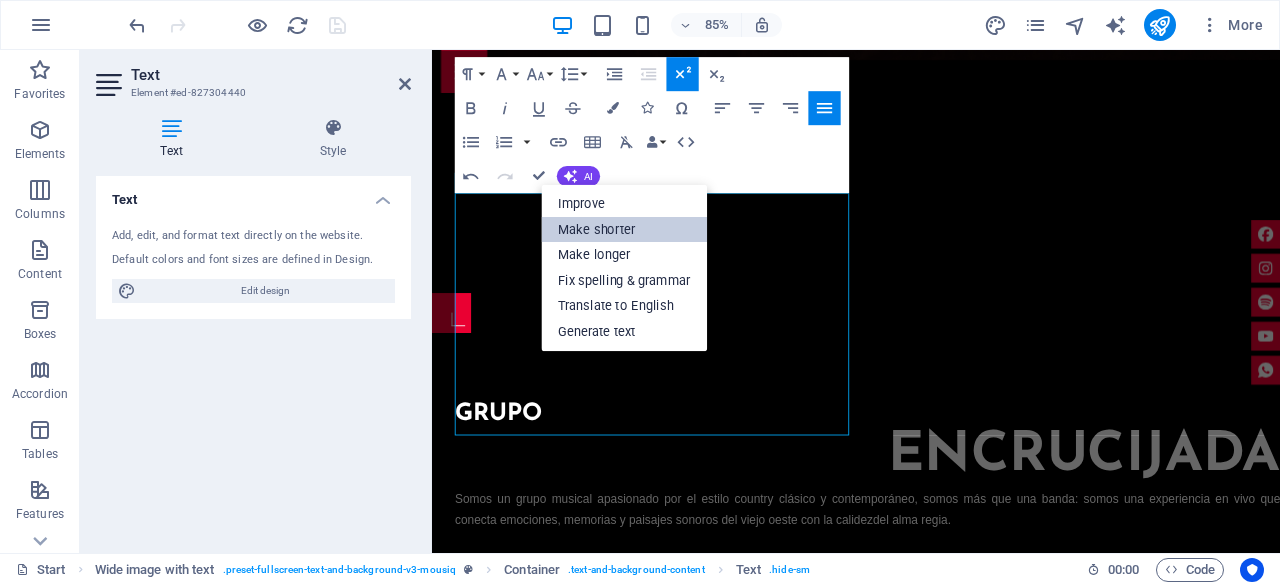 click on "Make shorter" at bounding box center [624, 229] 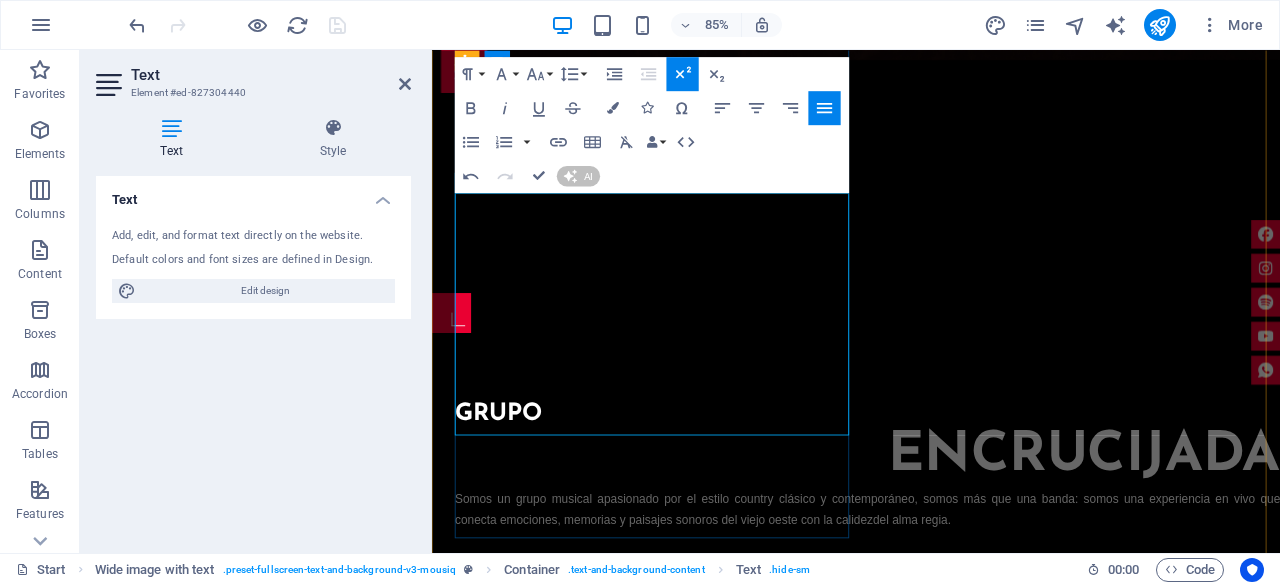type 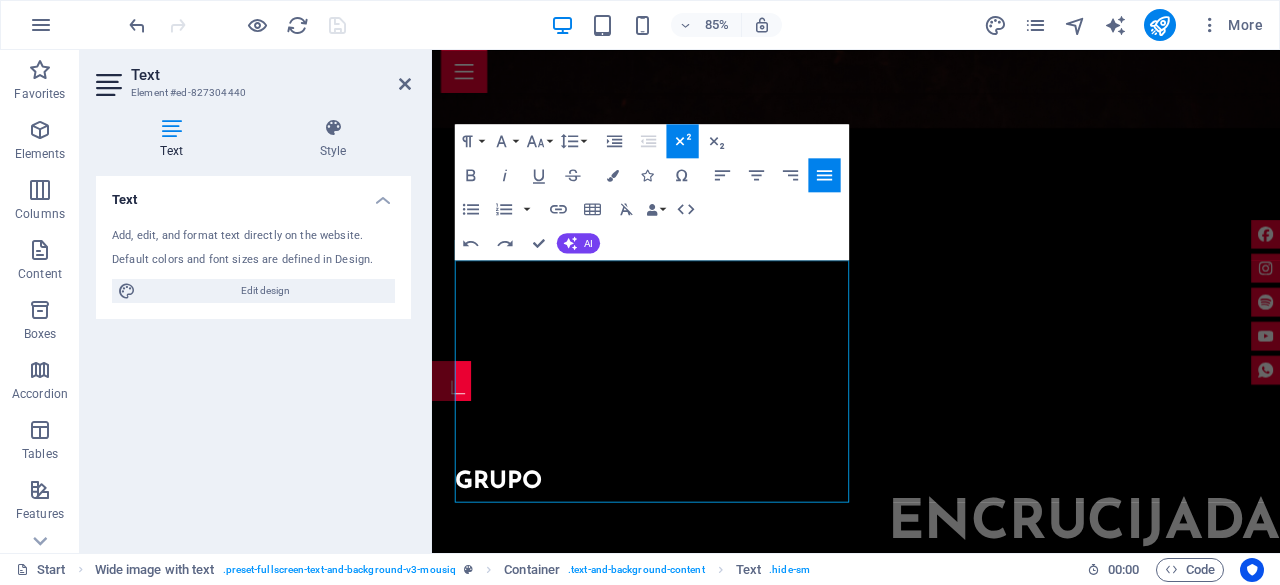 scroll, scrollTop: 1627, scrollLeft: 0, axis: vertical 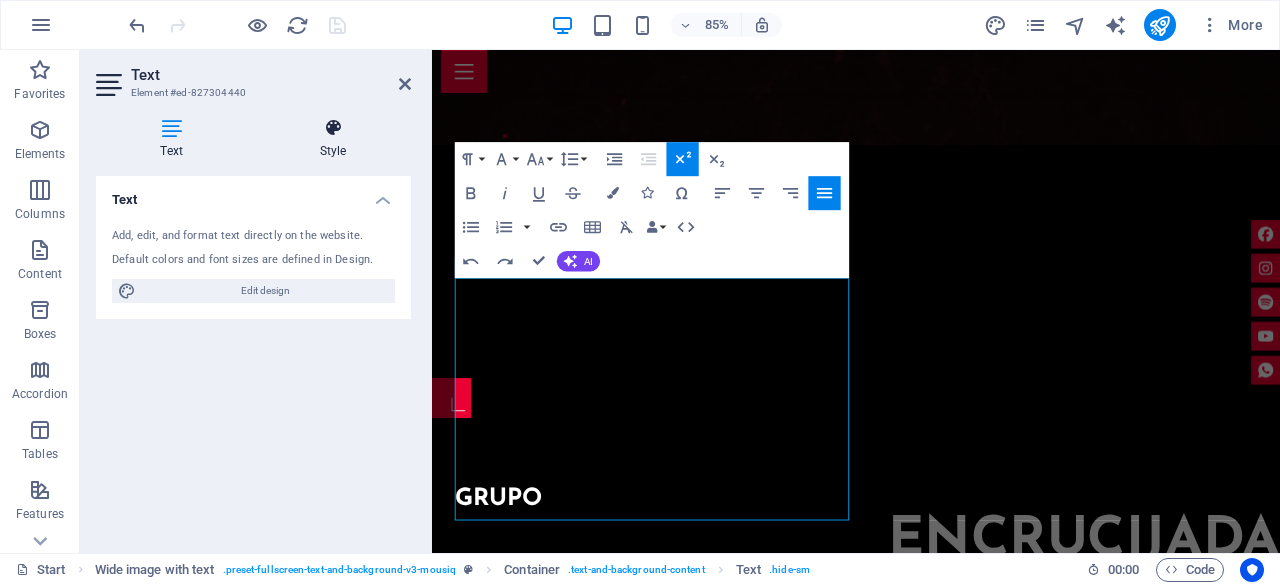 click on "Style" at bounding box center (333, 139) 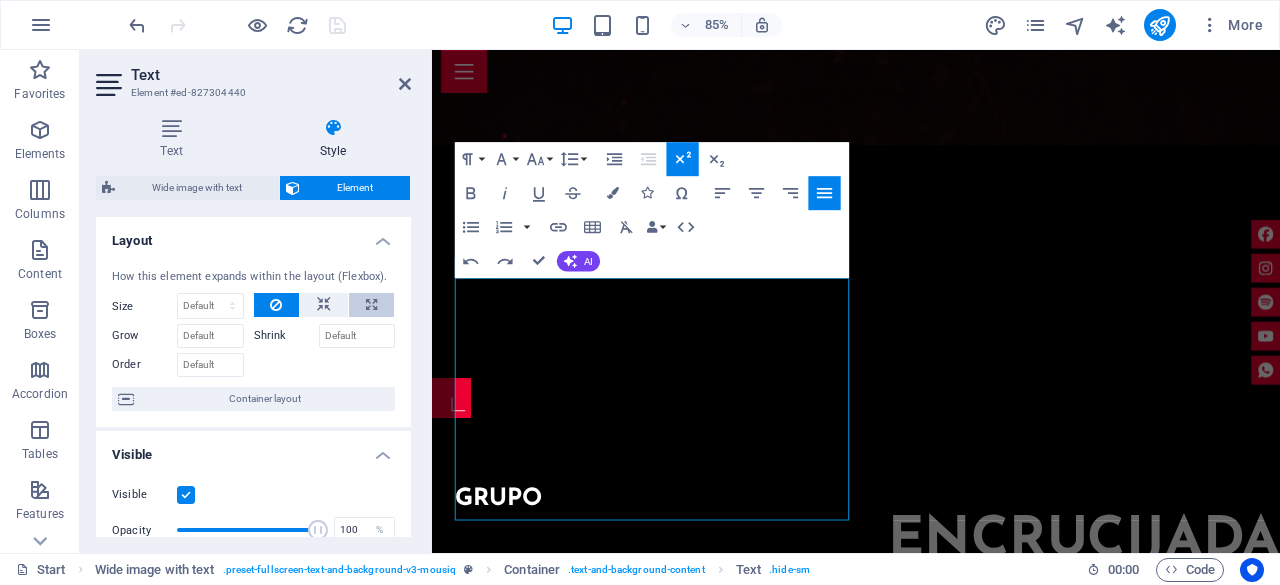 click at bounding box center (371, 305) 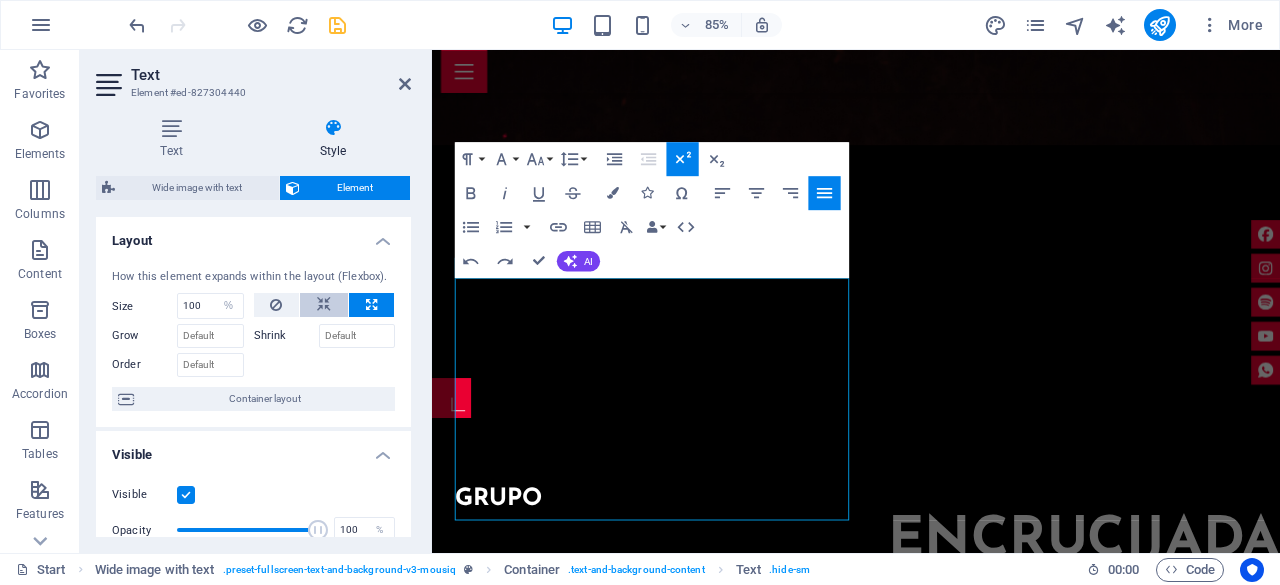 click at bounding box center (324, 305) 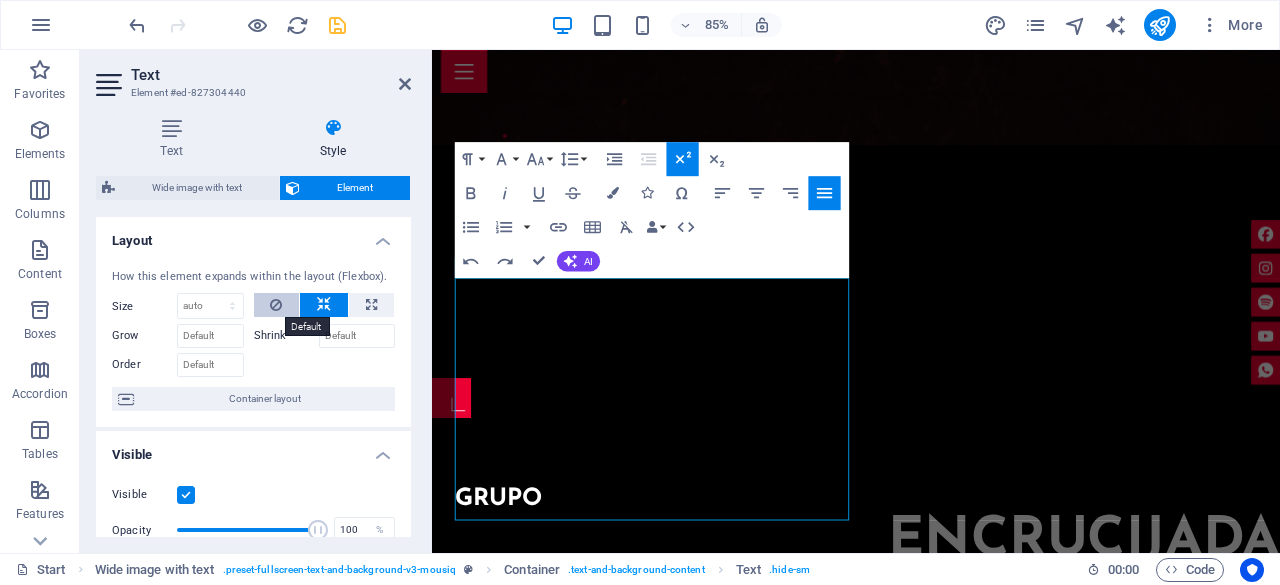 click at bounding box center [276, 305] 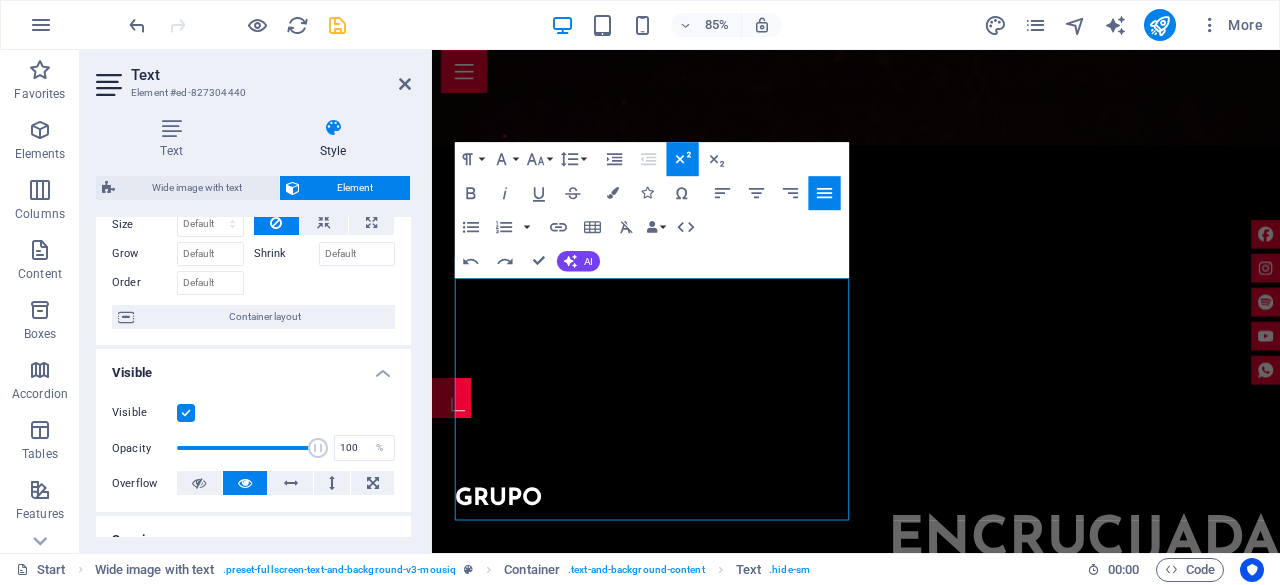 scroll, scrollTop: 100, scrollLeft: 0, axis: vertical 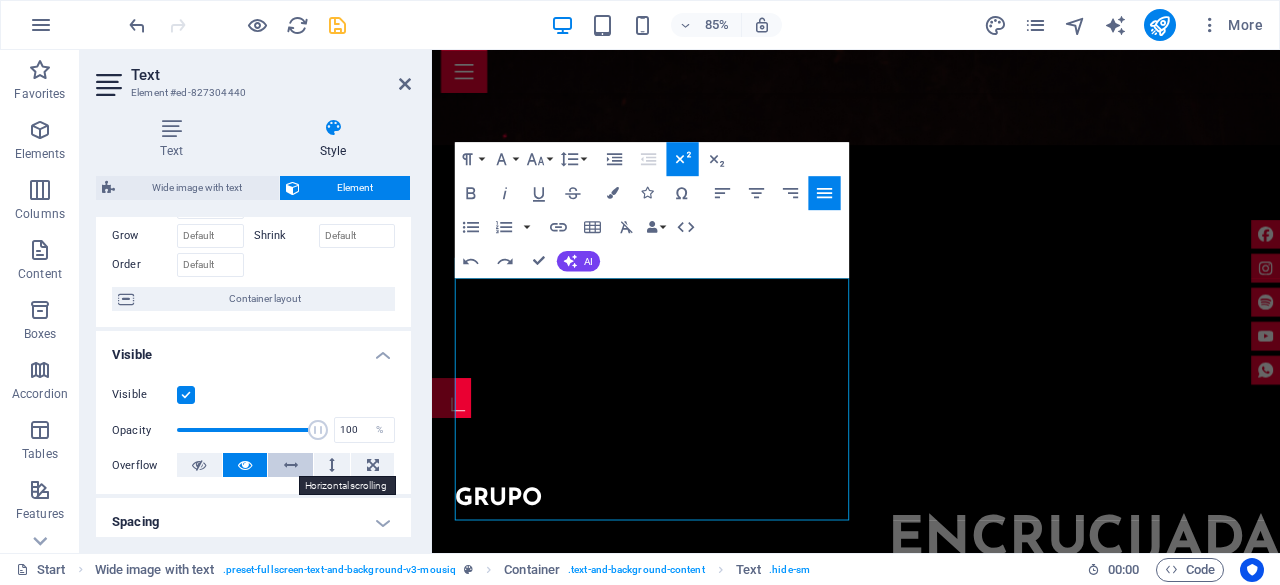 click at bounding box center [291, 465] 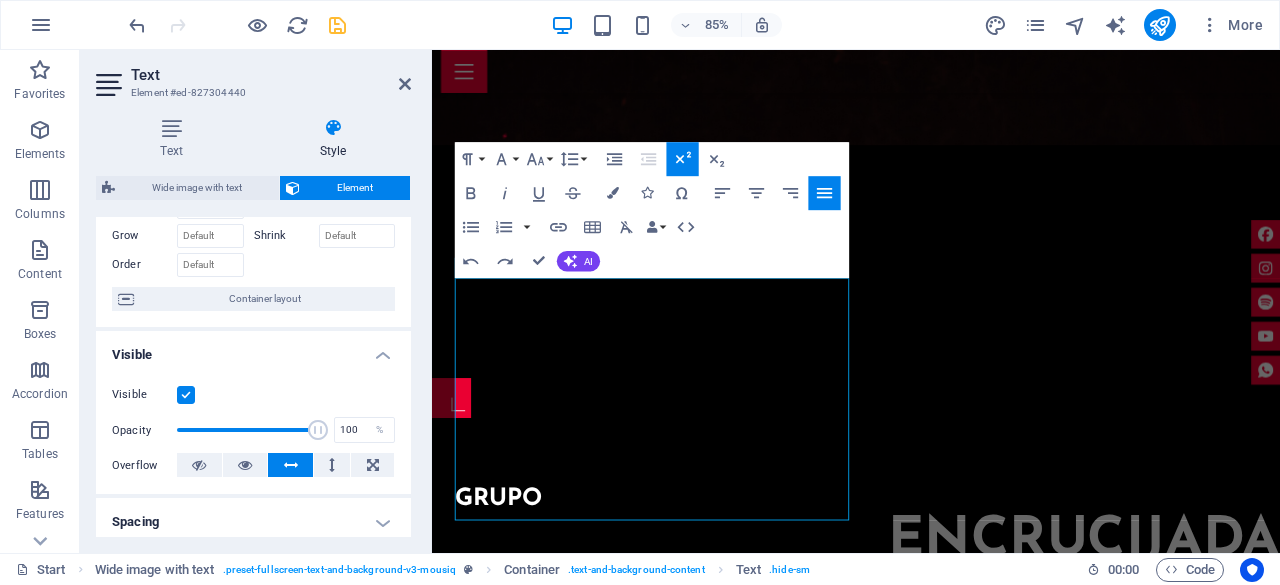 click at bounding box center (291, 465) 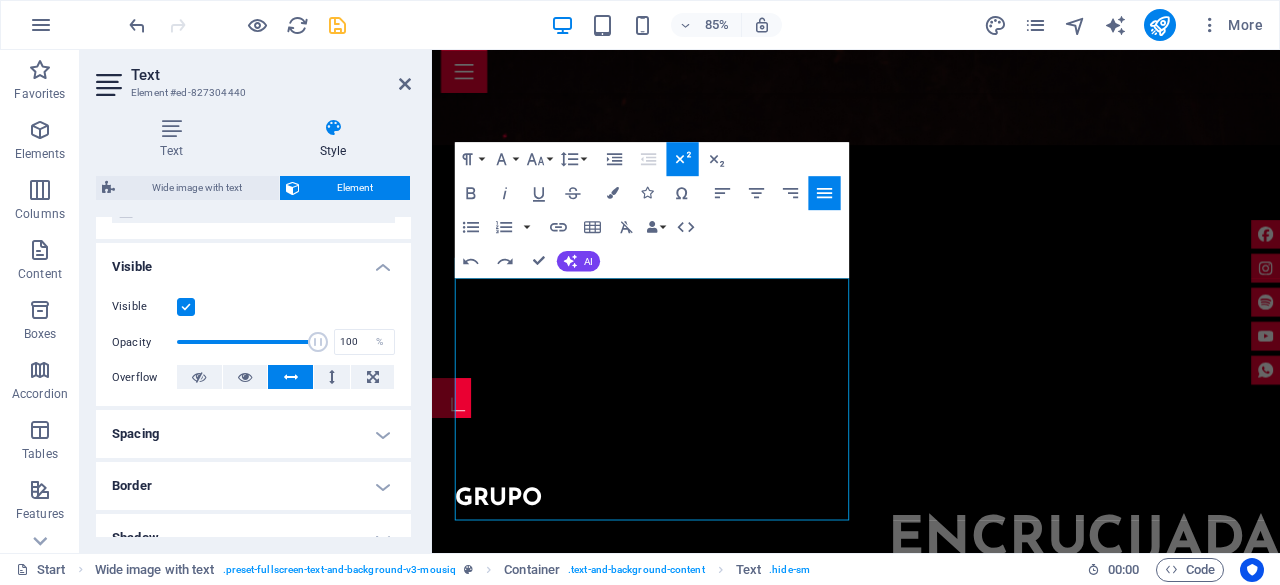 scroll, scrollTop: 300, scrollLeft: 0, axis: vertical 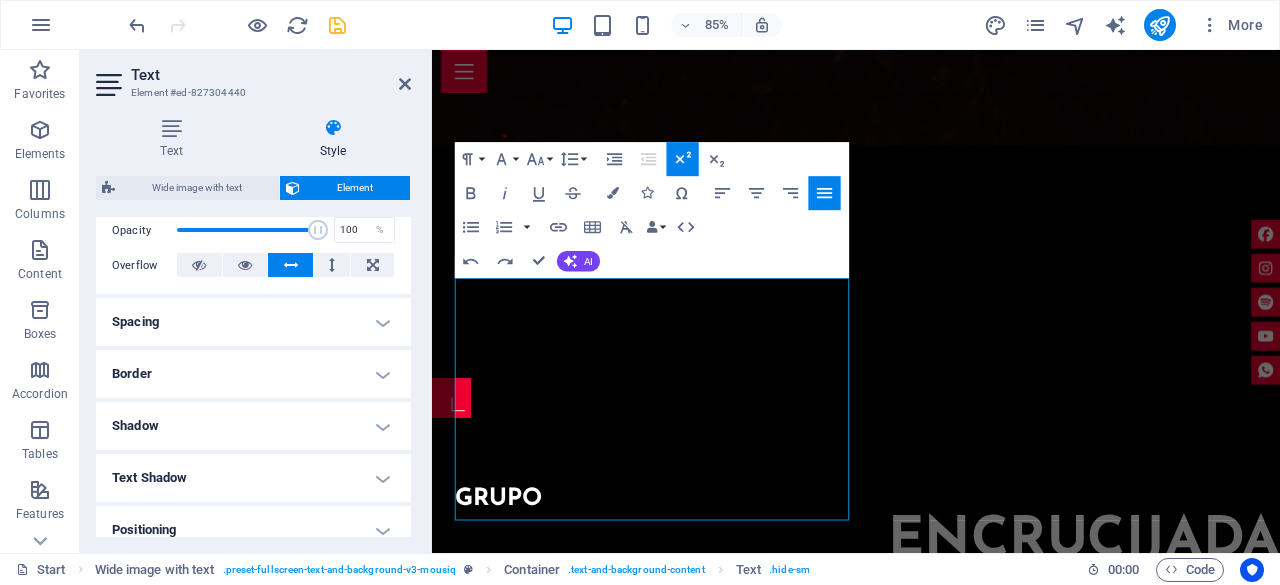 click on "Spacing" at bounding box center (253, 322) 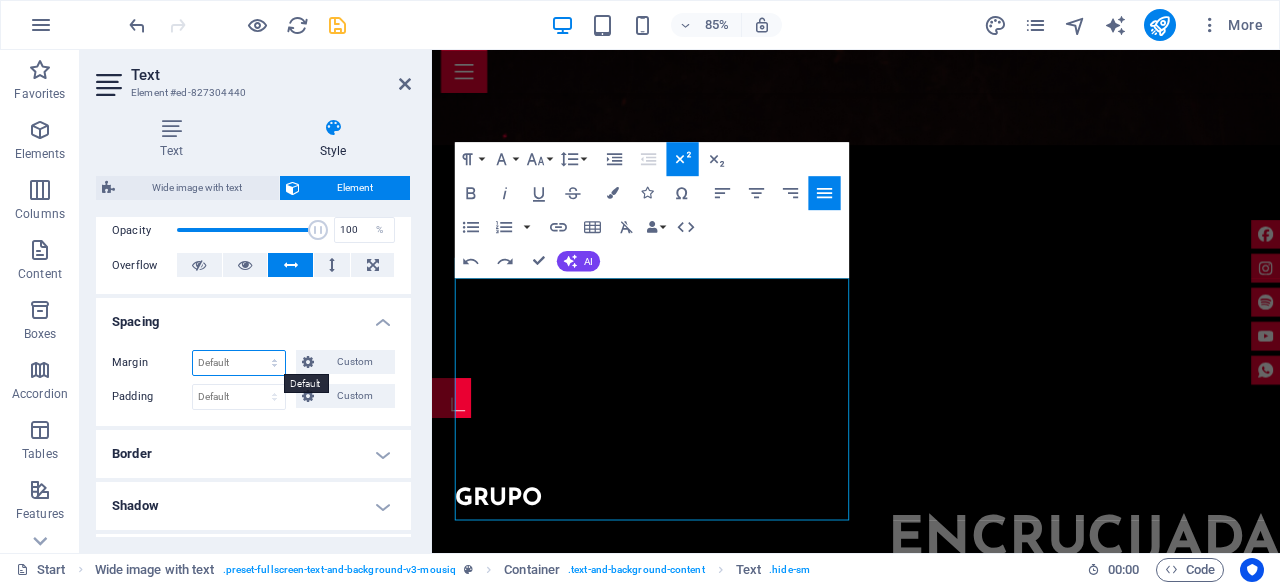 click on "Default auto px % rem vw vh Custom" at bounding box center [239, 363] 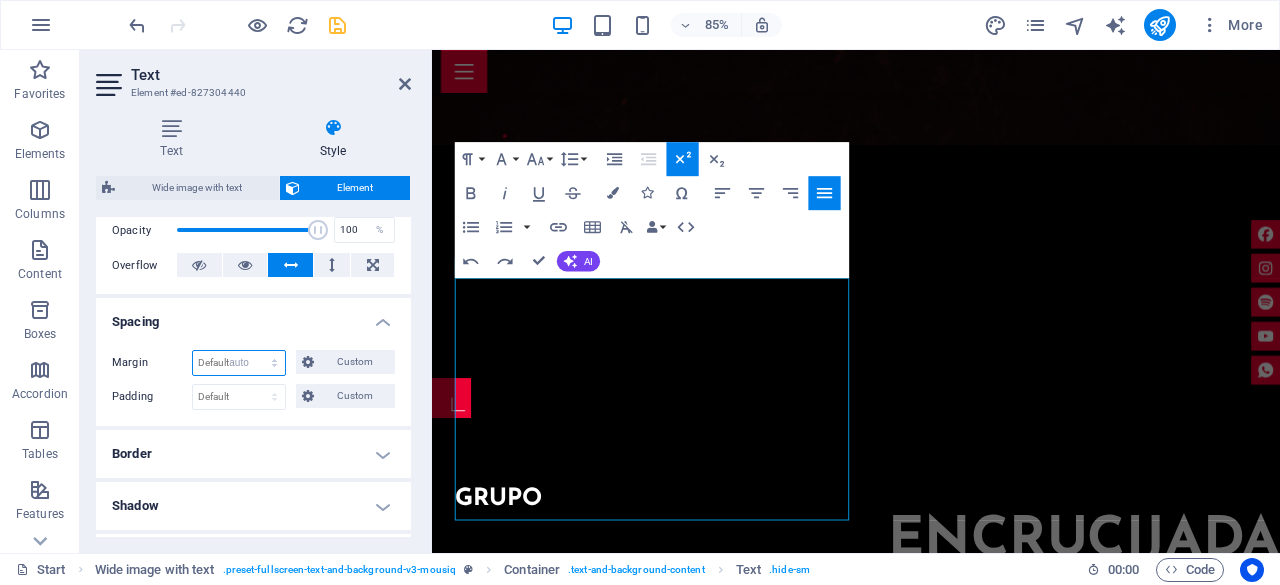 click on "Default auto px % rem vw vh Custom" at bounding box center [239, 363] 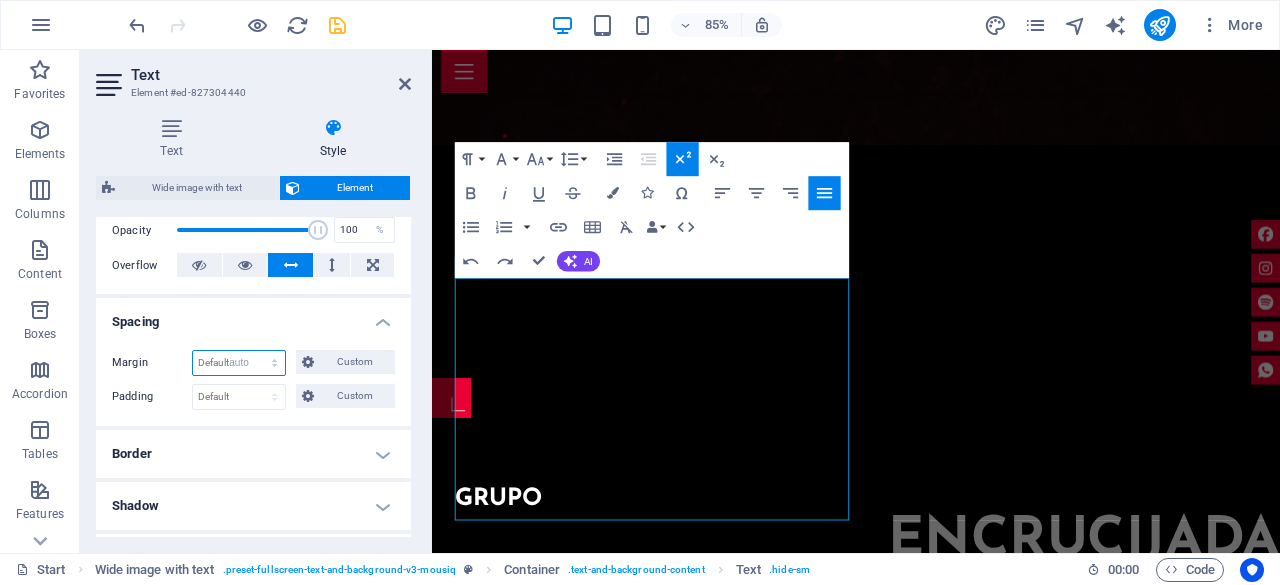 select on "DISABLED_OPTION_VALUE" 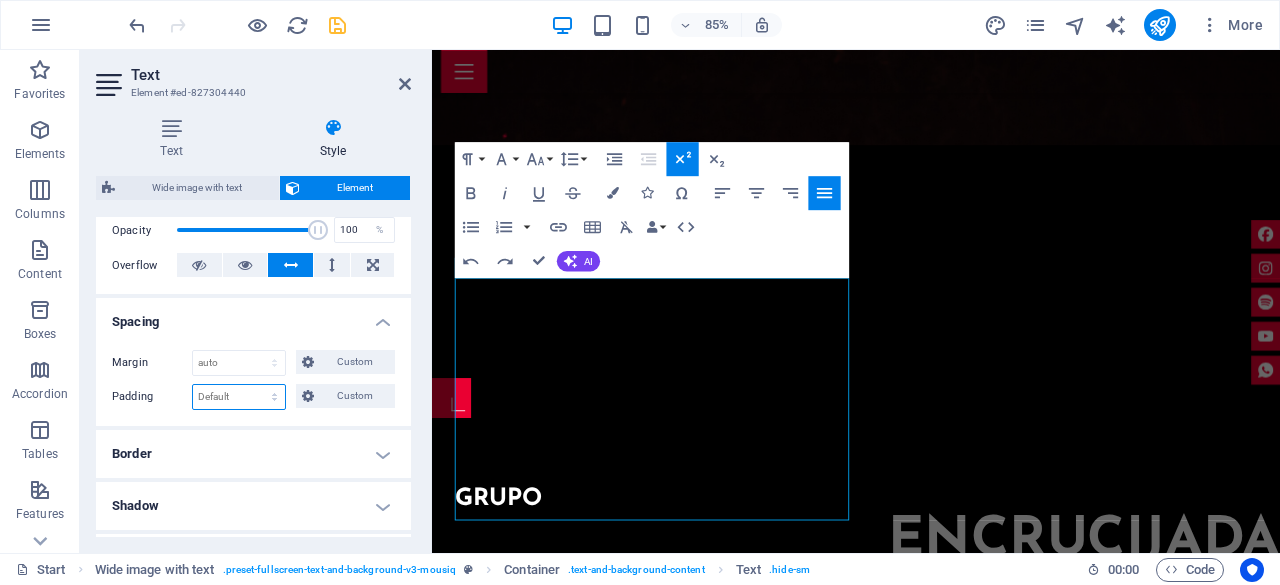 click on "Default px rem % vh vw Custom" at bounding box center (239, 397) 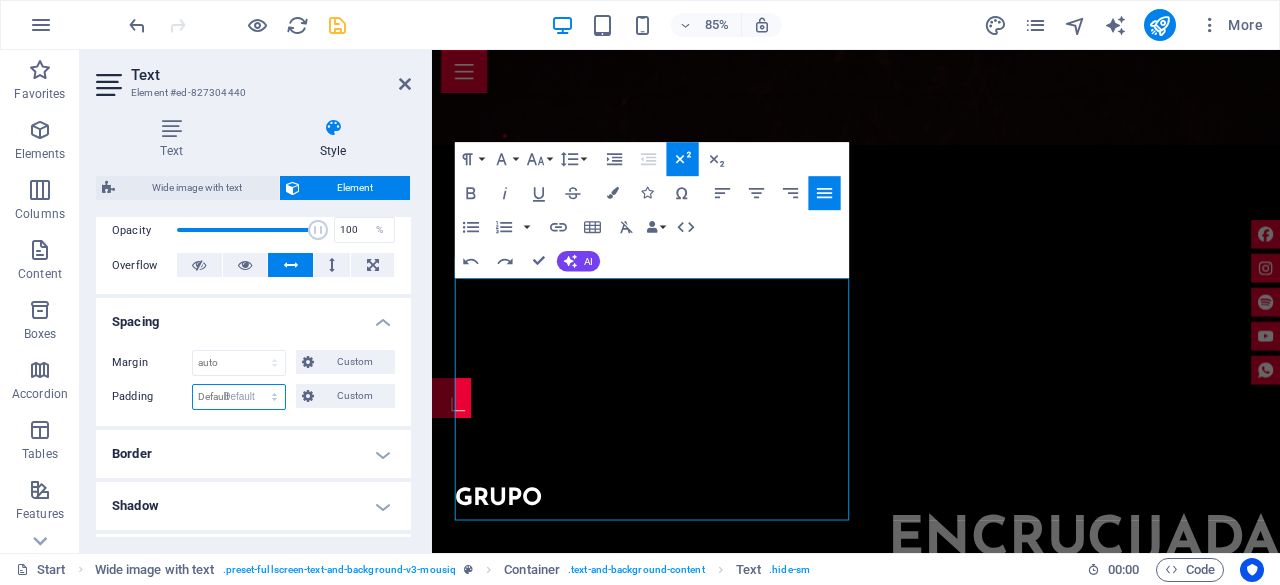 click on "Default px rem % vh vw Custom" at bounding box center (239, 397) 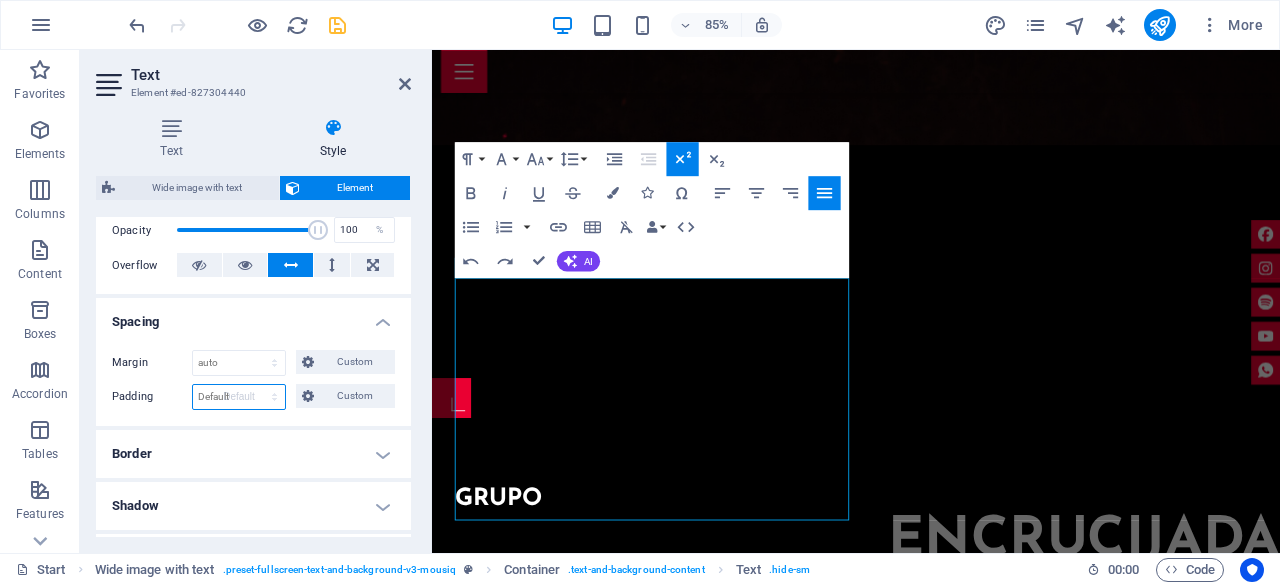 select on "DISABLED_OPTION_VALUE" 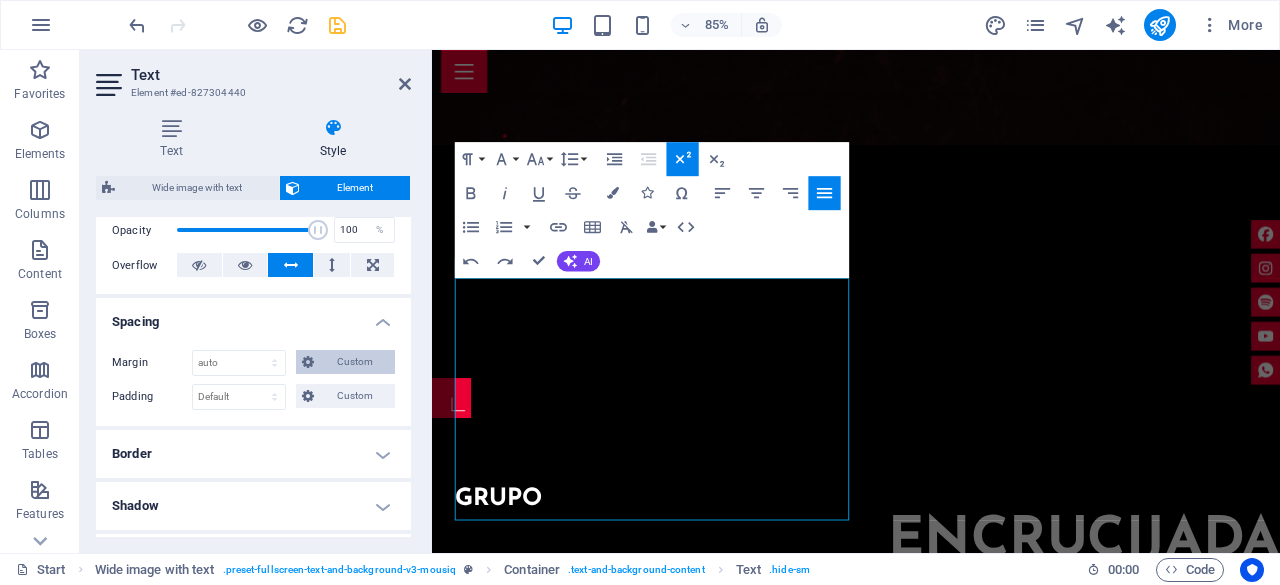 click on "Custom" at bounding box center (354, 362) 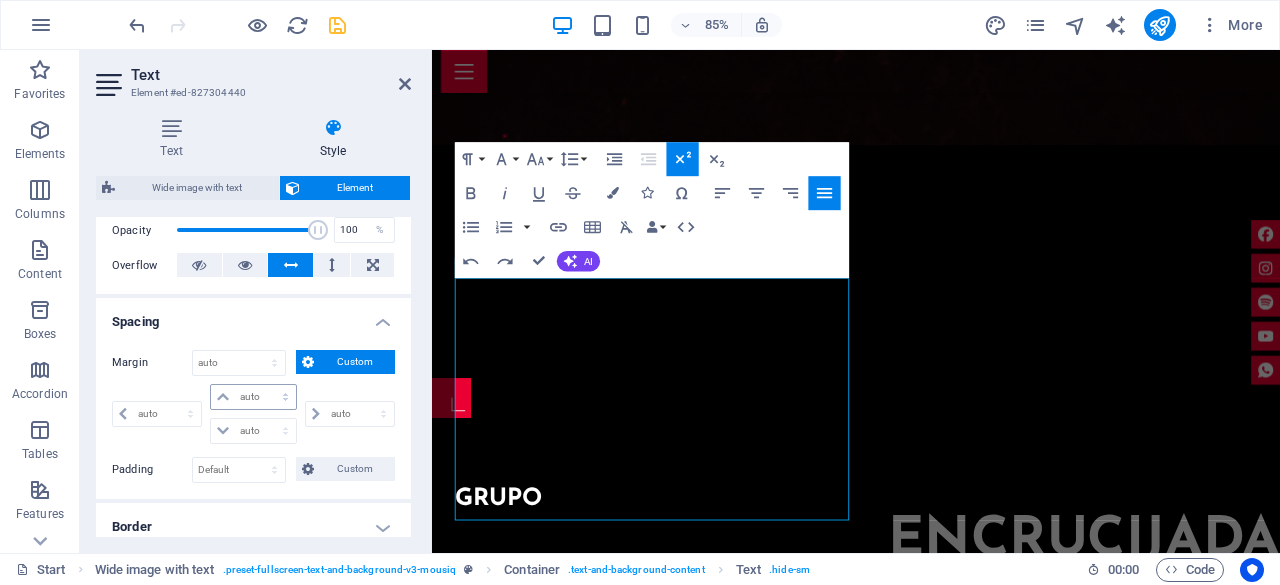 scroll, scrollTop: 400, scrollLeft: 0, axis: vertical 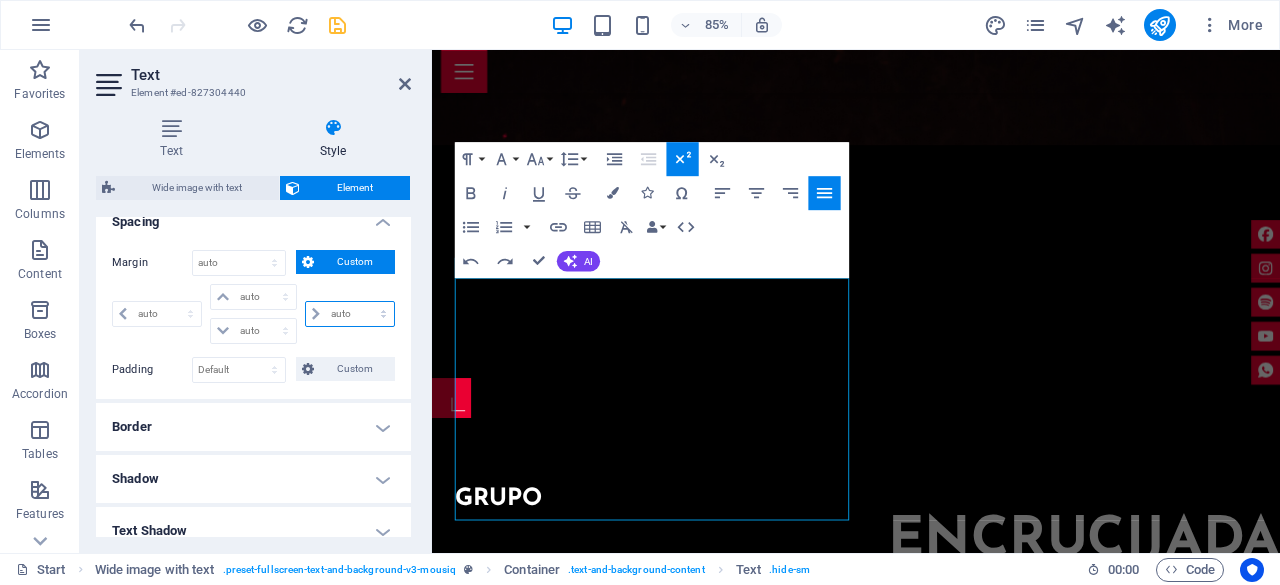 click on "auto px % rem vw vh" at bounding box center [350, 314] 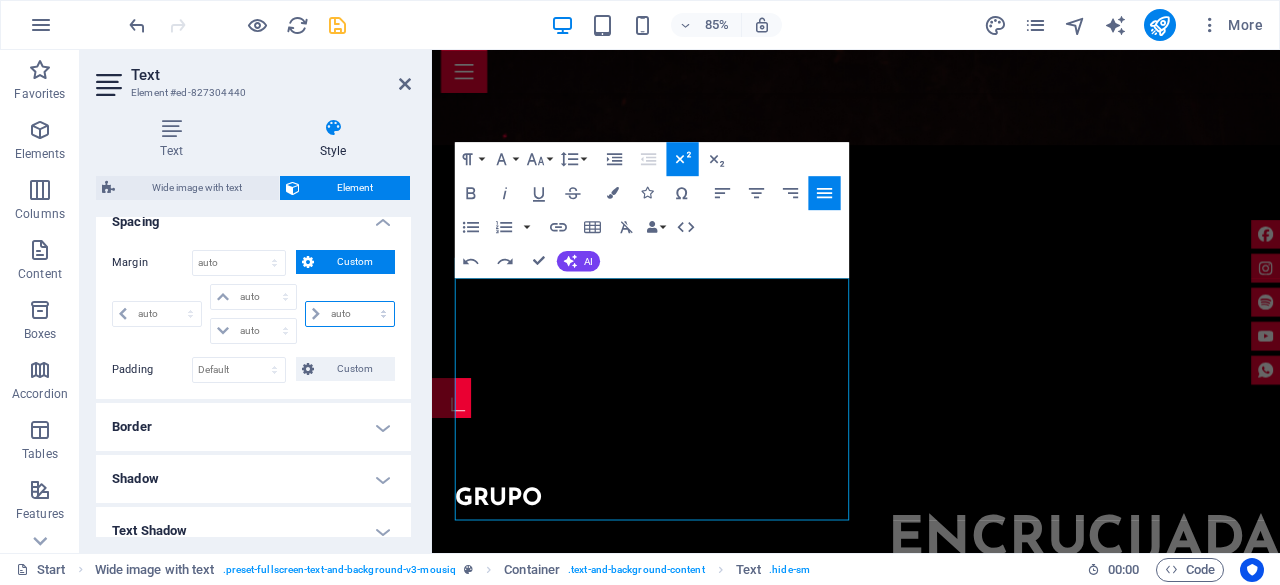 select on "%" 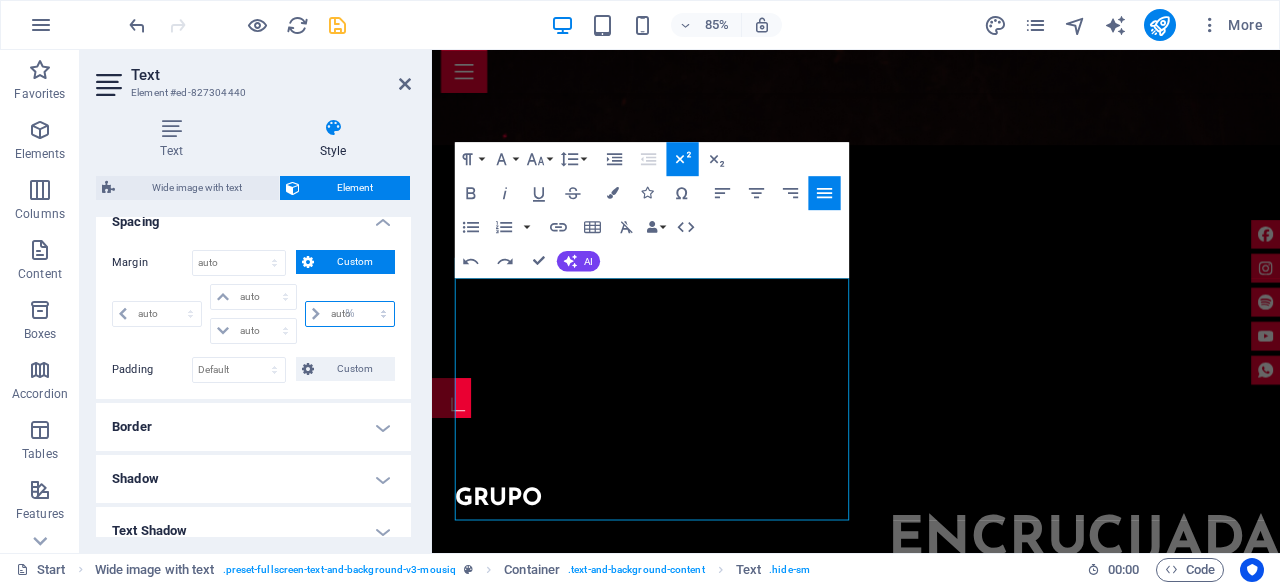 click on "auto px % rem vw vh" at bounding box center [350, 314] 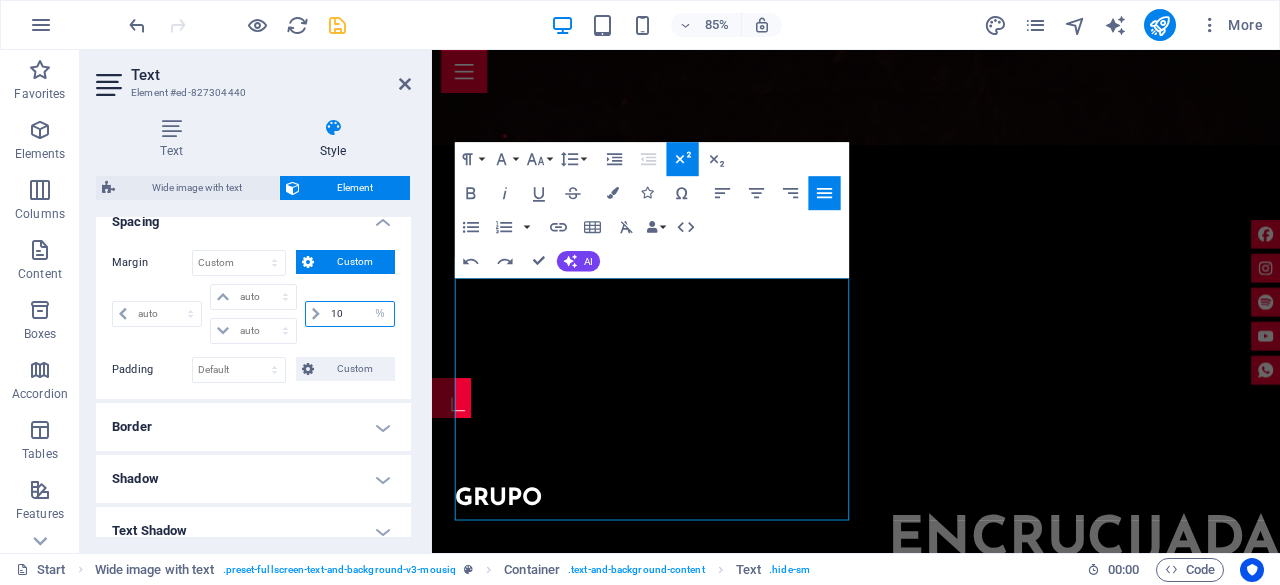 type on "100" 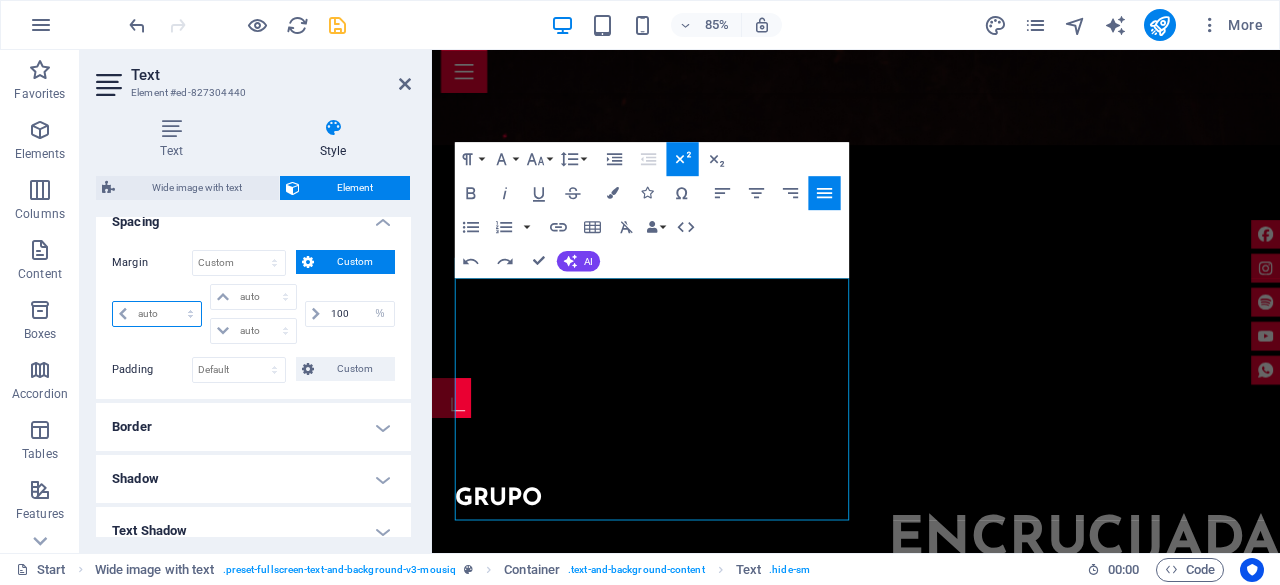 click on "auto px % rem vw vh" at bounding box center (157, 314) 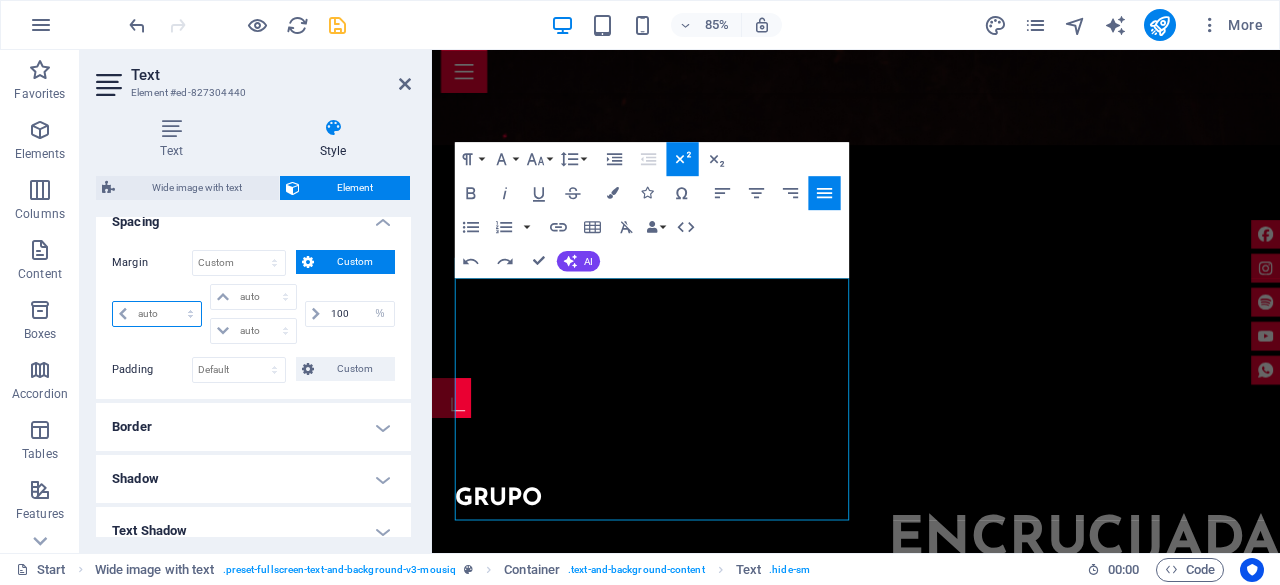 select on "%" 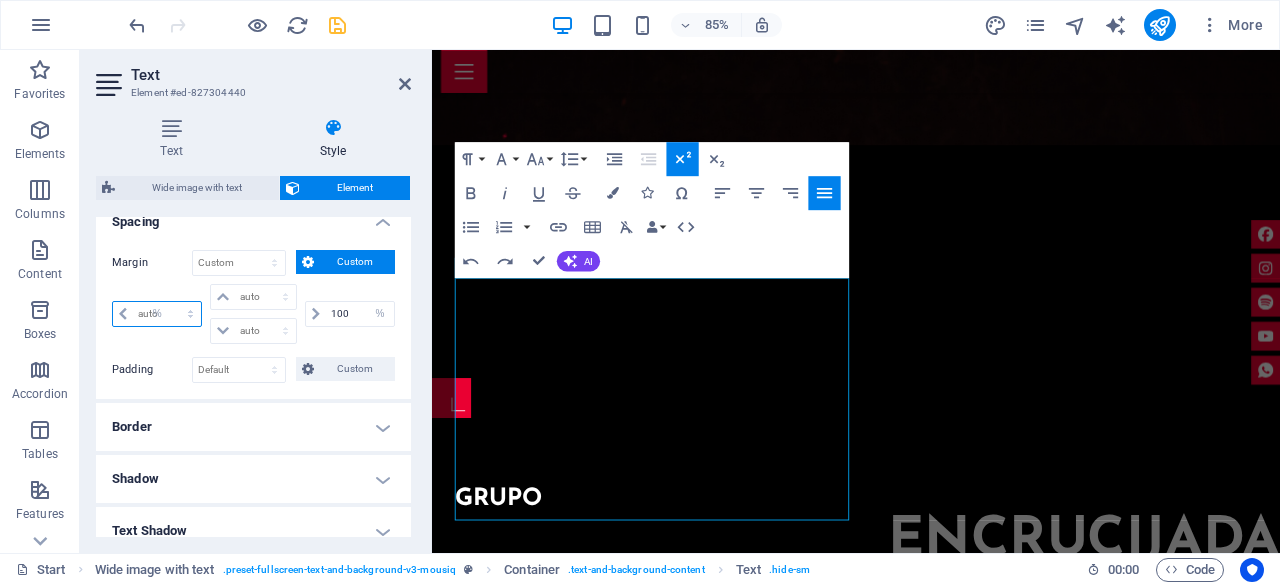click on "auto px % rem vw vh" at bounding box center (157, 314) 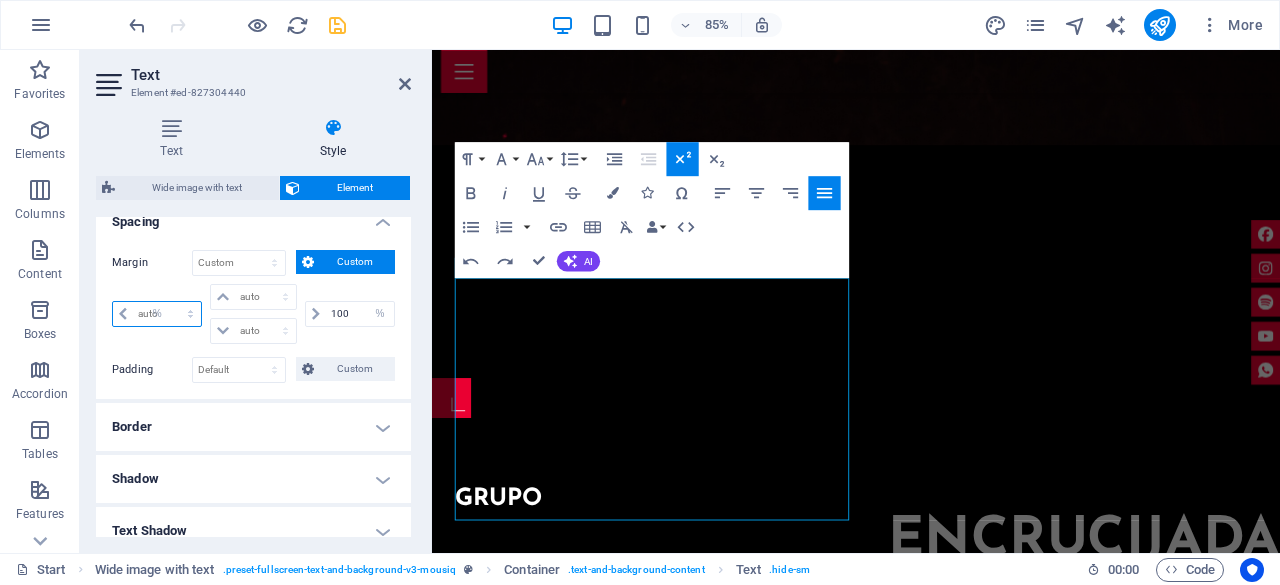 type on "100" 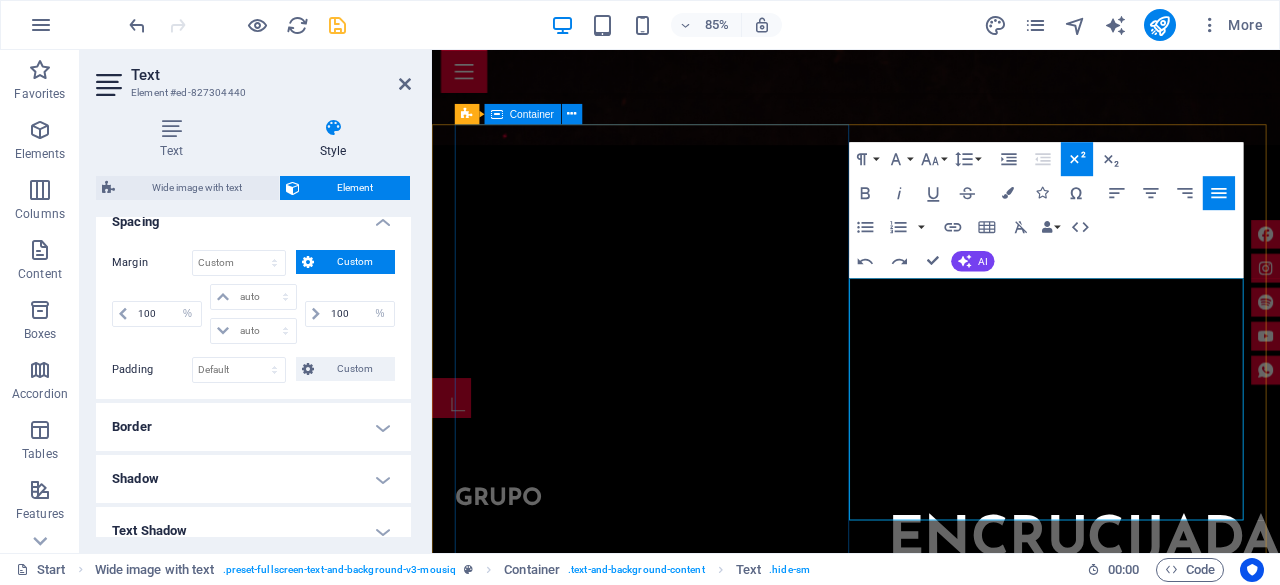 click on "grupo encrucijada ​ ​ Somos un grupo musical apasionado por el estilo country clásico y contemporáneo, somos más que una banda: somos una experiencia en vivo que conecta emociones, memorias y paisajes sonoros del viejo oeste con la calidez  del alma regia. Con guitarras acústicas, banjos, armónicas y un ritmo que invita a bailar, Encrucijada Country te lleva por un viaje musical que cruza fronteras. Nuestro repertorio incluye desde clásicos de Johnny Cash y Alan Jackson hasta composiciones originales que cuentan historias de caminos, decisiones y libertad. contáctanos" at bounding box center [944, 6474] 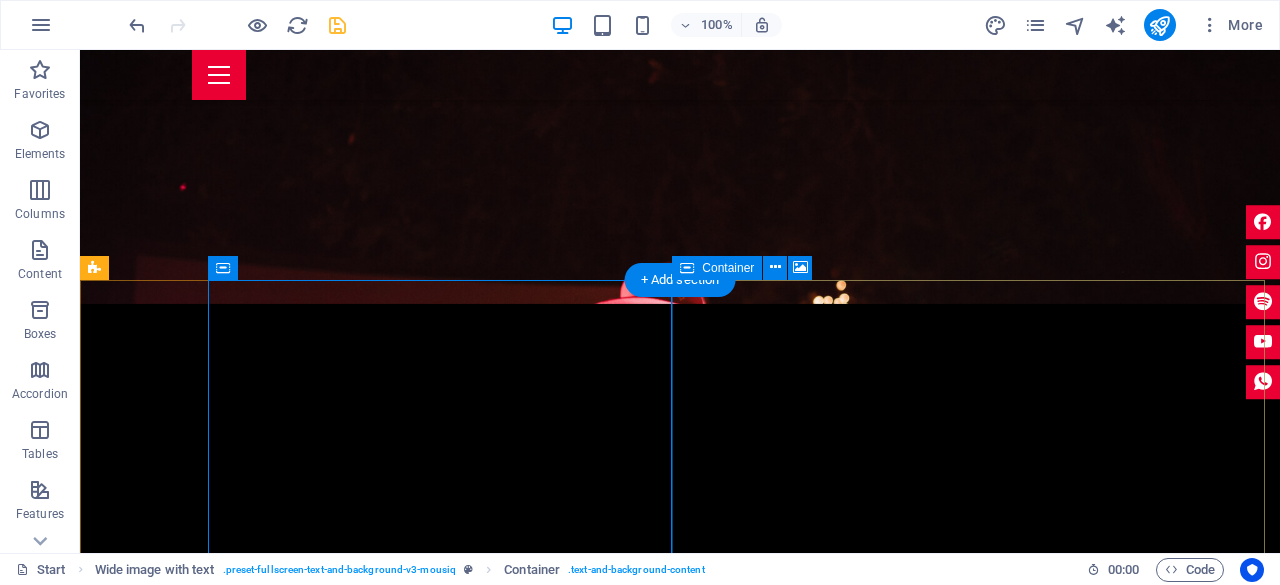 click on "Drop content here or  Add elements  Paste clipboard" at bounding box center [680, 3806] 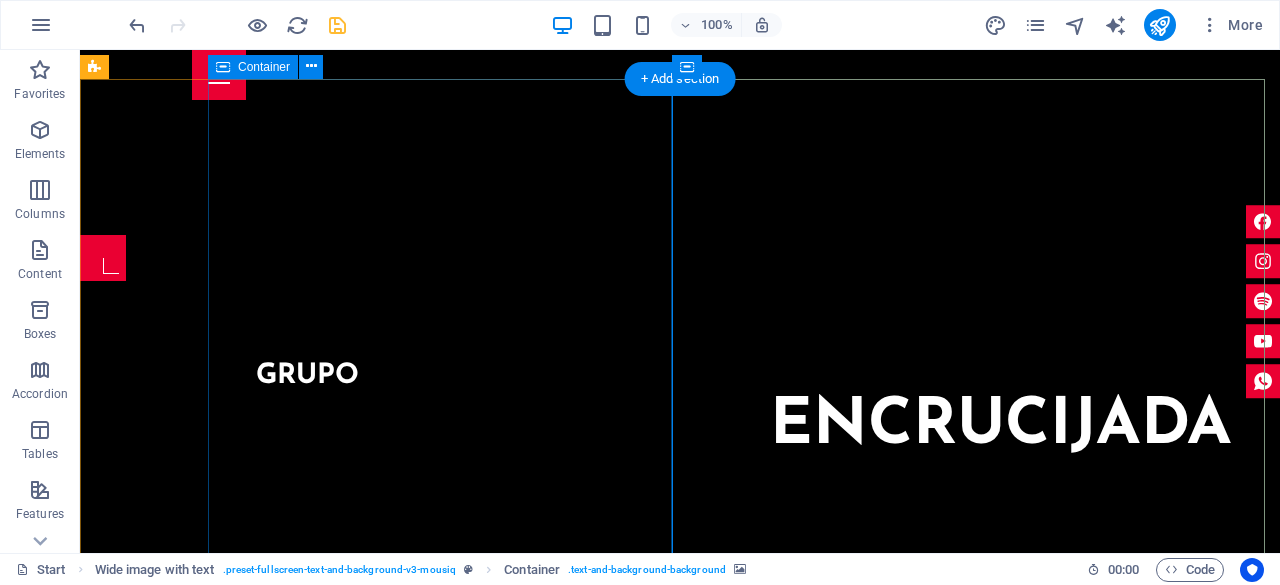 scroll, scrollTop: 2027, scrollLeft: 0, axis: vertical 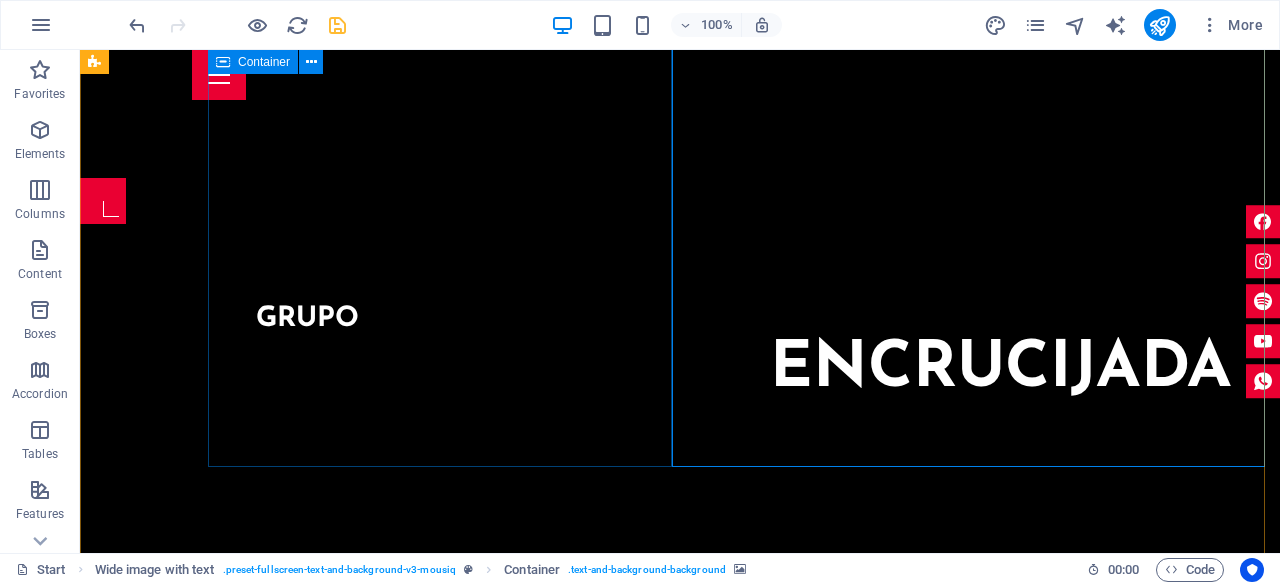 click on "grupo encrucijada Somos un grupo musical apasionado por el estilo country clásico y contemporáneo, somos más que una banda: somos una experiencia en vivo que conecta emociones, memorias y paisajes sonoros del viejo oeste con la calidez  del alma regia. Con guitarras acústicas, banjos, armónicas y un ritmo que invita a bailar, Encrucijada Country te lleva por un viaje musical que cruza fronteras. Nuestro repertorio incluye desde clásicos de Johnny Cash y Alan Jackson hasta composiciones originales que cuentan historias de caminos, decisiones y libertad. contáctanos" at bounding box center (744, 1441) 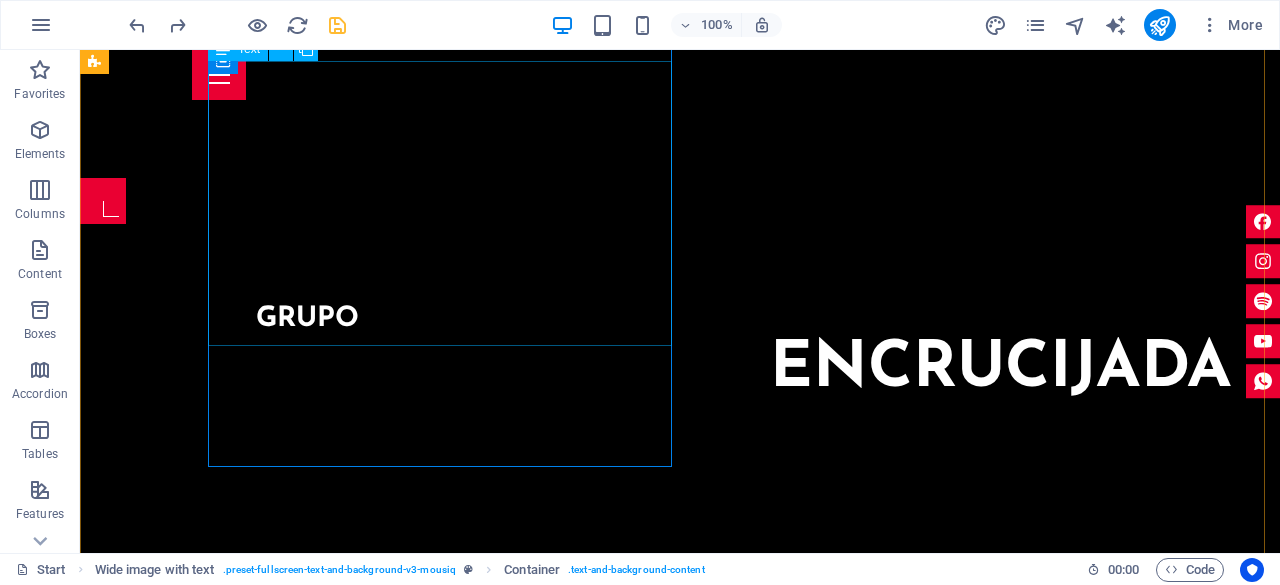 click on "Somos un grupo musical apasionado por el estilo country clásico y contemporáneo, somos más que una banda: somos una experiencia en vivo que conecta emociones, memorias y paisajes sonoros del viejo oeste con la calidez  del alma regia. Con guitarras acústicas, banjos, armónicas y un ritmo que invita a bailar, Encrucijada Country te lleva por un viaje musical que cruza fronteras. Nuestro repertorio incluye desde clásicos de Johnny Cash y Alan Jackson hasta composiciones originales que cuentan historias de caminos, decisiones y libertad." at bounding box center [256, 1457] 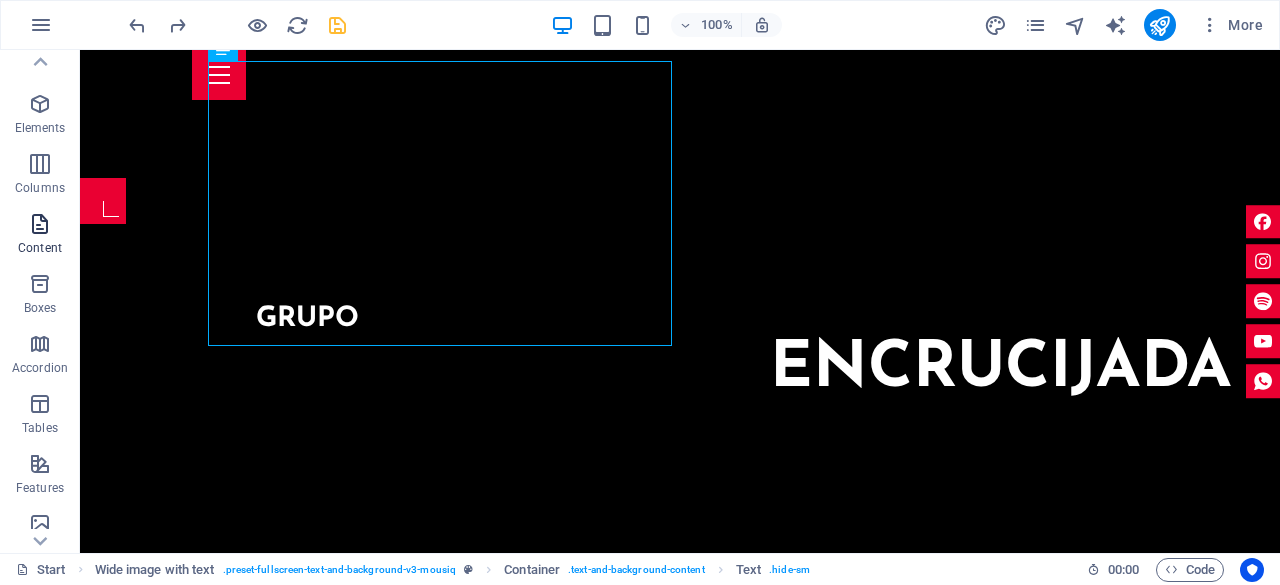 scroll, scrollTop: 0, scrollLeft: 0, axis: both 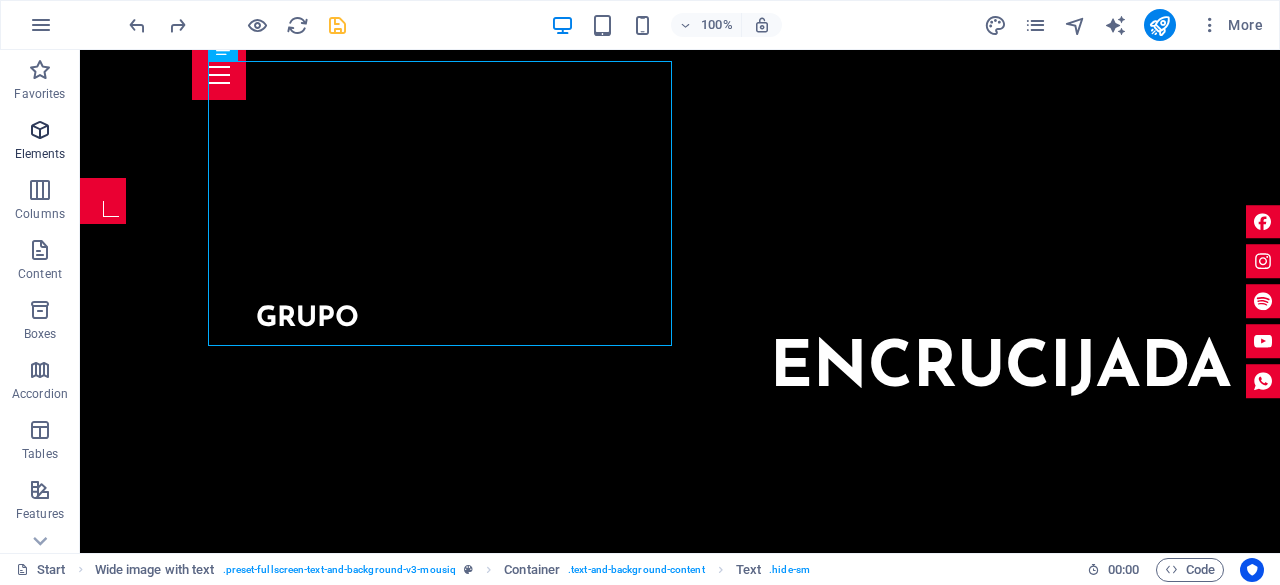 click at bounding box center (40, 130) 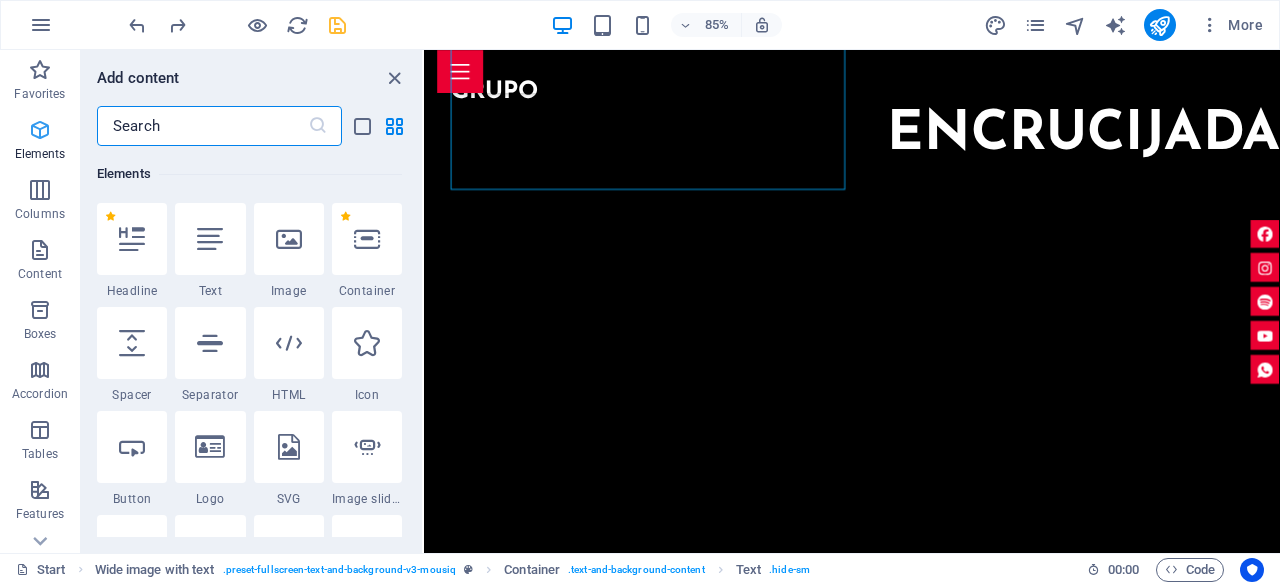 scroll, scrollTop: 377, scrollLeft: 0, axis: vertical 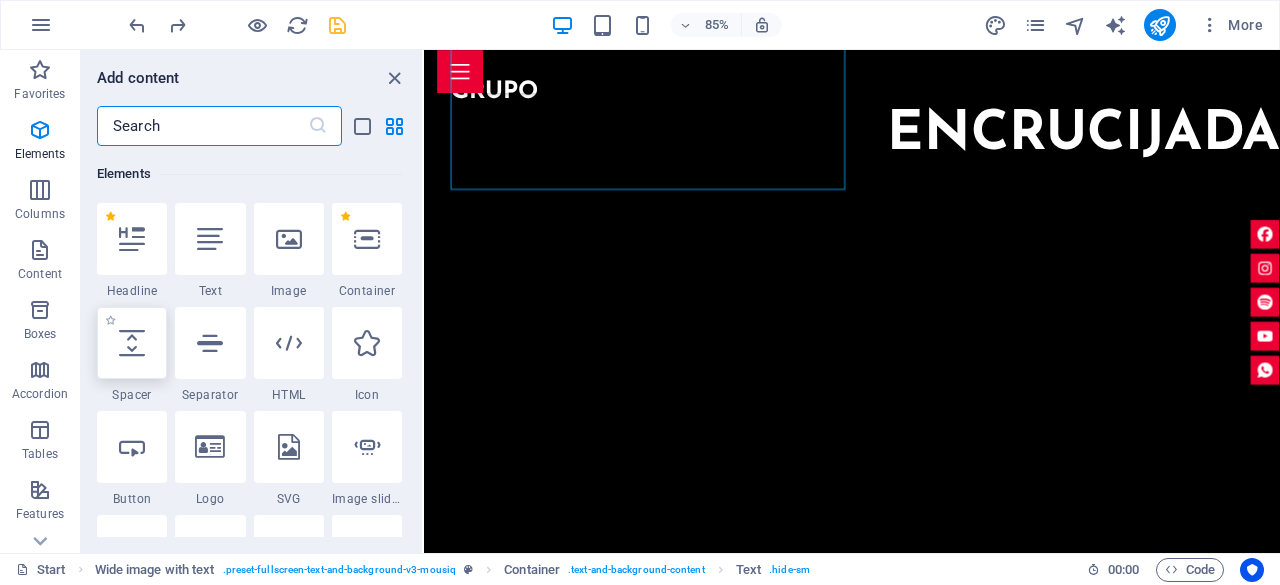 click at bounding box center (132, 343) 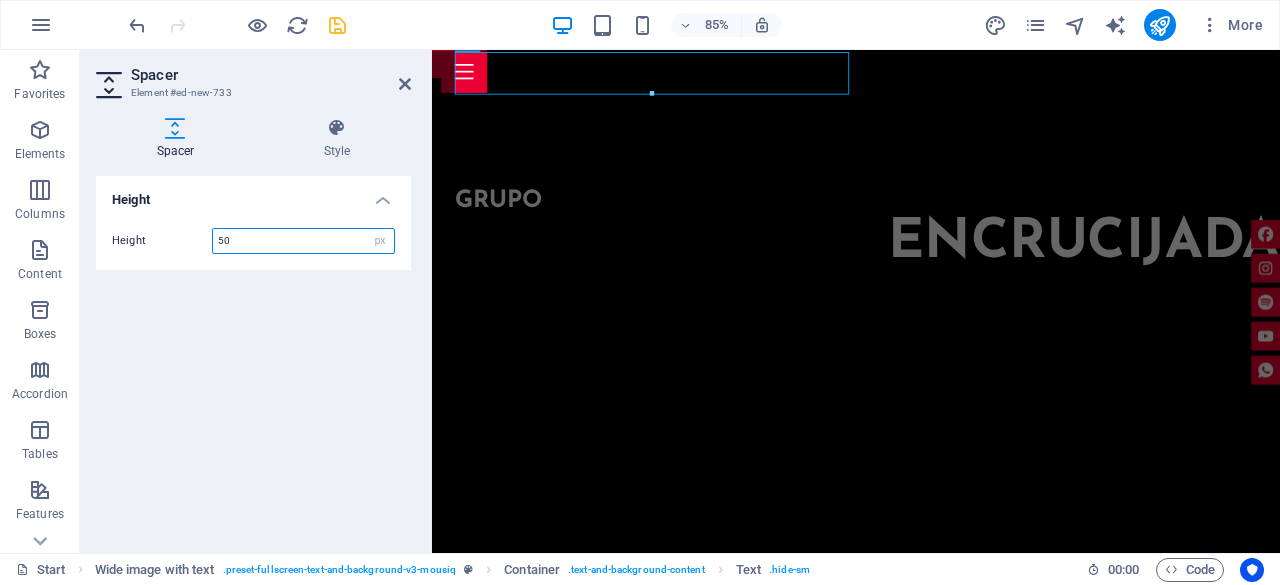 scroll, scrollTop: 1792, scrollLeft: 0, axis: vertical 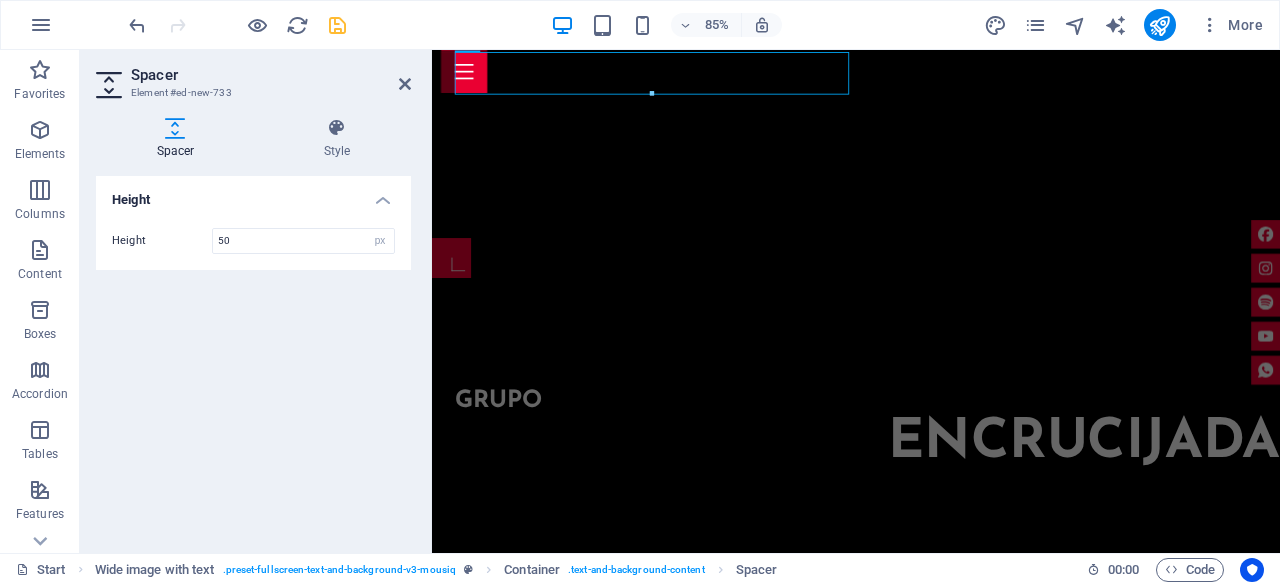 click at bounding box center [175, 128] 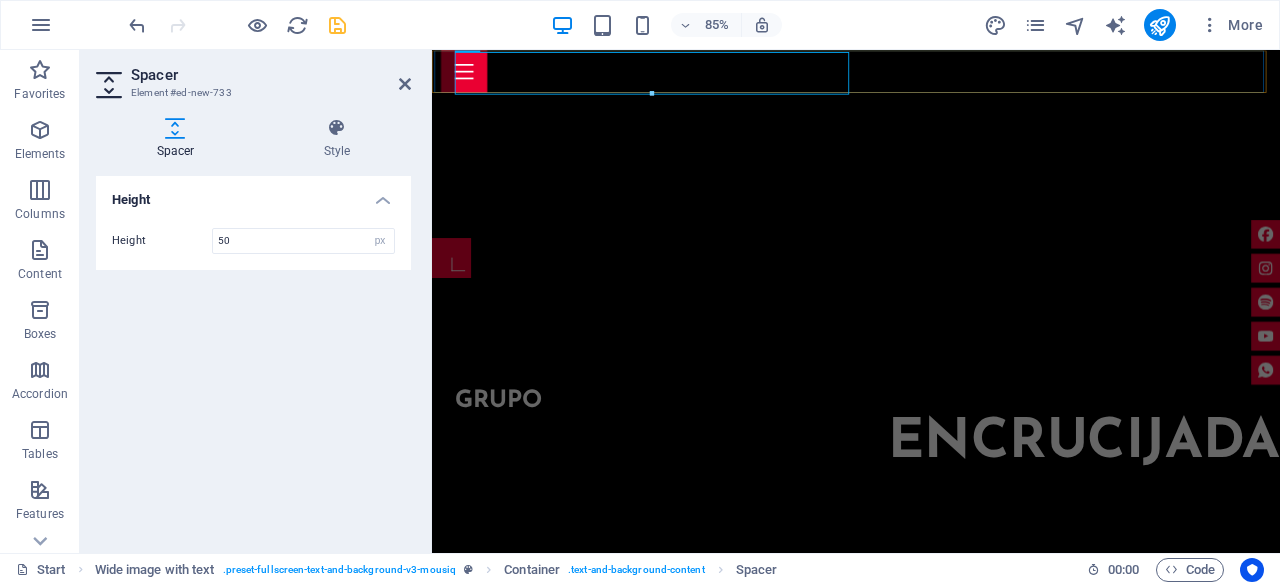 click at bounding box center (931, 75) 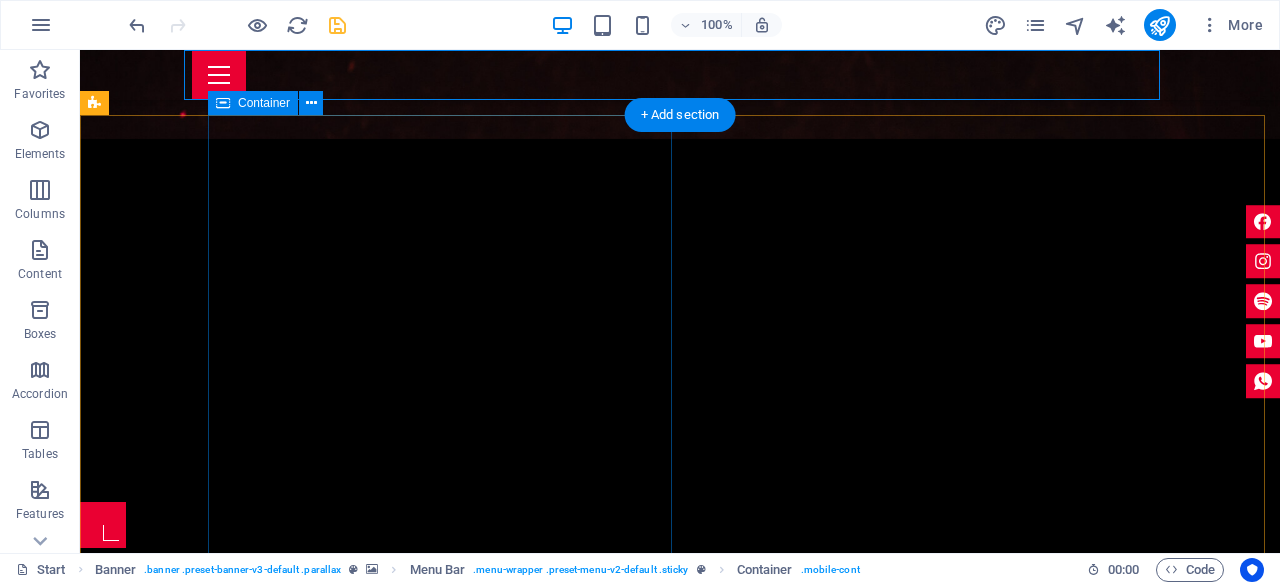 click on "grupo encrucijada Somos un grupo musical apasionado por el estilo country clásico y contemporáneo, somos más que una banda: somos una experiencia en vivo que conecta emociones, memorias y paisajes sonoros del viejo oeste con la calidez  del alma regia. Con guitarras acústicas, banjos, armónicas y un ritmo que invita a bailar, Encrucijada Country te lleva por un viaje musical que cruza fronteras. Nuestro repertorio incluye desde clásicos de Johnny Cash y Alan Jackson hasta composiciones originales que cuentan historias de caminos, decisiones y libertad. contáctanos" at bounding box center [744, 1790] 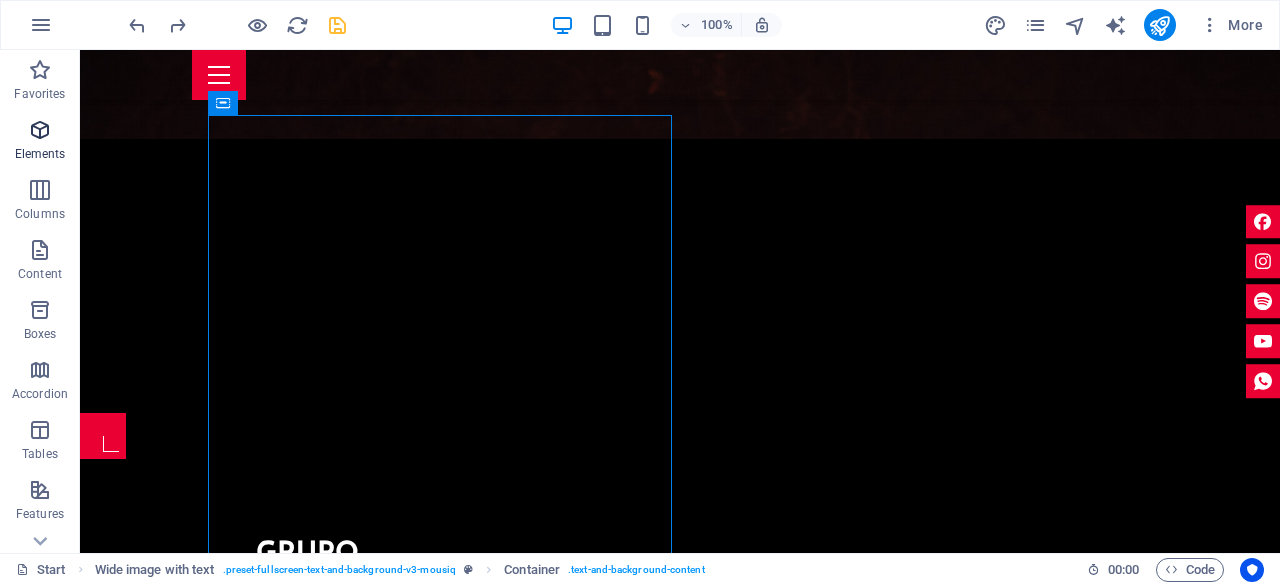 click at bounding box center (40, 130) 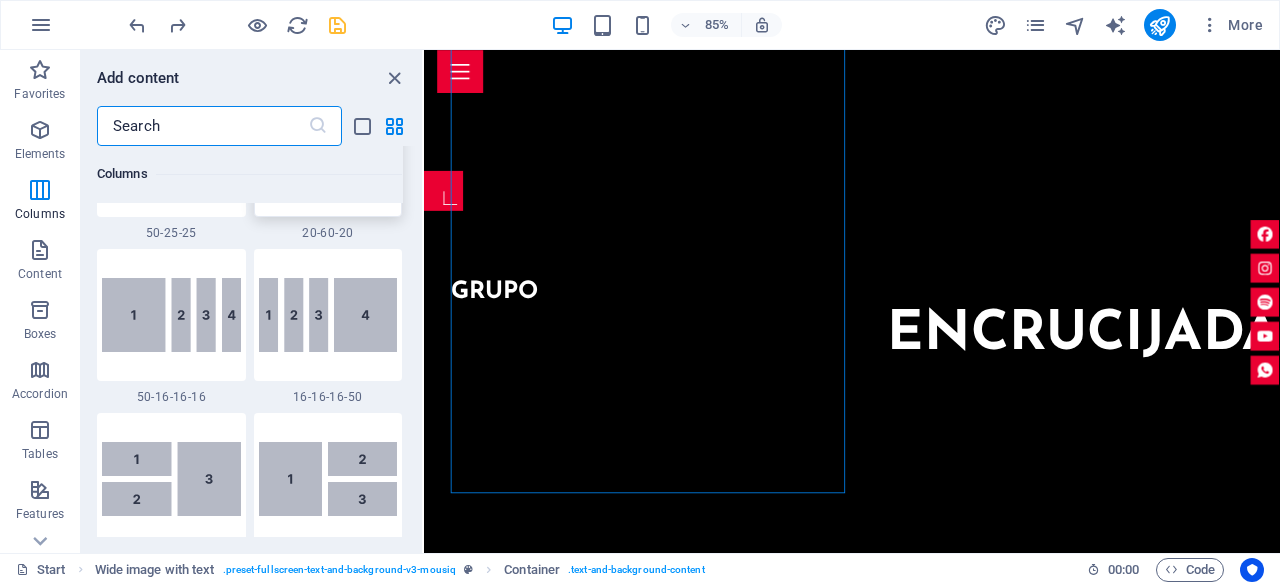 scroll, scrollTop: 2477, scrollLeft: 0, axis: vertical 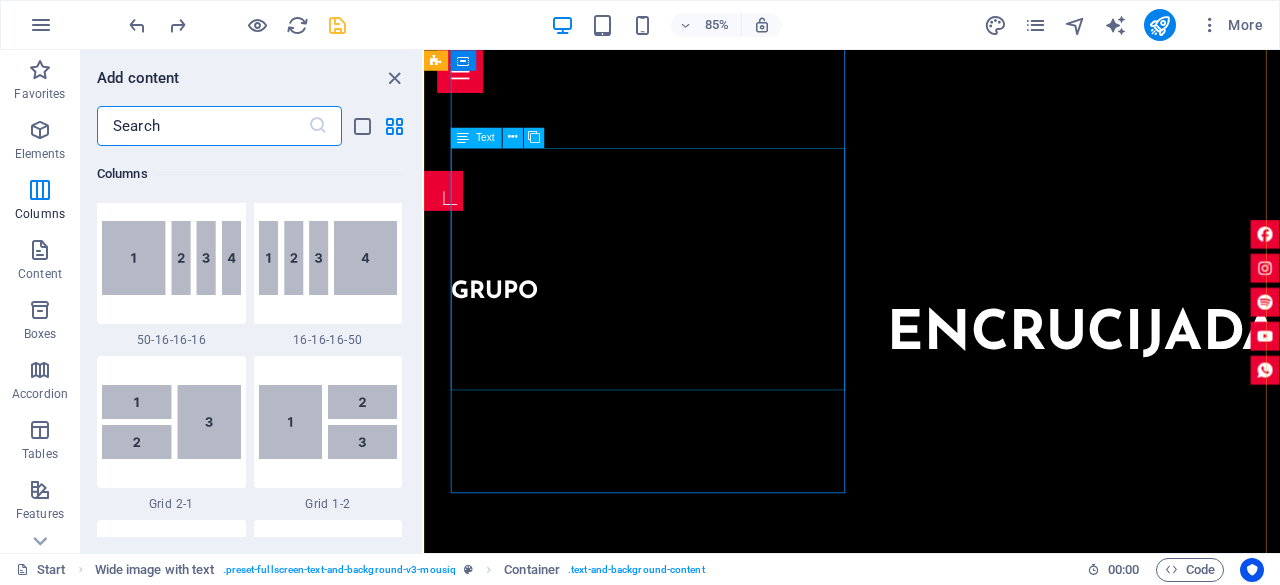 click on "Somos un grupo musical apasionado por el estilo country clásico y contemporáneo, somos más que una banda: somos una experiencia en vivo que conecta emociones, memorias y paisajes sonoros del viejo oeste con la calidez  del alma regia. Con guitarras acústicas, banjos, armónicas y un ritmo que invita a bailar, Encrucijada Country te lleva por un viaje musical que cruza fronteras. Nuestro repertorio incluye desde clásicos de Johnny Cash y Alan Jackson hasta composiciones originales que cuentan historias de caminos, decisiones y libertad." at bounding box center [456, 1471] 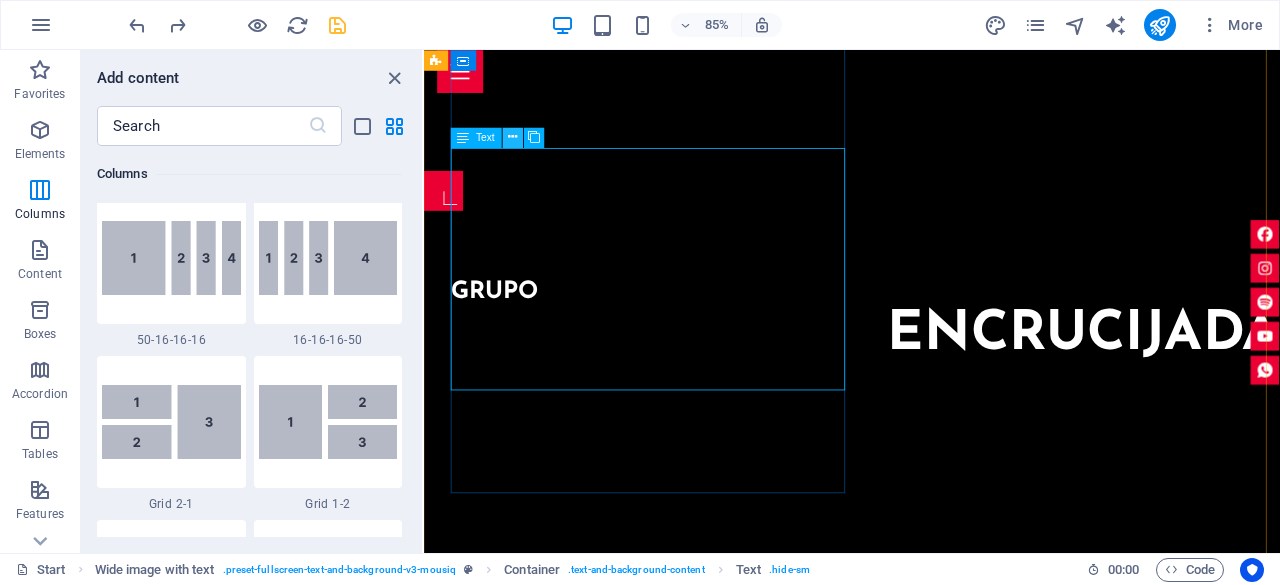 click at bounding box center (512, 138) 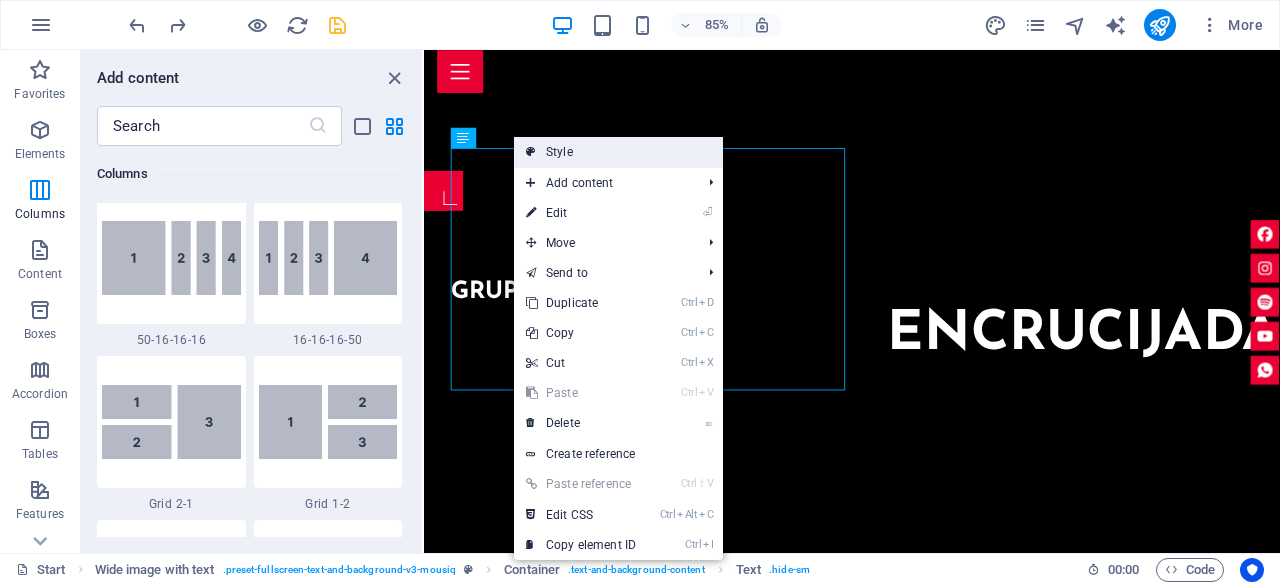 click on "Style" at bounding box center [618, 152] 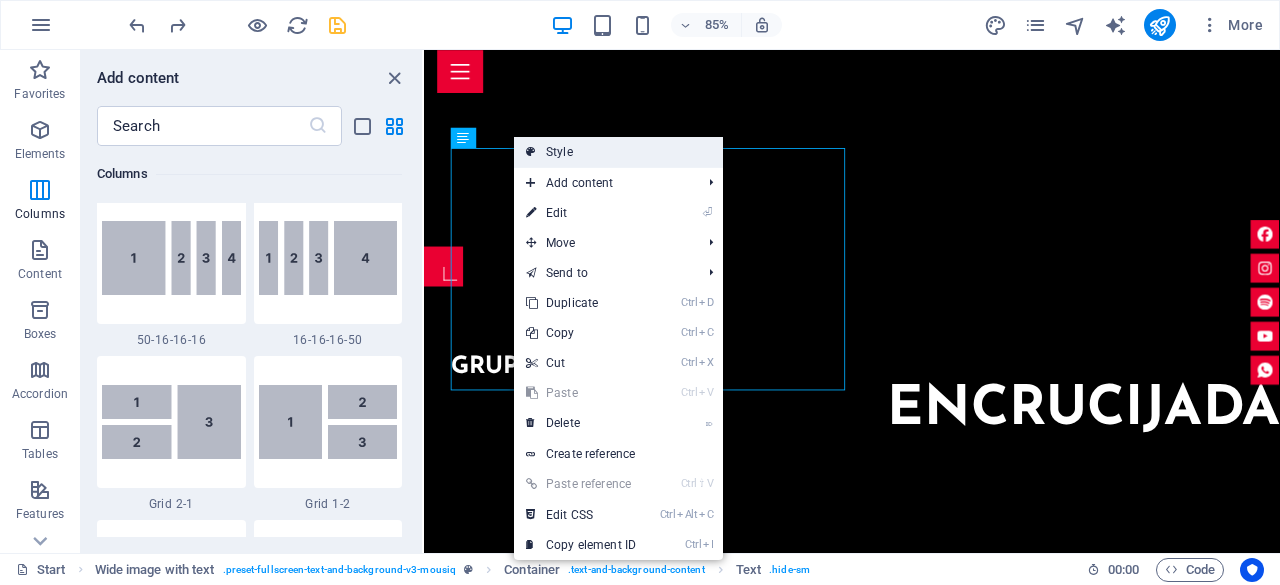 select on "%" 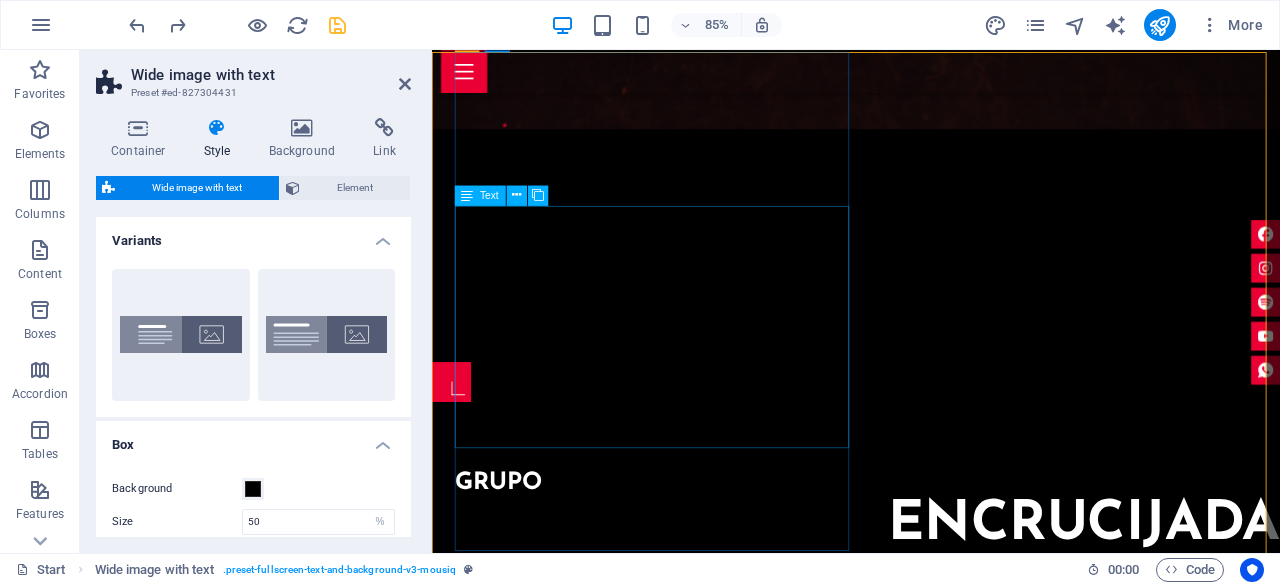scroll, scrollTop: 1718, scrollLeft: 0, axis: vertical 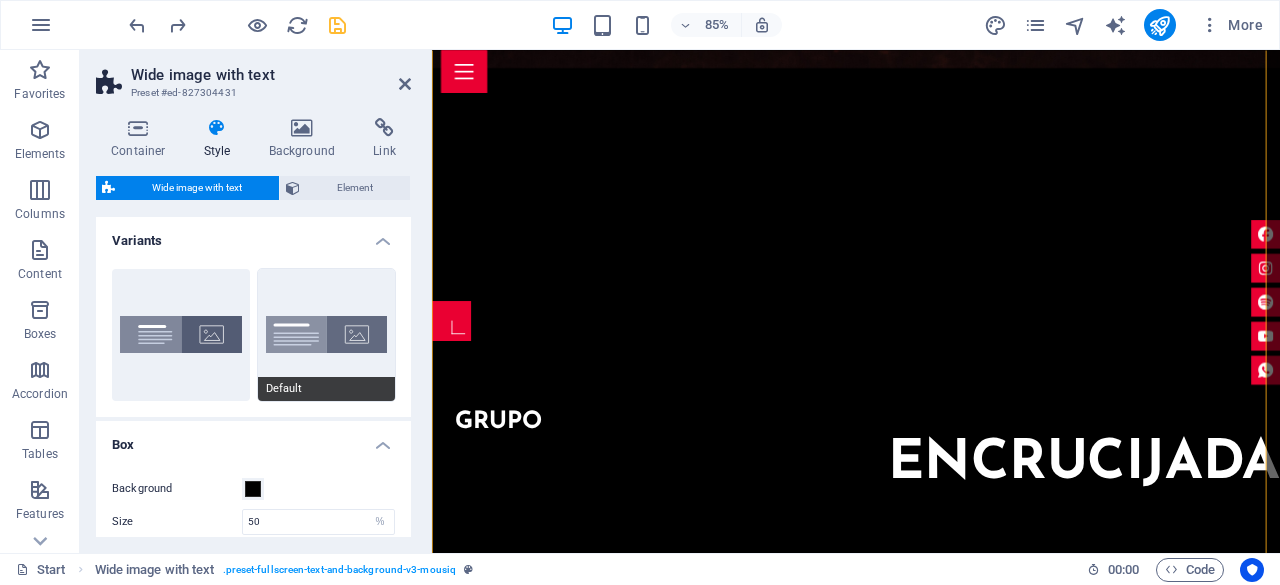 click on "Default" at bounding box center (327, 335) 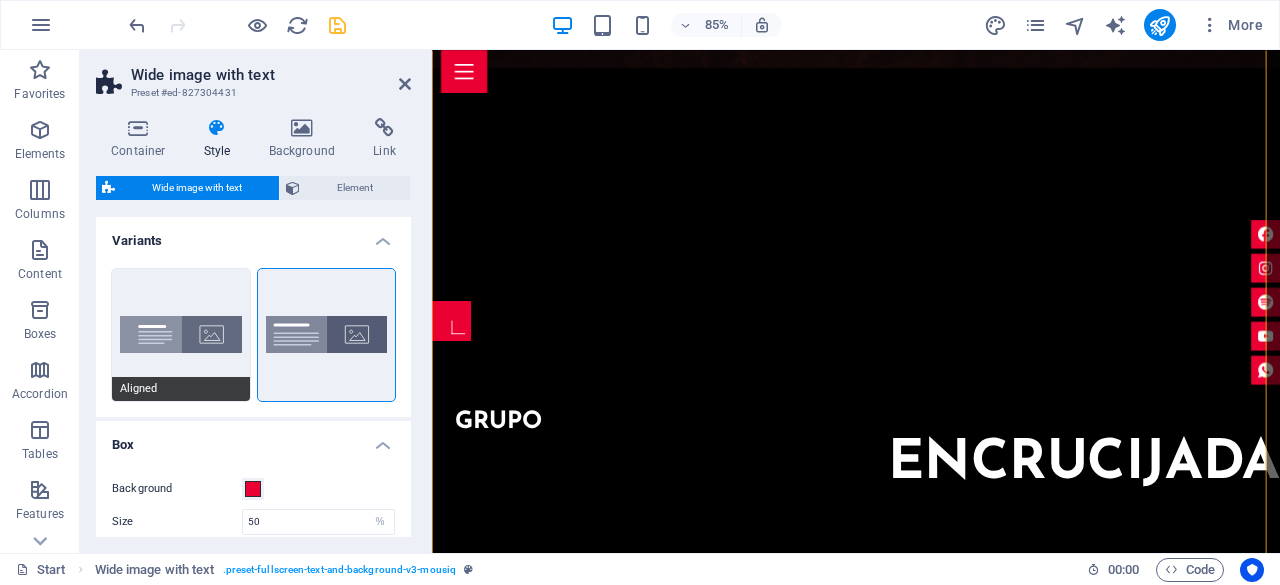 click on "Aligned" at bounding box center (181, 335) 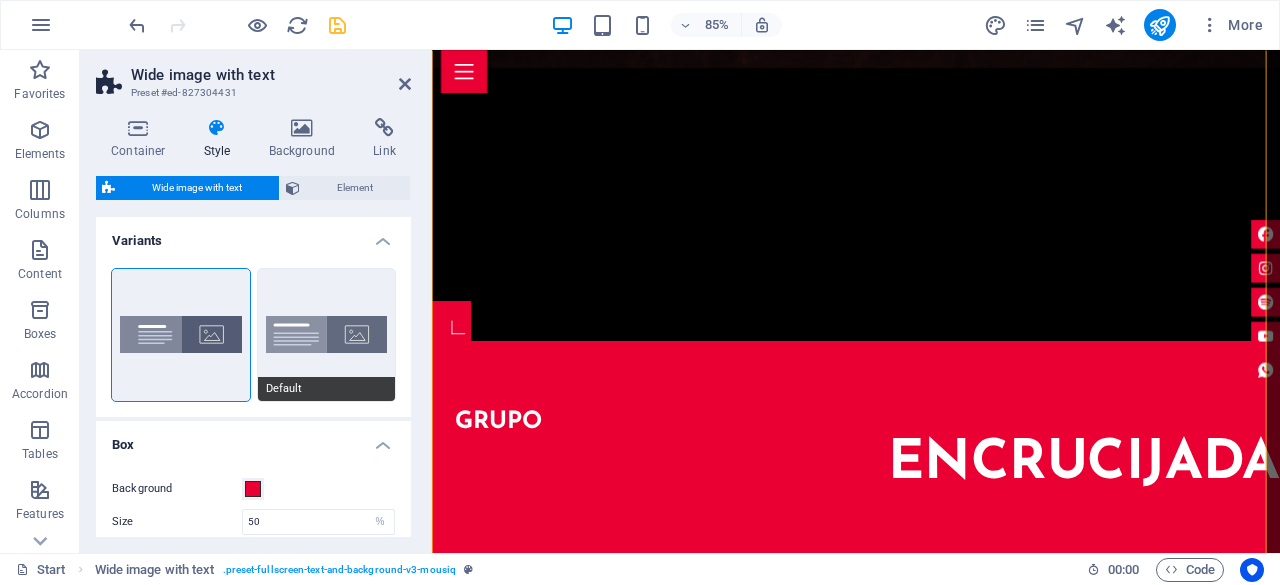 click on "Default" at bounding box center [327, 335] 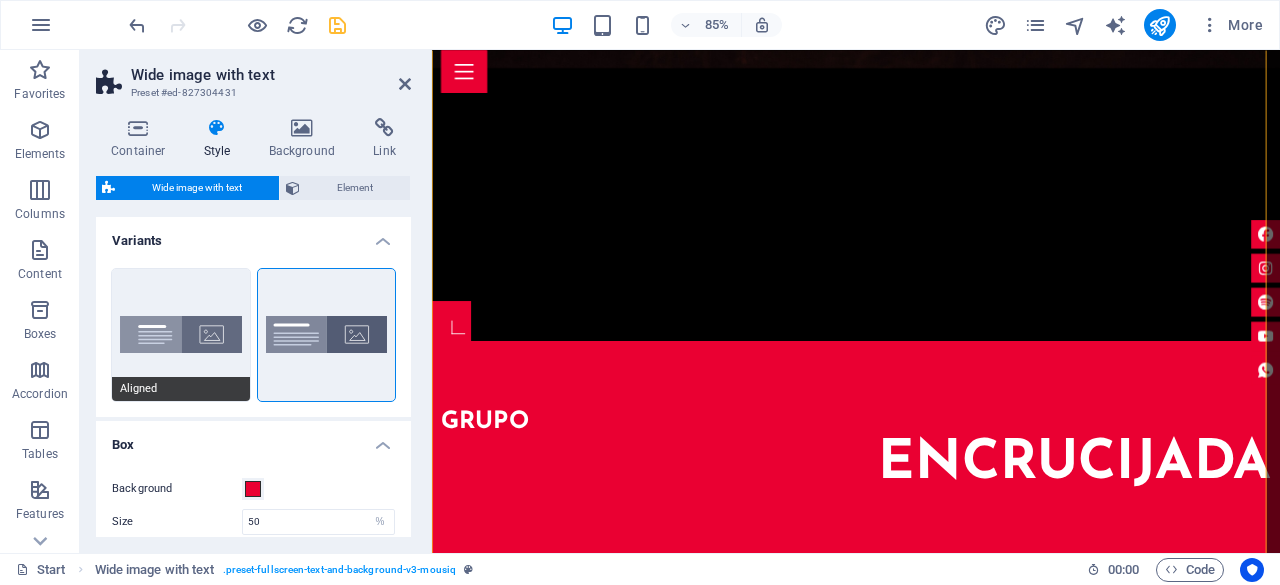 click on "Aligned" at bounding box center [181, 335] 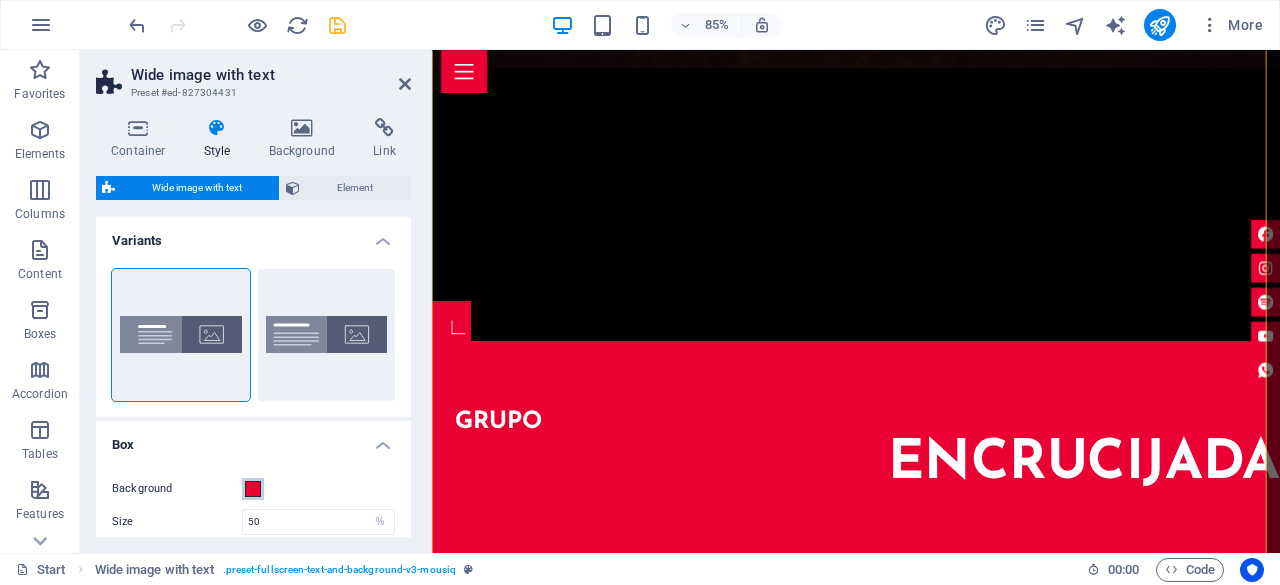 click at bounding box center [253, 489] 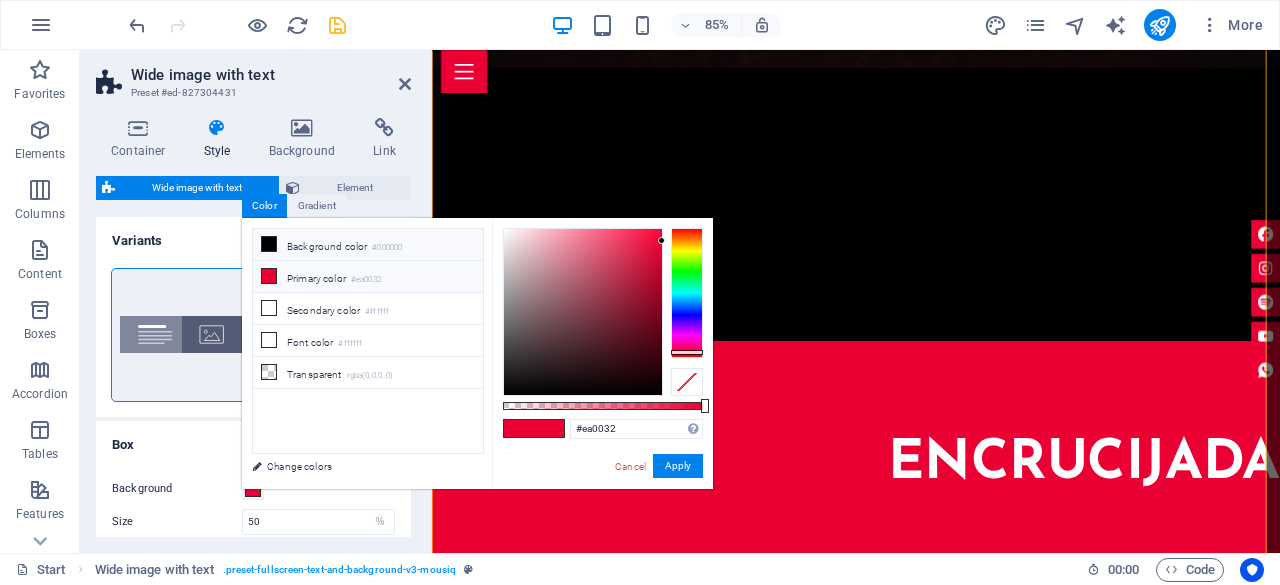 click on "Background color
#000000" at bounding box center [368, 245] 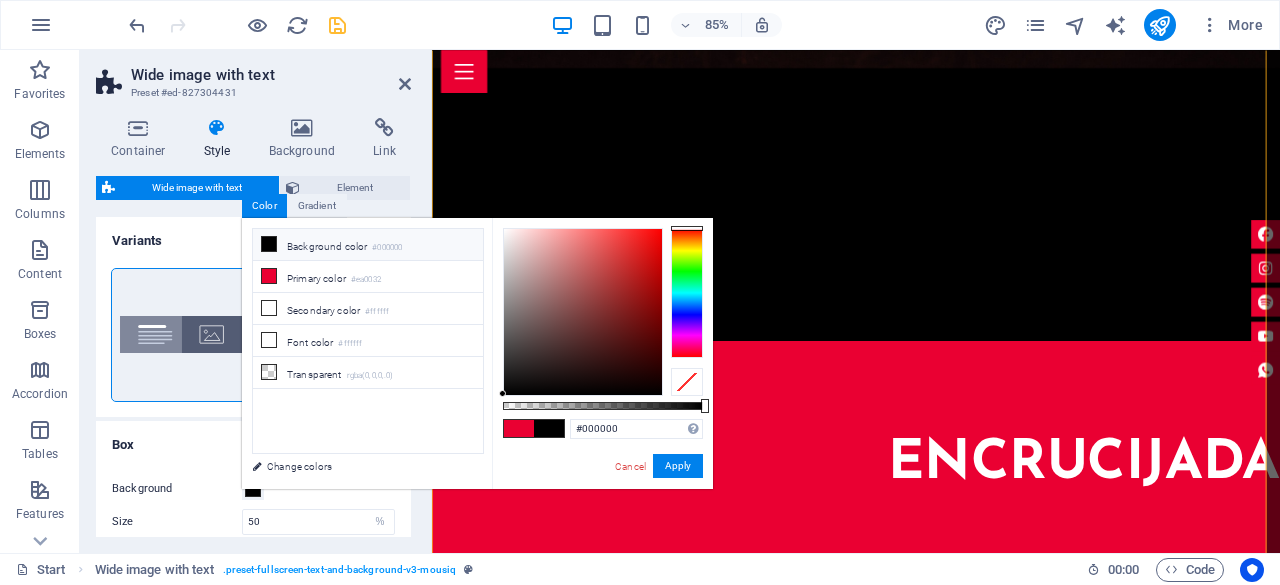 click on "Box" at bounding box center (253, 439) 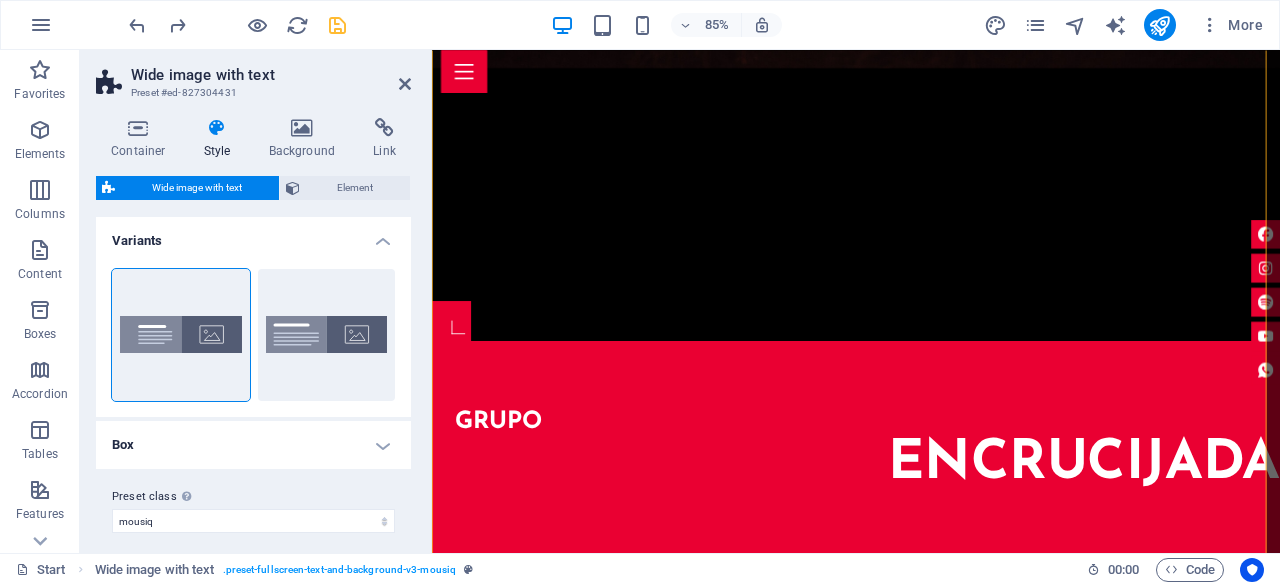 click on "Wide image with text Element Layout How this element expands within the layout (Flexbox). Size Default auto px % 1/1 1/2 1/3 1/4 1/5 1/6 1/7 1/8 1/9 1/10 Grow Shrink Order Container layout Visible Visible Opacity 100 % Overflow Spacing Margin Default auto px % rem vw vh Custom Custom auto px % rem vw vh auto px % rem vw vh auto px % rem vw vh auto px % rem vw vh Padding Default px rem % vh vw Custom Custom px rem % vh vw px rem % vh vw px rem % vh vw px rem % vh vw Border Style              - Width 1 auto px rem % vh vw Custom Custom 1 auto px rem % vh vw 1 auto px rem % vh vw 1 auto px rem % vh vw 1 auto px rem % vh vw  - Color Round corners For background overlay and background images, the overflow must be hidden so that the round corners are visible Default px rem % vh vw Custom Custom px rem % vh vw px rem % vh vw px rem % vh vw px rem % vh vw Shadow Default None Outside Inside Color X offset 0 px rem vh vw Y offset 0 px rem vh vw Blur 0 px rem % vh vw Spread 0 px rem vh vw Text Shadow Default 0" at bounding box center [253, 356] 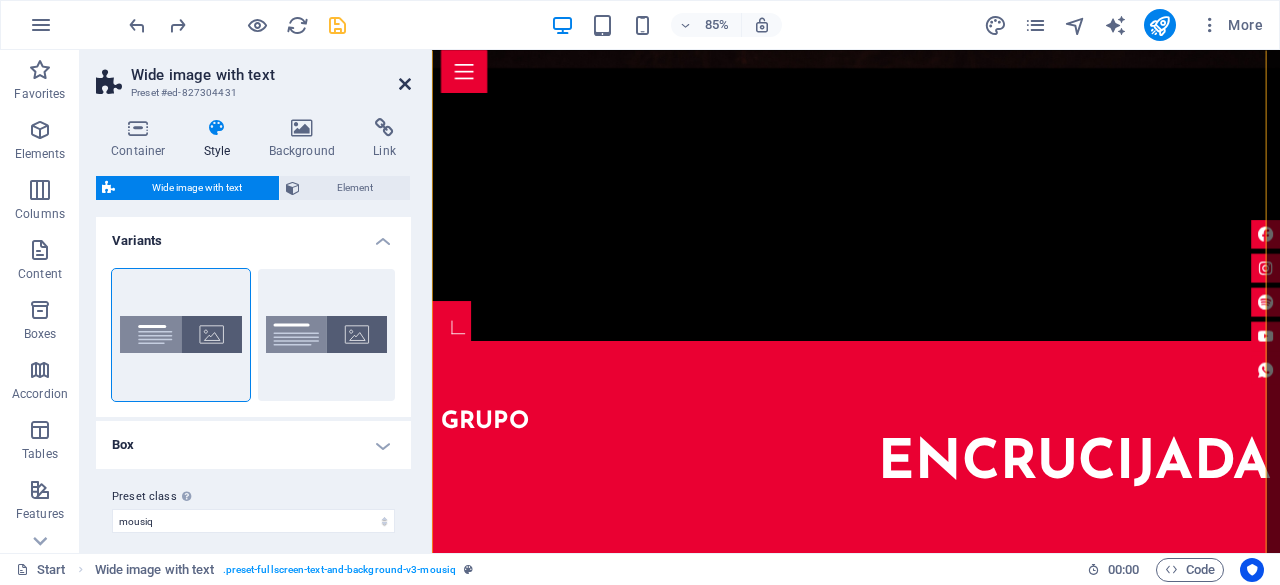 click at bounding box center (405, 84) 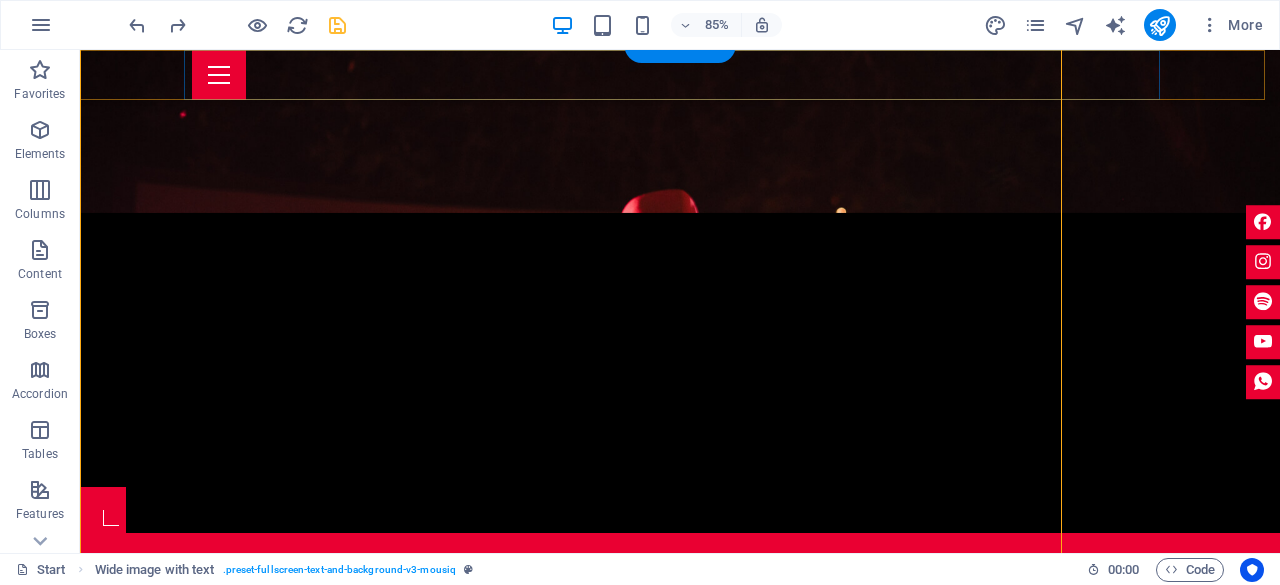 scroll, scrollTop: 1861, scrollLeft: 0, axis: vertical 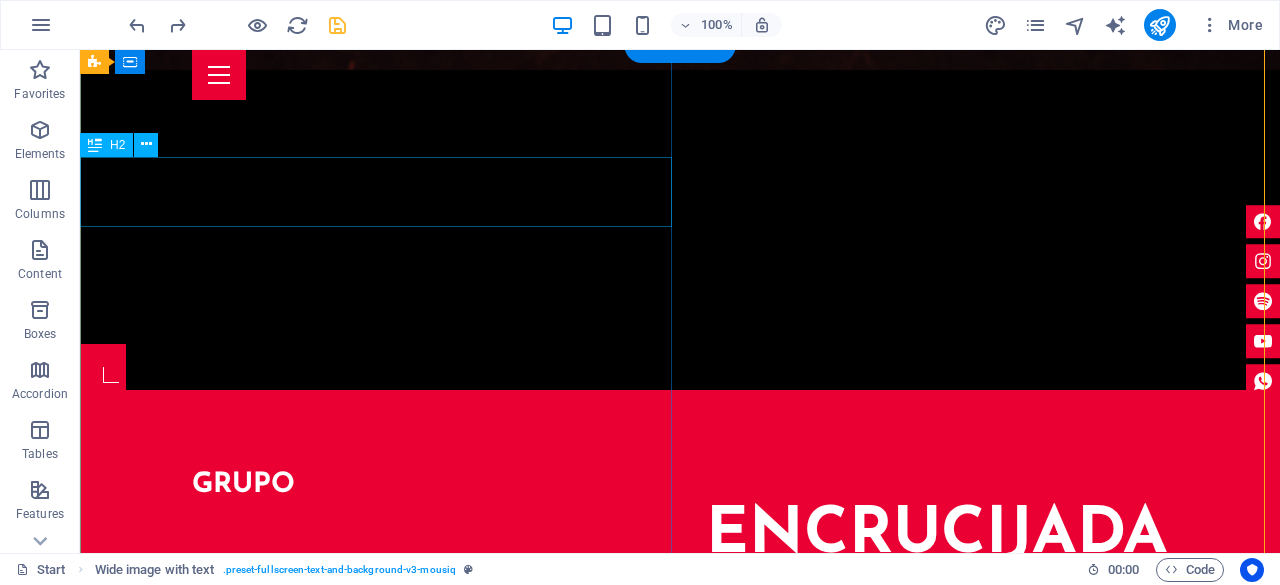 click on "grupo" at bounding box center (680, 485) 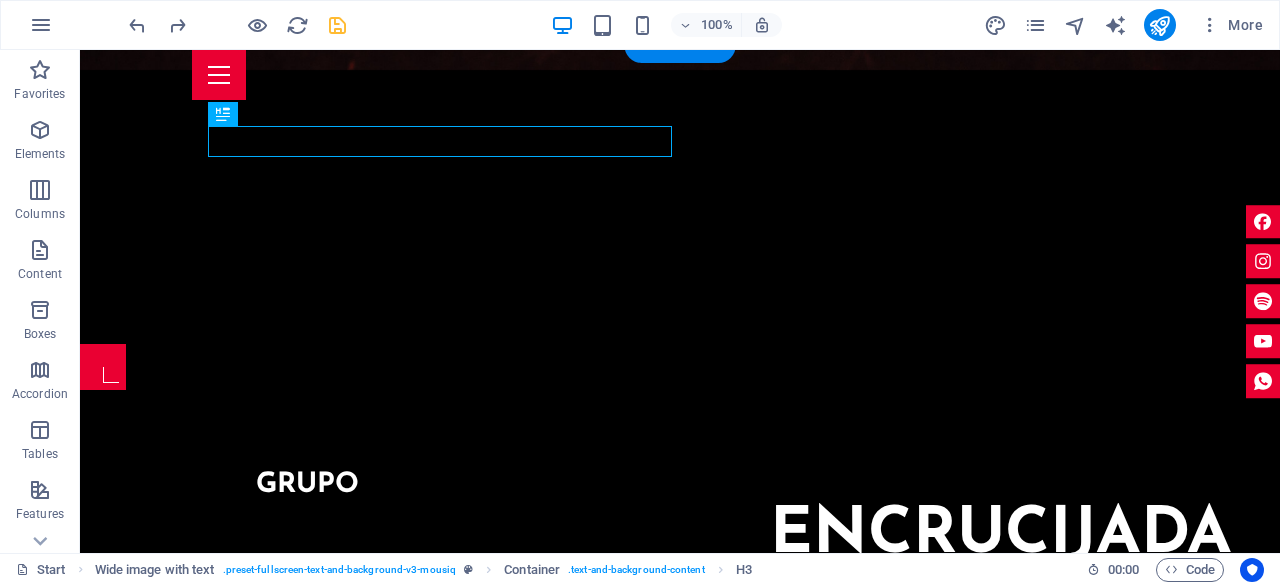 drag, startPoint x: 747, startPoint y: 270, endPoint x: 826, endPoint y: 303, distance: 85.61542 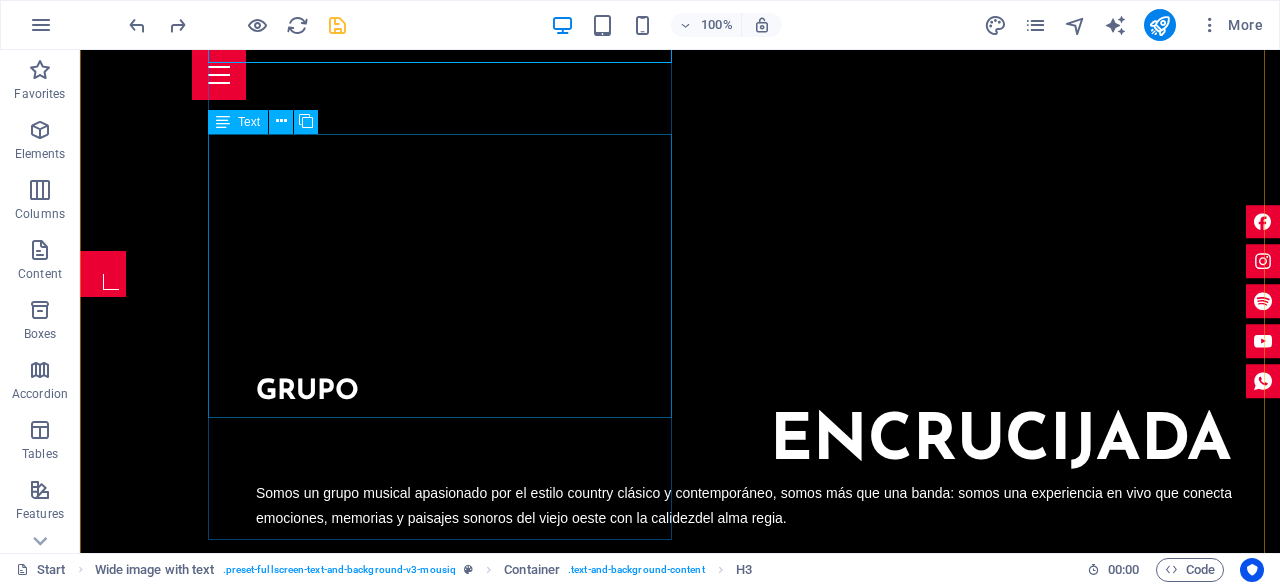 scroll, scrollTop: 1961, scrollLeft: 0, axis: vertical 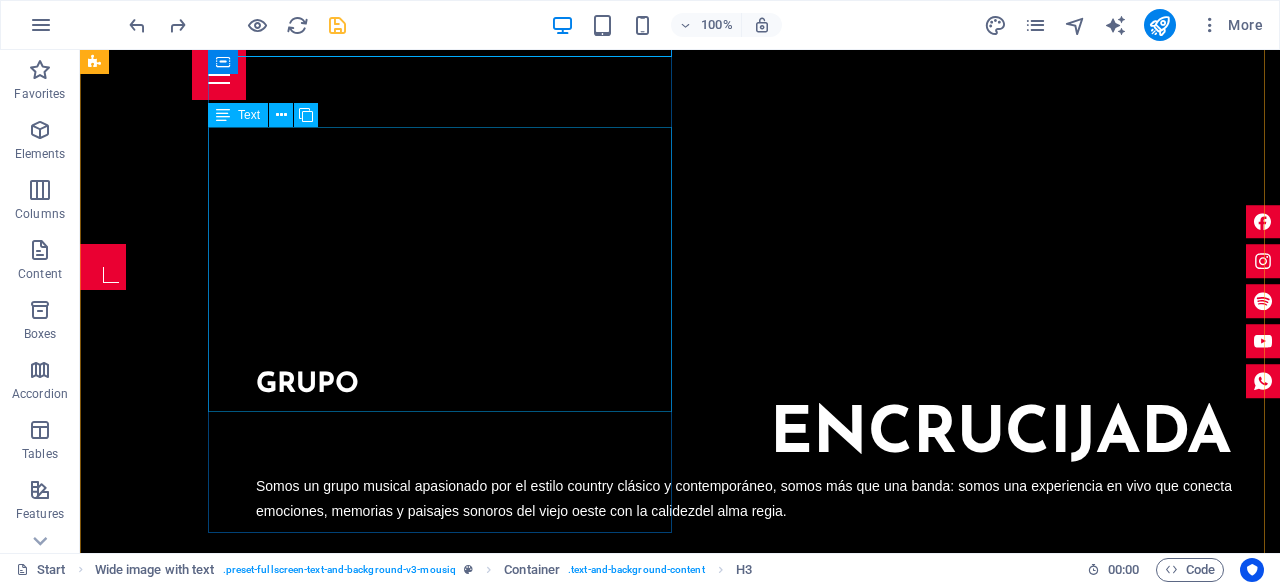 click on "Somos un grupo musical apasionado por el estilo country clásico y contemporáneo, somos más que una banda: somos una experiencia en vivo que conecta emociones, memorias y paisajes sonoros del viejo oeste con la calidez  del alma regia. Con guitarras acústicas, banjos, armónicas y un ritmo que invita a bailar, Encrucijada Country te lleva por un viaje musical que cruza fronteras. Nuestro repertorio incluye desde clásicos de Johnny Cash y Alan Jackson hasta composiciones originales que cuentan historias de caminos, decisiones y libertad." at bounding box center [744, 550] 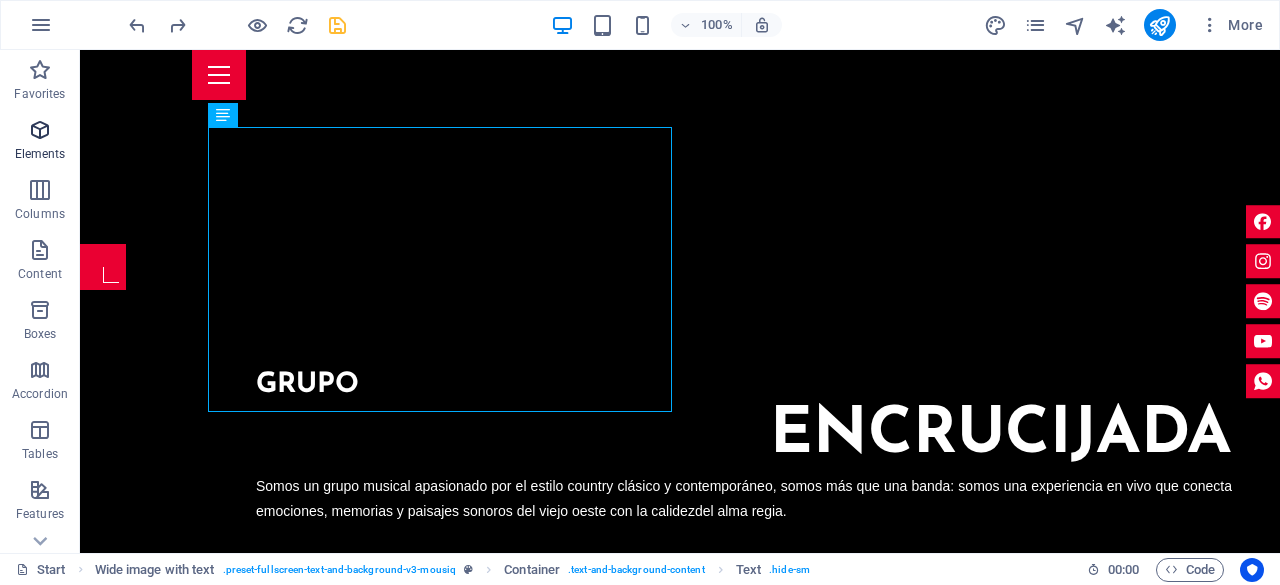 click at bounding box center (40, 130) 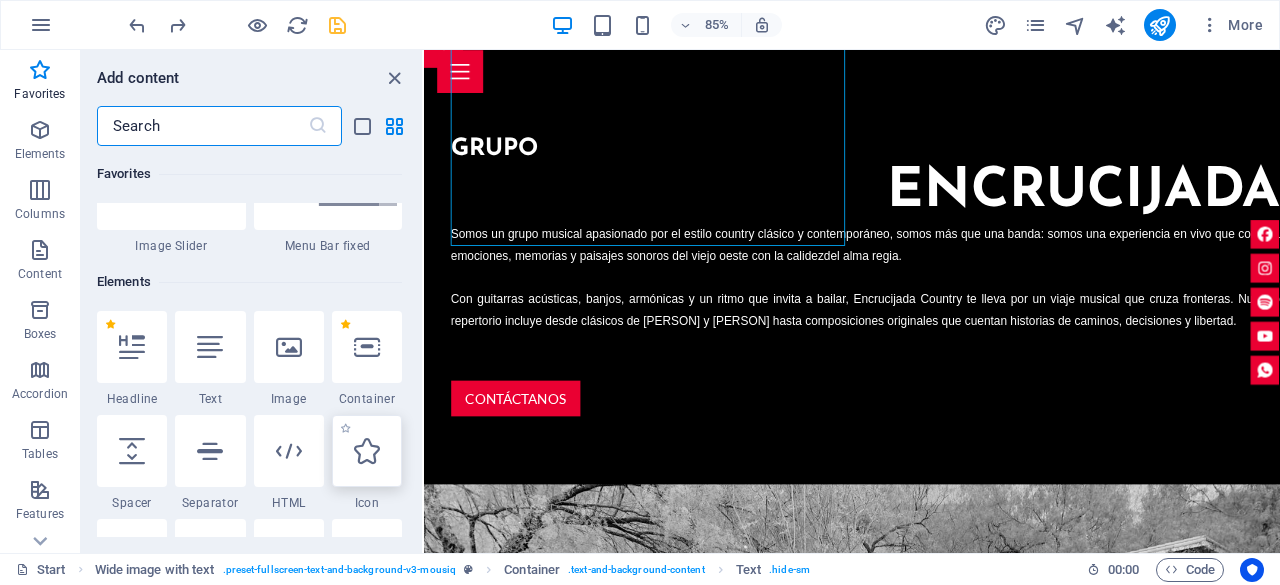 scroll, scrollTop: 377, scrollLeft: 0, axis: vertical 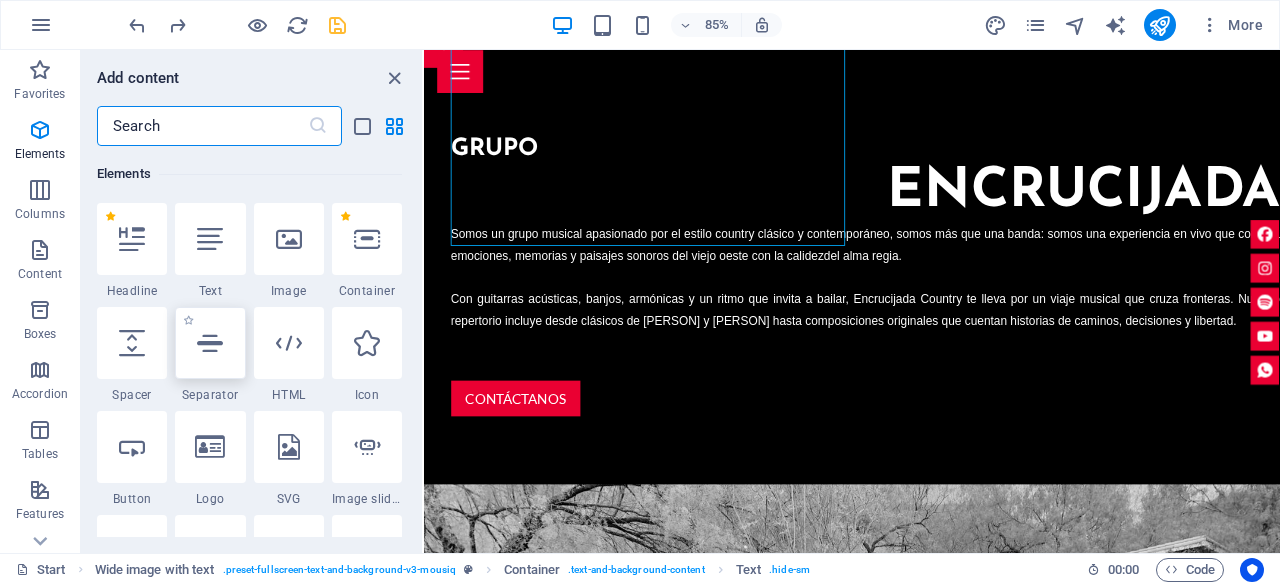 click at bounding box center (210, 343) 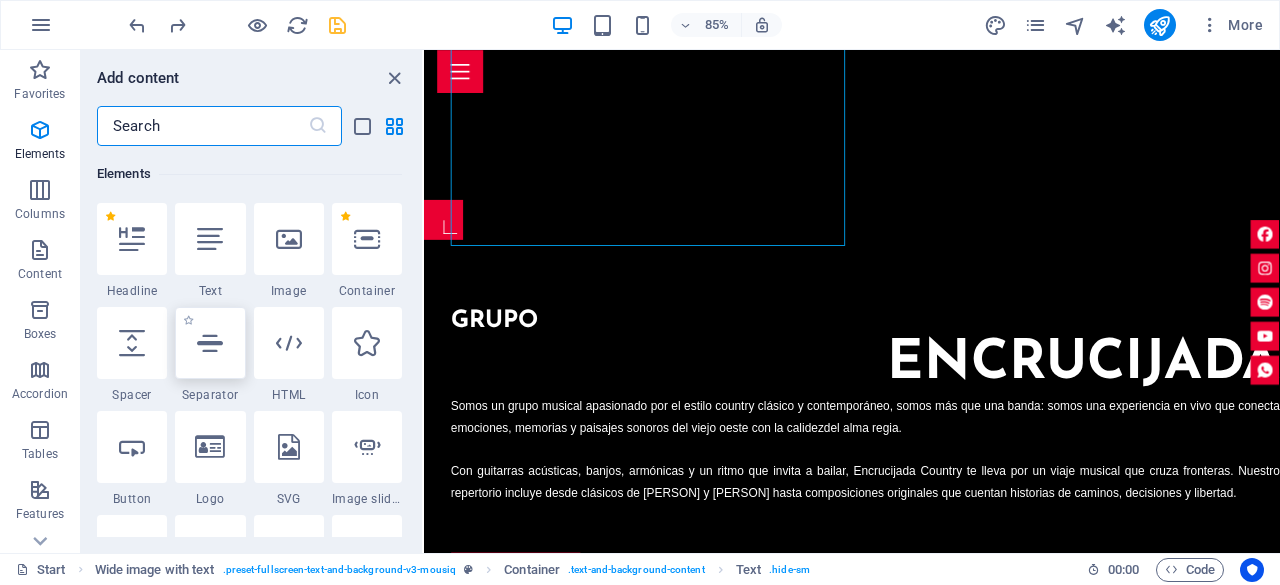 select on "%" 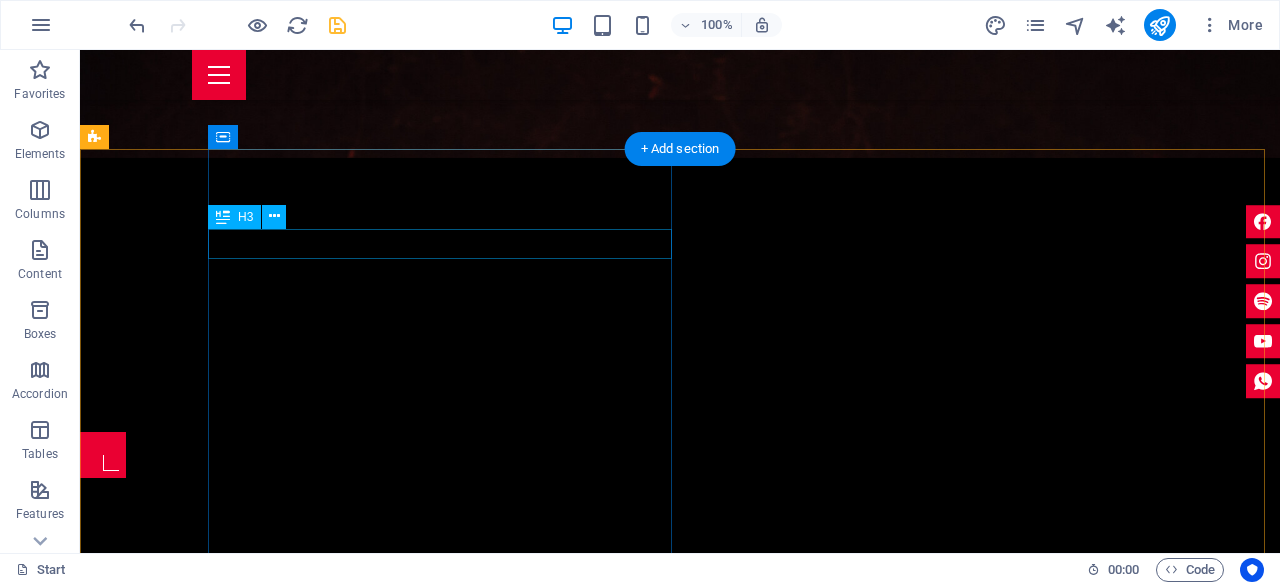 scroll, scrollTop: 1858, scrollLeft: 0, axis: vertical 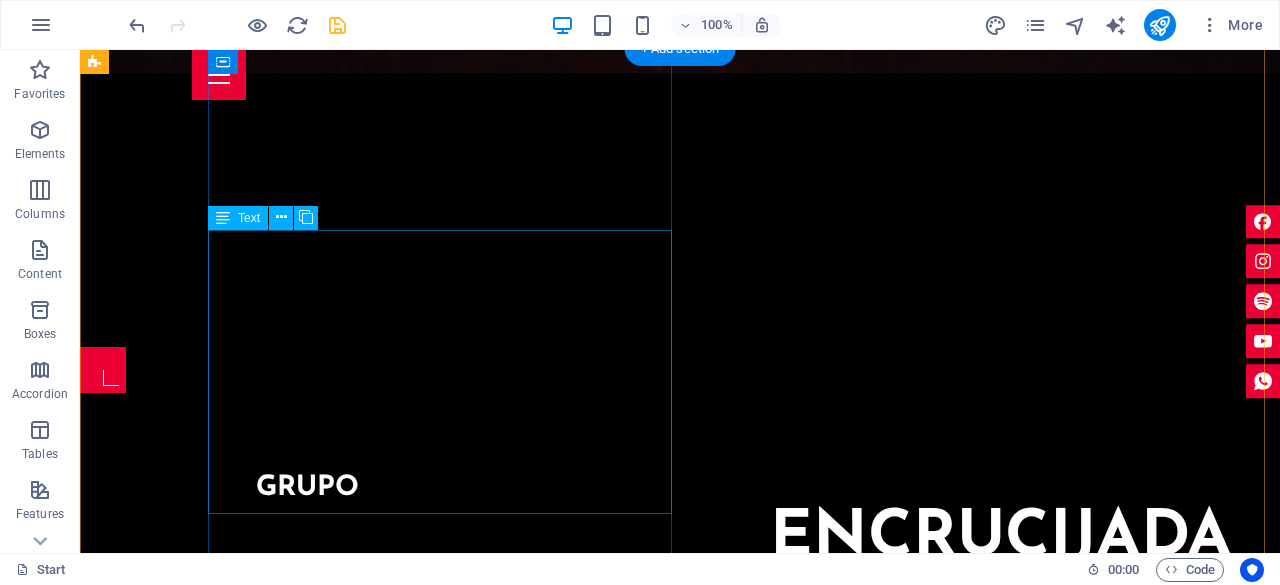 click on "Somos un grupo musical apasionado por el estilo country clásico y contemporáneo, somos más que una banda: somos una experiencia en vivo que conecta emociones, memorias y paisajes sonoros del viejo oeste con la calidez  del alma regia. Con guitarras acústicas, banjos, armónicas y un ritmo que invita a bailar, Encrucijada Country te lleva por un viaje musical que cruza fronteras. Nuestro repertorio incluye desde clásicos de Johnny Cash y Alan Jackson hasta composiciones originales que cuentan historias de caminos, decisiones y libertad." at bounding box center [744, 653] 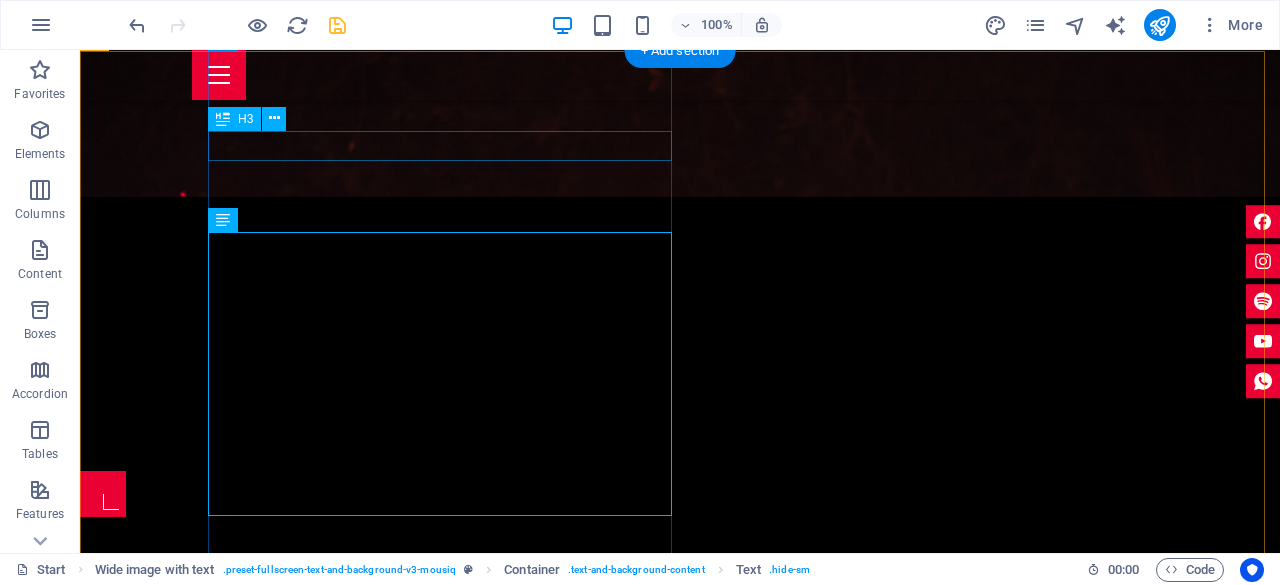 scroll, scrollTop: 1658, scrollLeft: 0, axis: vertical 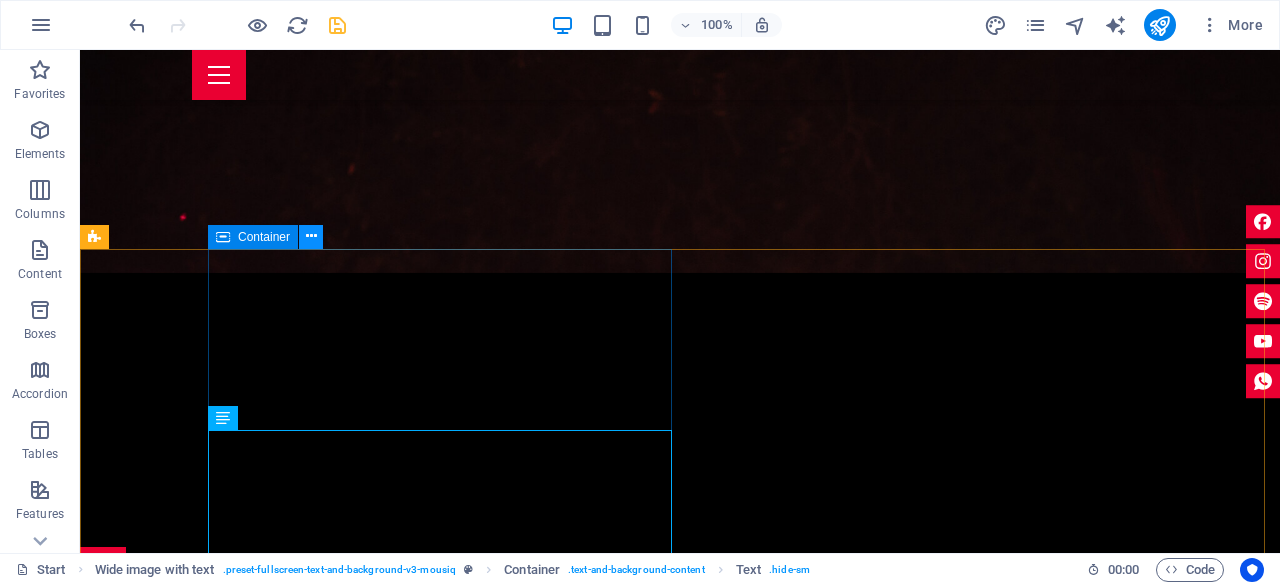 click at bounding box center (311, 236) 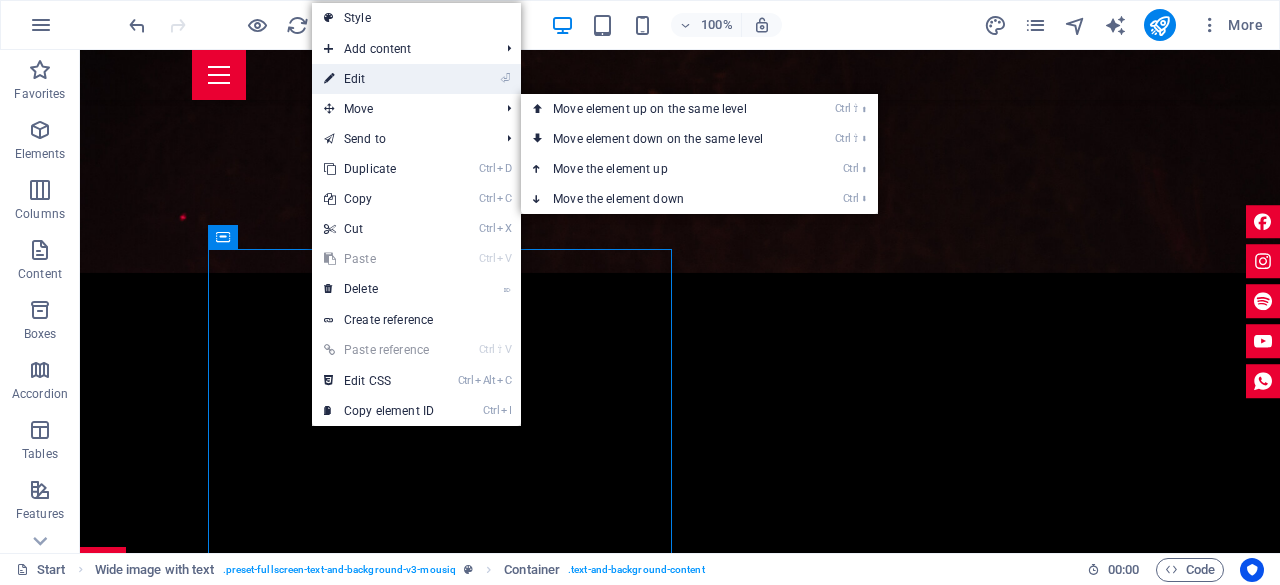 click on "⏎  Edit" at bounding box center (379, 79) 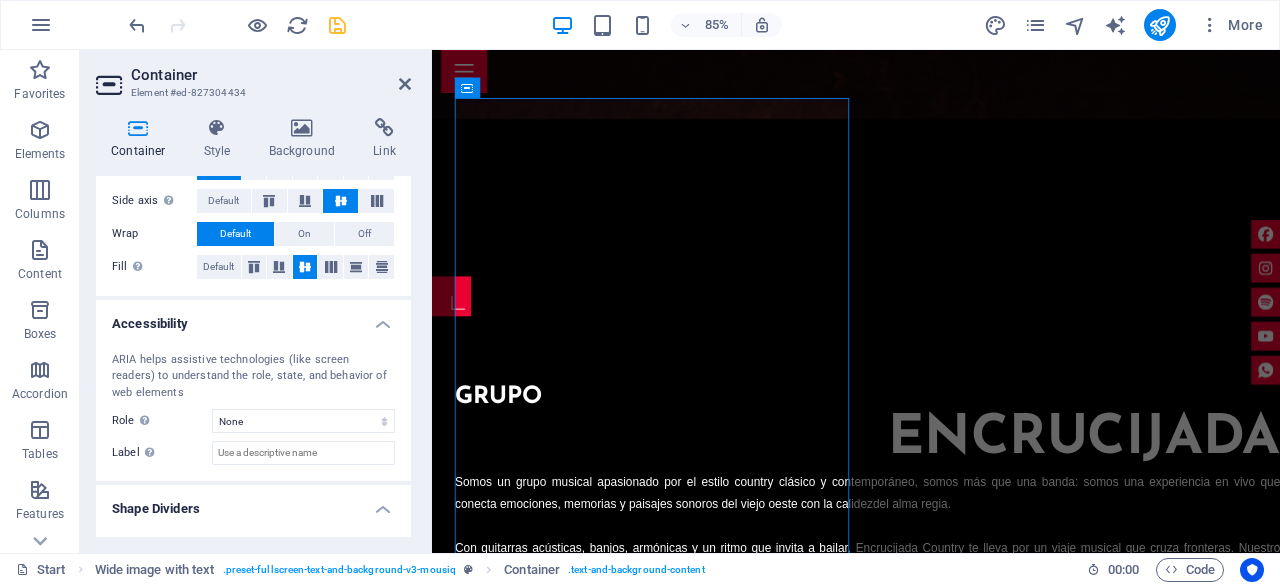 scroll, scrollTop: 412, scrollLeft: 0, axis: vertical 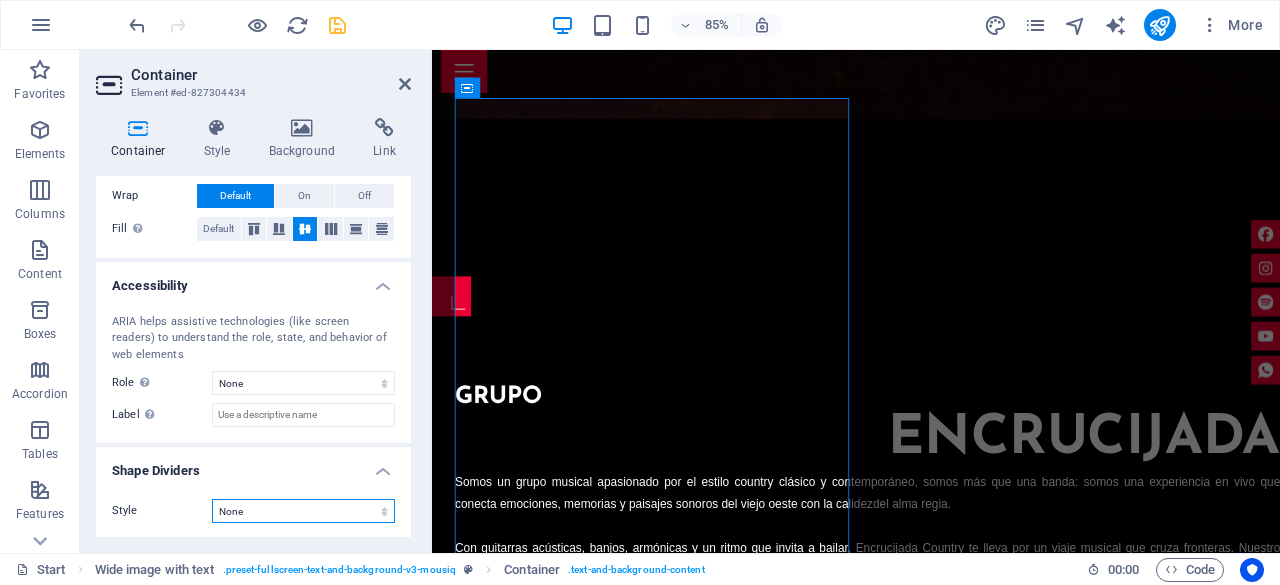click on "None Triangle Square Diagonal Polygon 1 Polygon 2 Zigzag Multiple Zigzags Waves Multiple Waves Half Circle Circle Circle Shadow Blocks Hexagons Clouds Multiple Clouds Fan Pyramids Book Paint Drip Fire Shredded Paper Arrow" at bounding box center [303, 511] 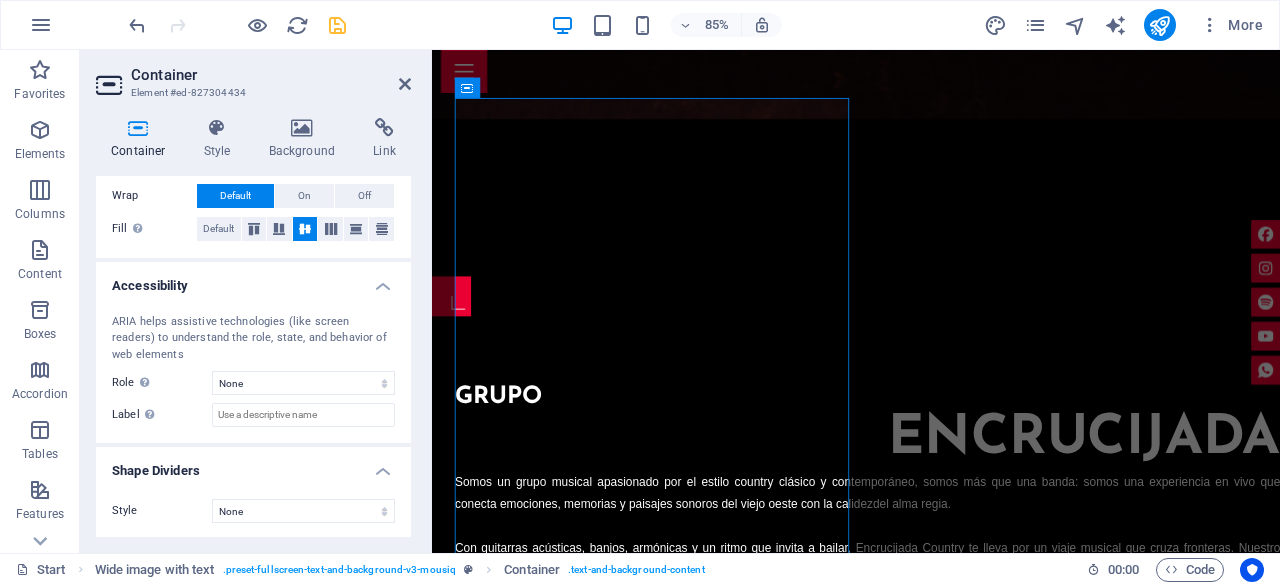click on "Style None Triangle Square Diagonal Polygon 1 Polygon 2 Zigzag Multiple Zigzags Waves Multiple Waves Half Circle Circle Circle Shadow Blocks Hexagons Clouds Multiple Clouds Fan Pyramids Book Paint Drip Fire Shredded Paper Arrow Background Change background Color 2nd Color 3rd Color Width 100 % Height auto px rem em vh vw Horiz. Position 0 % Position Flip Invert Animation  - Direction  - Duration 60 s" at bounding box center (253, 511) 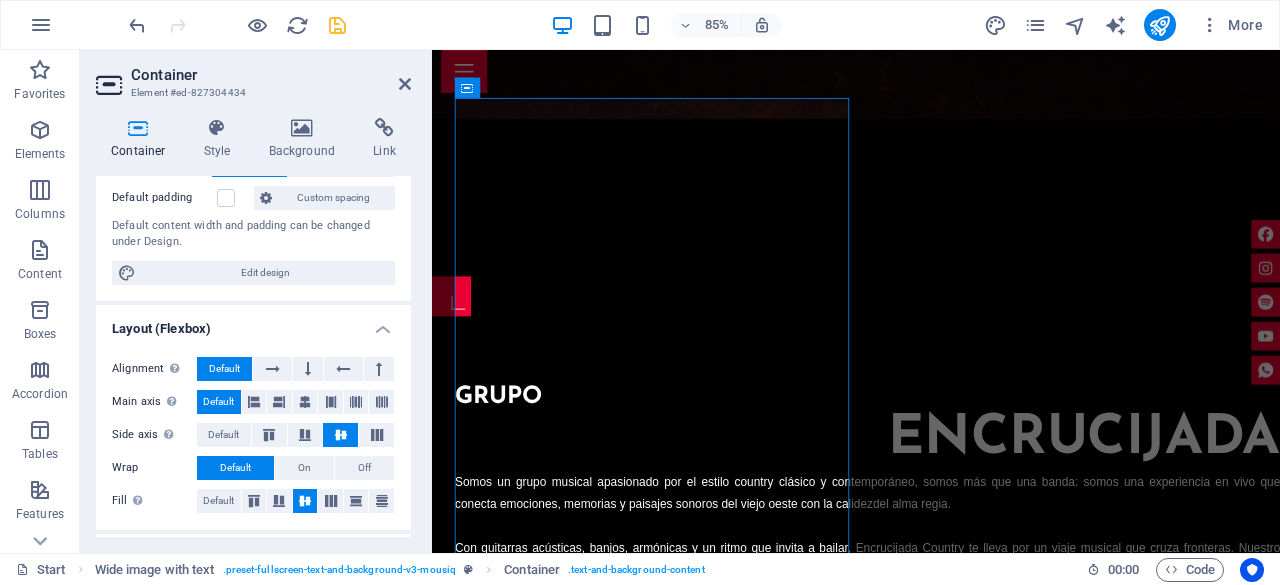scroll, scrollTop: 112, scrollLeft: 0, axis: vertical 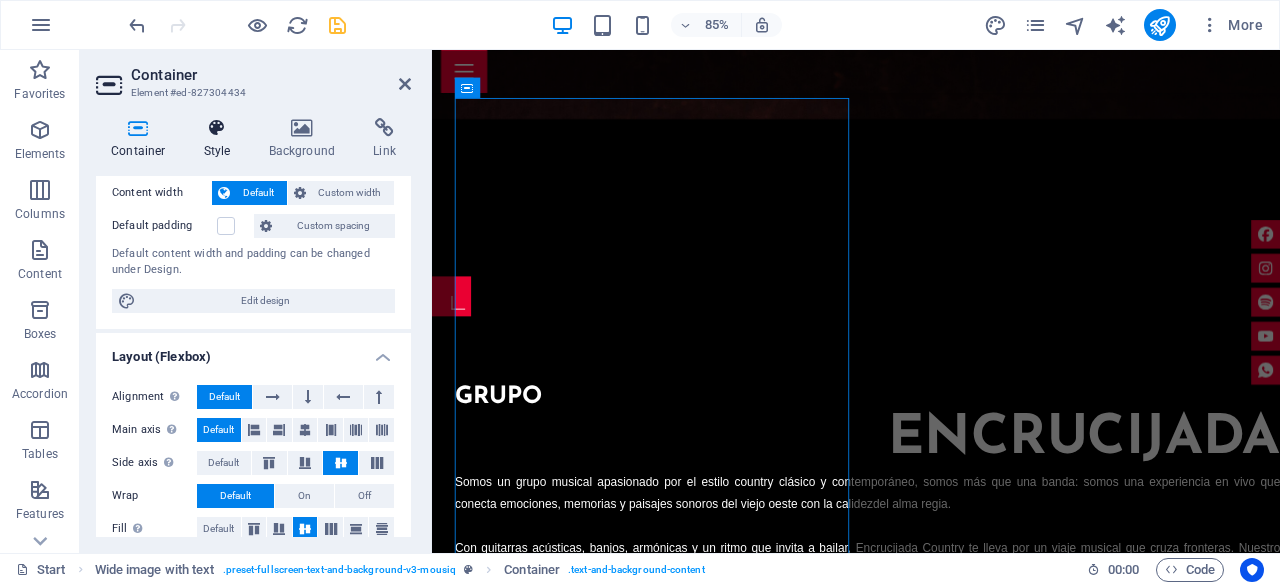 click on "Style" at bounding box center [221, 139] 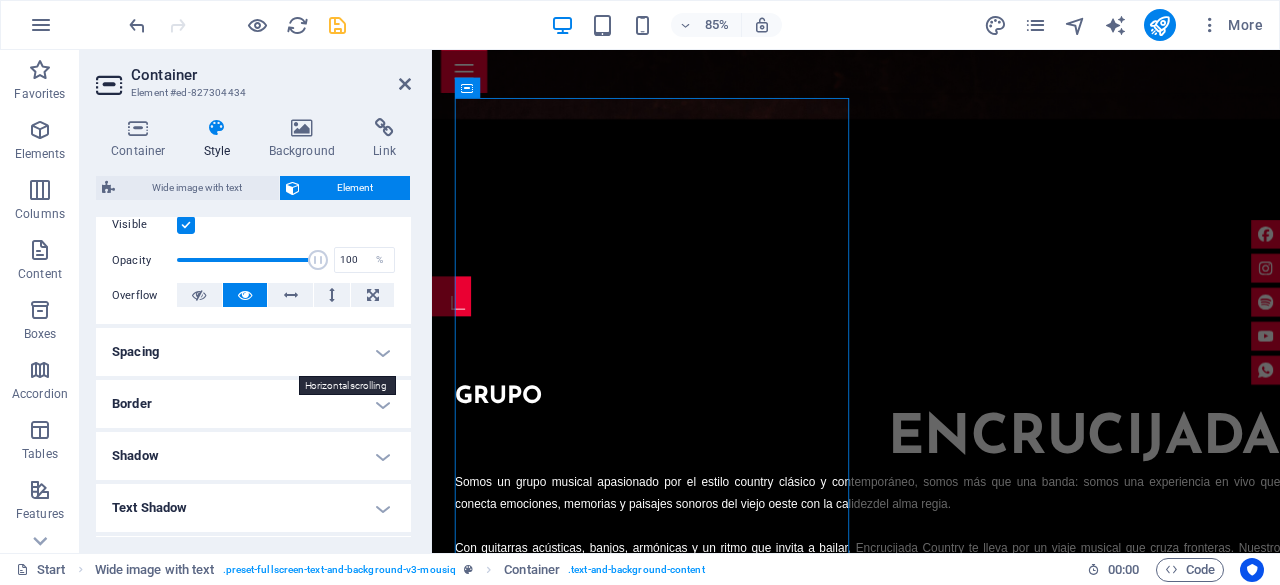 scroll, scrollTop: 300, scrollLeft: 0, axis: vertical 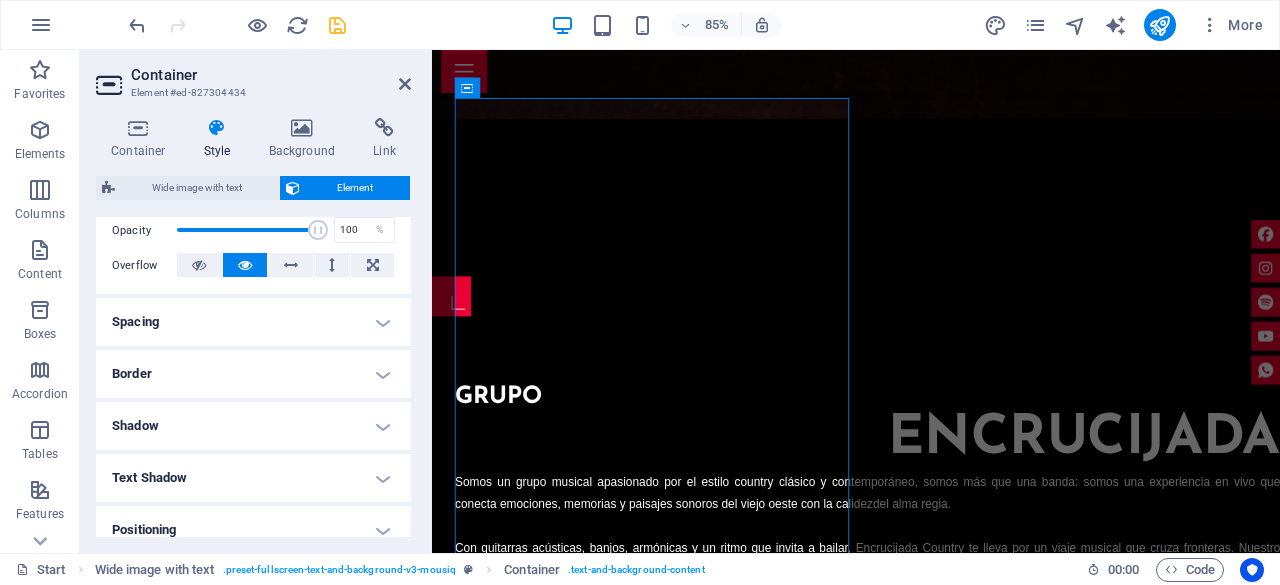 click on "Spacing" at bounding box center (253, 322) 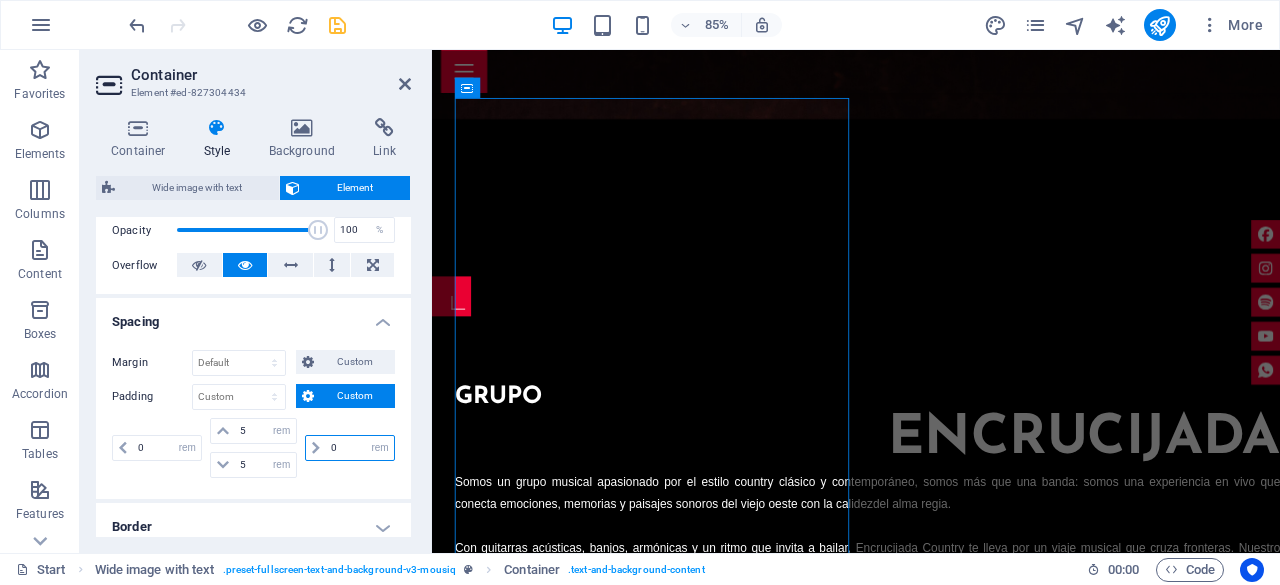 click on "0" at bounding box center (360, 448) 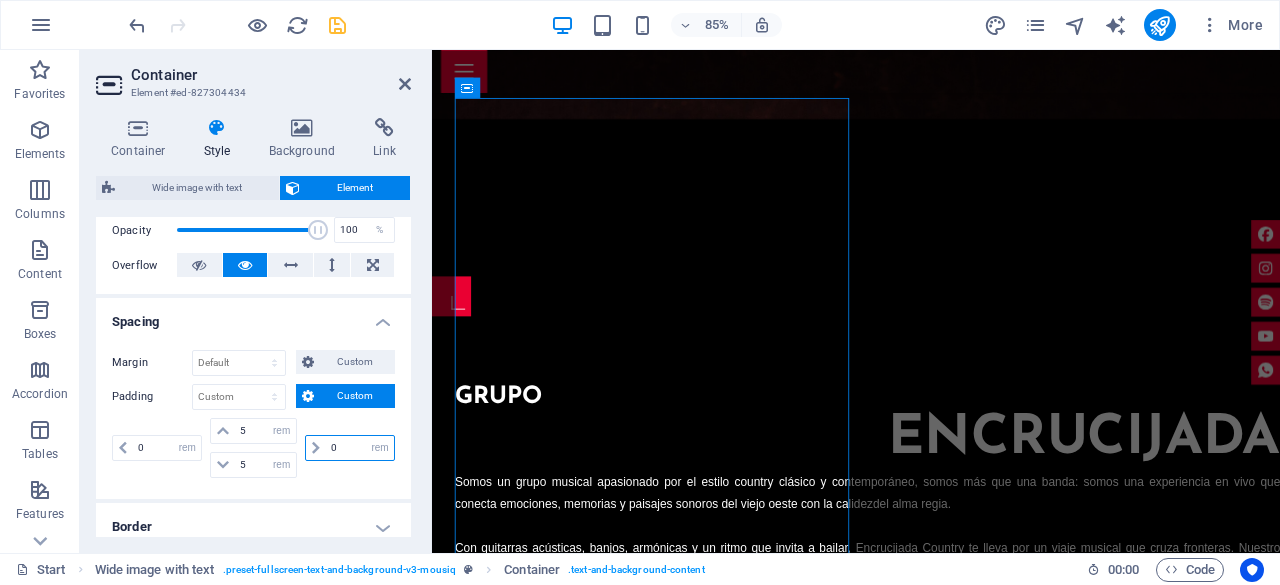 drag, startPoint x: 352, startPoint y: 445, endPoint x: 328, endPoint y: 443, distance: 24.083189 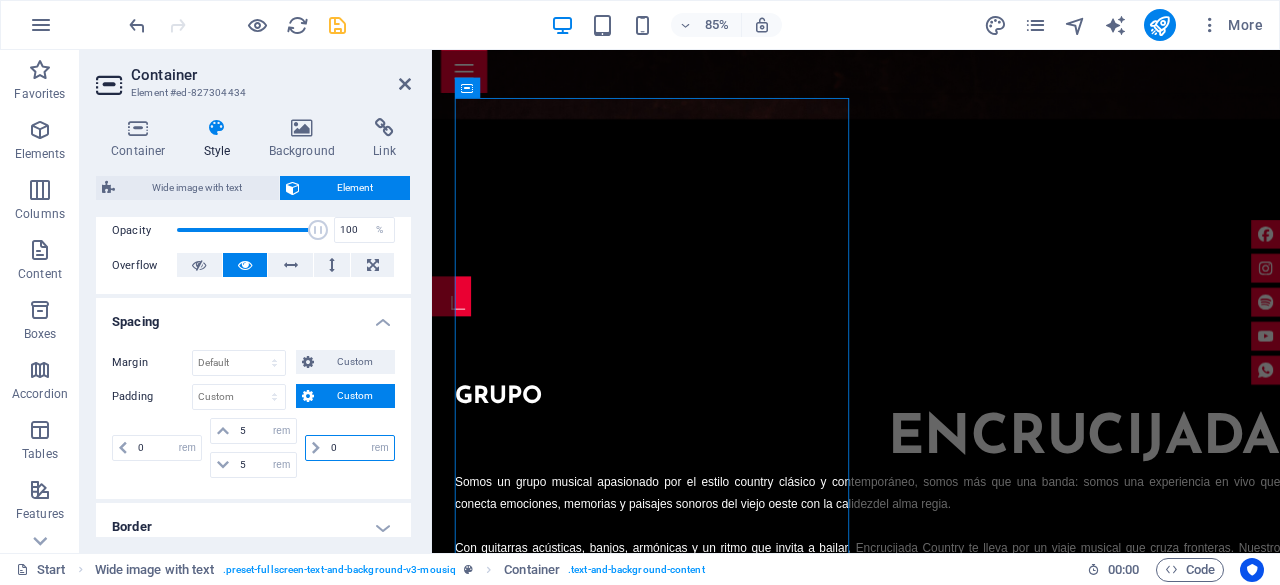 click on "0" at bounding box center (360, 448) 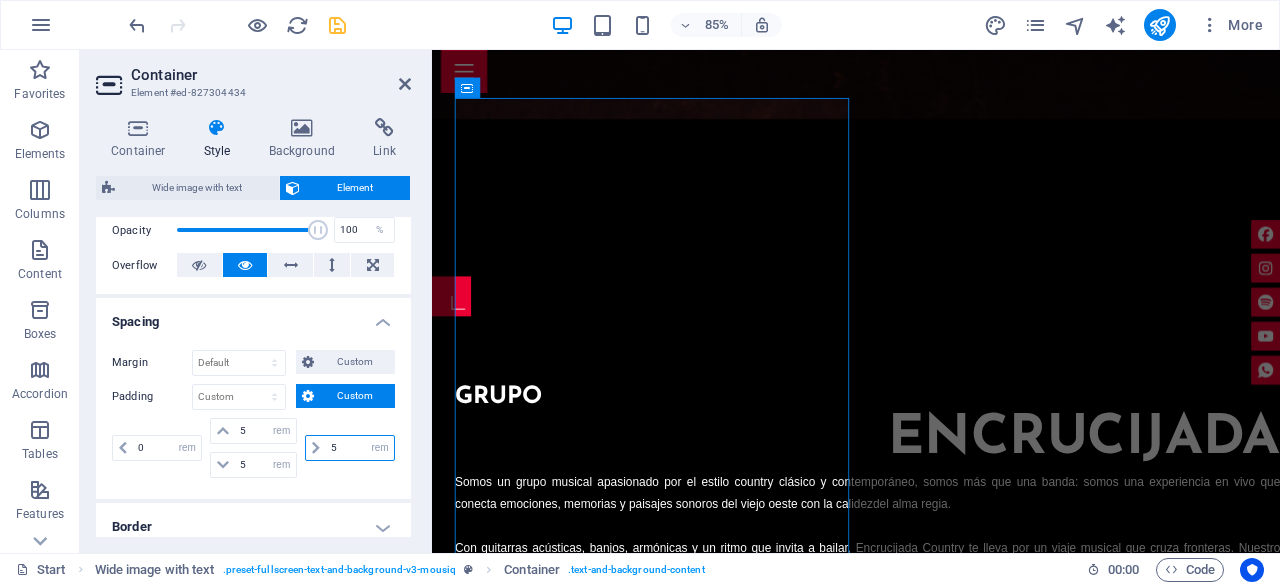 type on "5" 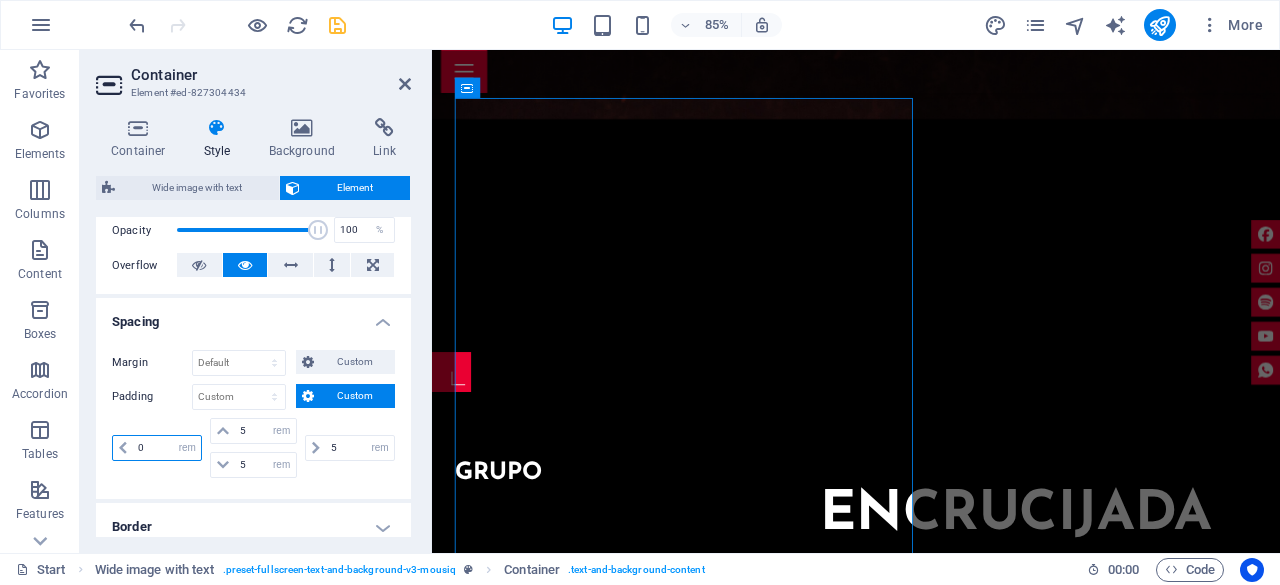 drag, startPoint x: 152, startPoint y: 442, endPoint x: 114, endPoint y: 442, distance: 38 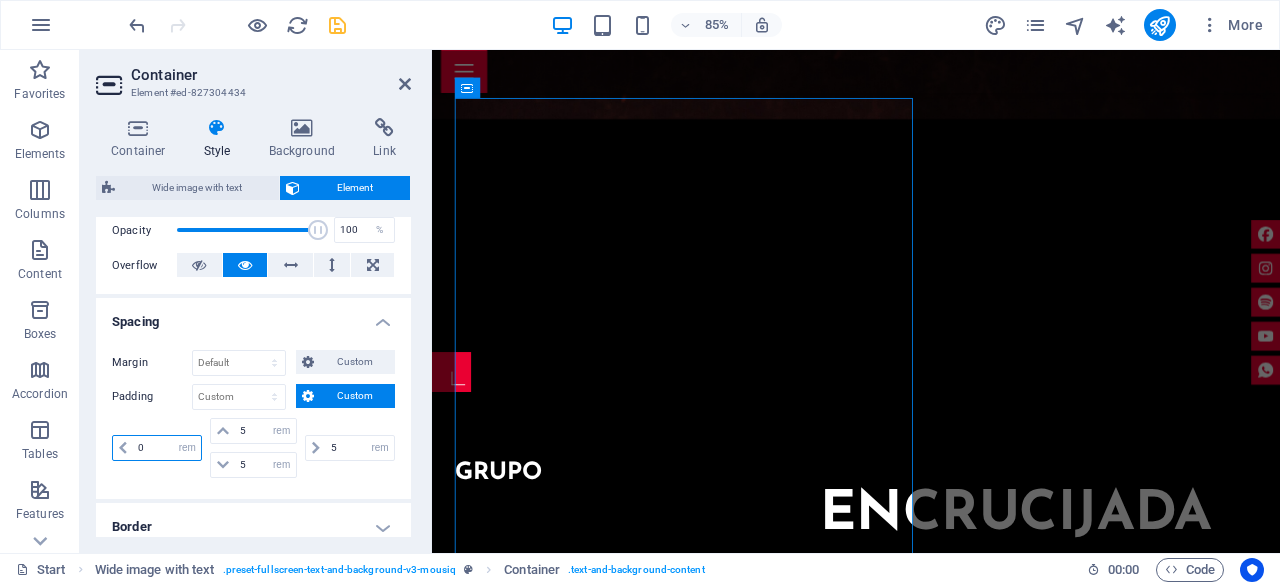 click on "0 px rem % vh vw" at bounding box center [157, 448] 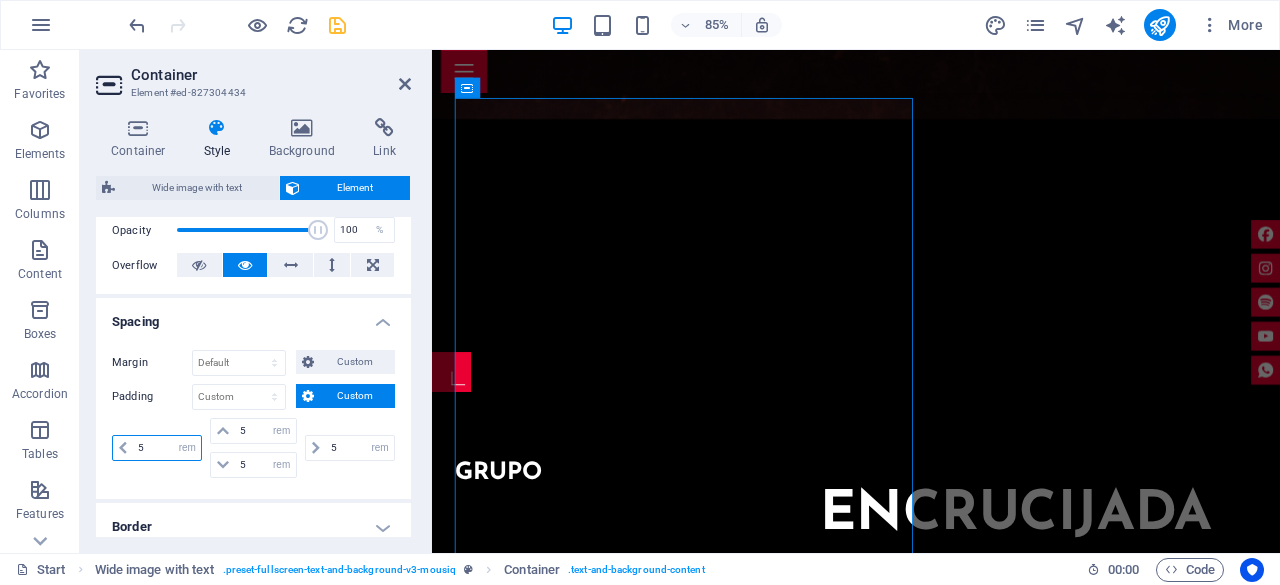 type on "5" 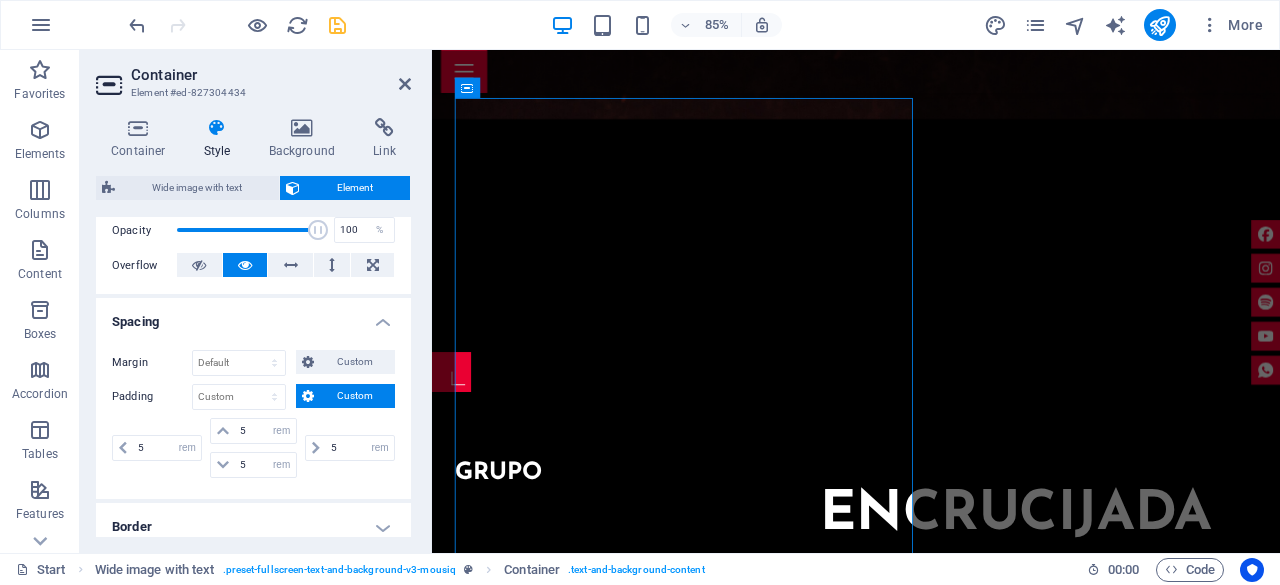 type on "5" 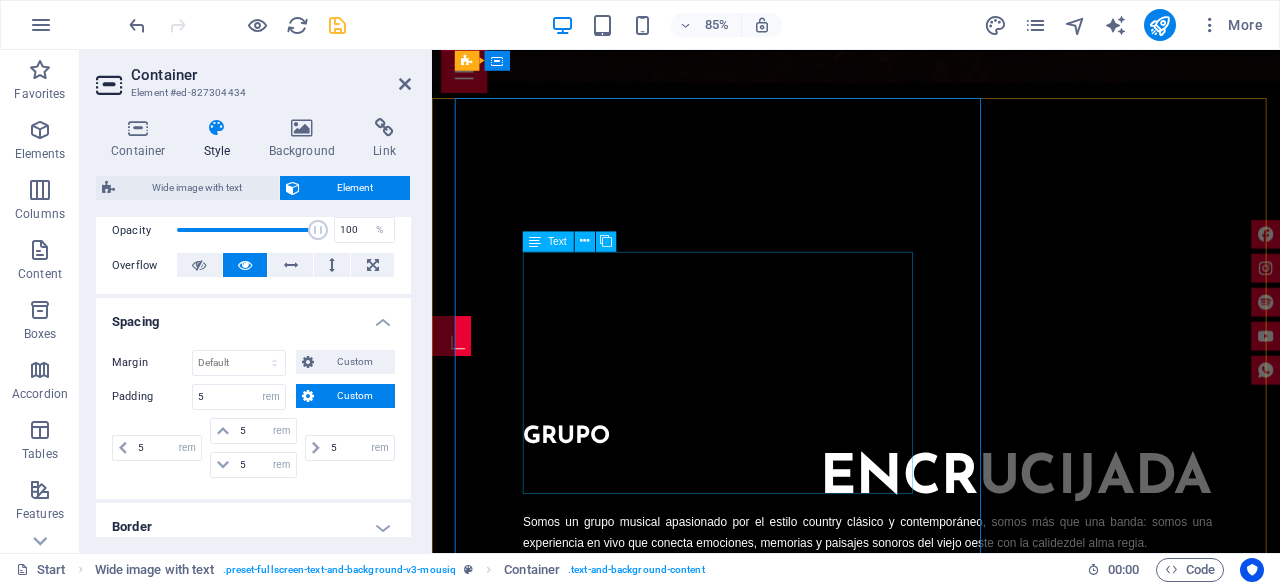 scroll, scrollTop: 1658, scrollLeft: 0, axis: vertical 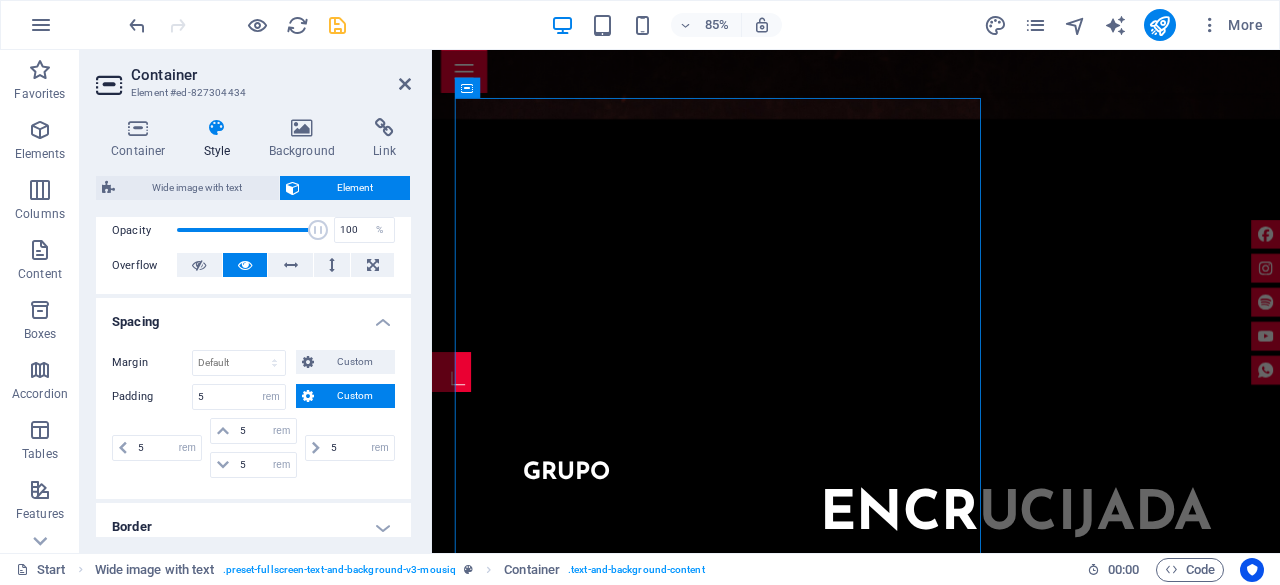 click at bounding box center [337, 25] 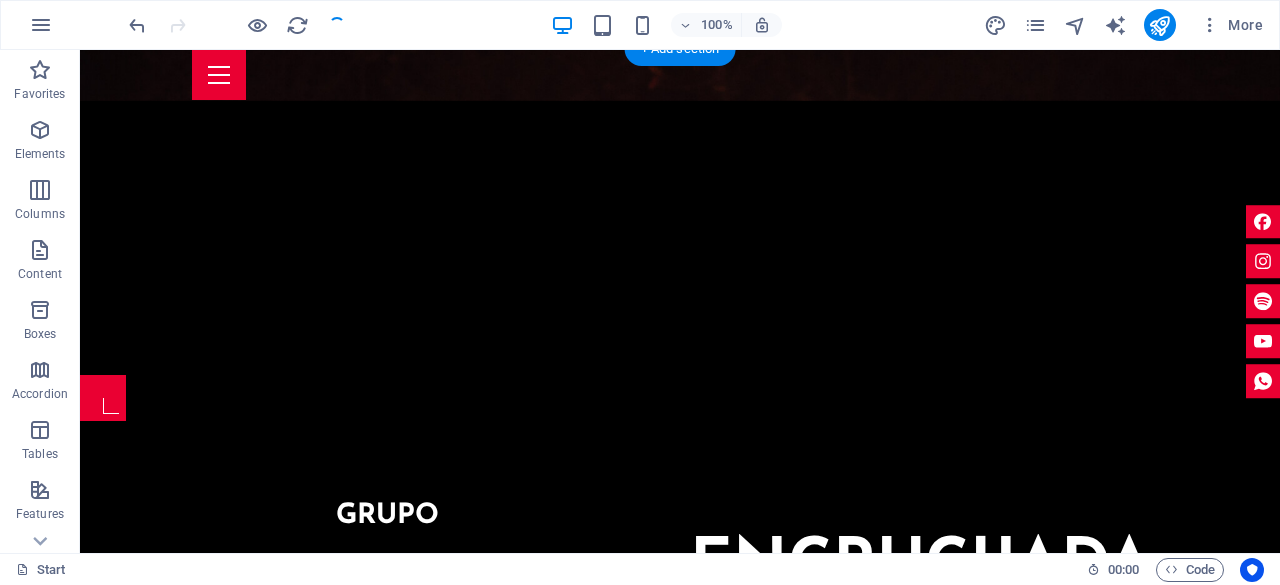 scroll, scrollTop: 1758, scrollLeft: 0, axis: vertical 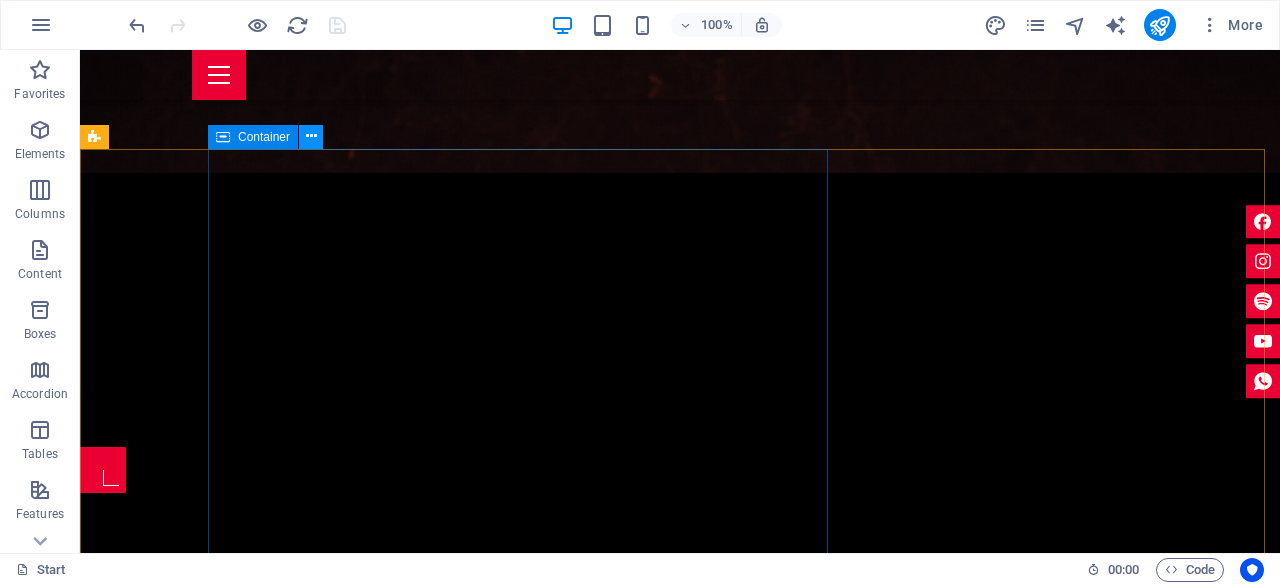 click at bounding box center (311, 136) 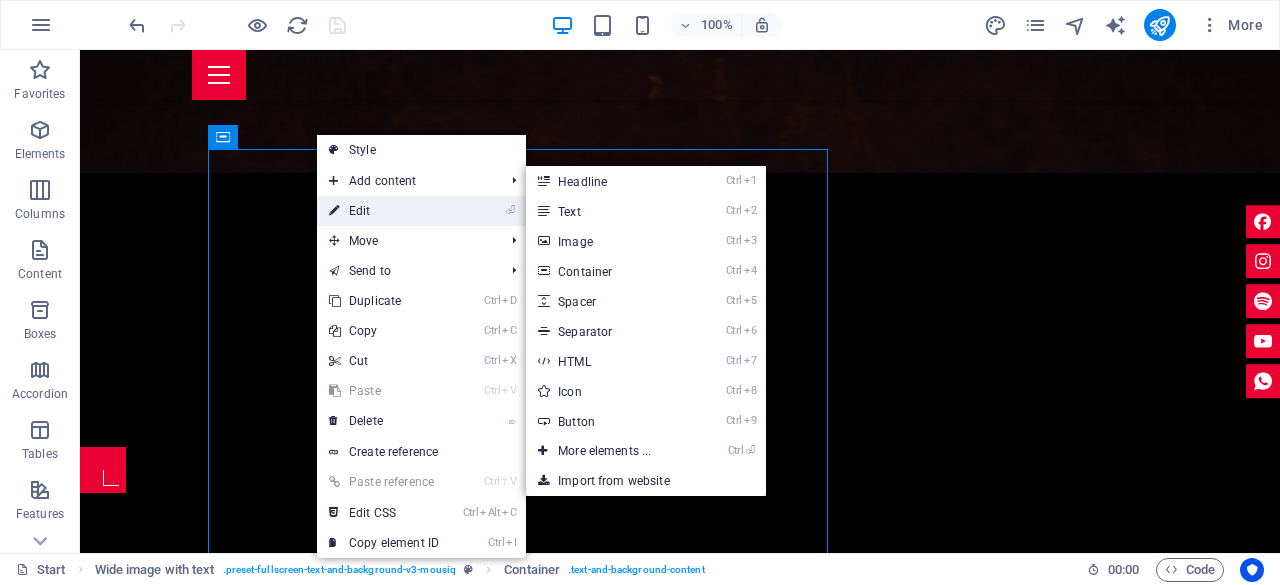 click on "⏎  Edit" at bounding box center (384, 211) 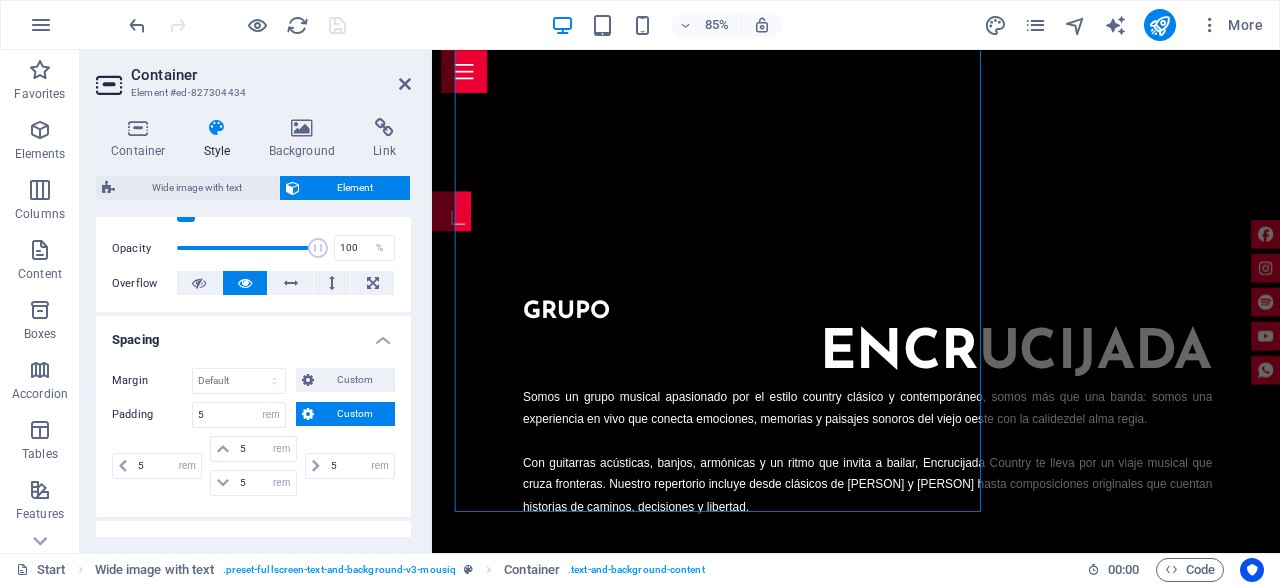 scroll, scrollTop: 400, scrollLeft: 0, axis: vertical 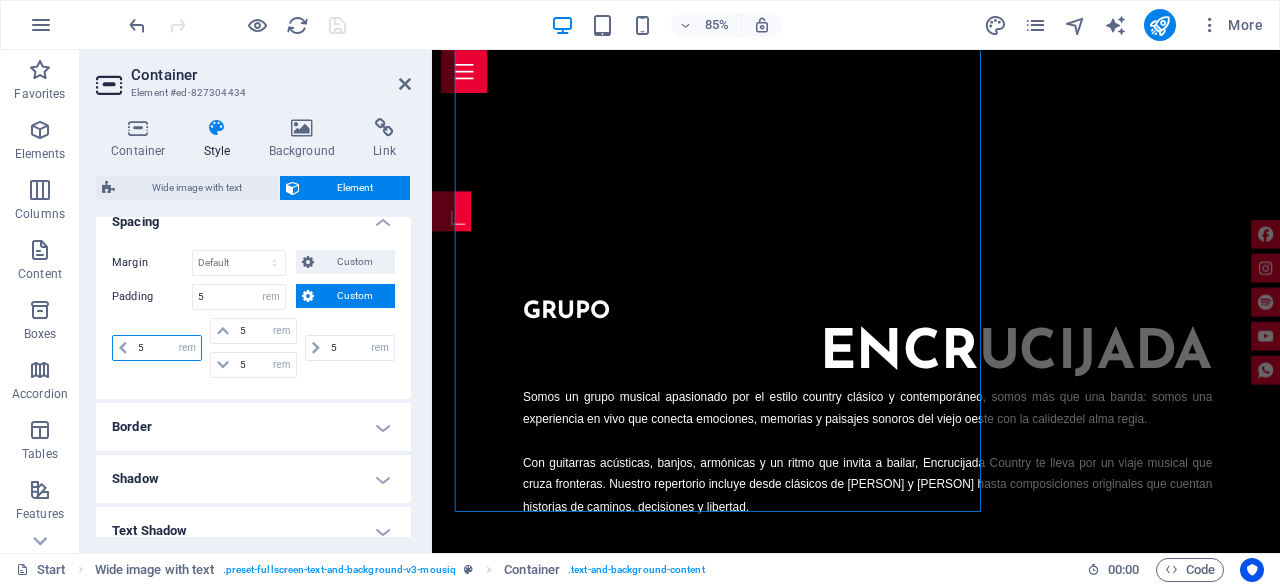 drag, startPoint x: 145, startPoint y: 343, endPoint x: 116, endPoint y: 343, distance: 29 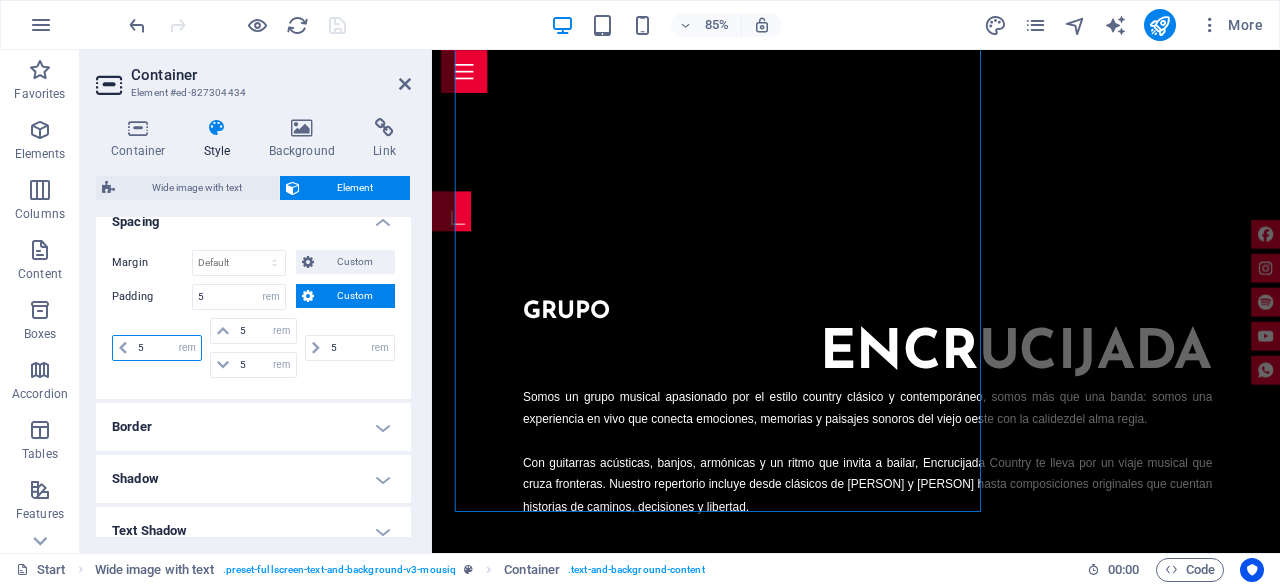 click on "5 px rem % vh vw" at bounding box center [157, 348] 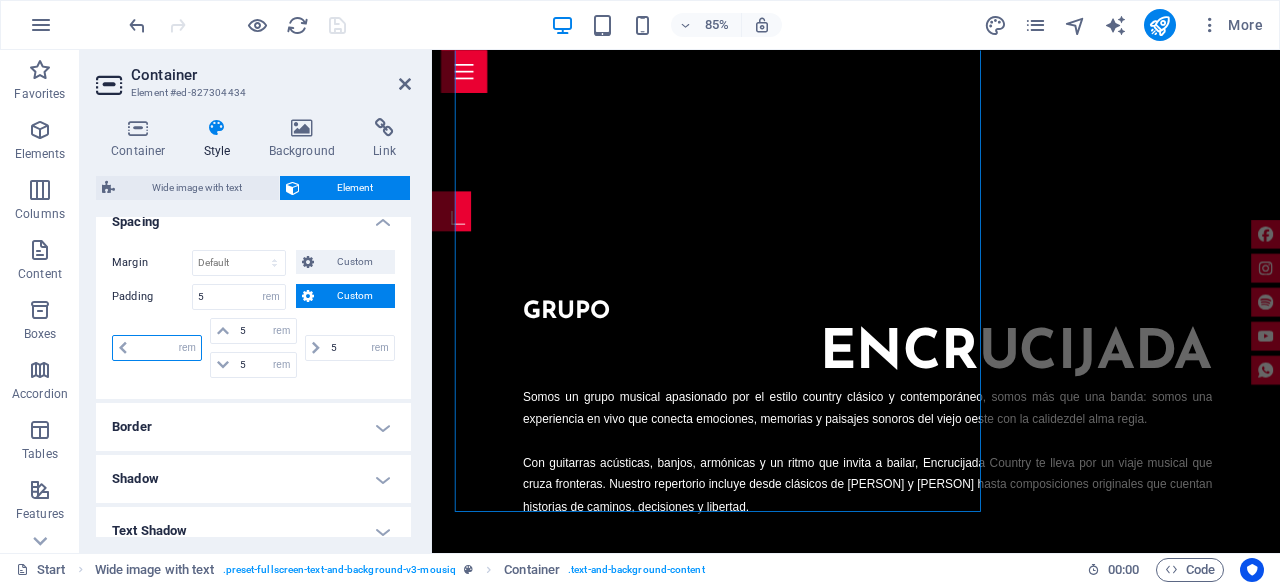 type 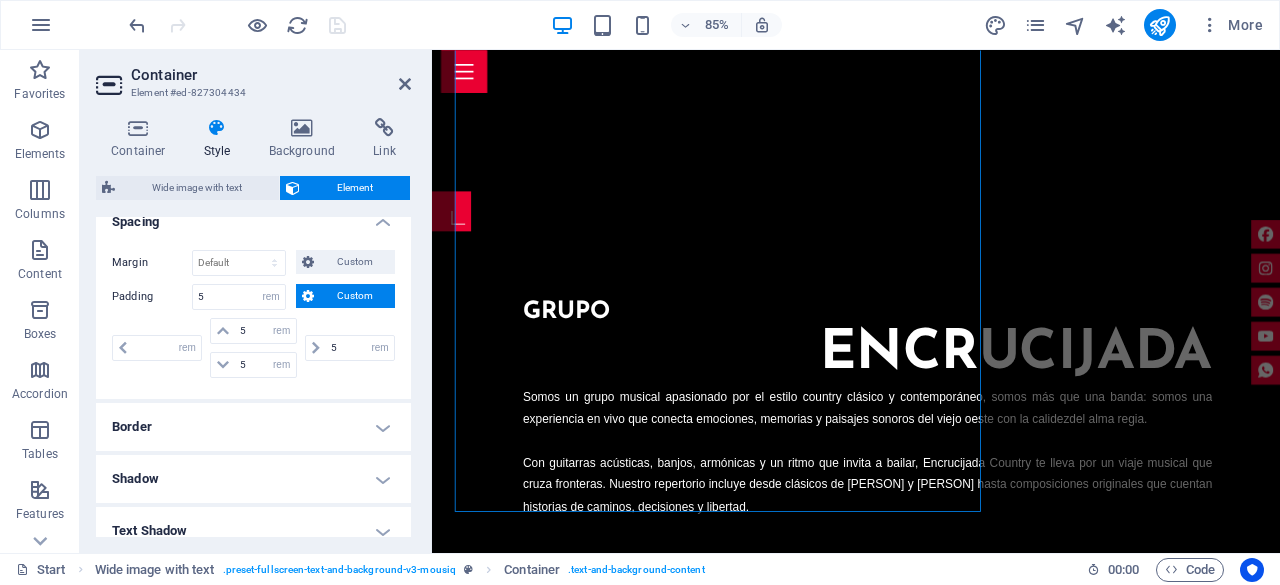 click on "85% More" at bounding box center [698, 25] 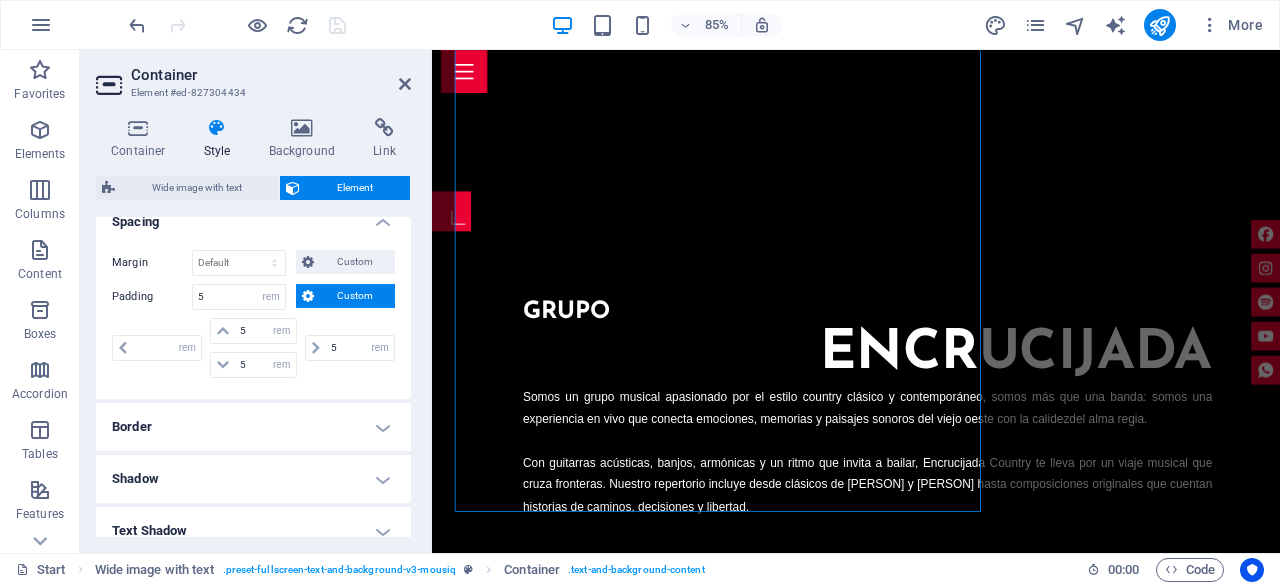 click on "Border" at bounding box center (253, 427) 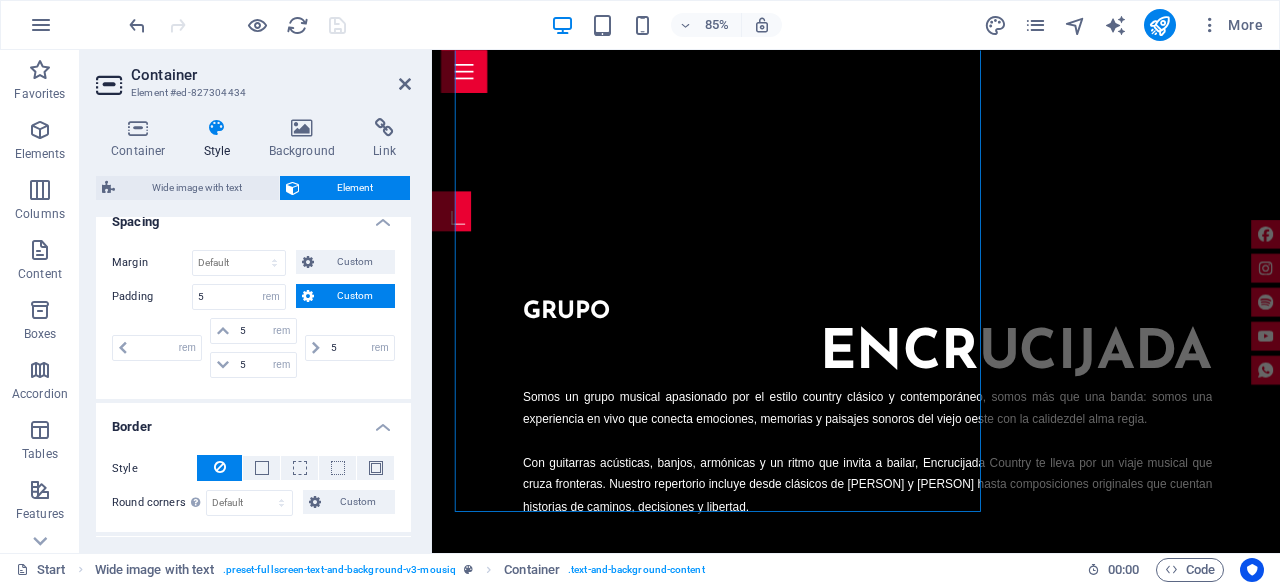 click at bounding box center [237, 25] 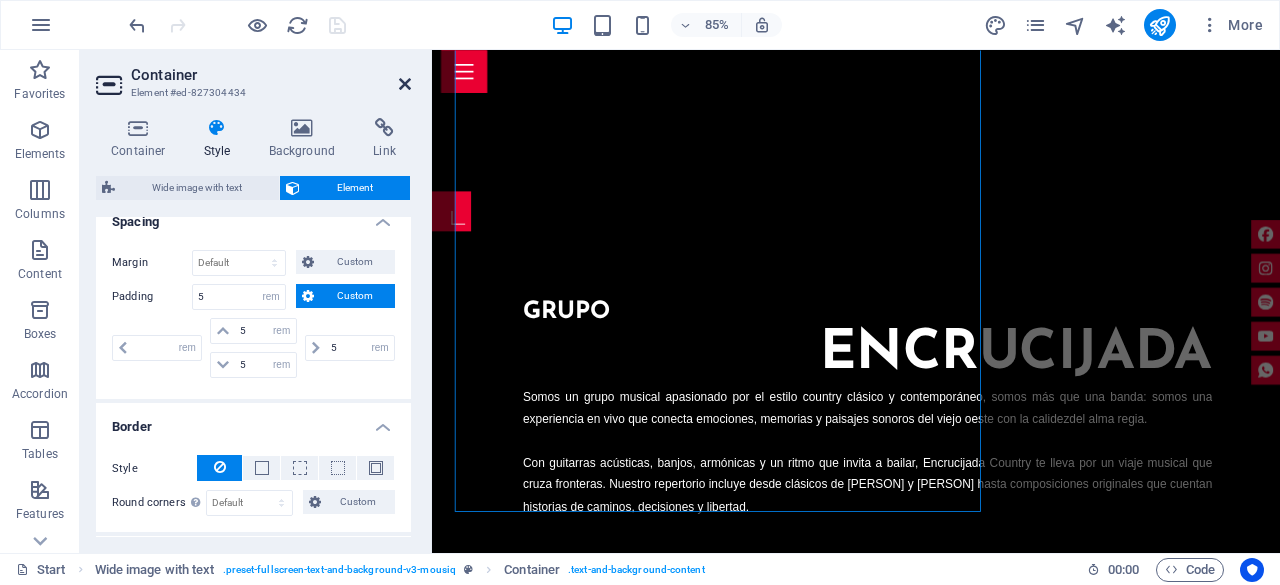click at bounding box center [405, 84] 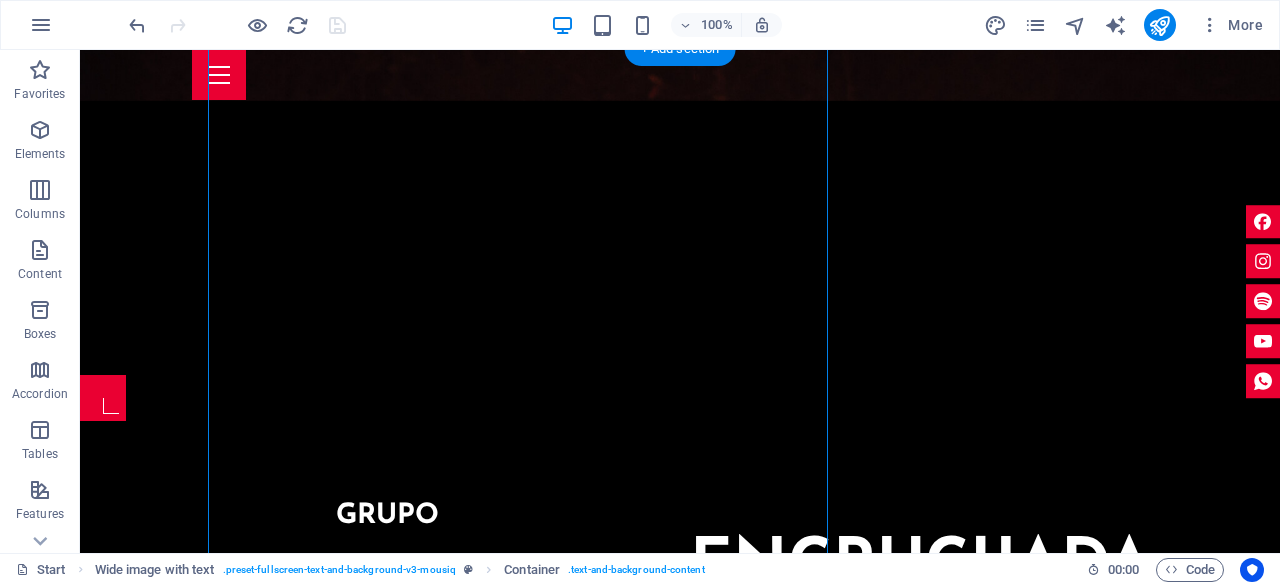 scroll, scrollTop: 1858, scrollLeft: 0, axis: vertical 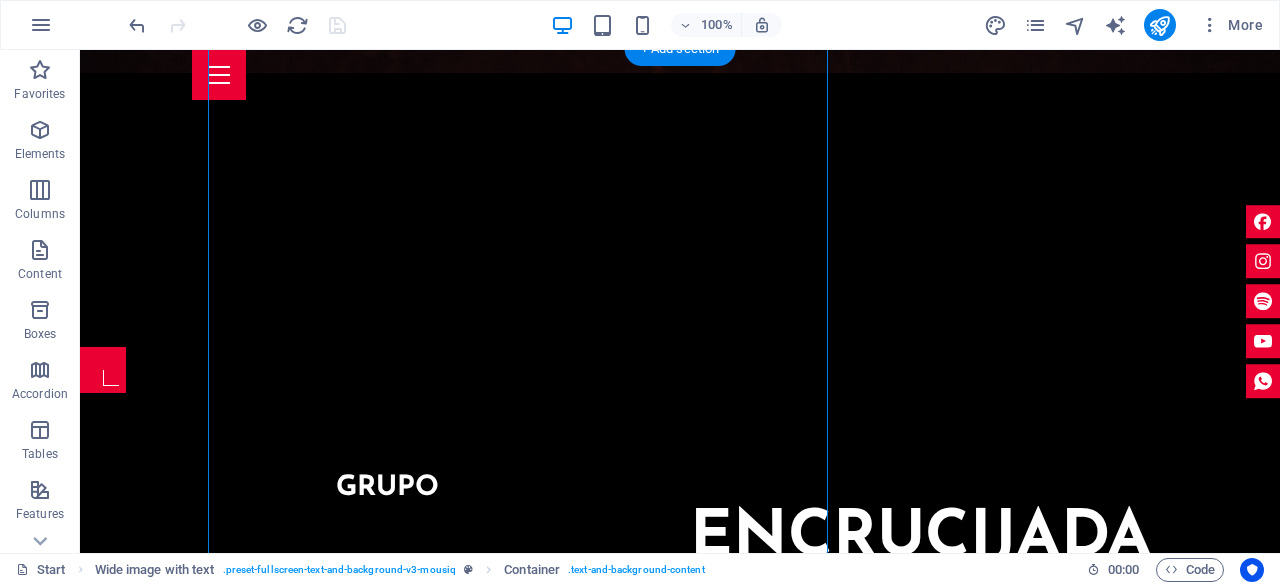 click at bounding box center [680, 1202] 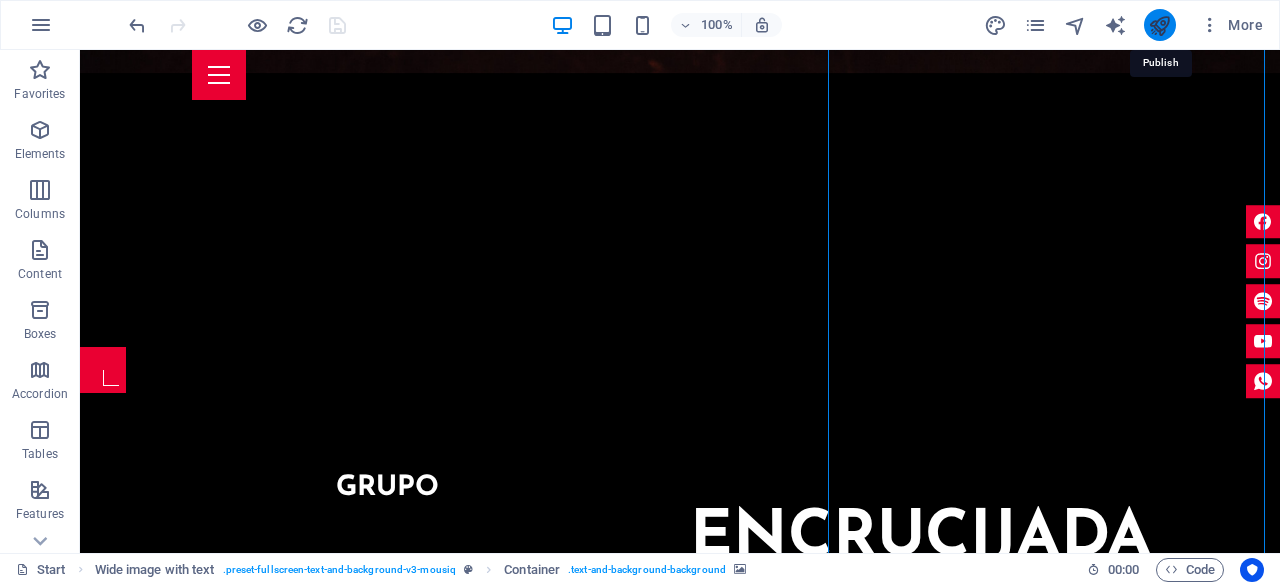 click at bounding box center (1159, 25) 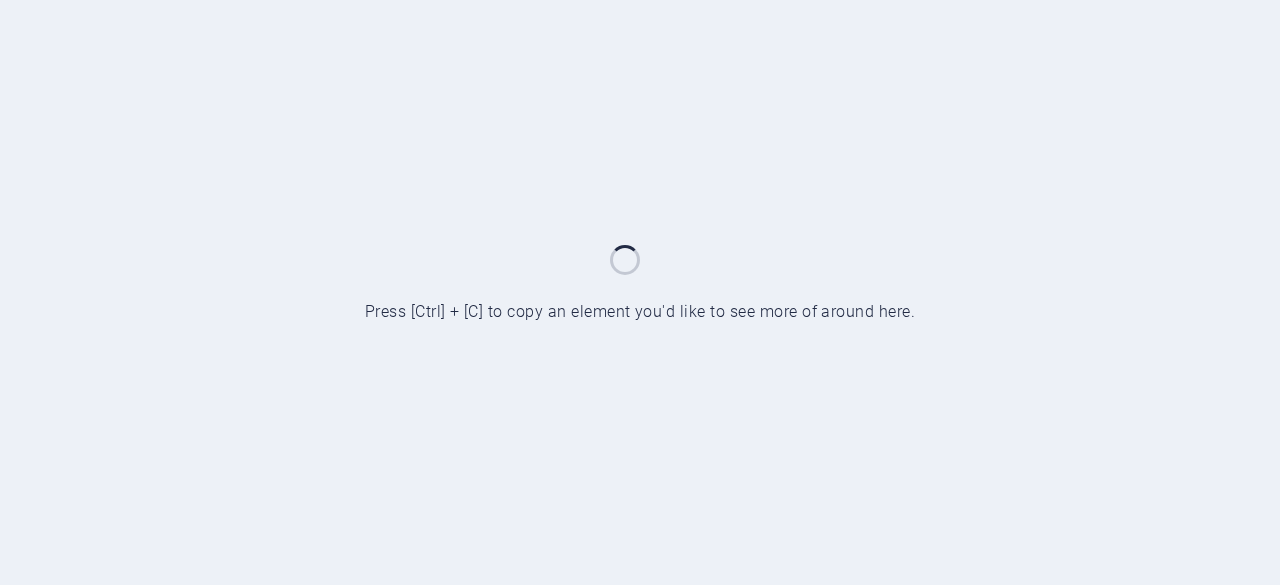 scroll, scrollTop: 0, scrollLeft: 0, axis: both 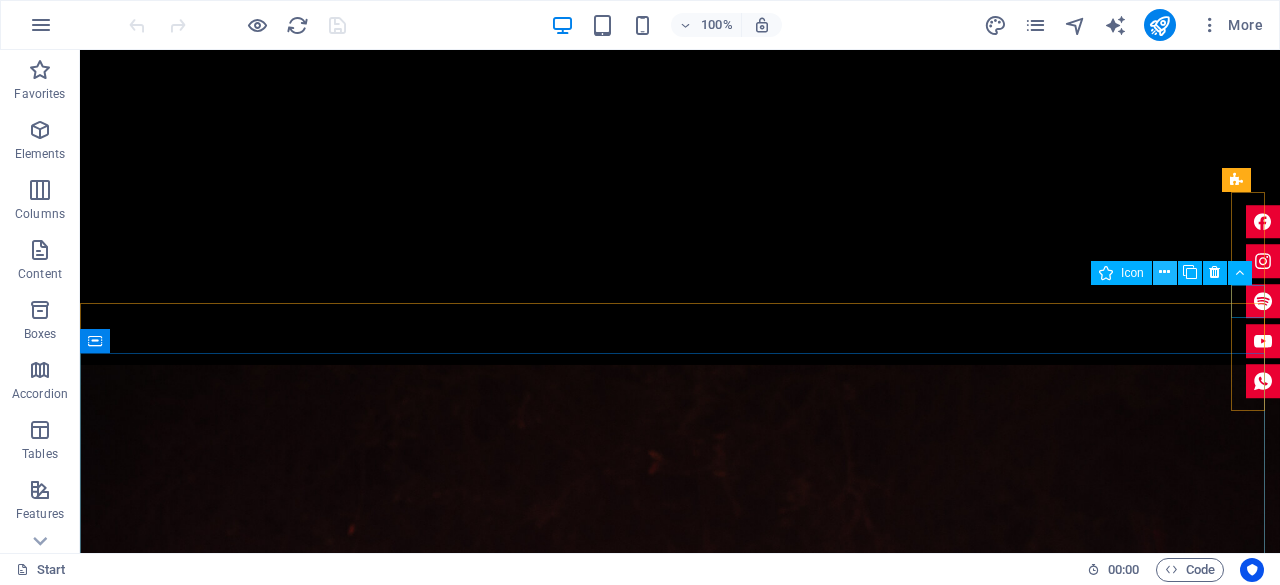 click at bounding box center (1164, 272) 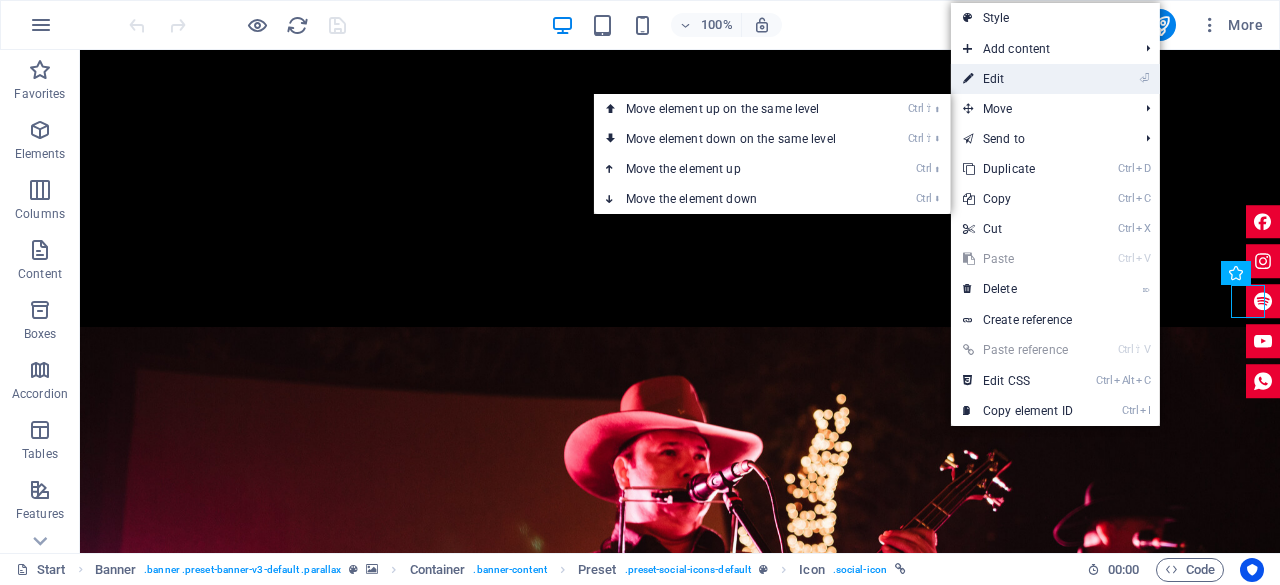 drag, startPoint x: 1002, startPoint y: 80, endPoint x: 674, endPoint y: 36, distance: 330.93805 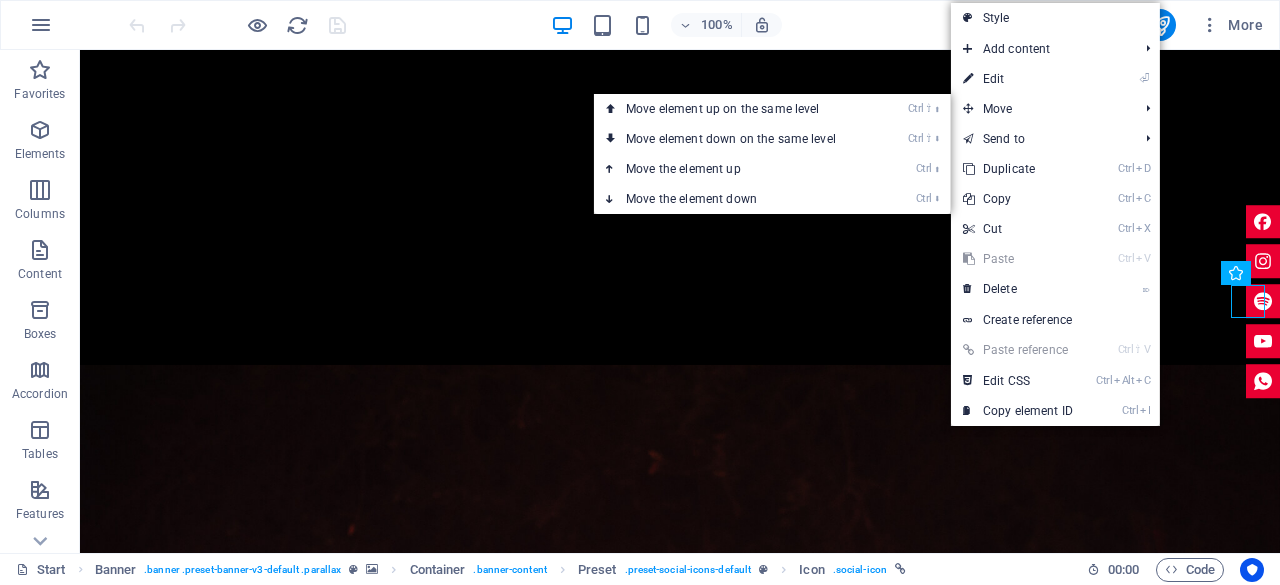 select on "xMidYMid" 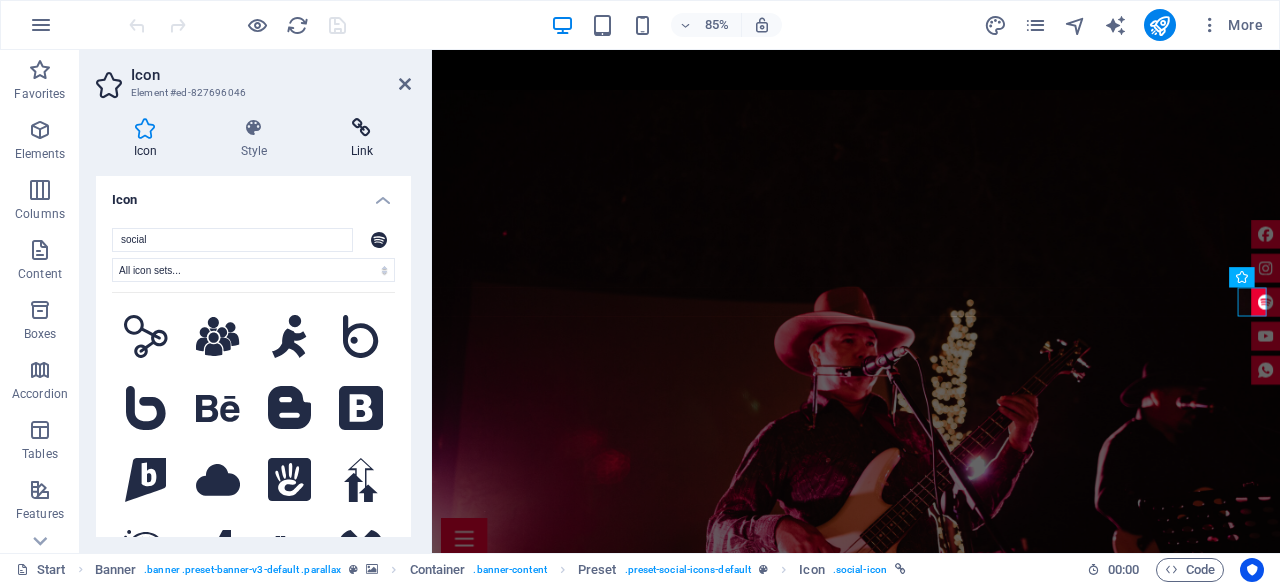 click on "Link" at bounding box center (362, 139) 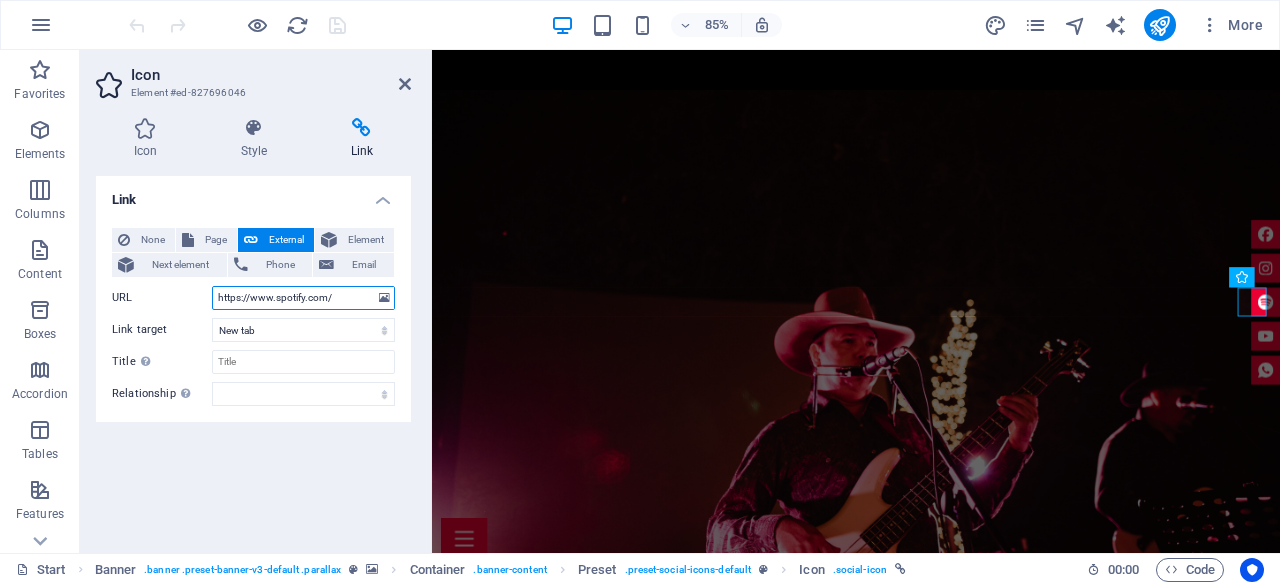 drag, startPoint x: 345, startPoint y: 295, endPoint x: 191, endPoint y: 295, distance: 154 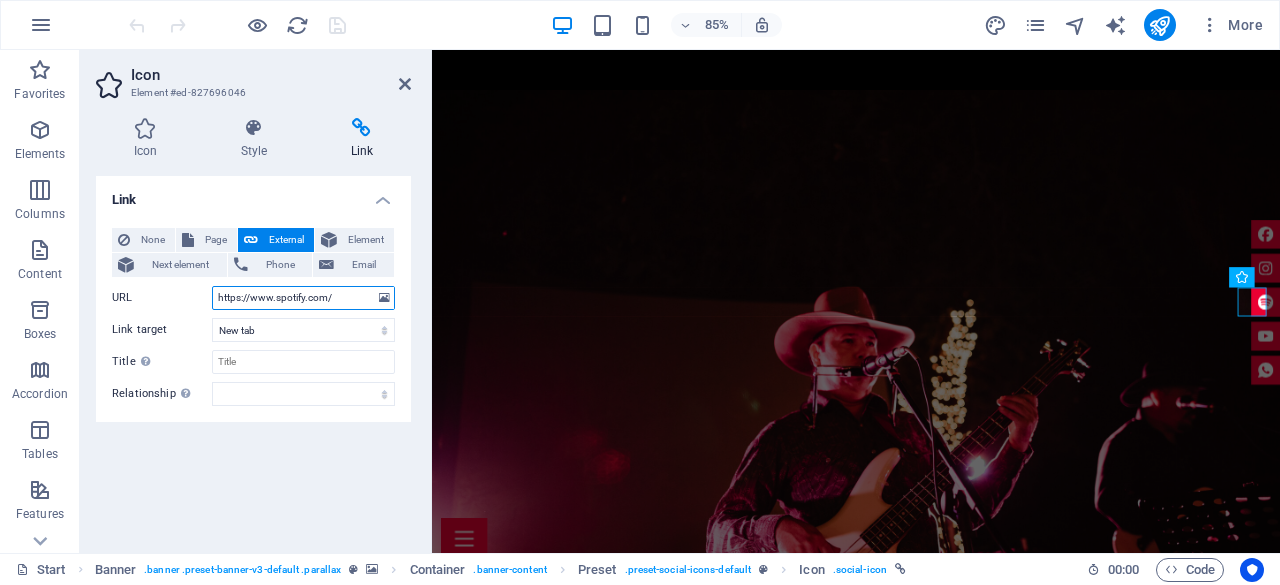 click on "URL https://www.spotify.com/" at bounding box center [253, 298] 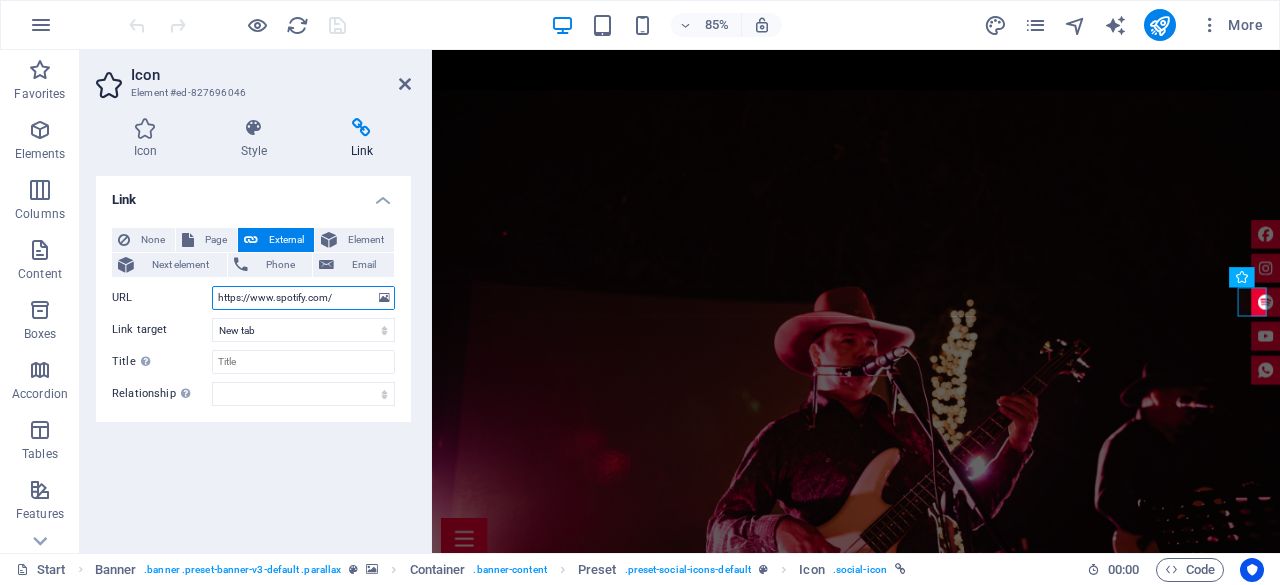 paste on "open.spotify.com/intl-es/artist/4lBzlREGwnxYiYZHP3DTWQ" 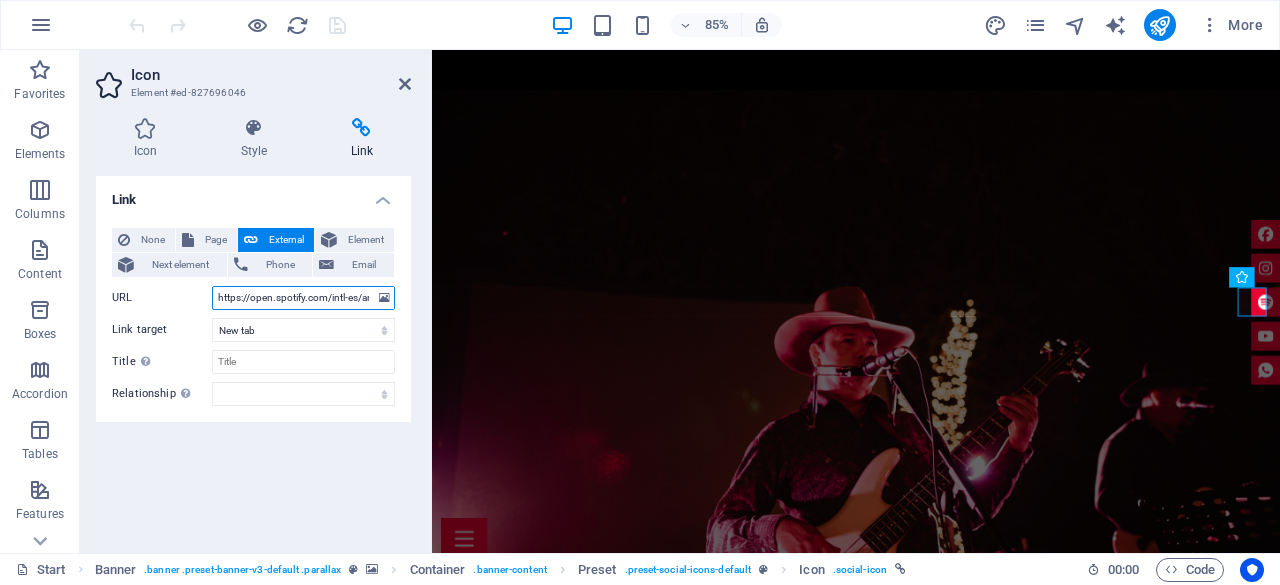 scroll, scrollTop: 0, scrollLeft: 146, axis: horizontal 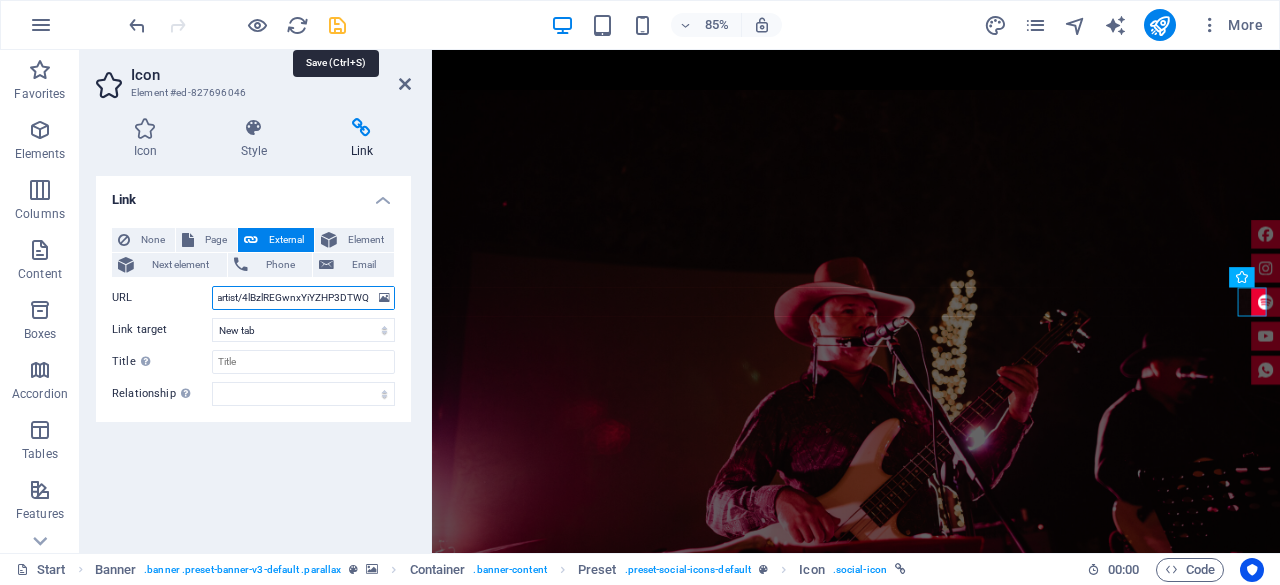 type on "https://open.spotify.com/intl-es/artist/4lBzlREGwnxYiYZHP3DTWQ" 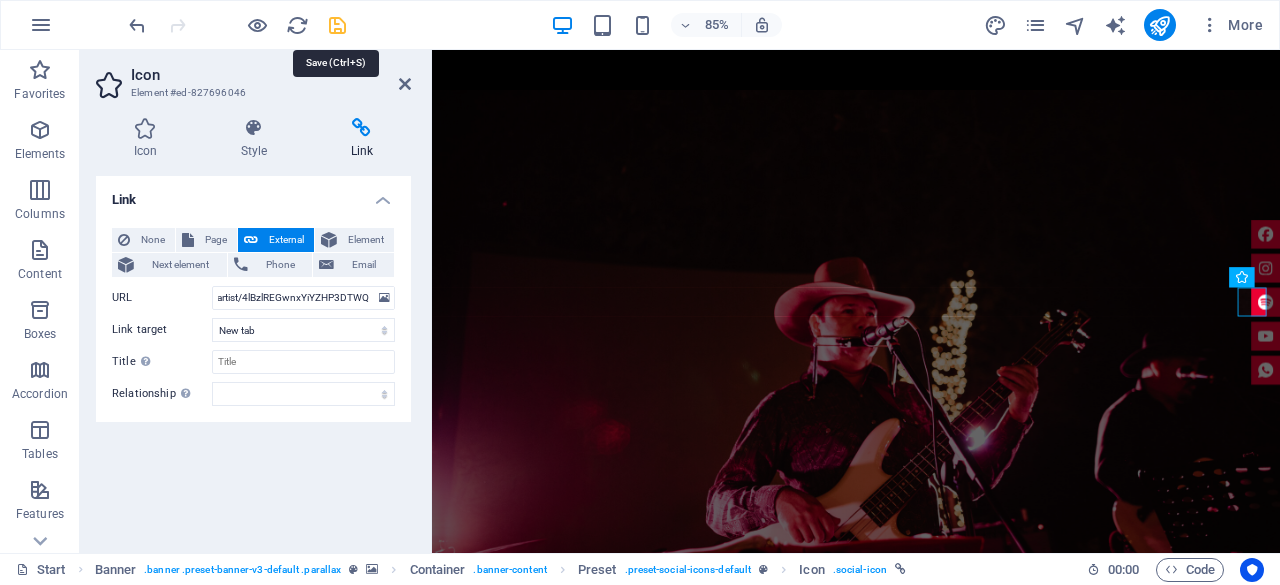 click at bounding box center [337, 25] 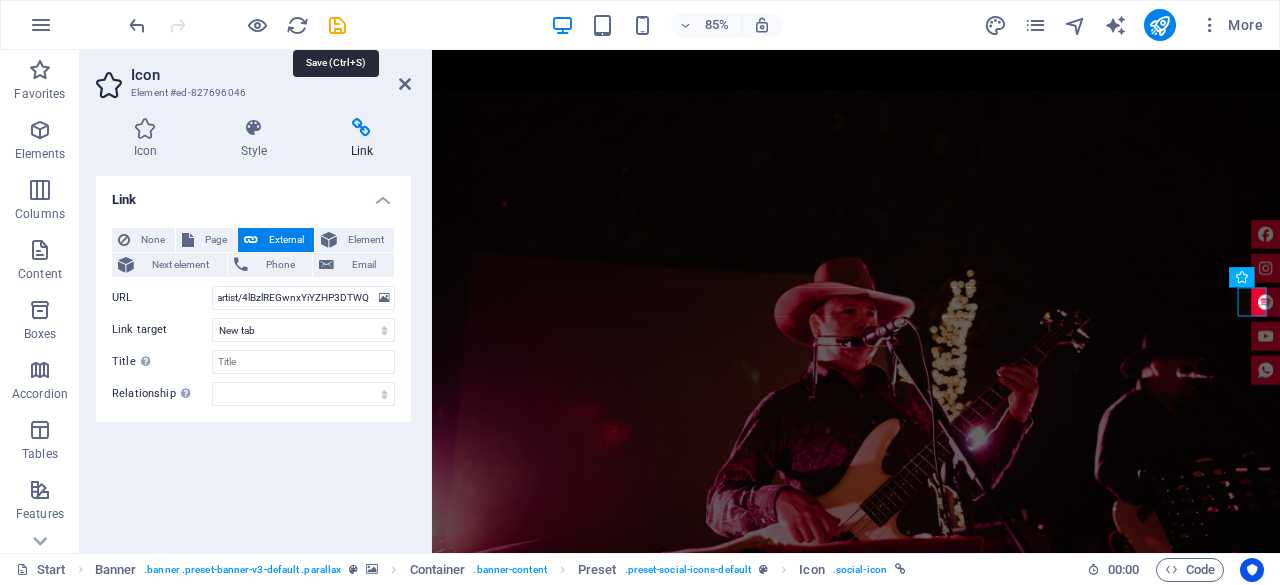 scroll, scrollTop: 0, scrollLeft: 0, axis: both 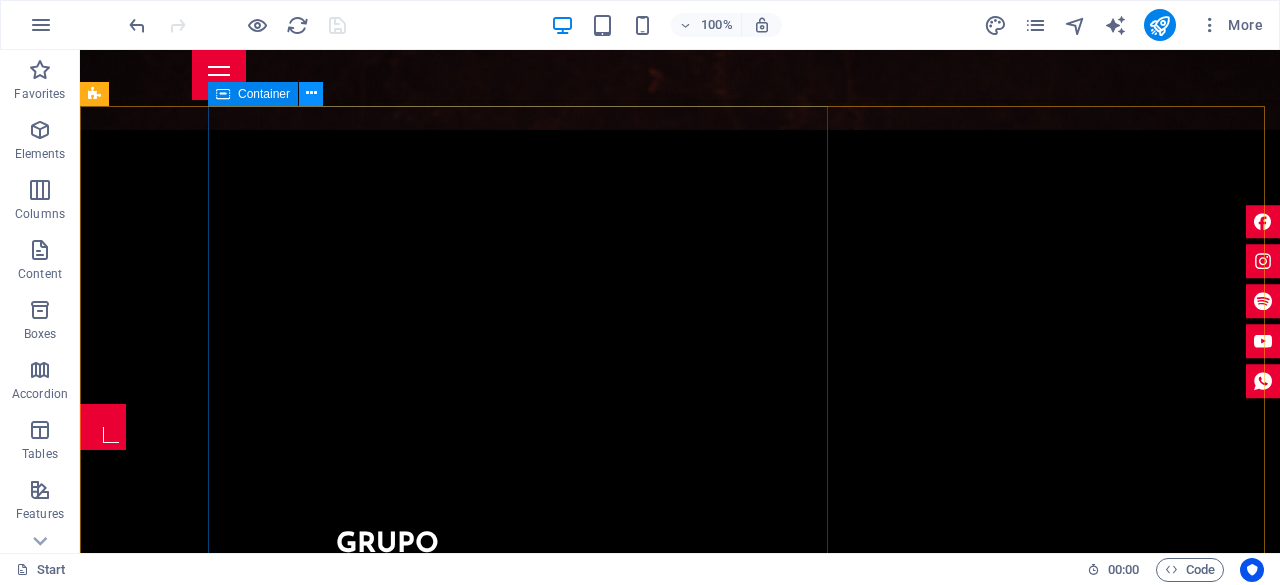 click at bounding box center (311, 94) 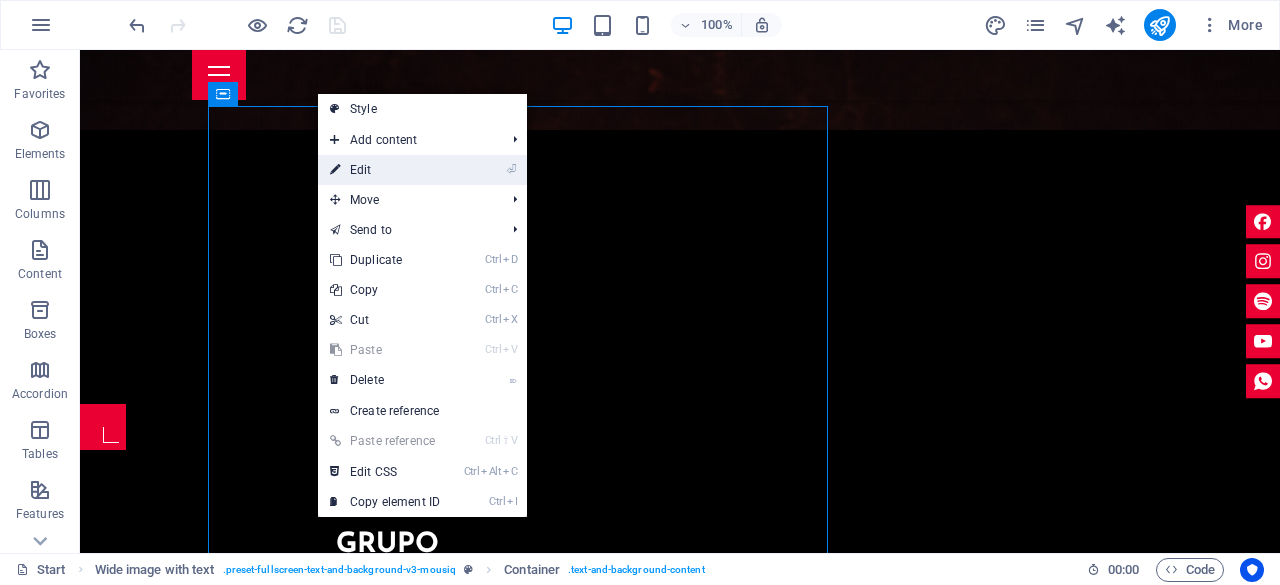 click on "⏎  Edit" at bounding box center (385, 170) 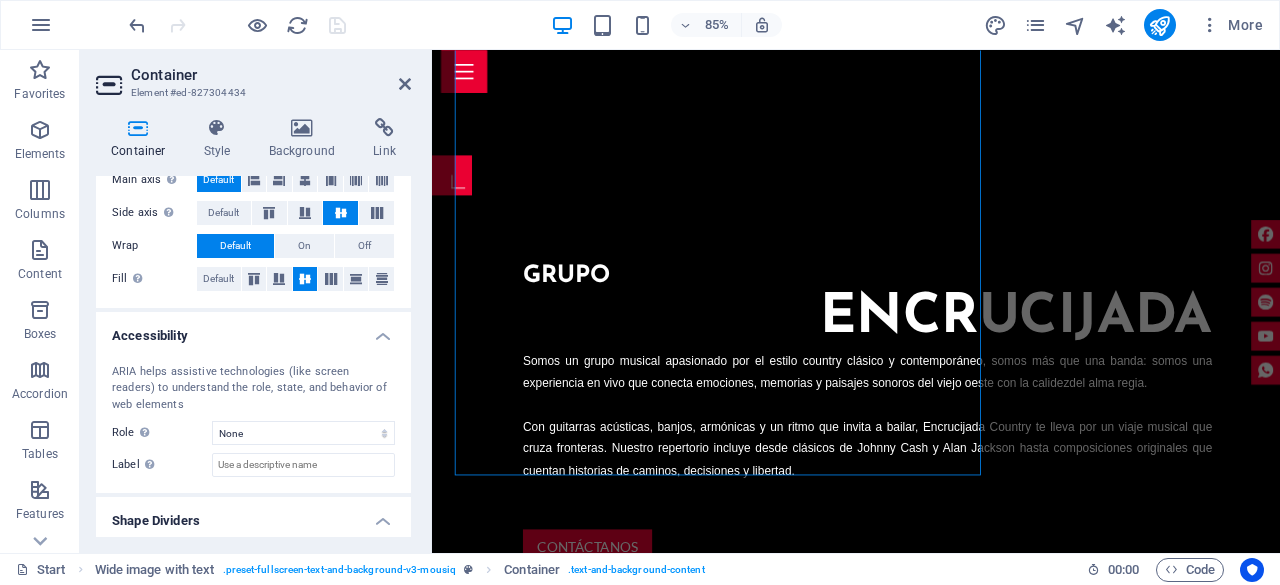 scroll, scrollTop: 412, scrollLeft: 0, axis: vertical 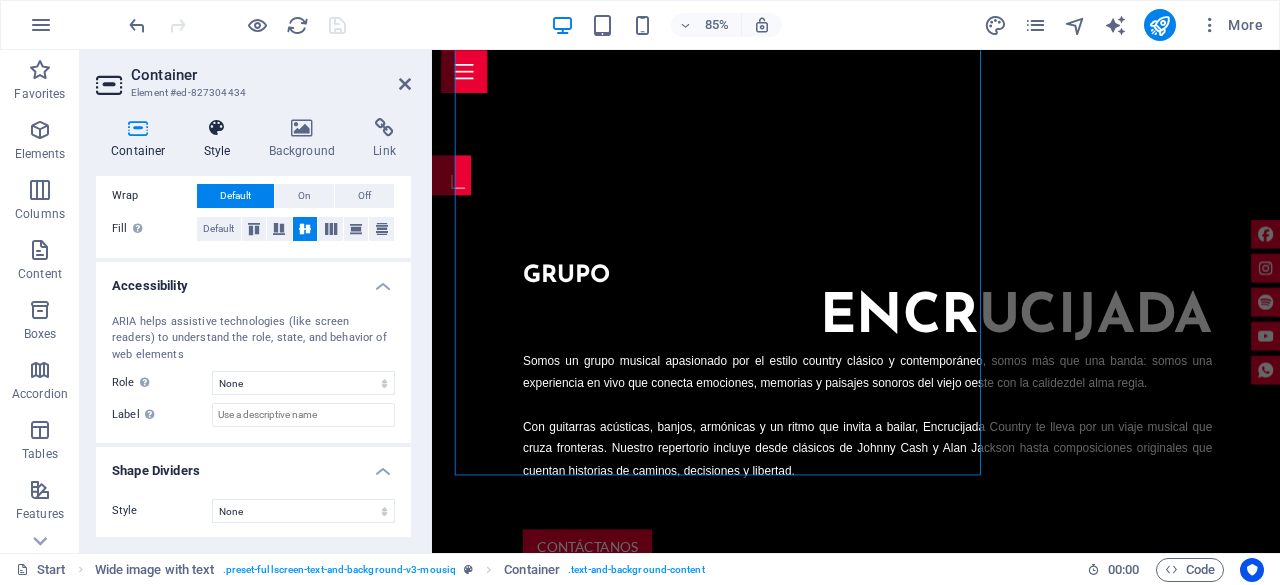 click on "Style" at bounding box center (221, 139) 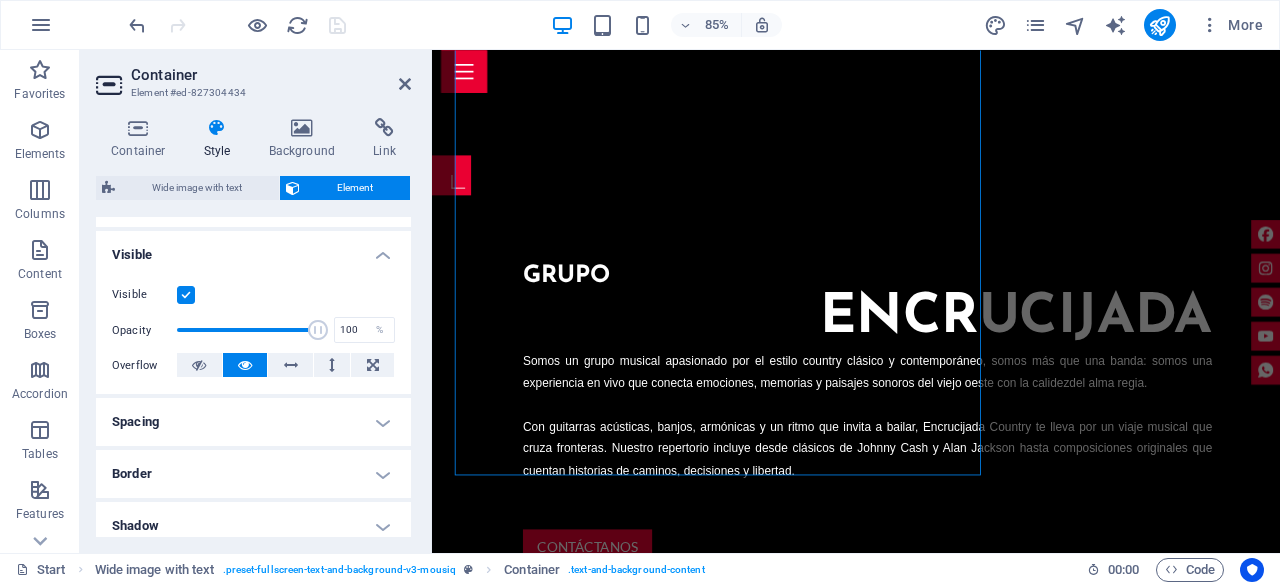 scroll, scrollTop: 400, scrollLeft: 0, axis: vertical 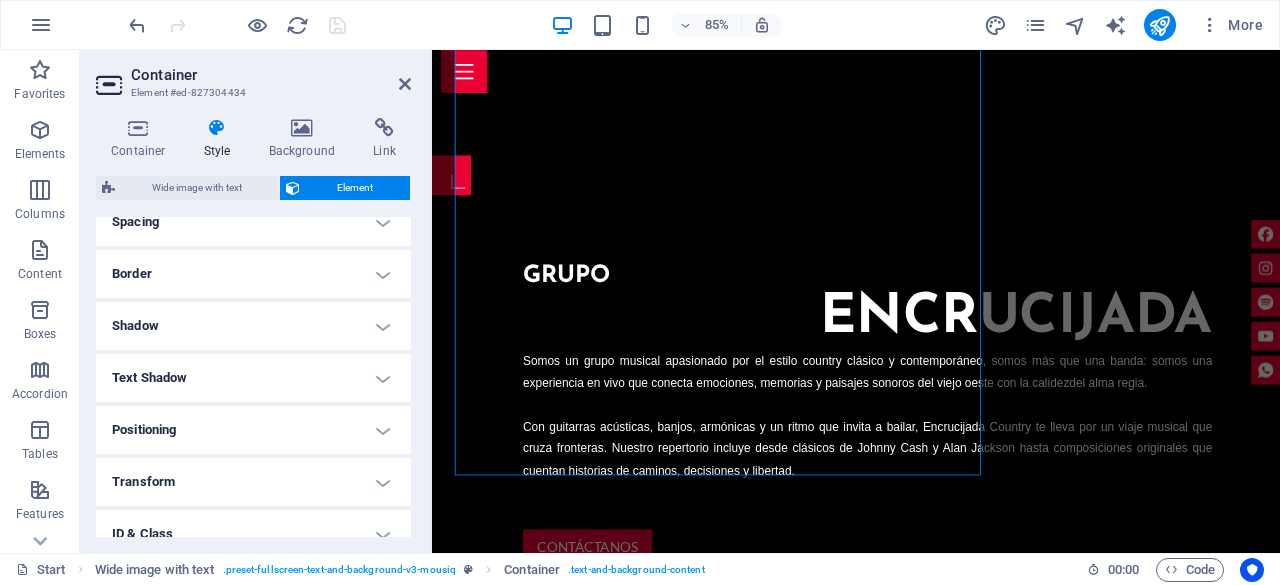 click on "Spacing" at bounding box center [253, 222] 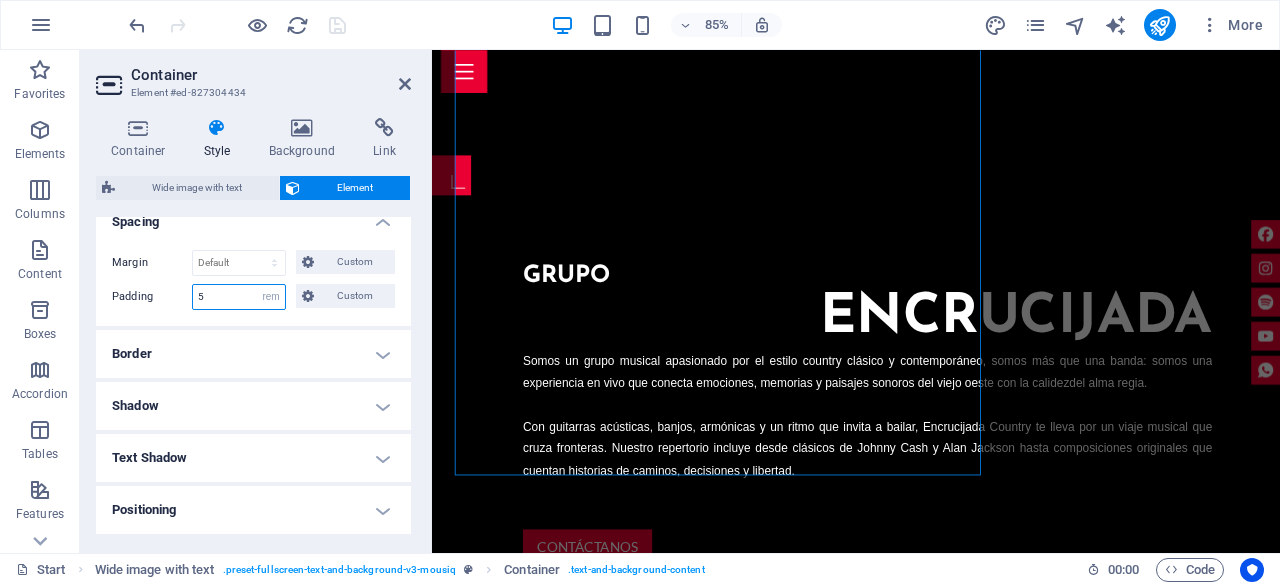click on "5" at bounding box center [239, 297] 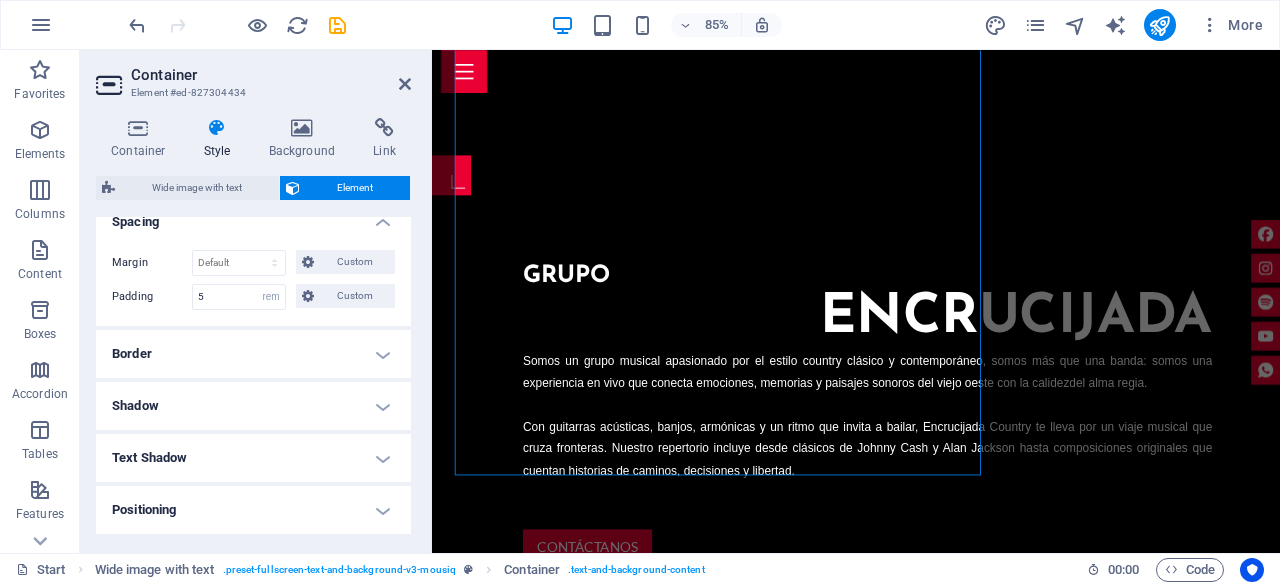 click on "Spacing" at bounding box center (253, 216) 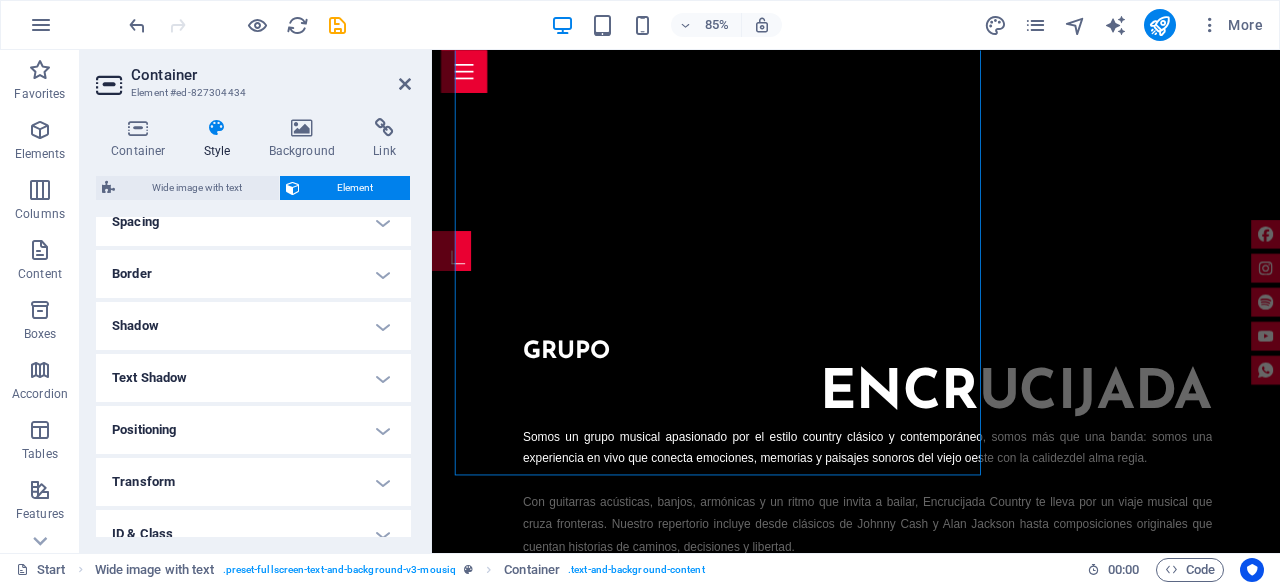 click on "Spacing" at bounding box center (253, 222) 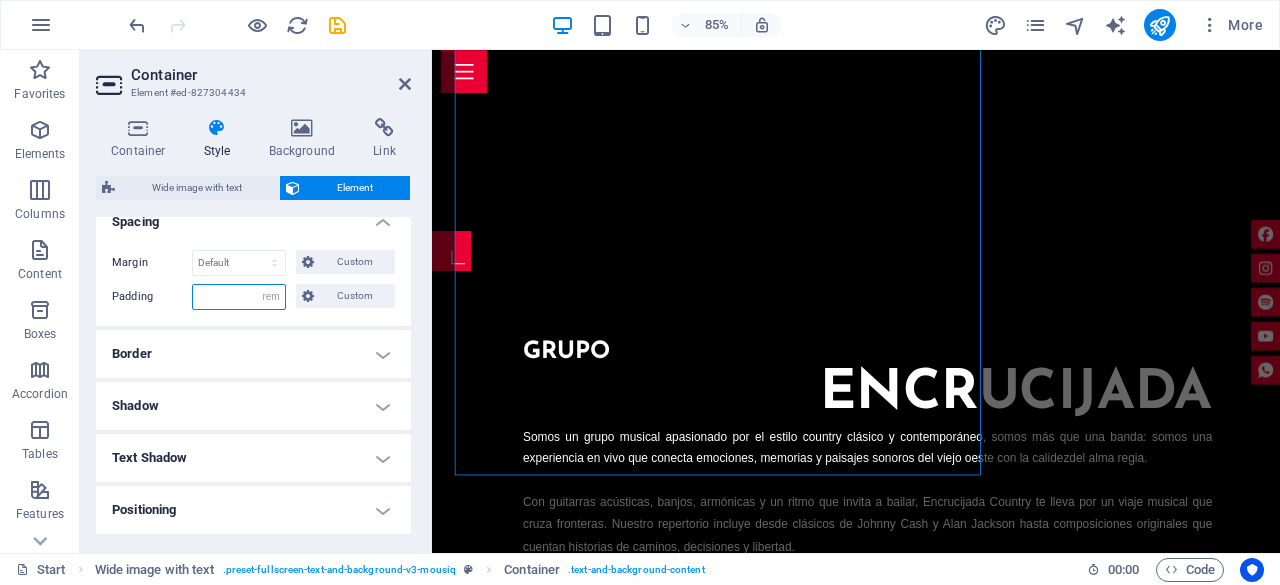 type 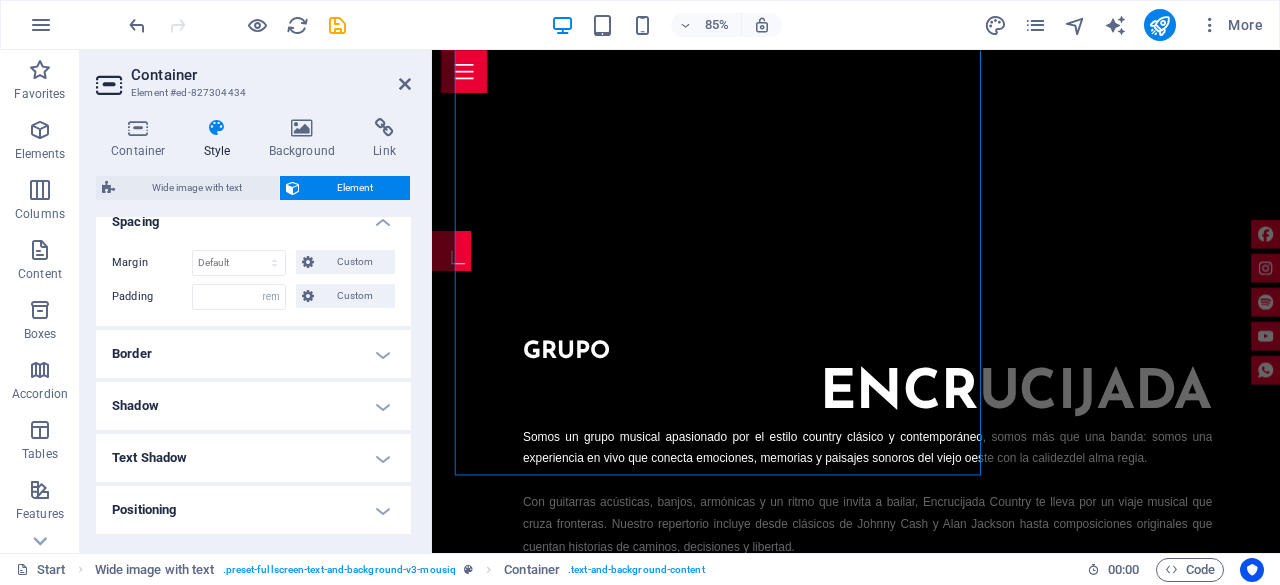 click on "Spacing" at bounding box center [253, 216] 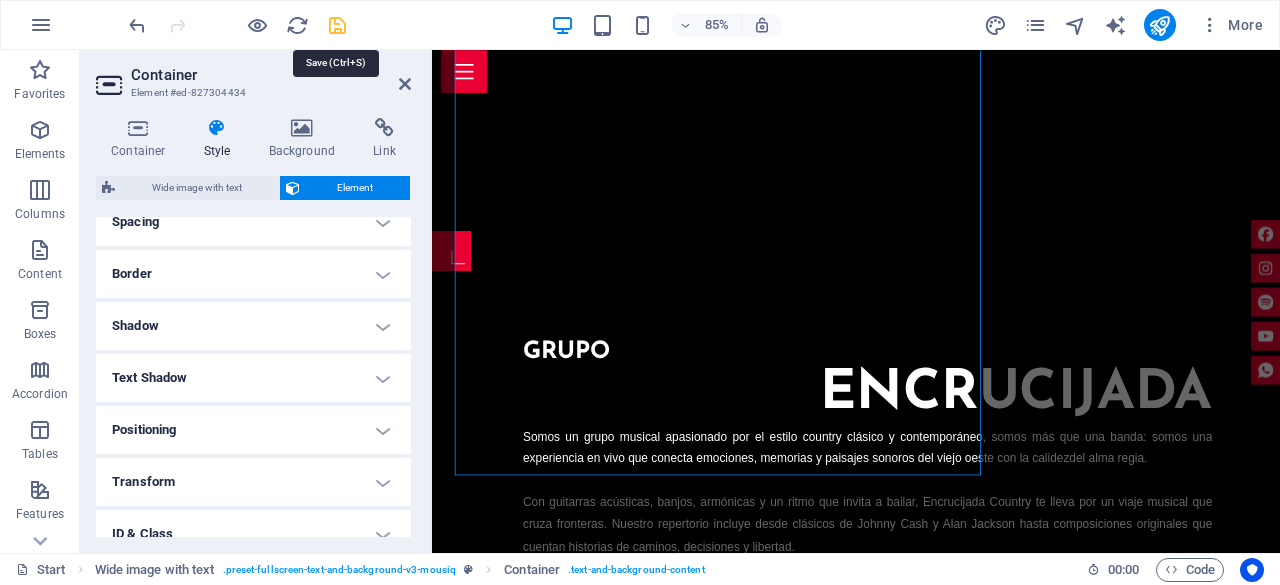 click at bounding box center [337, 25] 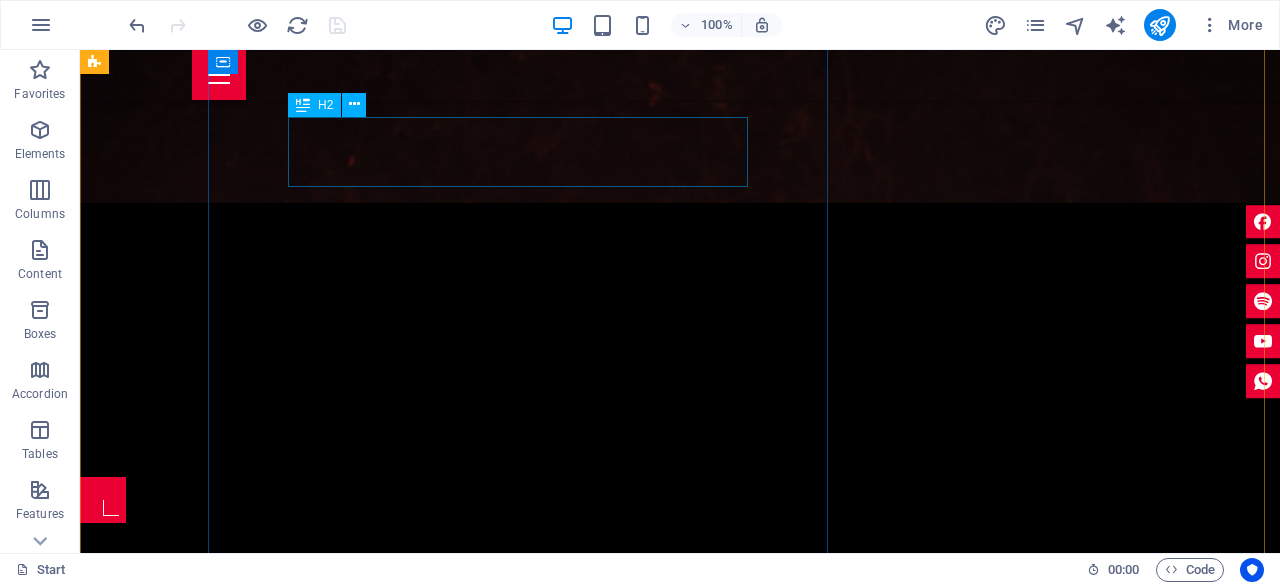 scroll, scrollTop: 1701, scrollLeft: 0, axis: vertical 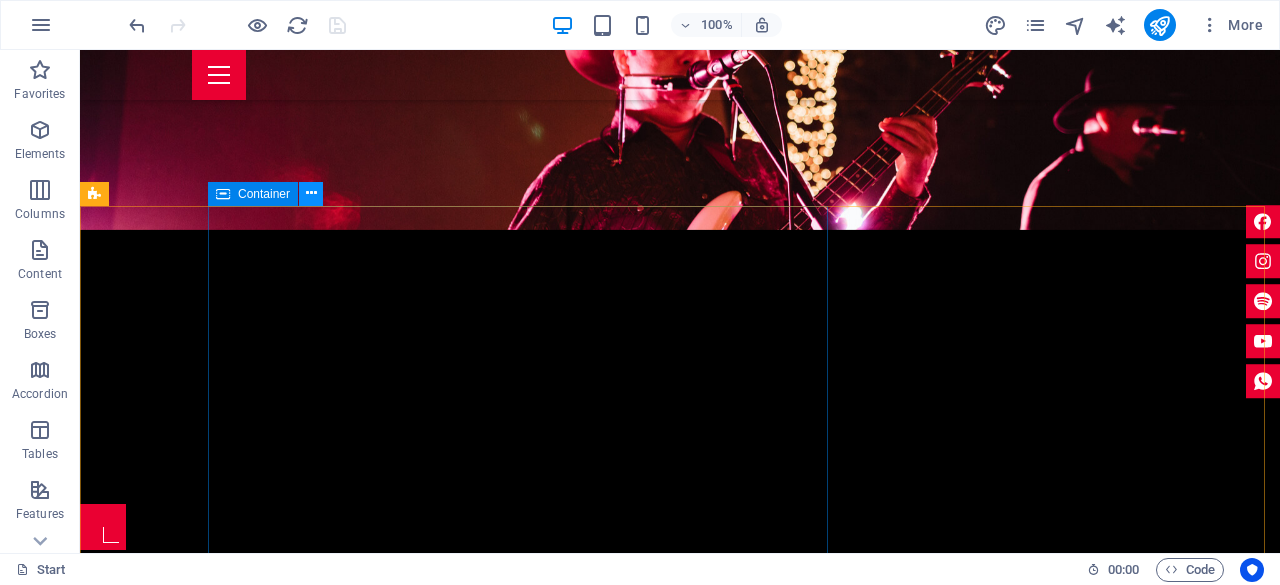 click at bounding box center [311, 193] 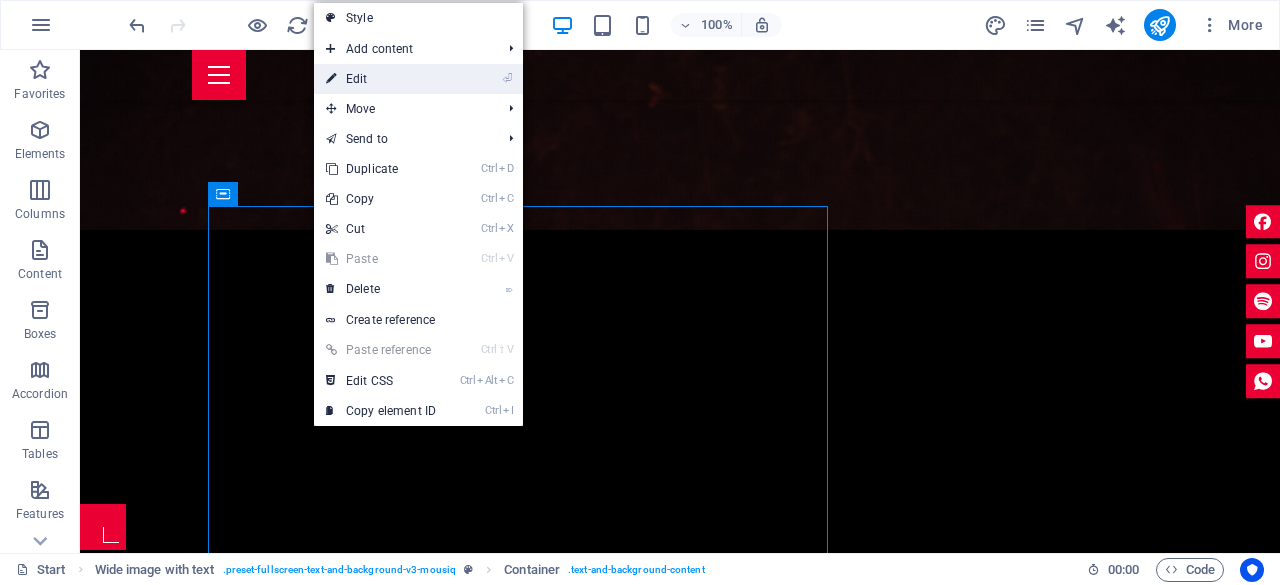 click on "⏎  Edit" at bounding box center (381, 79) 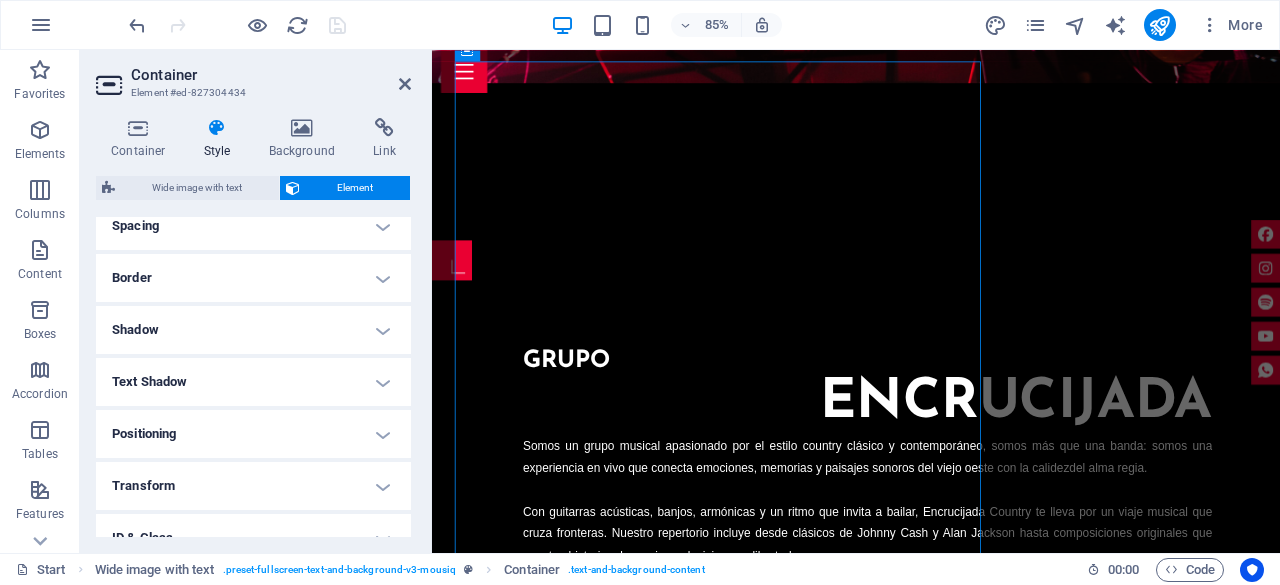 scroll, scrollTop: 400, scrollLeft: 0, axis: vertical 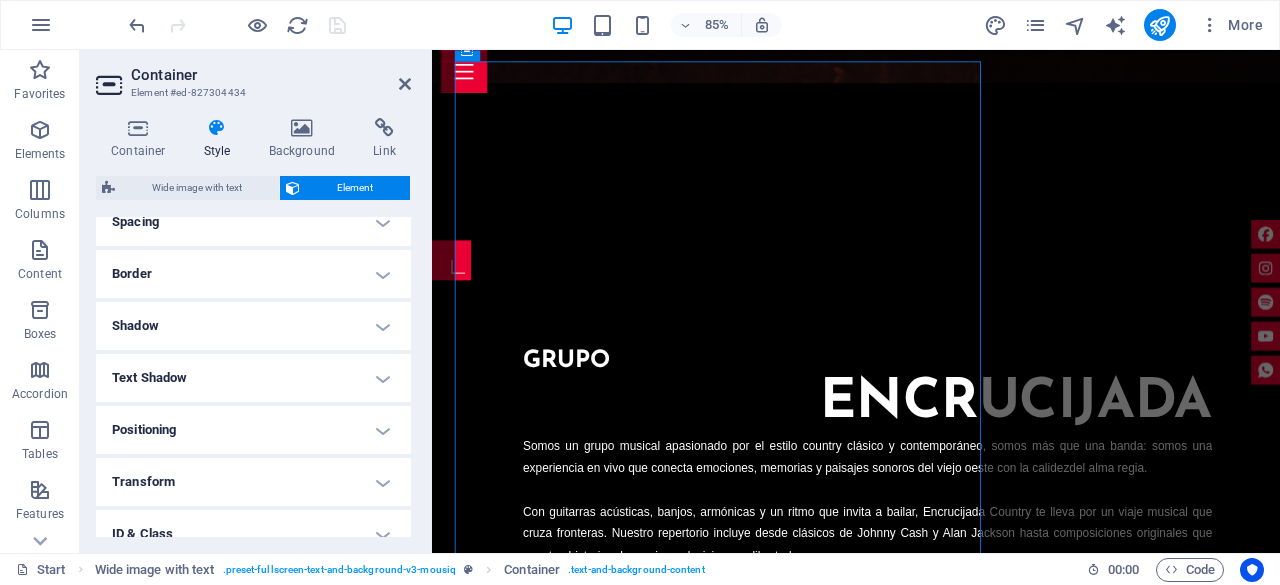 click on "Spacing" at bounding box center (253, 222) 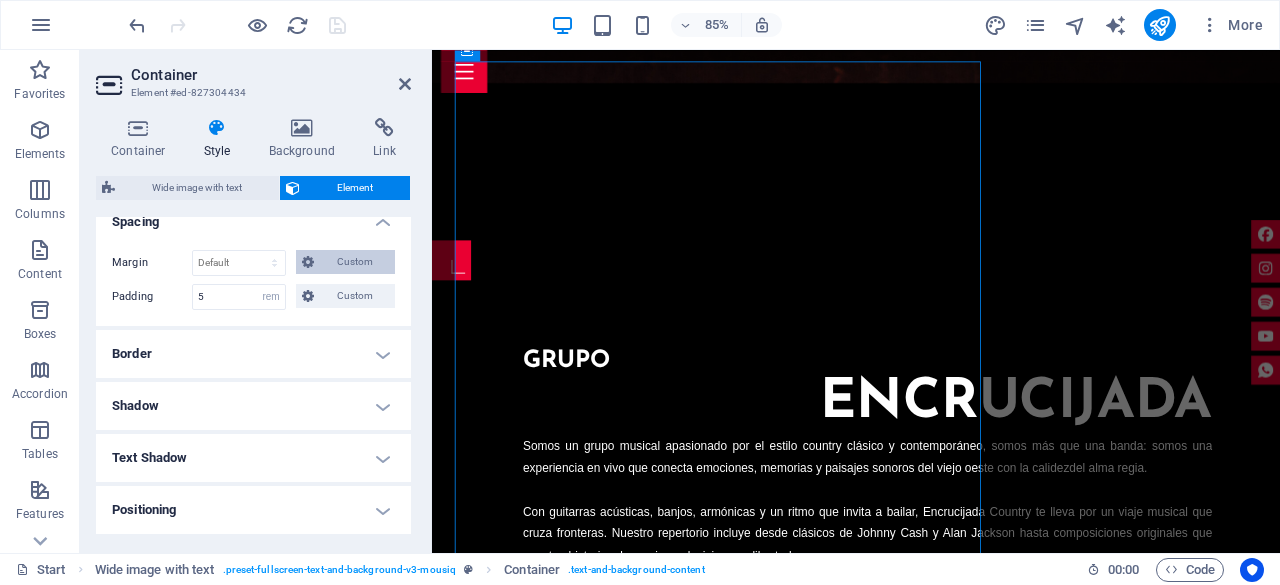 click on "Custom" at bounding box center [354, 262] 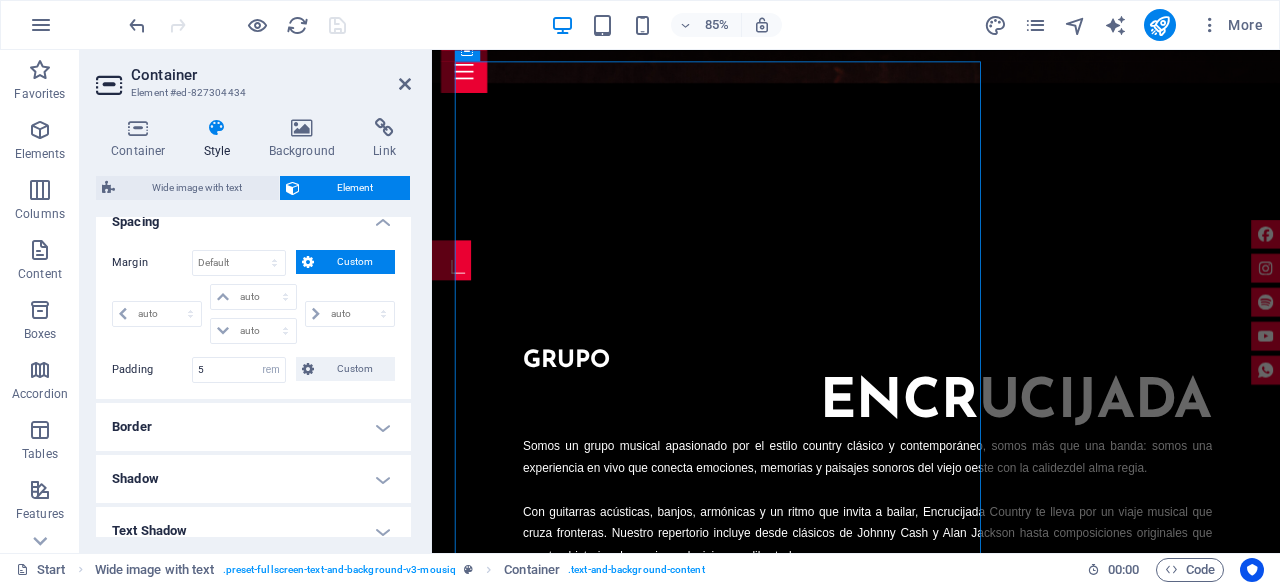 click on "Spacing" at bounding box center (253, 216) 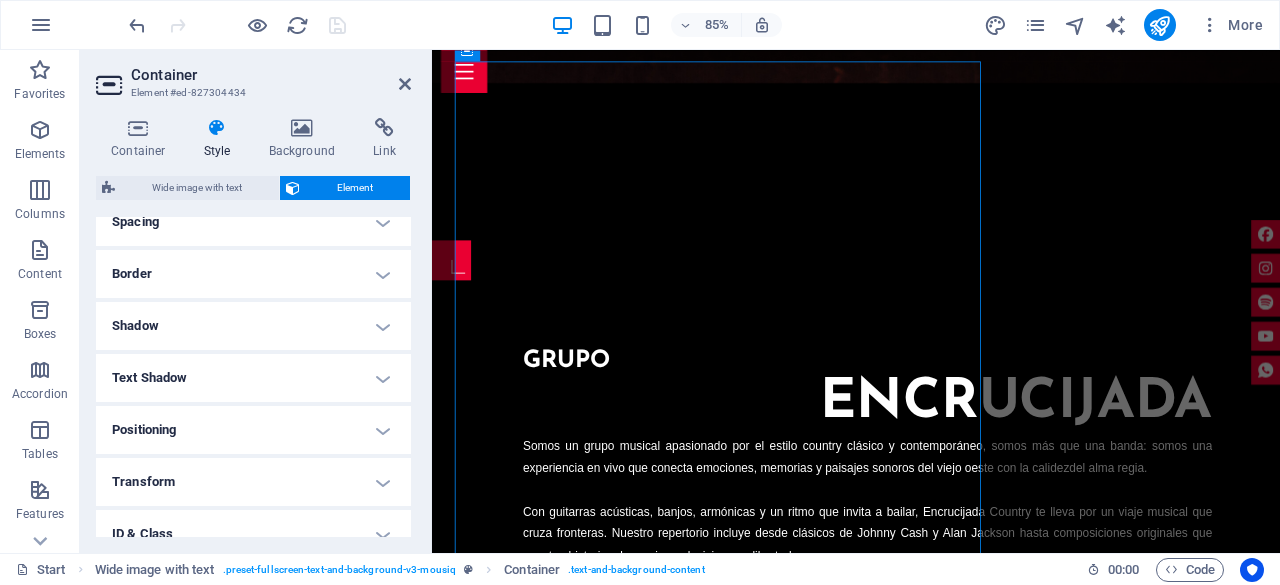 click on "Spacing" at bounding box center (253, 222) 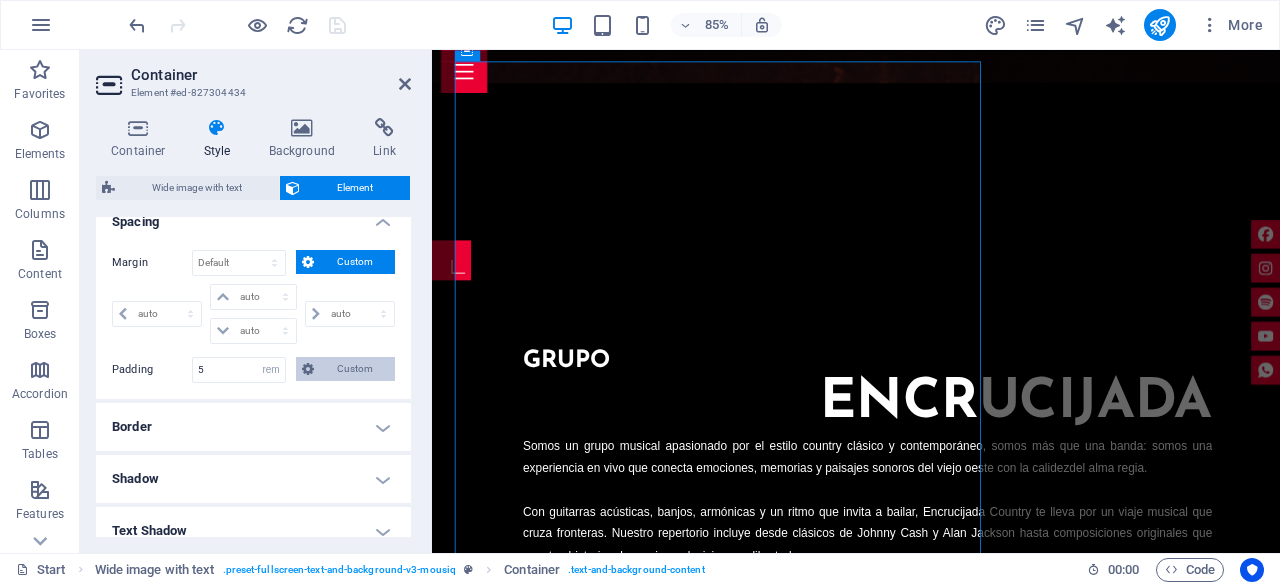 click on "Custom" at bounding box center [354, 369] 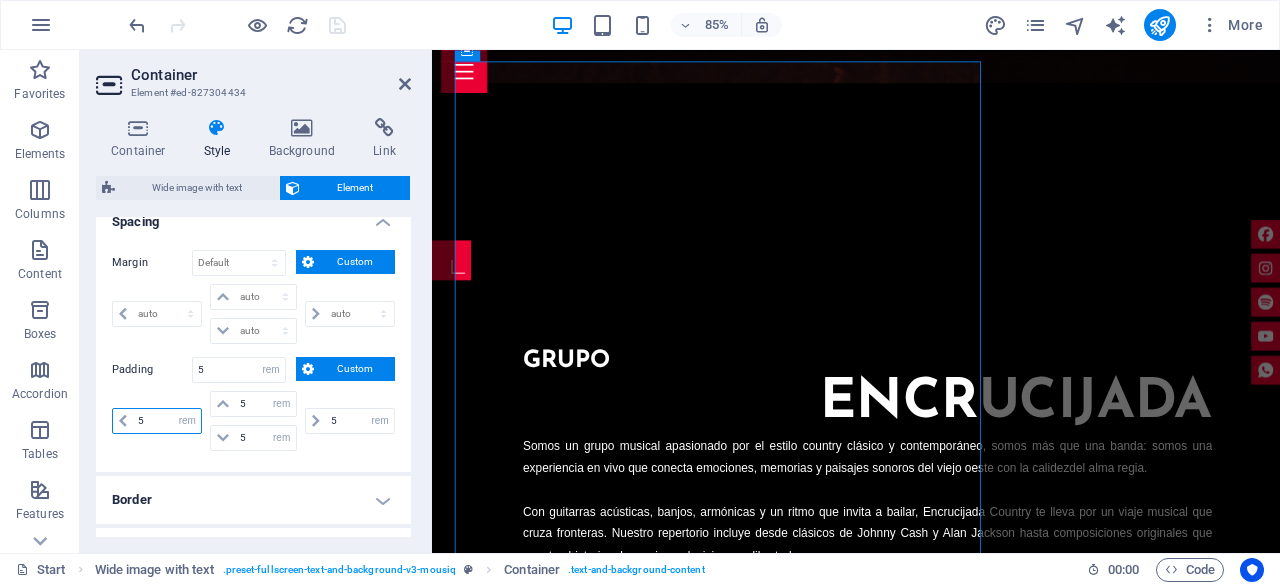 click on "5" at bounding box center (167, 421) 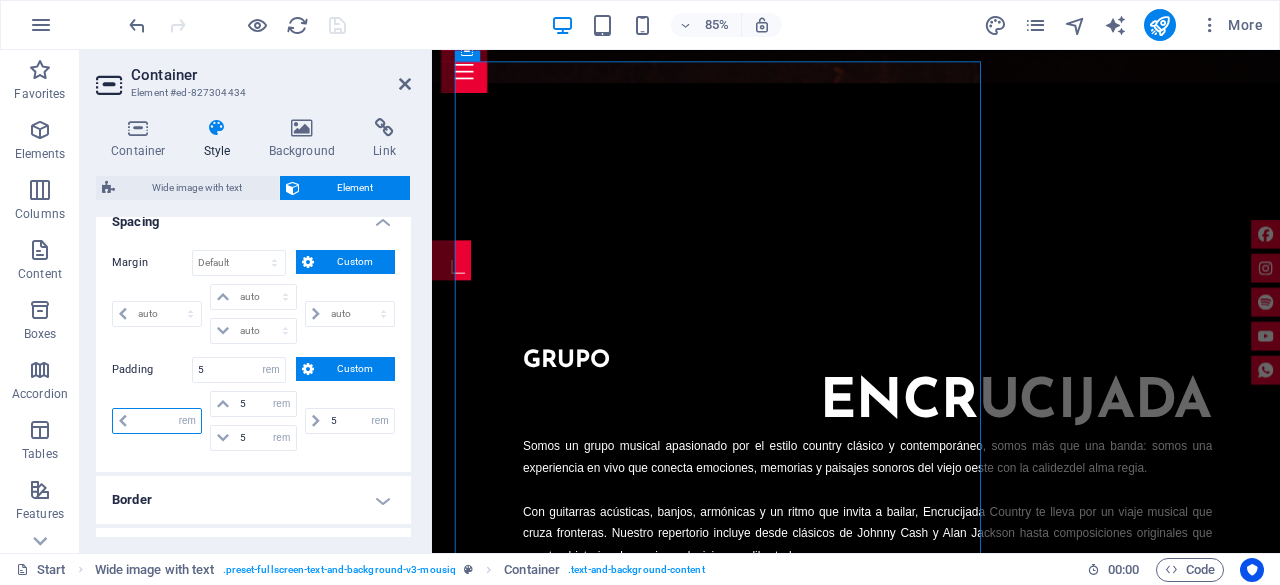 type 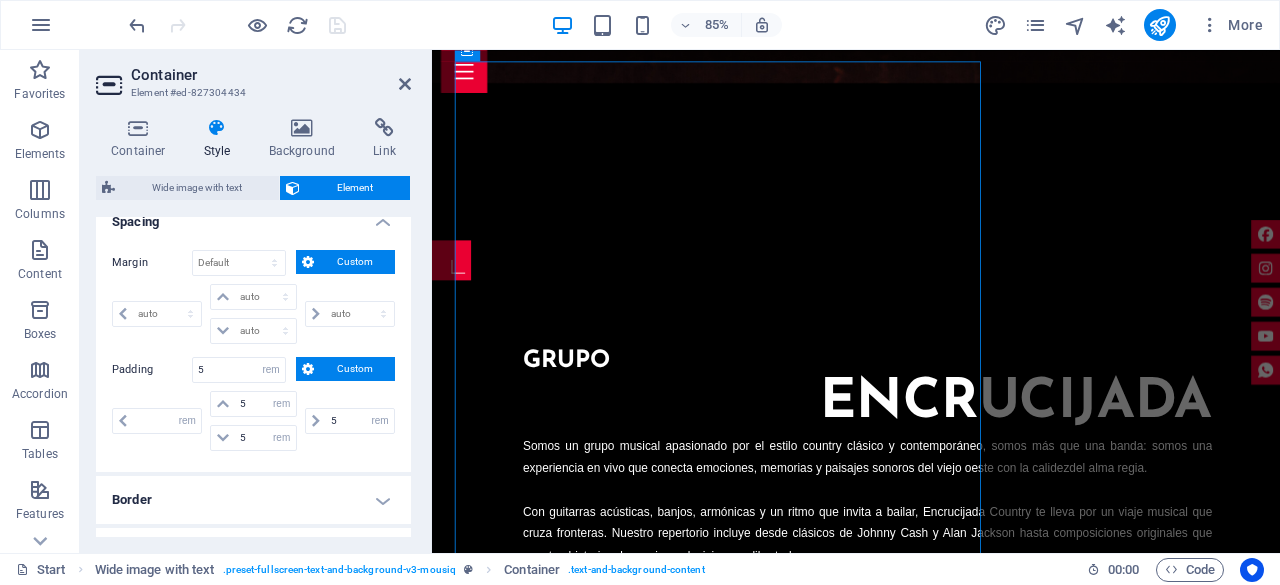 click on "px rem % vh vw 5 px rem % vh vw 5 px rem % vh vw 5 px rem % vh vw" at bounding box center [253, 423] 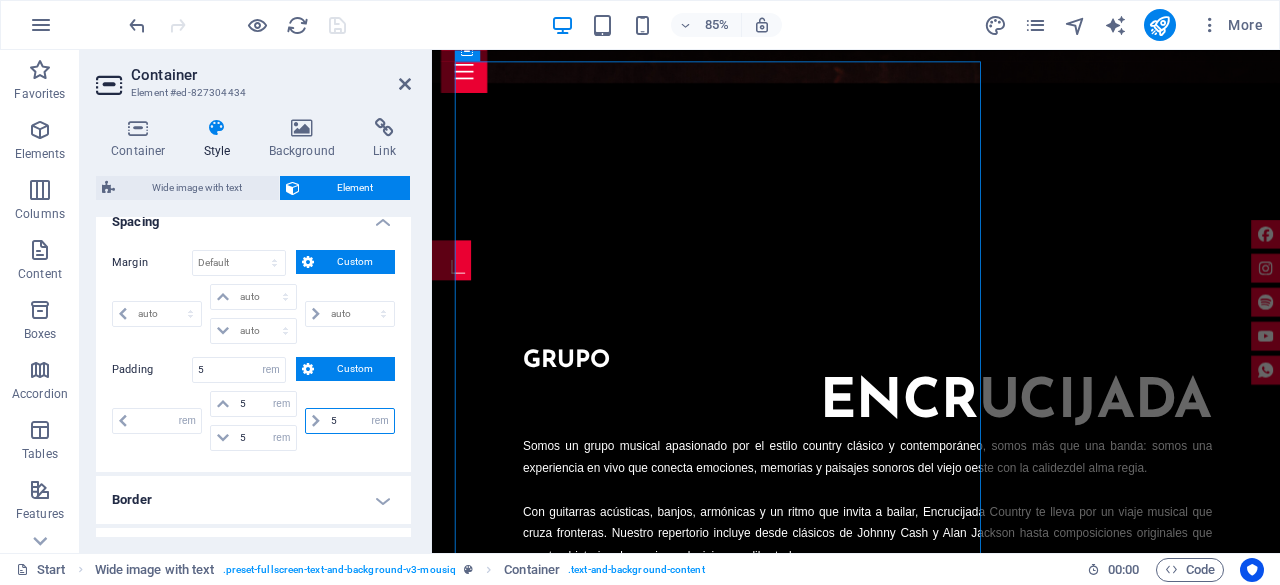 click on "5" at bounding box center (360, 421) 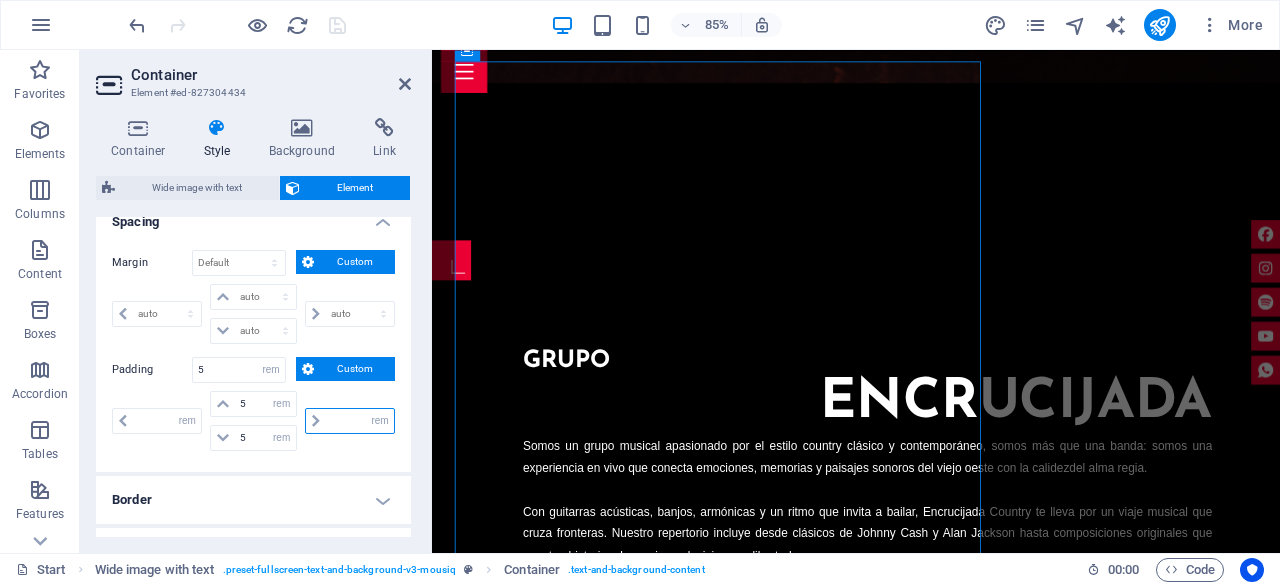 type 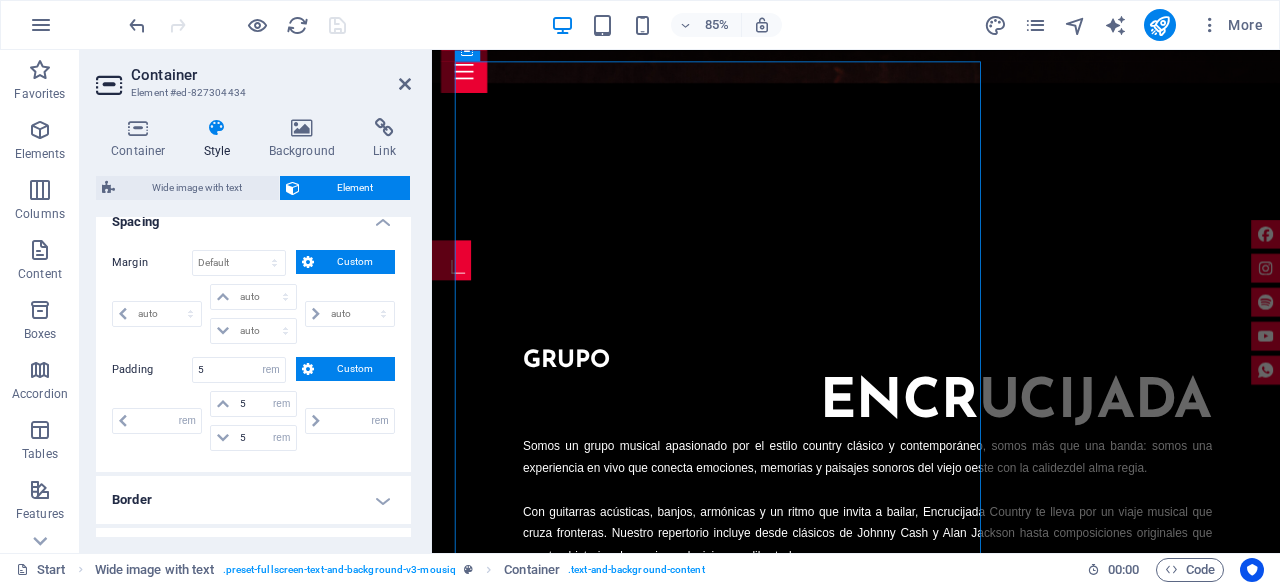 drag, startPoint x: 334, startPoint y: 451, endPoint x: 356, endPoint y: 383, distance: 71.470276 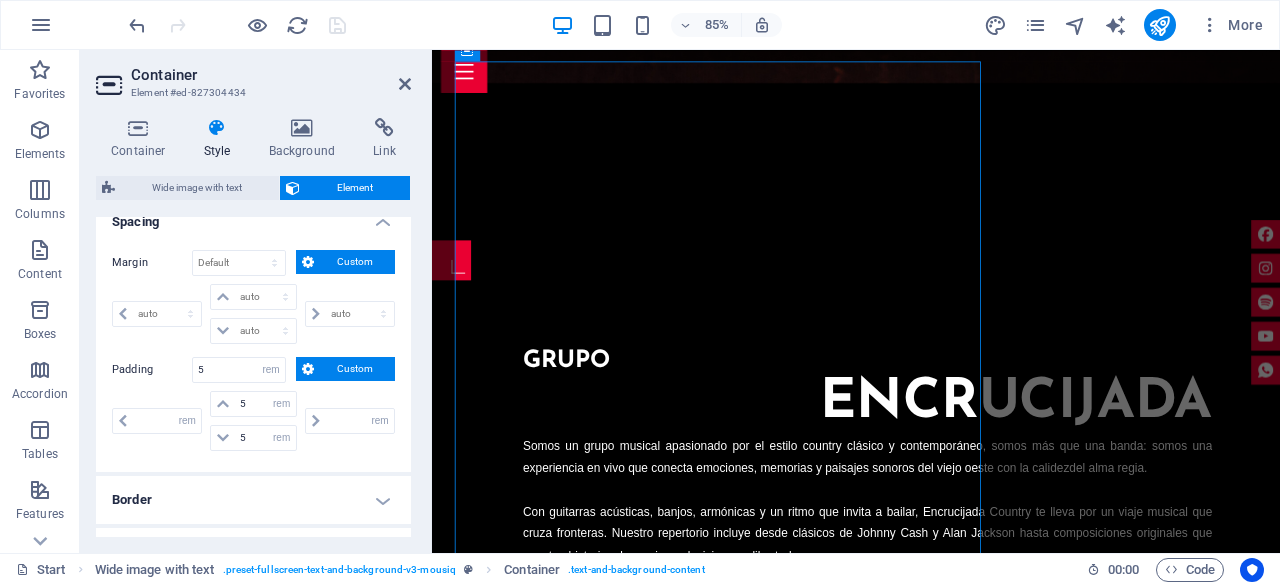 click on "px rem % vh vw 5 px rem % vh vw 5 px rem % vh vw px rem % vh vw" at bounding box center [253, 423] 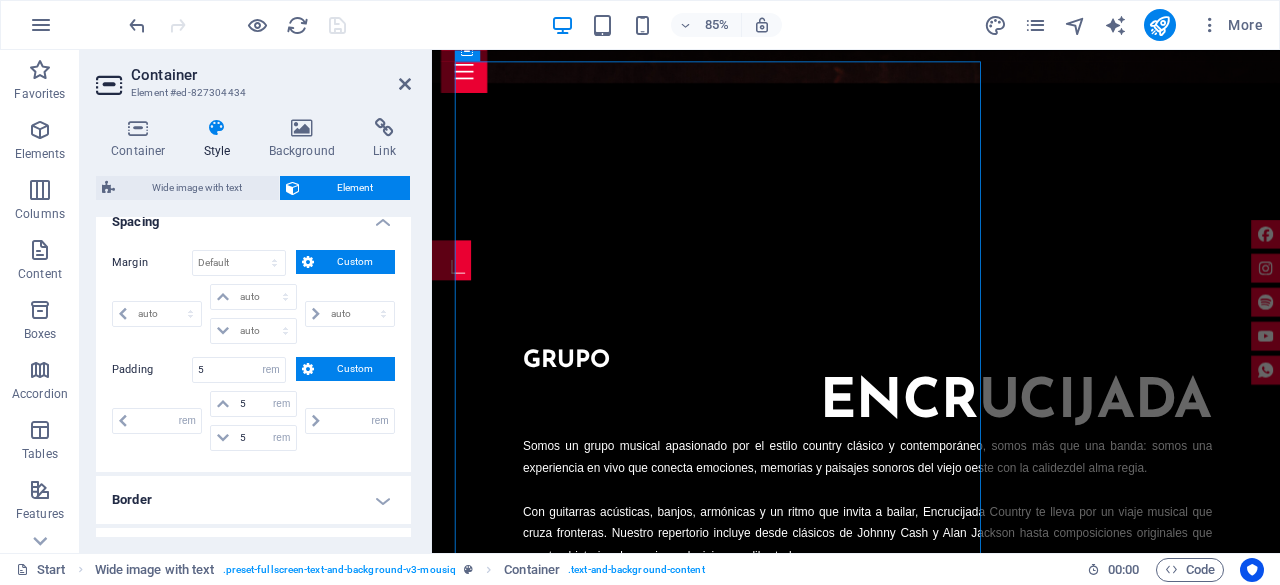 click at bounding box center (237, 25) 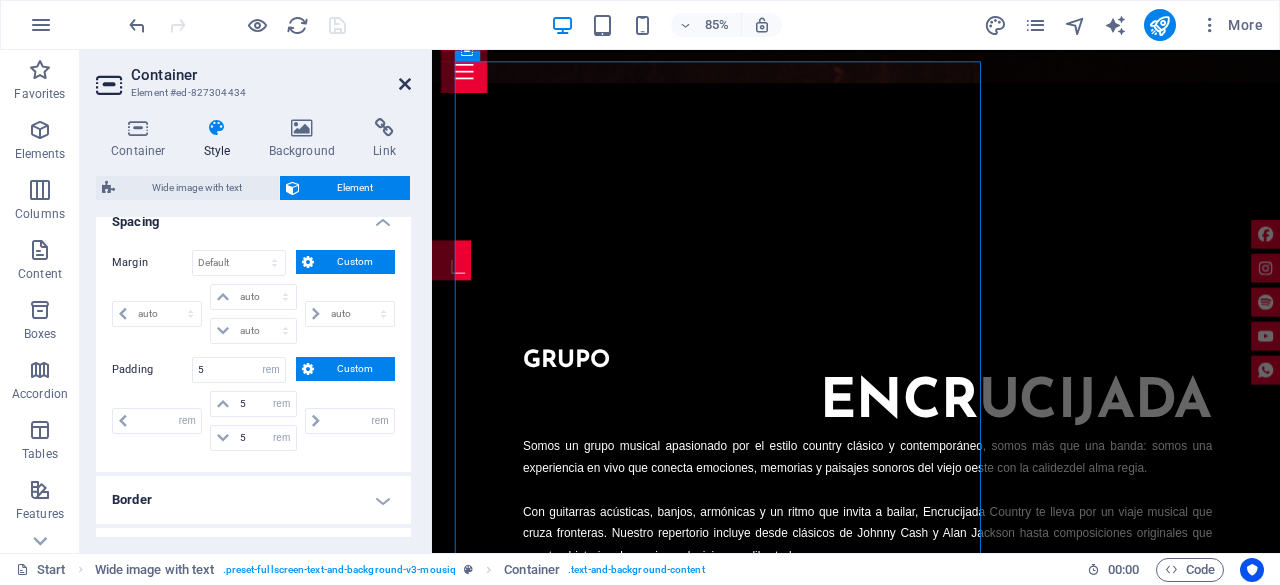 drag, startPoint x: 407, startPoint y: 83, endPoint x: 296, endPoint y: 3, distance: 136.8247 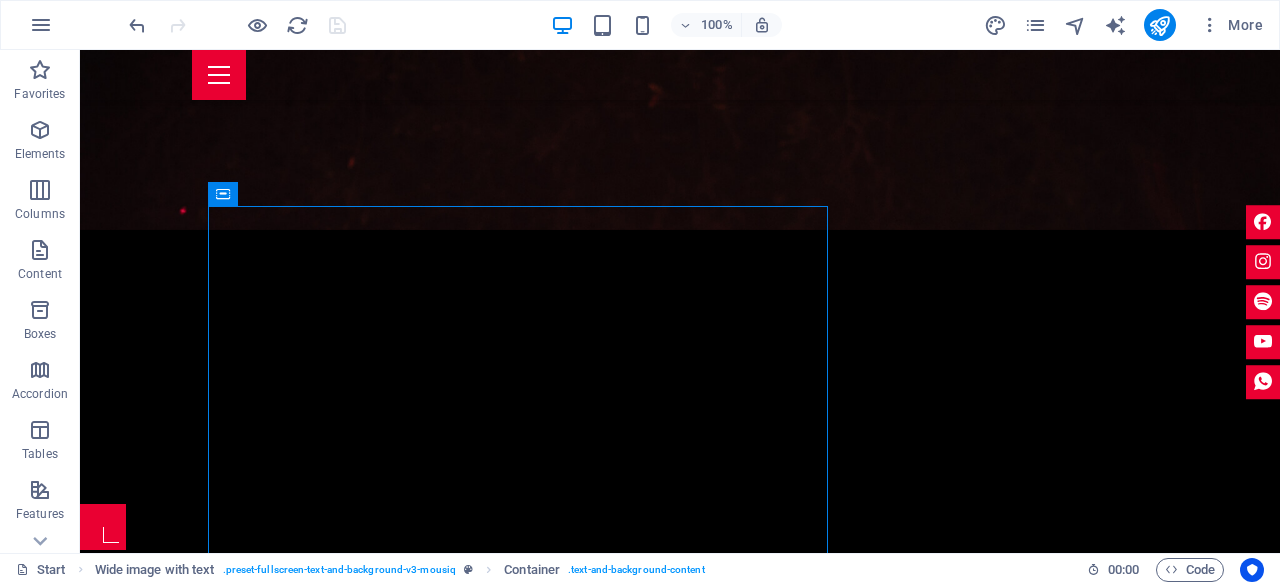 click at bounding box center (237, 25) 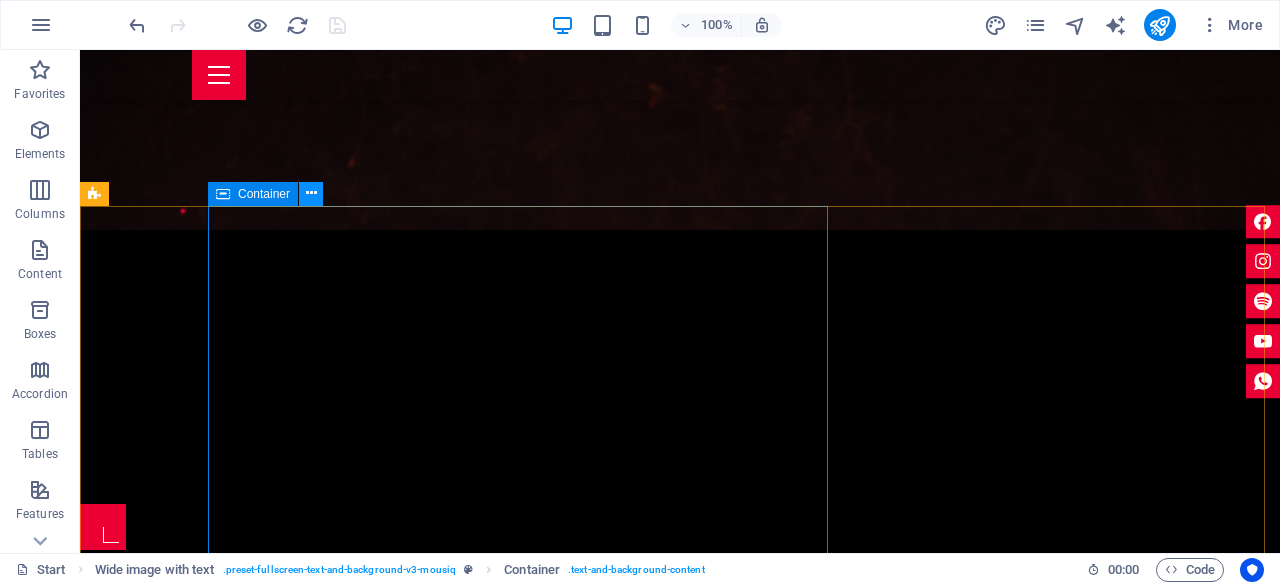 click at bounding box center [311, 193] 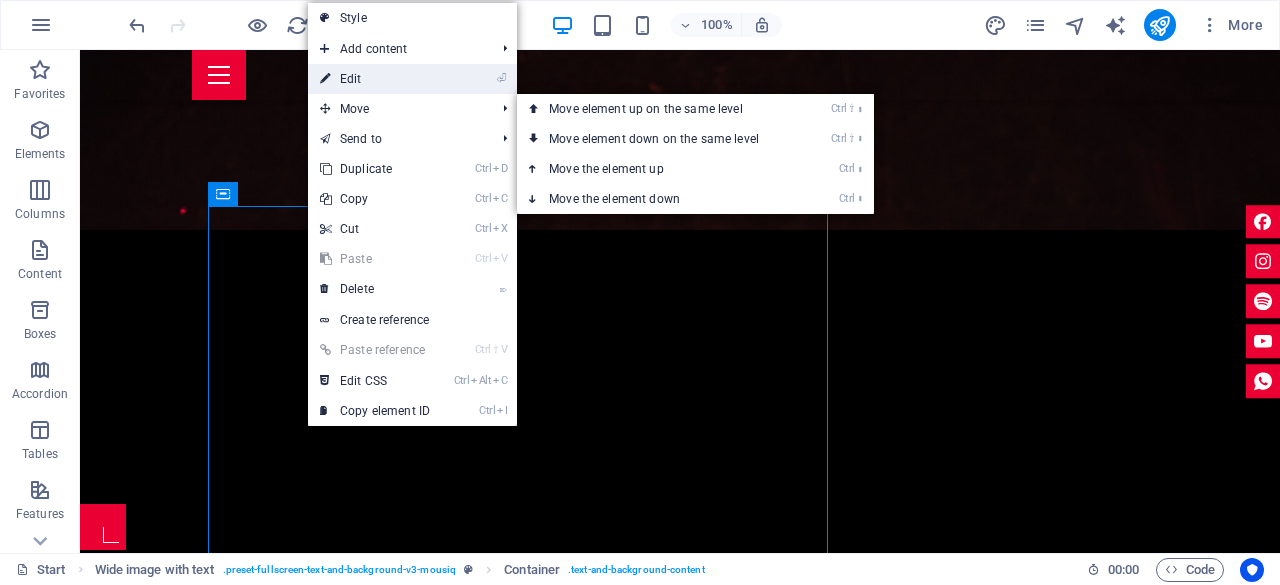 click on "⏎  Edit" at bounding box center [375, 79] 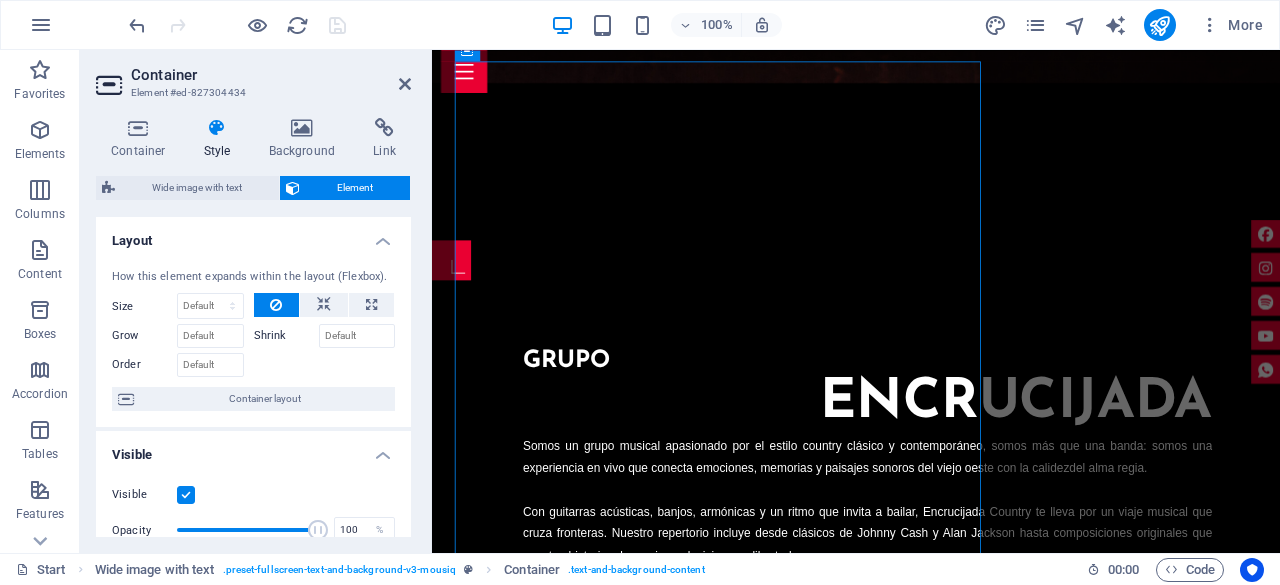type on "5" 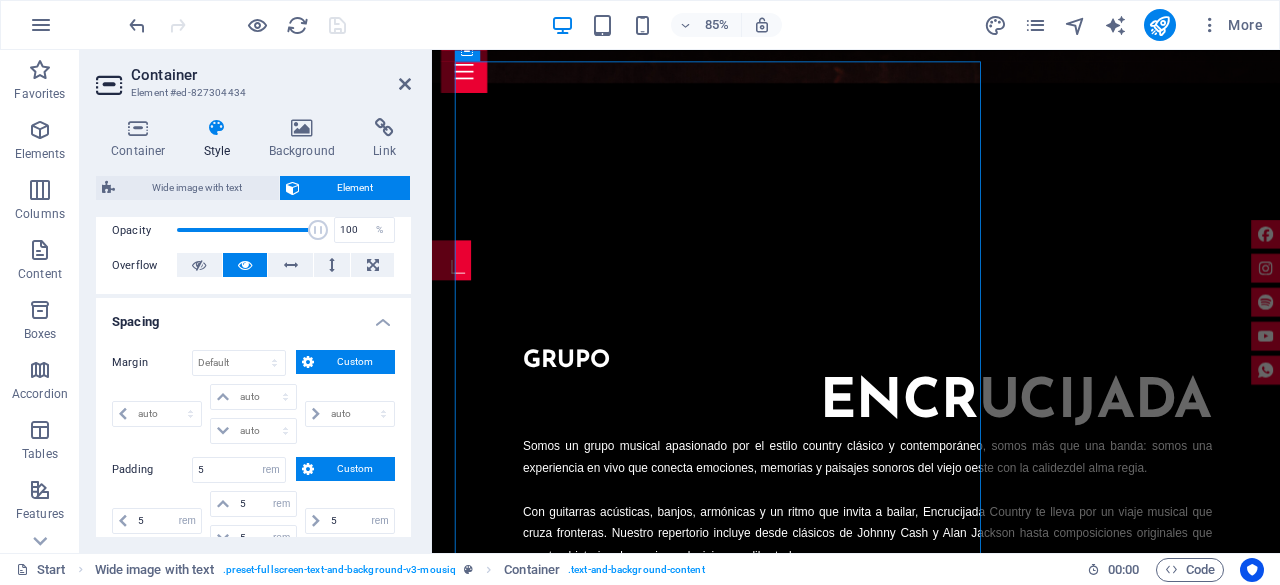 scroll, scrollTop: 400, scrollLeft: 0, axis: vertical 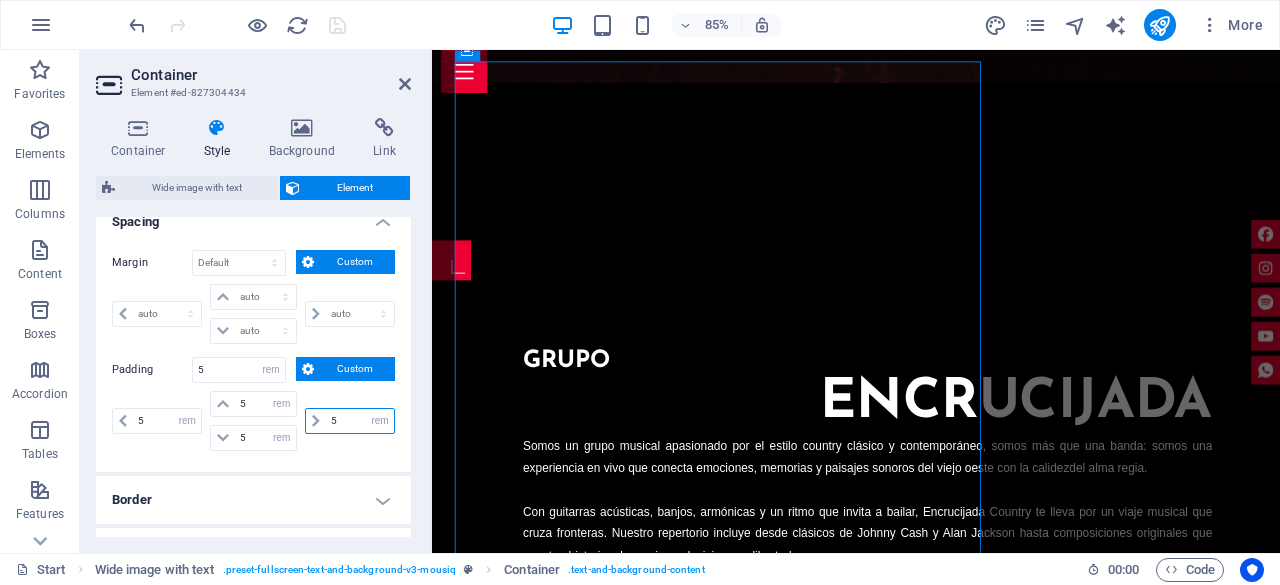 click on "5" at bounding box center [360, 421] 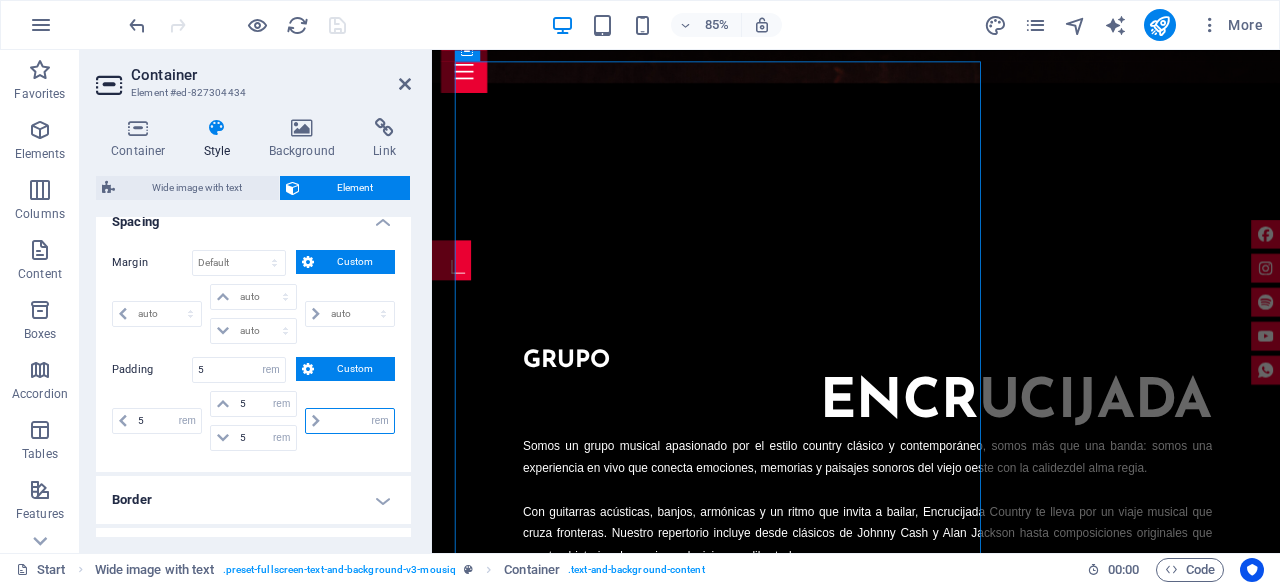 type 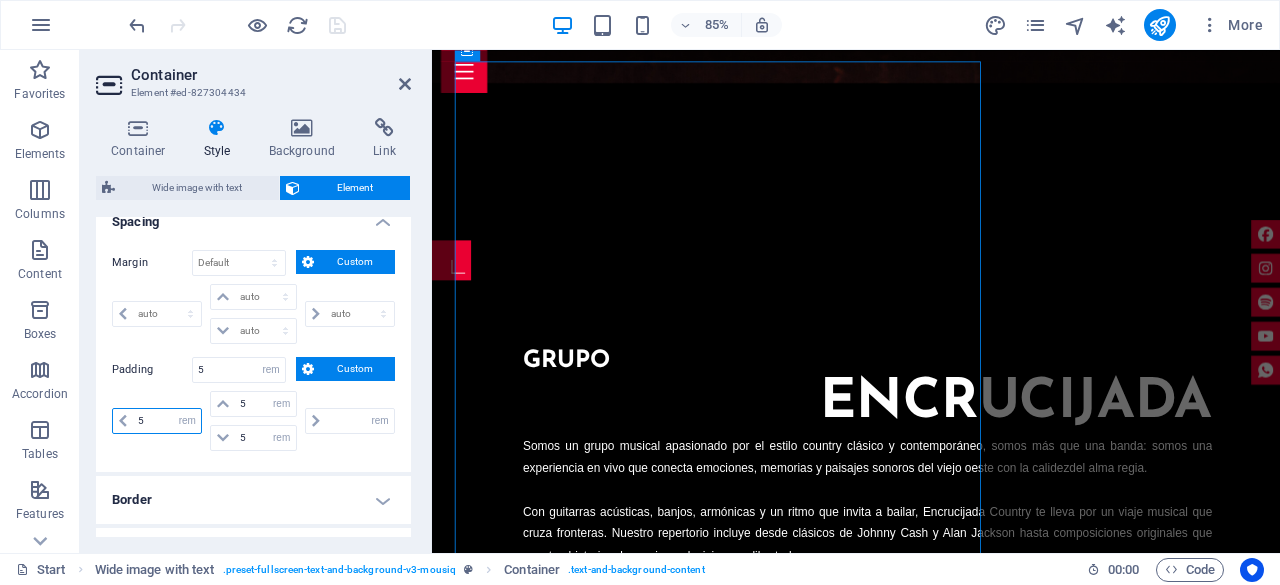 click on "5" at bounding box center [167, 421] 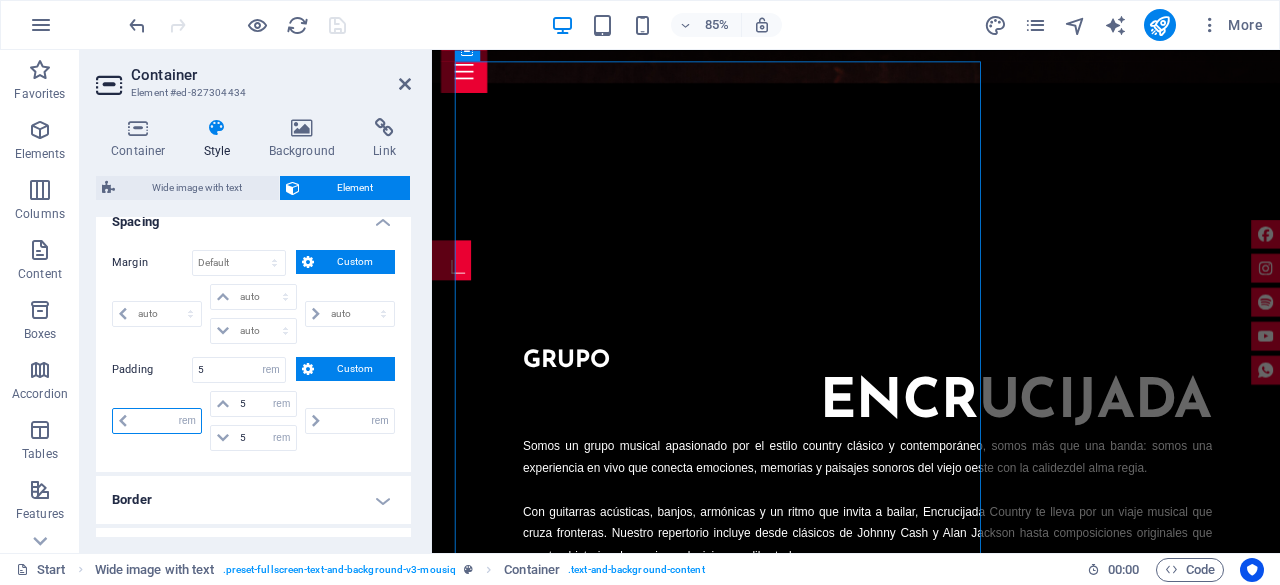 type 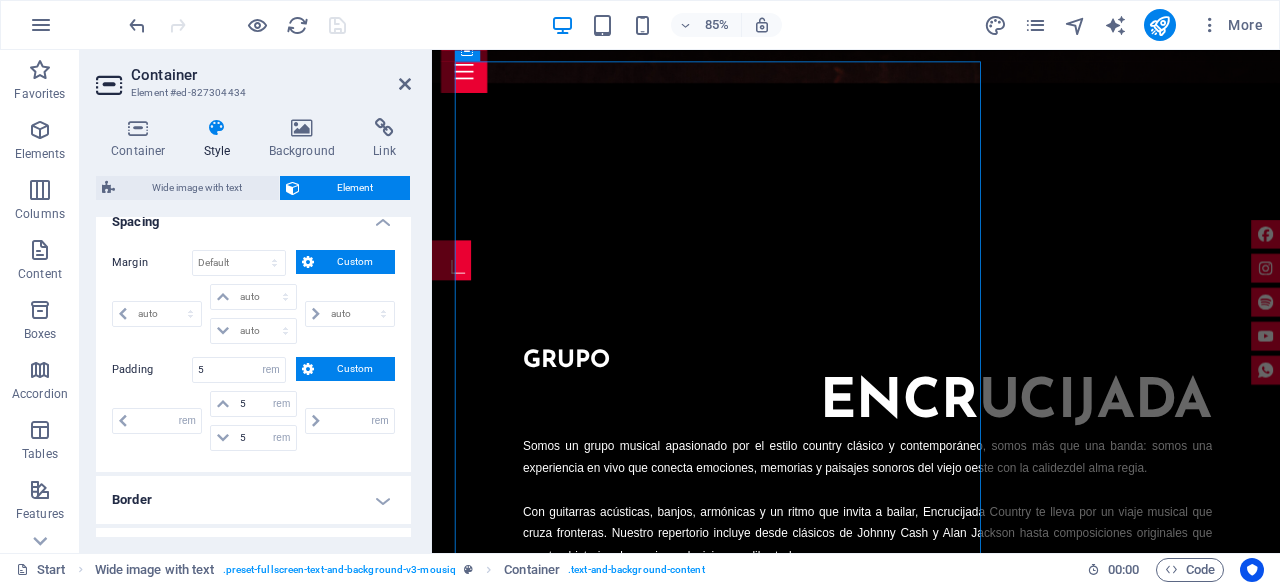 click on "Container Style Background Link Size Height Default px rem % vh vw Min. height None px rem % vh vw Width Default px rem % em vh vw Min. width None px rem % vh vw Content width Default Custom width Width Default px rem % em vh vw Min. width None px rem % vh vw Default padding Custom spacing Default content width and padding can be changed under Design. Edit design Layout (Flexbox) Alignment Determines the flex direction. Default Main axis Determine how elements should behave along the main axis inside this container (justify content). Default Side axis Control the vertical direction of the element inside of the container (align items). Default Wrap Default On Off Fill Controls the distances and direction of elements on the y-axis across several lines (align content). Default Accessibility ARIA helps assistive technologies (like screen readers) to understand the role, state, and behavior of web elements Role The ARIA role defines the purpose of an element.  None Alert Article Banner Comment Fan" at bounding box center (253, 327) 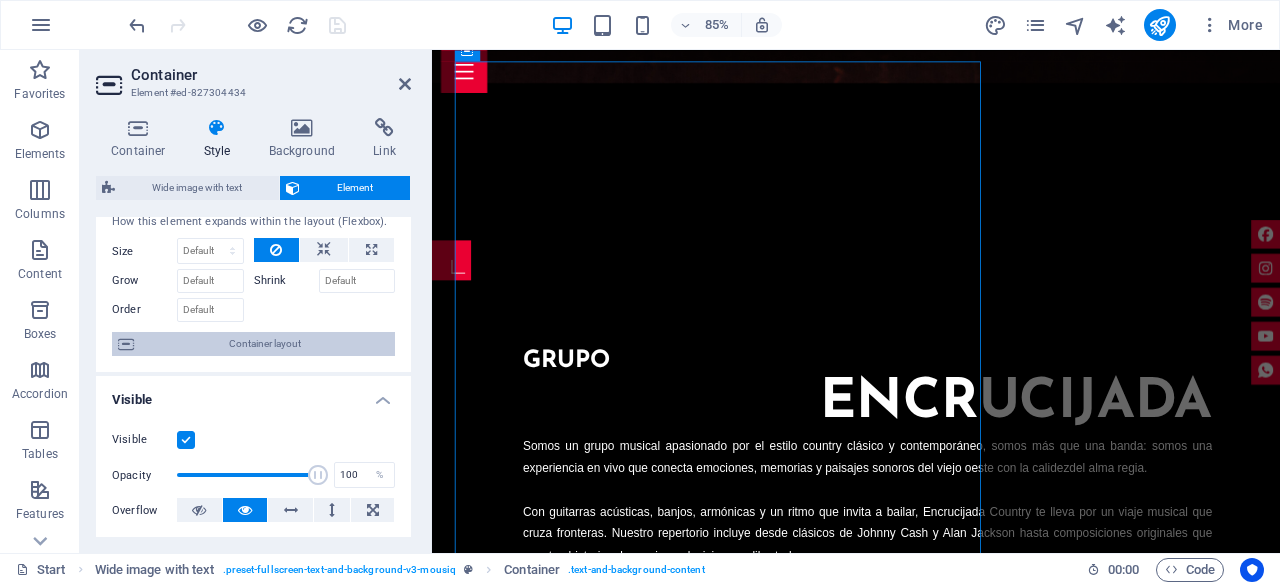 scroll, scrollTop: 0, scrollLeft: 0, axis: both 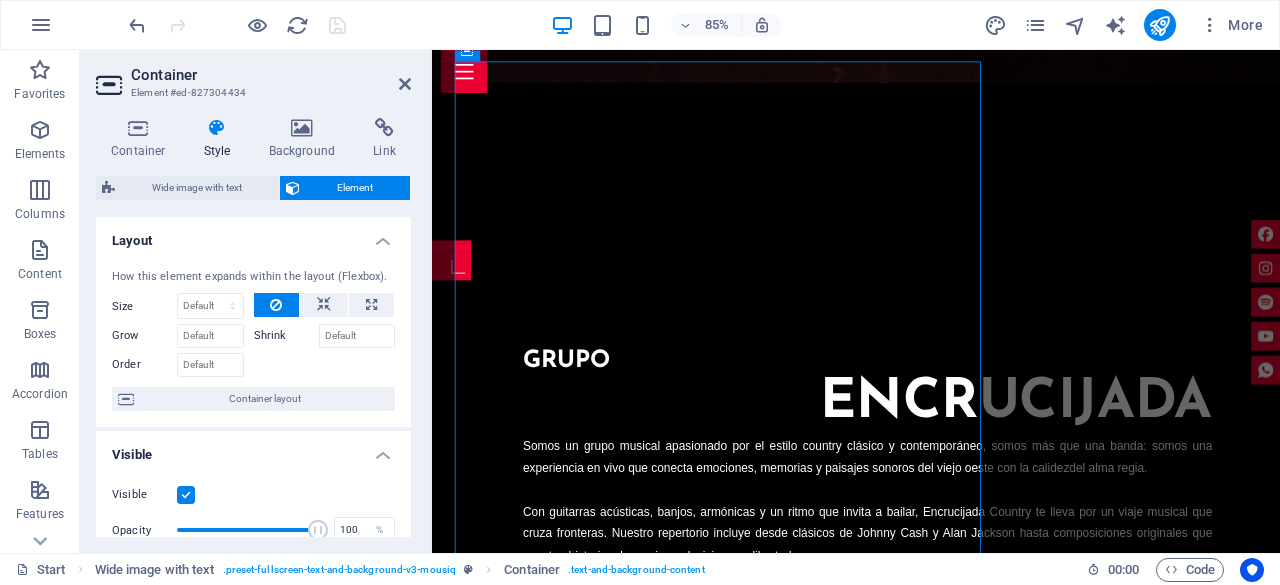 click at bounding box center (237, 25) 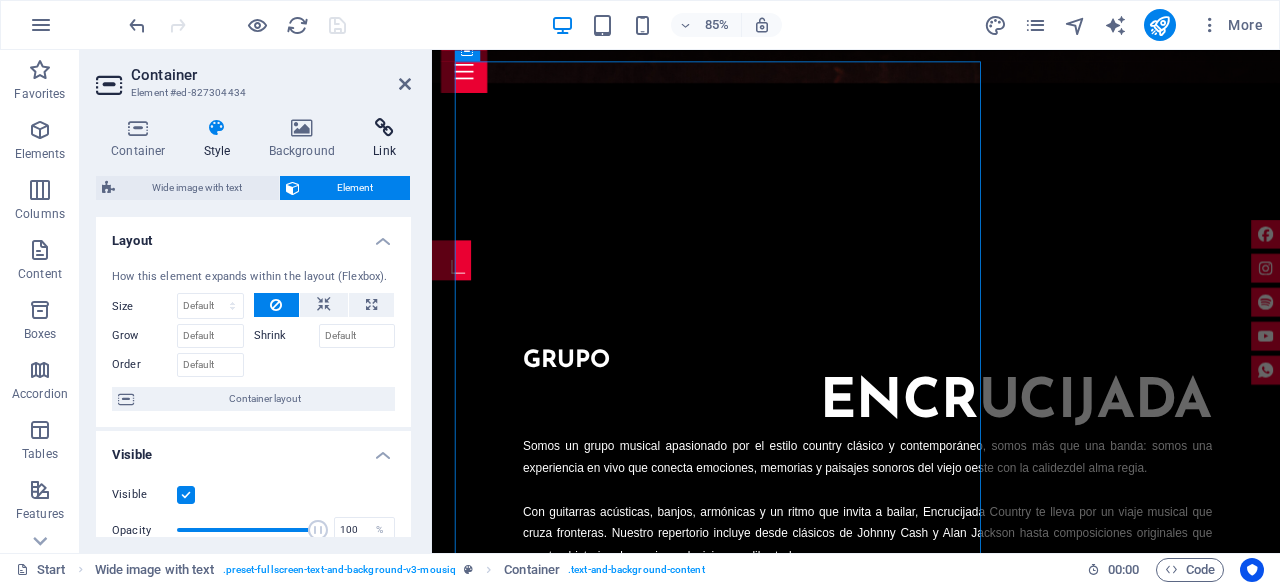 click at bounding box center (384, 128) 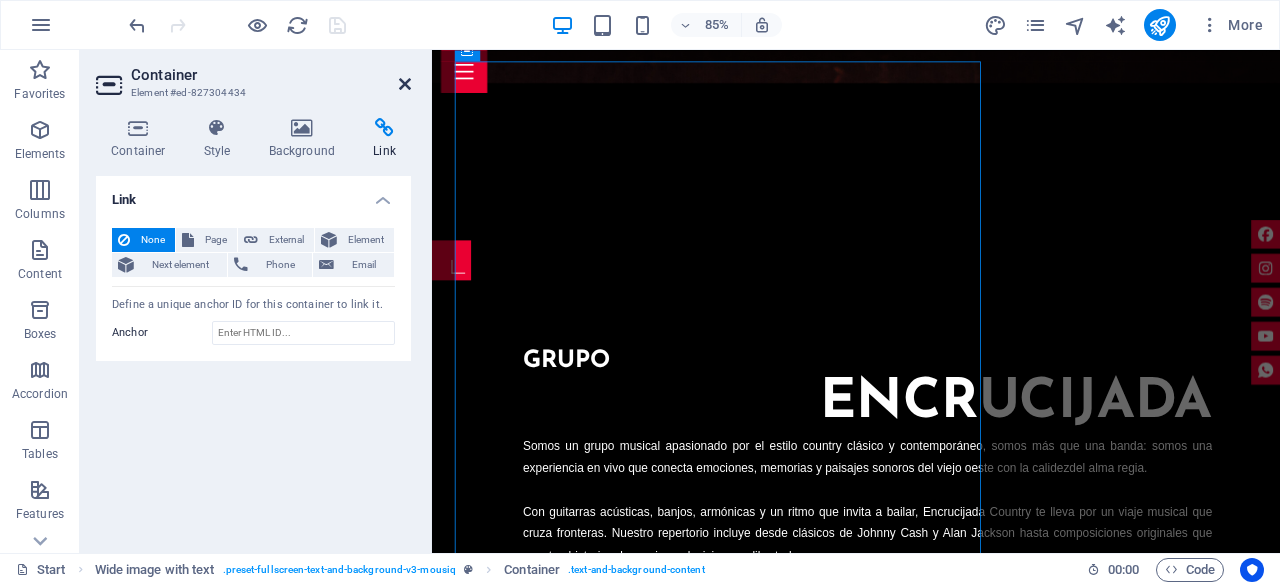 click at bounding box center (405, 84) 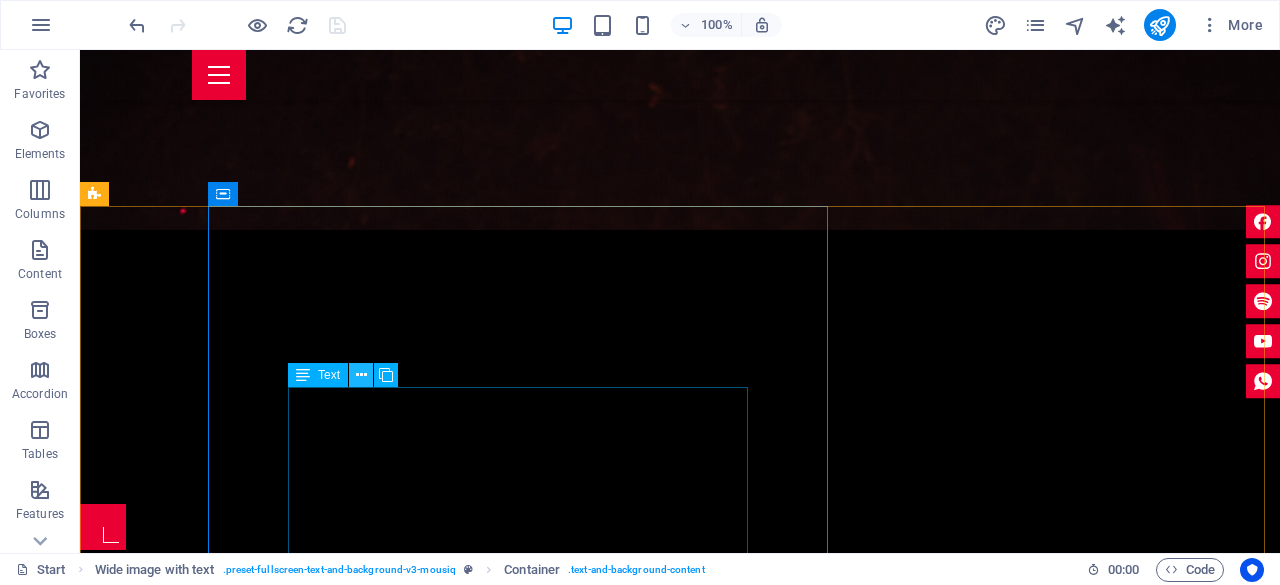 click at bounding box center [361, 375] 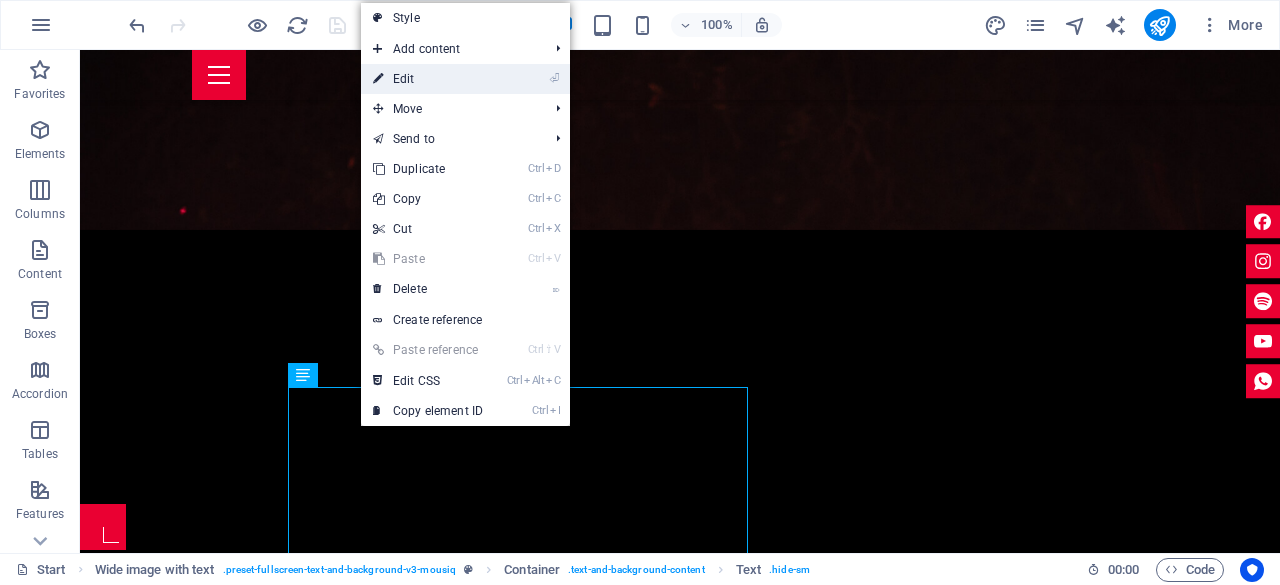 click on "⏎  Edit" at bounding box center [428, 79] 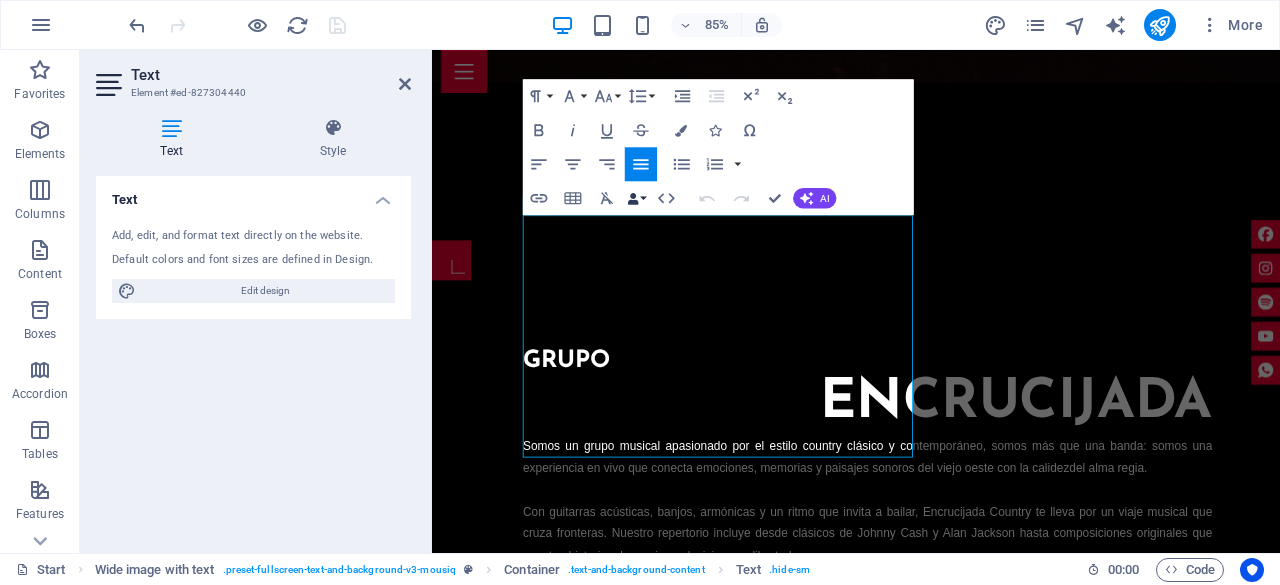 click on "Data Bindings" at bounding box center [637, 198] 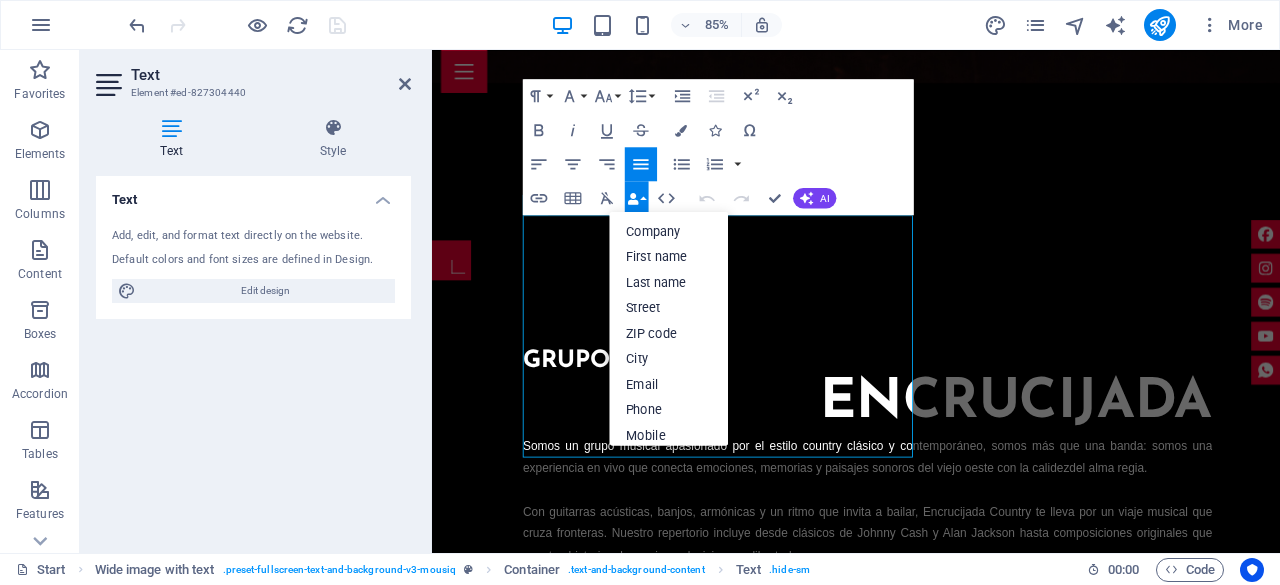 click on "Data Bindings" at bounding box center [637, 198] 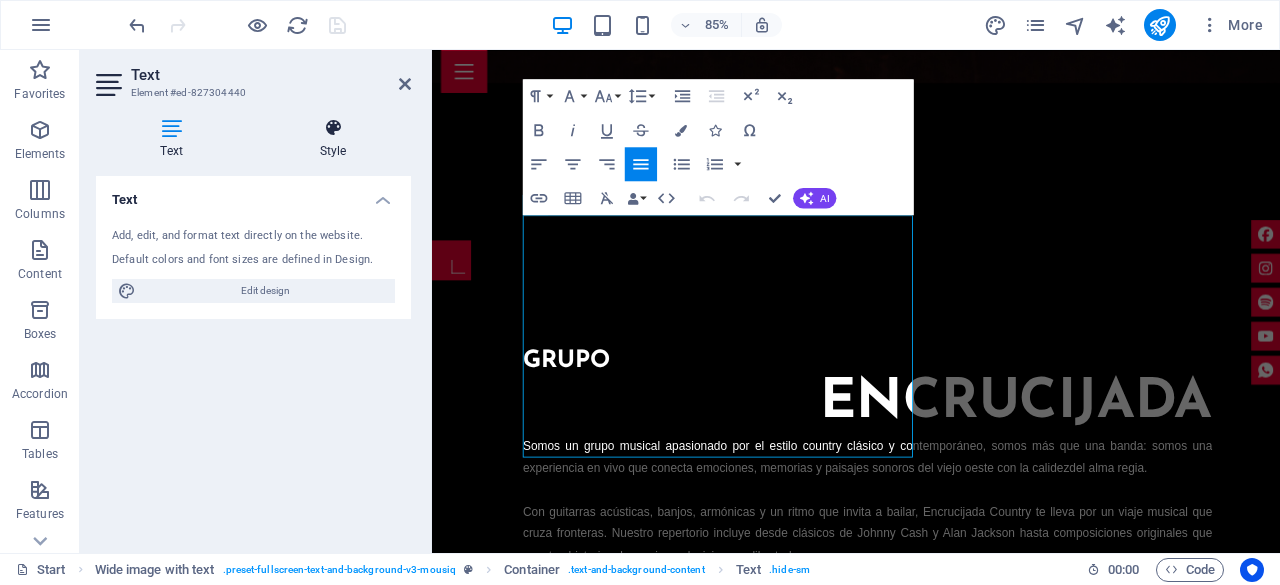 click at bounding box center (333, 128) 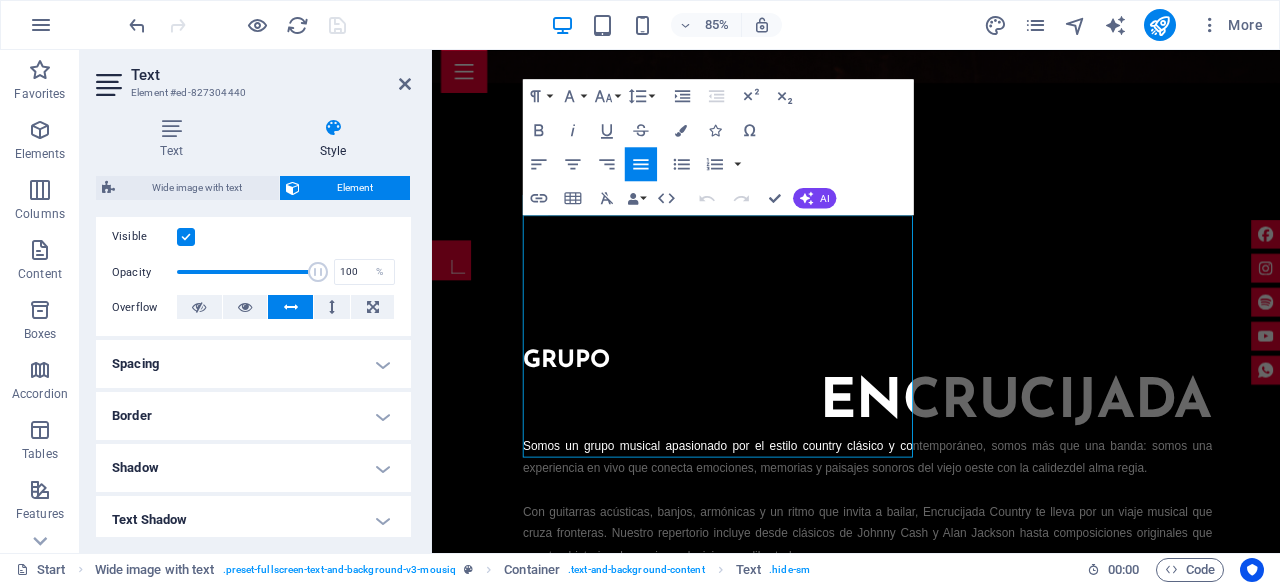 scroll, scrollTop: 200, scrollLeft: 0, axis: vertical 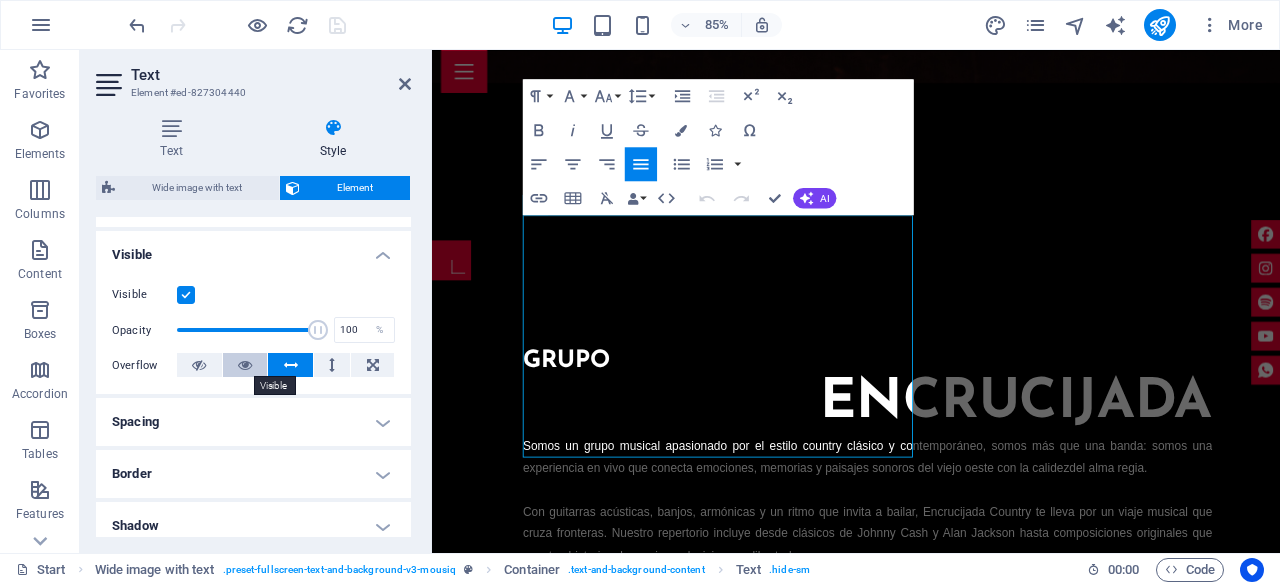 click at bounding box center [245, 365] 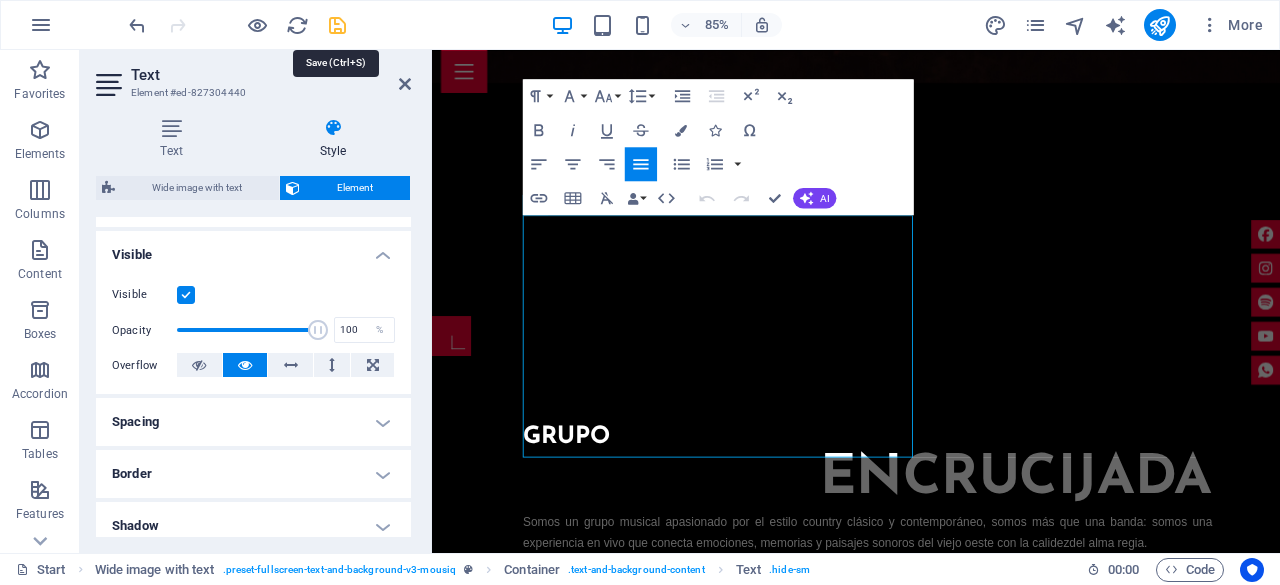 click at bounding box center (337, 25) 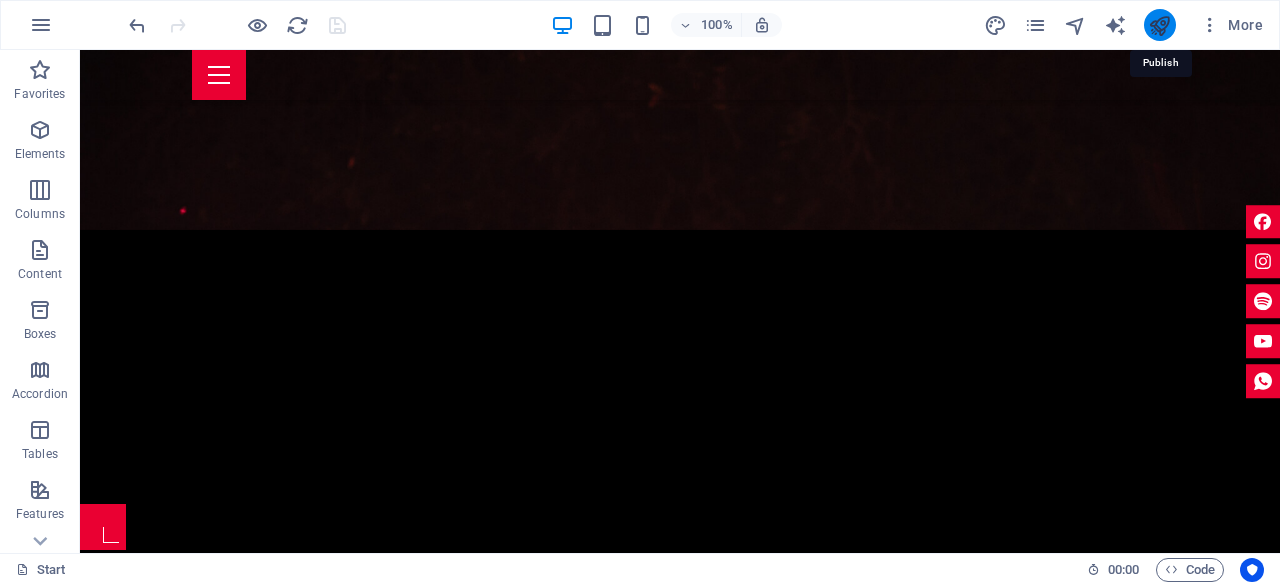 click at bounding box center (1159, 25) 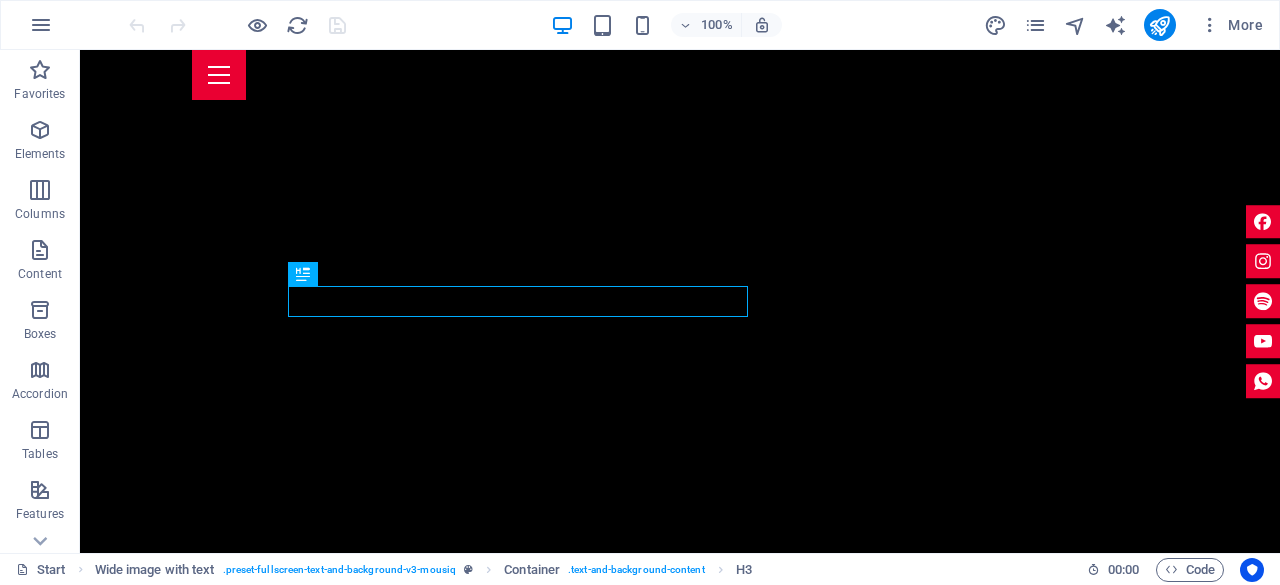 scroll, scrollTop: 1701, scrollLeft: 0, axis: vertical 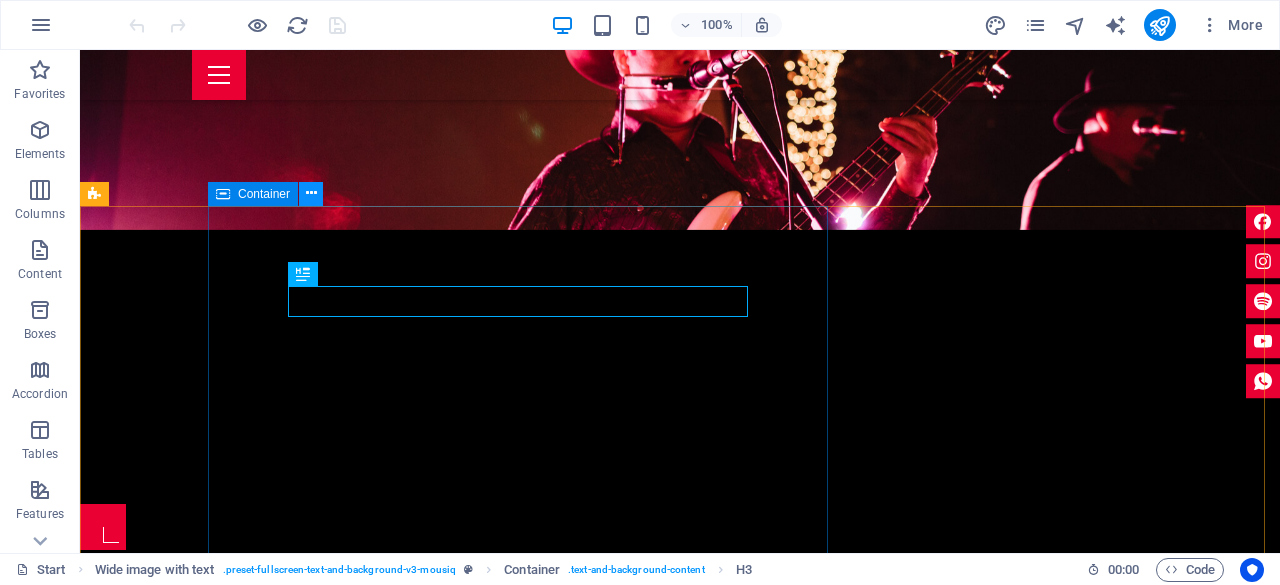 click at bounding box center [311, 193] 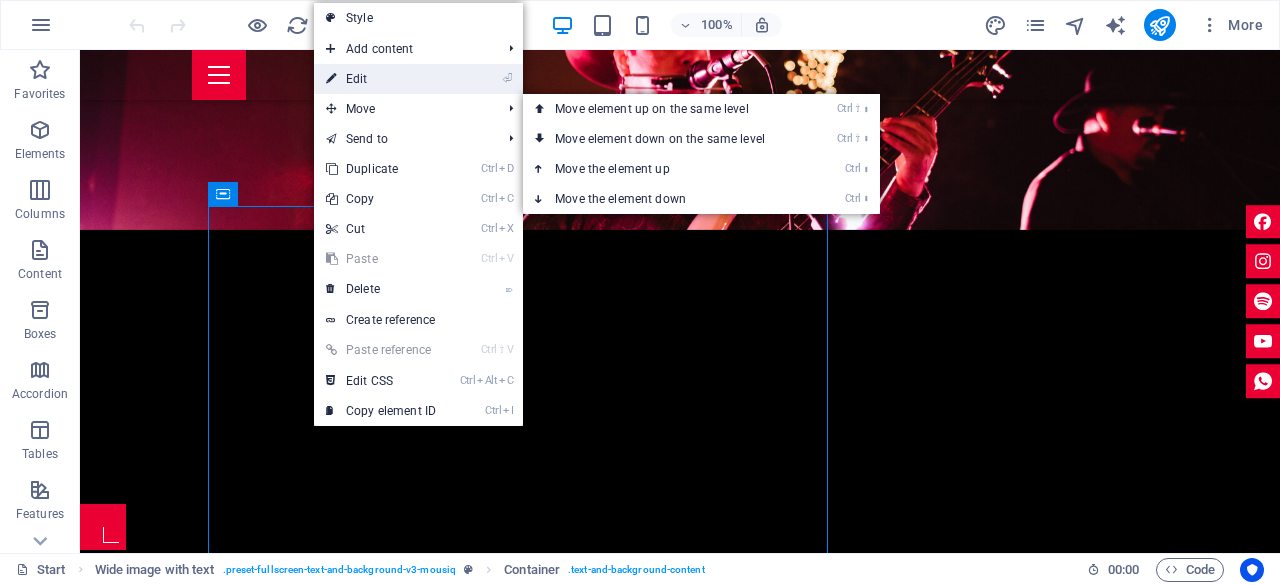 click on "⏎  Edit" at bounding box center (381, 79) 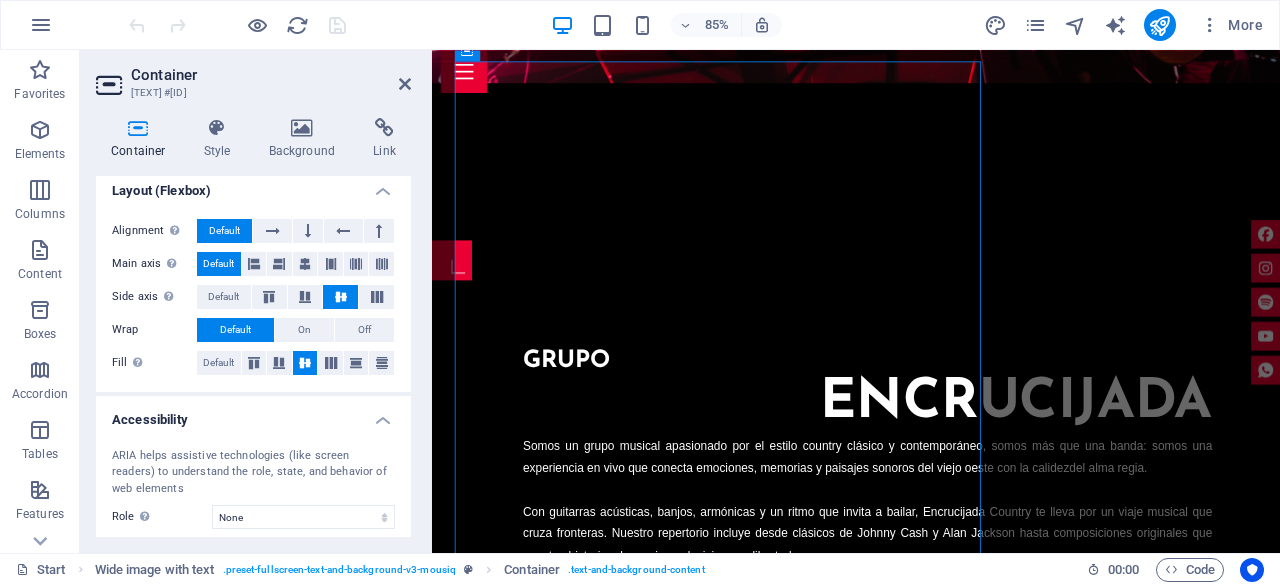scroll, scrollTop: 212, scrollLeft: 0, axis: vertical 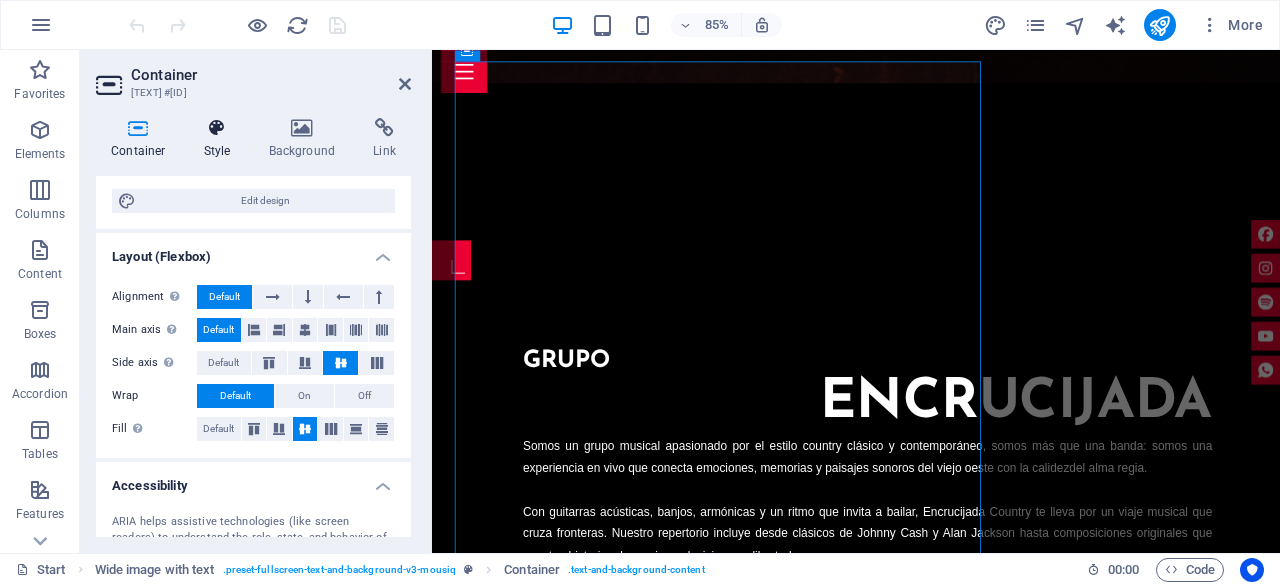 click at bounding box center [217, 128] 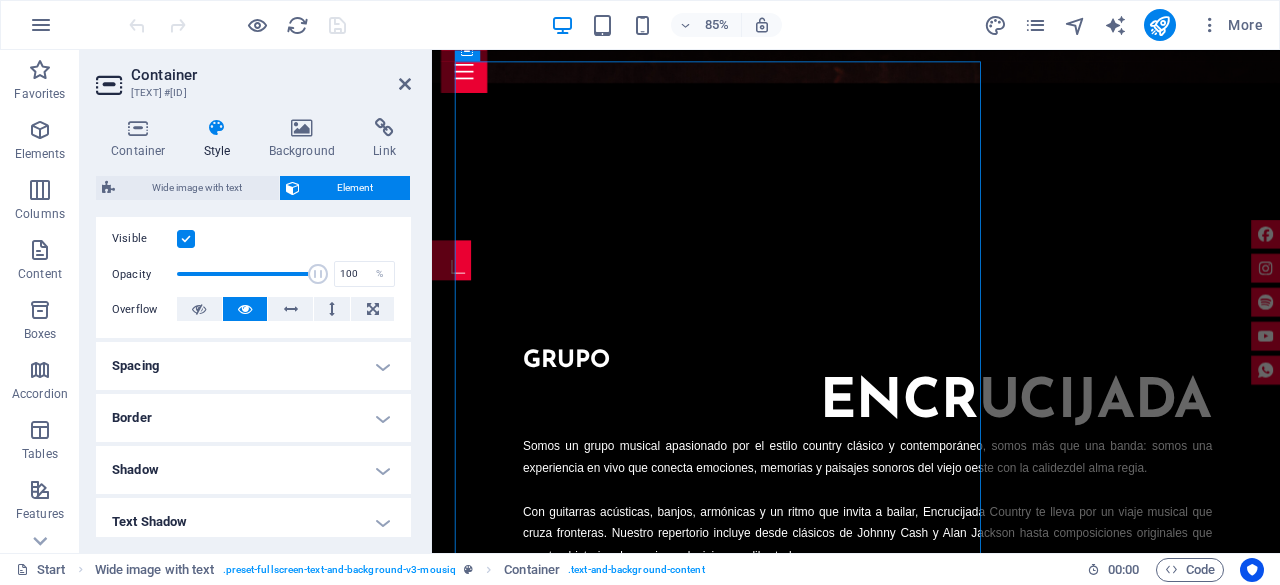 scroll, scrollTop: 300, scrollLeft: 0, axis: vertical 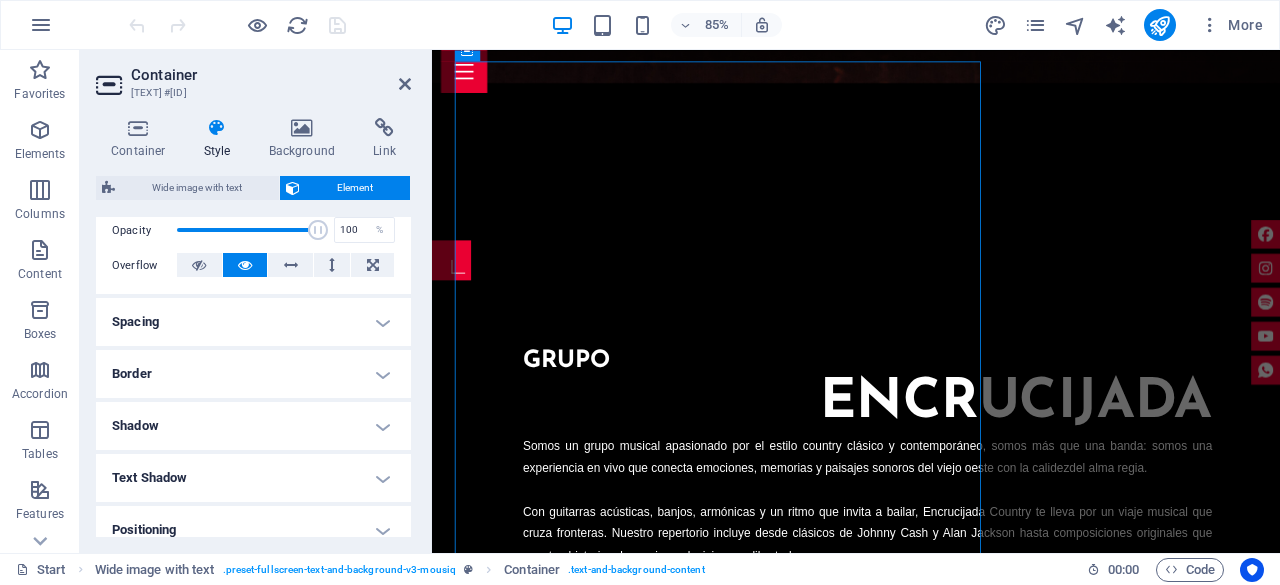 click on "Spacing" at bounding box center [253, 322] 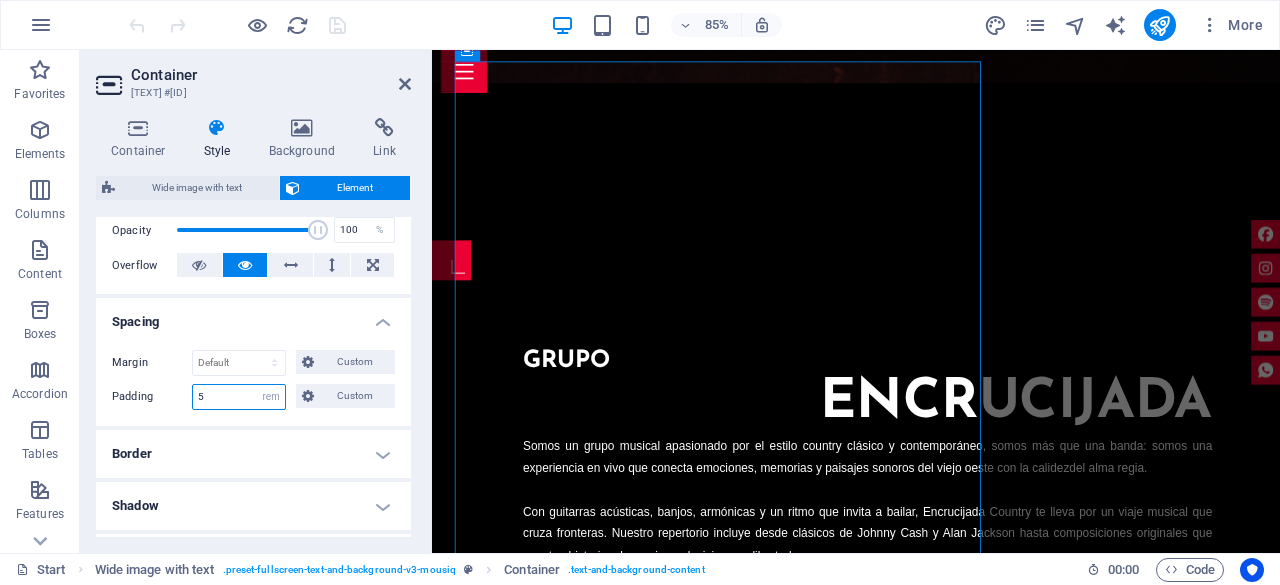 drag, startPoint x: 238, startPoint y: 396, endPoint x: 194, endPoint y: 389, distance: 44.553337 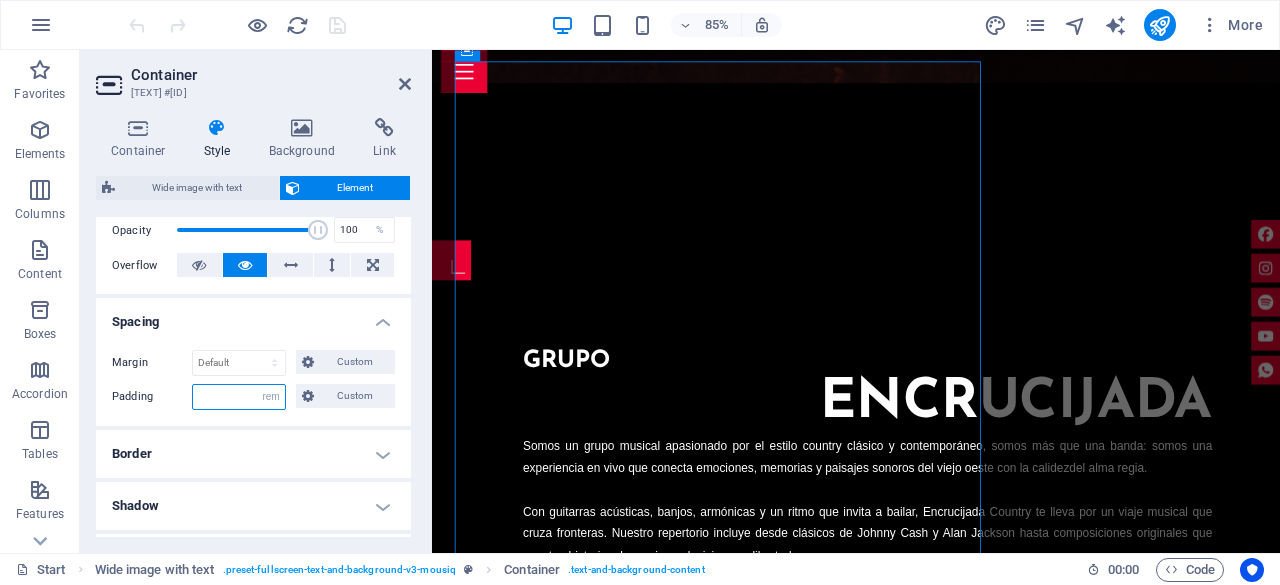 type 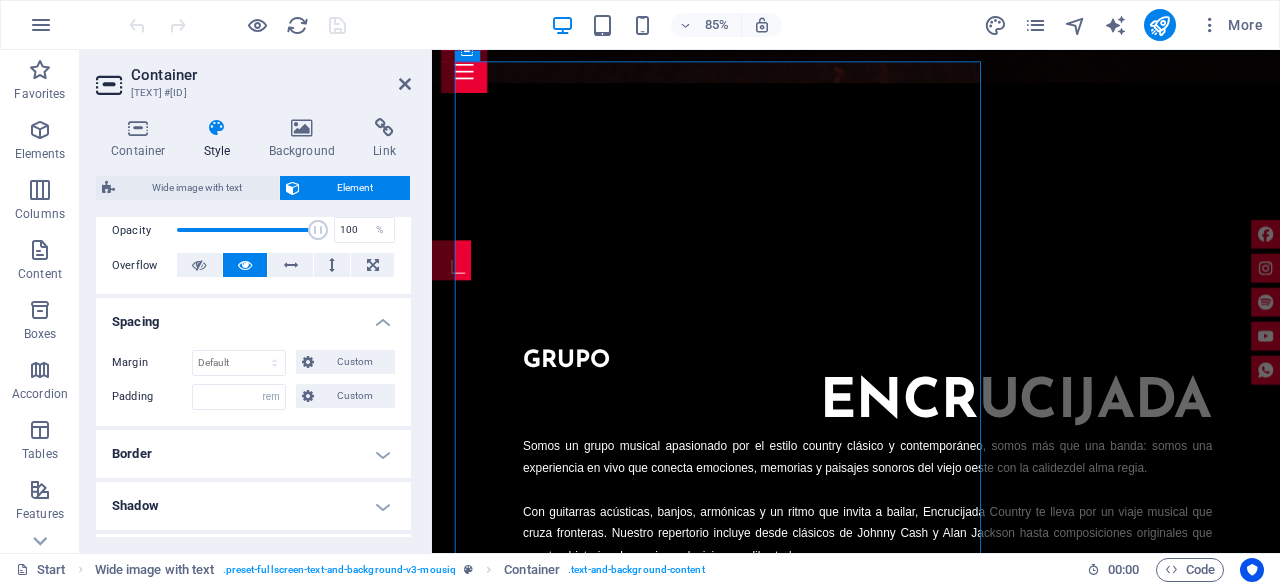 click on "Spacing" at bounding box center (253, 316) 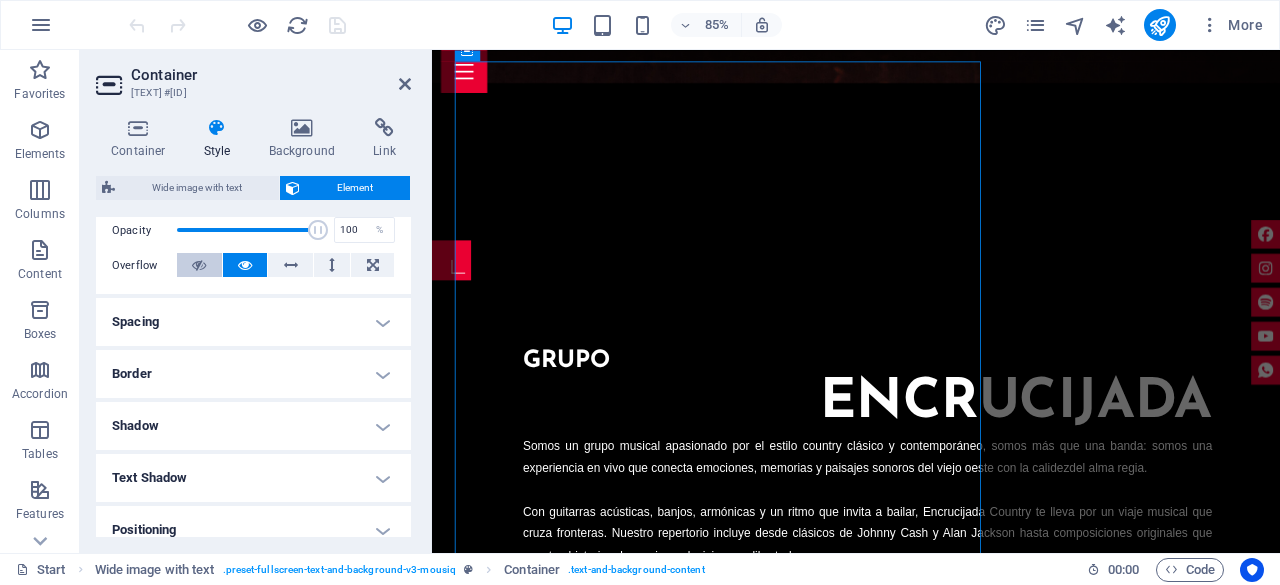 click at bounding box center [199, 265] 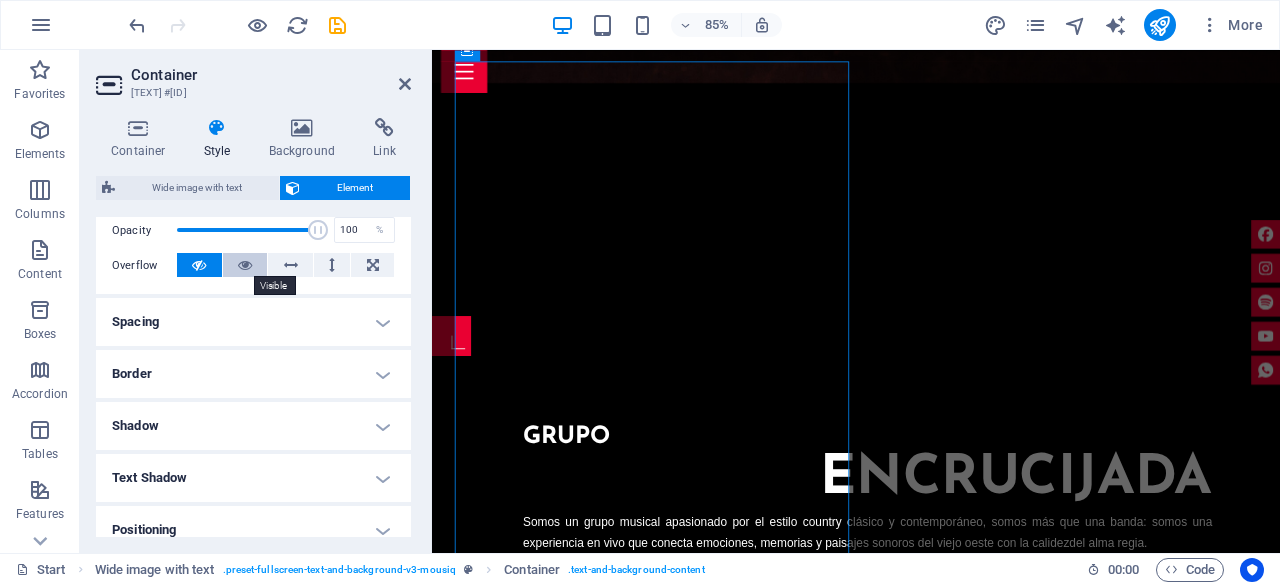 click at bounding box center (245, 265) 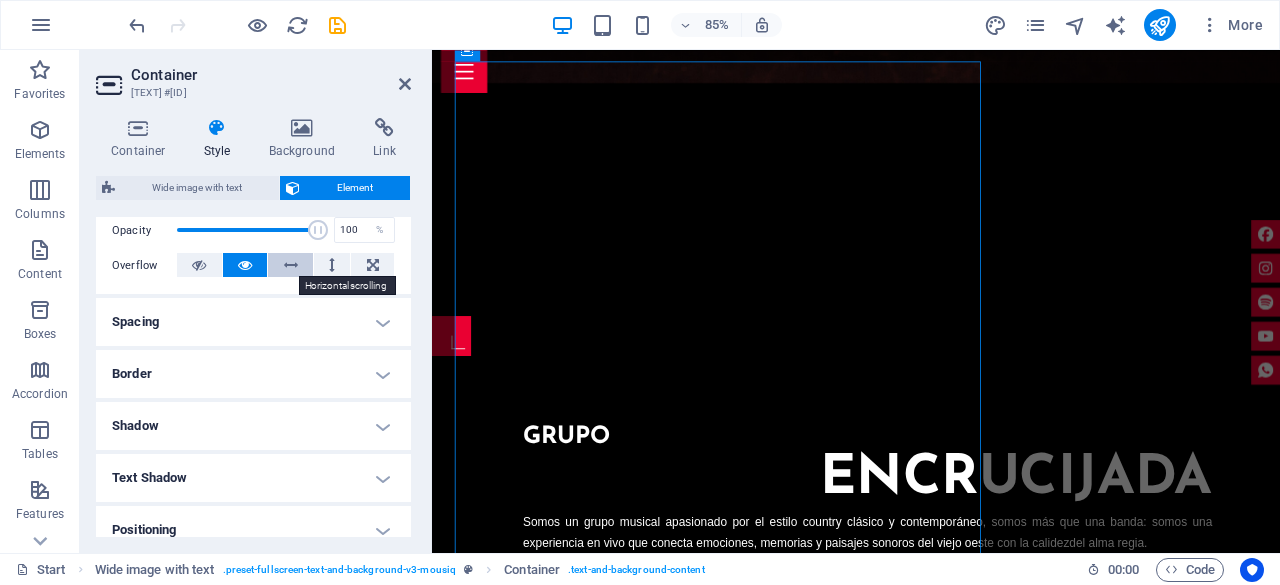 click at bounding box center (291, 265) 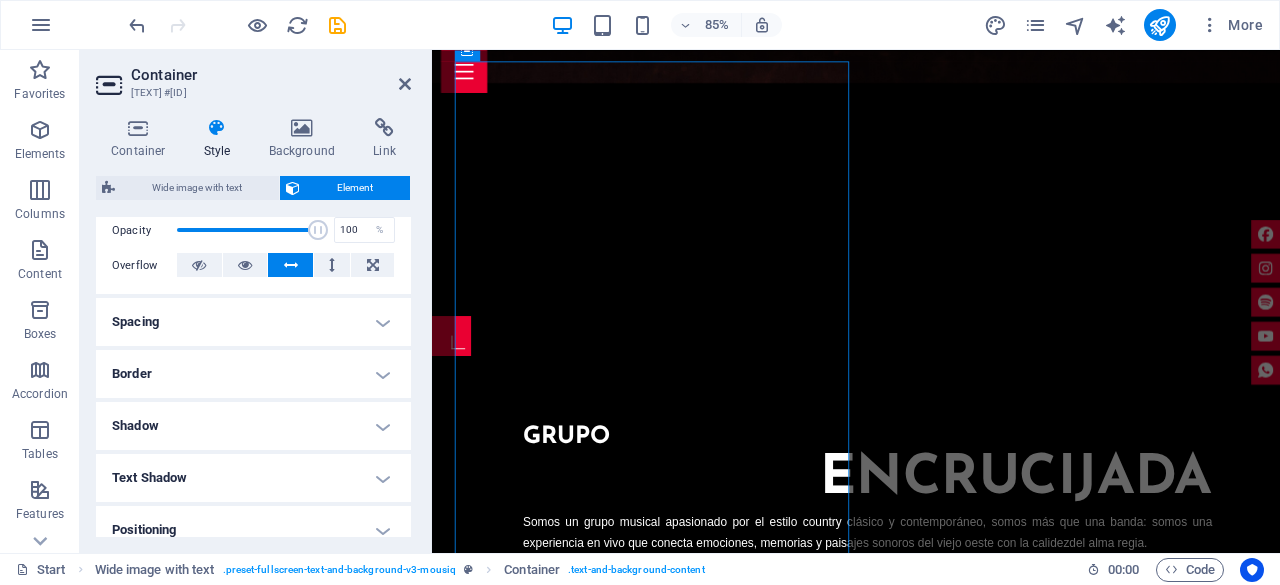 click at bounding box center (291, 265) 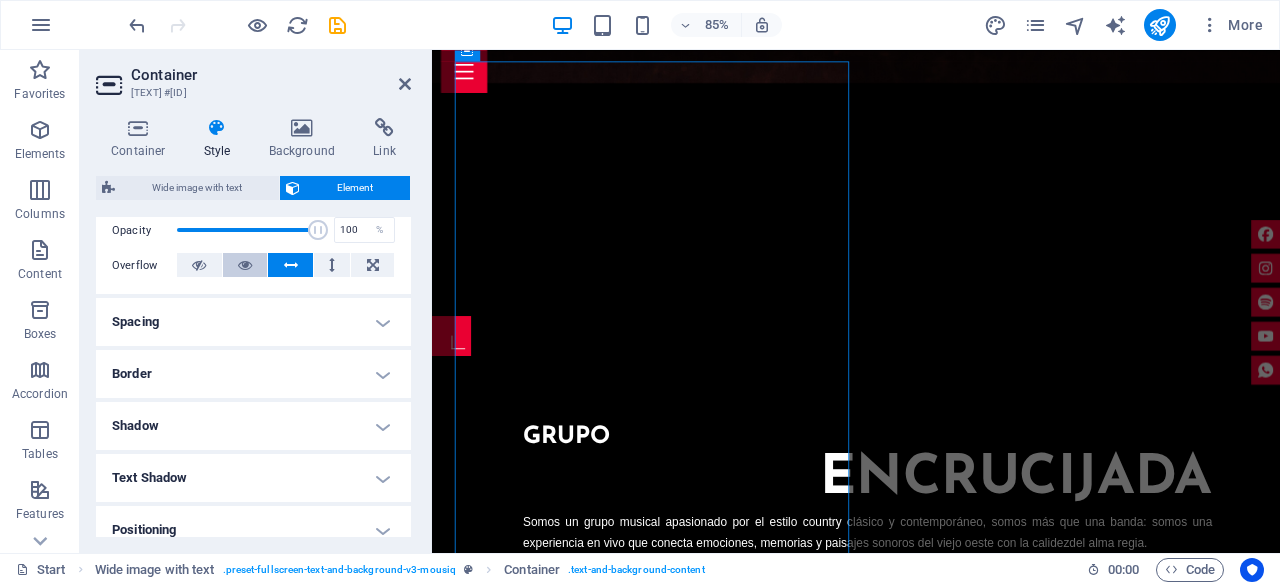 click at bounding box center (245, 265) 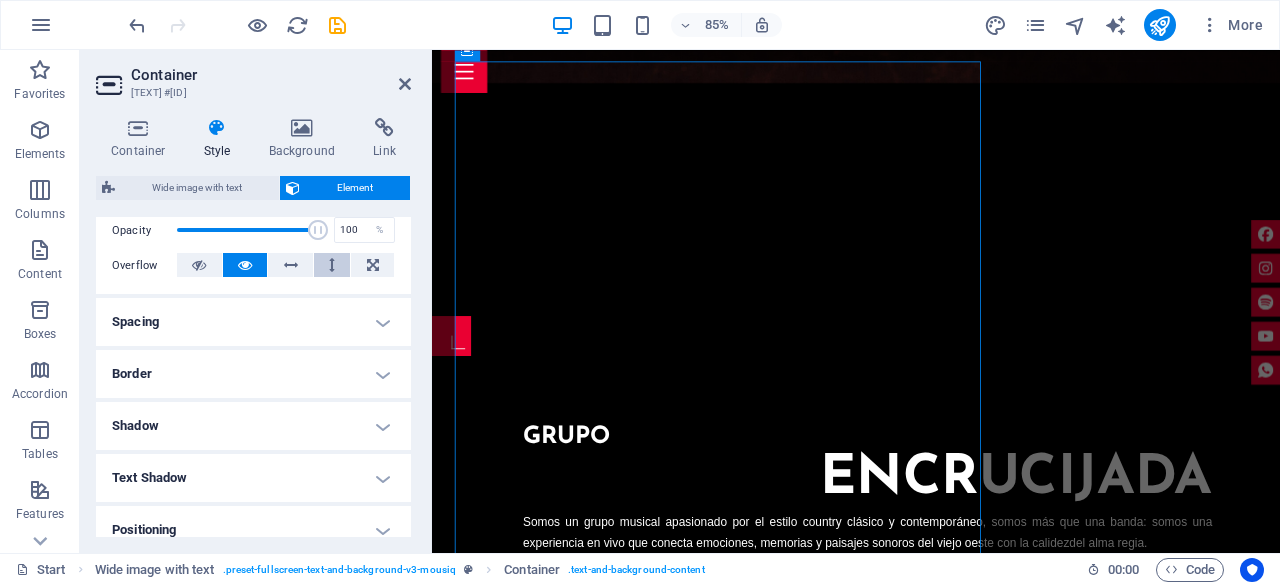 click at bounding box center [332, 265] 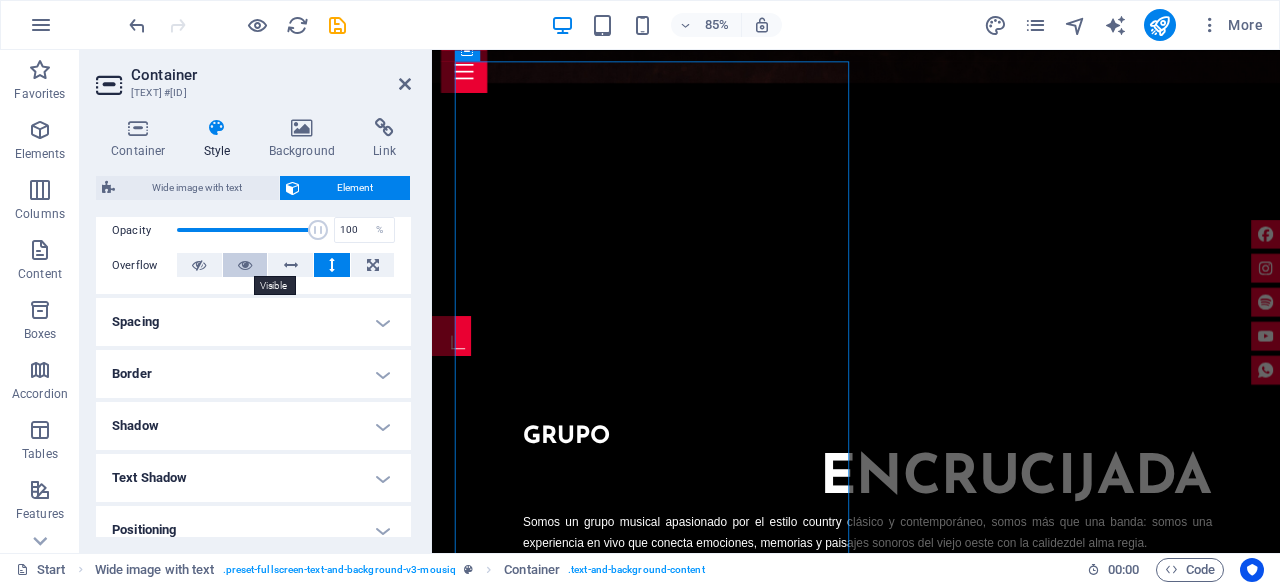 click at bounding box center [245, 265] 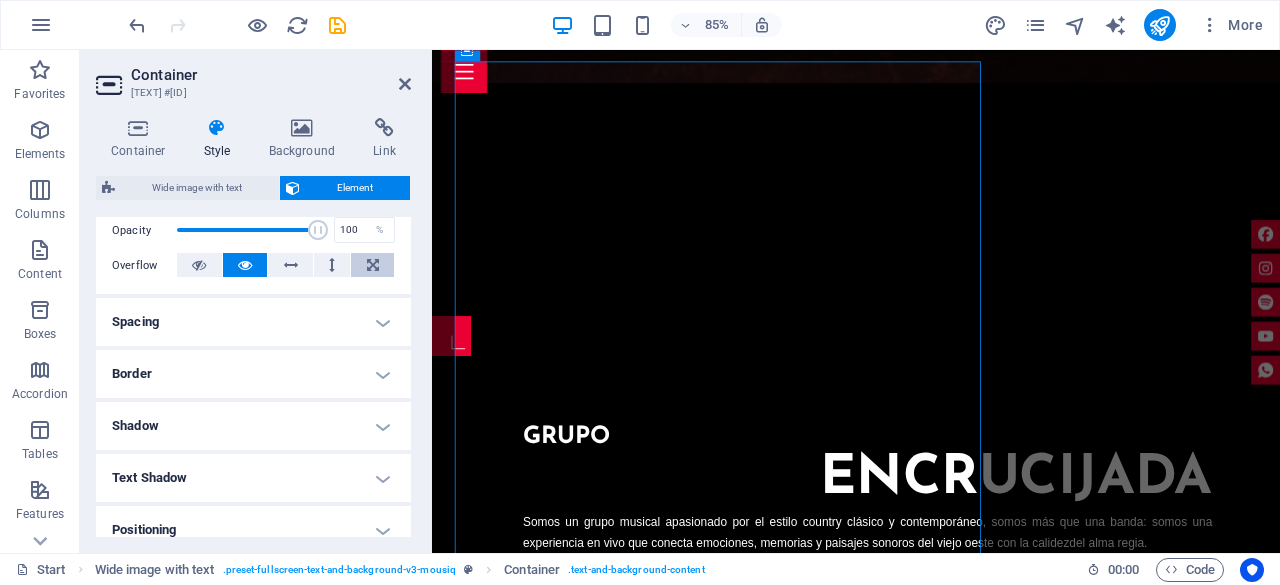 click at bounding box center (373, 265) 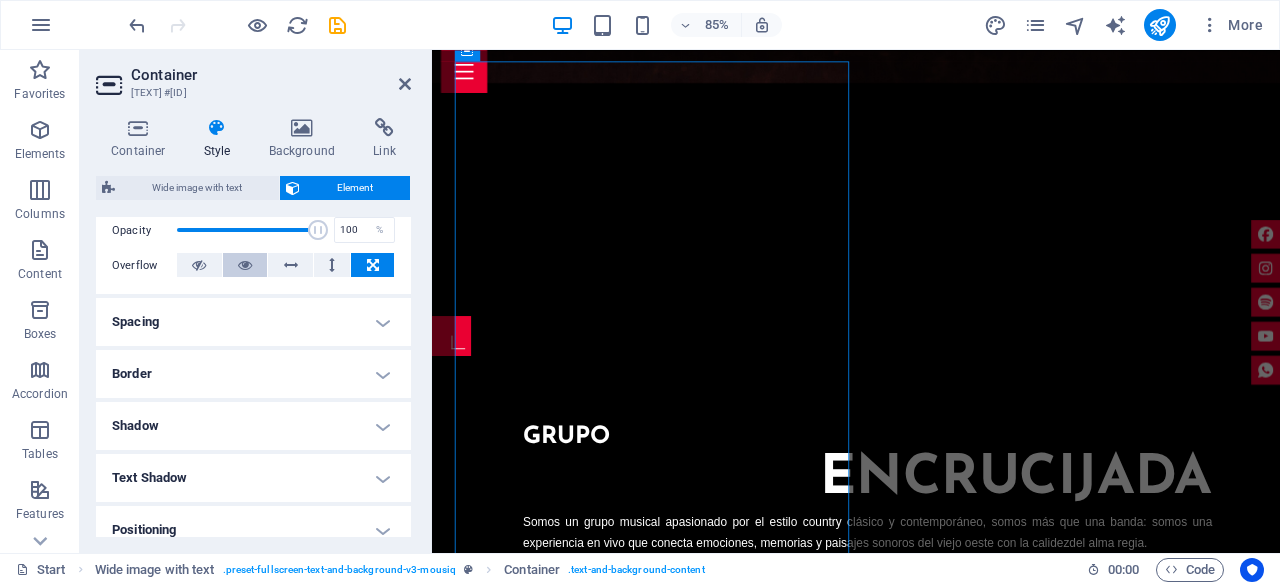 click at bounding box center (245, 265) 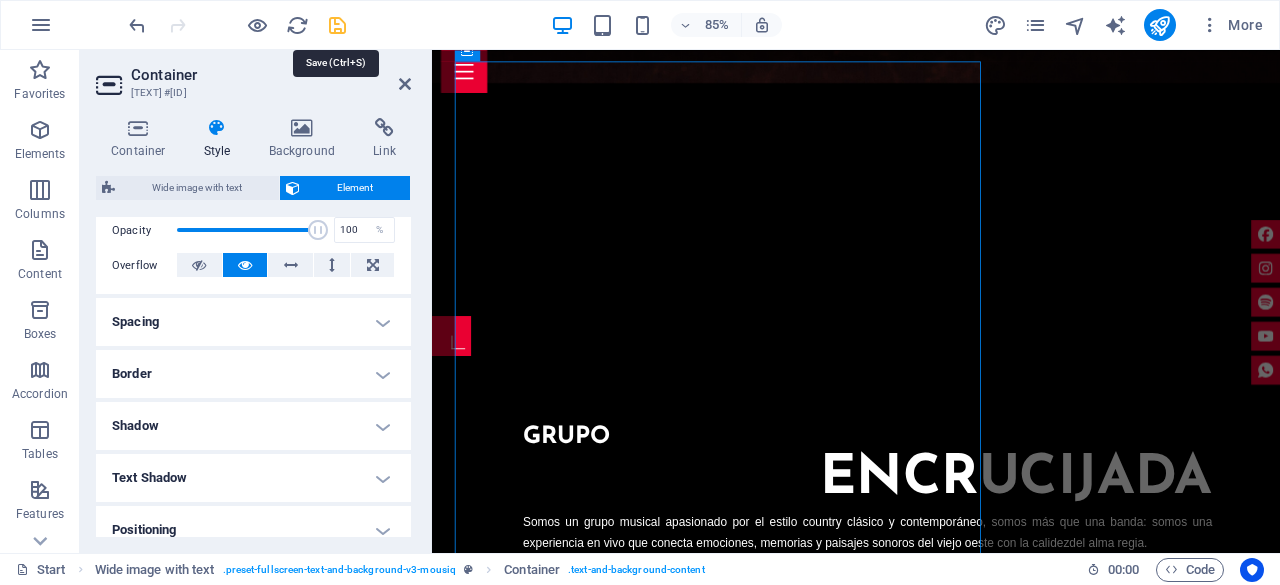 click at bounding box center (337, 25) 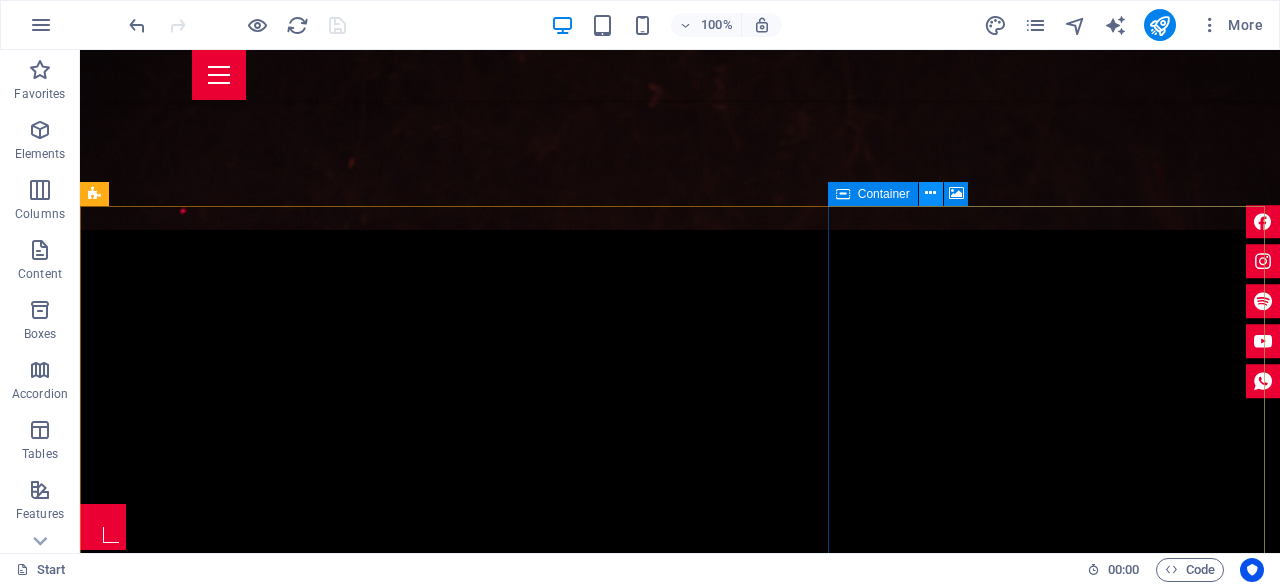 click at bounding box center [930, 193] 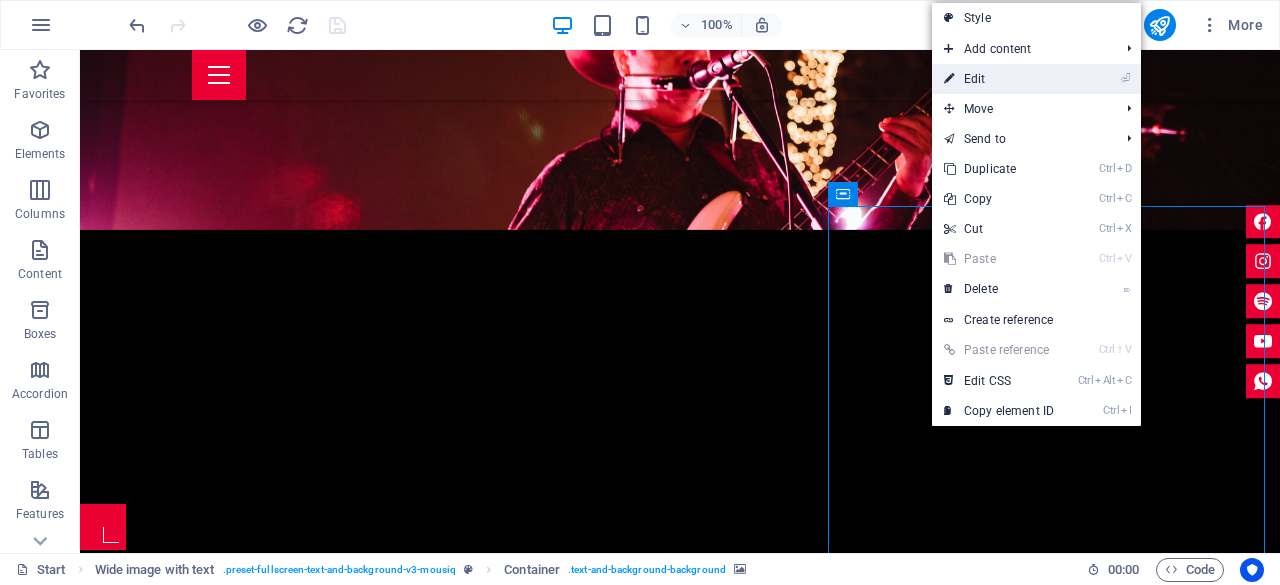 click on "⏎  Edit" at bounding box center [999, 79] 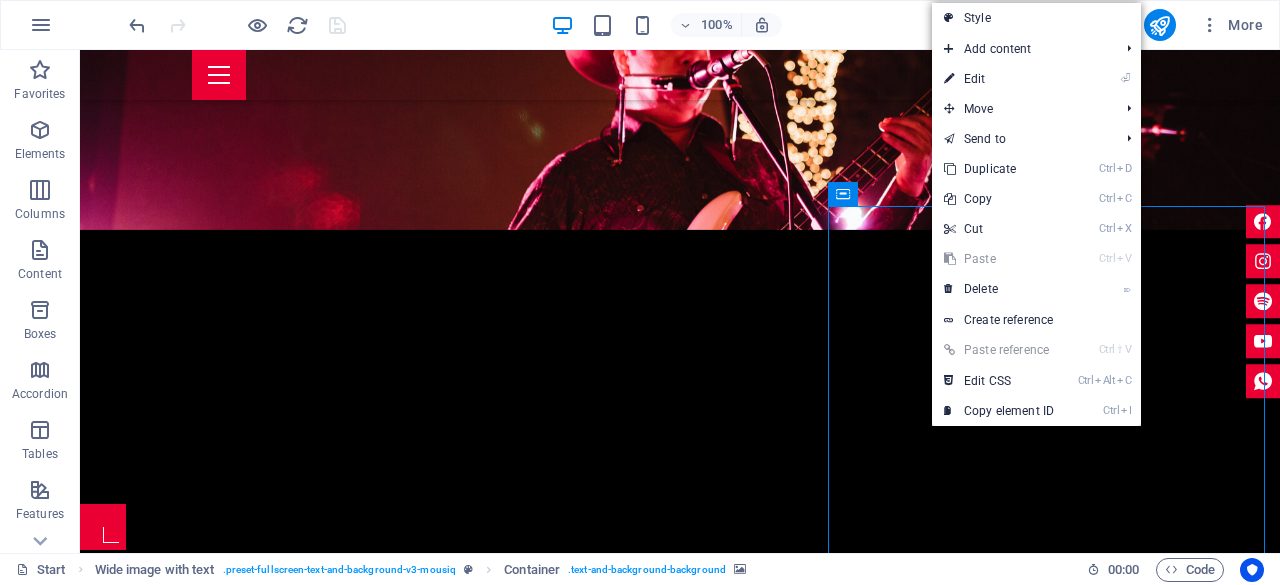 select on "px" 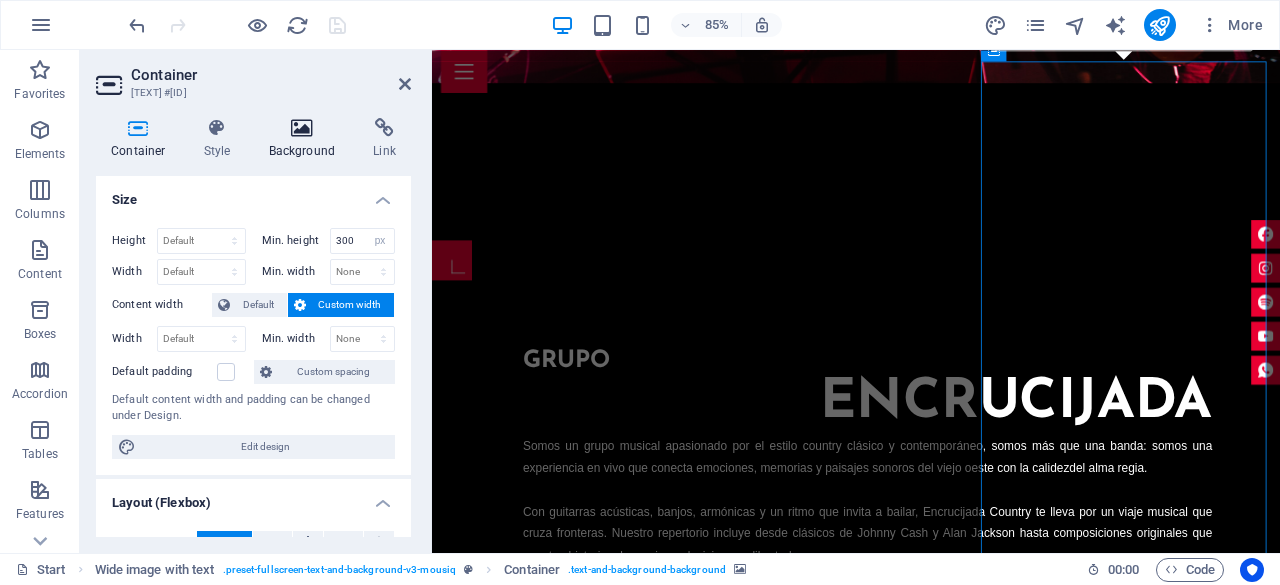 click on "Background" at bounding box center (306, 139) 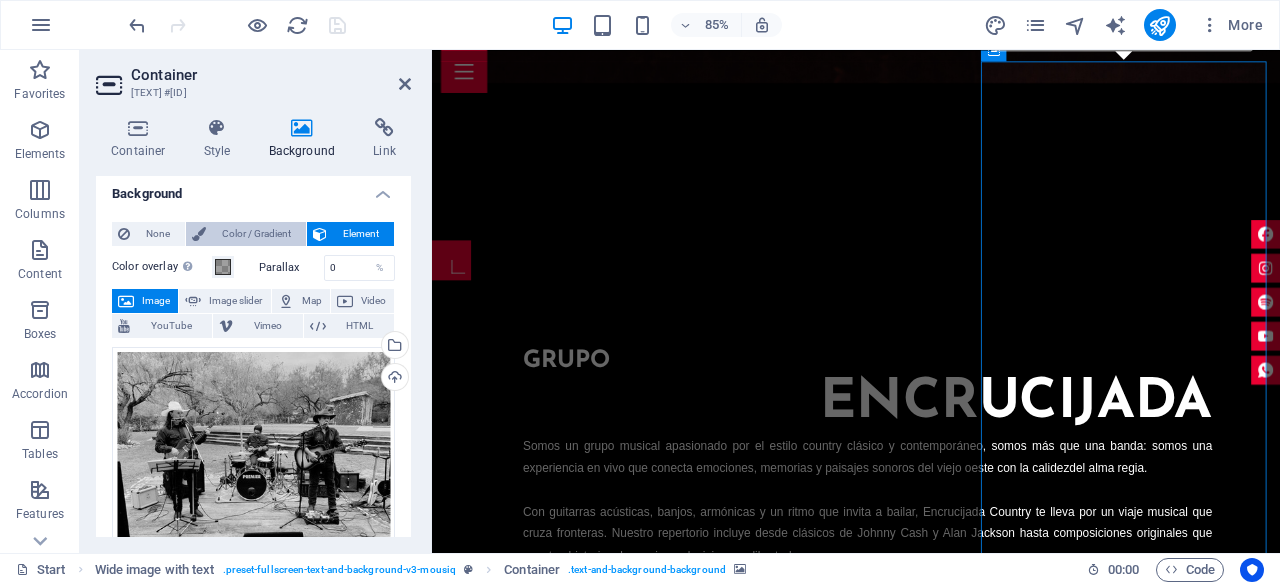 scroll, scrollTop: 0, scrollLeft: 0, axis: both 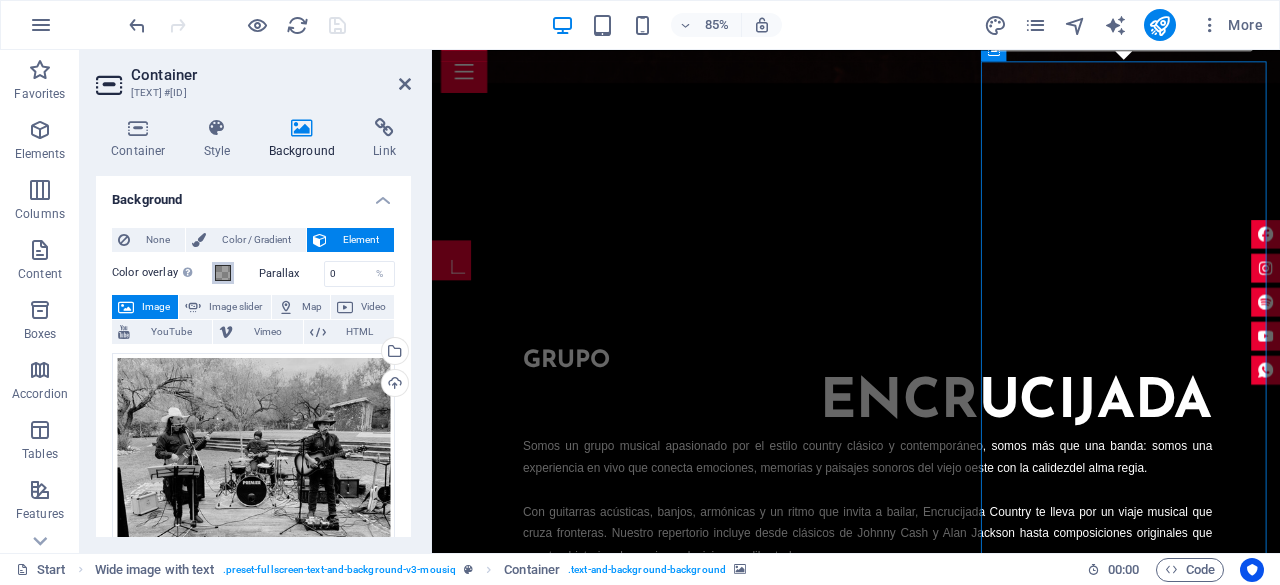 click at bounding box center [223, 273] 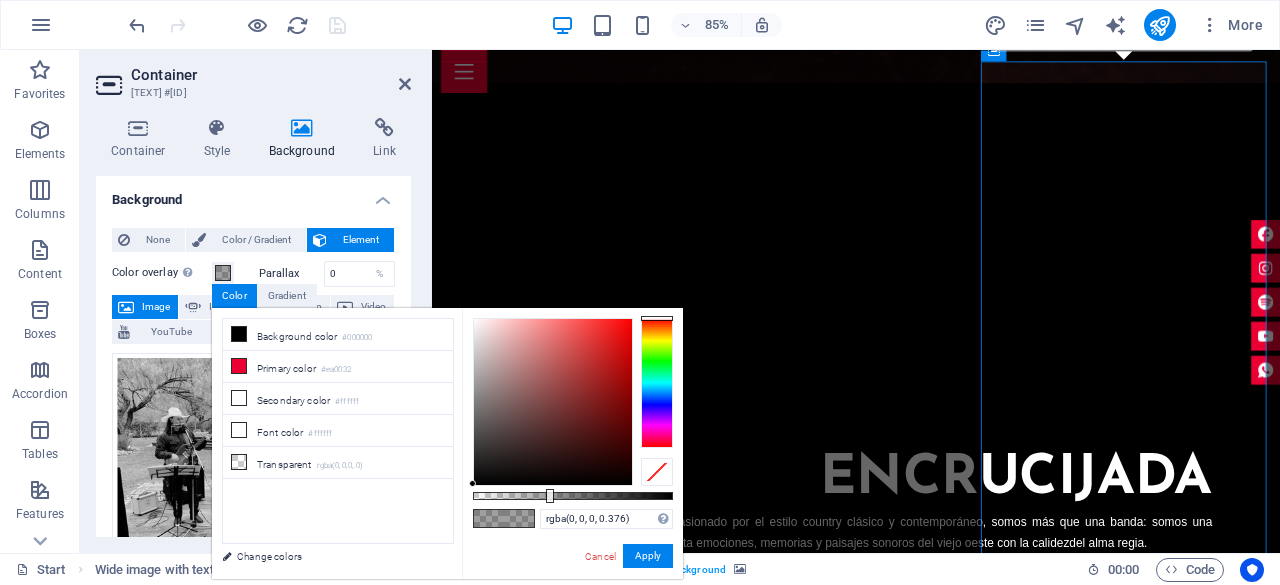 click on "Parallax 0 %" at bounding box center [327, 274] 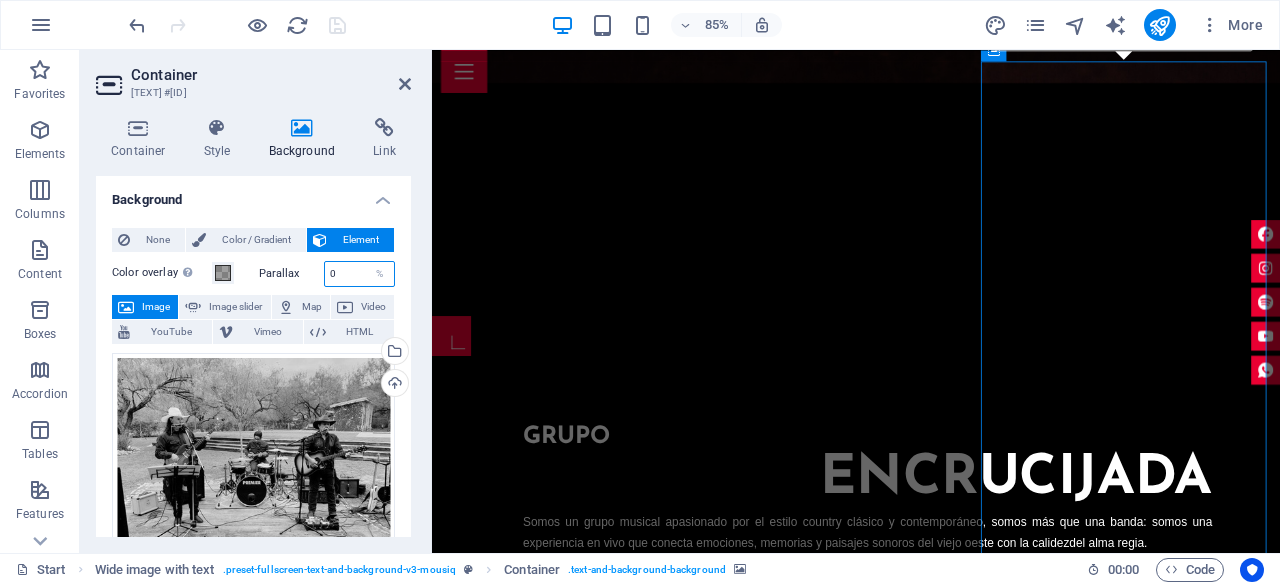 drag, startPoint x: 347, startPoint y: 267, endPoint x: 292, endPoint y: 267, distance: 55 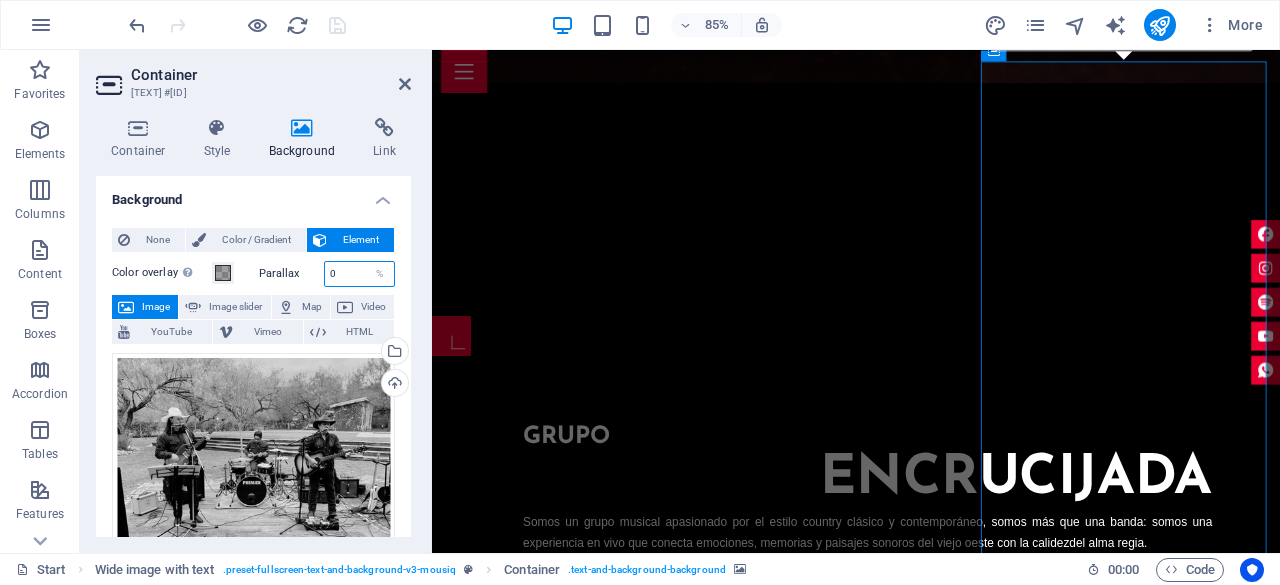 click on "Parallax 0 %" at bounding box center [327, 274] 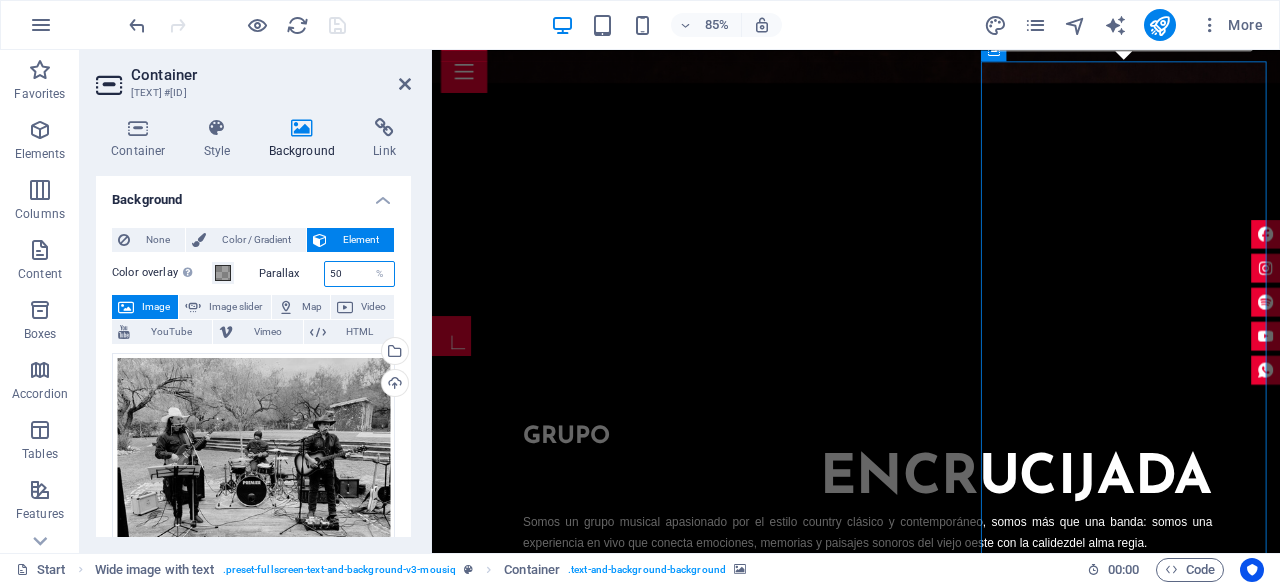 type on "50" 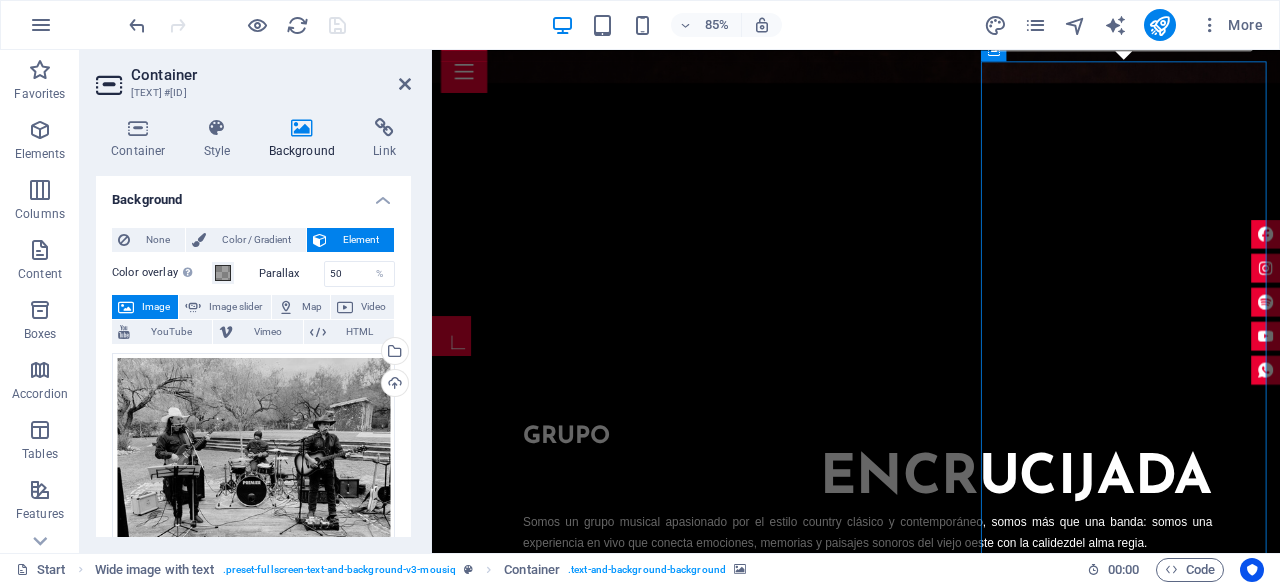 click on "Background" at bounding box center (253, 194) 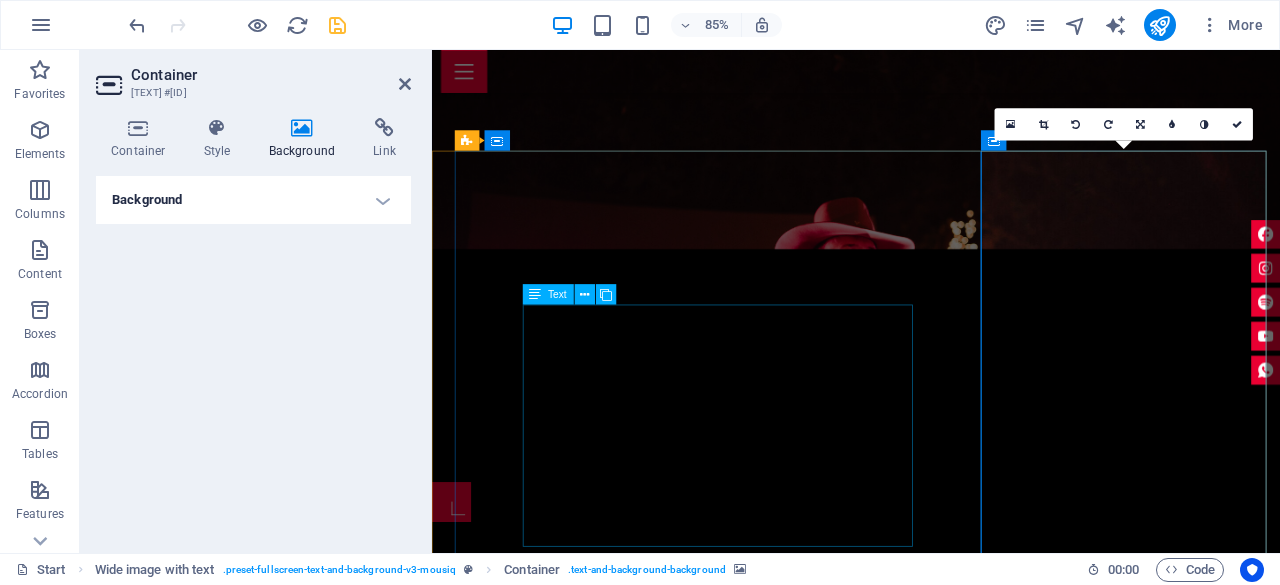 scroll, scrollTop: 1501, scrollLeft: 0, axis: vertical 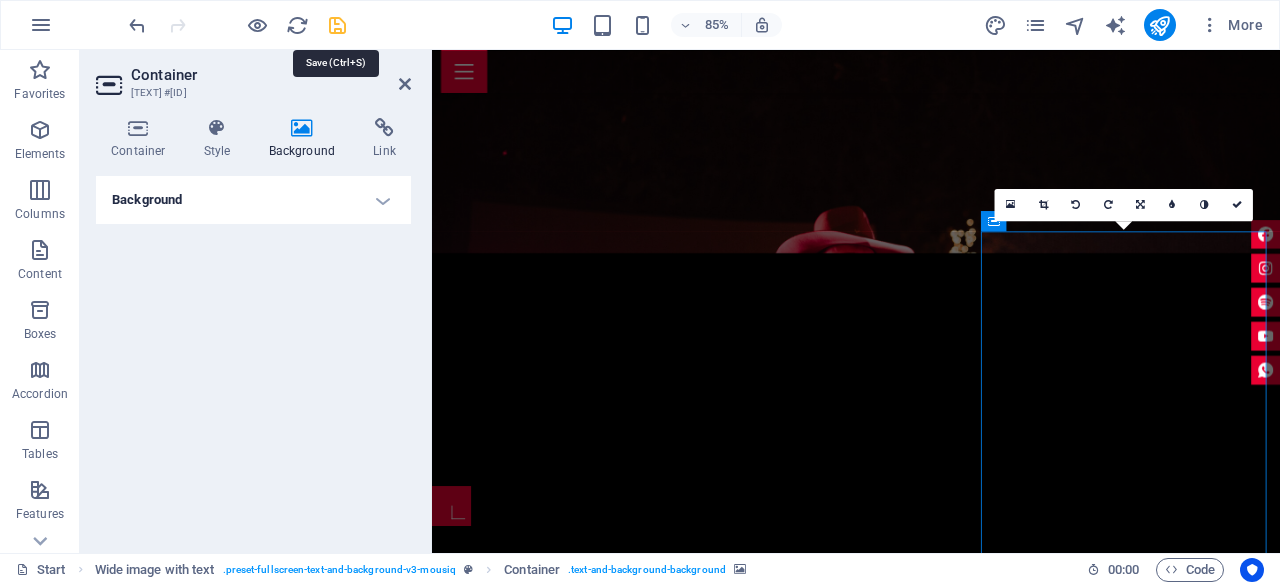 click at bounding box center [337, 25] 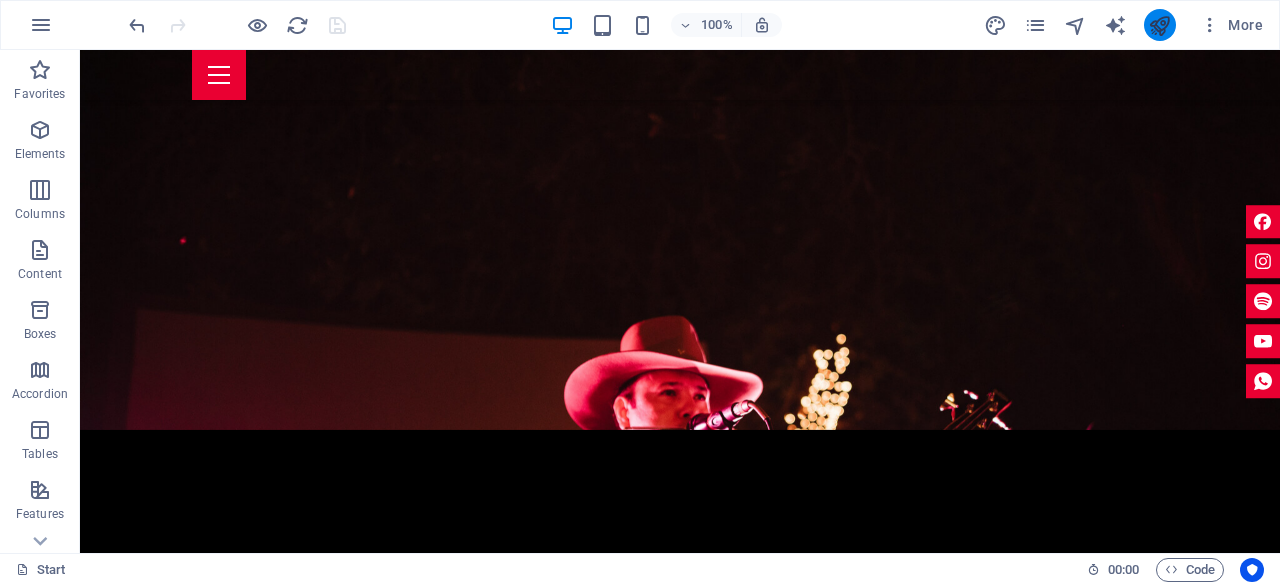 click at bounding box center (1160, 25) 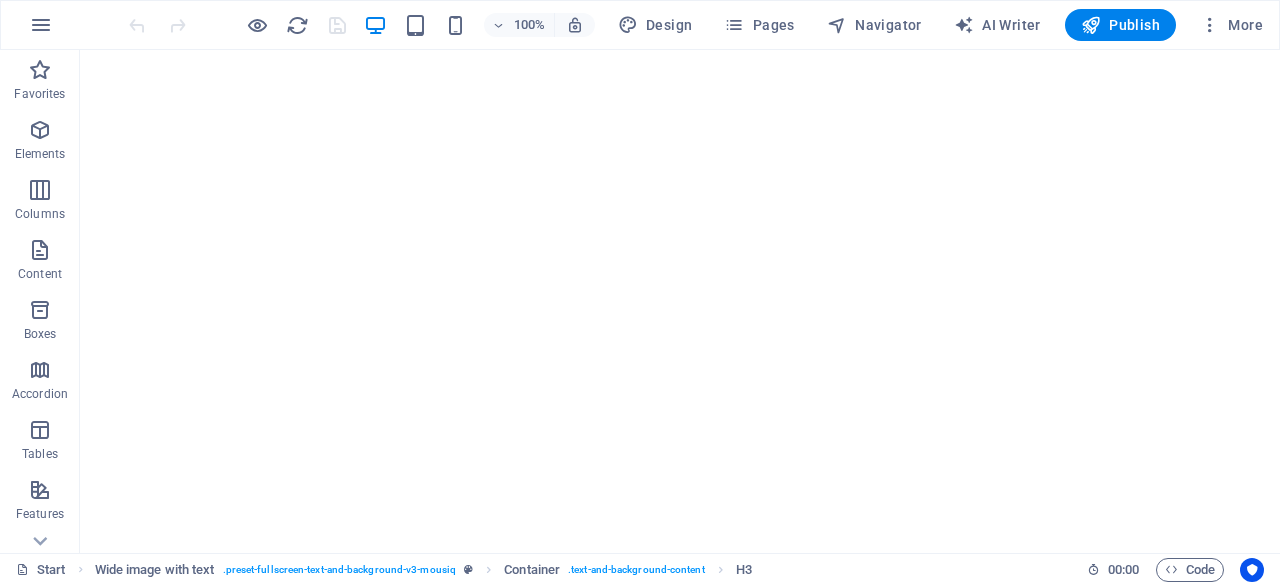 scroll, scrollTop: 0, scrollLeft: 0, axis: both 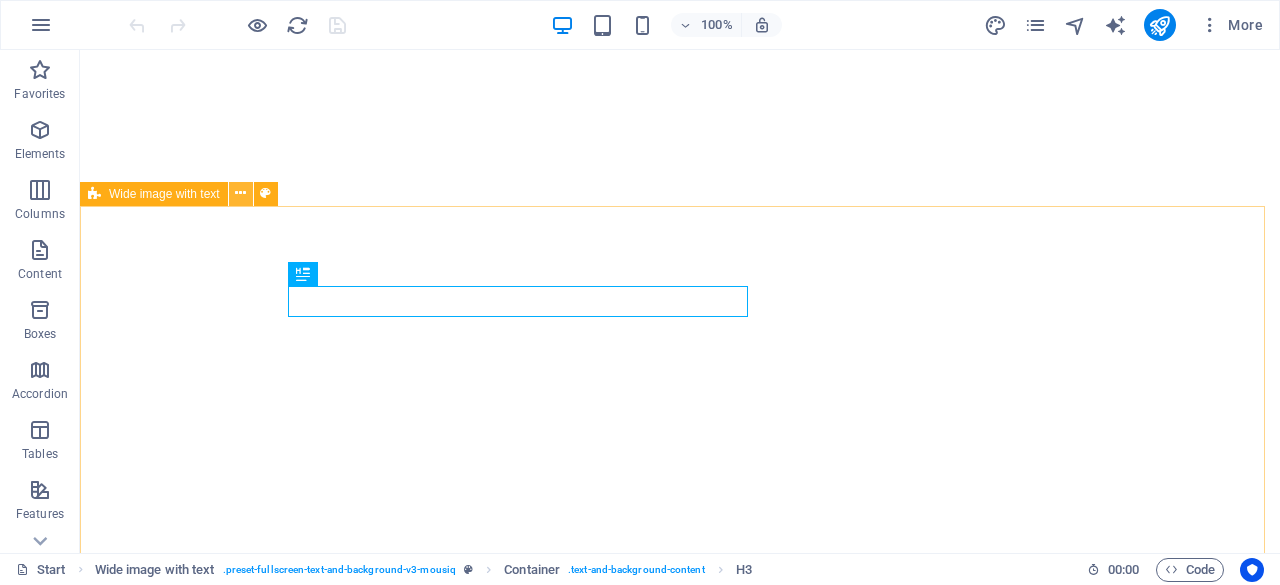 click at bounding box center [240, 193] 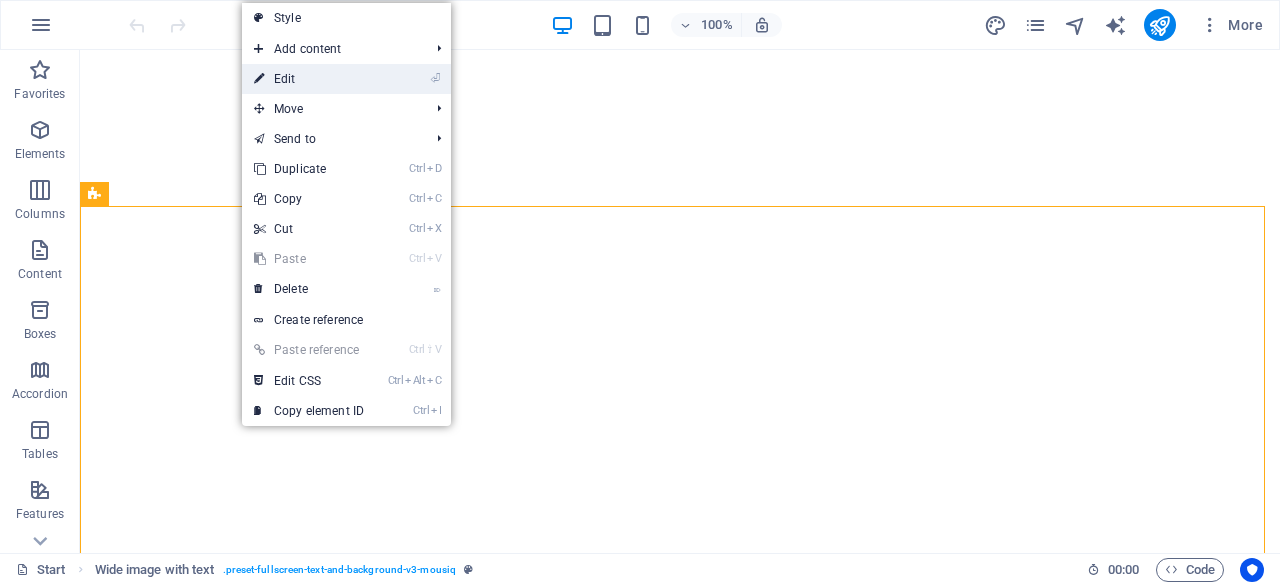 click on "⏎  Edit" at bounding box center (309, 79) 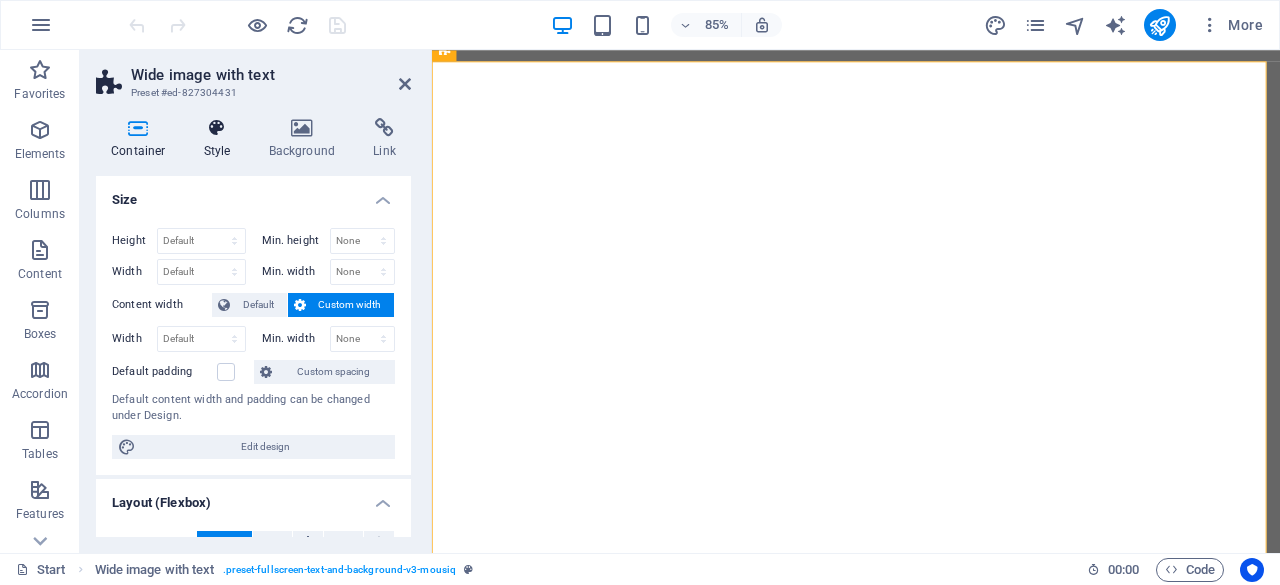 click at bounding box center [217, 128] 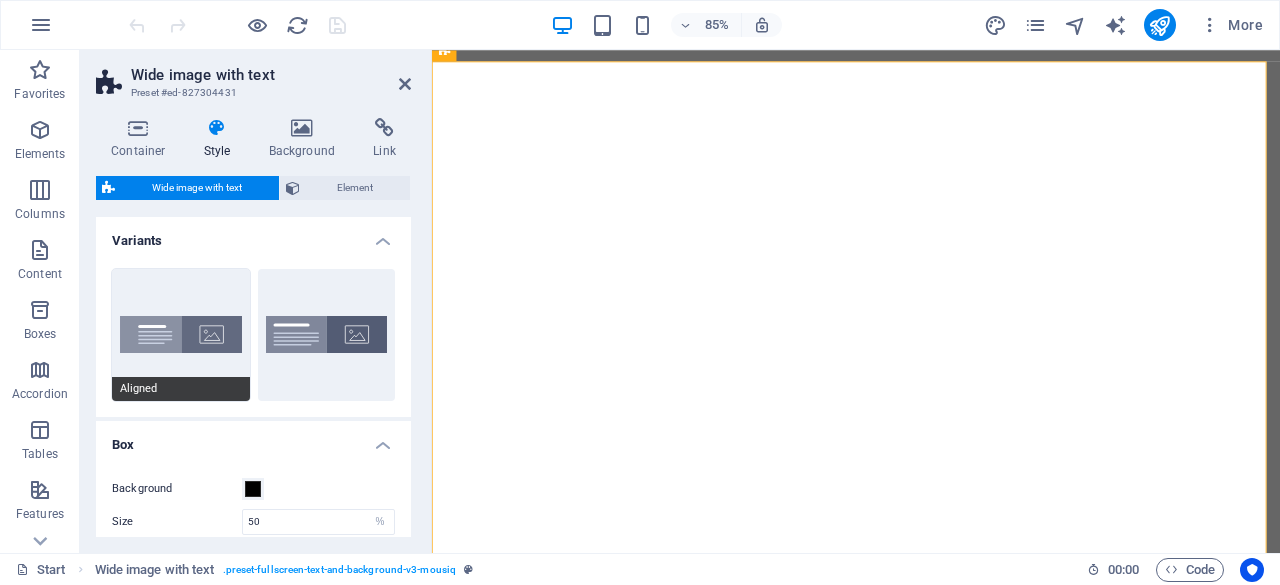 click on "Aligned" at bounding box center [181, 335] 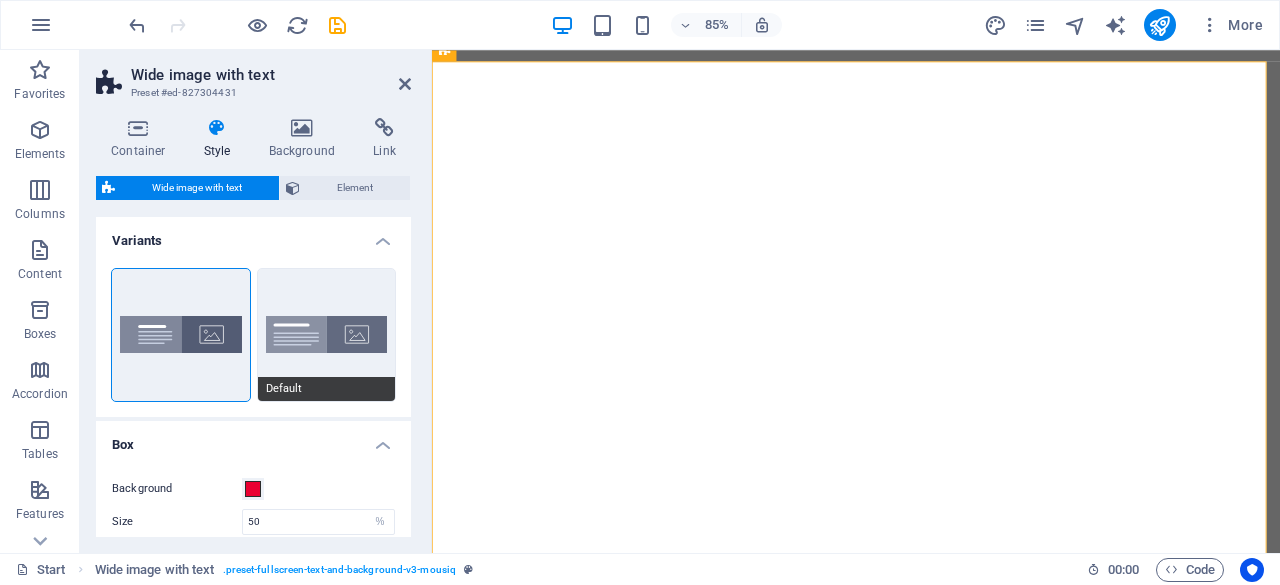 click on "Default" at bounding box center (327, 335) 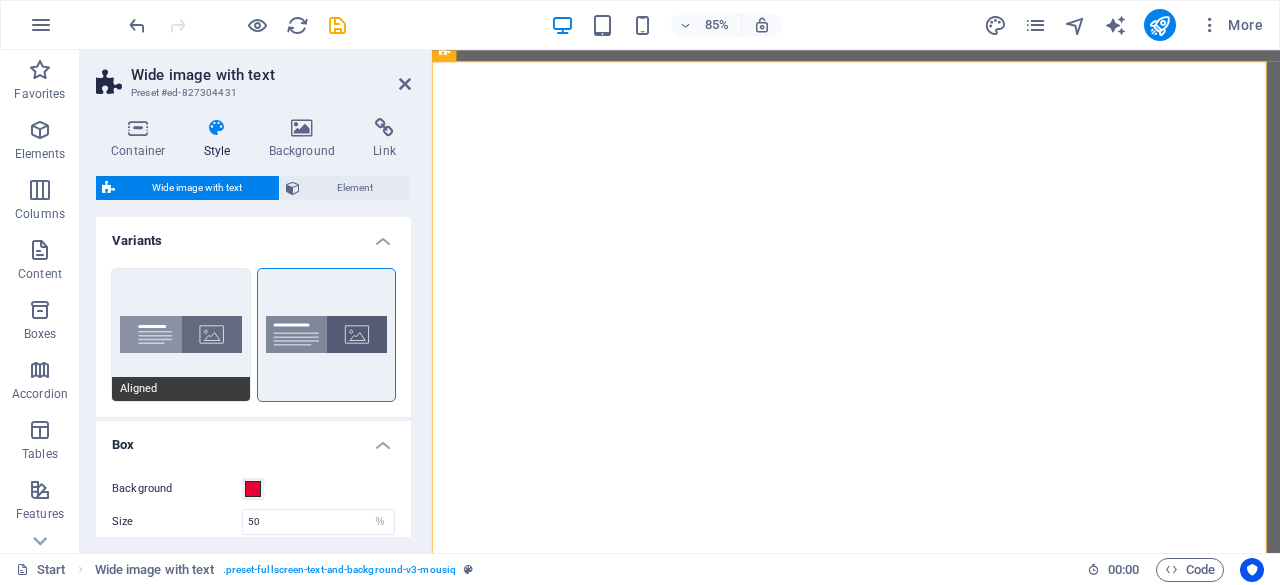 click on "Aligned" at bounding box center (181, 335) 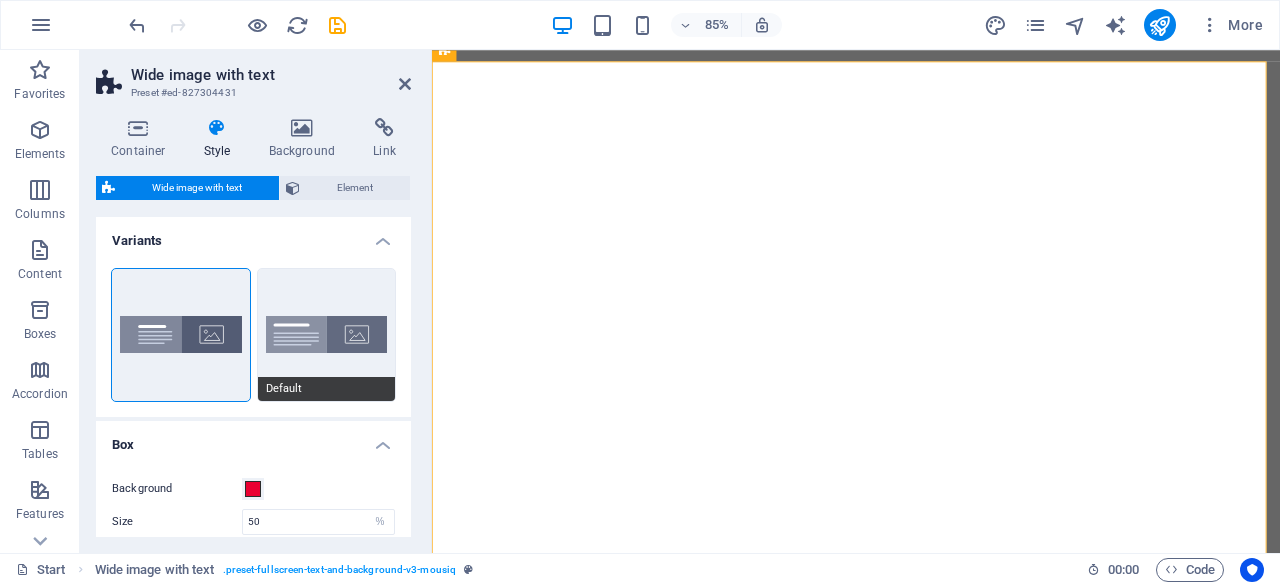 click on "Default" at bounding box center (327, 335) 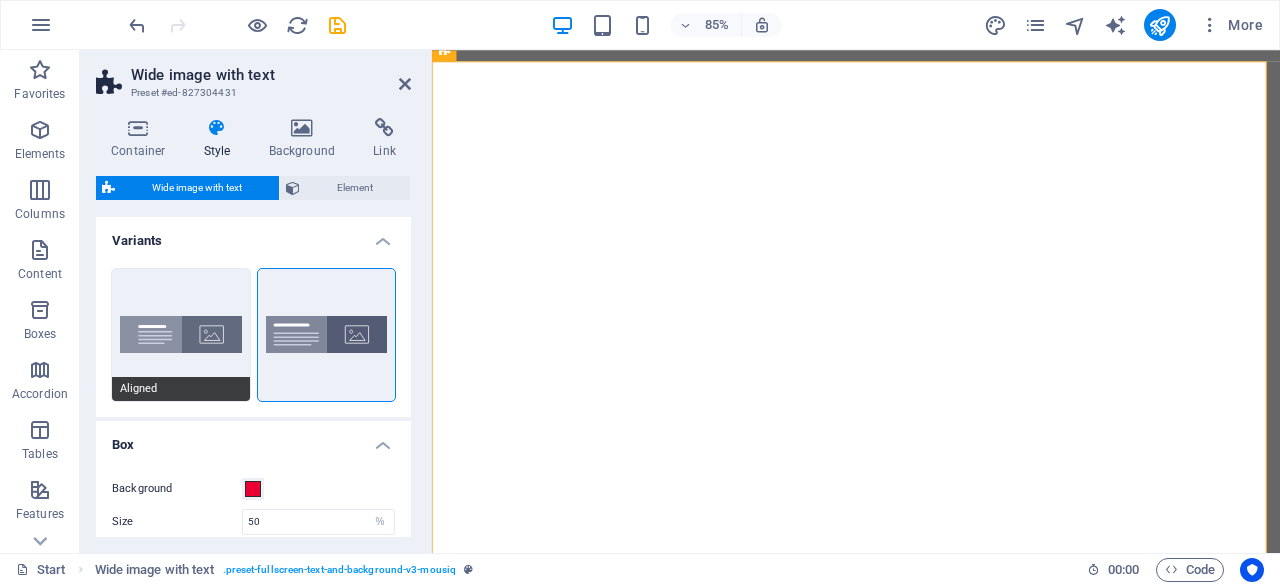 click on "Aligned" at bounding box center [181, 335] 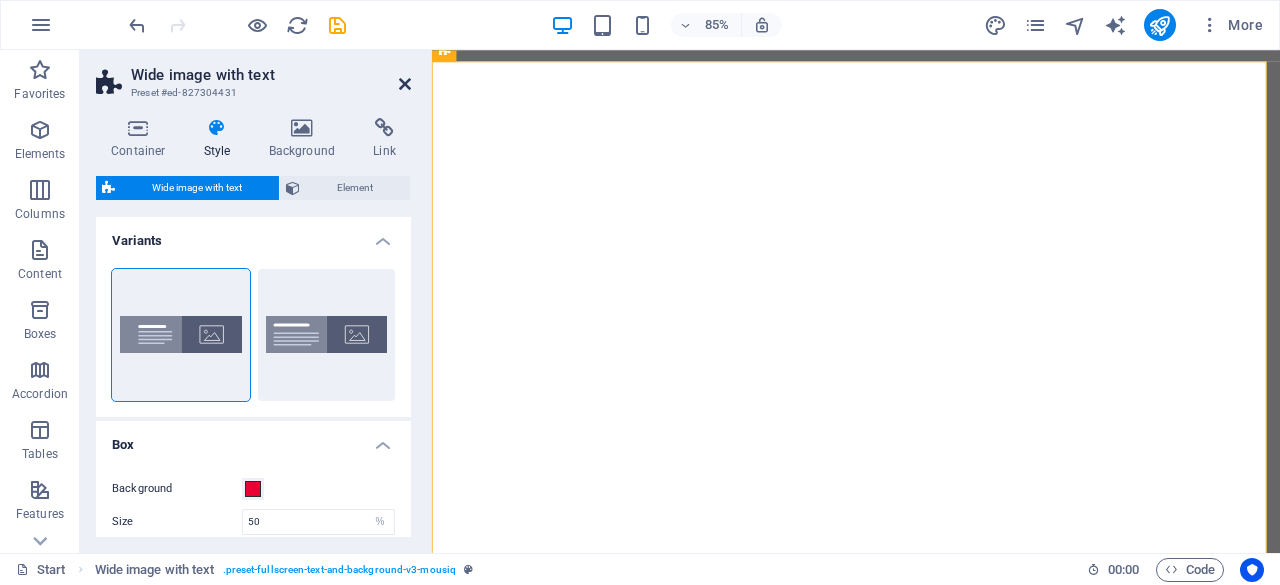 click at bounding box center (405, 84) 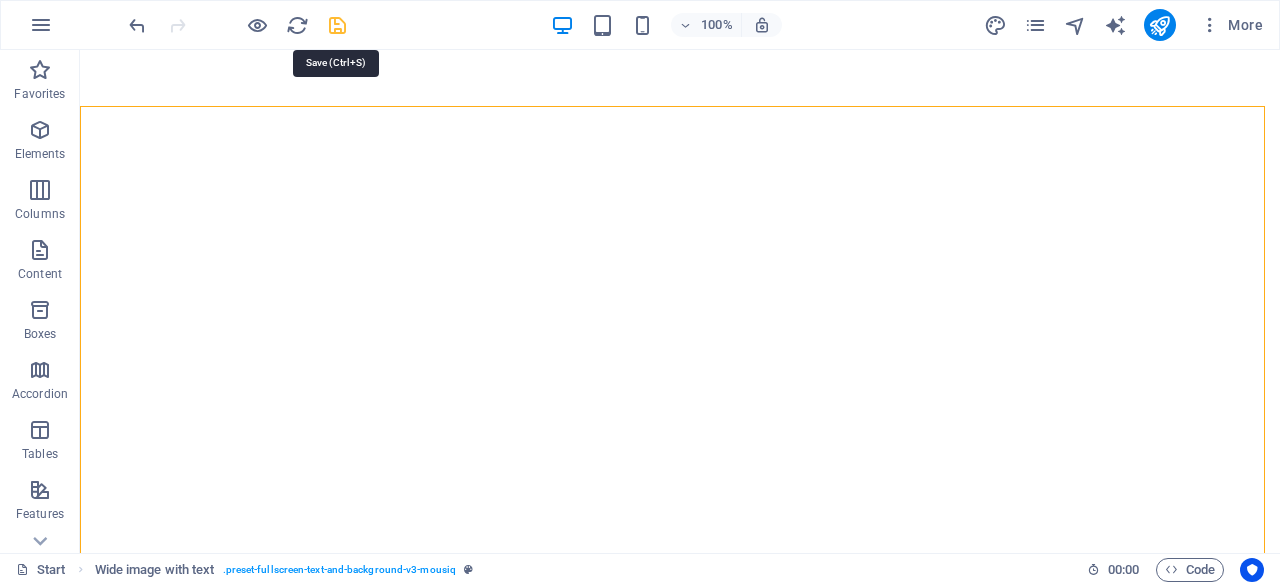 click at bounding box center [337, 25] 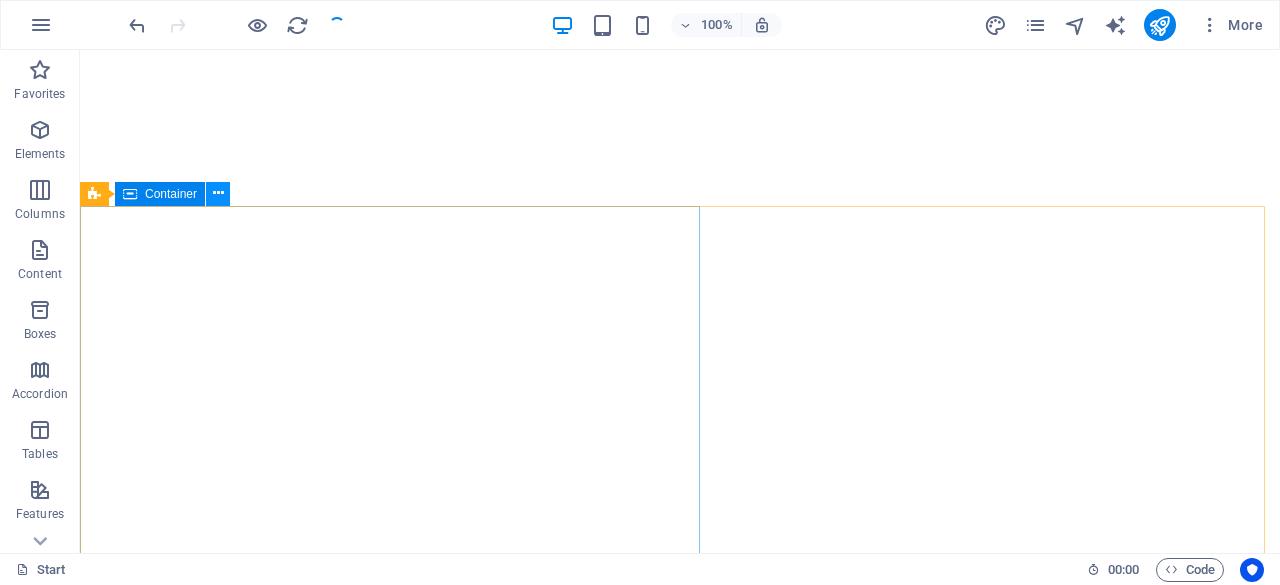 click at bounding box center [218, 193] 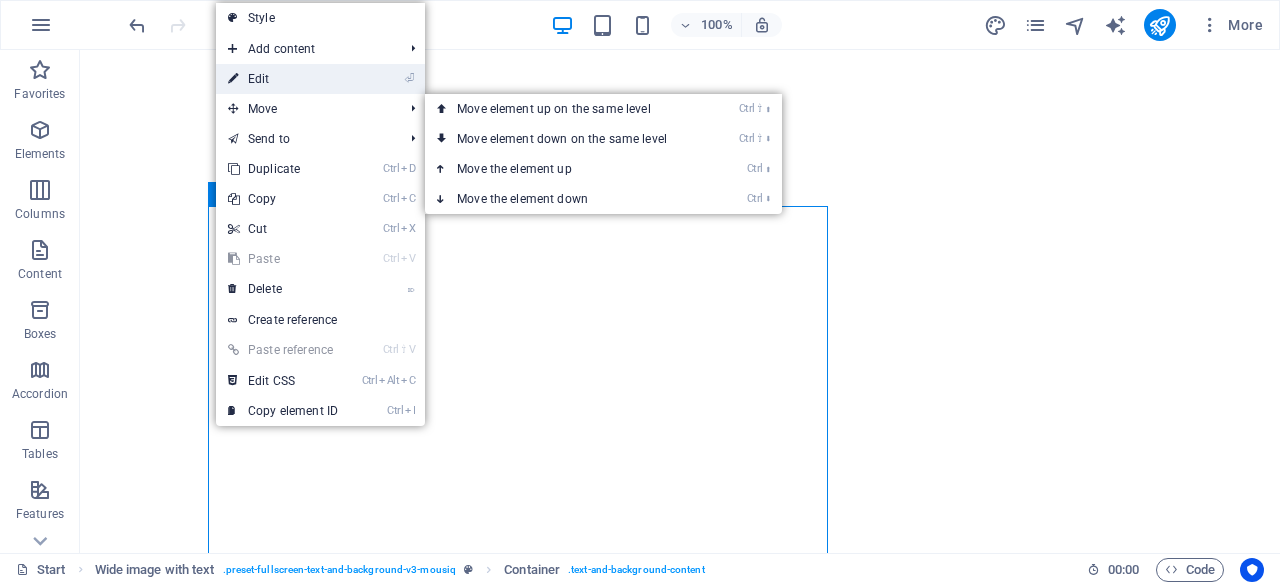 click on "⏎  Edit" at bounding box center [283, 79] 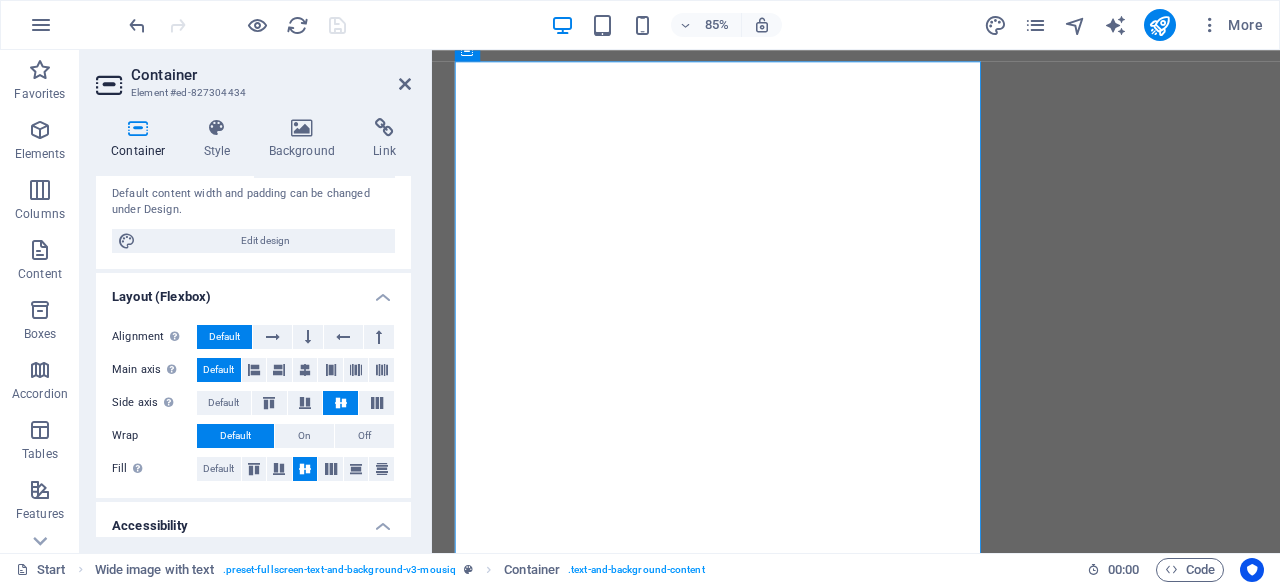 scroll, scrollTop: 112, scrollLeft: 0, axis: vertical 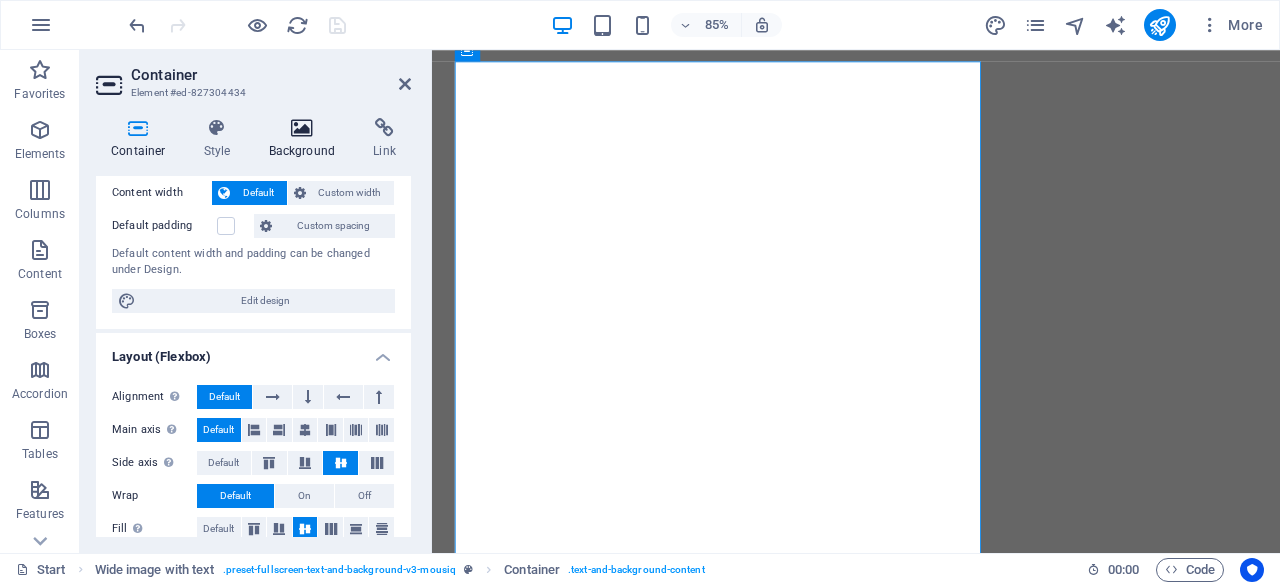click at bounding box center [302, 128] 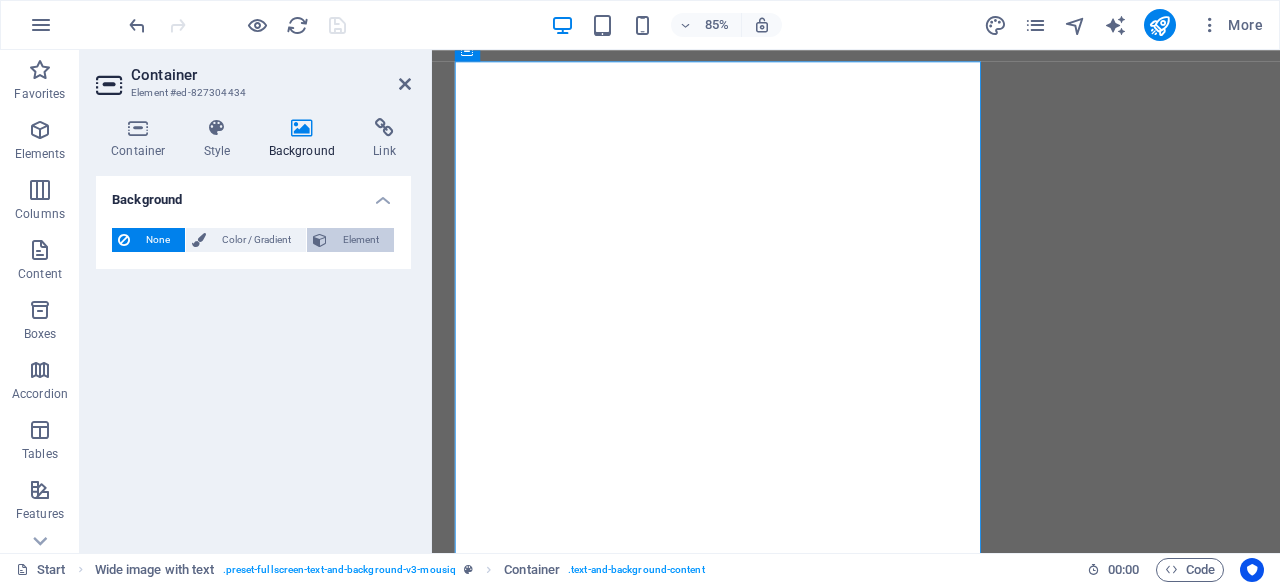 click on "Element" at bounding box center [360, 240] 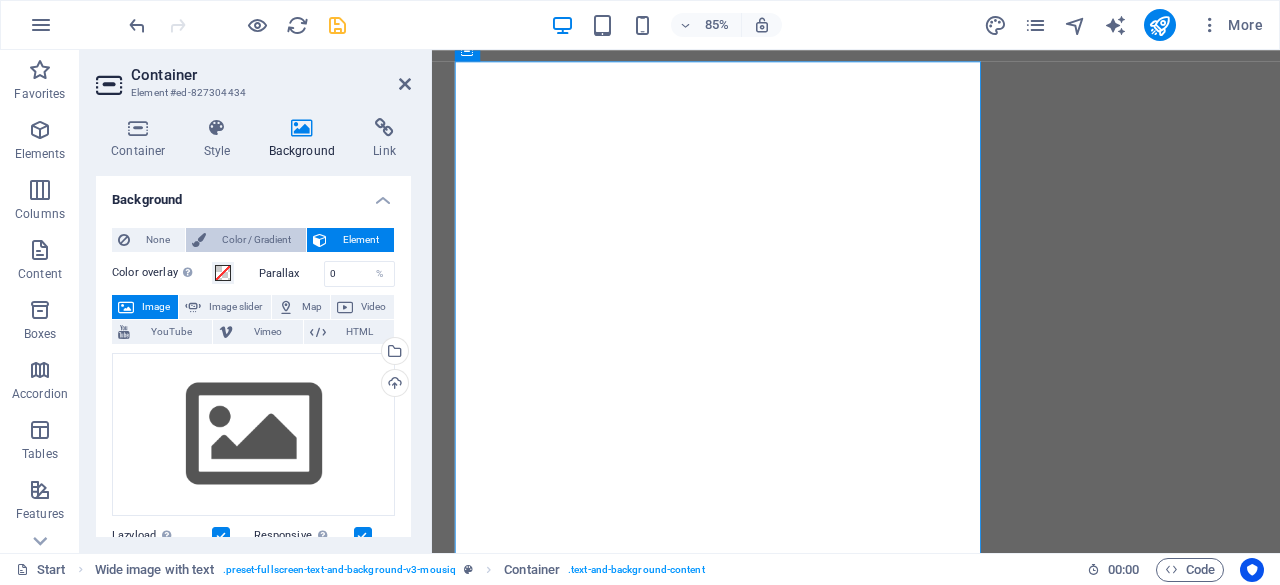 click on "Color / Gradient" at bounding box center (256, 240) 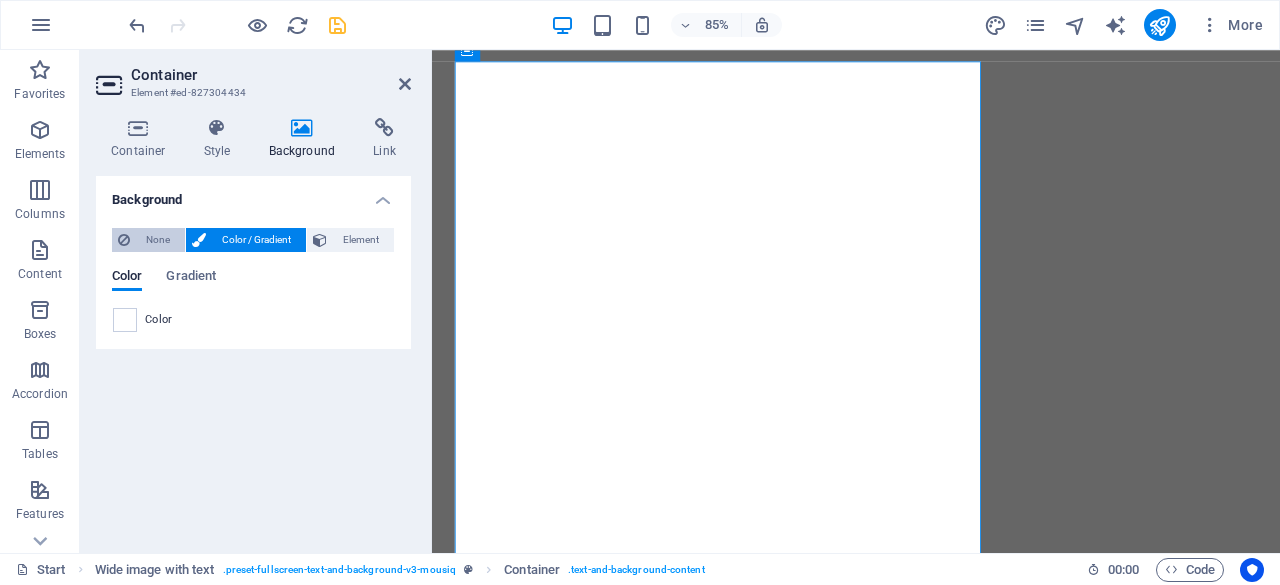 click on "None" at bounding box center [157, 240] 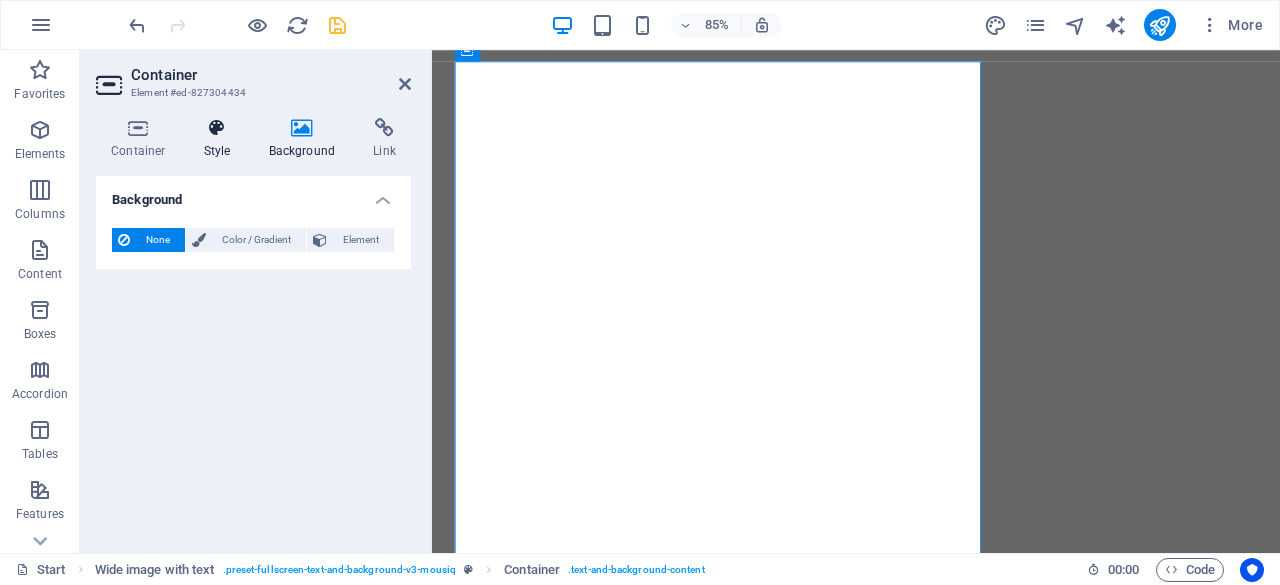 click at bounding box center (217, 128) 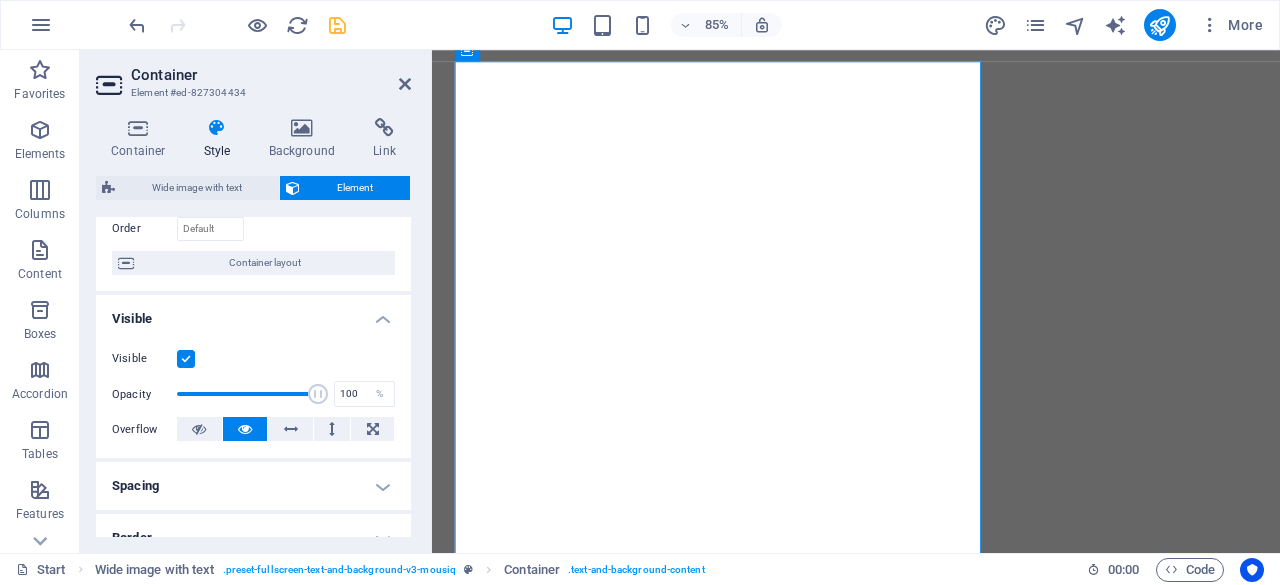 scroll, scrollTop: 124, scrollLeft: 0, axis: vertical 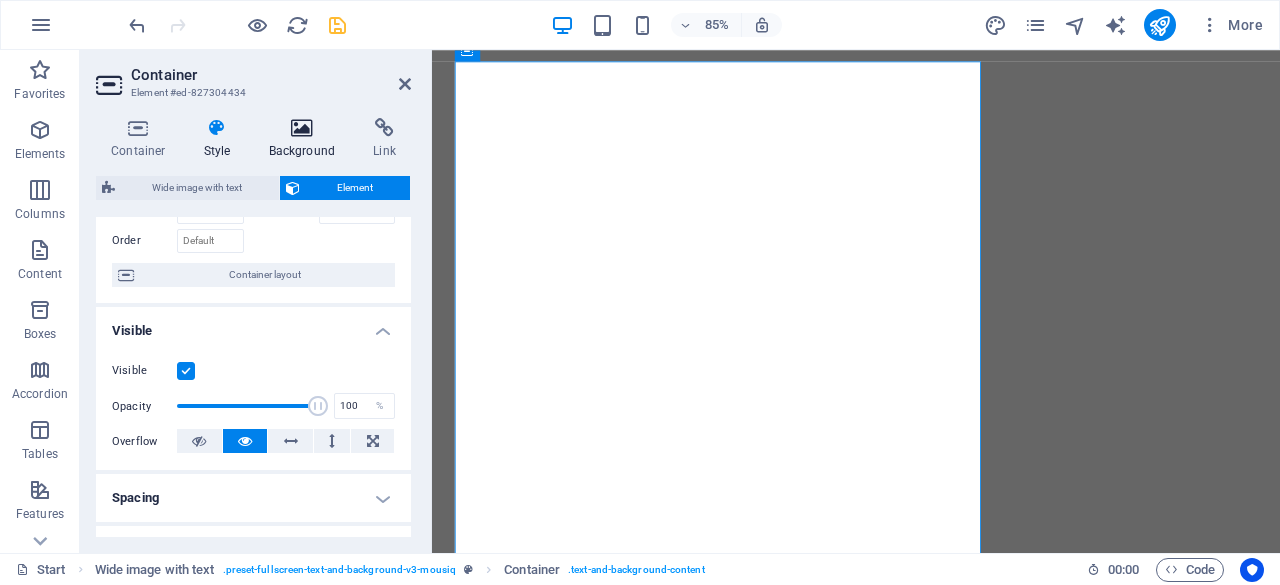 click at bounding box center (302, 128) 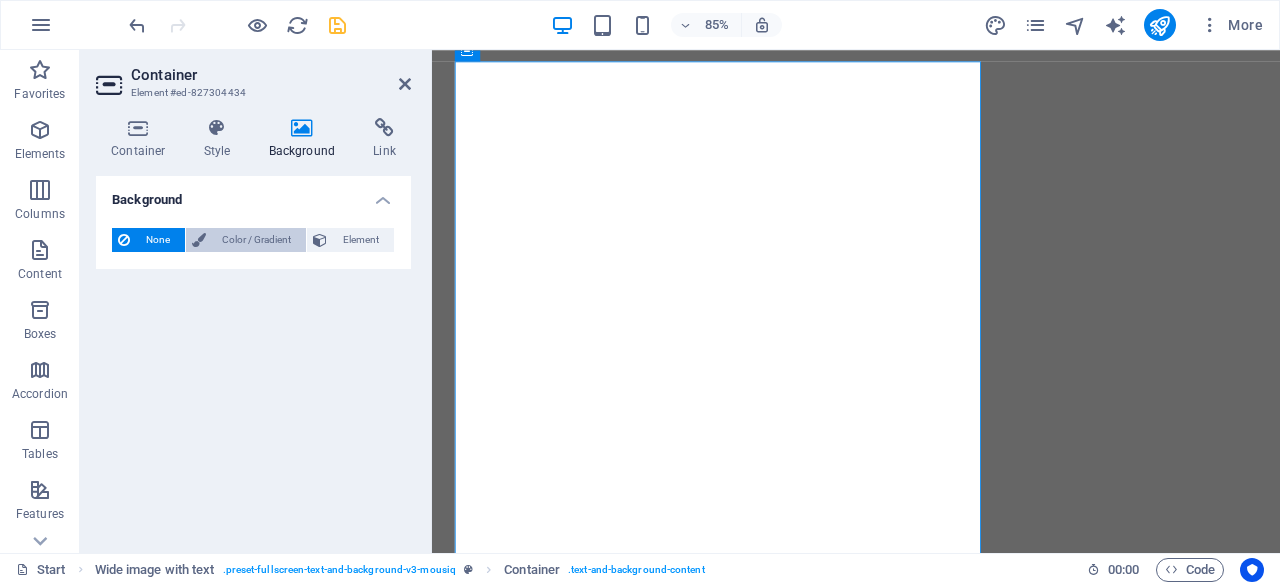 click on "Color / Gradient" at bounding box center (256, 240) 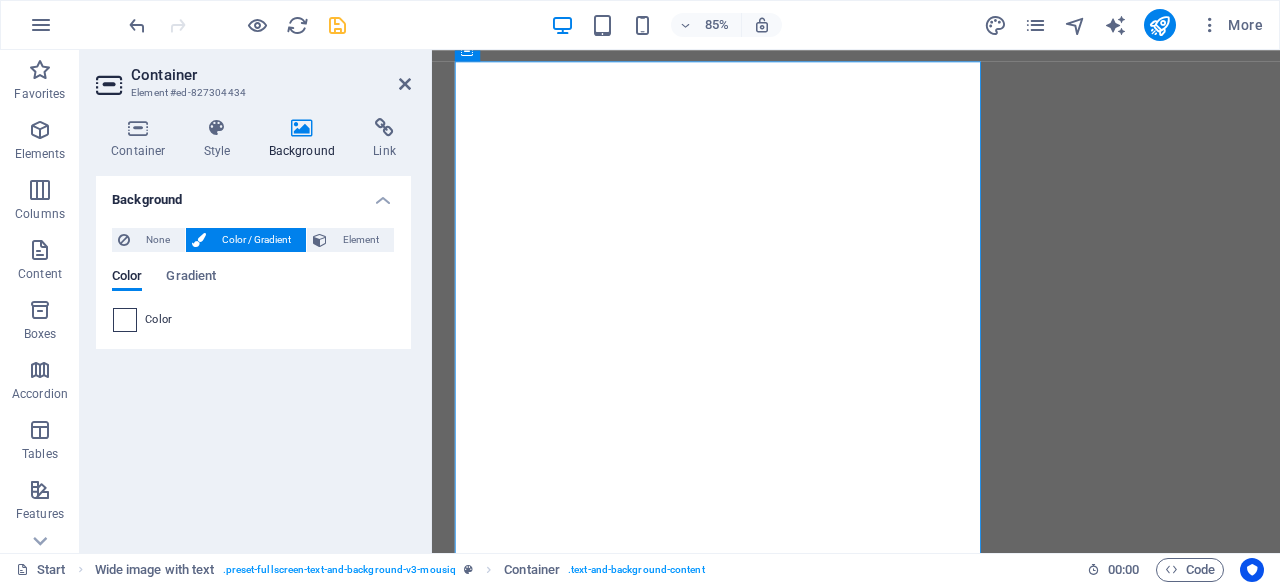 click at bounding box center [125, 320] 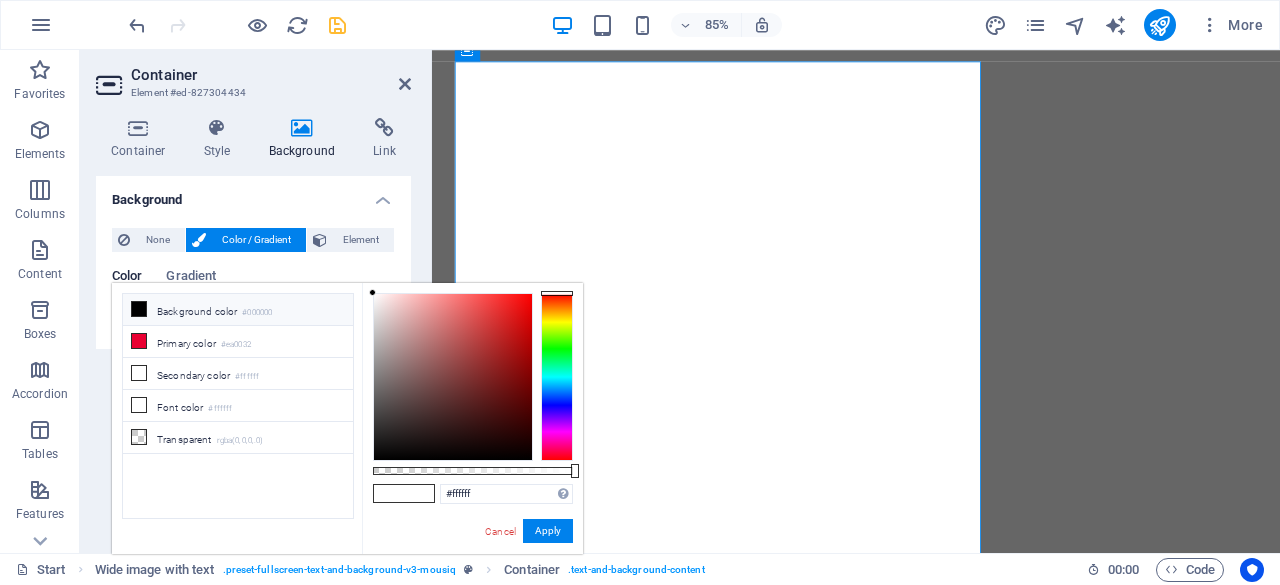 drag, startPoint x: 157, startPoint y: 343, endPoint x: 176, endPoint y: 307, distance: 40.706264 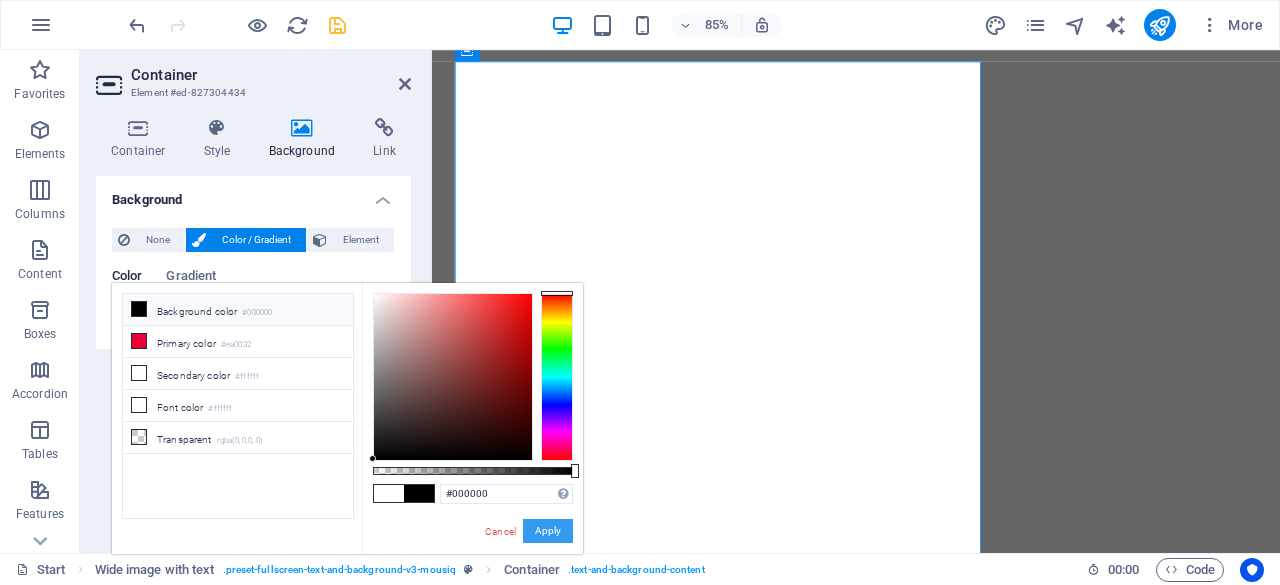 click on "Apply" at bounding box center [548, 531] 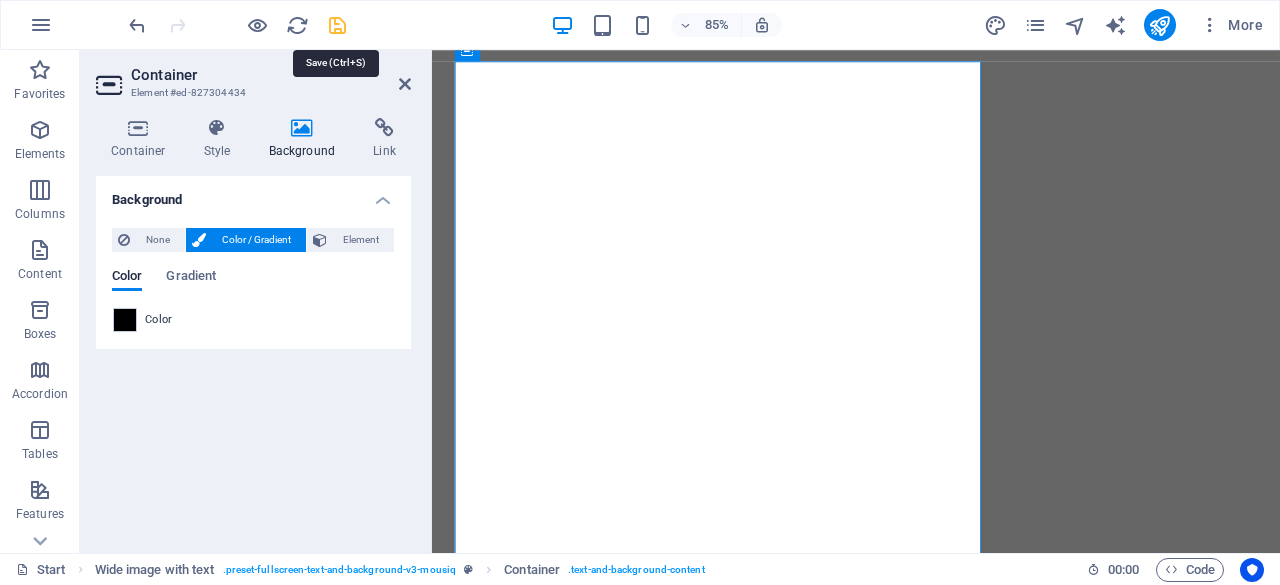 click at bounding box center [337, 25] 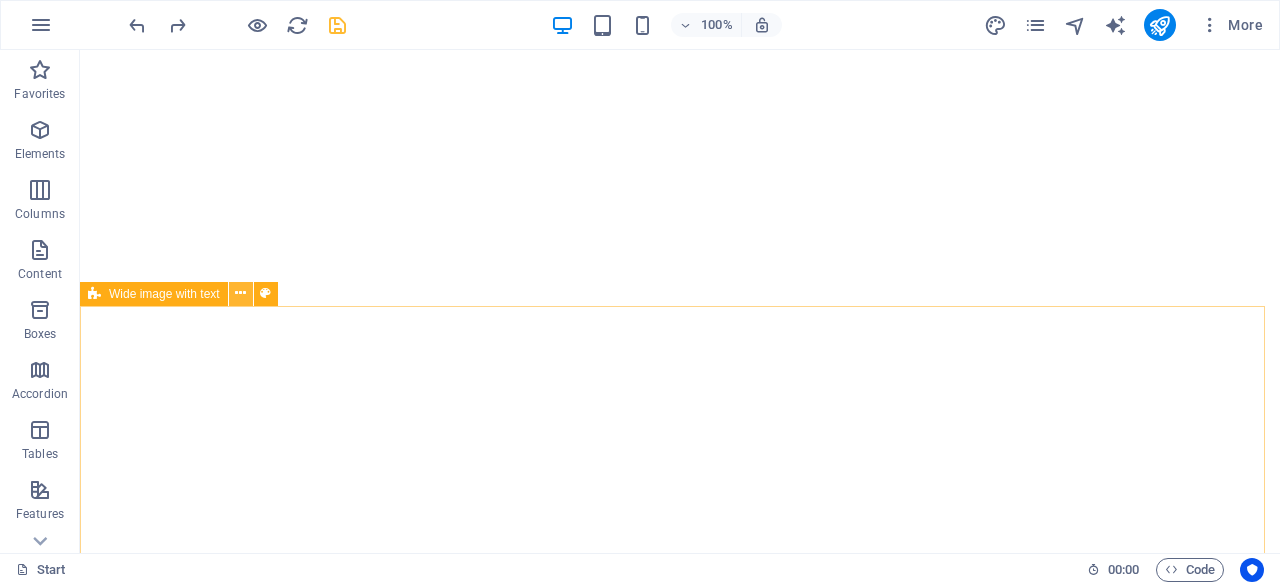 click at bounding box center (241, 294) 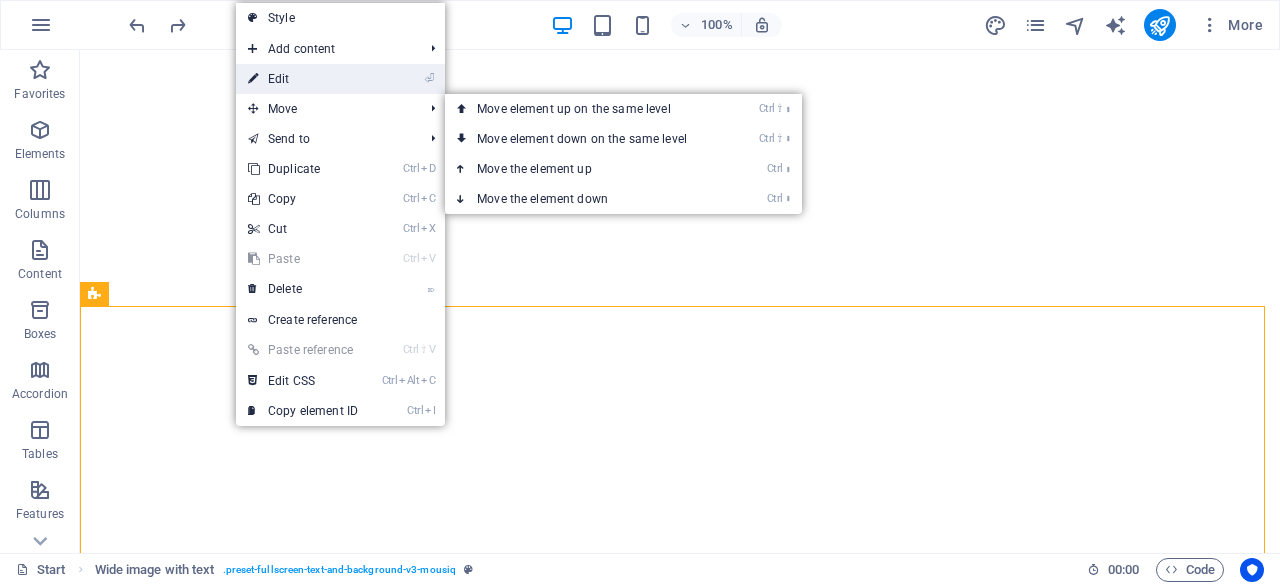 click on "⏎  Edit" at bounding box center (303, 79) 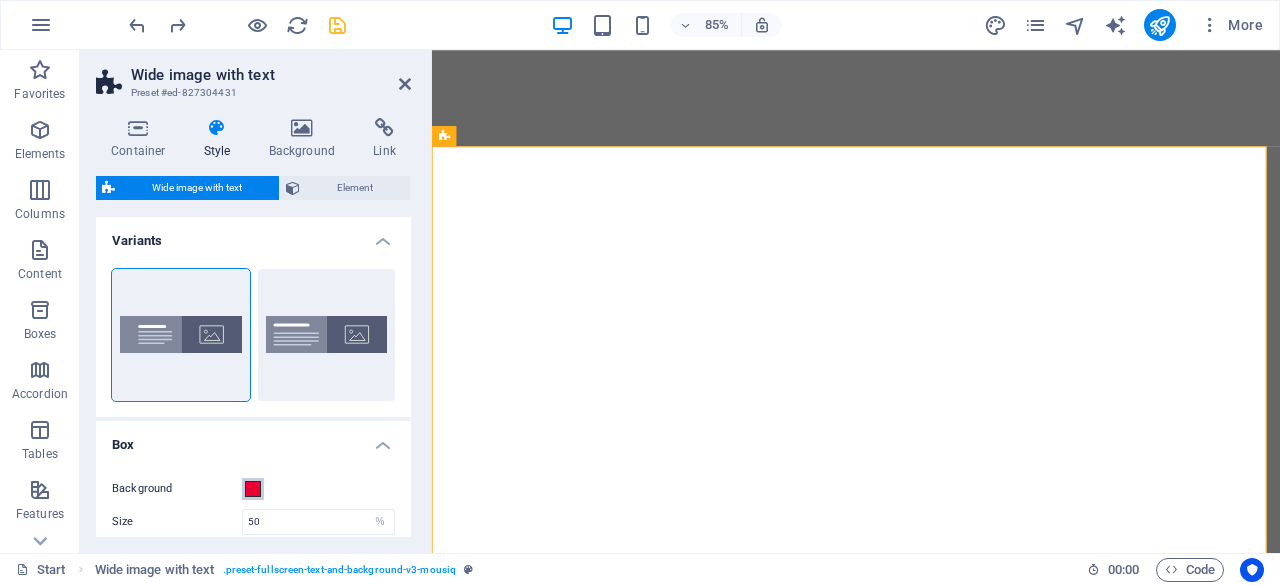 click at bounding box center [253, 489] 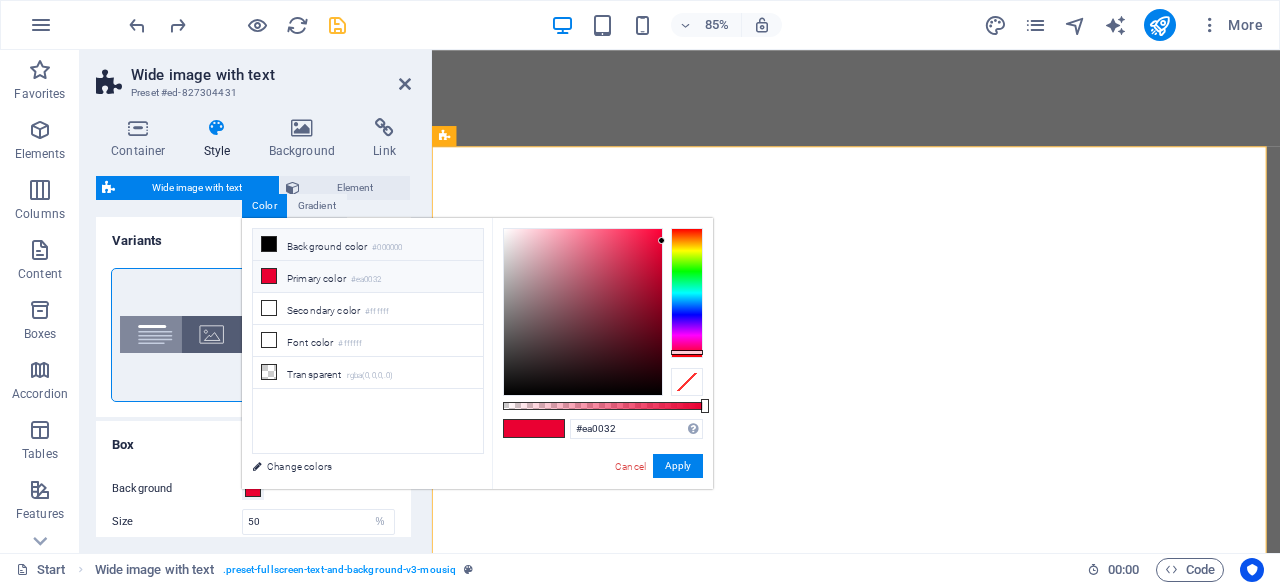 click on "Background color
#000000" at bounding box center (368, 245) 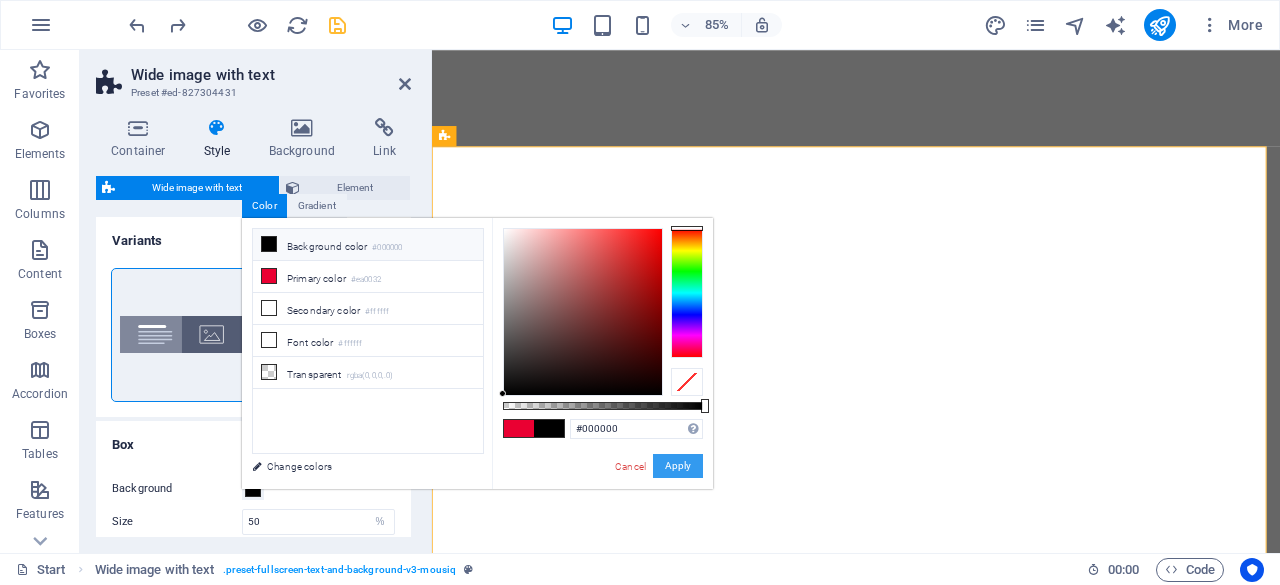 click on "Apply" at bounding box center (678, 466) 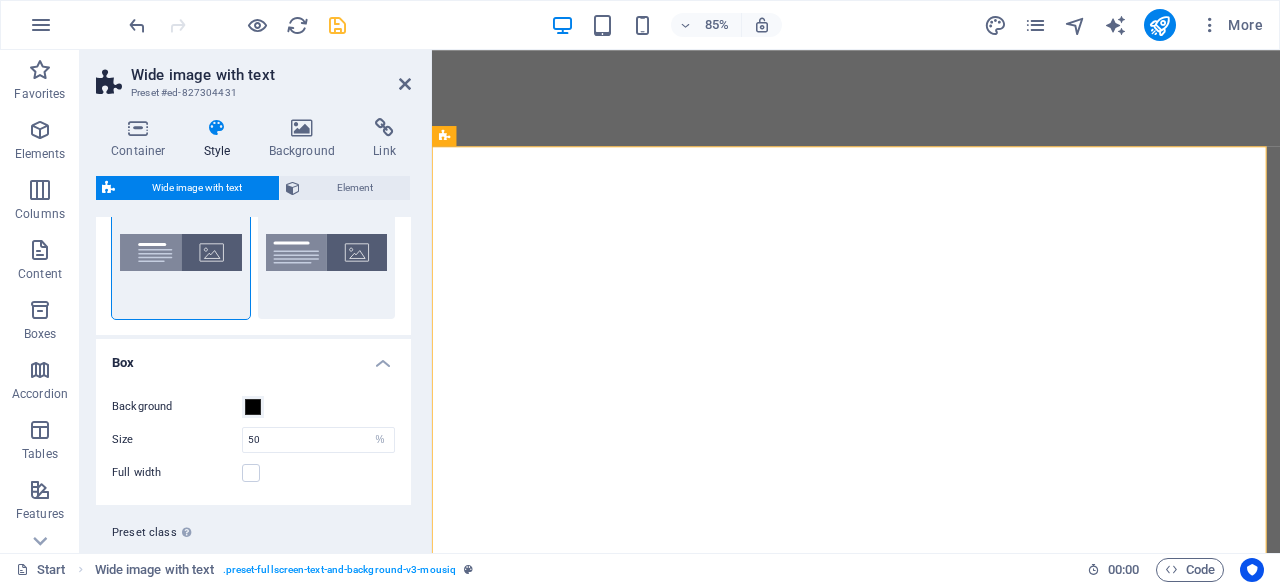 scroll, scrollTop: 100, scrollLeft: 0, axis: vertical 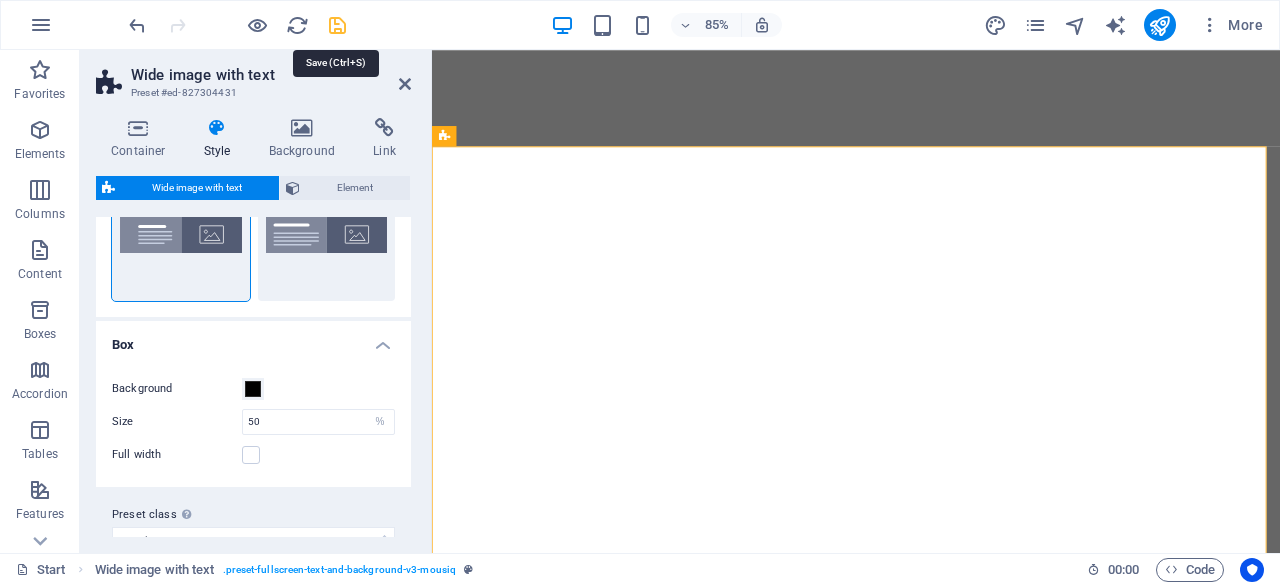 click at bounding box center [337, 25] 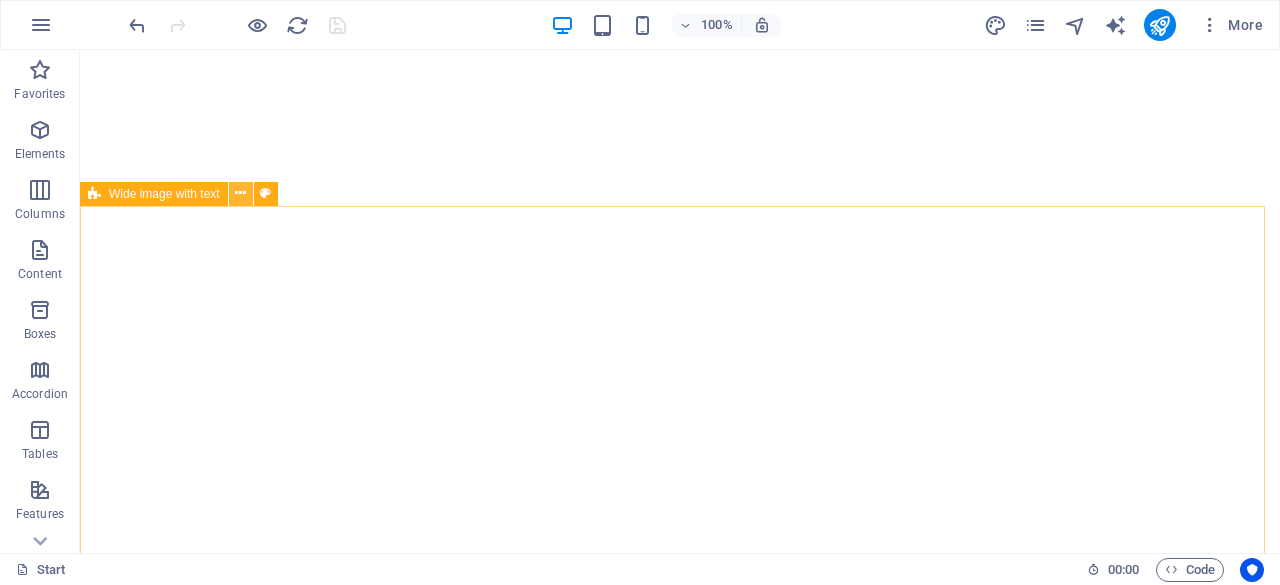 click at bounding box center [240, 193] 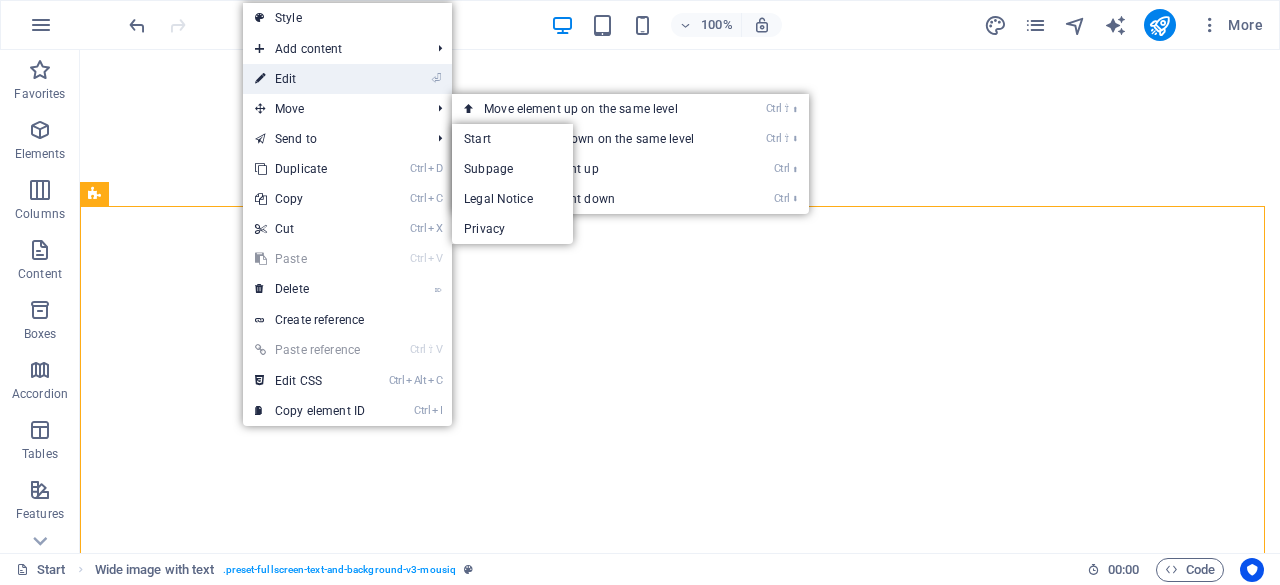 click on "⏎  Edit" at bounding box center [310, 79] 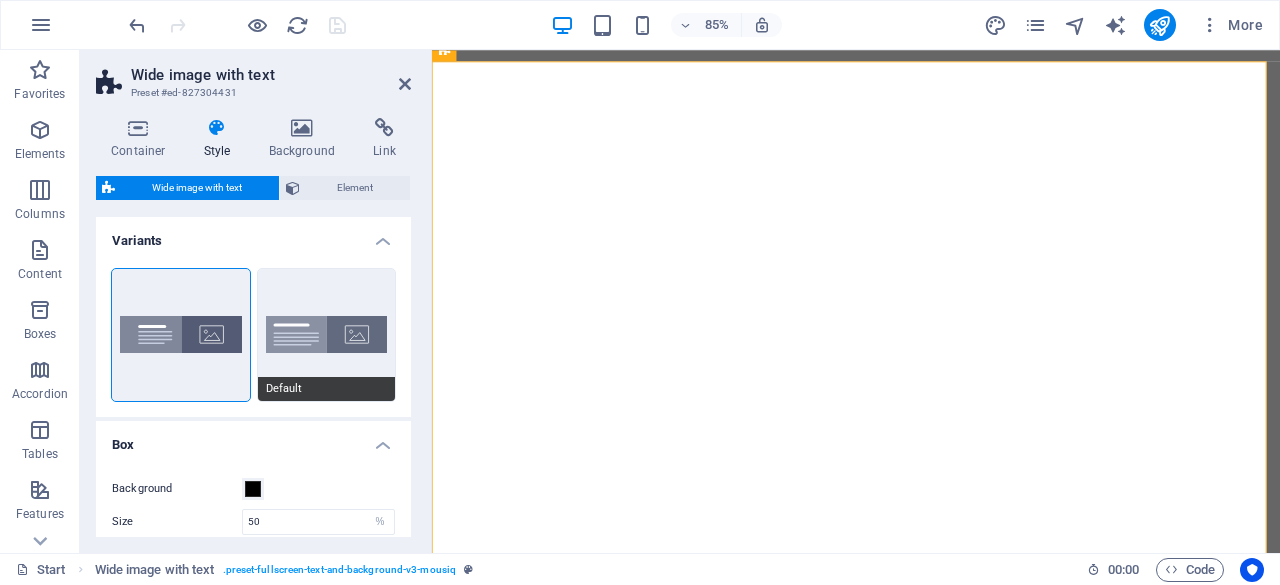 click on "Default" at bounding box center [327, 335] 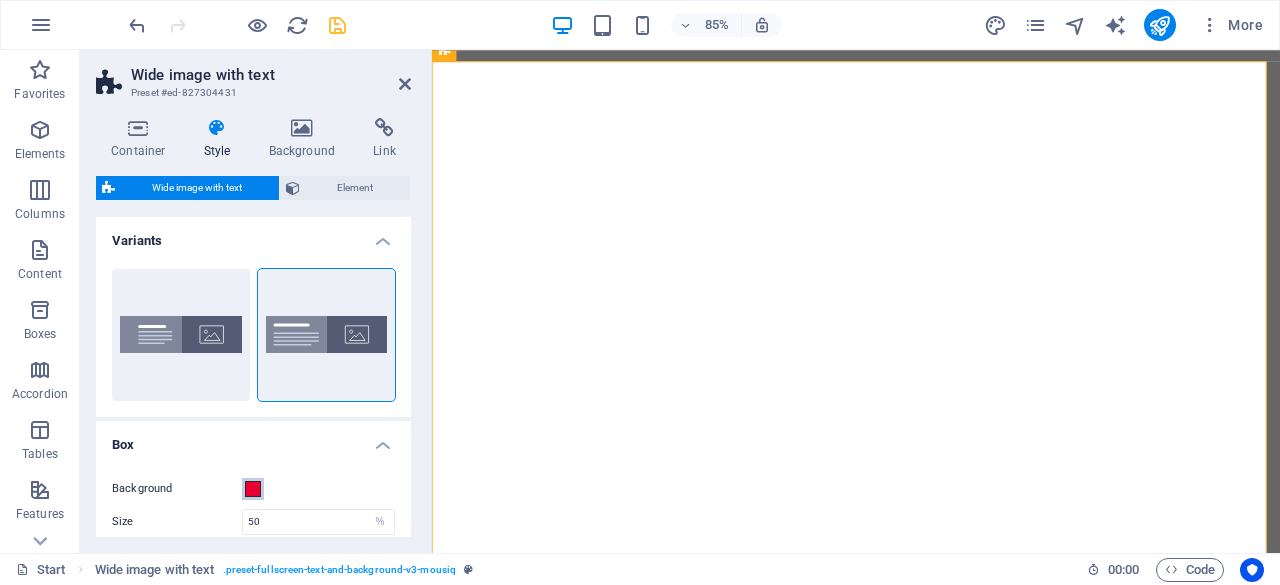 click at bounding box center (253, 489) 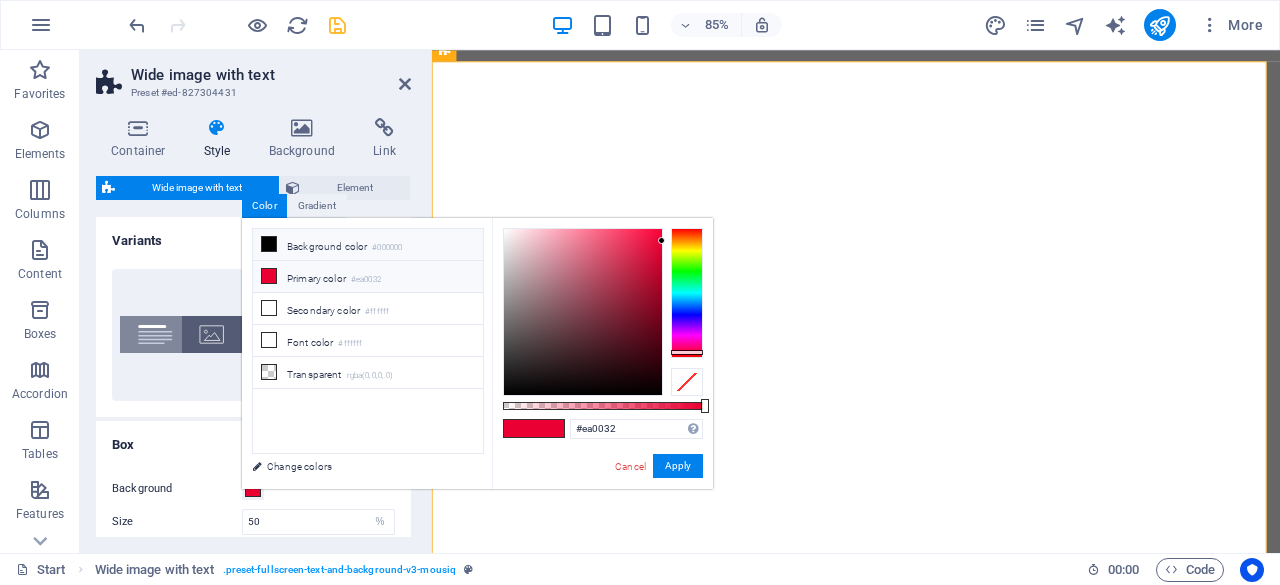 click on "Background color
#000000" at bounding box center [368, 245] 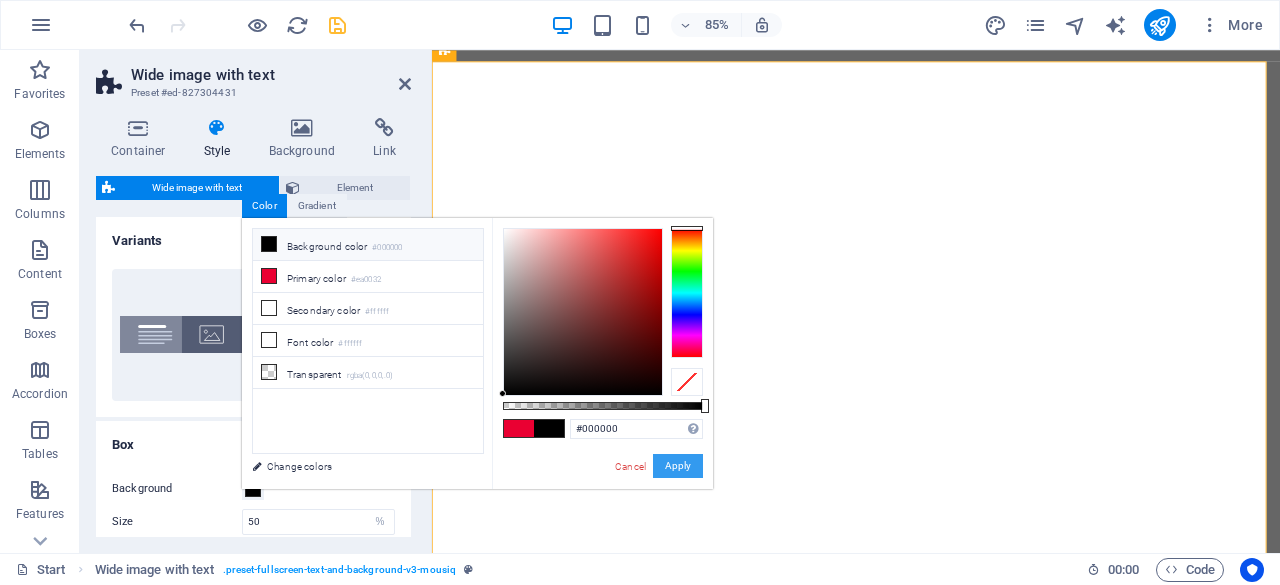 click on "Apply" at bounding box center (678, 466) 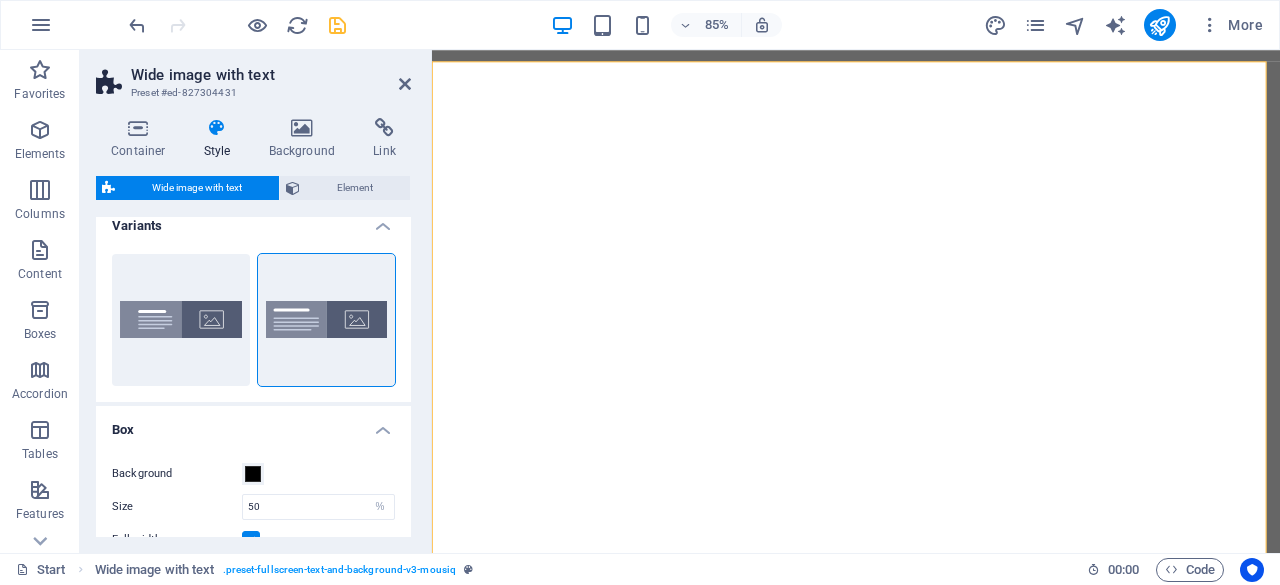 scroll, scrollTop: 0, scrollLeft: 0, axis: both 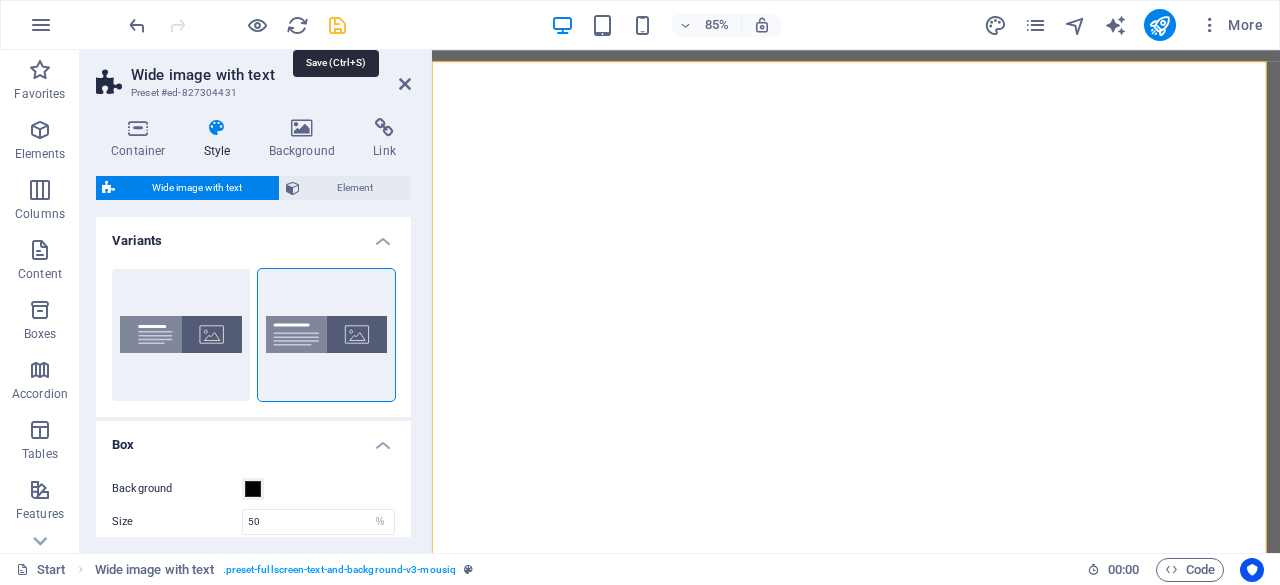 click at bounding box center [337, 25] 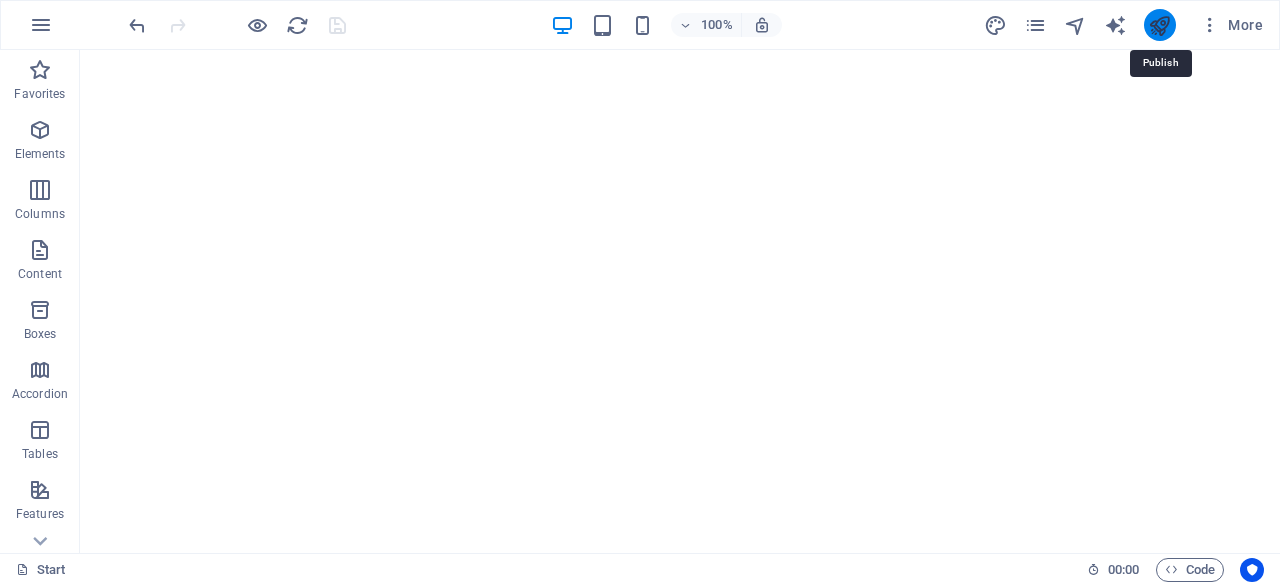click at bounding box center (1159, 25) 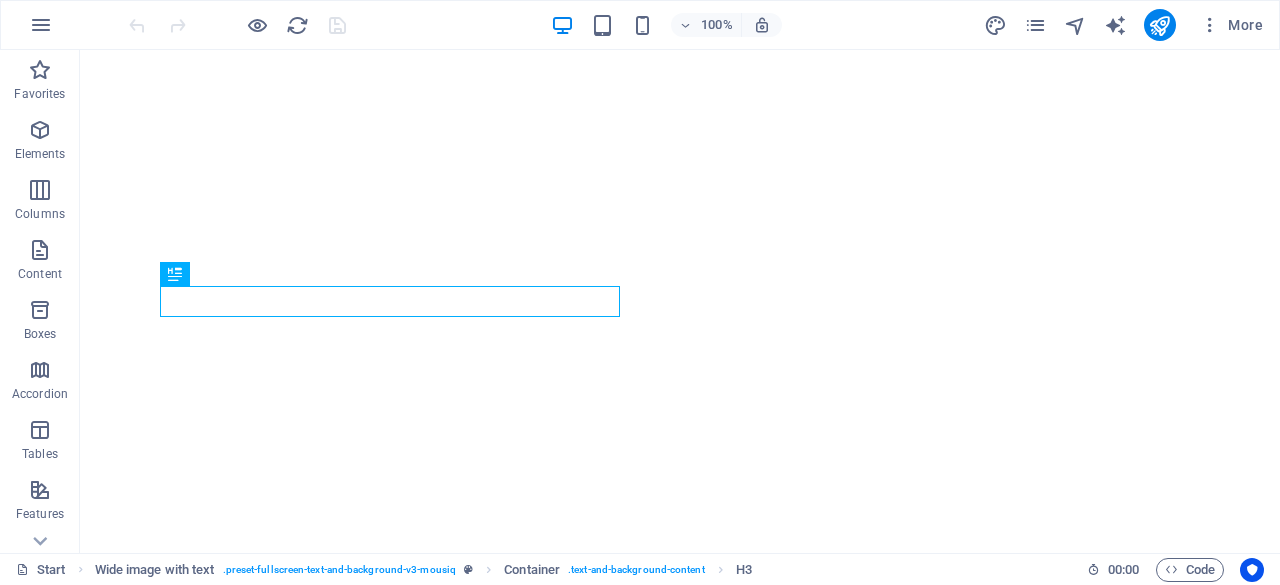 scroll, scrollTop: 0, scrollLeft: 0, axis: both 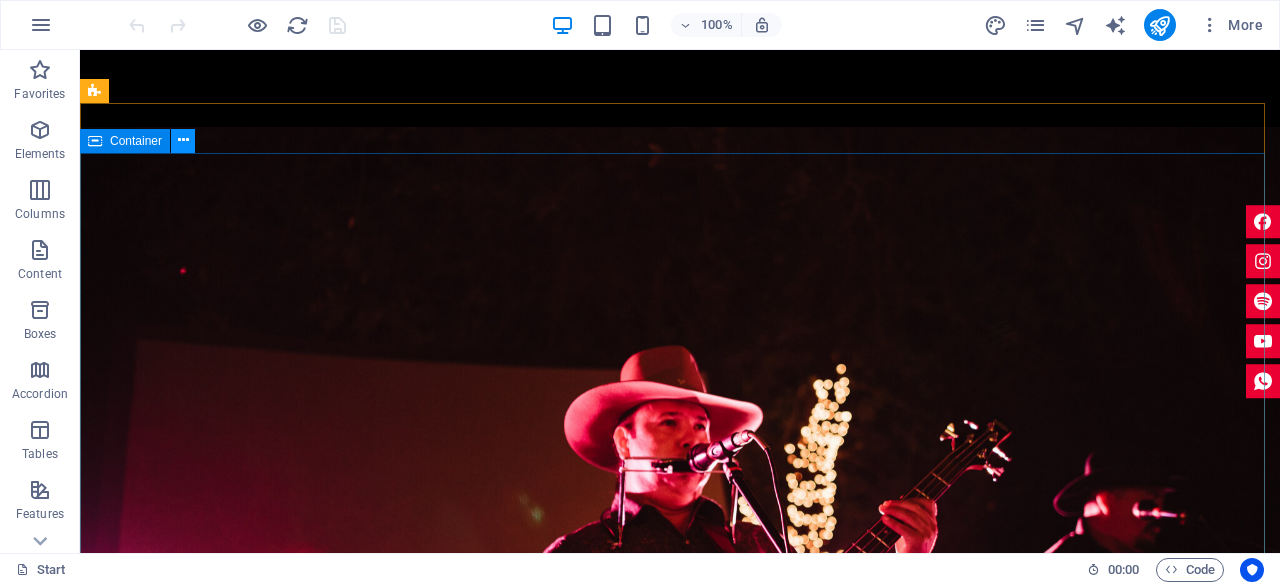 click at bounding box center [183, 140] 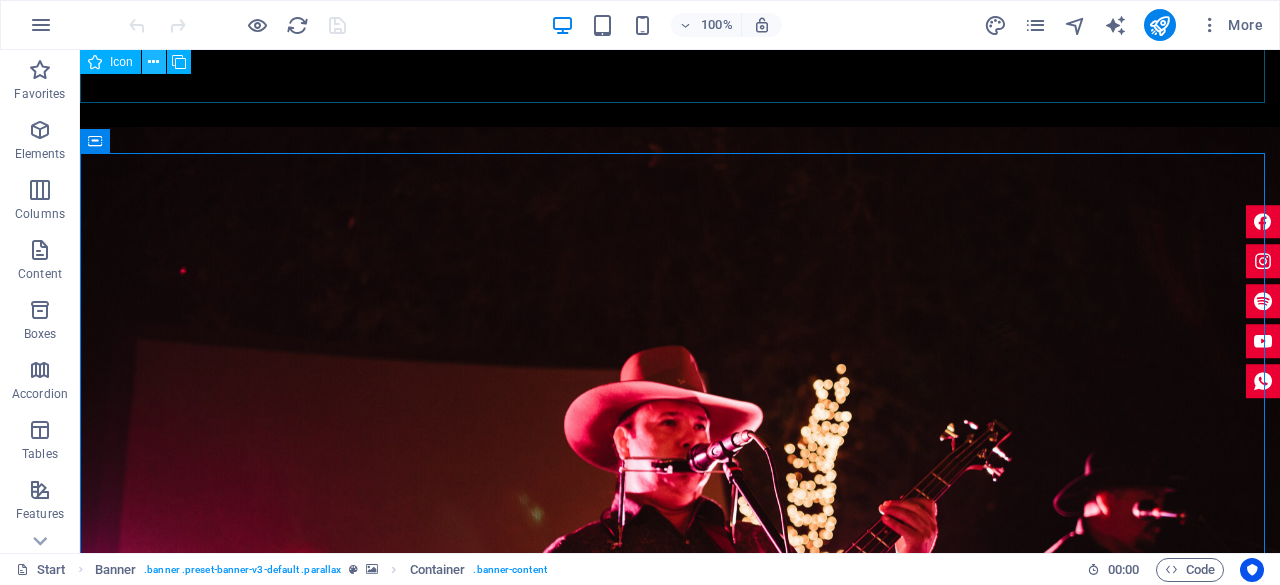 click at bounding box center [153, 62] 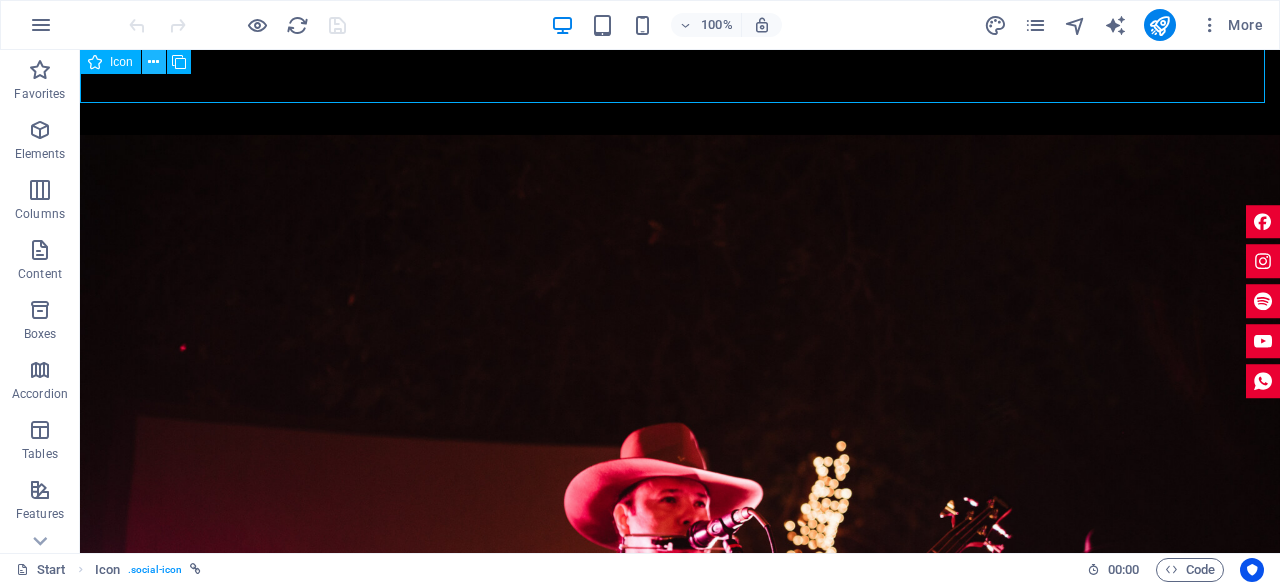 click at bounding box center (154, 62) 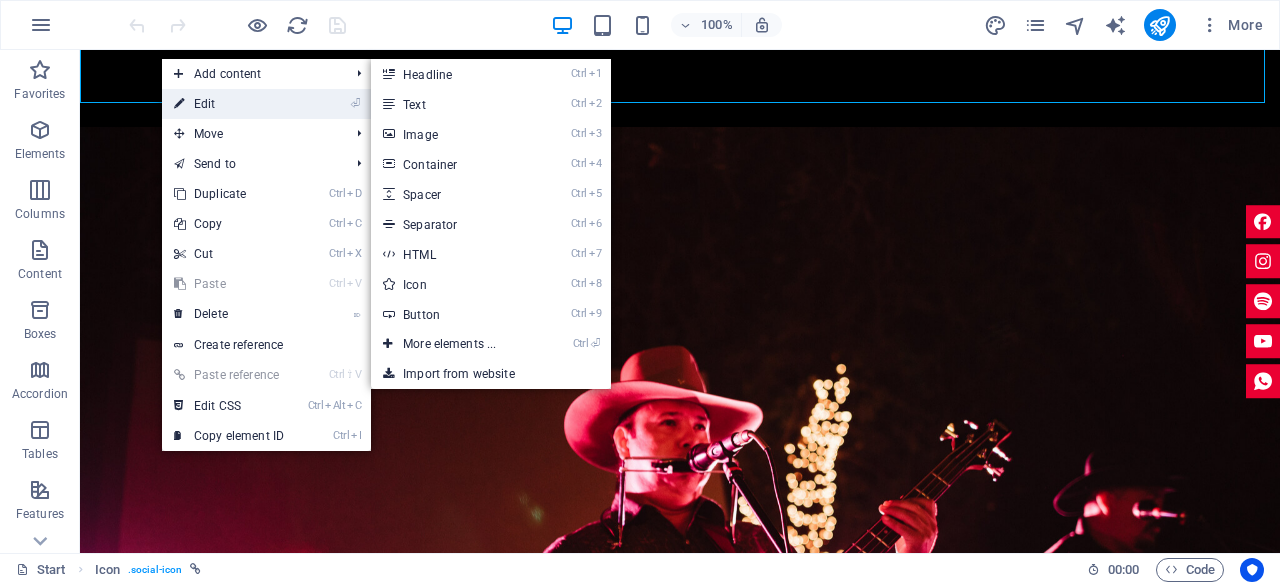 click on "⏎  Edit" at bounding box center (229, 104) 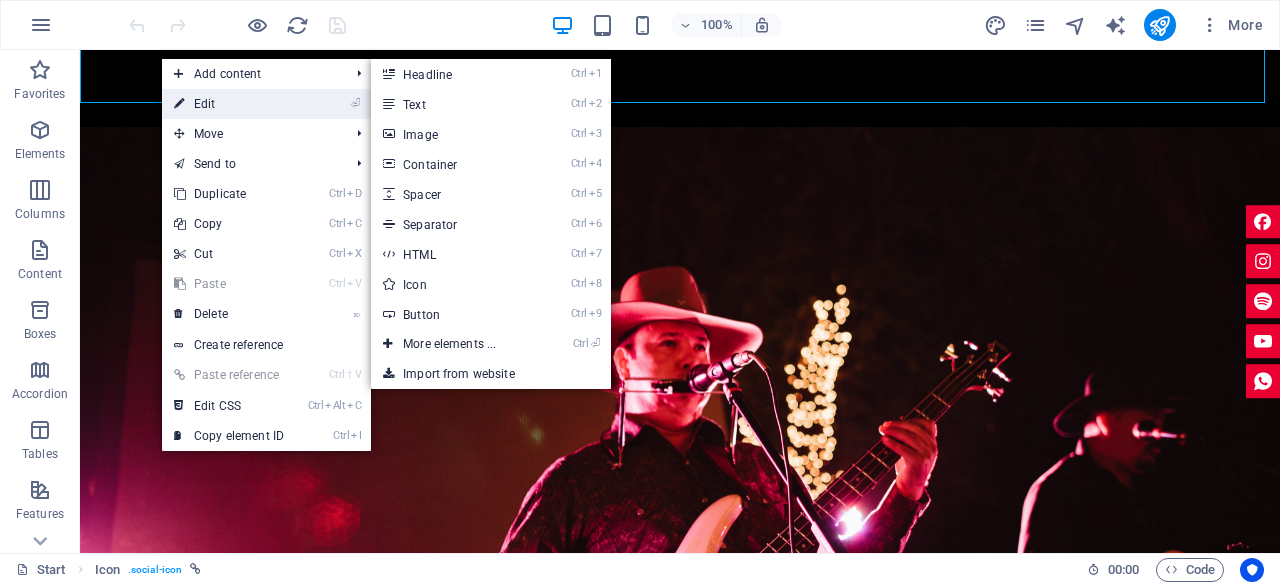 select on "xMidYMid" 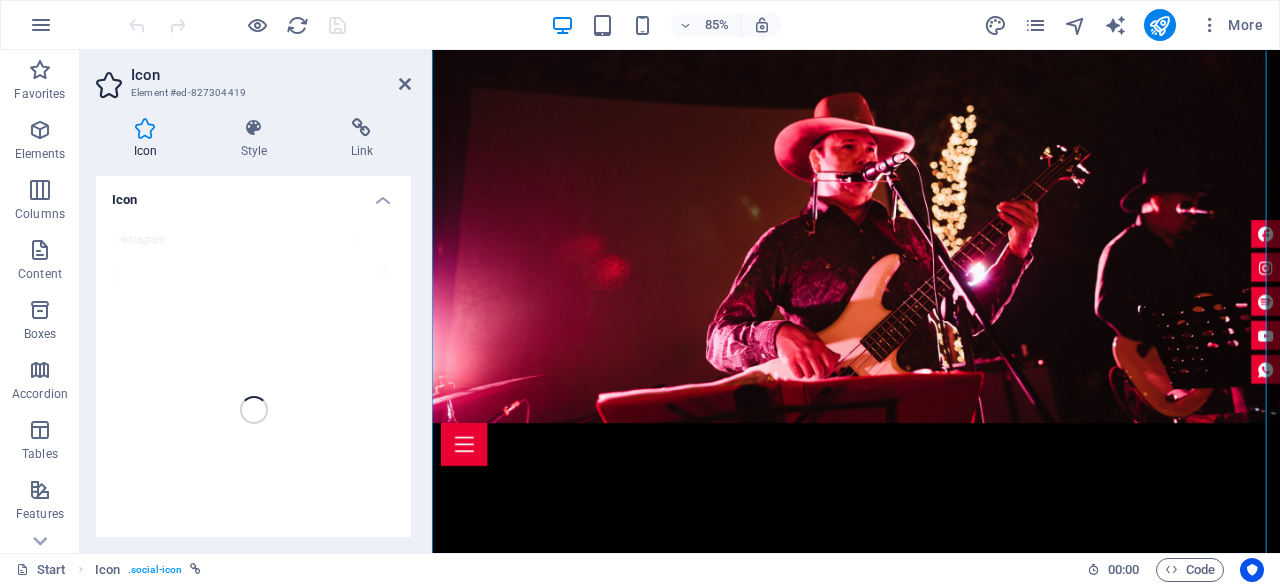 scroll, scrollTop: 265, scrollLeft: 0, axis: vertical 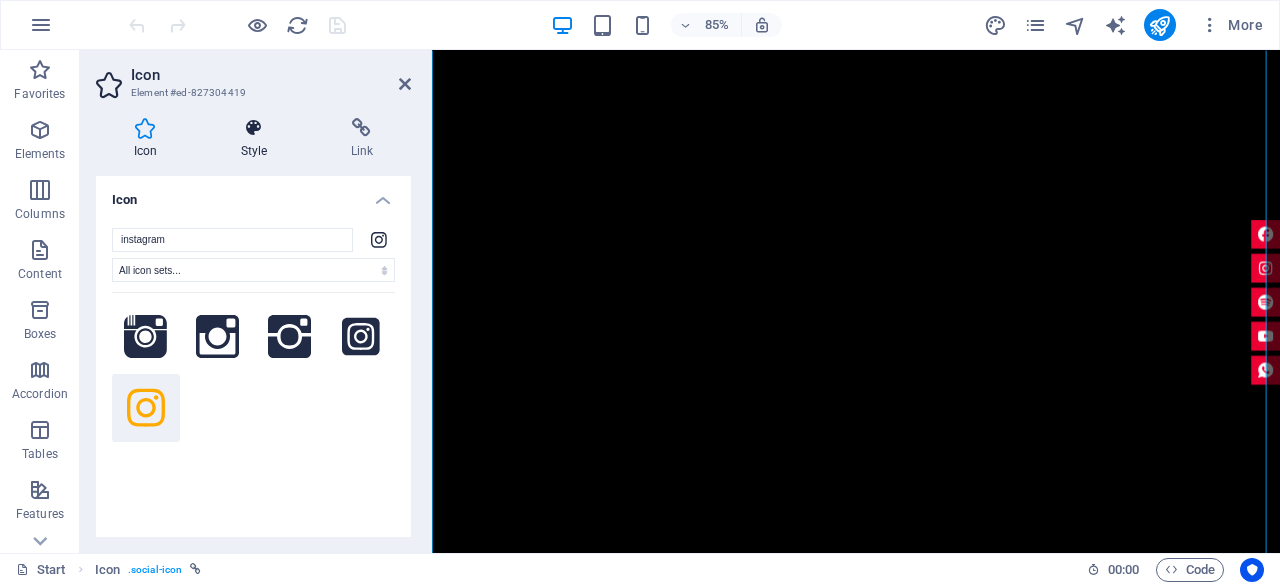 click at bounding box center [254, 128] 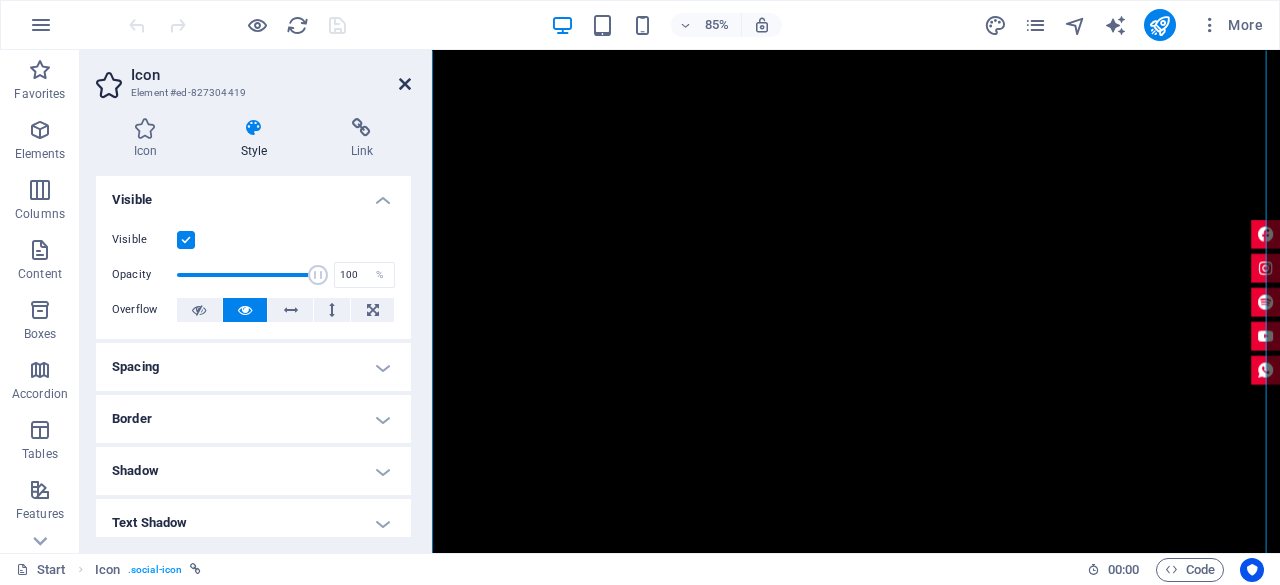 drag, startPoint x: 408, startPoint y: 85, endPoint x: 294, endPoint y: 33, distance: 125.299644 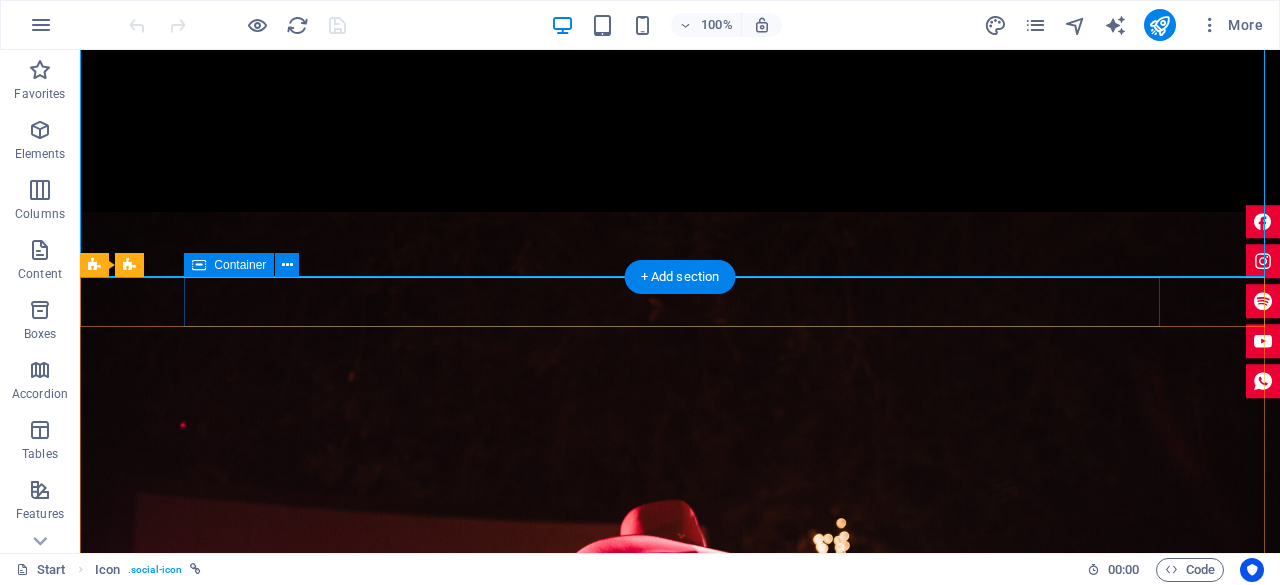 scroll, scrollTop: 1300, scrollLeft: 0, axis: vertical 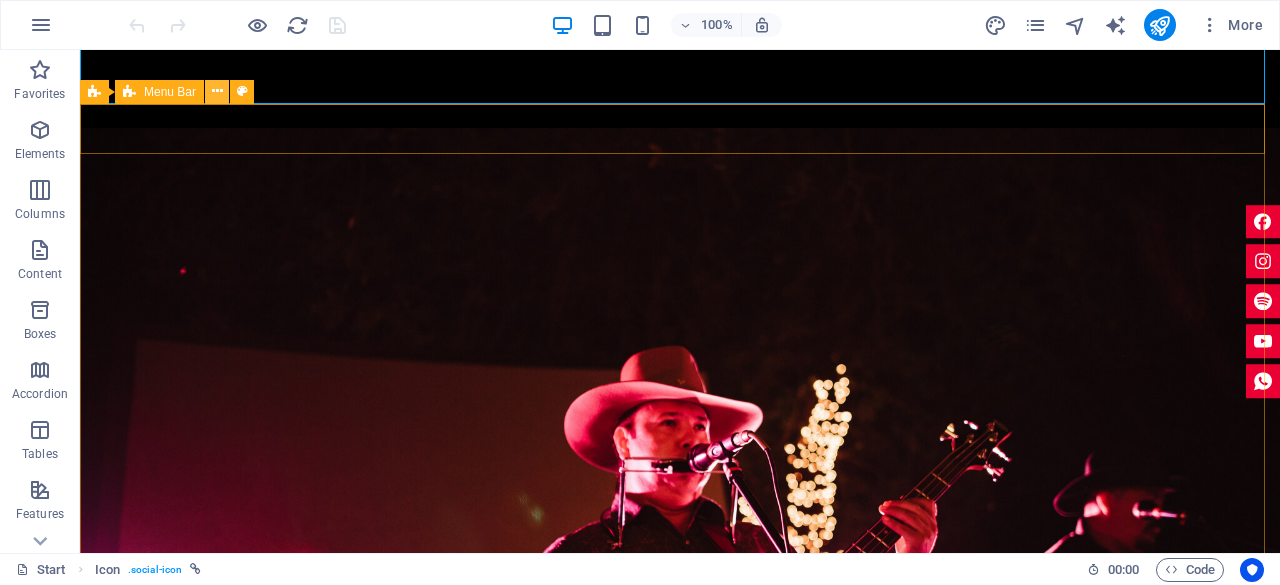 click at bounding box center (217, 91) 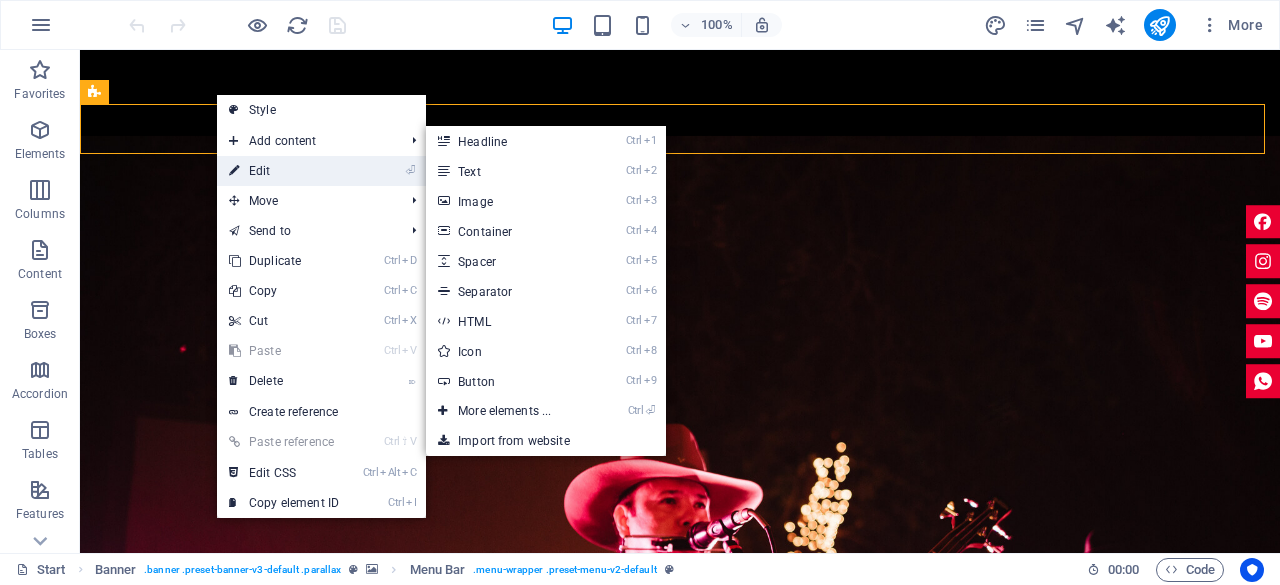 click on "⏎  Edit" at bounding box center [284, 171] 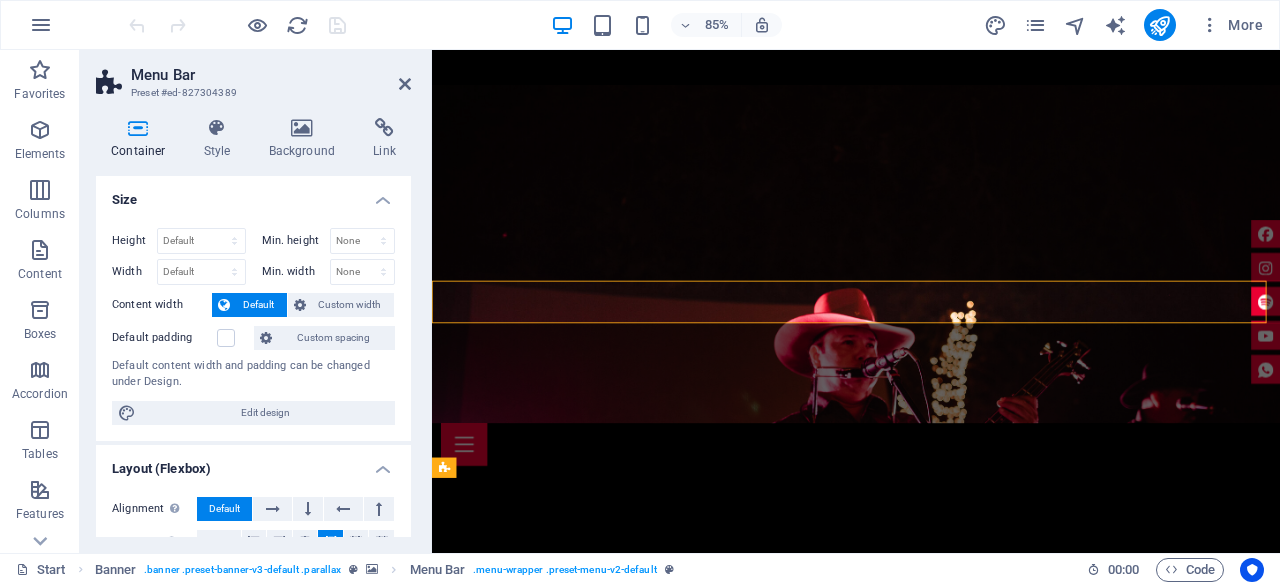 scroll, scrollTop: 851, scrollLeft: 0, axis: vertical 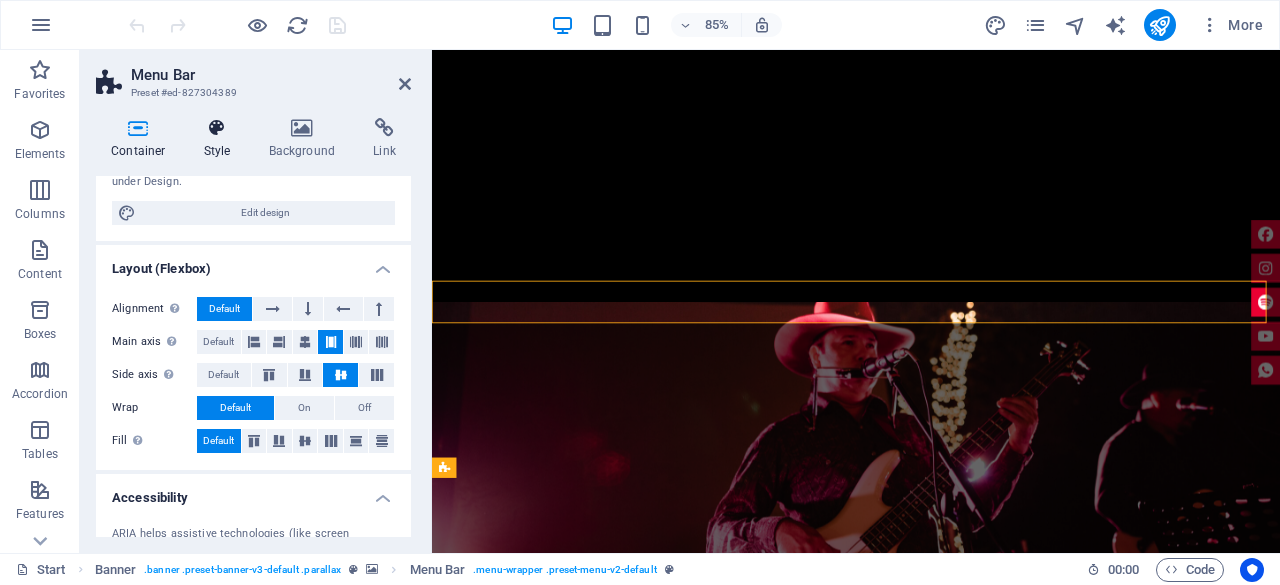 click at bounding box center [217, 128] 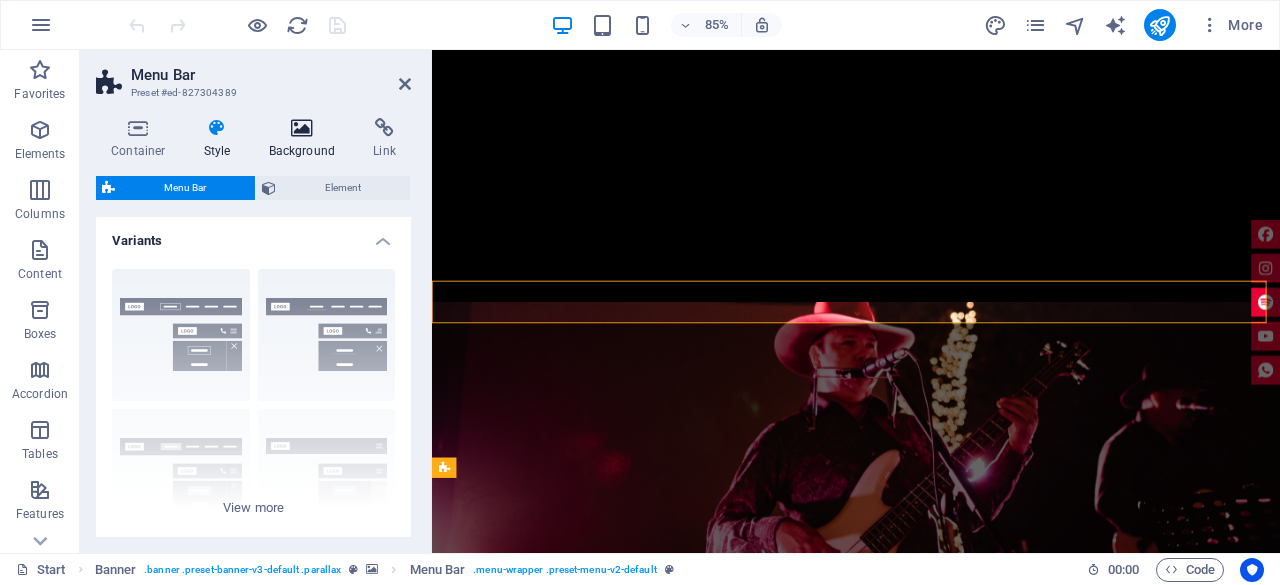 click at bounding box center (302, 128) 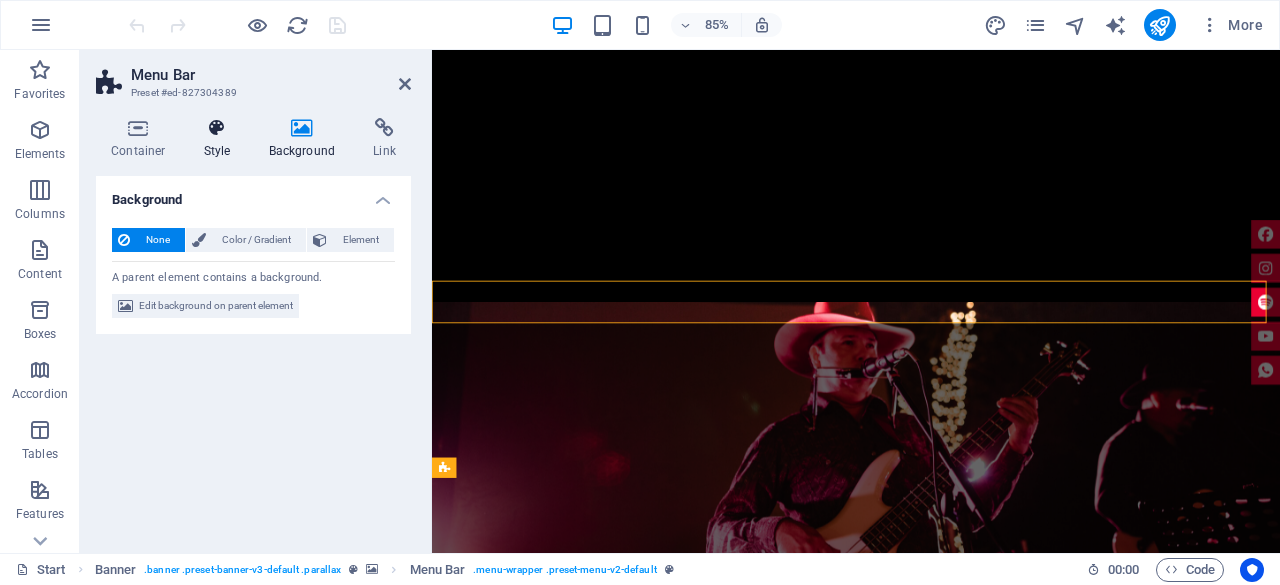 click at bounding box center (217, 128) 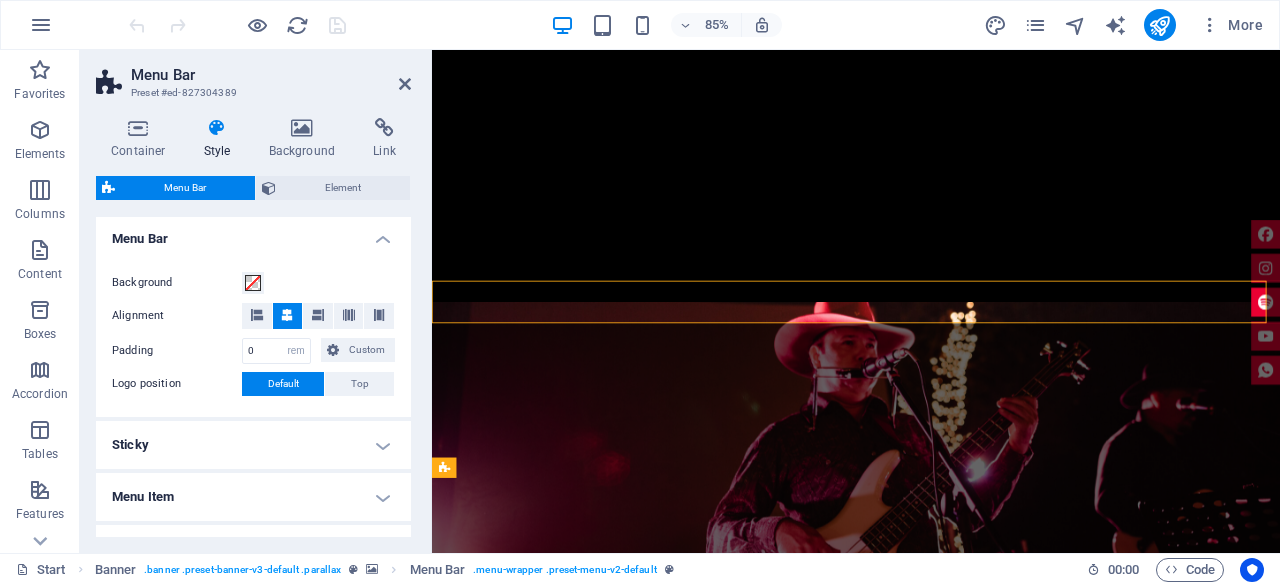 scroll, scrollTop: 300, scrollLeft: 0, axis: vertical 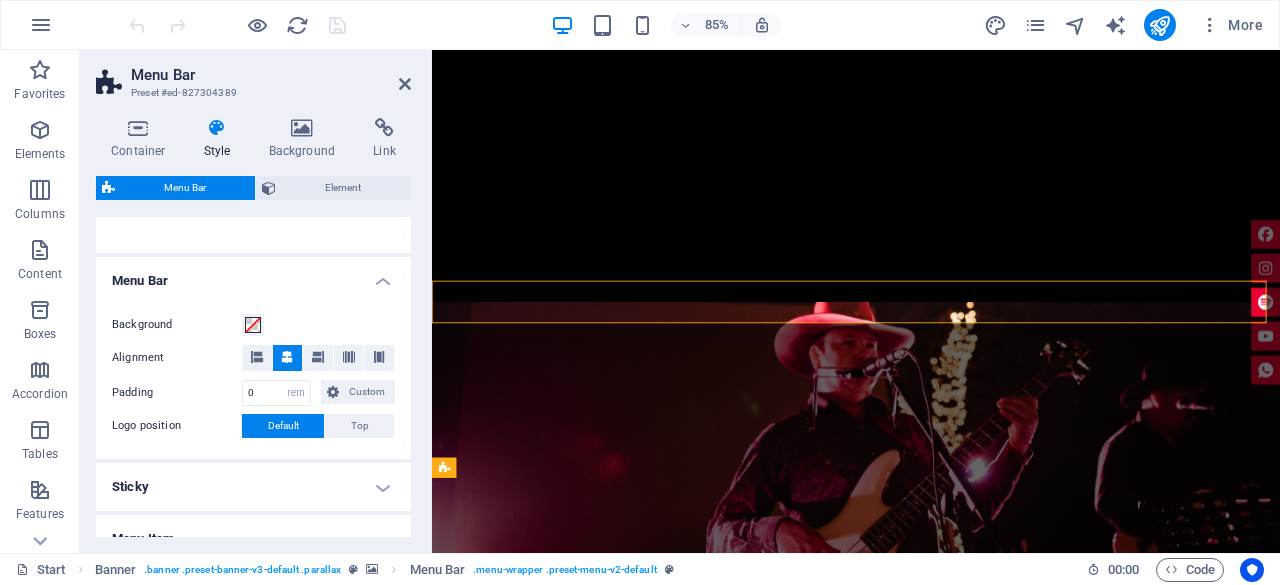click on "Menu Bar" at bounding box center [253, 275] 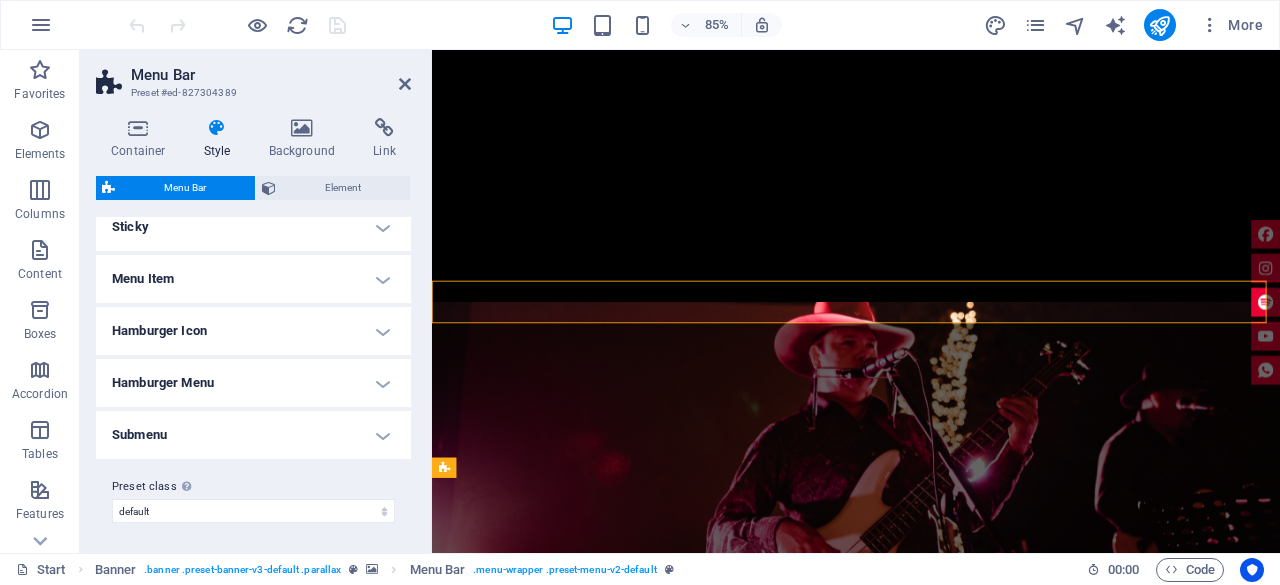 scroll, scrollTop: 407, scrollLeft: 0, axis: vertical 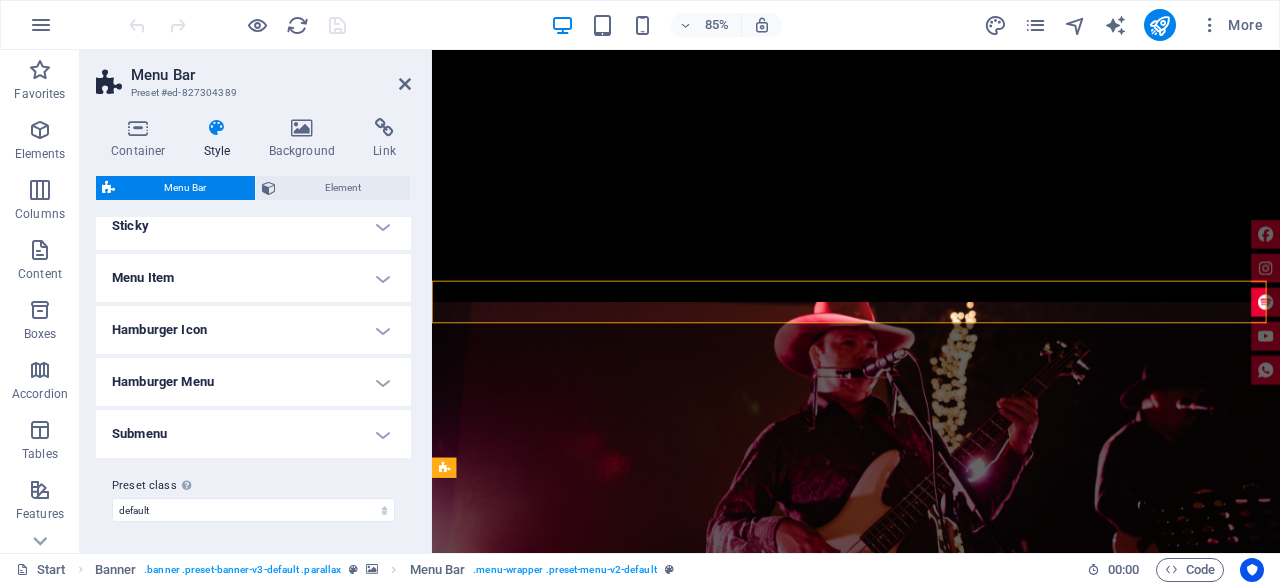 click on "Hamburger Menu" at bounding box center [253, 382] 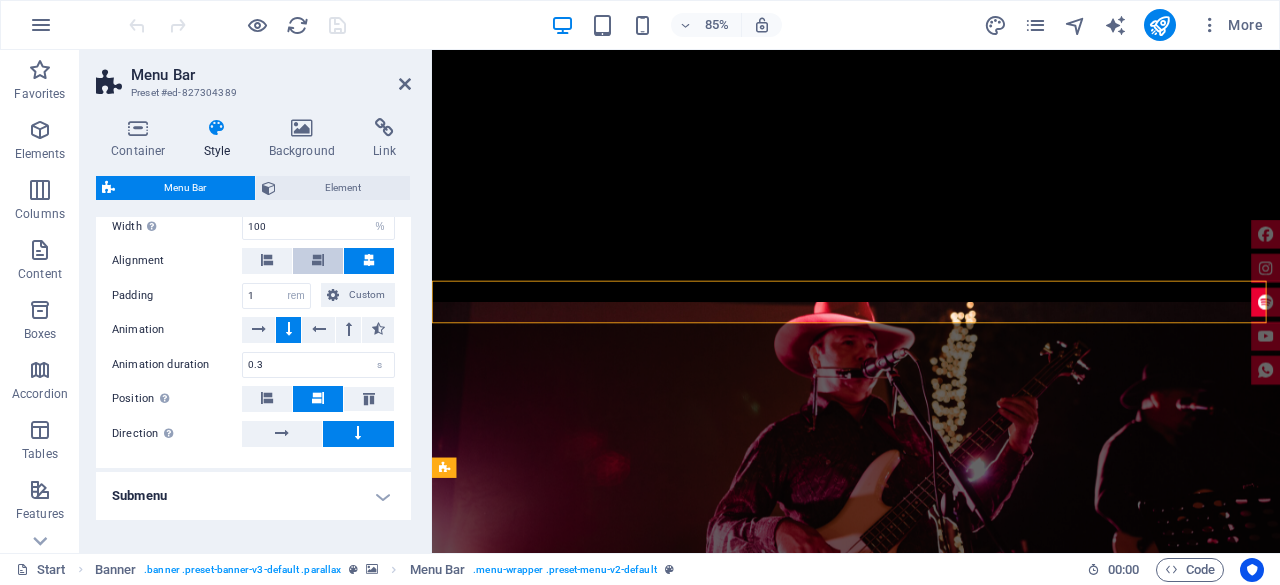 scroll, scrollTop: 738, scrollLeft: 0, axis: vertical 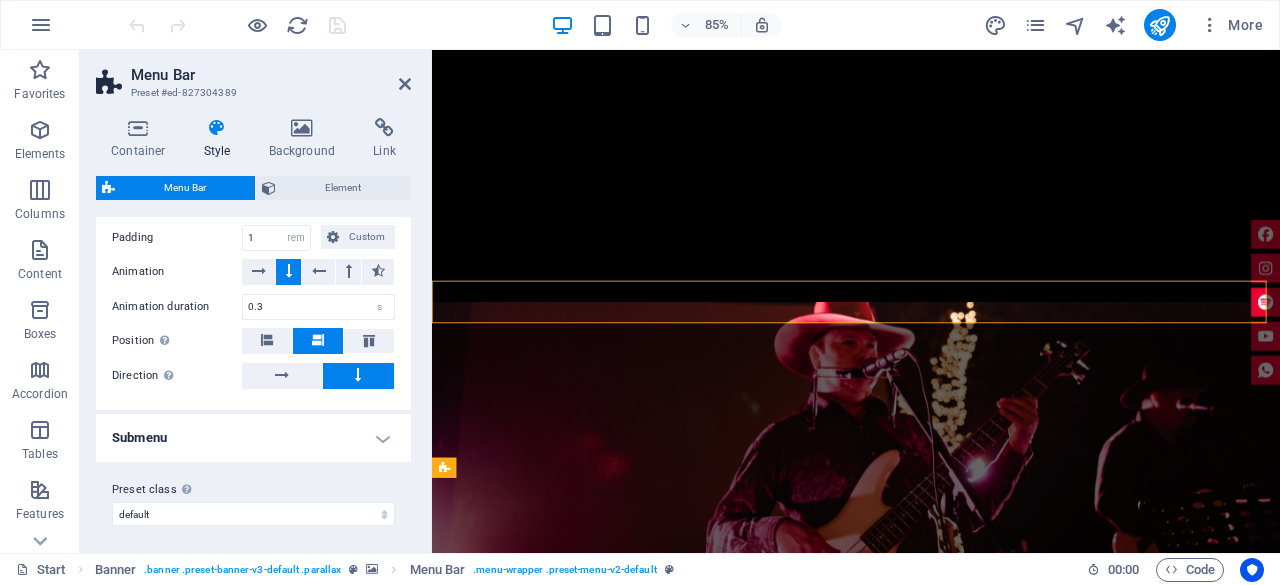 click on "Submenu" at bounding box center (253, 438) 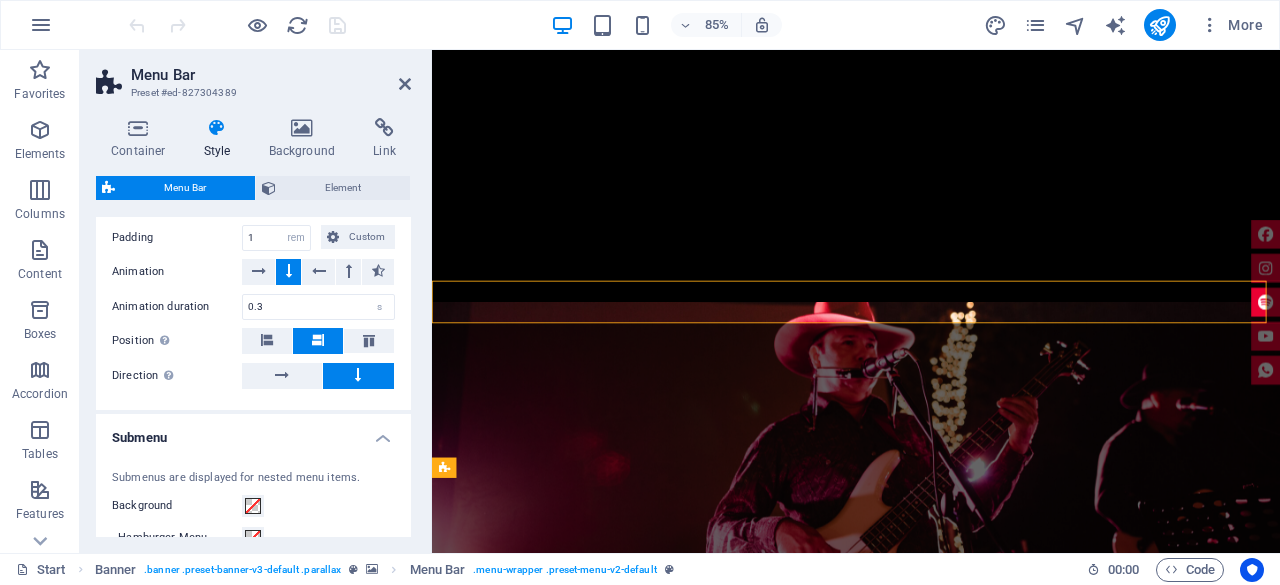 click on "Submenu" at bounding box center (253, 432) 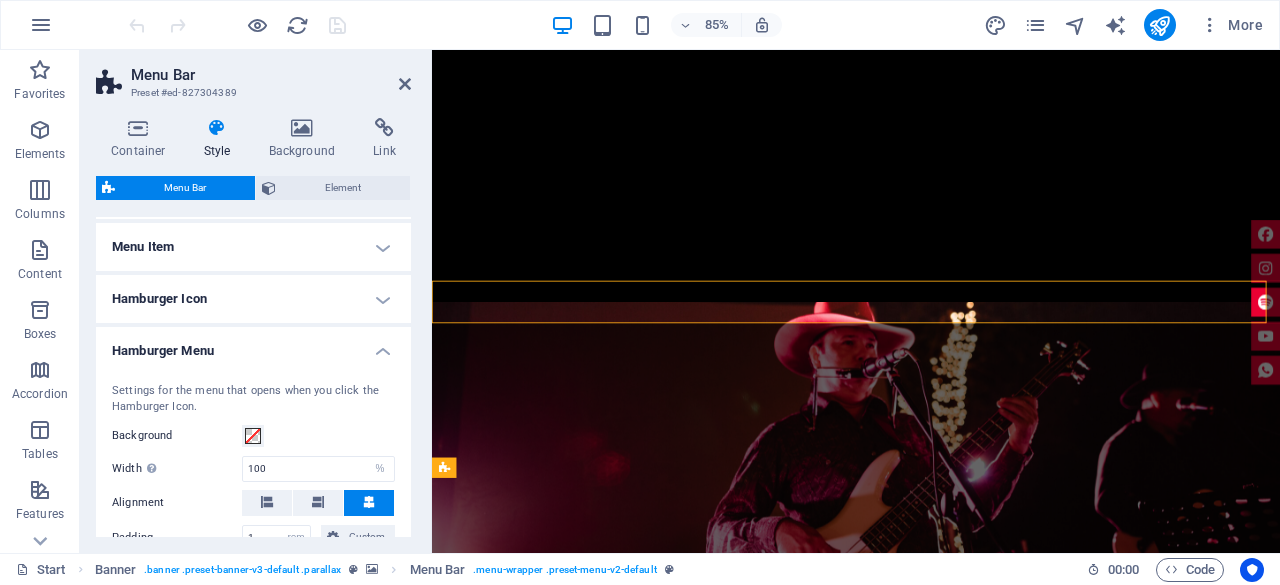 scroll, scrollTop: 38, scrollLeft: 0, axis: vertical 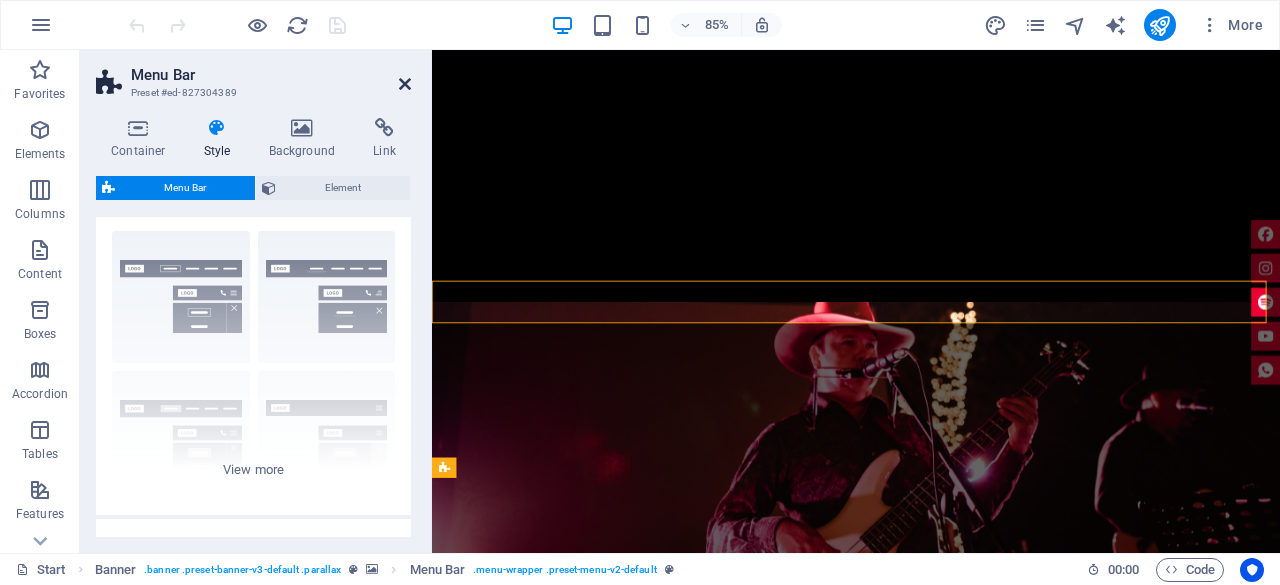 click at bounding box center (405, 84) 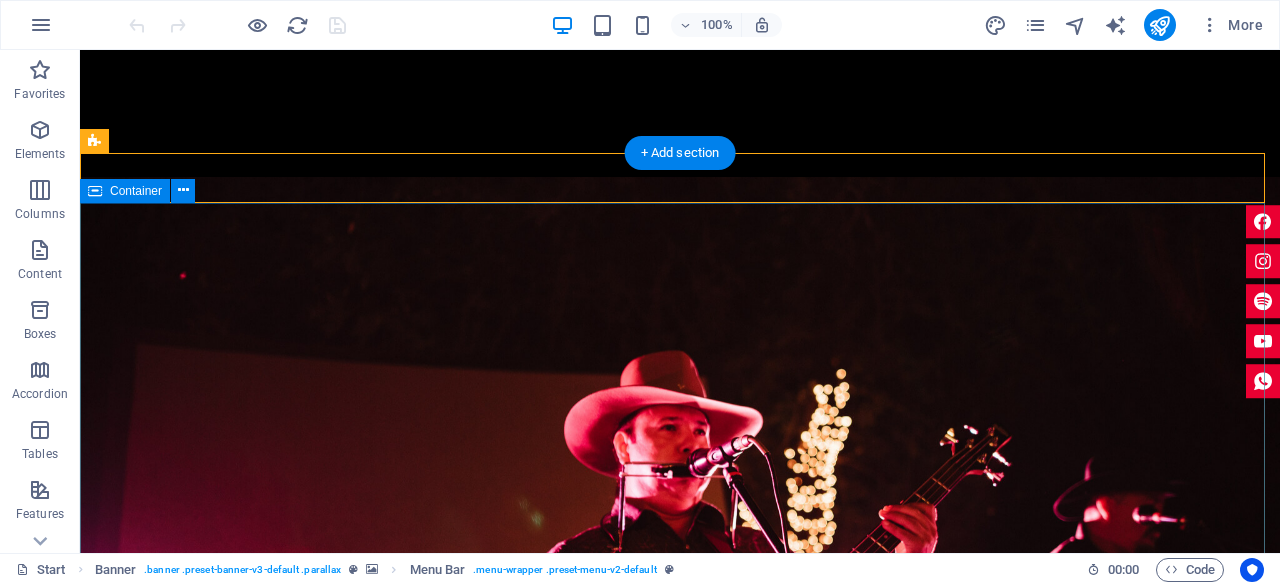scroll, scrollTop: 1351, scrollLeft: 0, axis: vertical 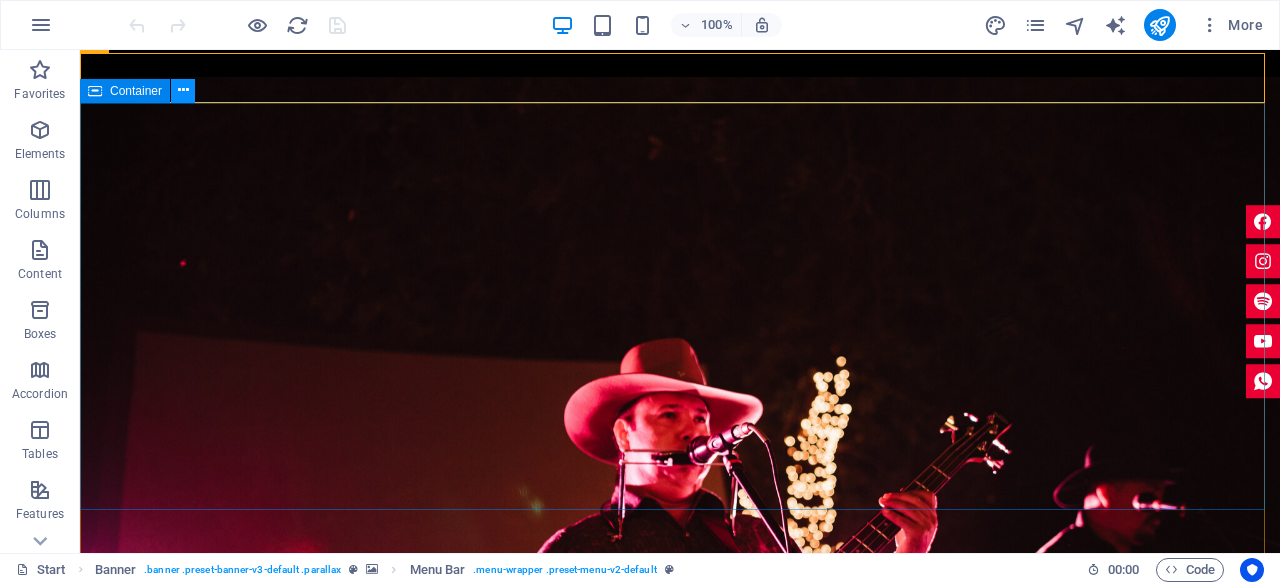 click at bounding box center [183, 90] 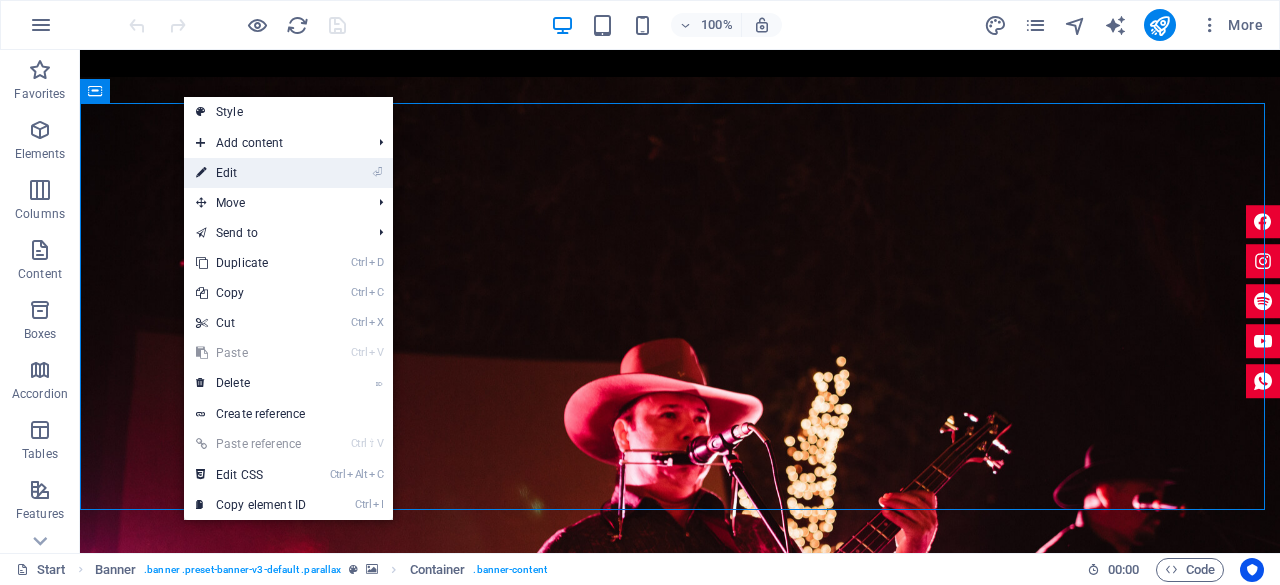 click on "⏎  Edit" at bounding box center [251, 173] 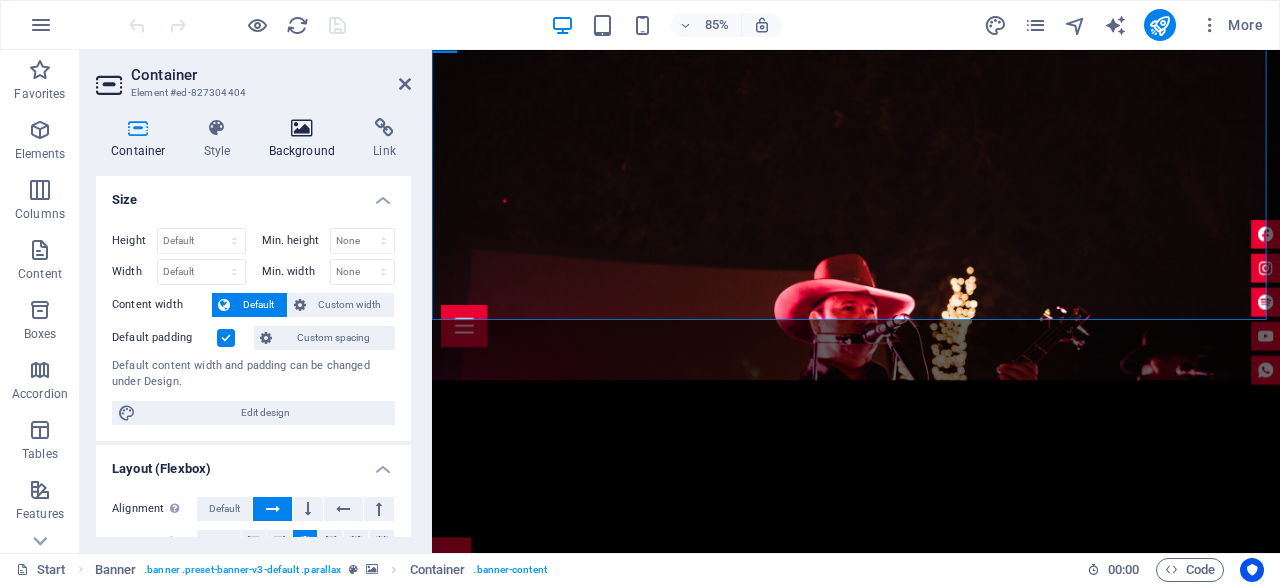 click at bounding box center (302, 128) 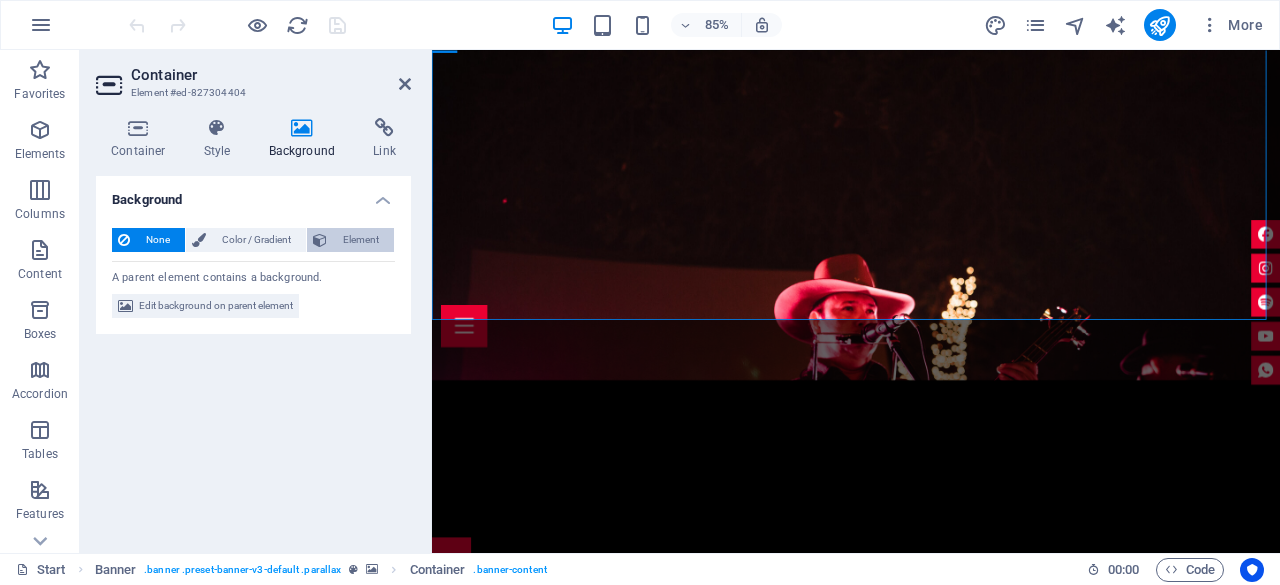 click on "Element" at bounding box center [360, 240] 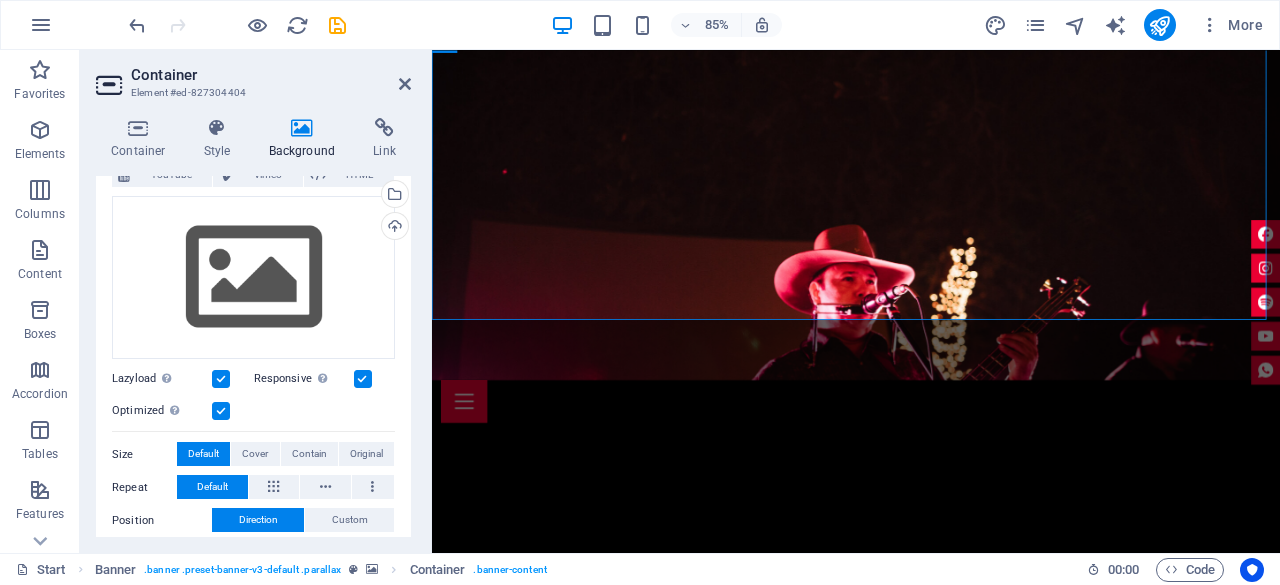 scroll, scrollTop: 100, scrollLeft: 0, axis: vertical 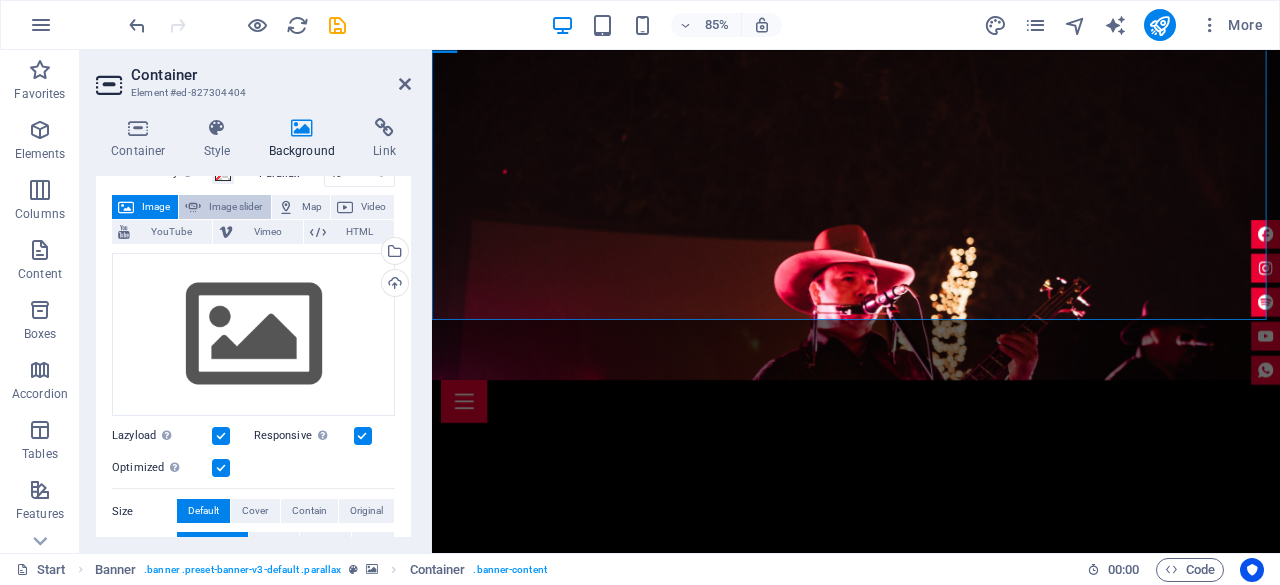 click on "Image slider" at bounding box center (235, 207) 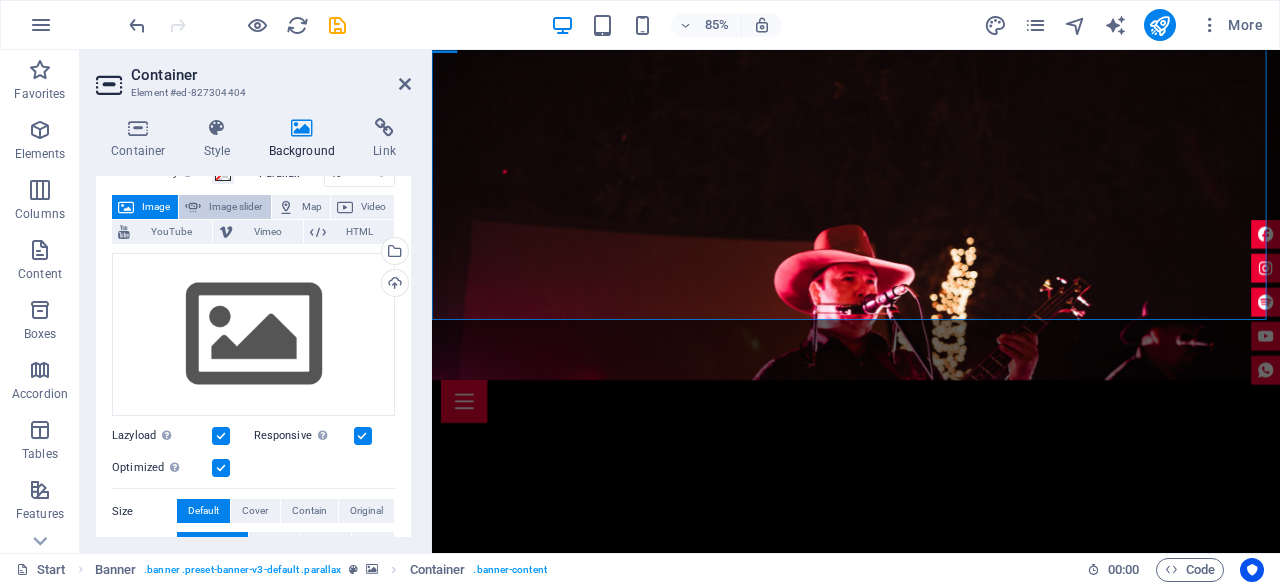 select on "s" 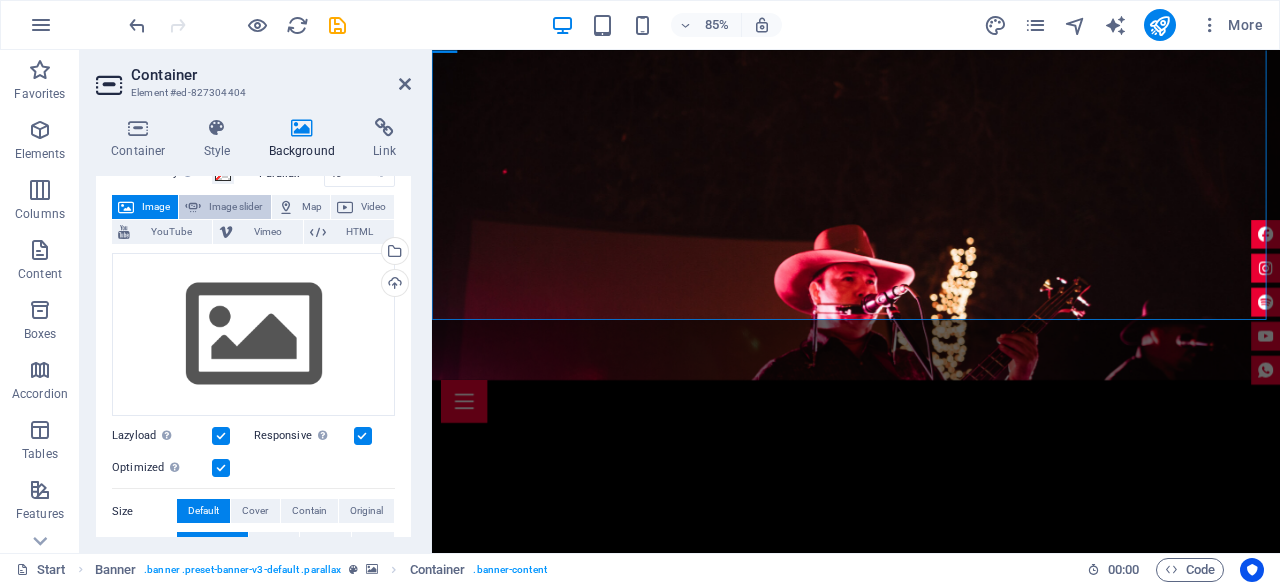 select on "progressive" 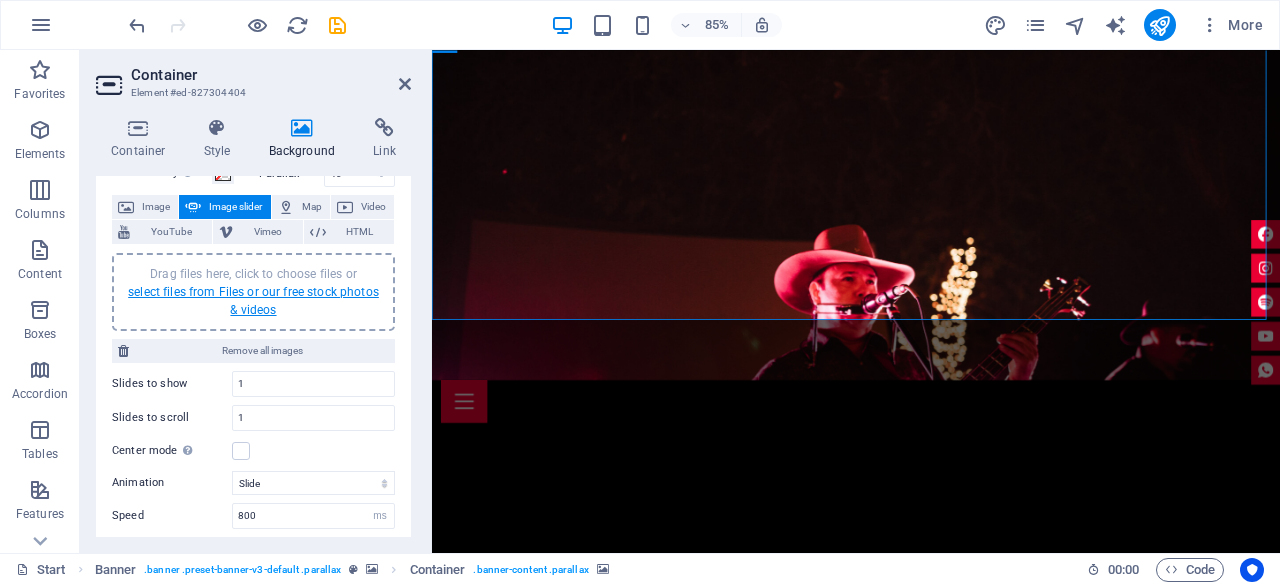 click on "select files from Files or our free stock photos & videos" at bounding box center (253, 301) 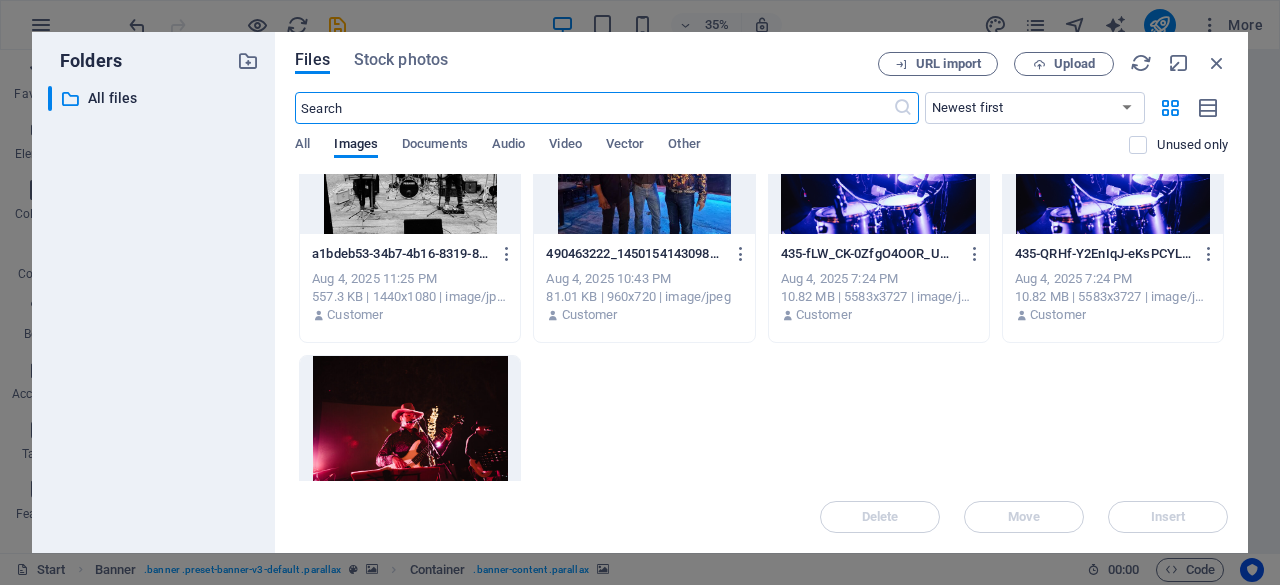 scroll, scrollTop: 100, scrollLeft: 0, axis: vertical 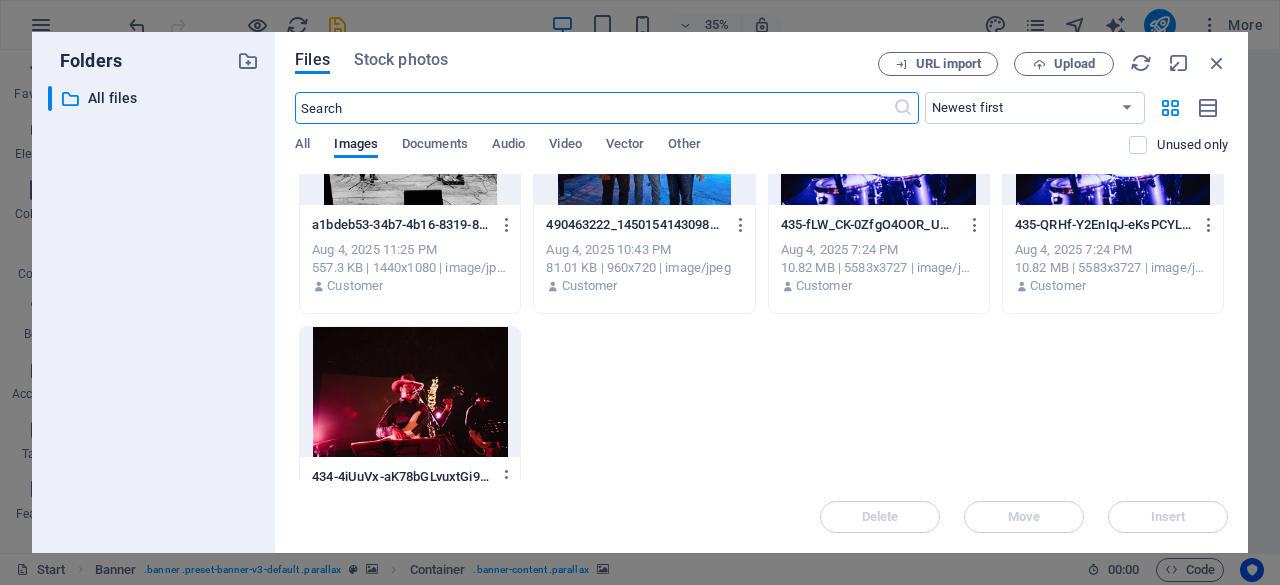click at bounding box center [410, 392] 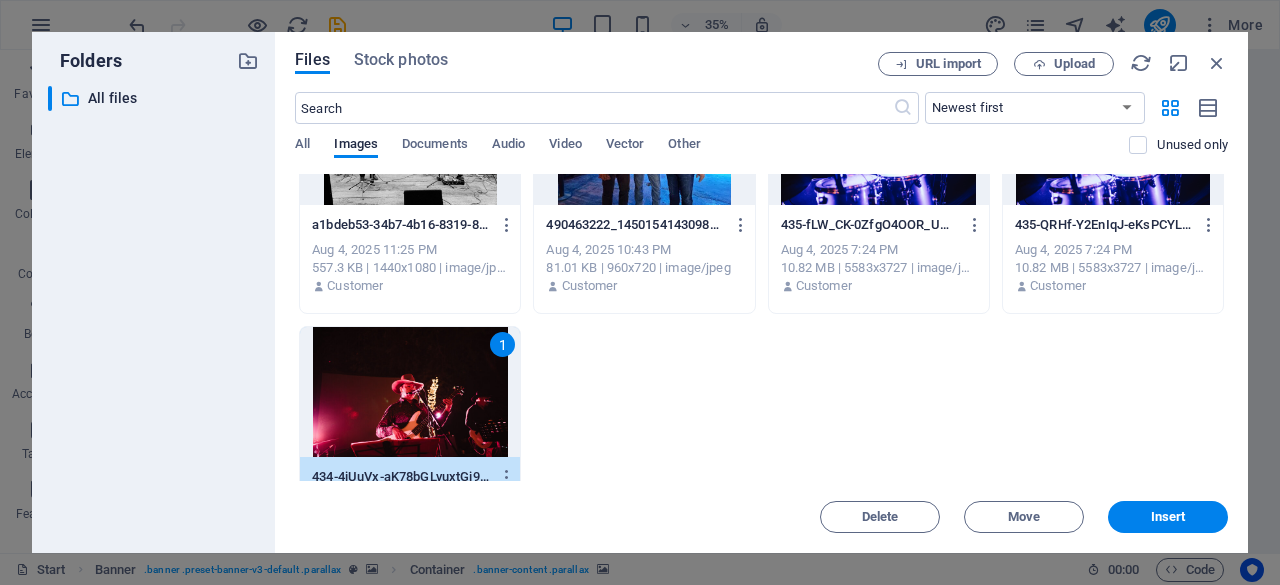 click on "435-fLW_CK-0ZfgO4OOR_UmIfg.jpg 435-fLW_CK-0ZfgO4OOR_UmIfg.jpg" at bounding box center [879, 225] 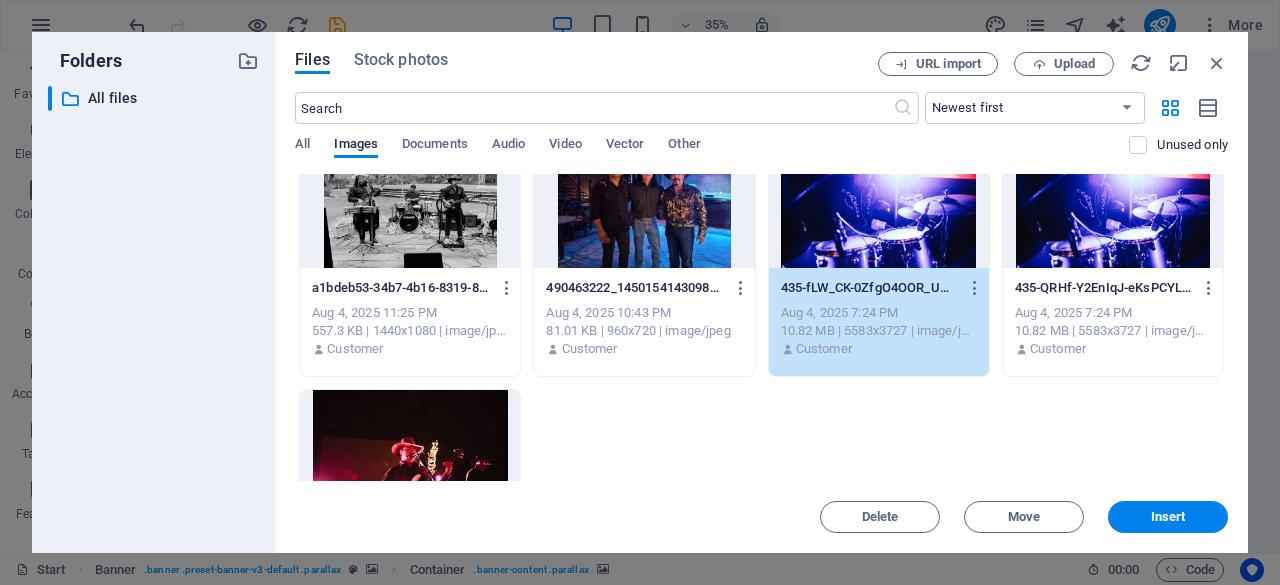scroll, scrollTop: 0, scrollLeft: 0, axis: both 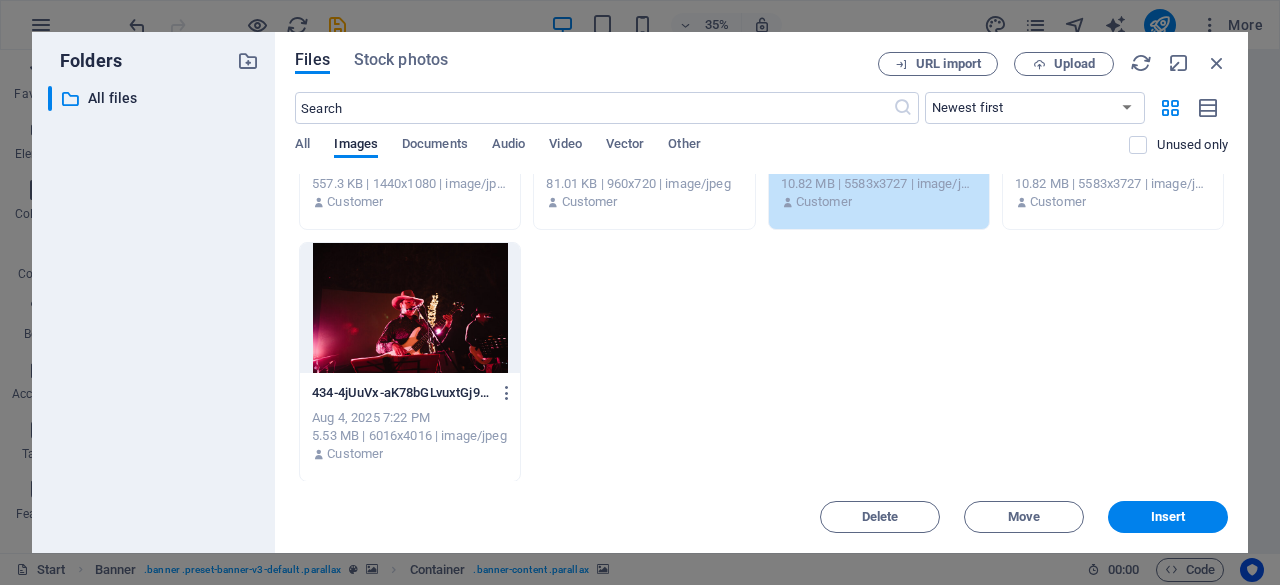 click at bounding box center [410, 308] 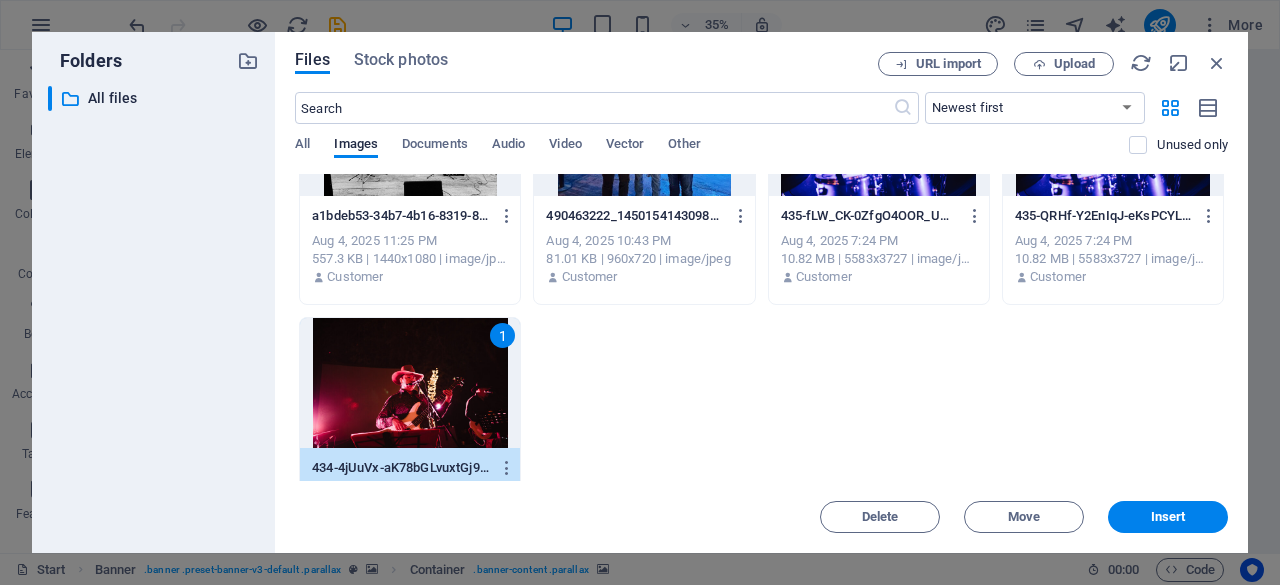 scroll, scrollTop: 0, scrollLeft: 0, axis: both 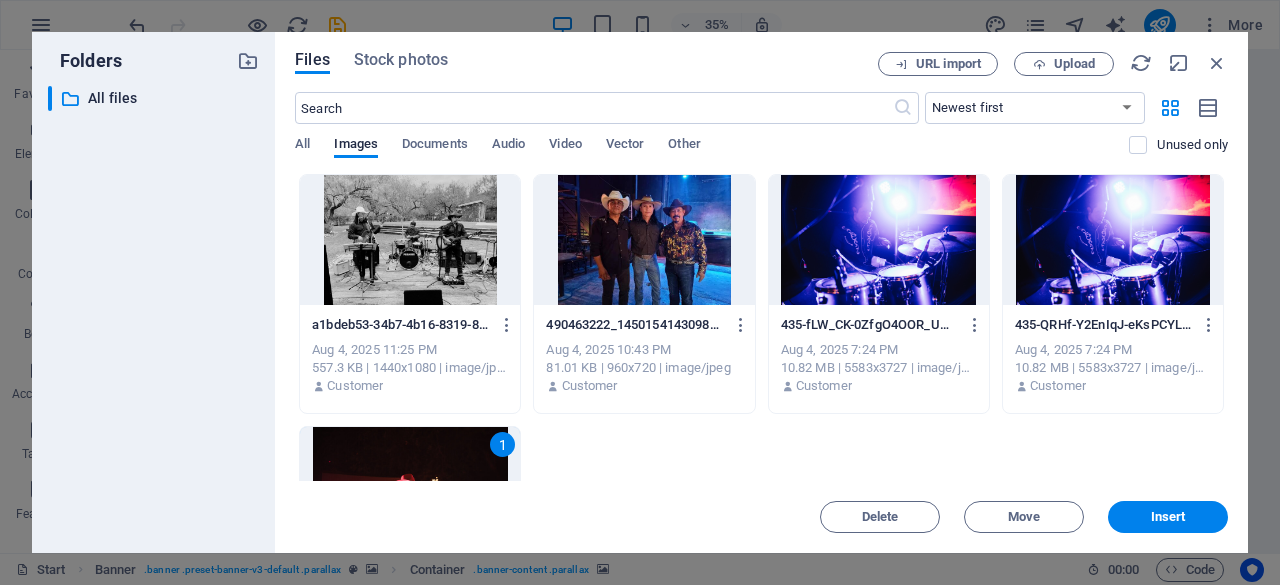 click at bounding box center (879, 240) 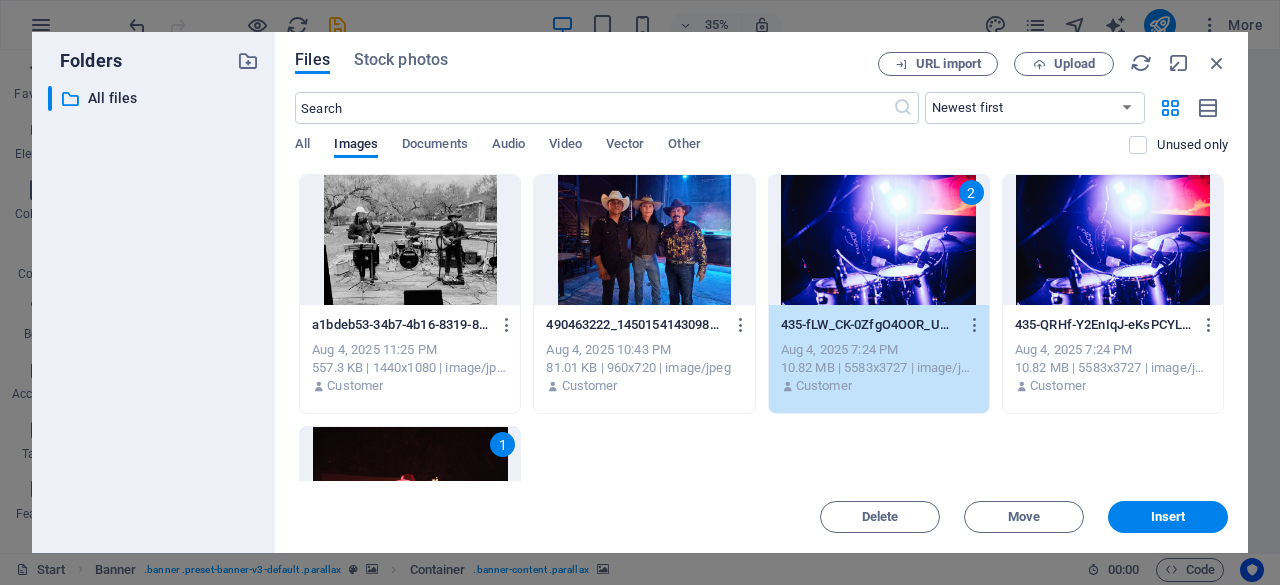 click at bounding box center [644, 240] 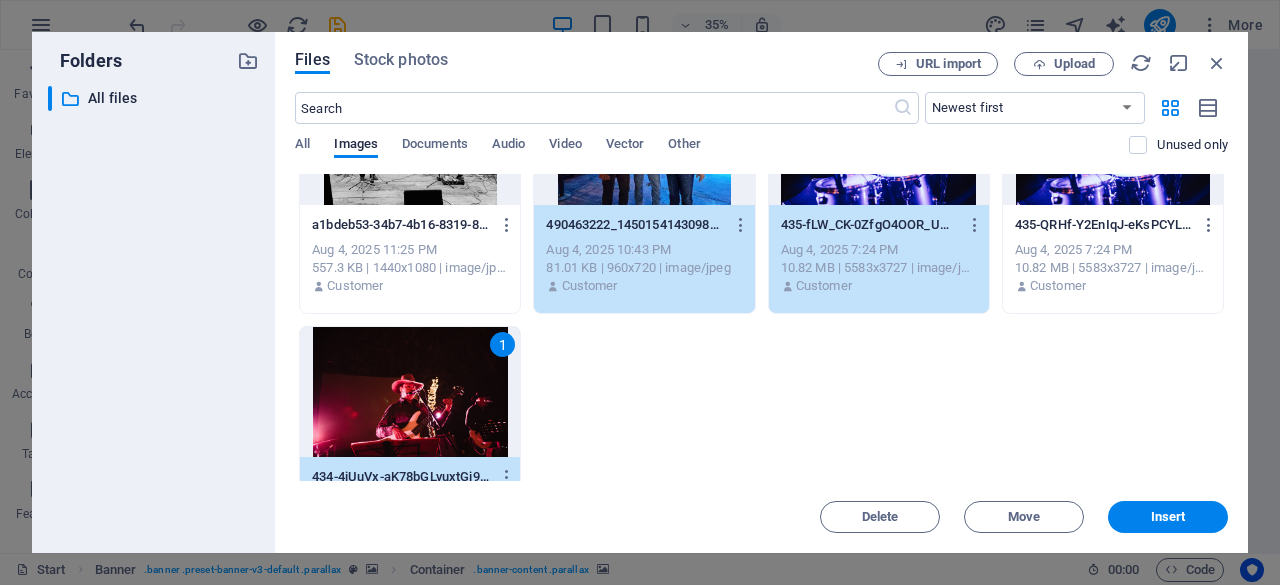 scroll, scrollTop: 0, scrollLeft: 0, axis: both 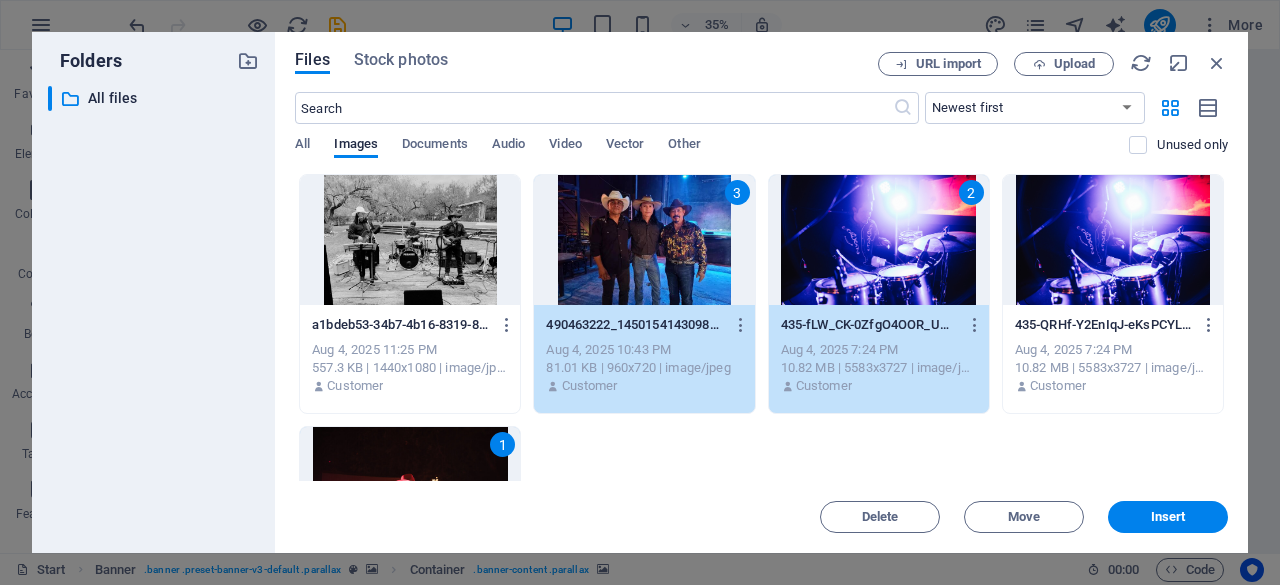 click on "3" at bounding box center [644, 240] 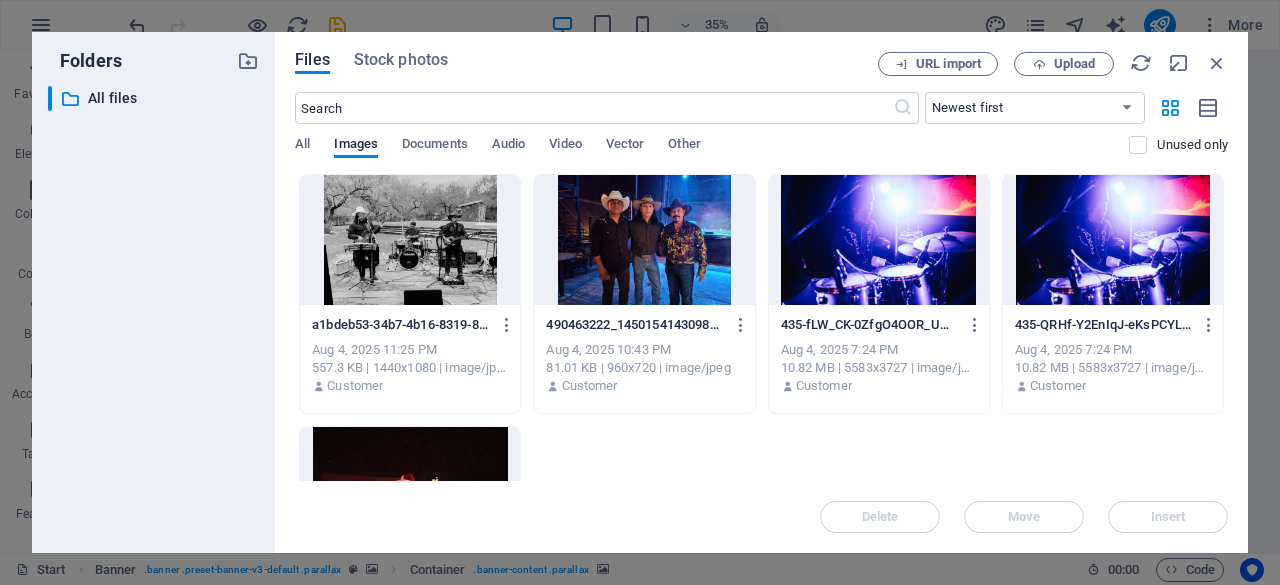 click at bounding box center (644, 240) 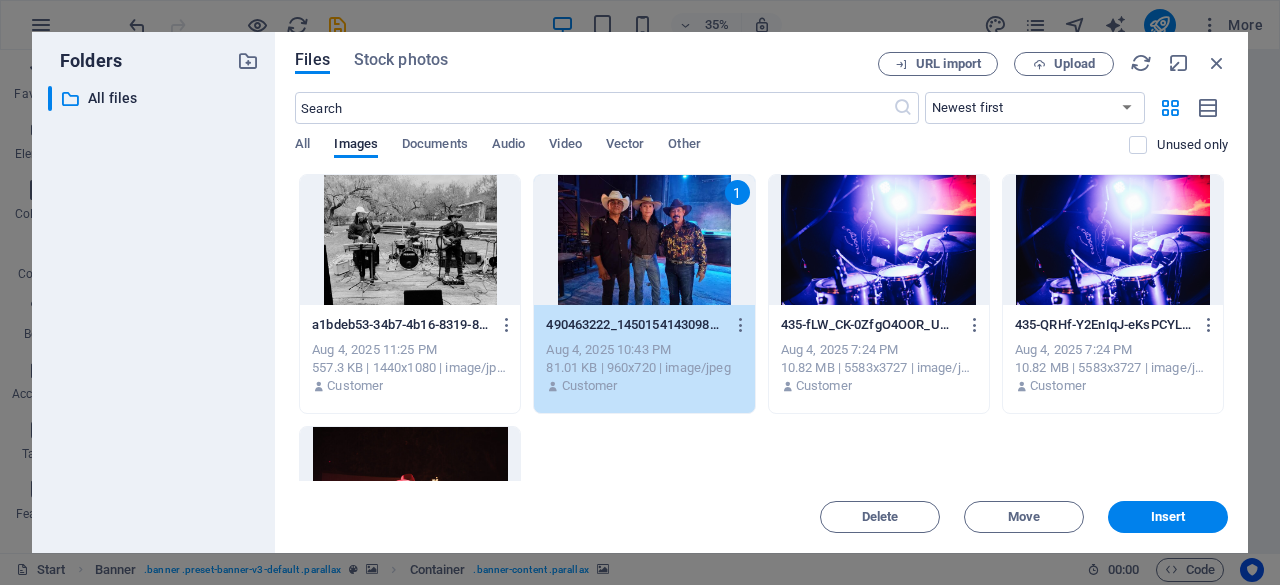 click at bounding box center [879, 240] 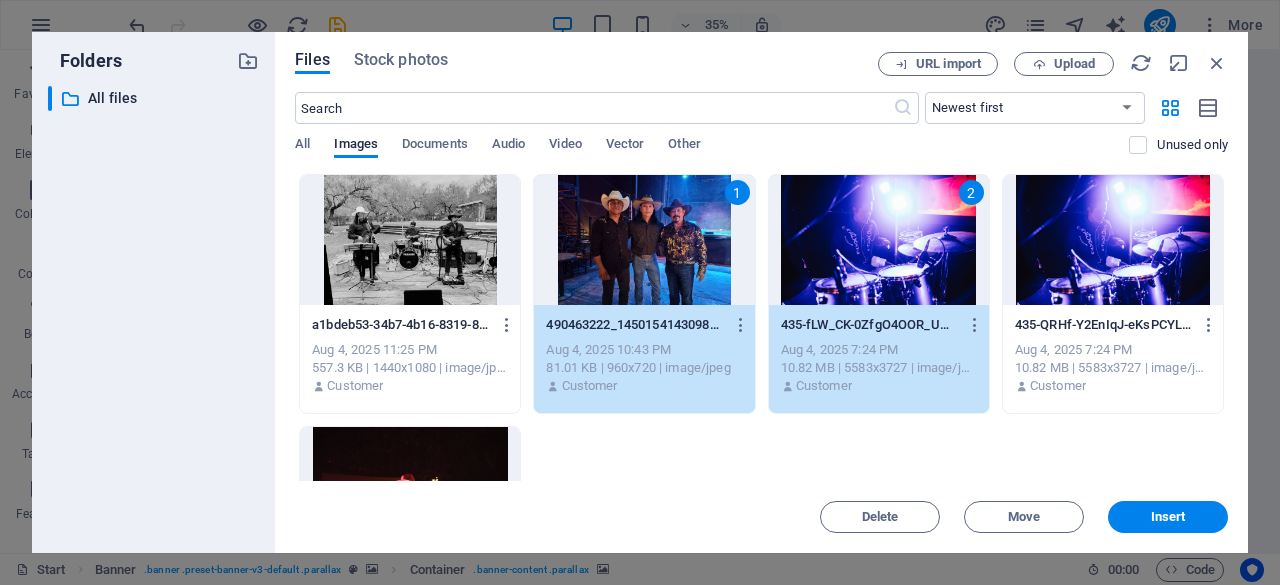 click on "1" at bounding box center [644, 240] 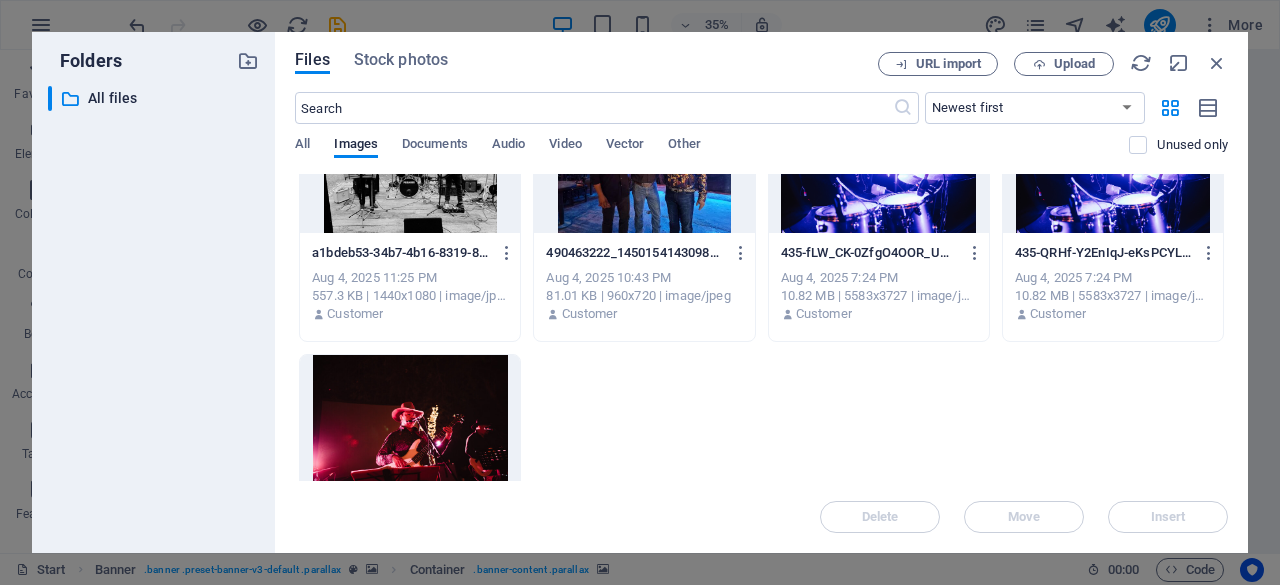 scroll, scrollTop: 184, scrollLeft: 0, axis: vertical 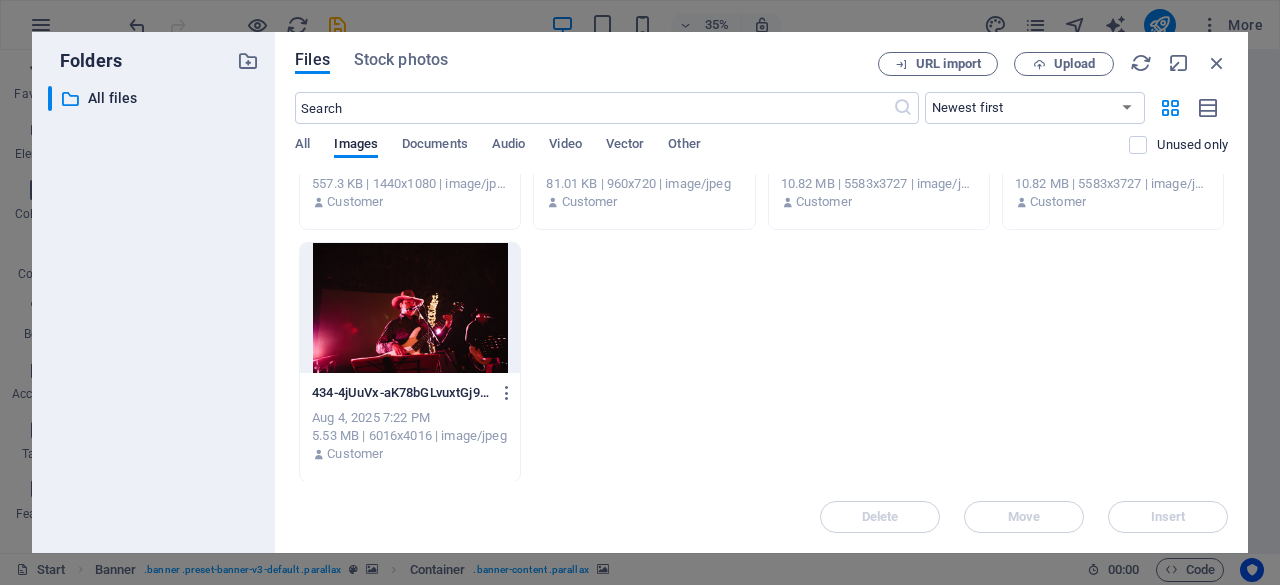 click at bounding box center [410, 308] 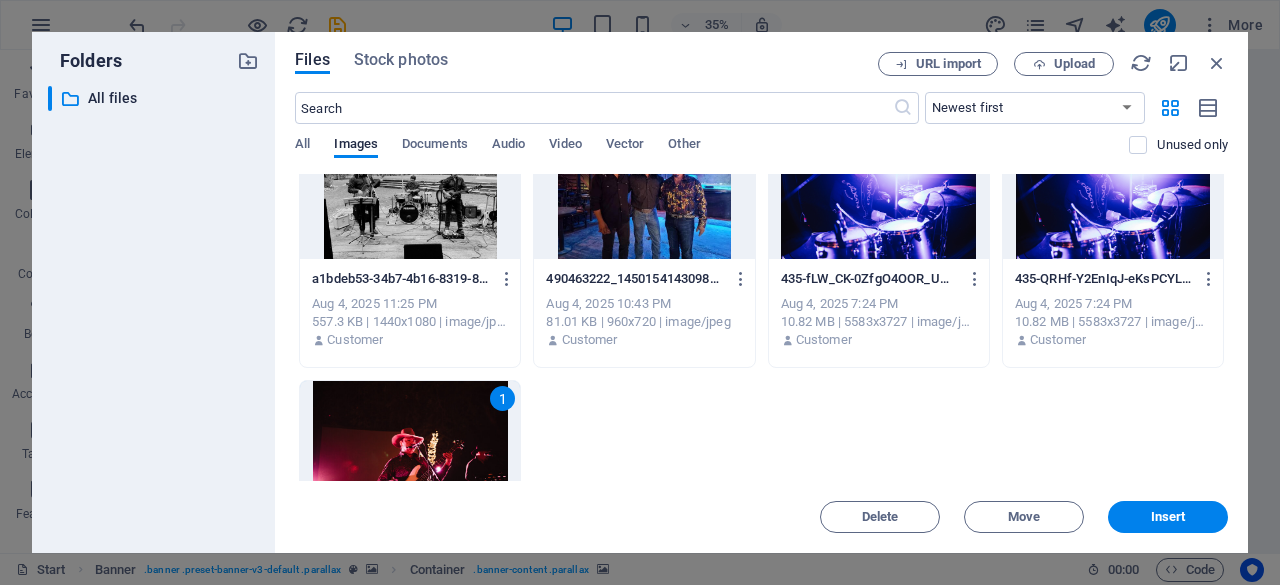 scroll, scrollTop: 0, scrollLeft: 0, axis: both 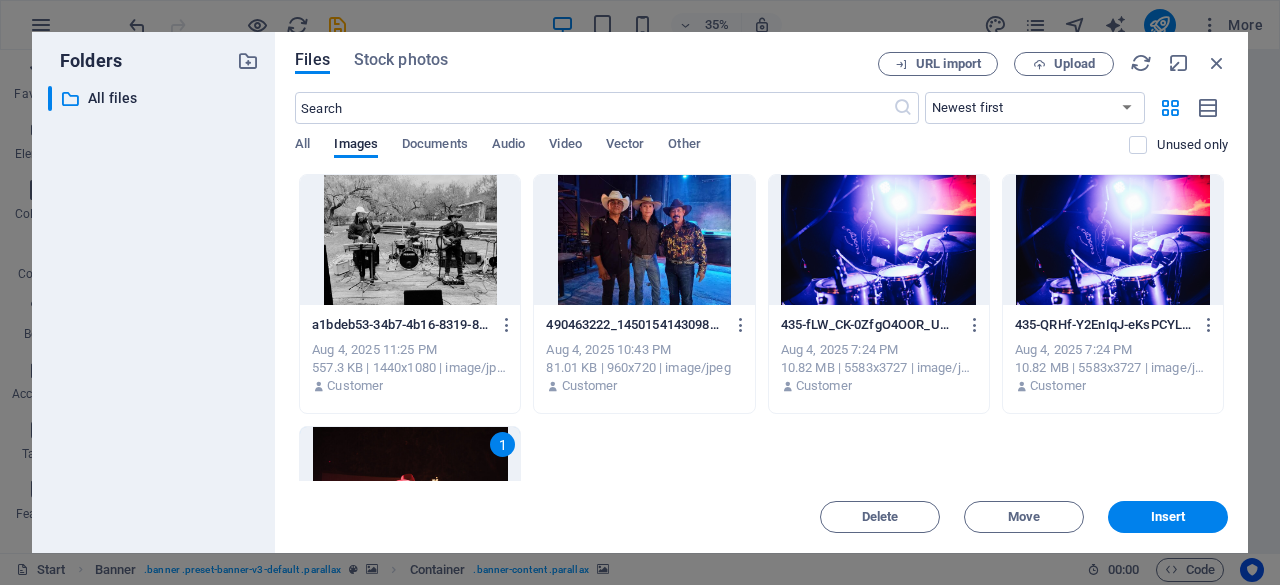 click at bounding box center (644, 240) 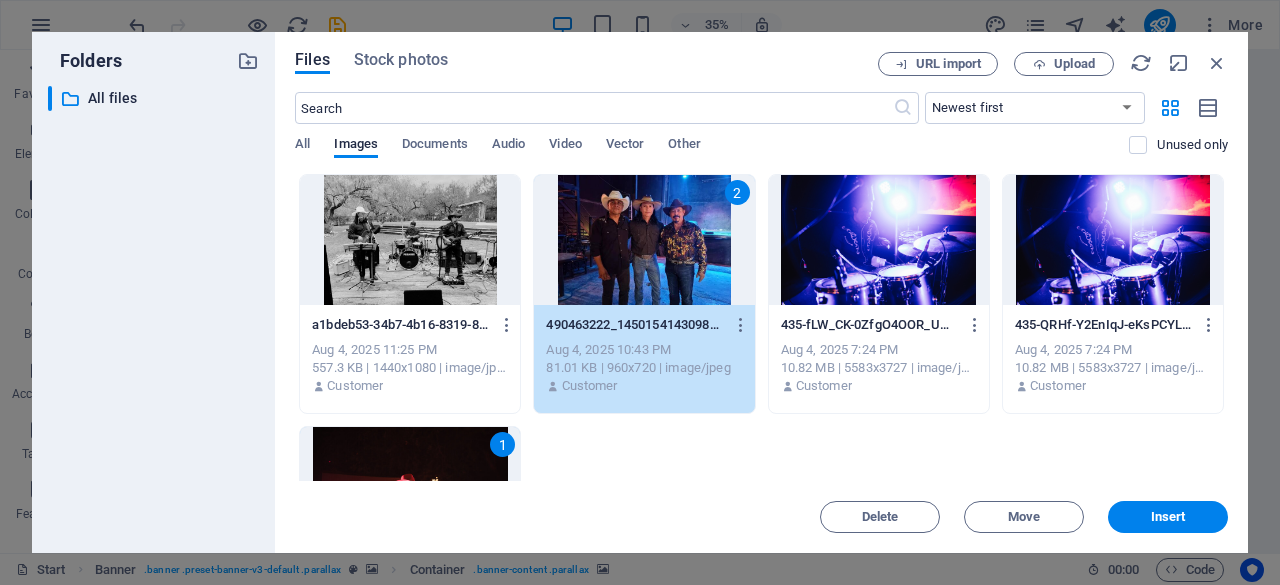 click at bounding box center (879, 240) 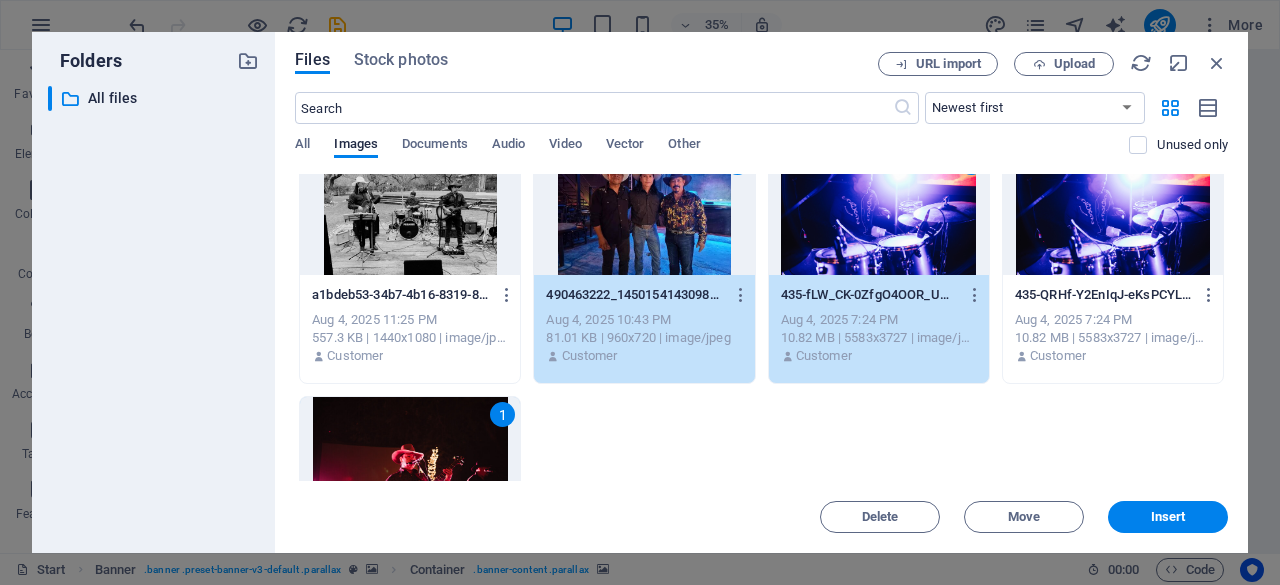 scroll, scrollTop: 0, scrollLeft: 0, axis: both 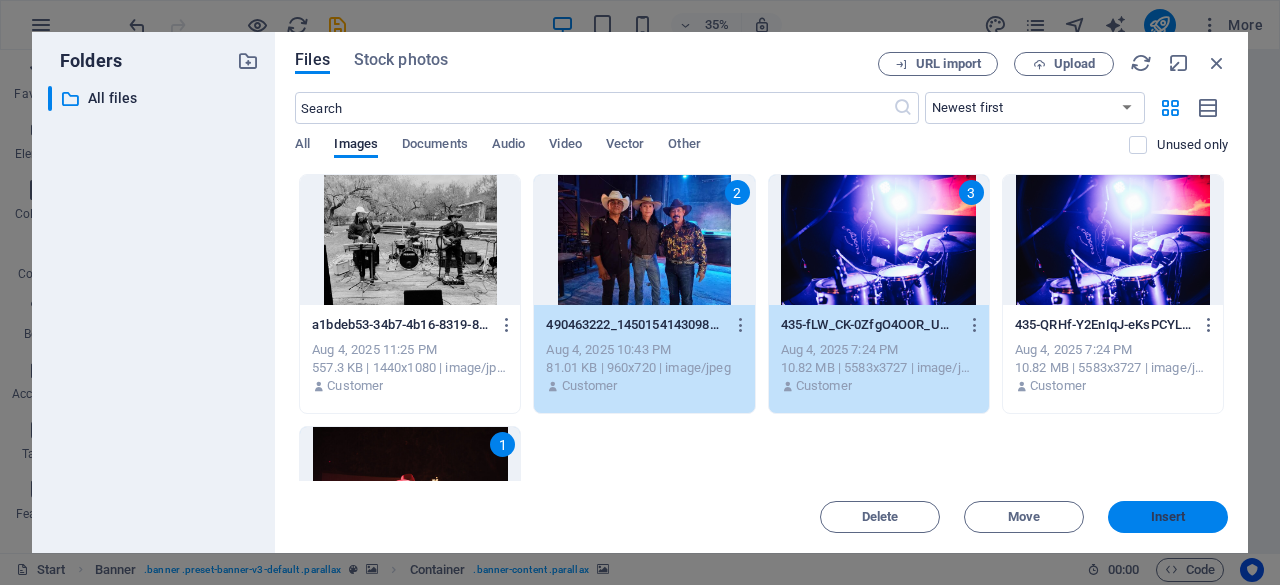 click on "Insert" at bounding box center [1168, 517] 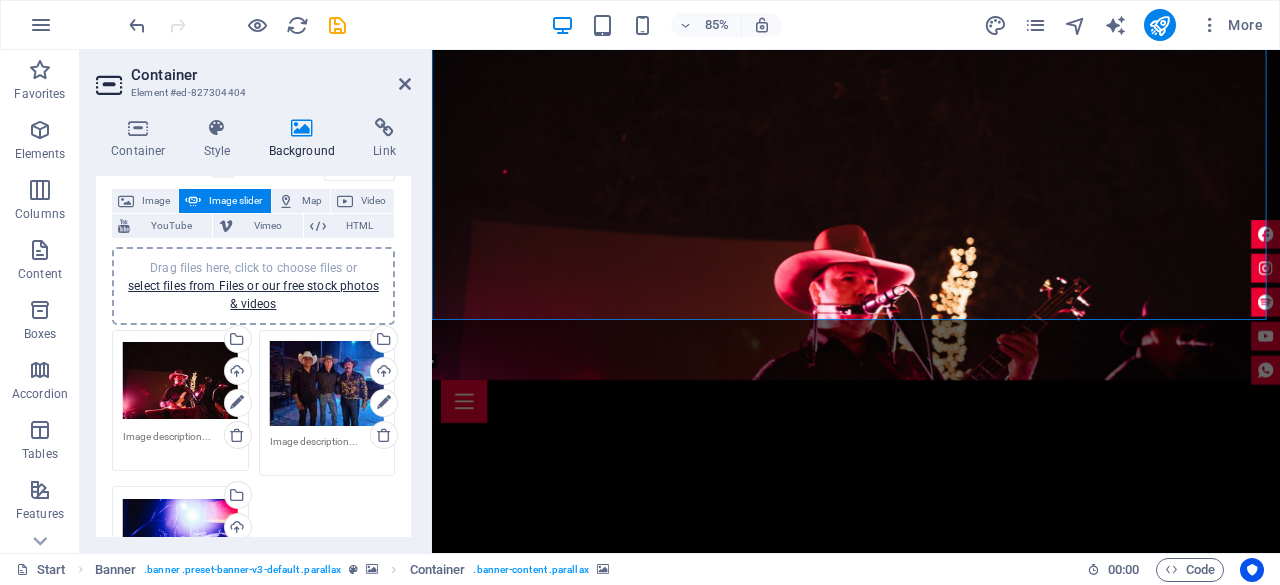 scroll, scrollTop: 100, scrollLeft: 0, axis: vertical 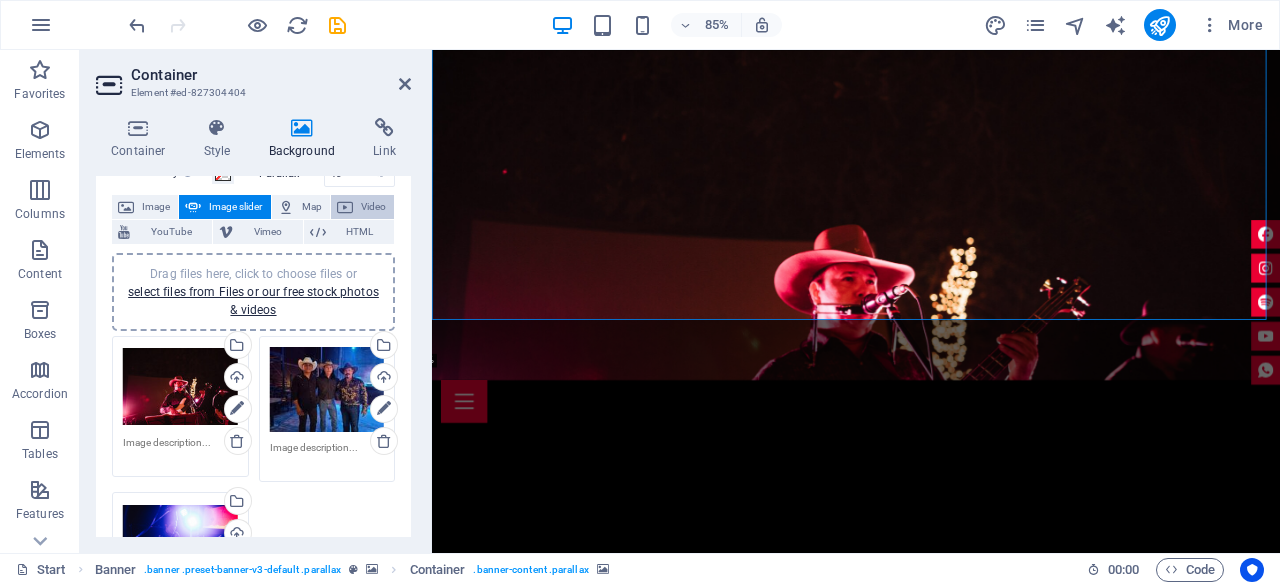 click on "Video" at bounding box center [373, 207] 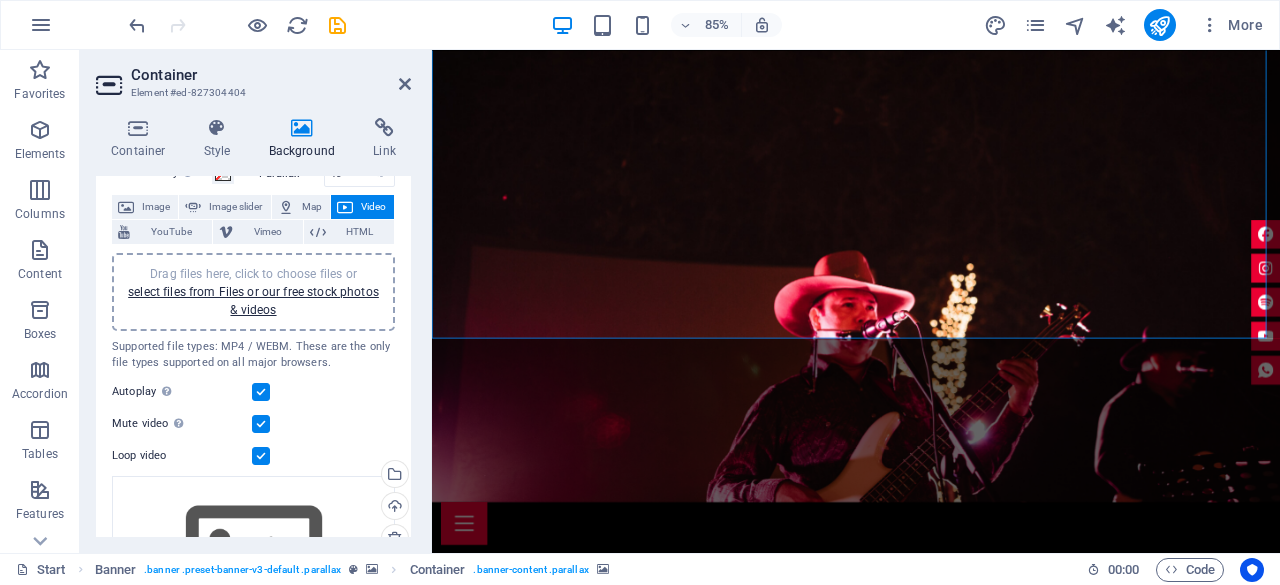 scroll, scrollTop: 1151, scrollLeft: 0, axis: vertical 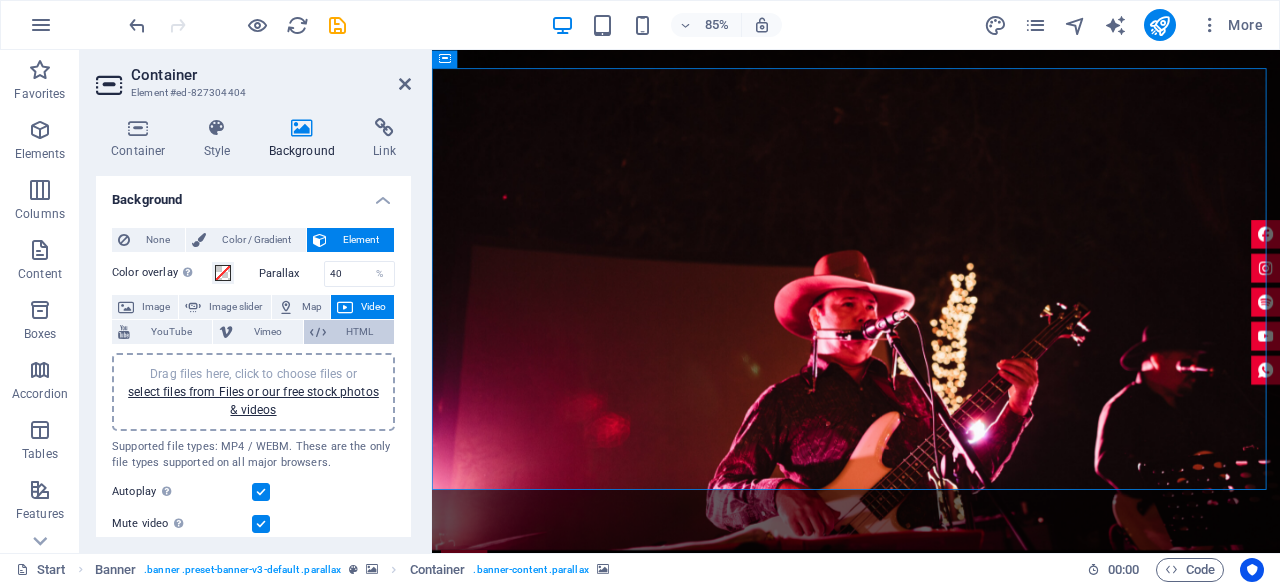 click on "HTML" at bounding box center (360, 332) 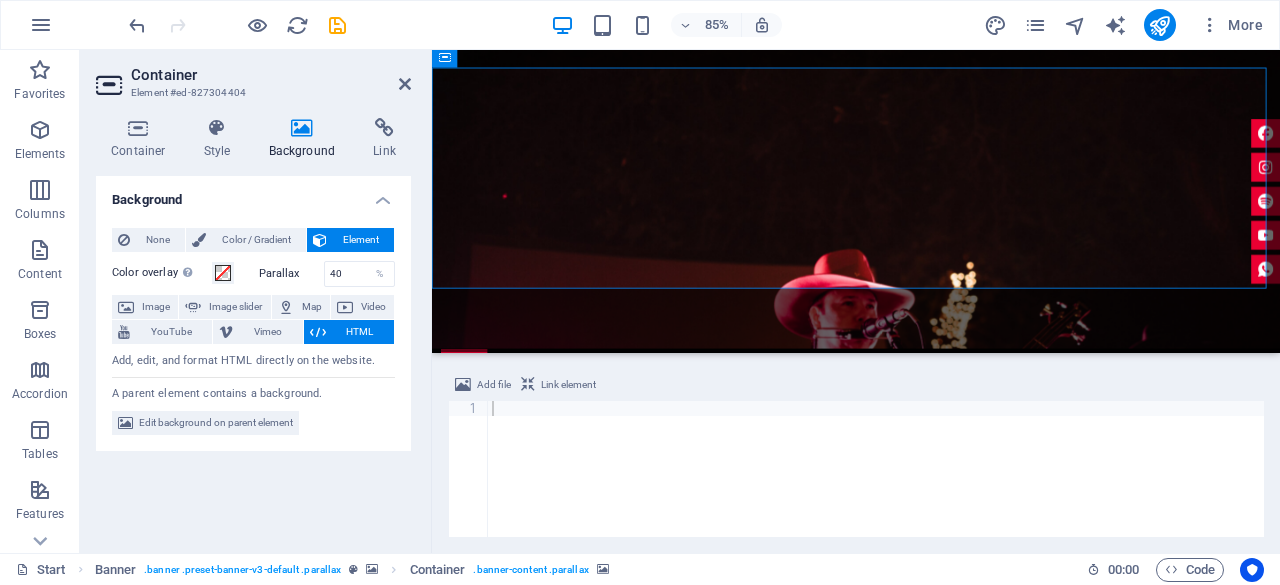 click on "Add, edit, and format HTML directly on the website." at bounding box center (253, 361) 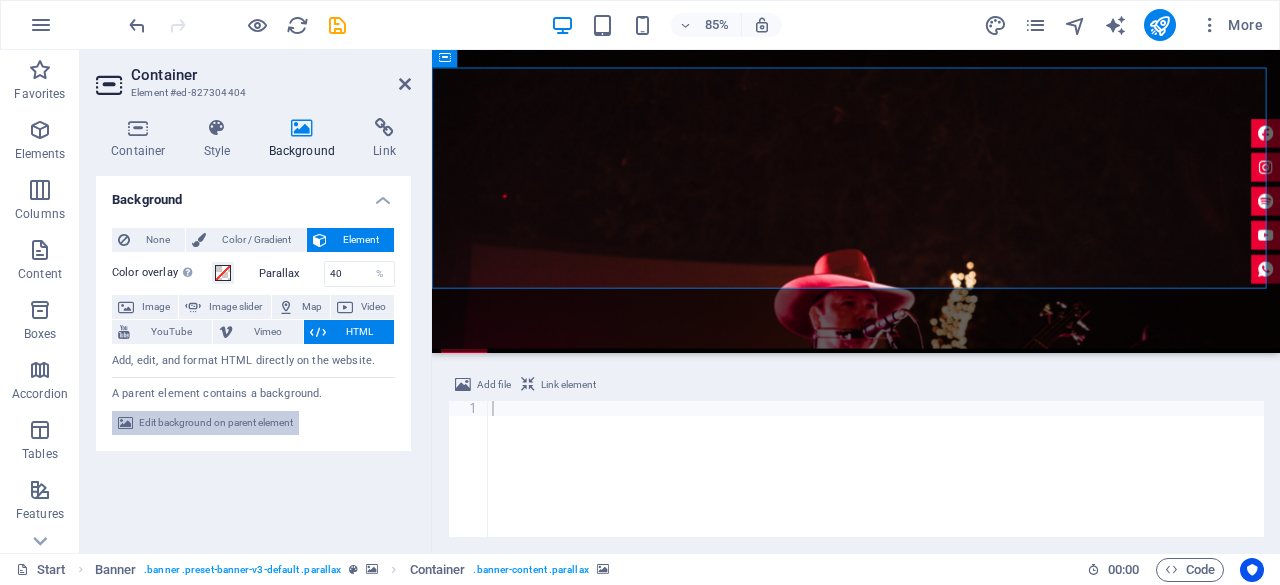click on "Edit background on parent element" at bounding box center [216, 423] 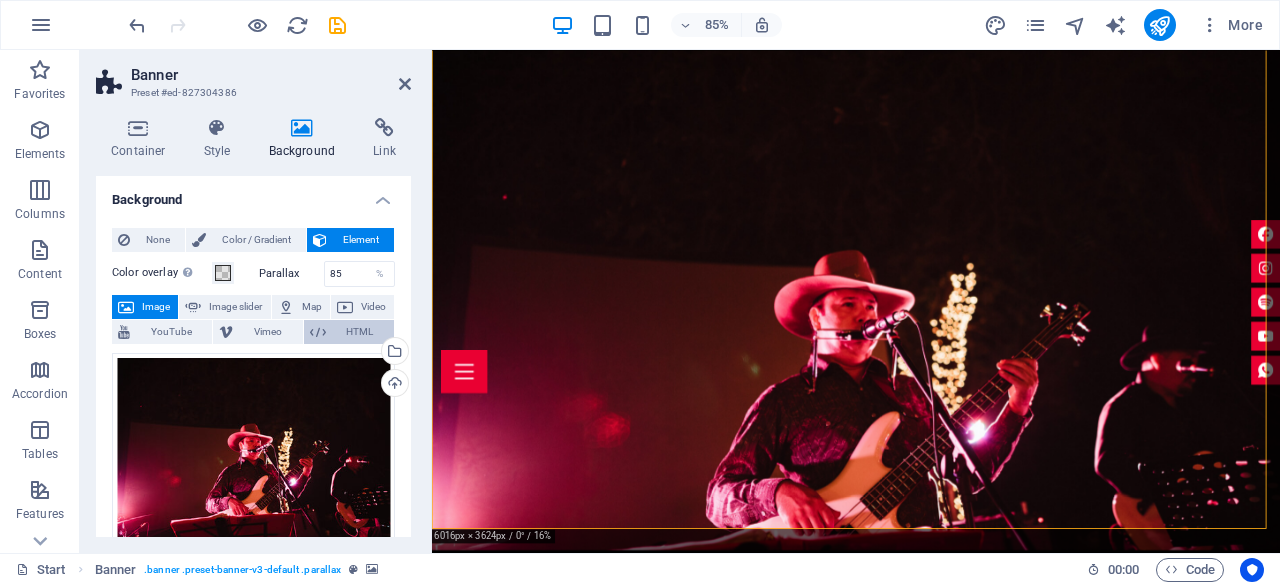 click on "HTML" at bounding box center (360, 332) 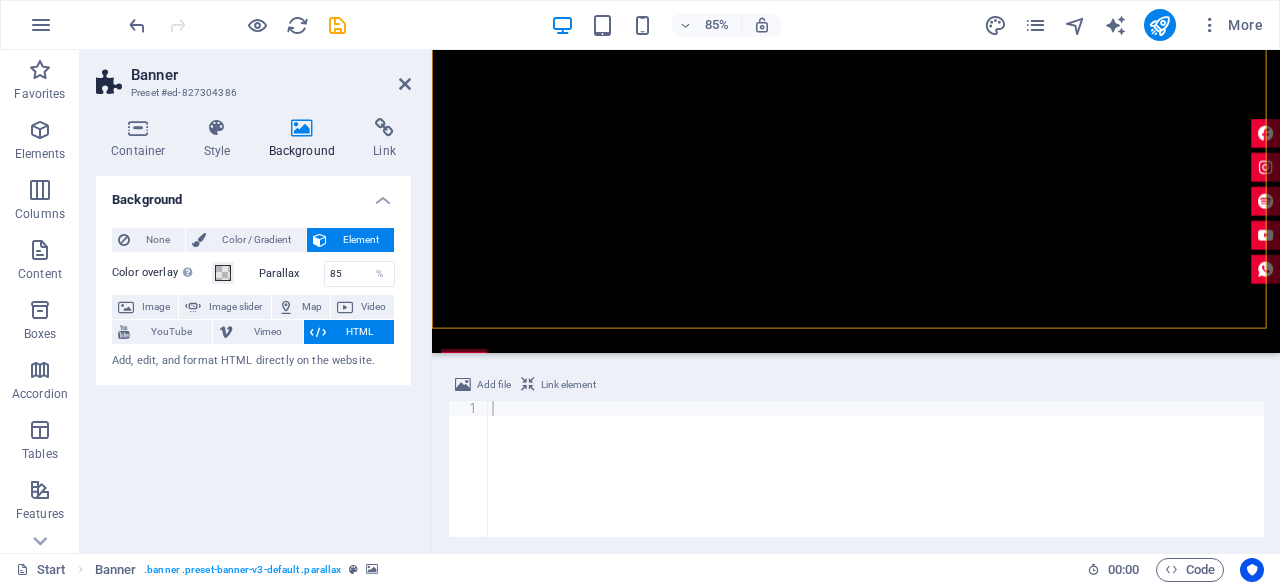 type 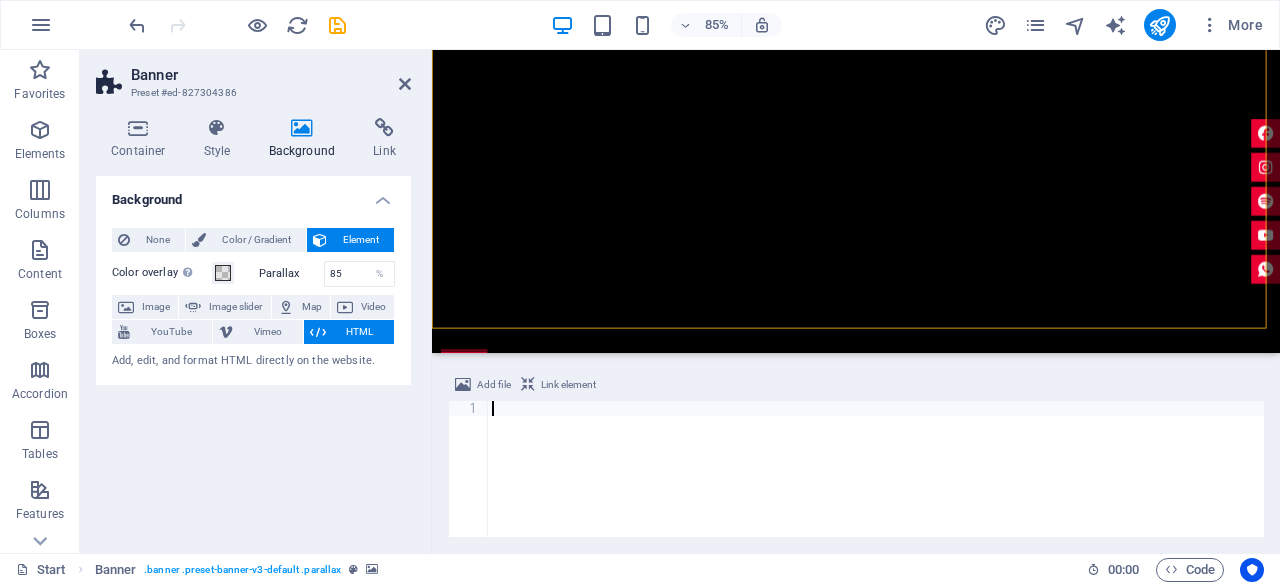 paste on "<iframe width="560" height="315" src="https://www.youtube.com/embed/f0lYK2KJObU?si=HRGbPKdVcdwprkH2" title="YouTube video player" frameborder="0" allow="accelerometer; autoplay; clipboard-write; encrypted-media; gyroscope; picture-in-picture; web-share" referrerpolicy="strict-origin-when-cross-origin" allowfullscreen></iframe>" 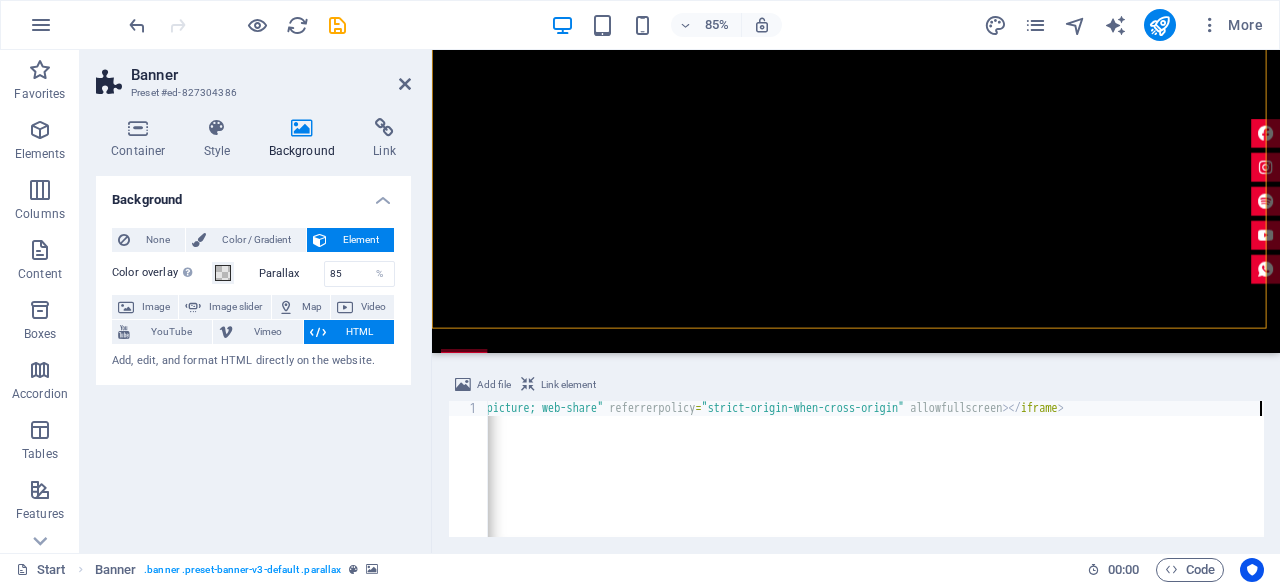 scroll, scrollTop: 0, scrollLeft: 1442, axis: horizontal 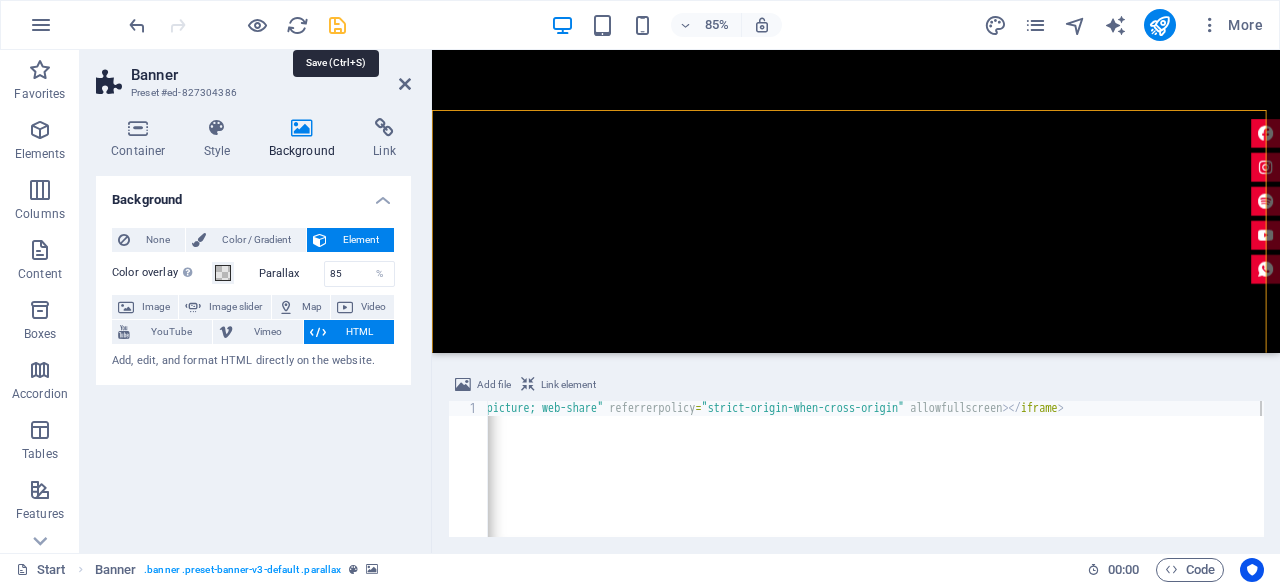 click at bounding box center (337, 25) 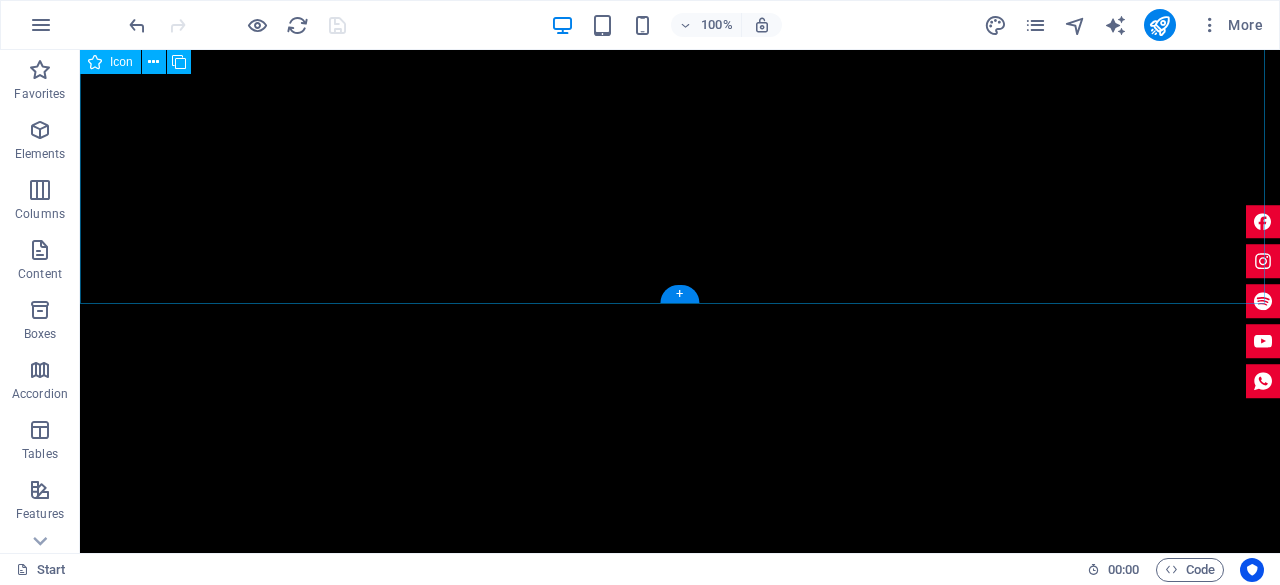 scroll, scrollTop: 1300, scrollLeft: 0, axis: vertical 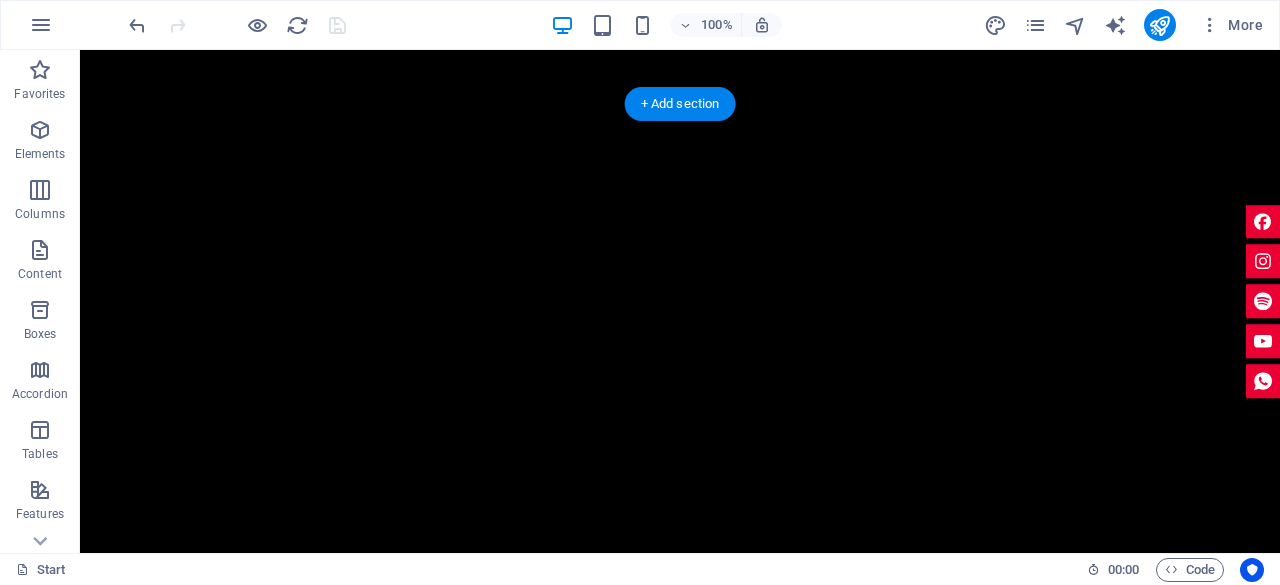 click at bounding box center (680, 862) 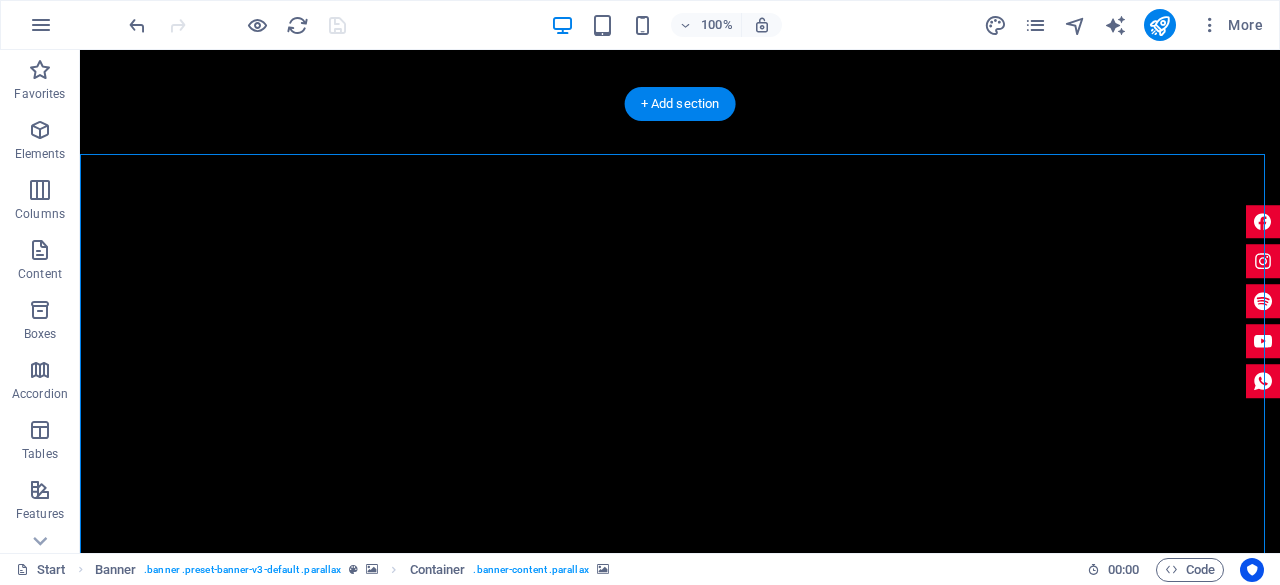 click at bounding box center [680, 862] 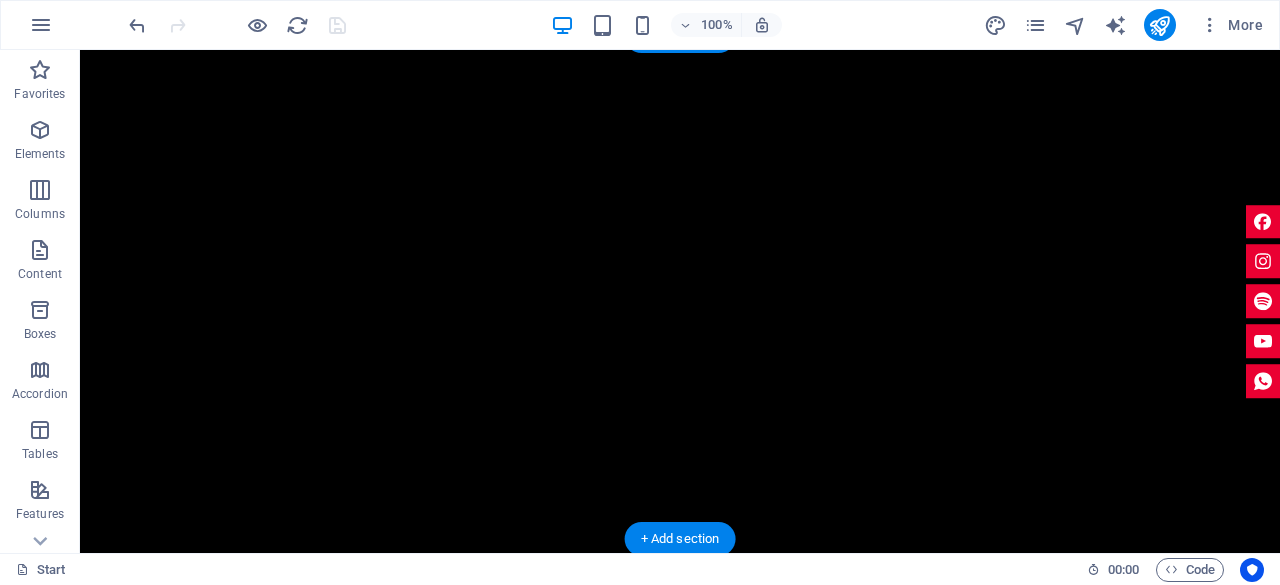 scroll, scrollTop: 1200, scrollLeft: 0, axis: vertical 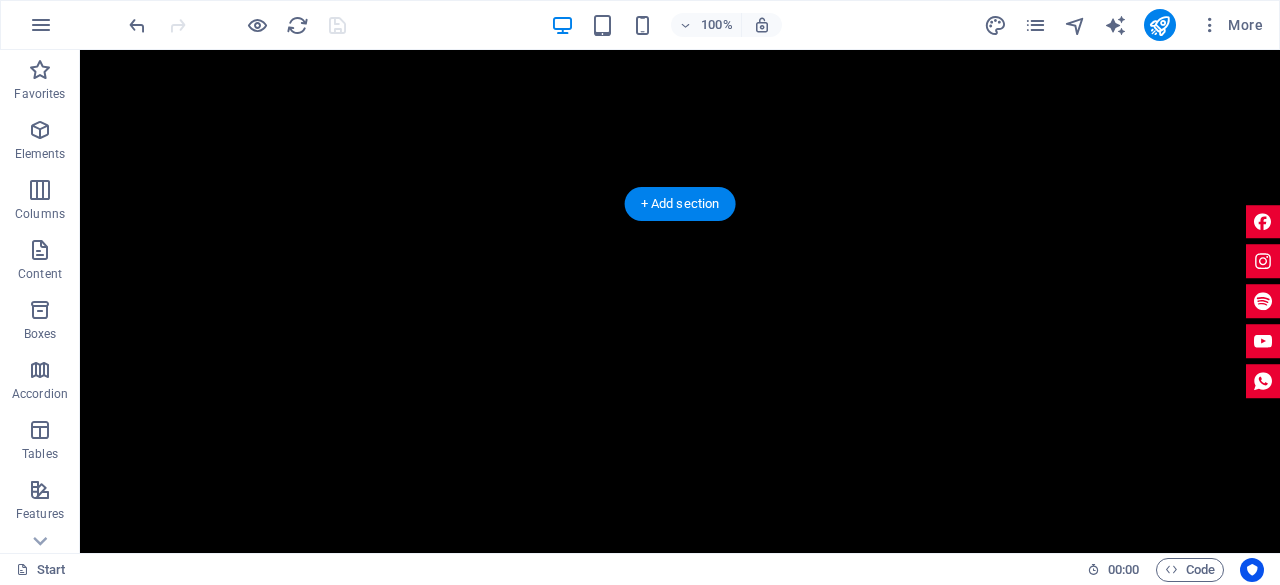 drag, startPoint x: 292, startPoint y: 269, endPoint x: 303, endPoint y: 273, distance: 11.7046995 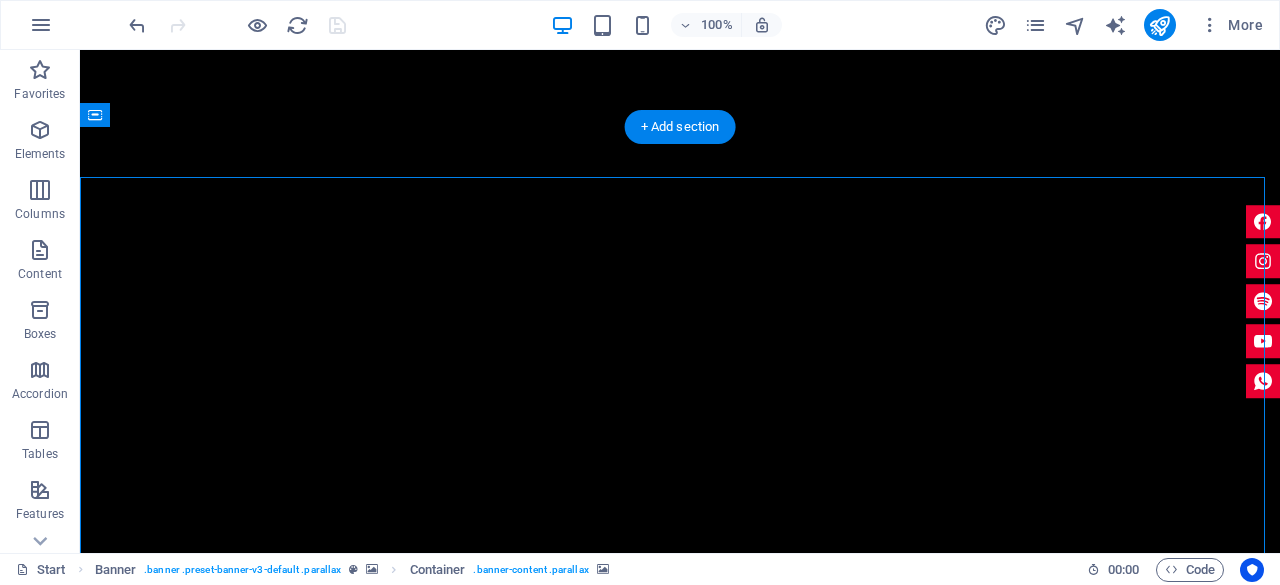 scroll, scrollTop: 1300, scrollLeft: 0, axis: vertical 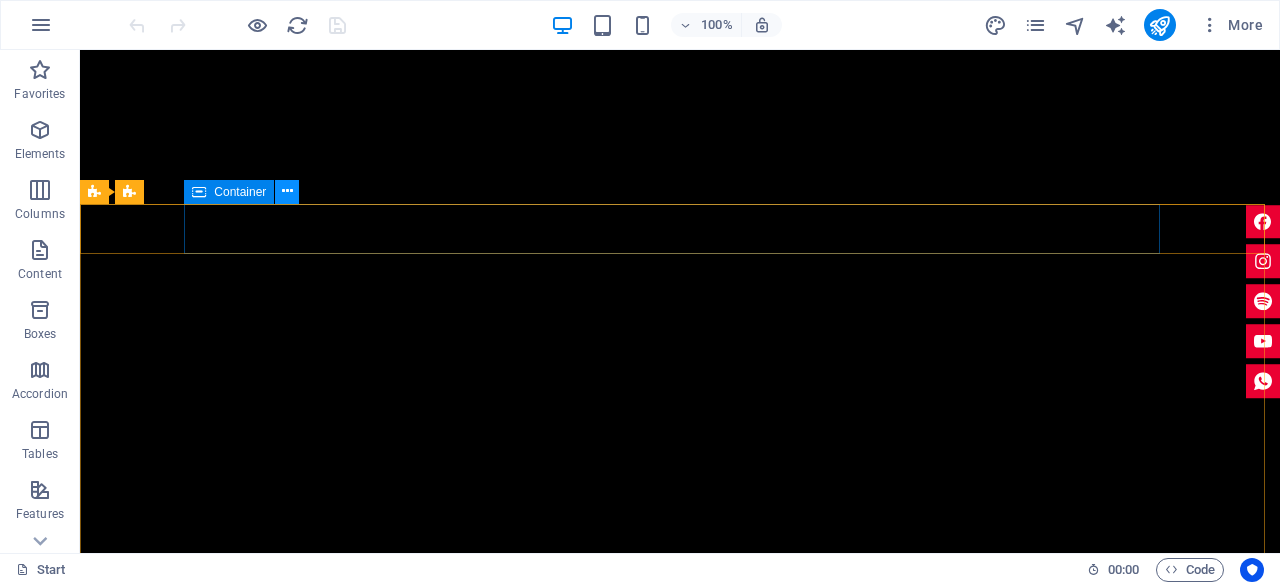 click at bounding box center (287, 191) 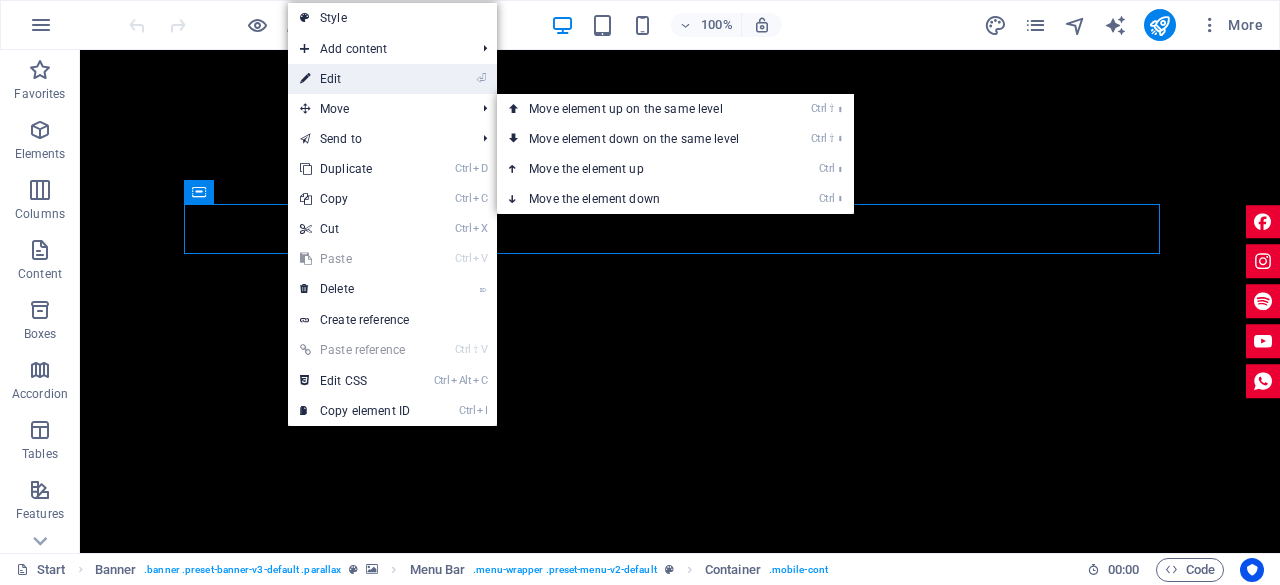 click on "⏎  Edit" at bounding box center (355, 79) 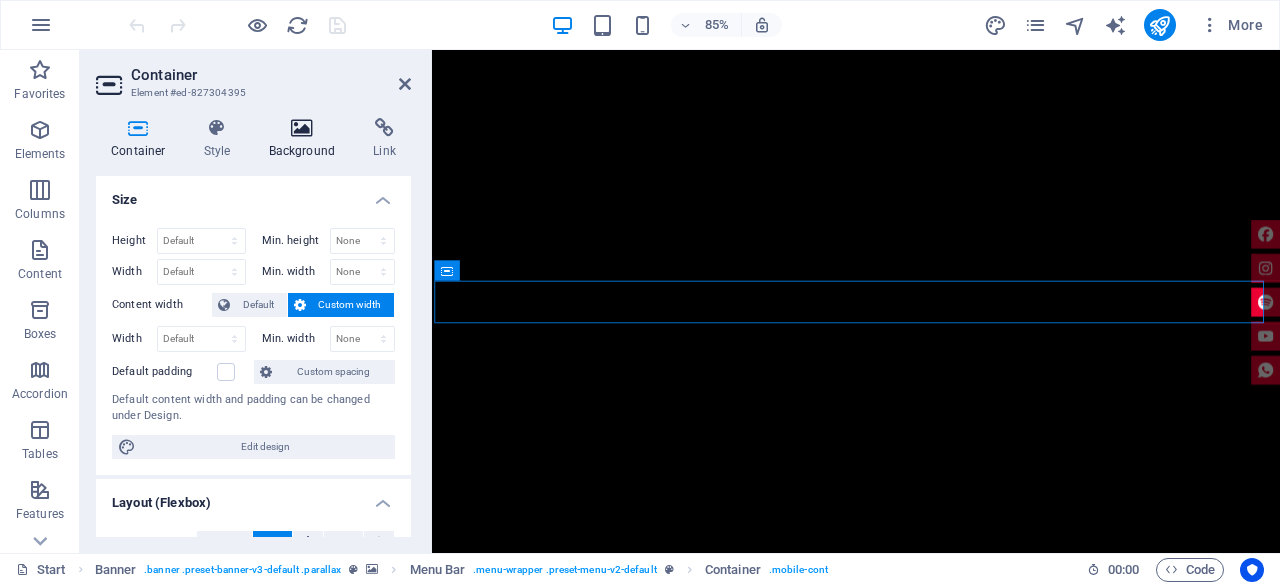 click at bounding box center [302, 128] 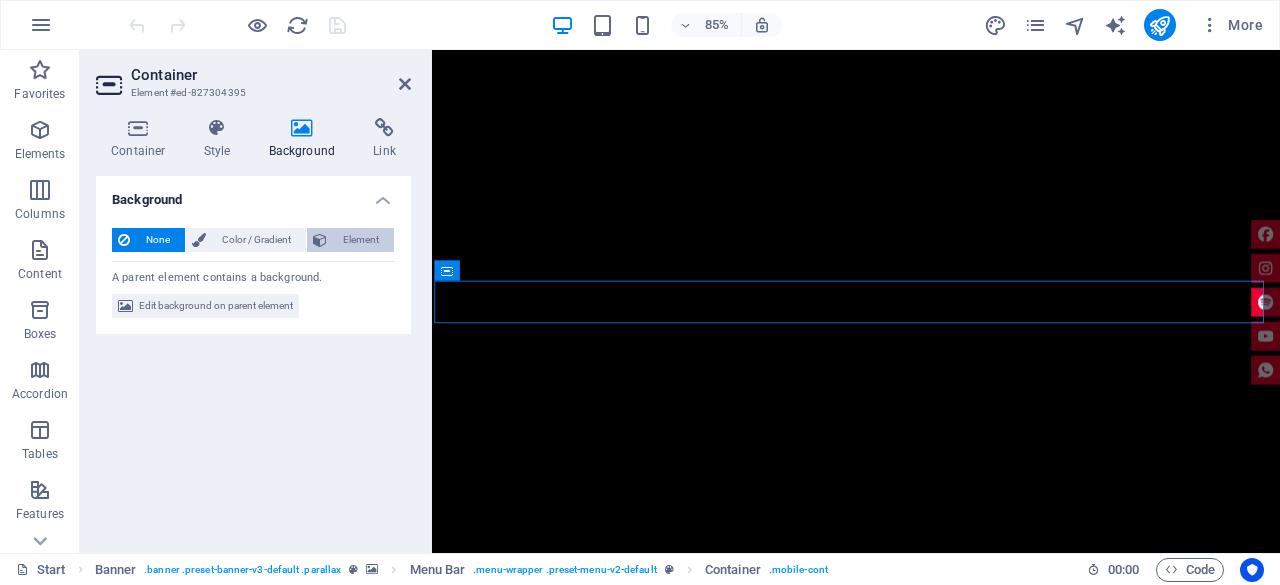 click on "Element" at bounding box center (360, 240) 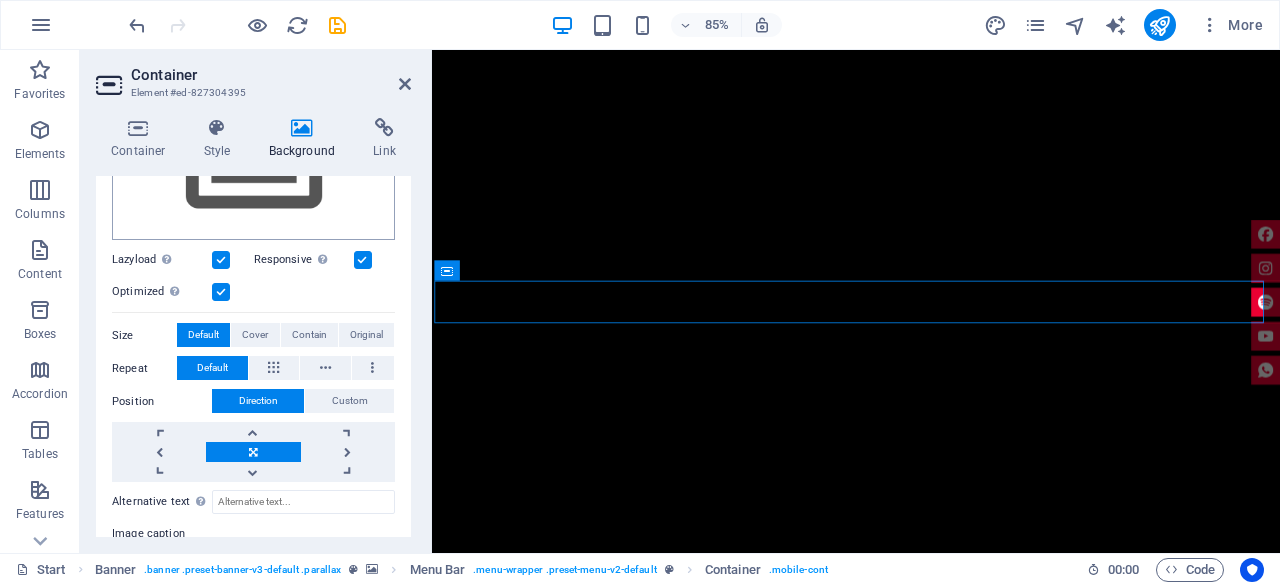 scroll, scrollTop: 74, scrollLeft: 0, axis: vertical 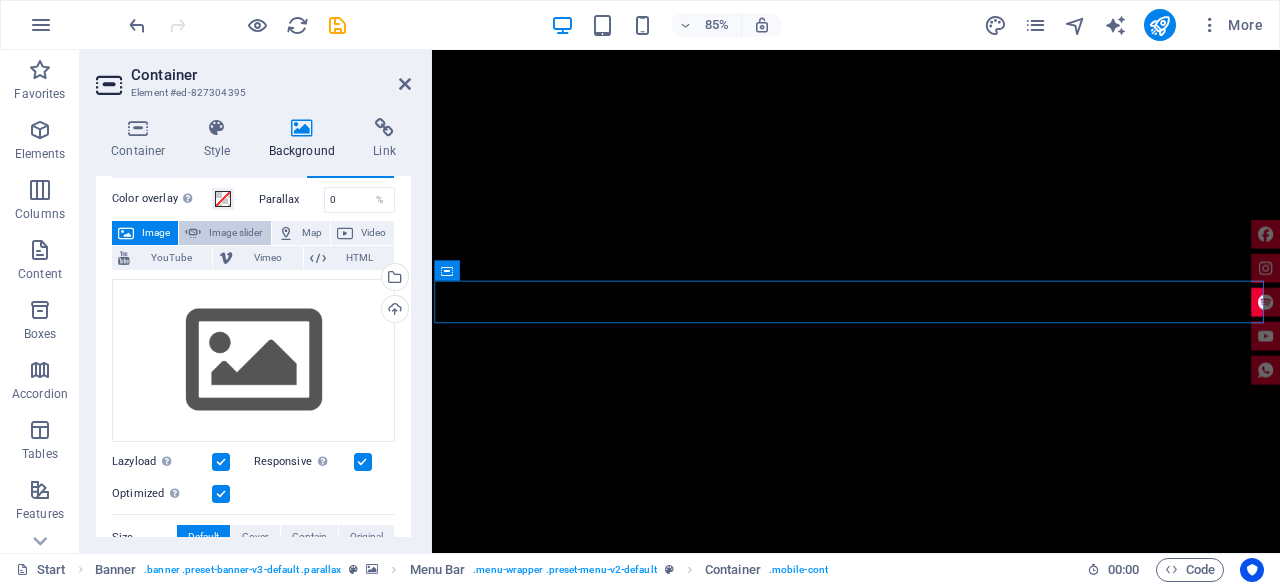 click on "Image slider" at bounding box center (235, 233) 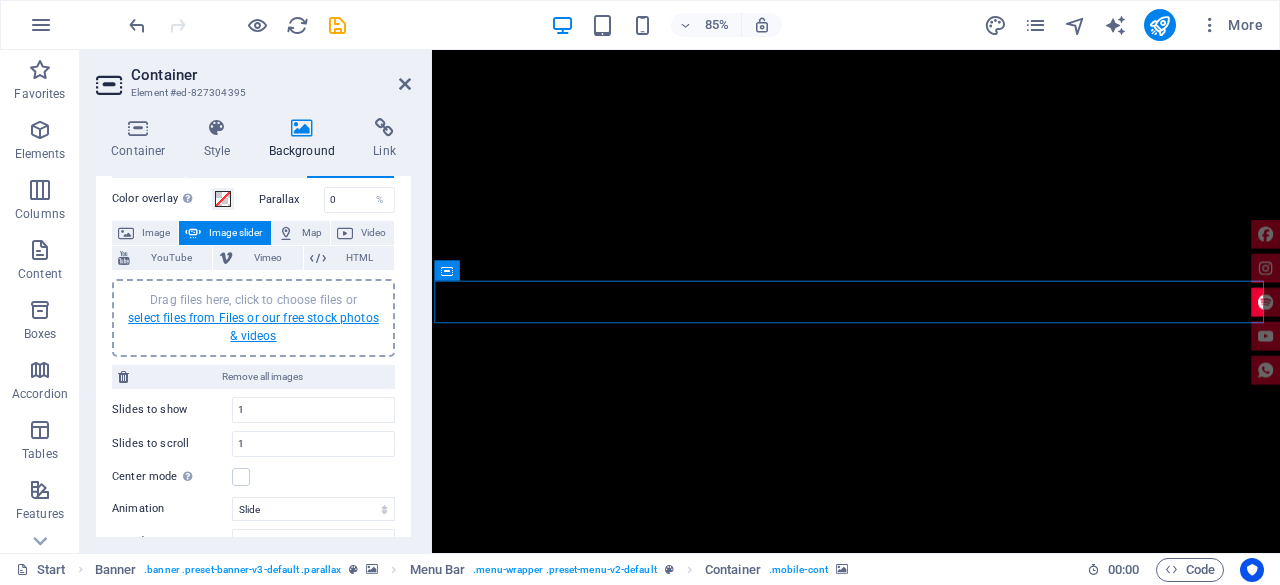 click on "select files from Files or our free stock photos & videos" at bounding box center [253, 327] 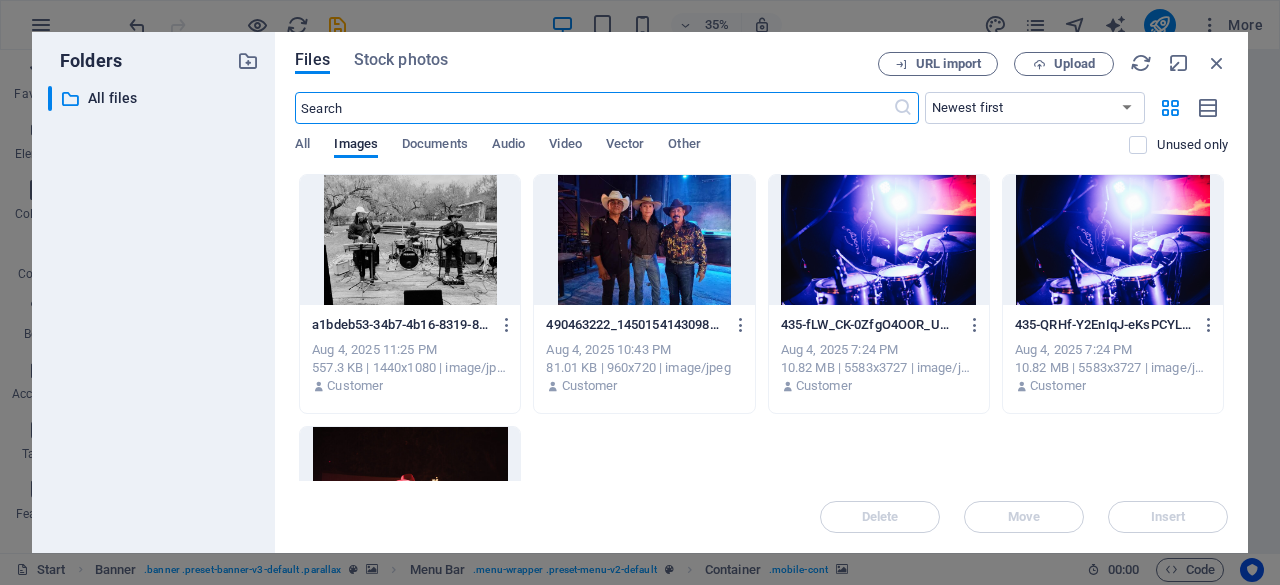 click at bounding box center [410, 492] 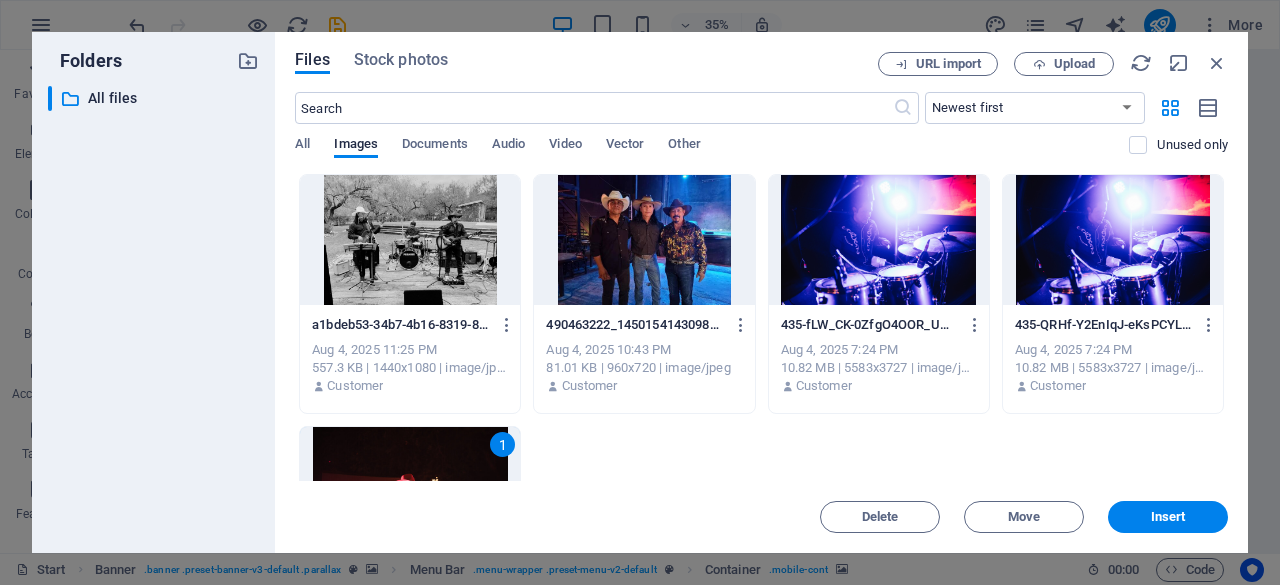 click at bounding box center (644, 240) 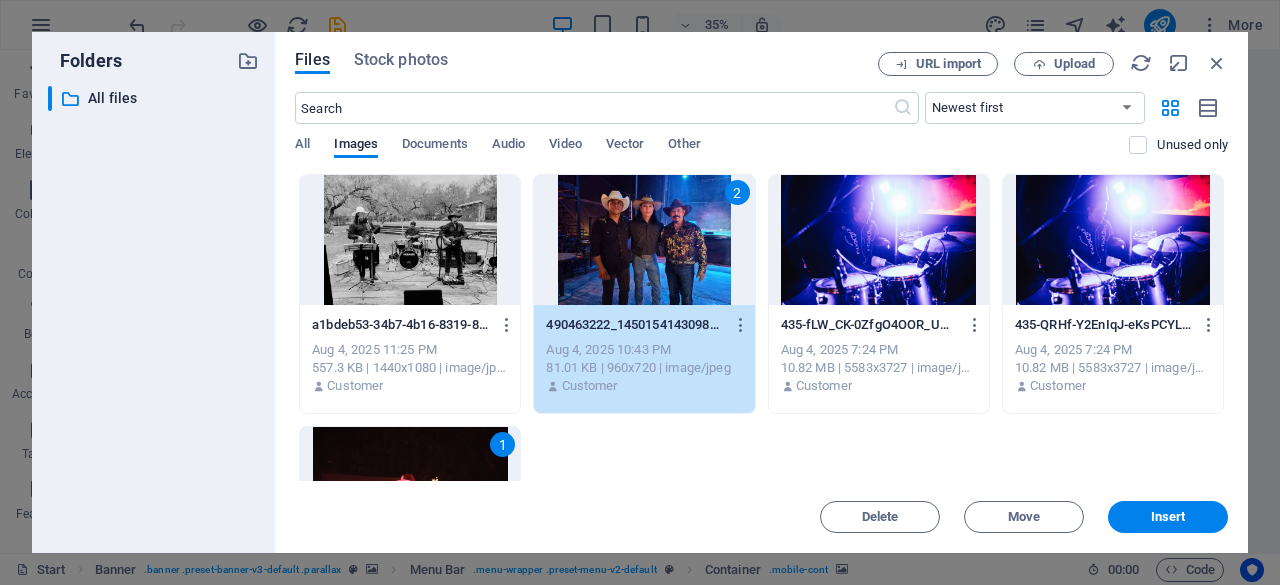 click at bounding box center (879, 240) 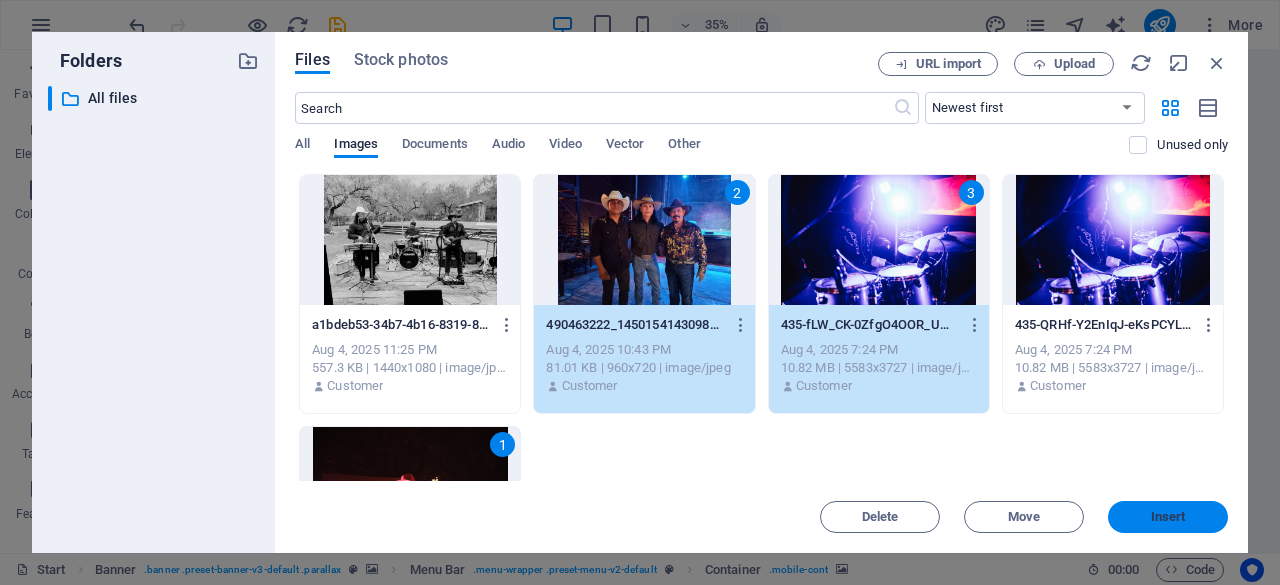 click on "Insert" at bounding box center (1168, 517) 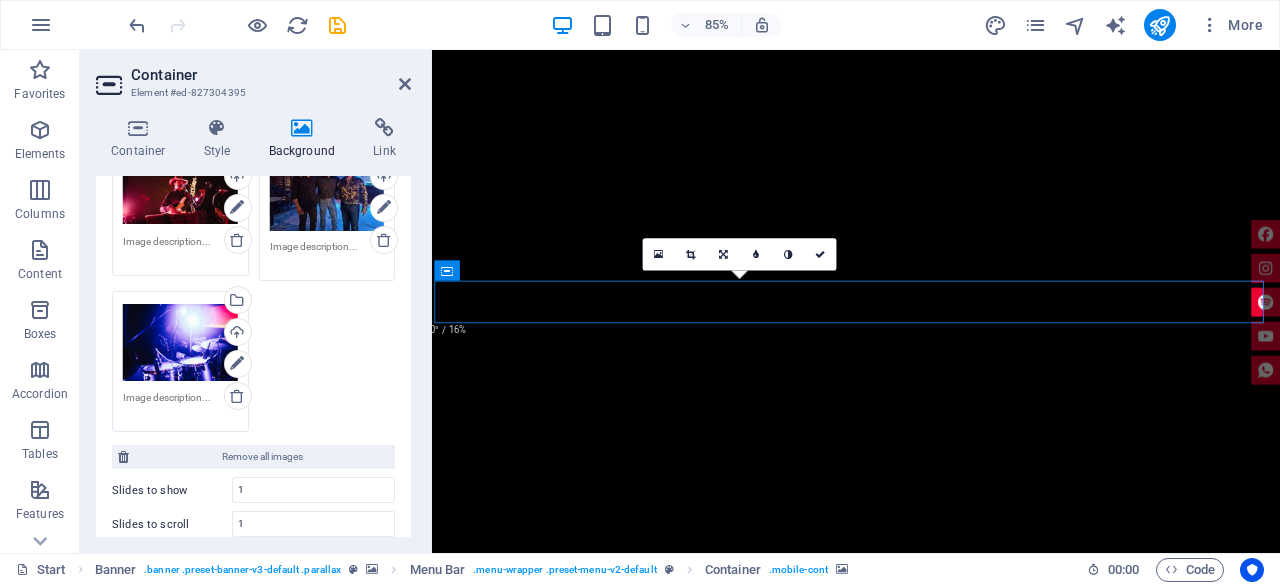 scroll, scrollTop: 1, scrollLeft: 0, axis: vertical 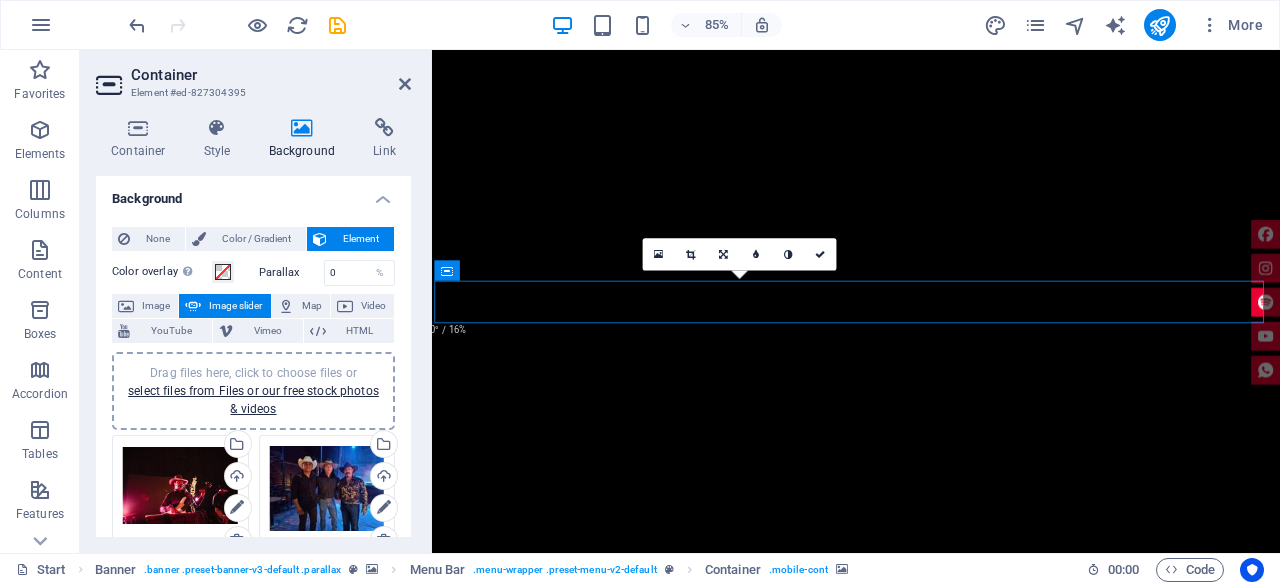 click on "Parallax" at bounding box center [291, 272] 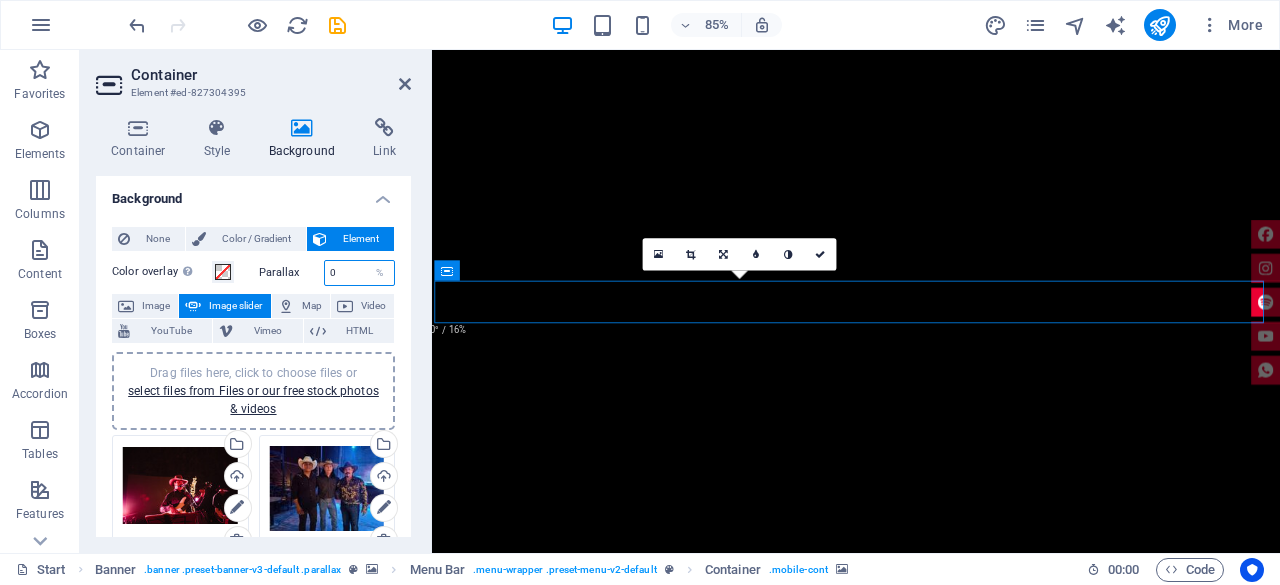 drag, startPoint x: 347, startPoint y: 270, endPoint x: 306, endPoint y: 270, distance: 41 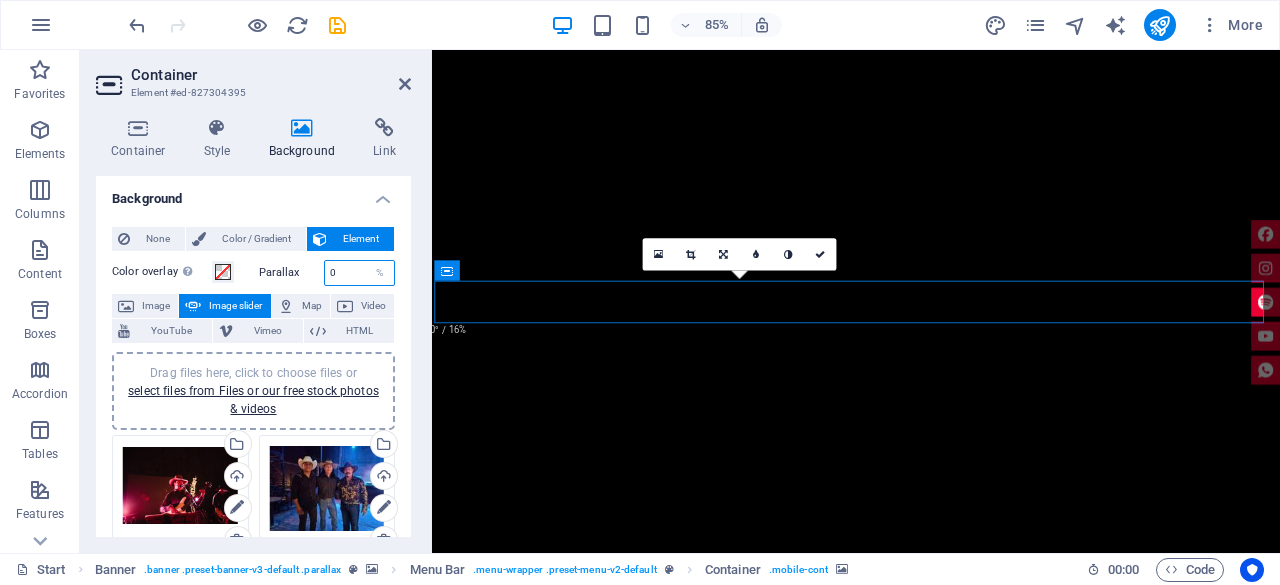 click on "Parallax 0 %" at bounding box center [327, 273] 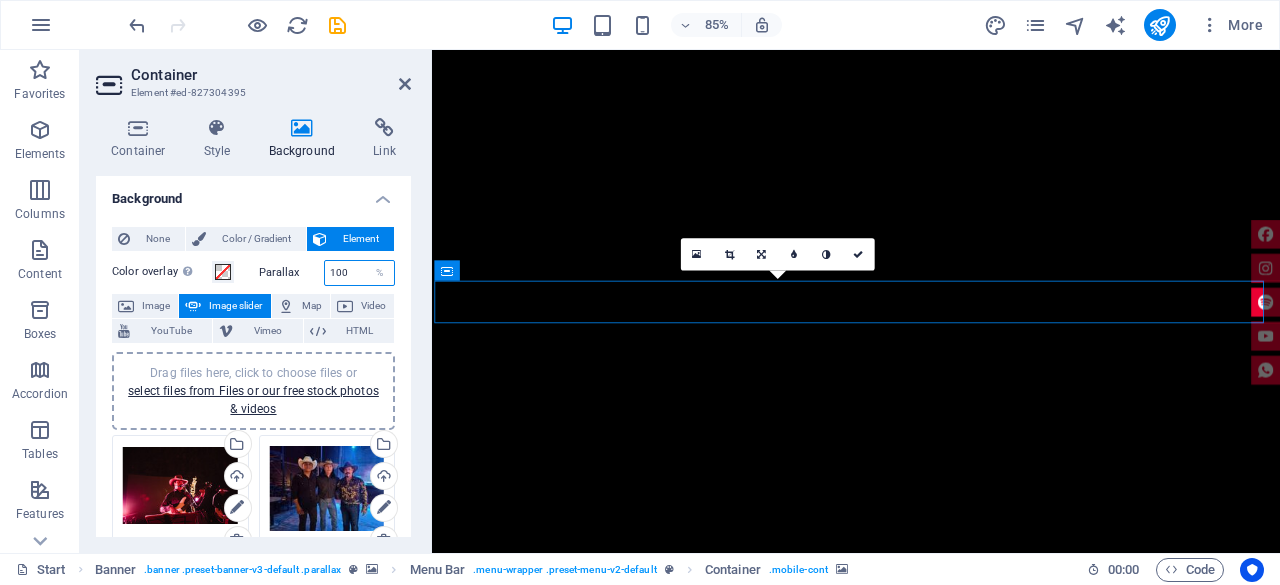 drag, startPoint x: 358, startPoint y: 271, endPoint x: 318, endPoint y: 271, distance: 40 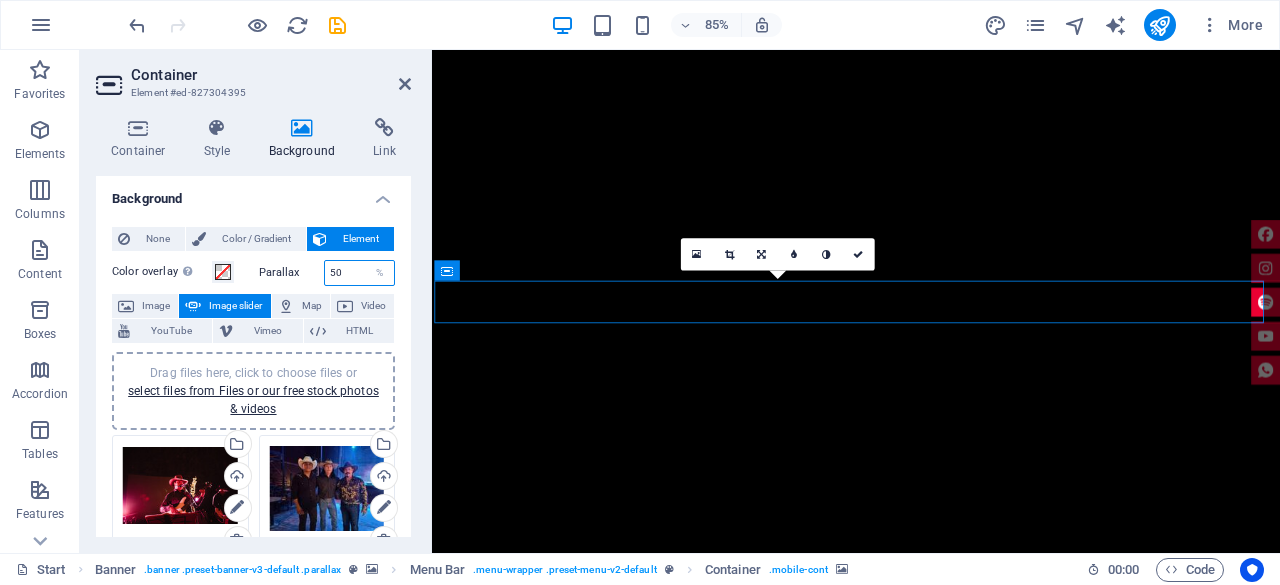 type on "50" 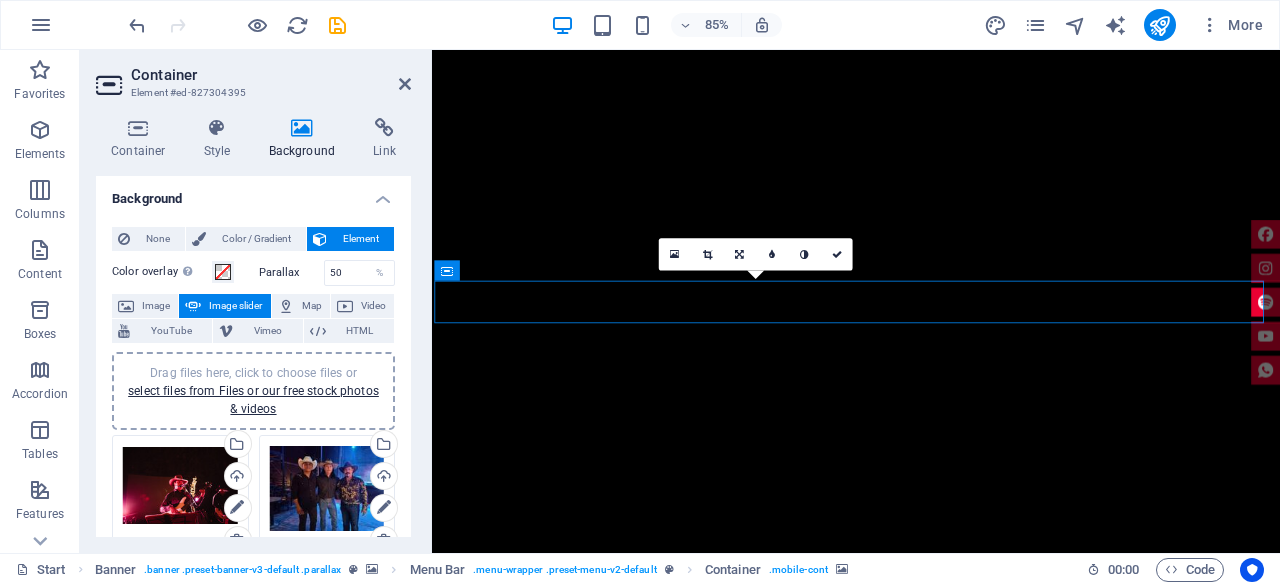 click on "Background" at bounding box center (253, 193) 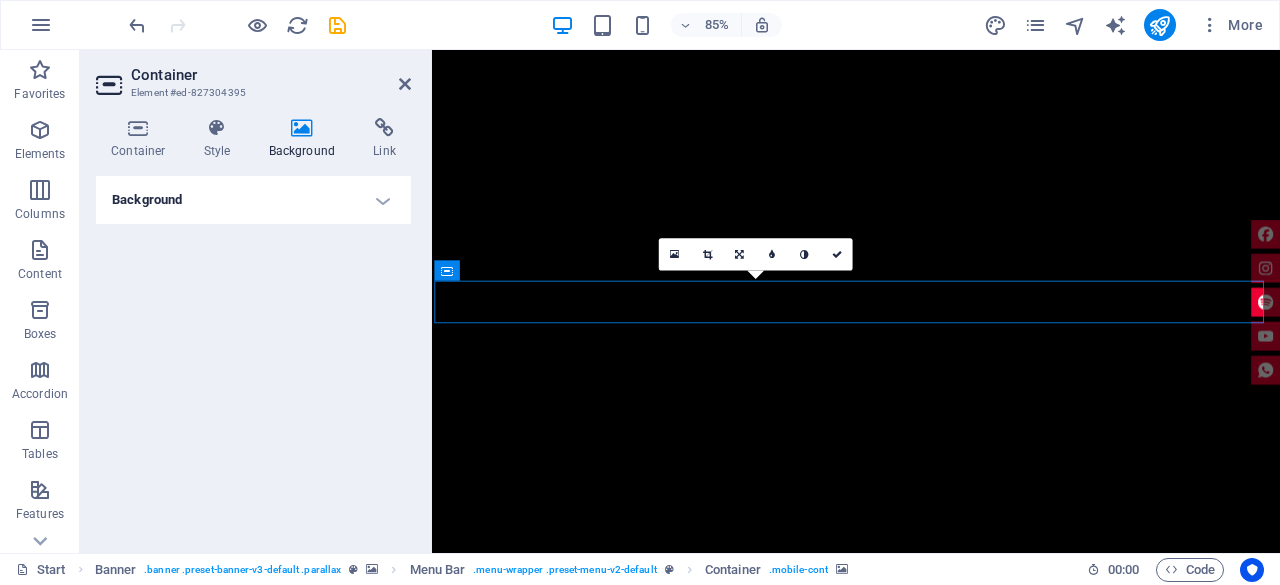 click on "Background" at bounding box center (253, 200) 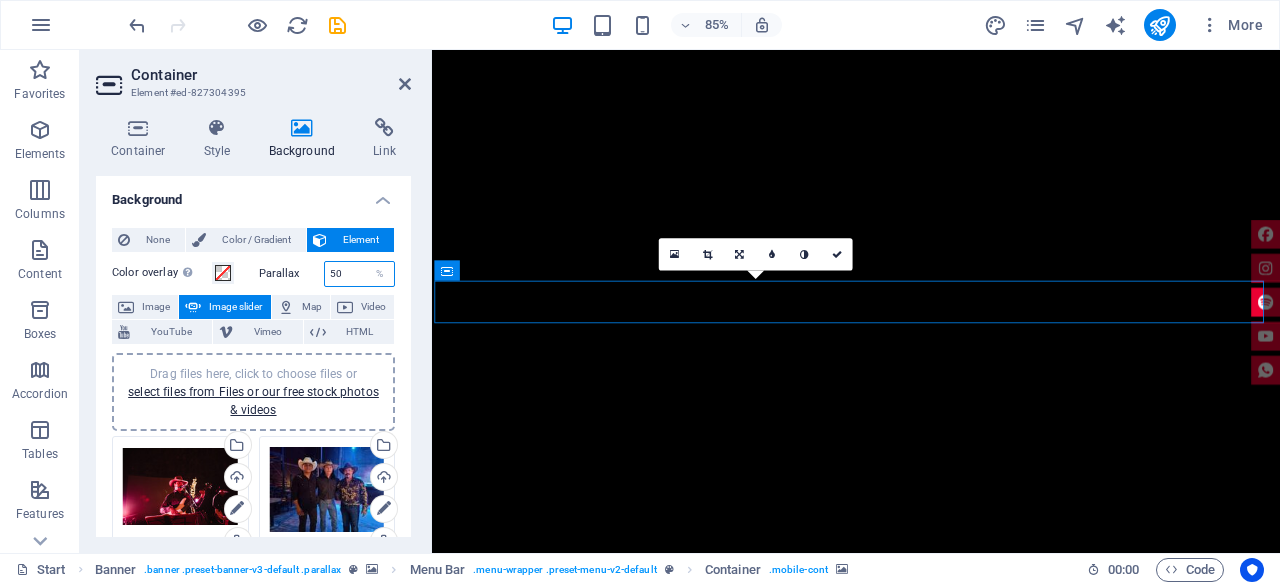 drag, startPoint x: 351, startPoint y: 271, endPoint x: 321, endPoint y: 271, distance: 30 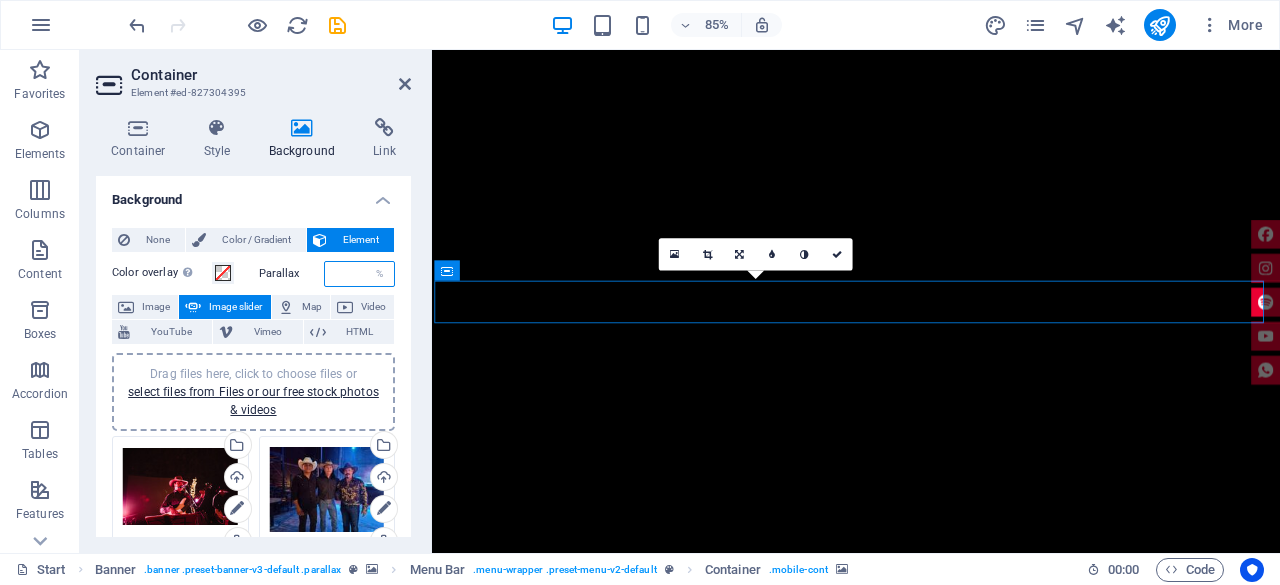 type 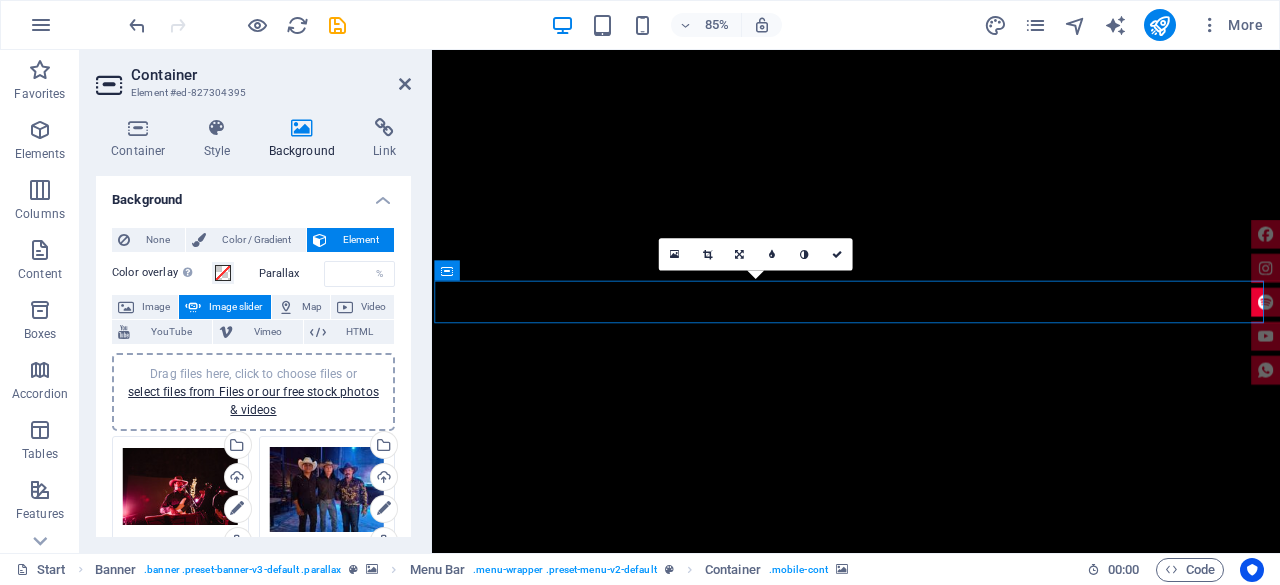 click on "Background" at bounding box center (253, 194) 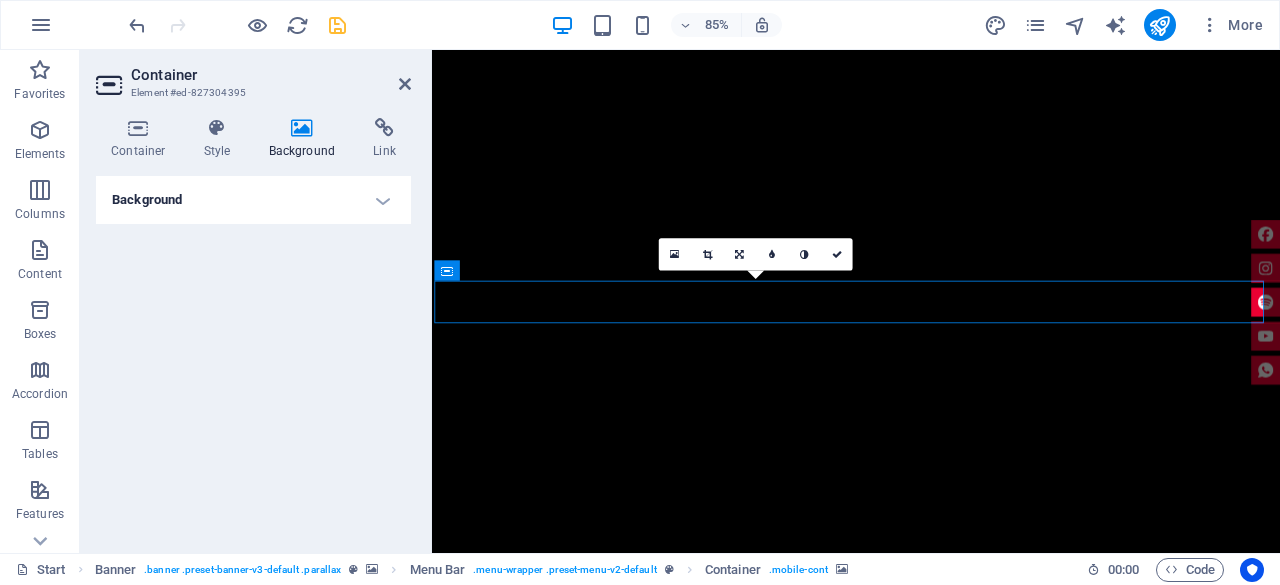 click at bounding box center (337, 25) 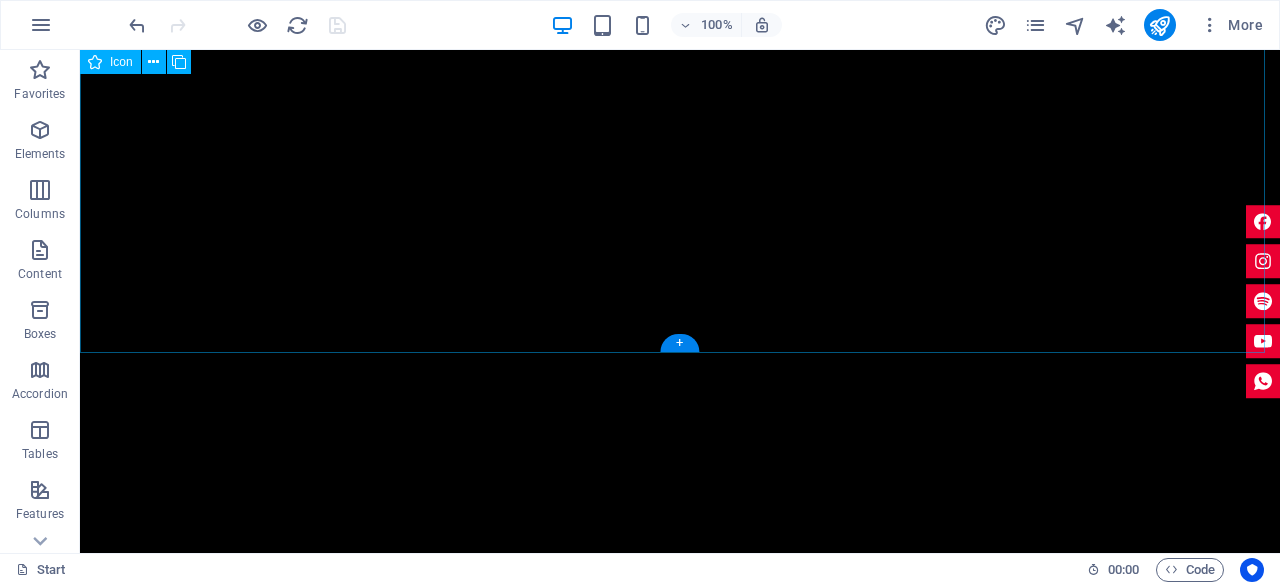 scroll, scrollTop: 1251, scrollLeft: 0, axis: vertical 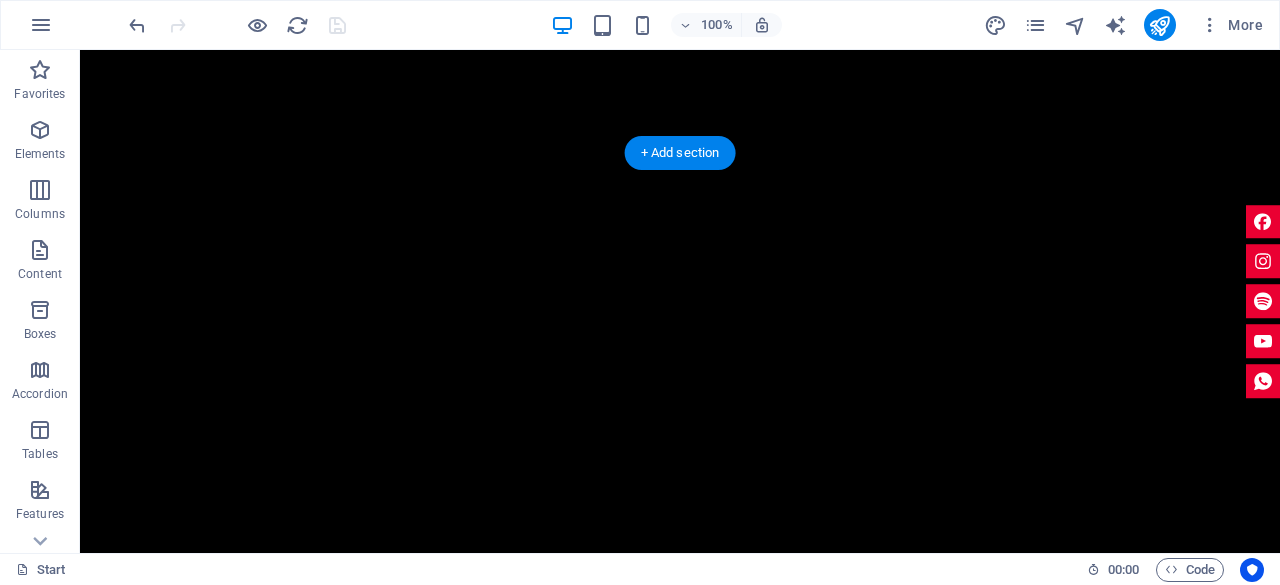 click at bounding box center [-296, 629] 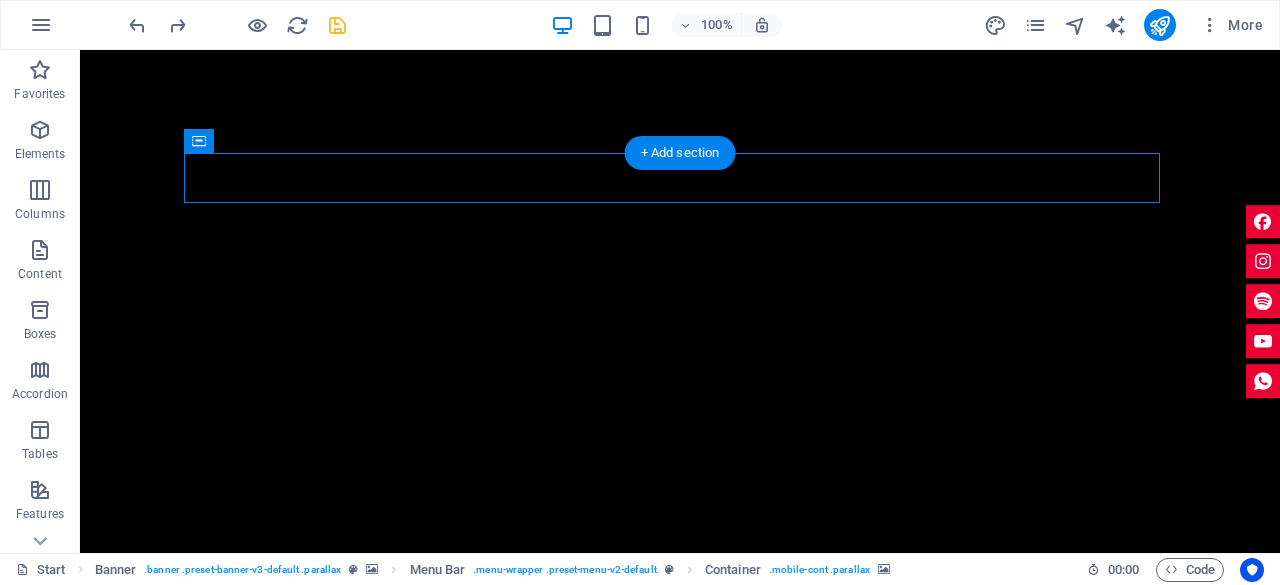 click at bounding box center [680, 942] 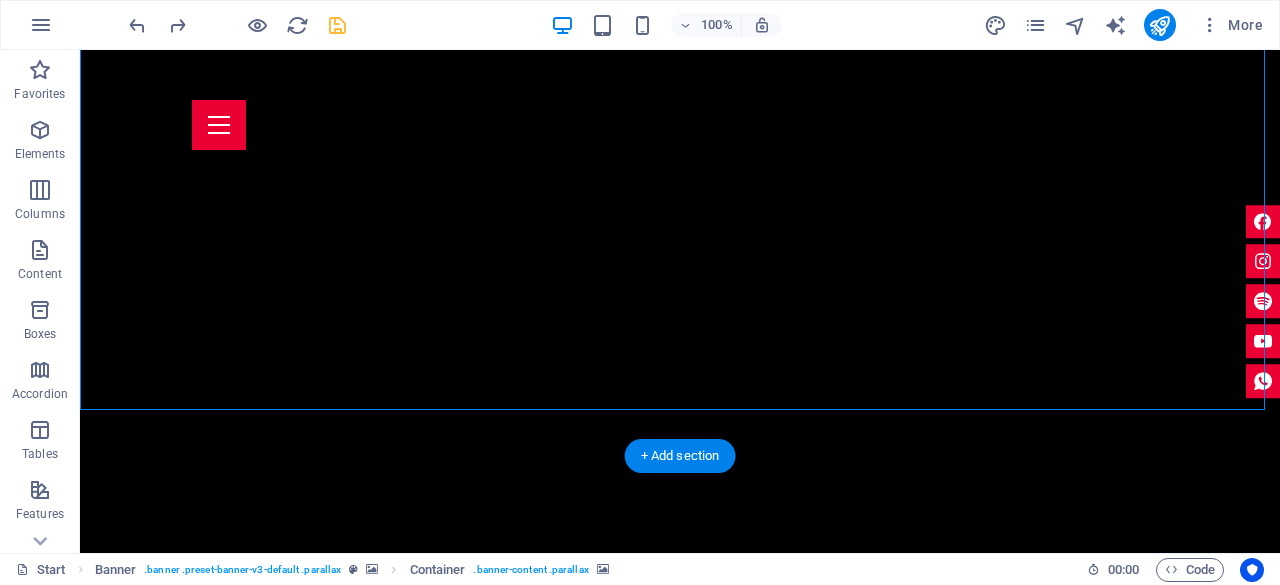 scroll, scrollTop: 1351, scrollLeft: 0, axis: vertical 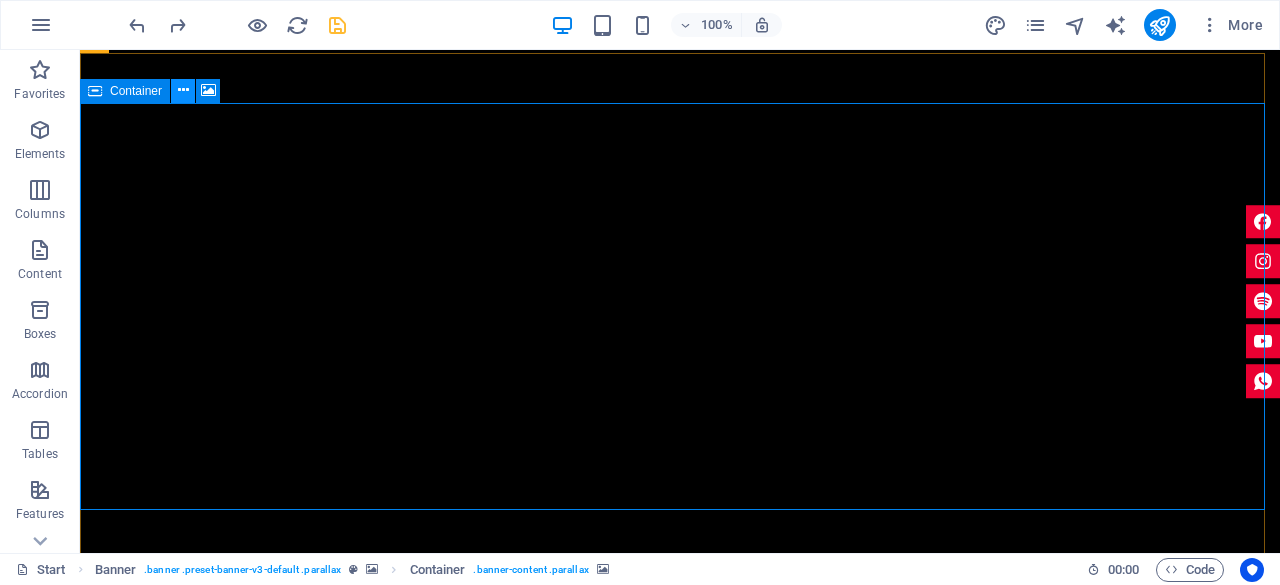 click at bounding box center (183, 90) 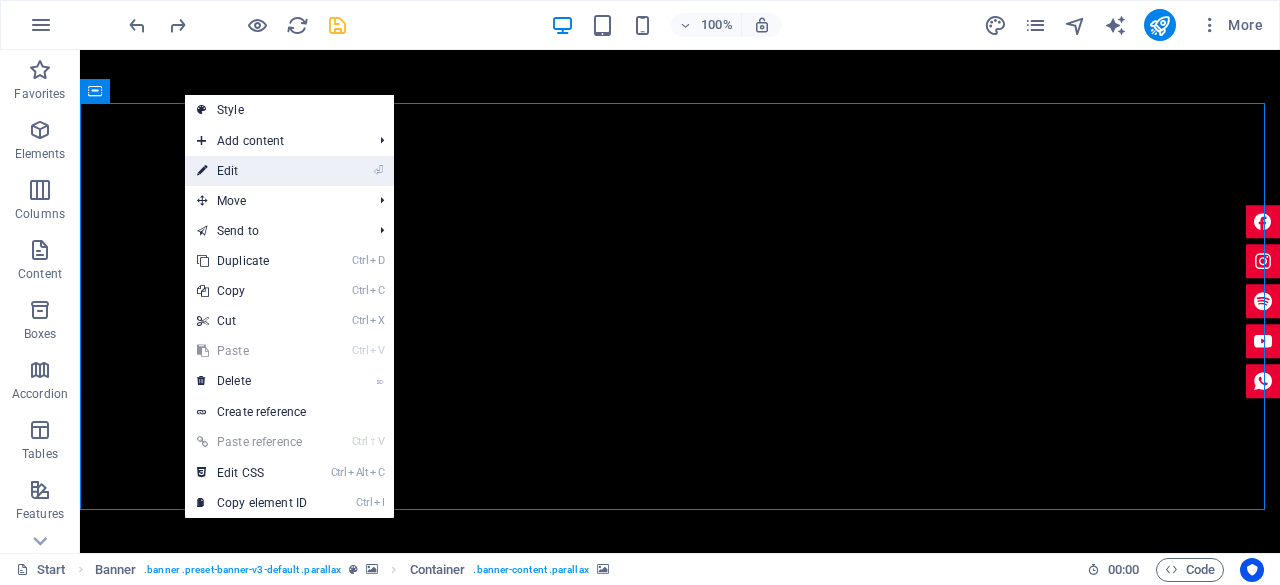 click on "⏎  Edit" at bounding box center [252, 171] 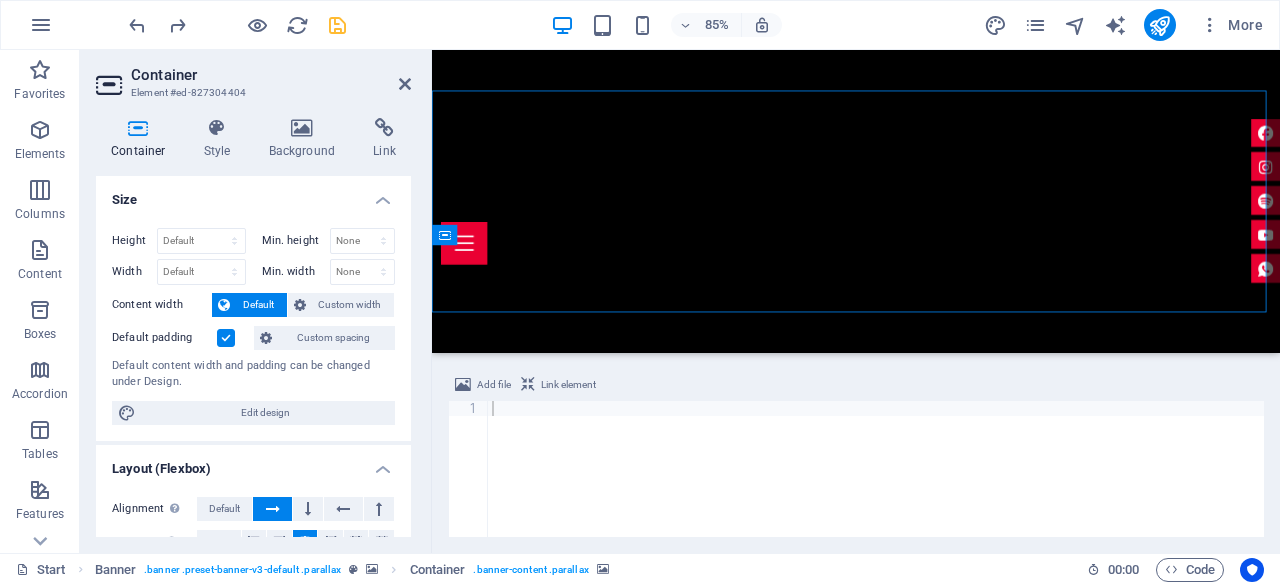 scroll, scrollTop: 1124, scrollLeft: 0, axis: vertical 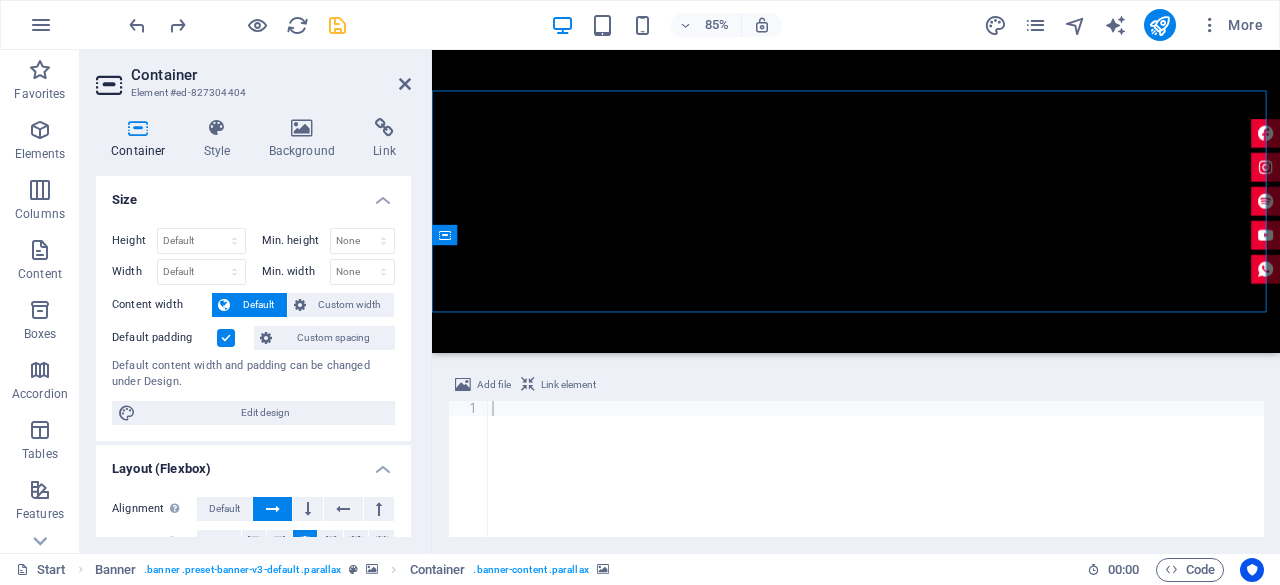click on "Container Style Background Link Size Height Default px rem % vh vw Min. height None px rem % vh vw Width Default px rem % em vh vw Min. width None px rem % vh vw Content width Default Custom width Width Default px rem % em vh vw Min. width None px rem % vh vw Default padding Custom spacing Default content width and padding can be changed under Design. Edit design Layout (Flexbox) Alignment Determines the flex direction. Default Main axis Determine how elements should behave along the main axis inside this container (justify content). Default Side axis Control the vertical direction of the element inside of the container (align items). Default Wrap Default On Off Fill Controls the distances and direction of elements on the y-axis across several lines (align content). Default Accessibility ARIA helps assistive technologies (like screen readers) to understand the role, state, and behavior of web elements Role The ARIA role defines the purpose of an element.  None Alert Article Banner Comment Fan" at bounding box center (253, 327) 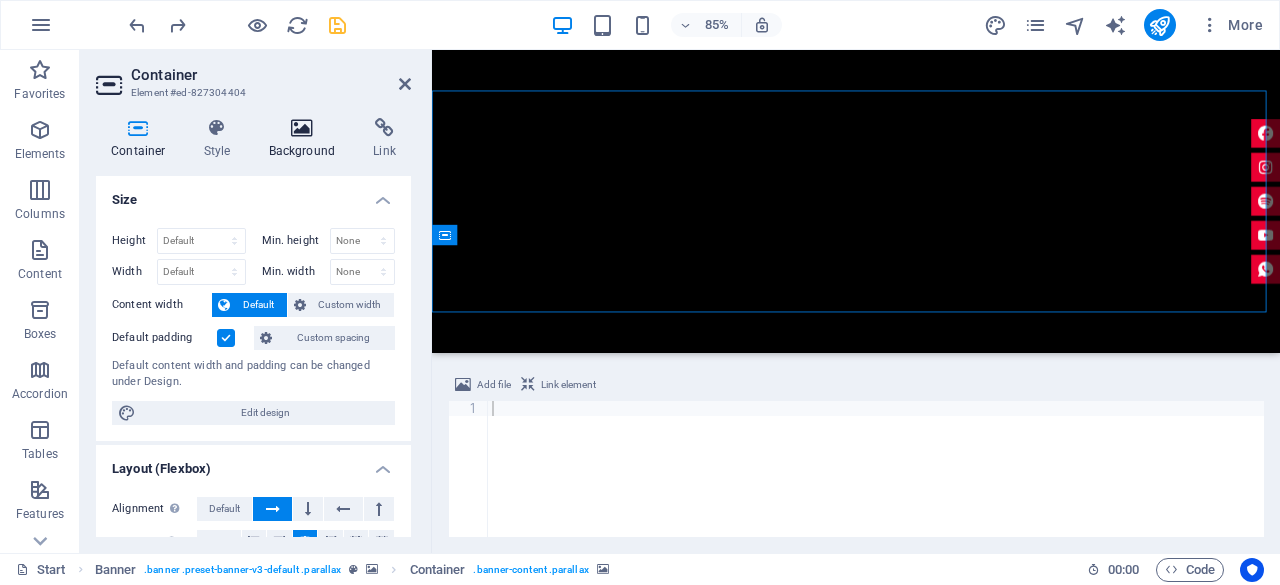 click on "Background" at bounding box center (306, 139) 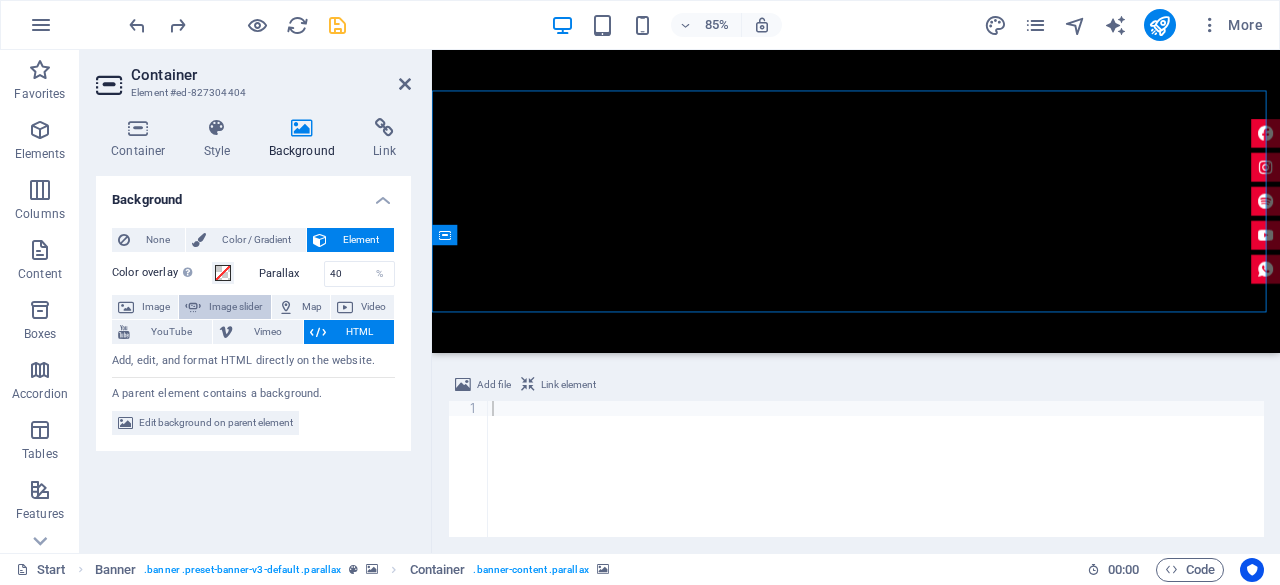 click on "Image slider" at bounding box center [235, 307] 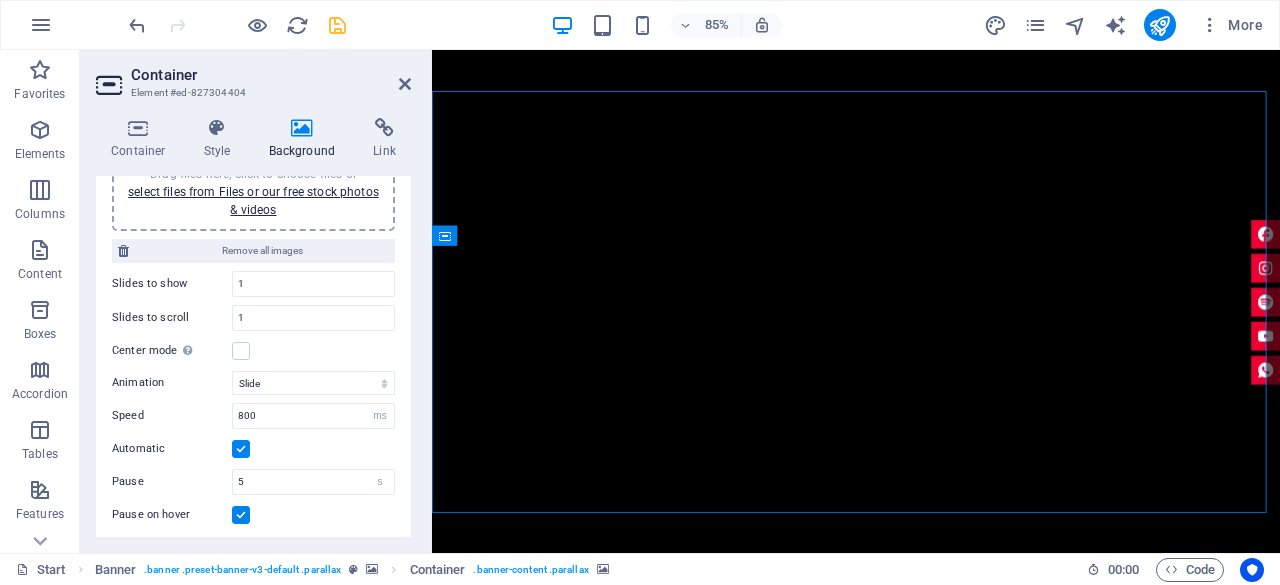 scroll, scrollTop: 0, scrollLeft: 0, axis: both 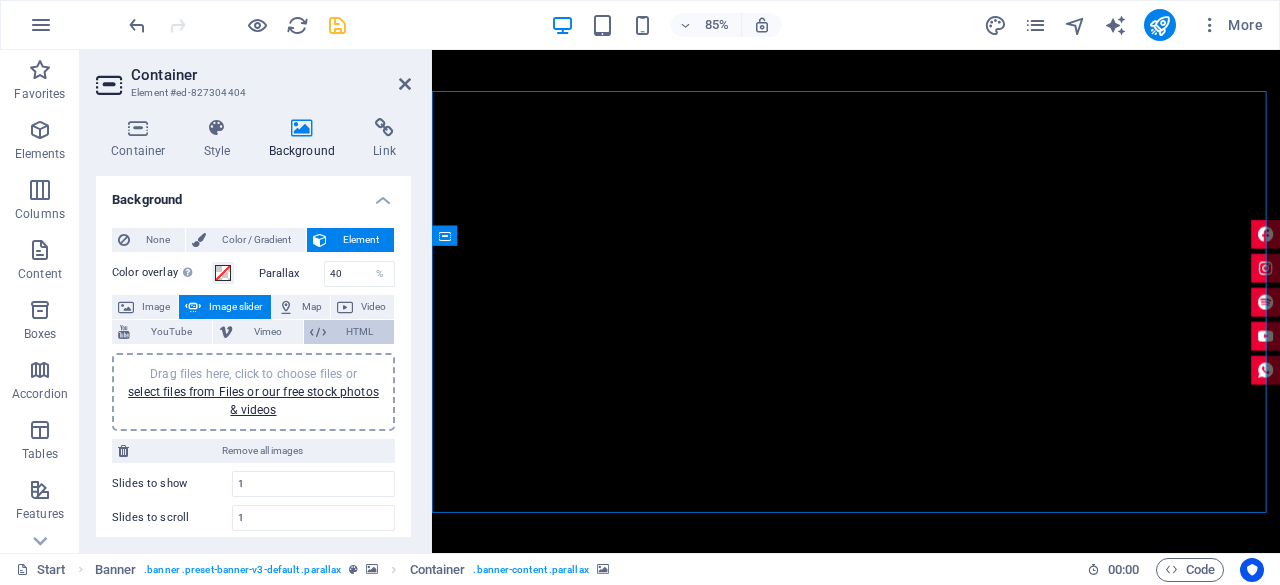 click on "HTML" at bounding box center [360, 332] 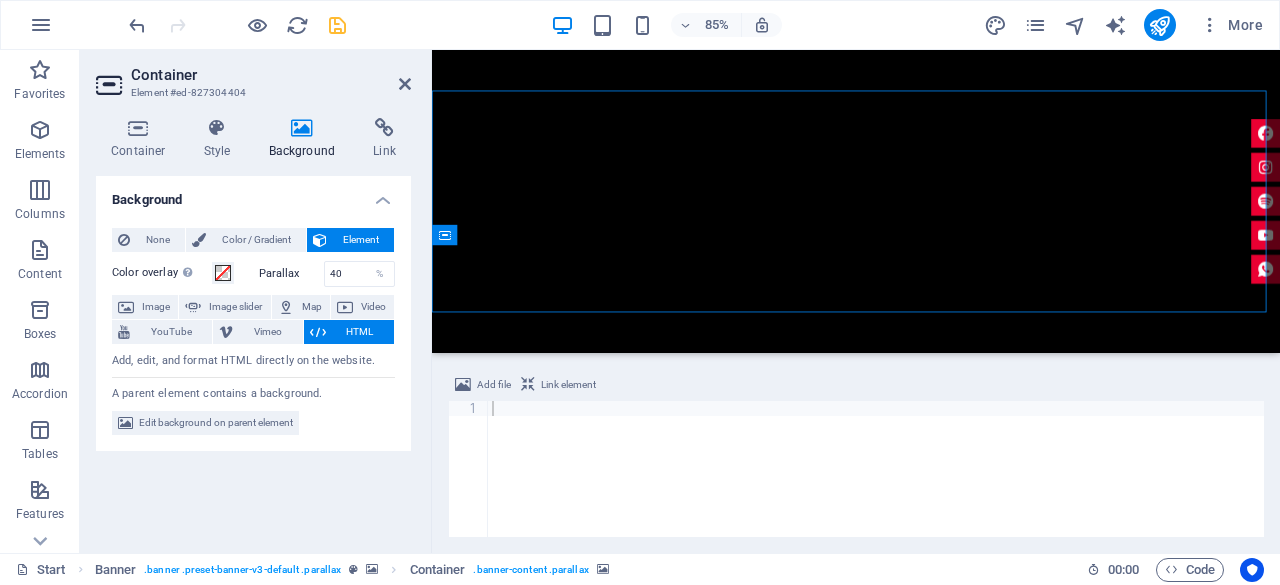 type 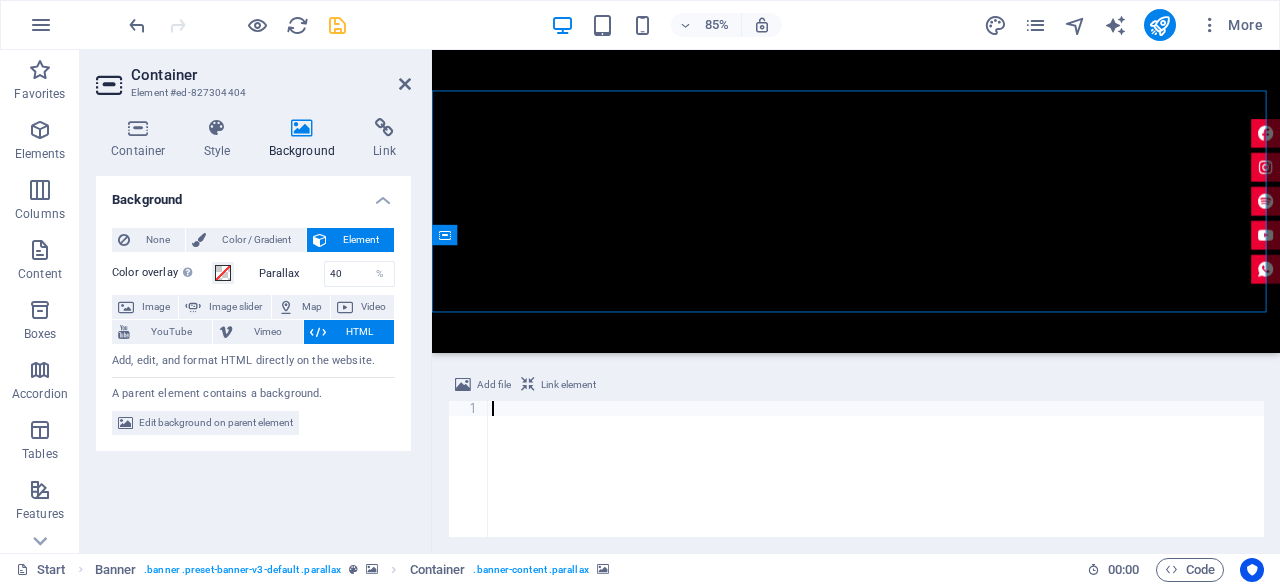 drag, startPoint x: 580, startPoint y: 438, endPoint x: 494, endPoint y: 379, distance: 104.292854 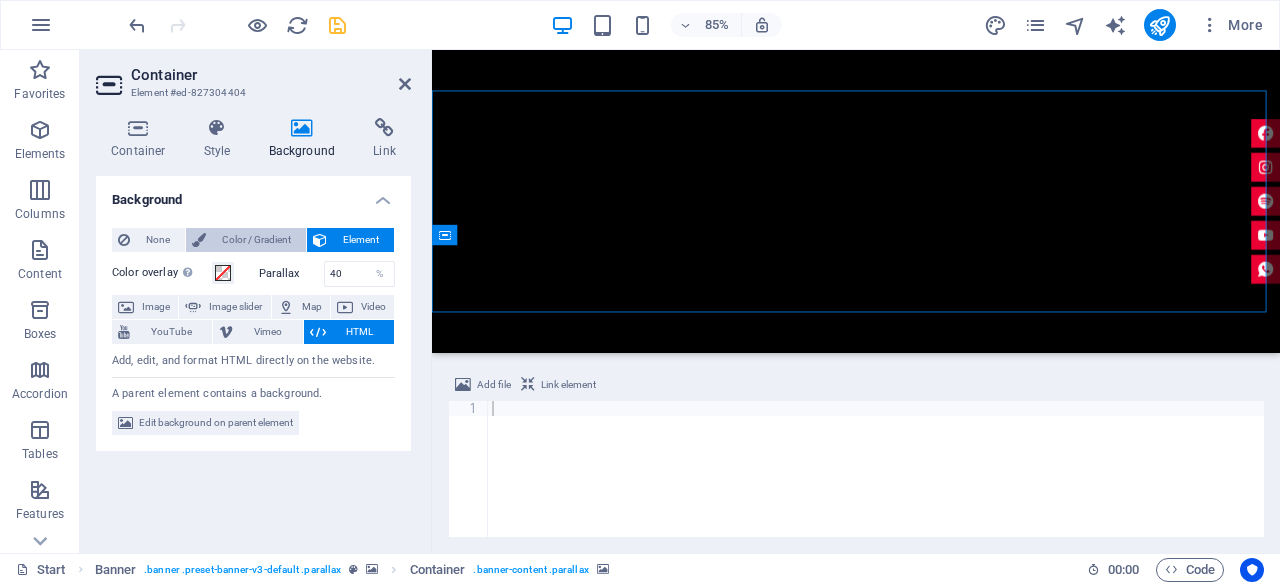 click on "Color / Gradient" at bounding box center (256, 240) 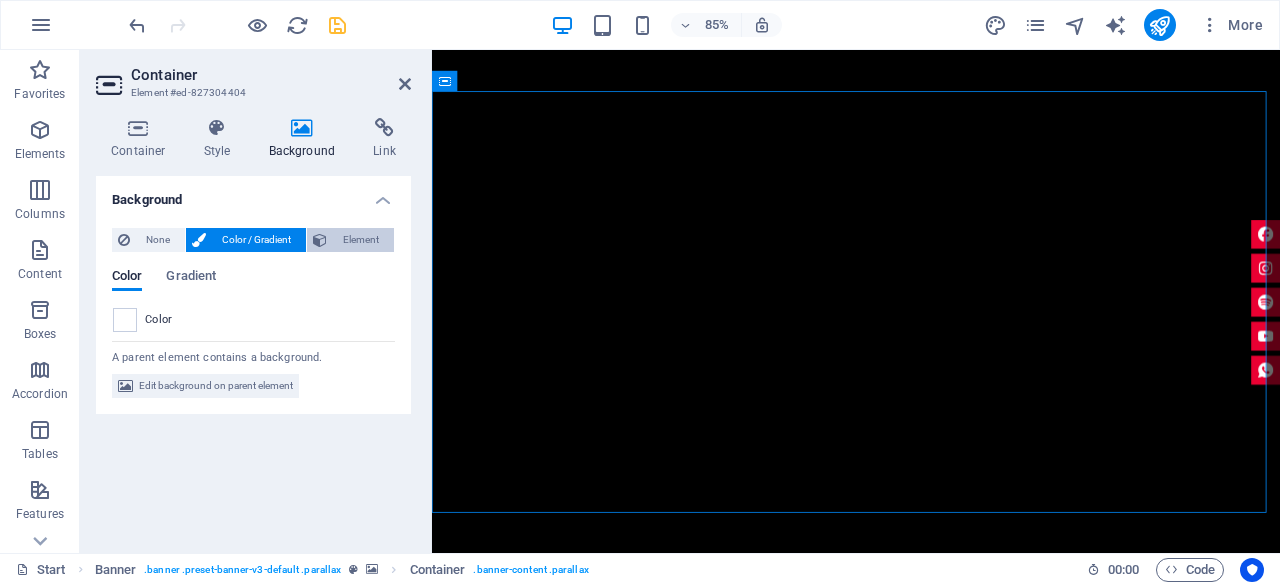 click on "Element" at bounding box center (360, 240) 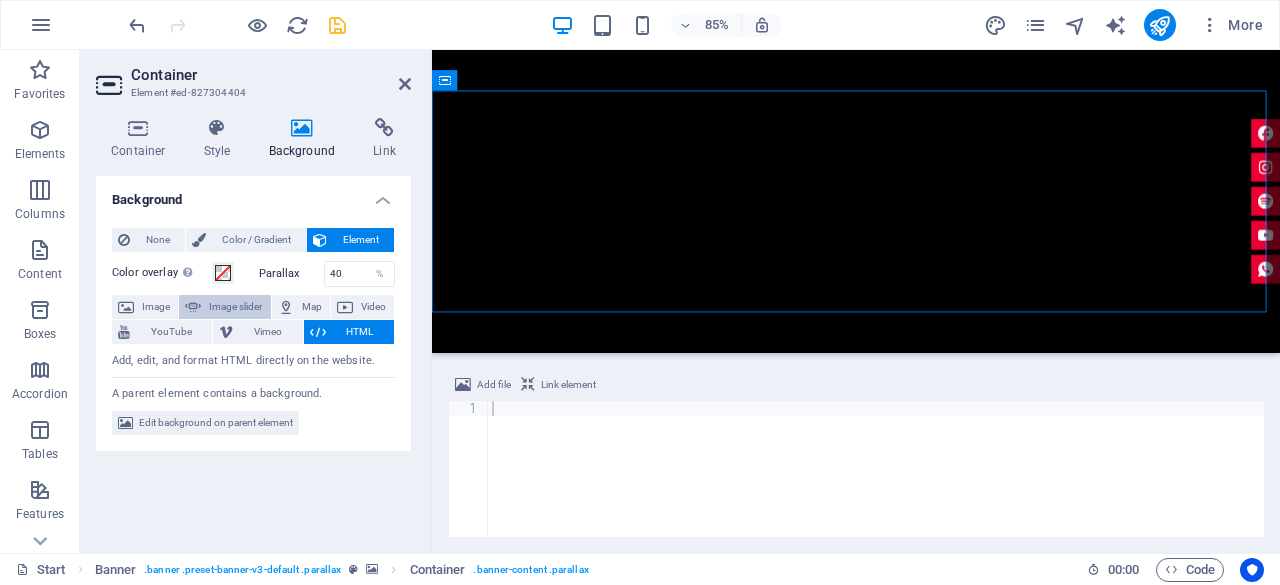 click on "Image slider" at bounding box center (235, 307) 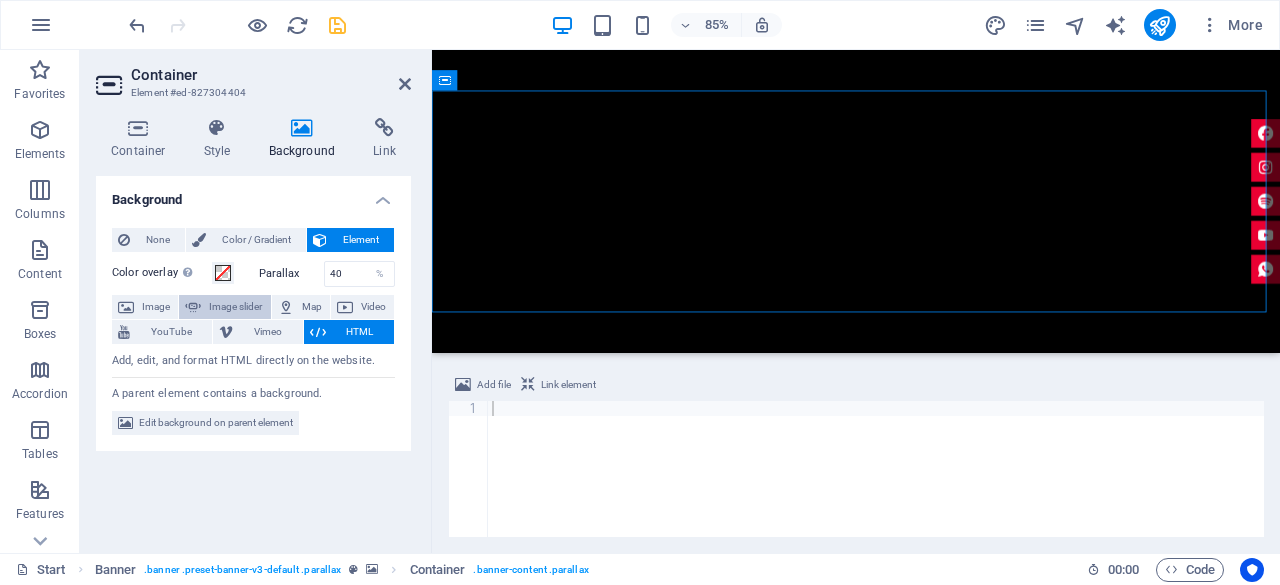 select on "ms" 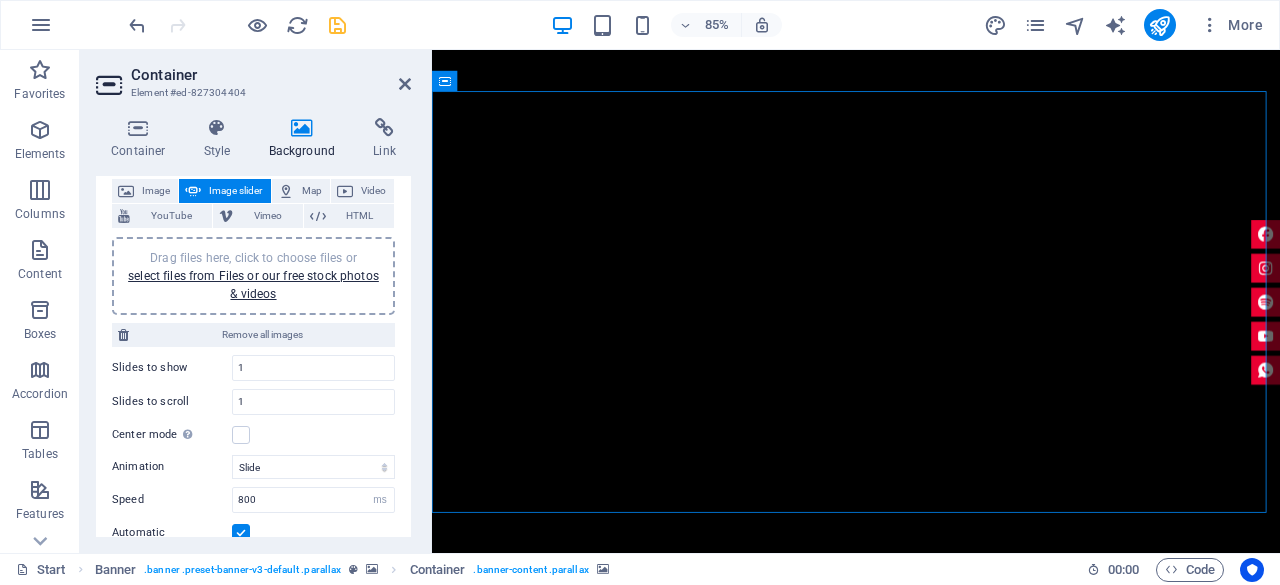 scroll, scrollTop: 200, scrollLeft: 0, axis: vertical 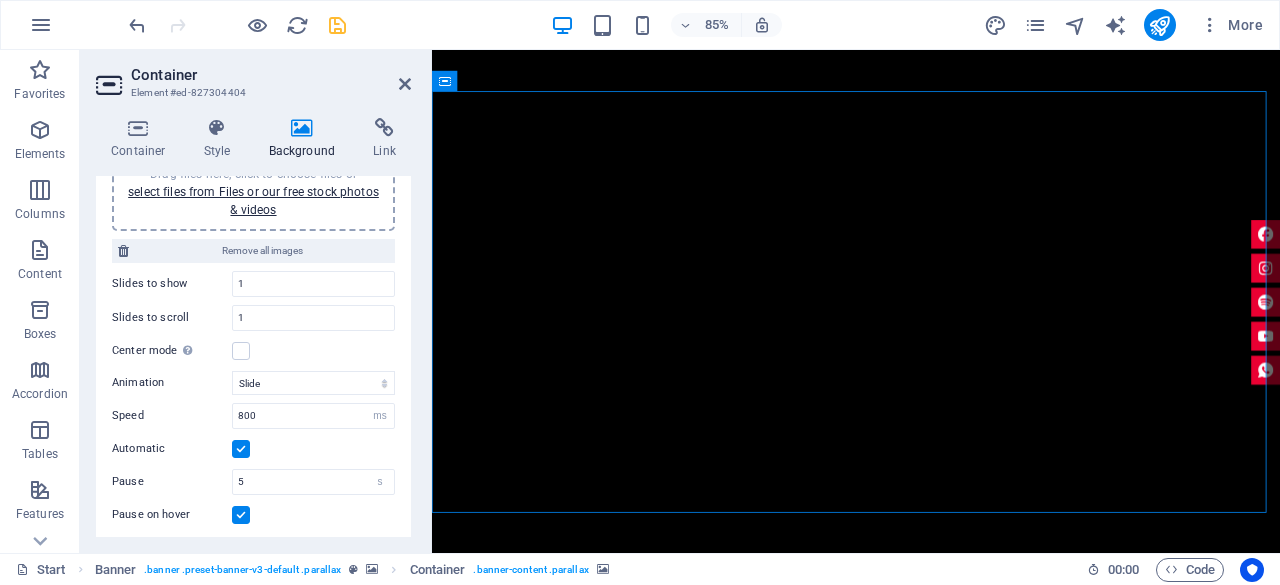 click on "Drag files here, click to choose files or select files from Files or our free stock photos & videos" at bounding box center [253, 192] 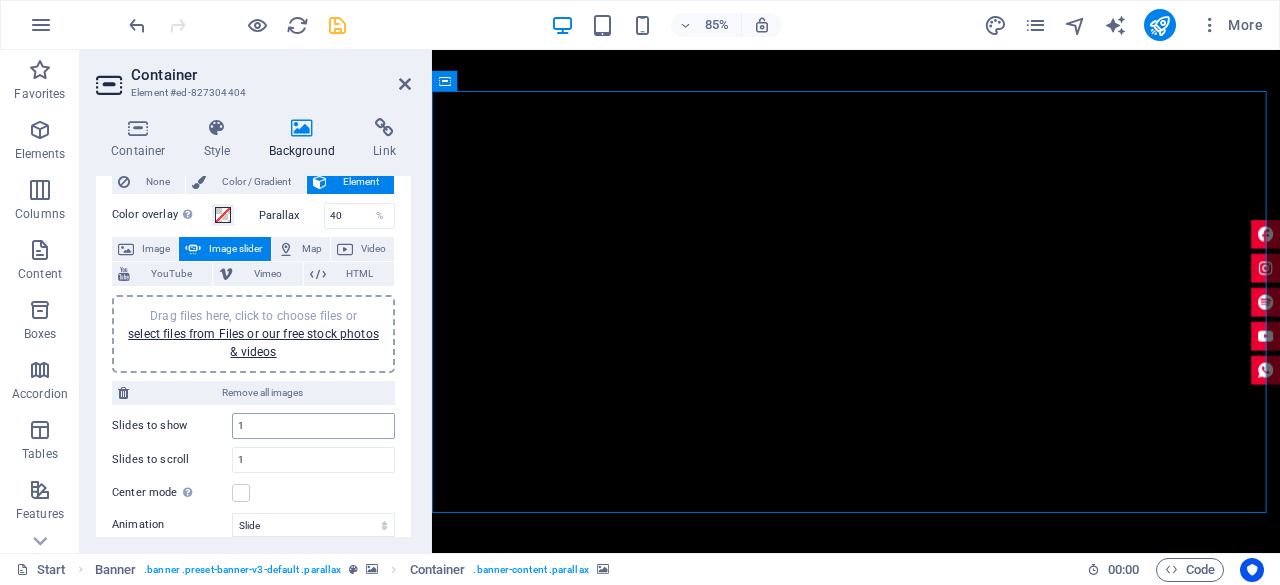scroll, scrollTop: 0, scrollLeft: 0, axis: both 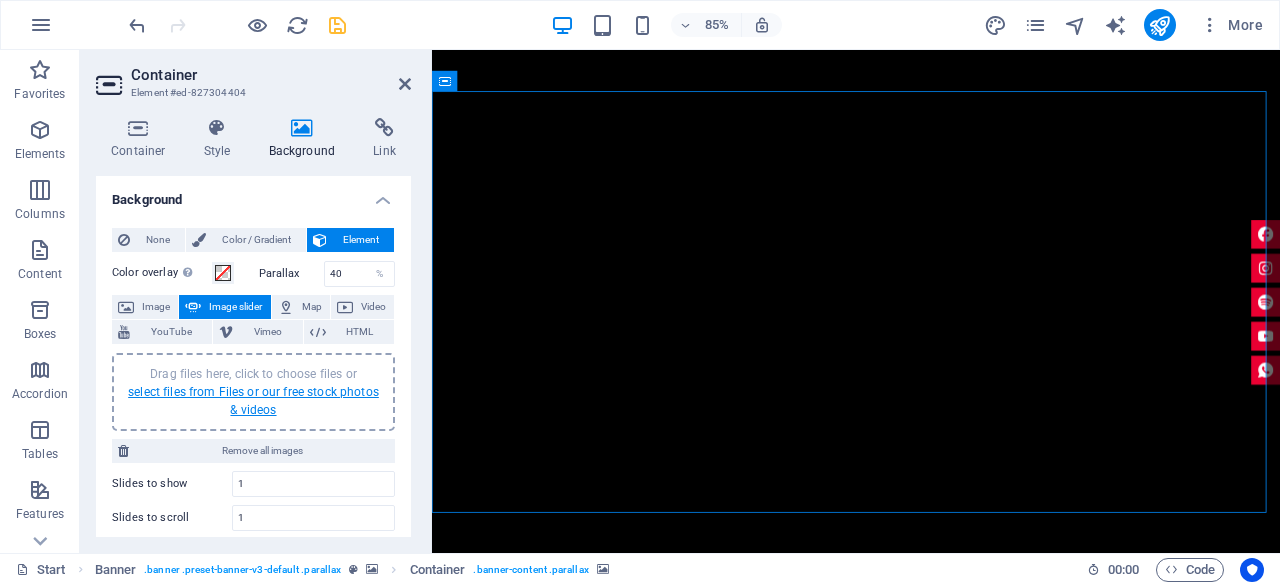 click on "select files from Files or our free stock photos & videos" at bounding box center (253, 401) 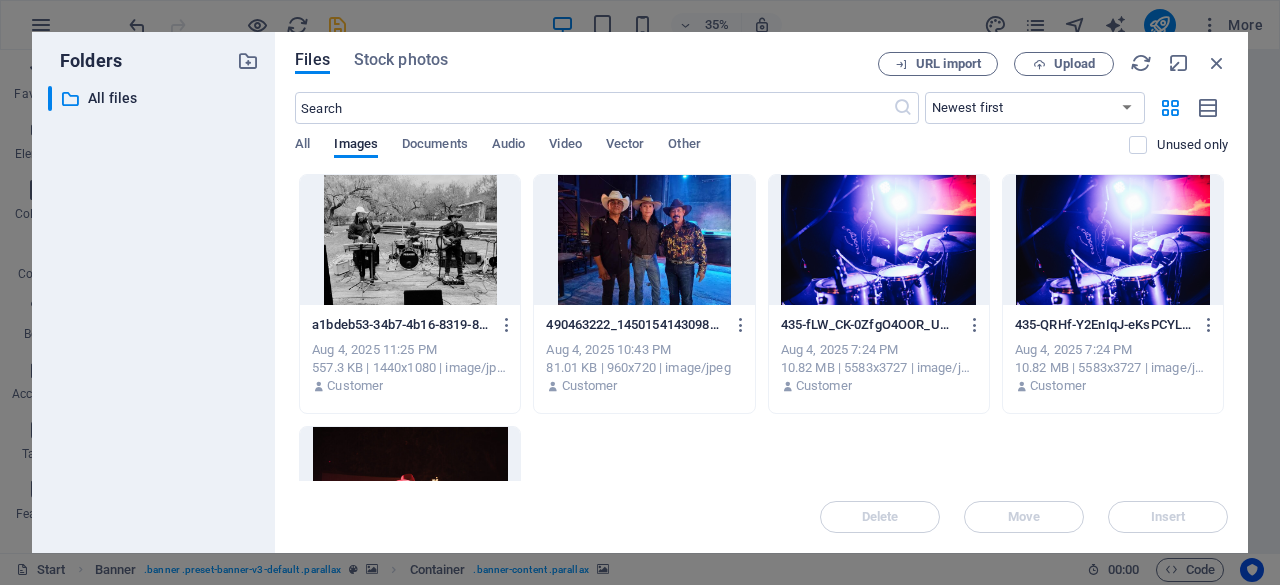 click at bounding box center [410, 492] 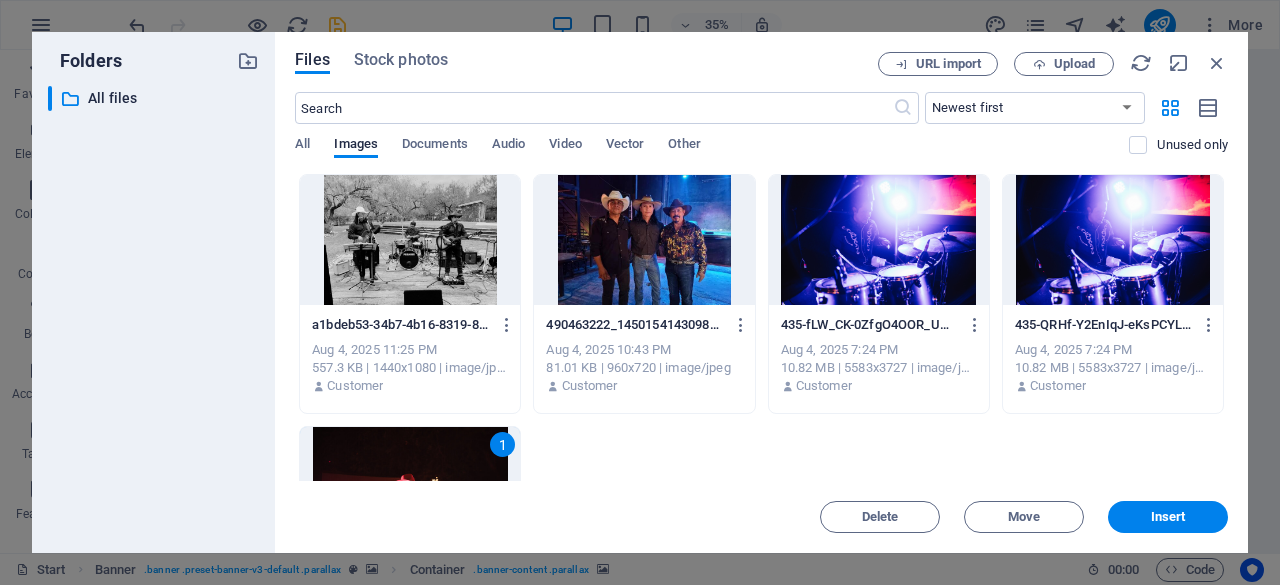 click at bounding box center (644, 240) 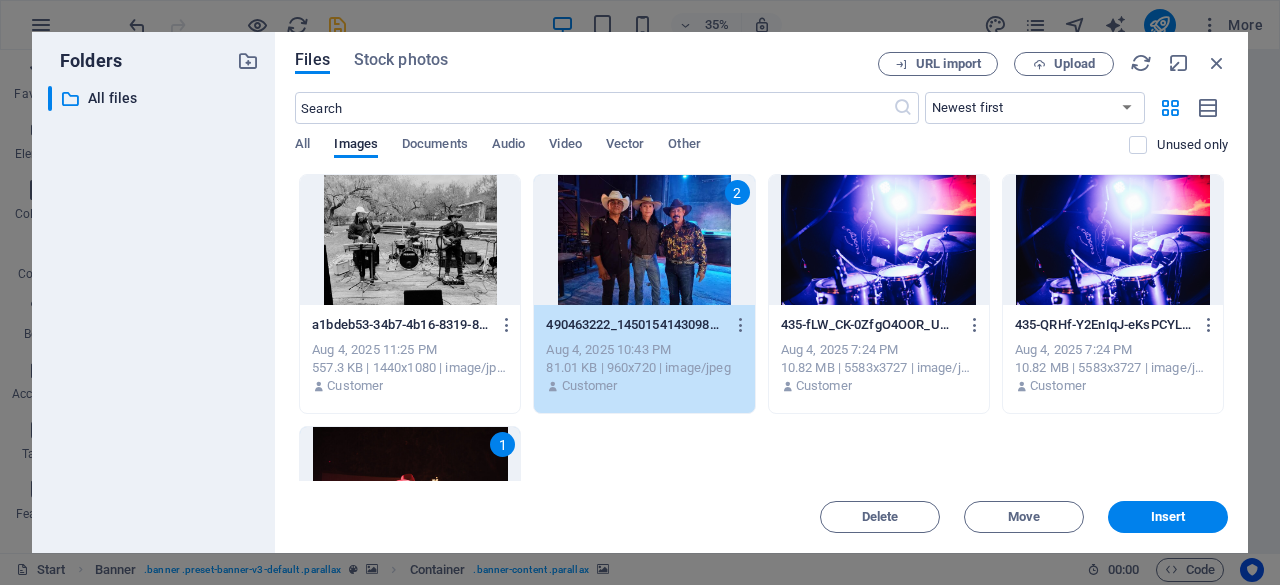 click at bounding box center [879, 240] 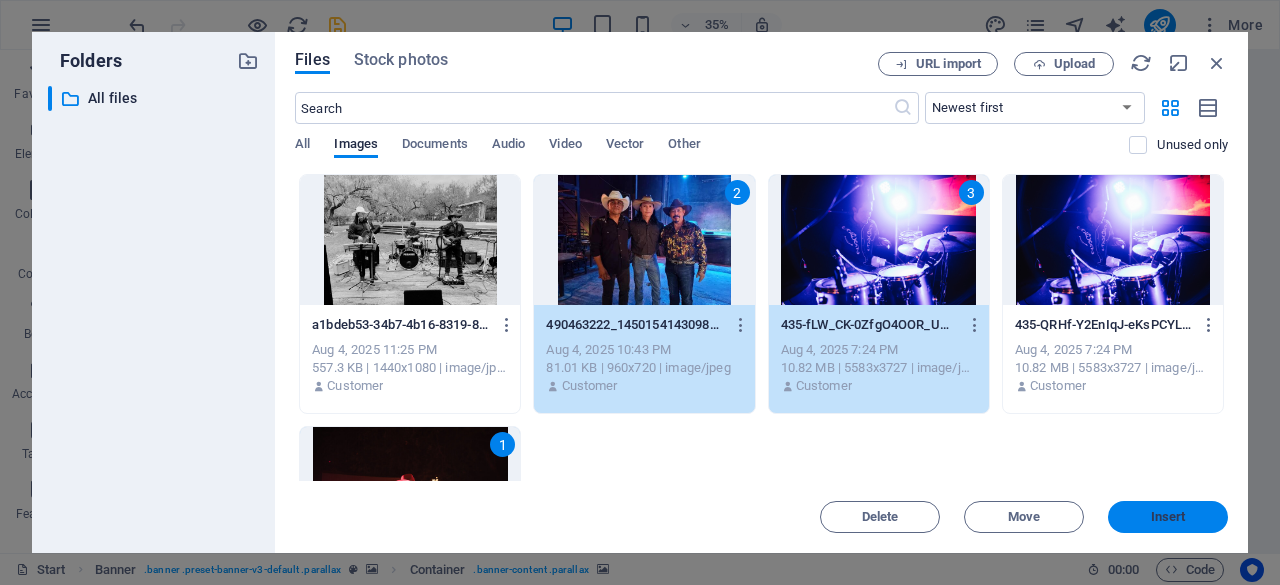 click on "Insert" at bounding box center (1168, 517) 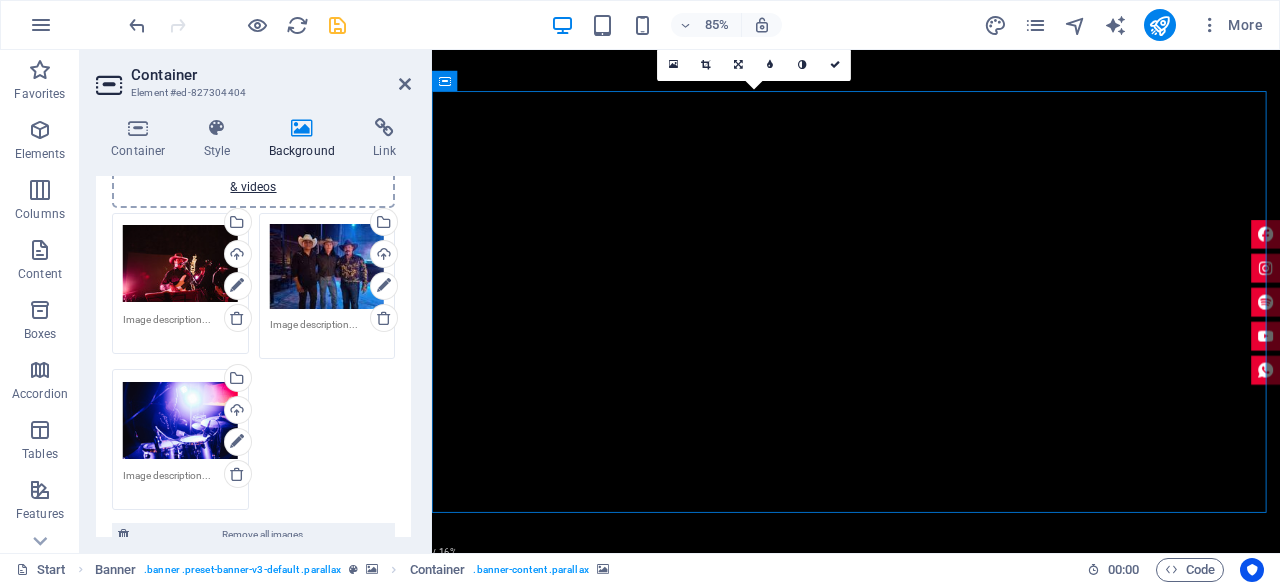 scroll, scrollTop: 0, scrollLeft: 0, axis: both 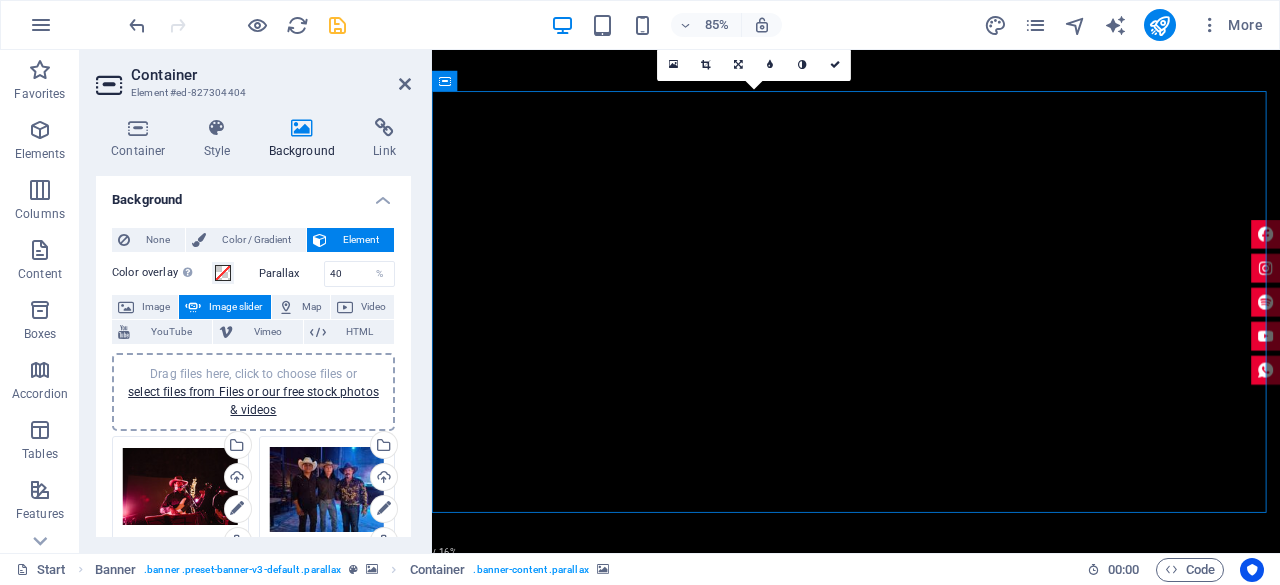 click at bounding box center [337, 25] 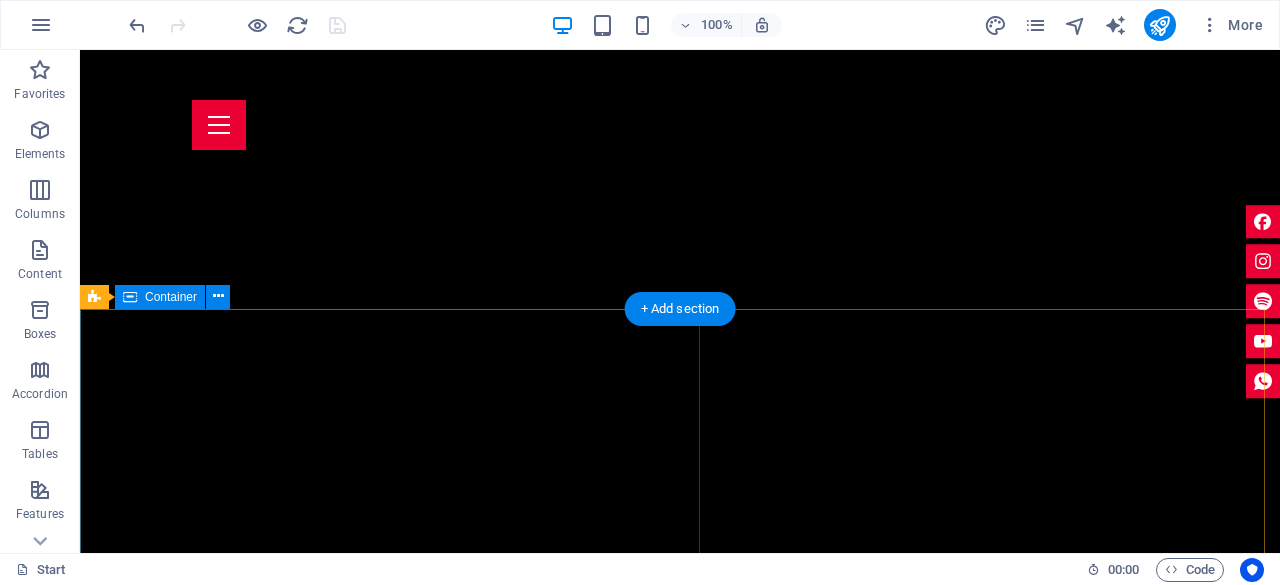scroll, scrollTop: 1624, scrollLeft: 0, axis: vertical 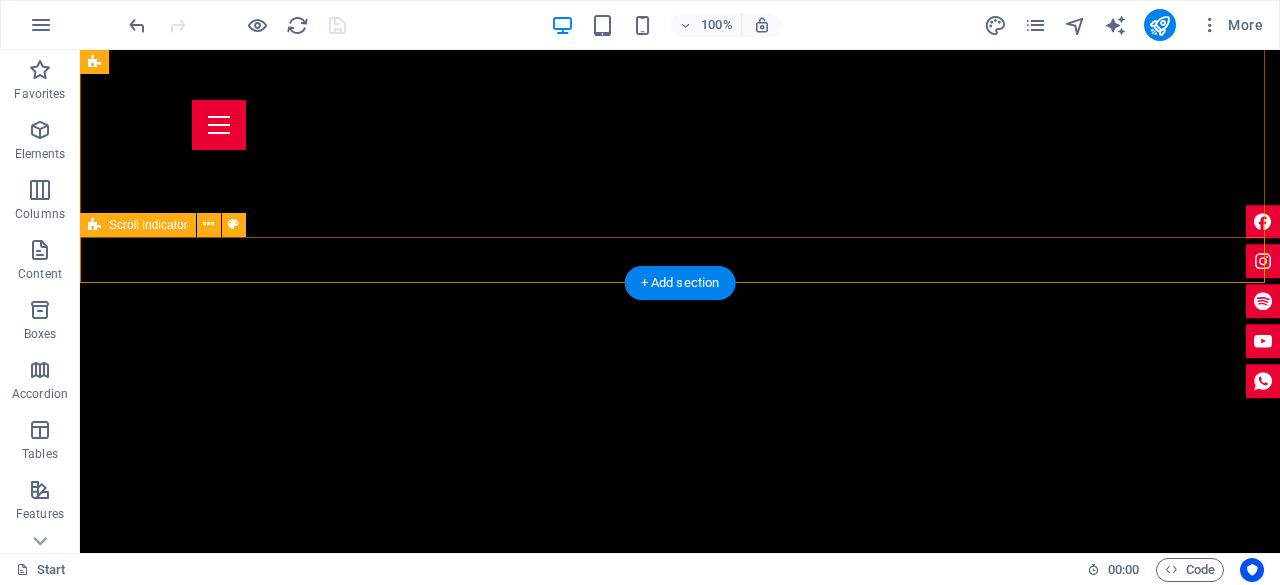 click at bounding box center (680, 1080) 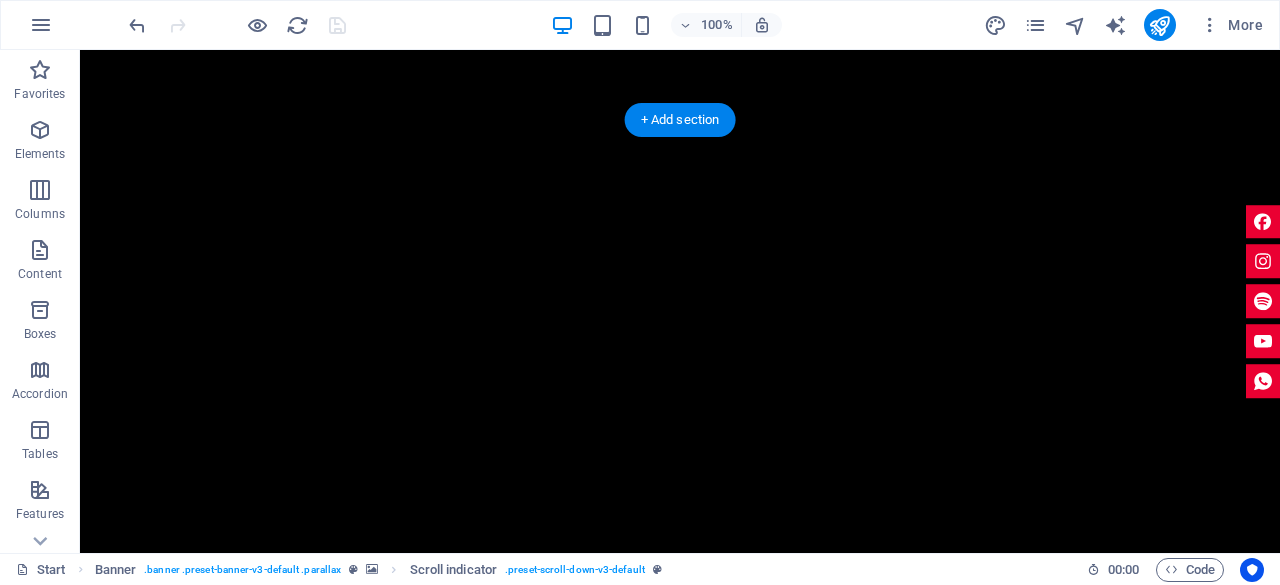 scroll, scrollTop: 1224, scrollLeft: 0, axis: vertical 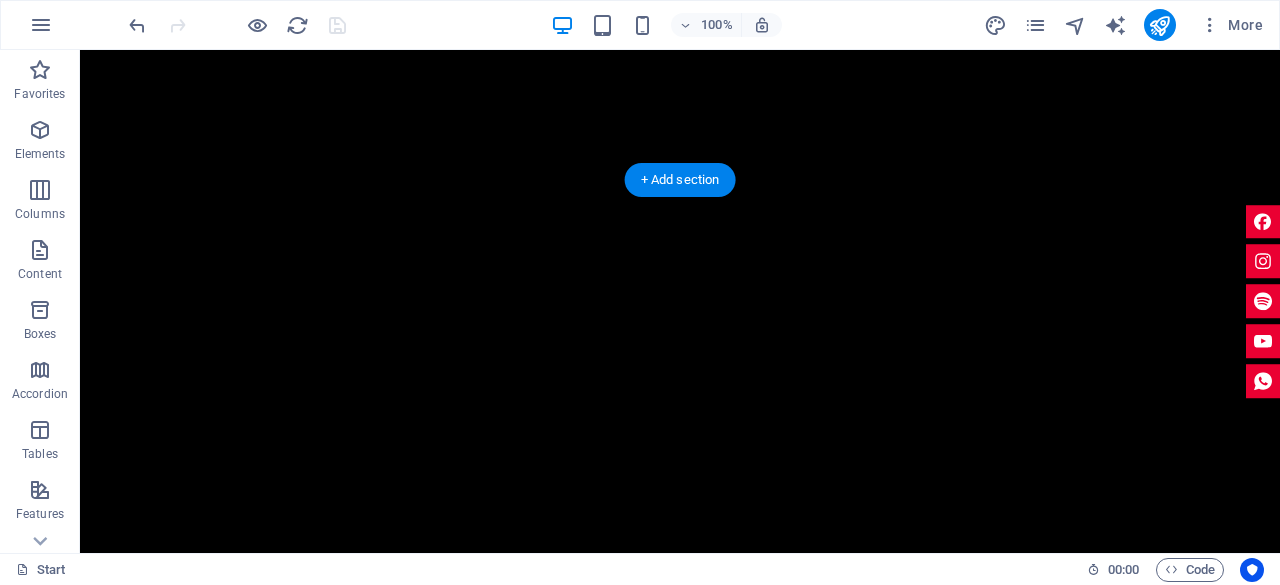 click at bounding box center [680, 732] 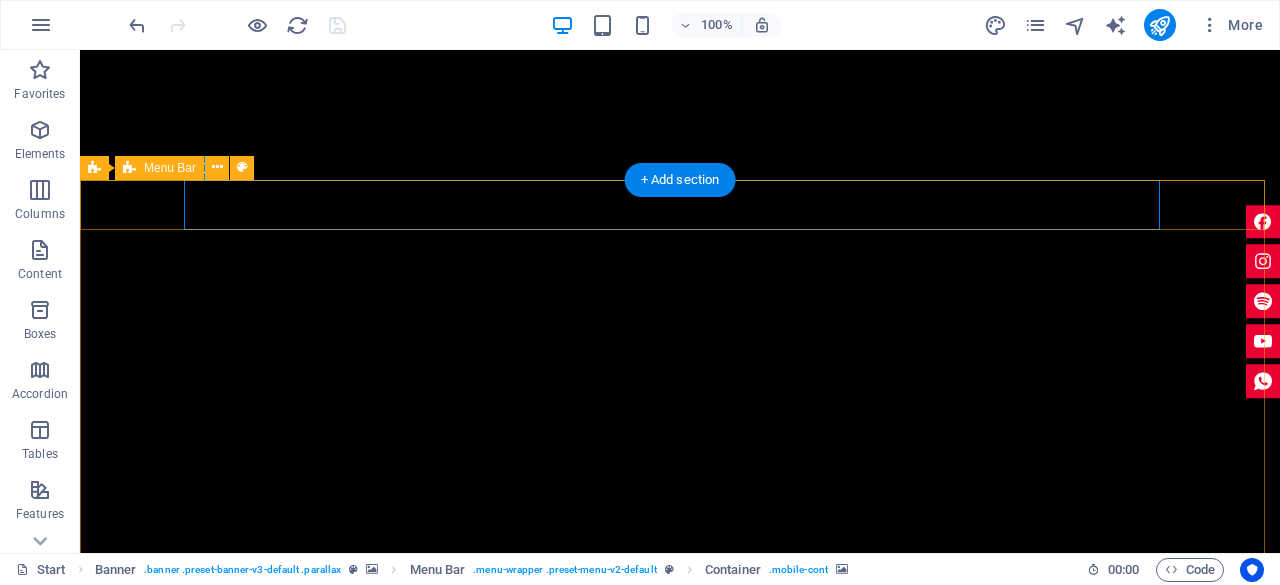 click on "Home About me Tour Dates Releases Impressions Press Booking" at bounding box center (680, 757) 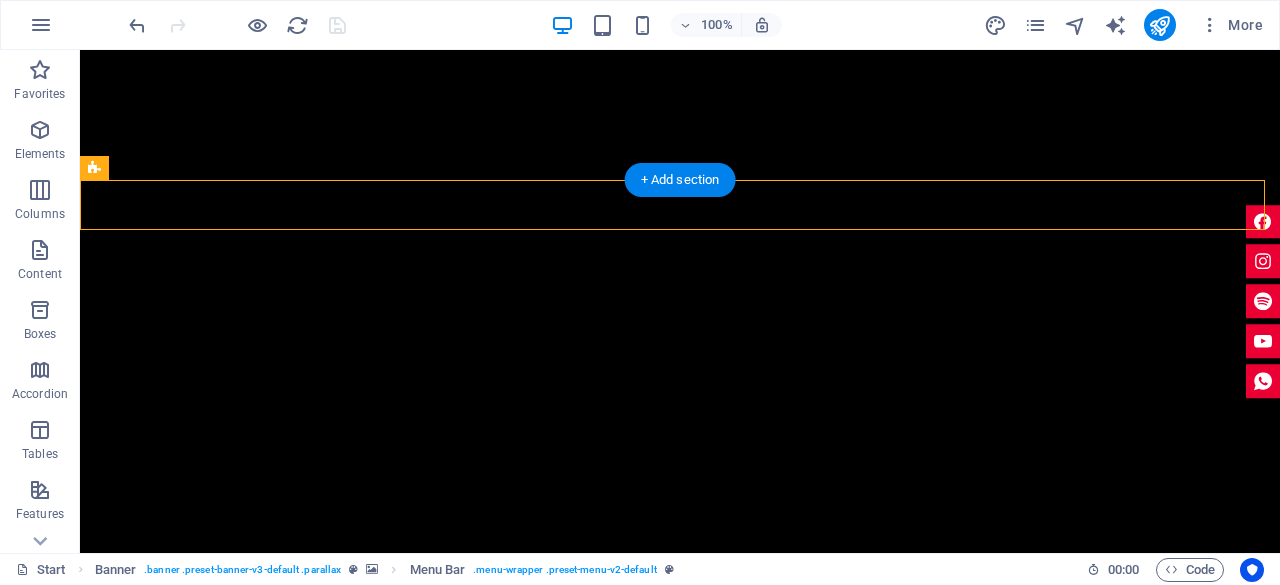 click at bounding box center [-513, 755] 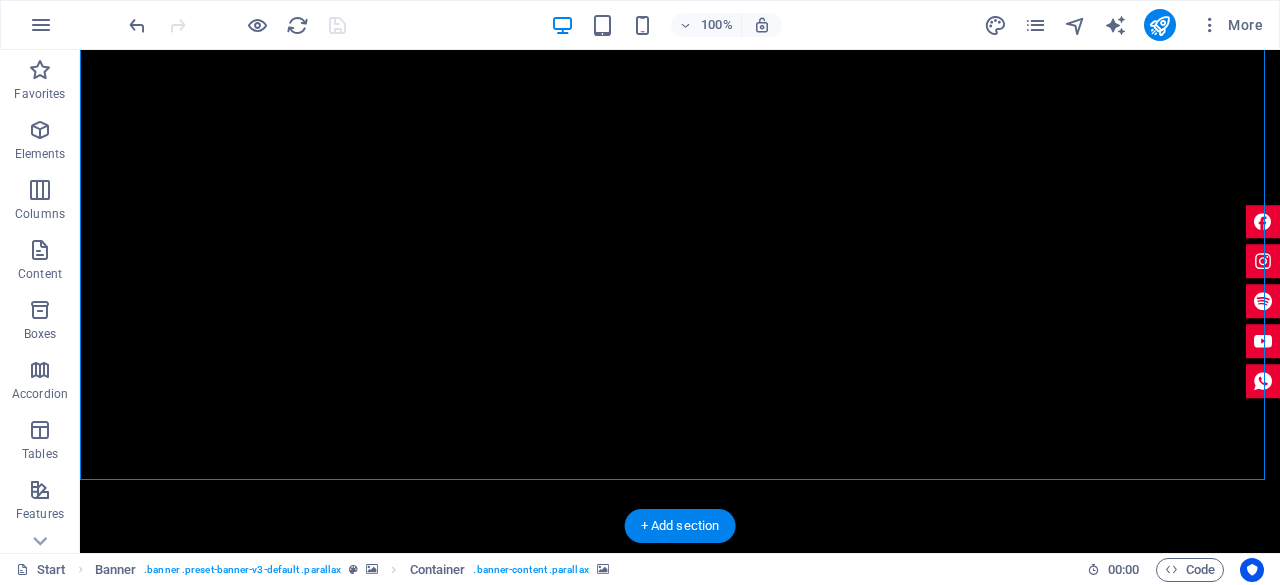 scroll, scrollTop: 1224, scrollLeft: 0, axis: vertical 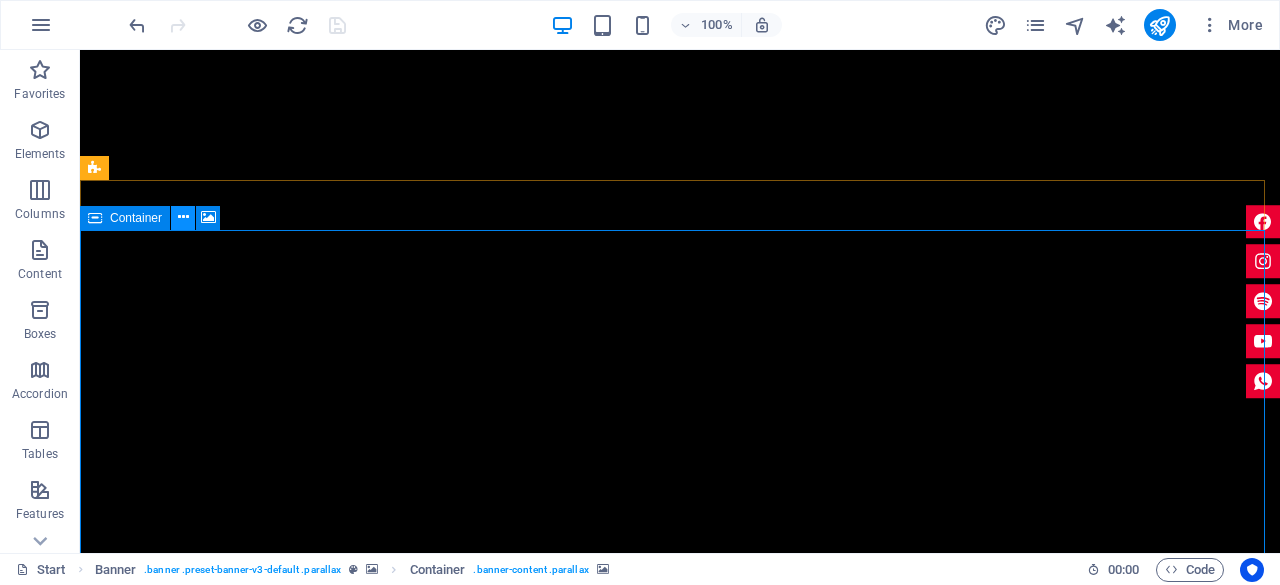 click at bounding box center (183, 217) 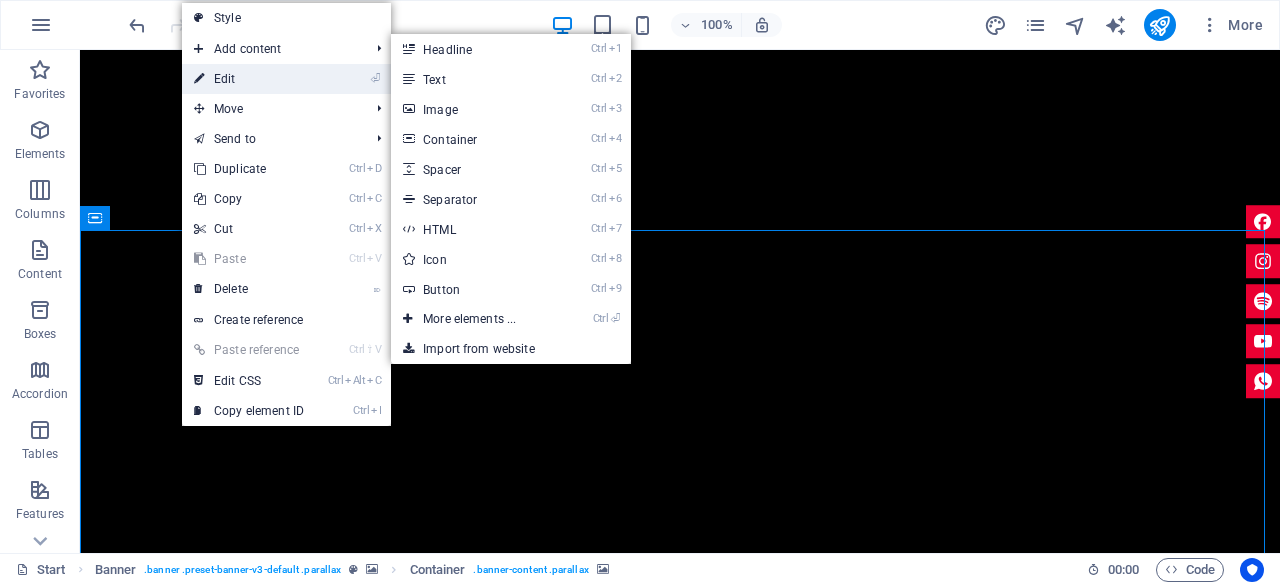 click on "⏎  Edit" at bounding box center [249, 79] 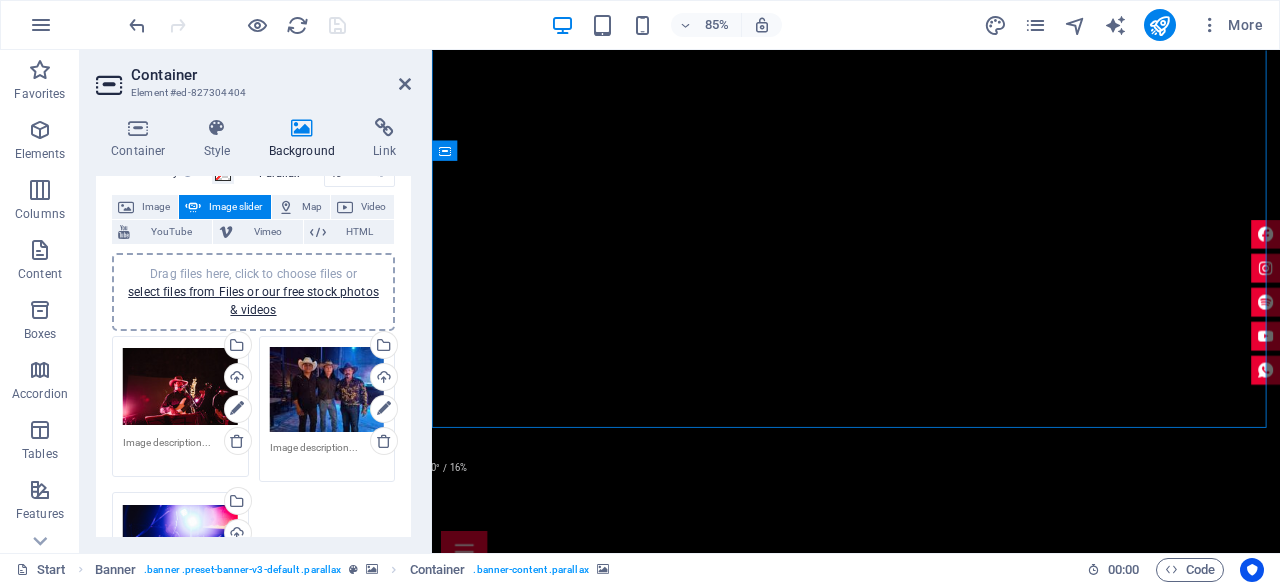 scroll, scrollTop: 0, scrollLeft: 0, axis: both 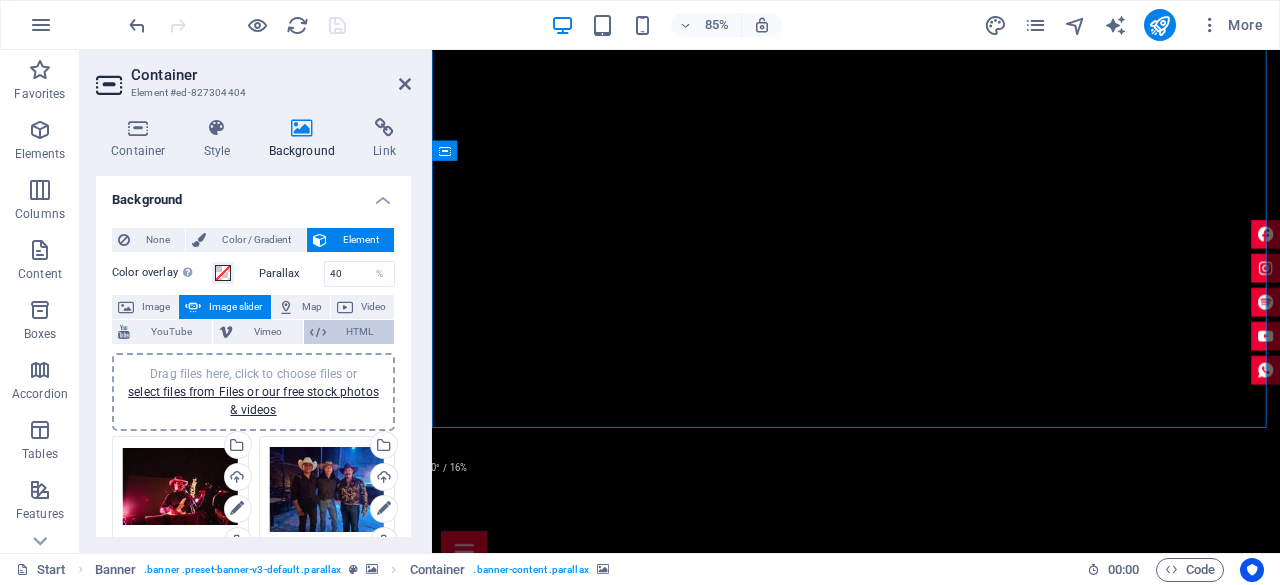 click on "HTML" at bounding box center [360, 332] 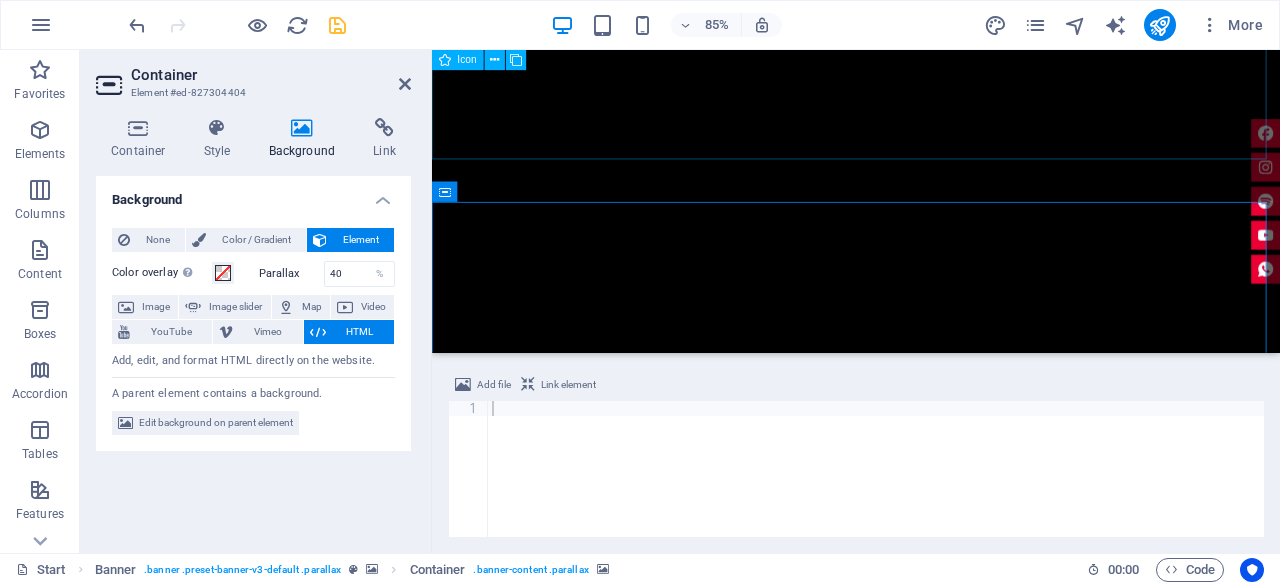 scroll, scrollTop: 924, scrollLeft: 0, axis: vertical 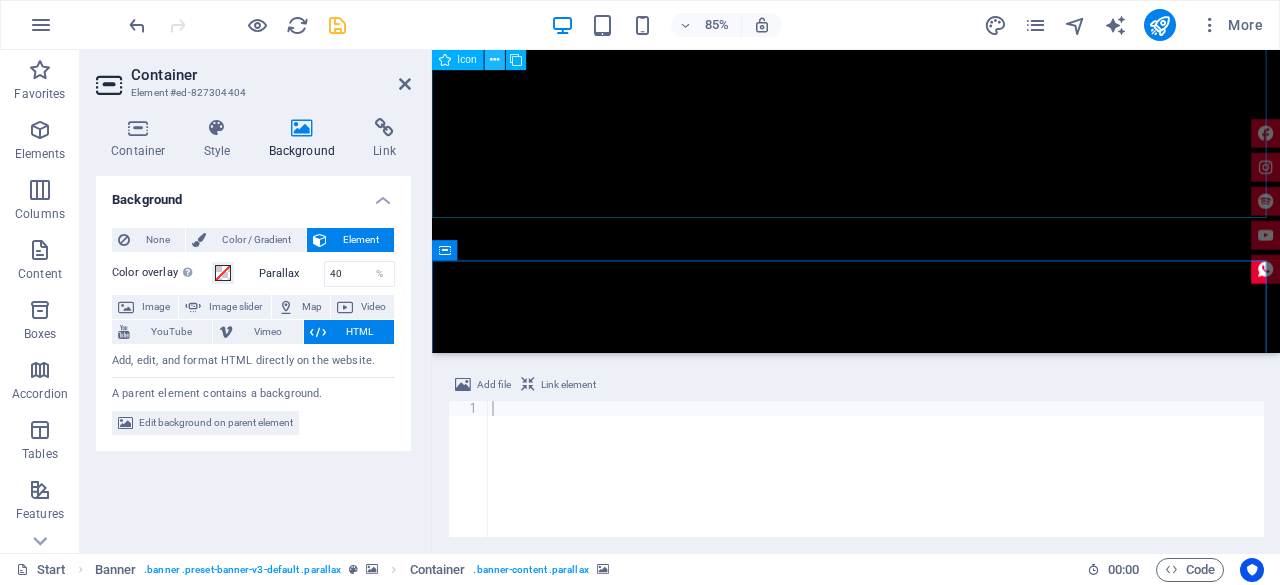 click at bounding box center [494, 60] 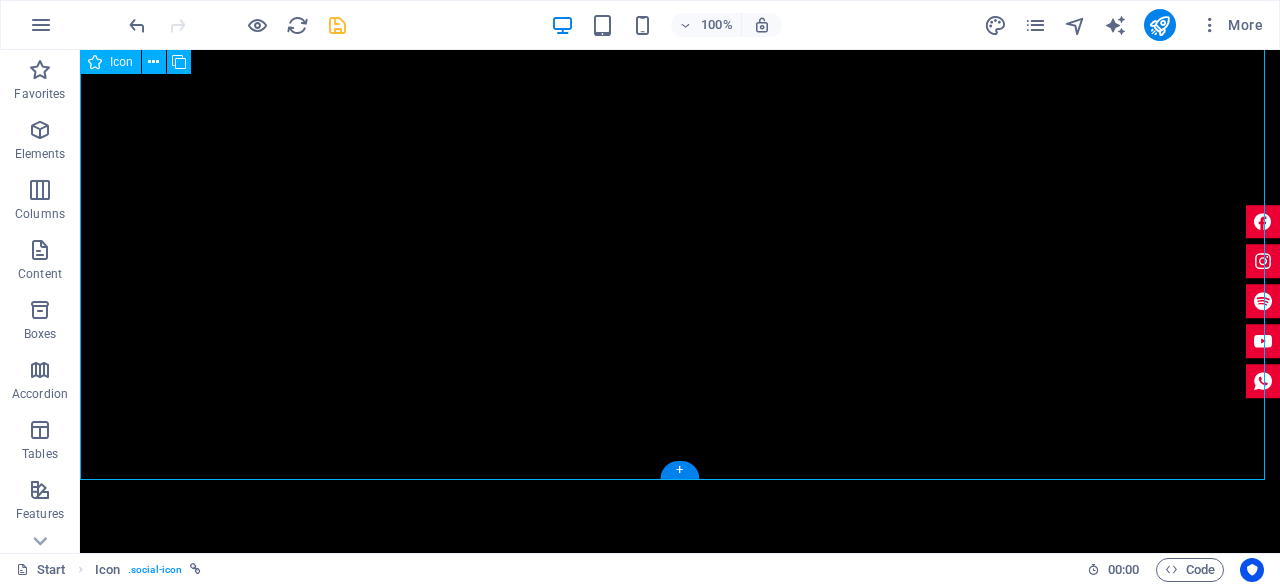 click at bounding box center [680, -185] 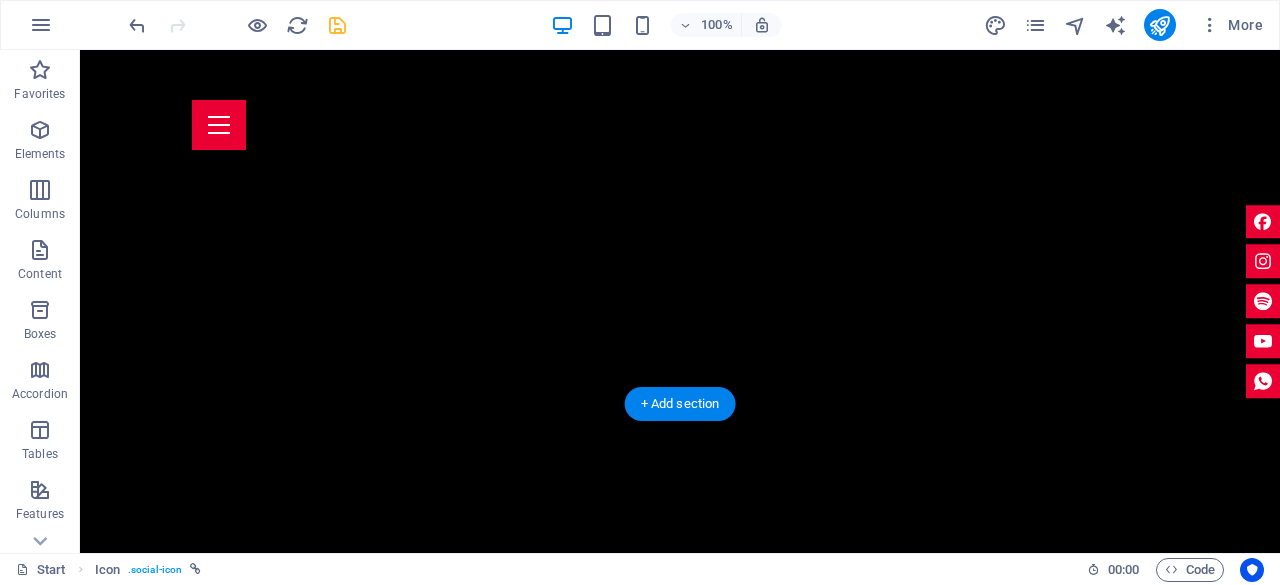 scroll, scrollTop: 1324, scrollLeft: 0, axis: vertical 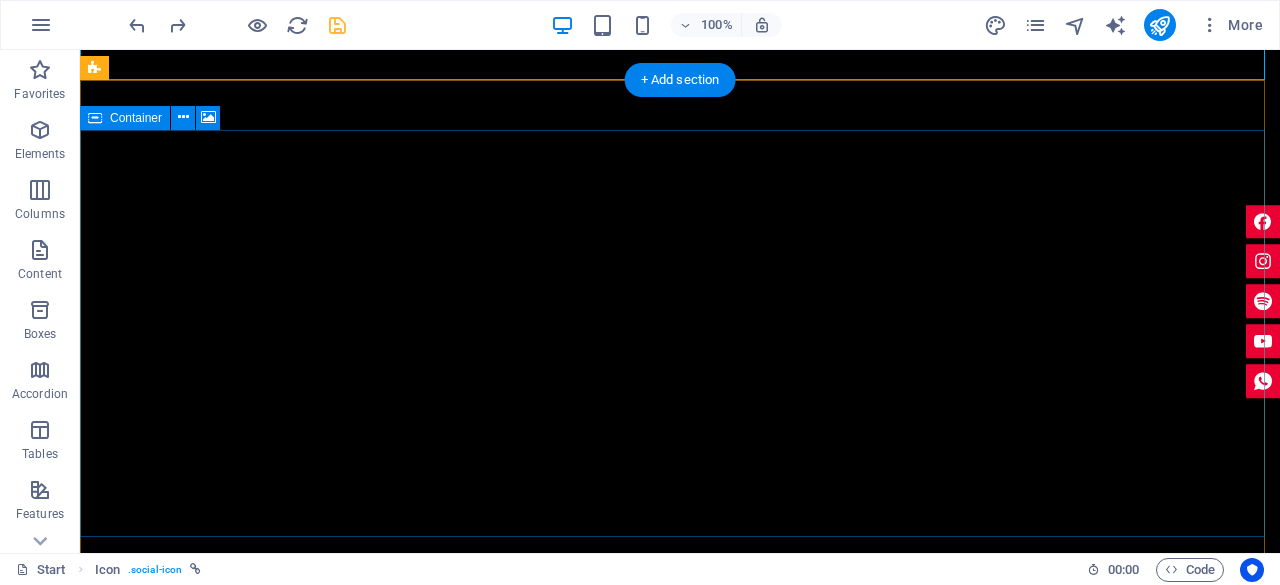 click at bounding box center (680, 898) 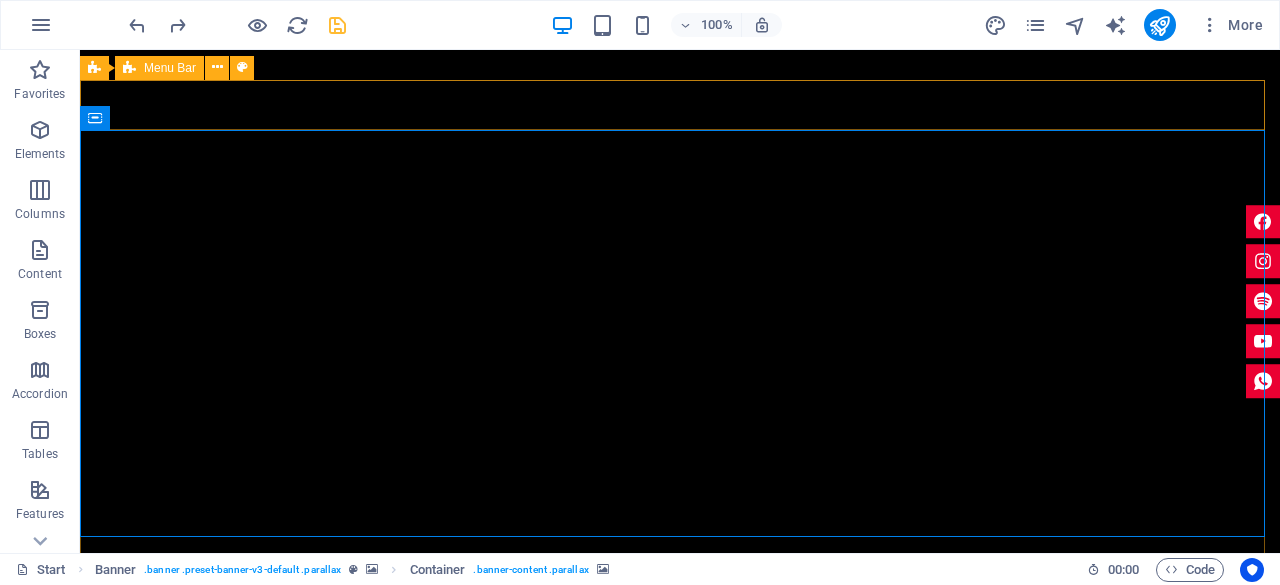 click on "Home About me Tour Dates Releases Impressions Press Booking" at bounding box center (680, 657) 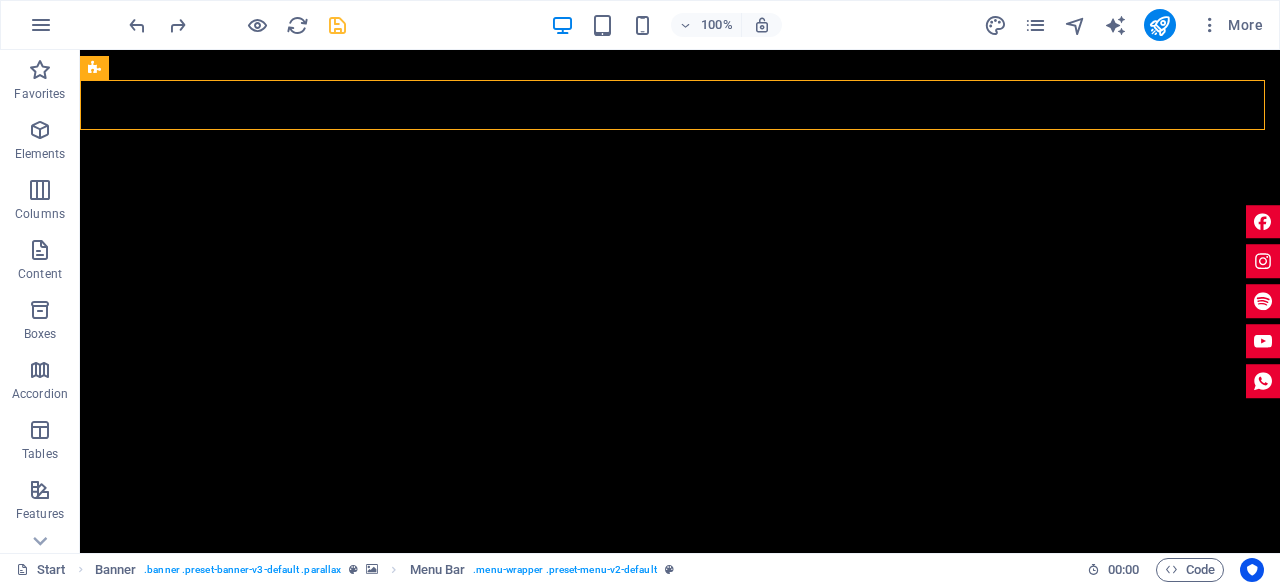 click at bounding box center (680, 898) 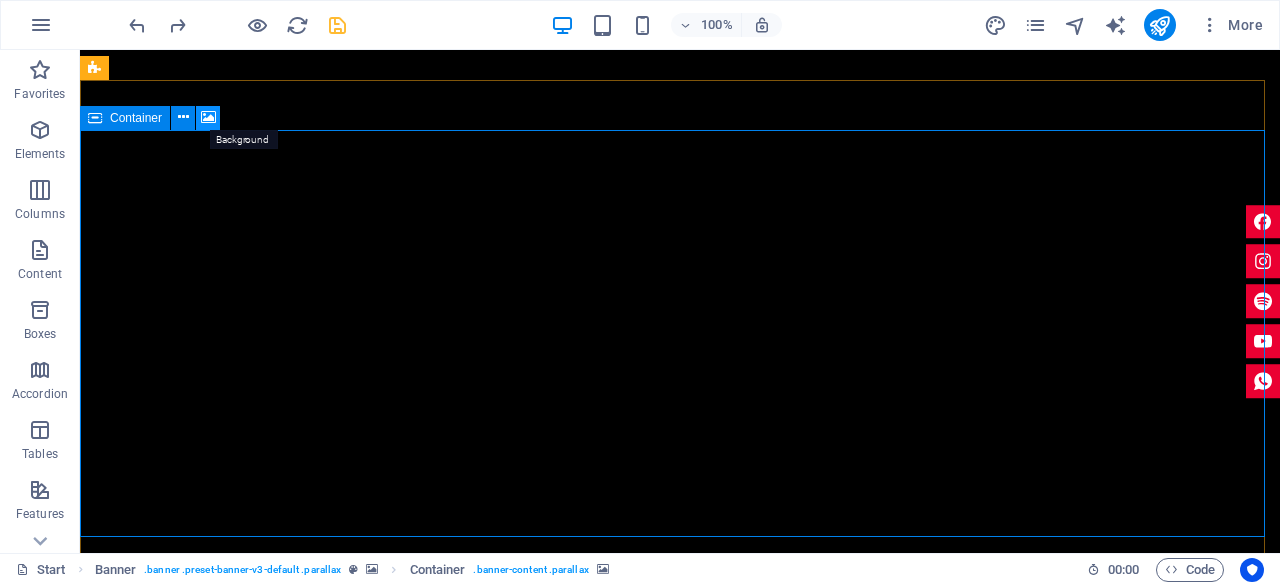click at bounding box center (208, 118) 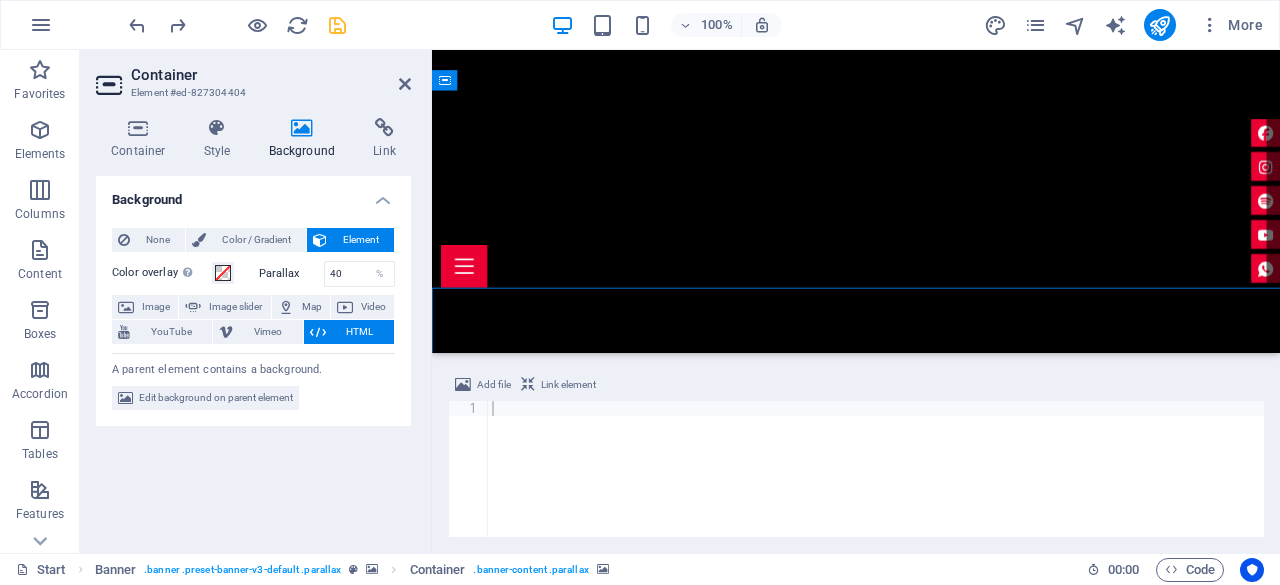 scroll, scrollTop: 1124, scrollLeft: 0, axis: vertical 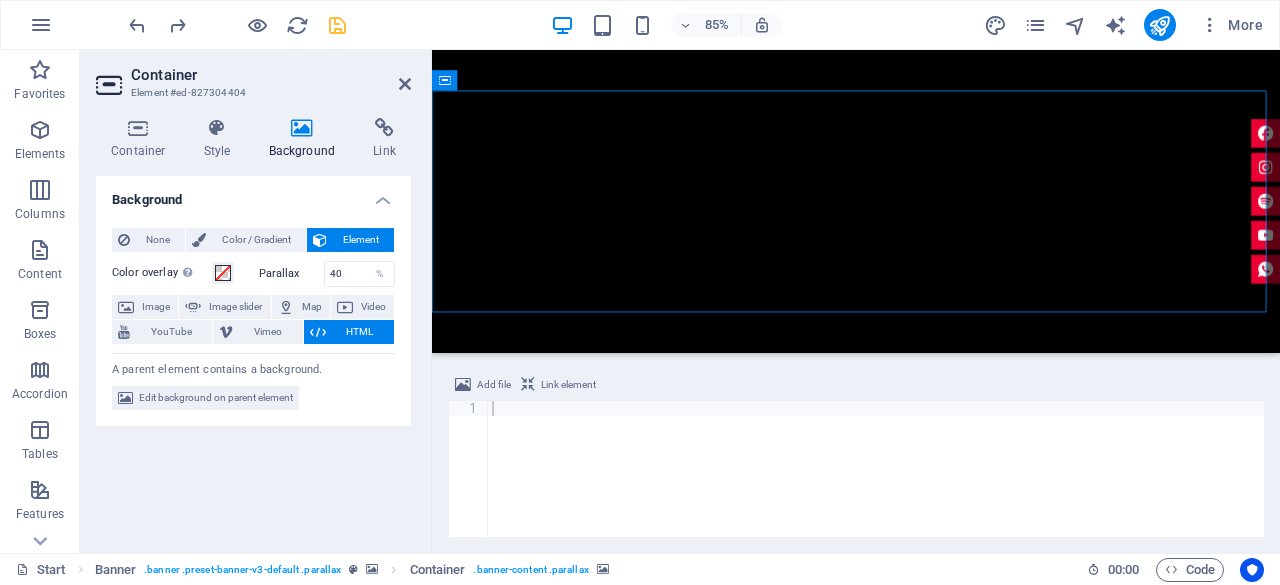 click on "HTML" at bounding box center (360, 332) 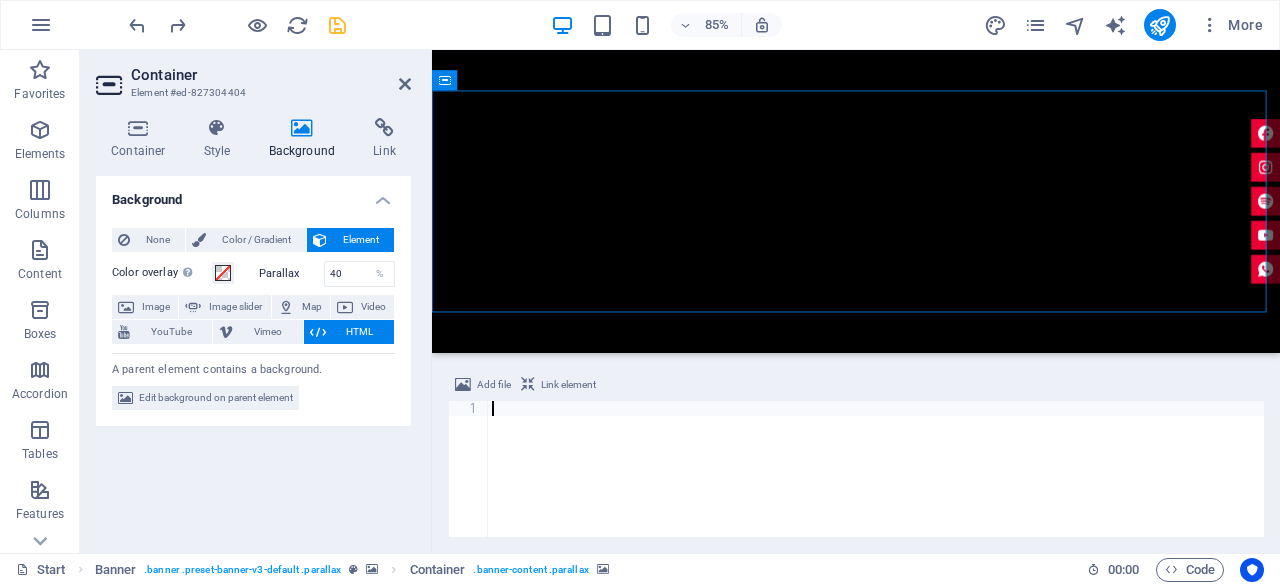 drag, startPoint x: 564, startPoint y: 446, endPoint x: 471, endPoint y: 387, distance: 110.13628 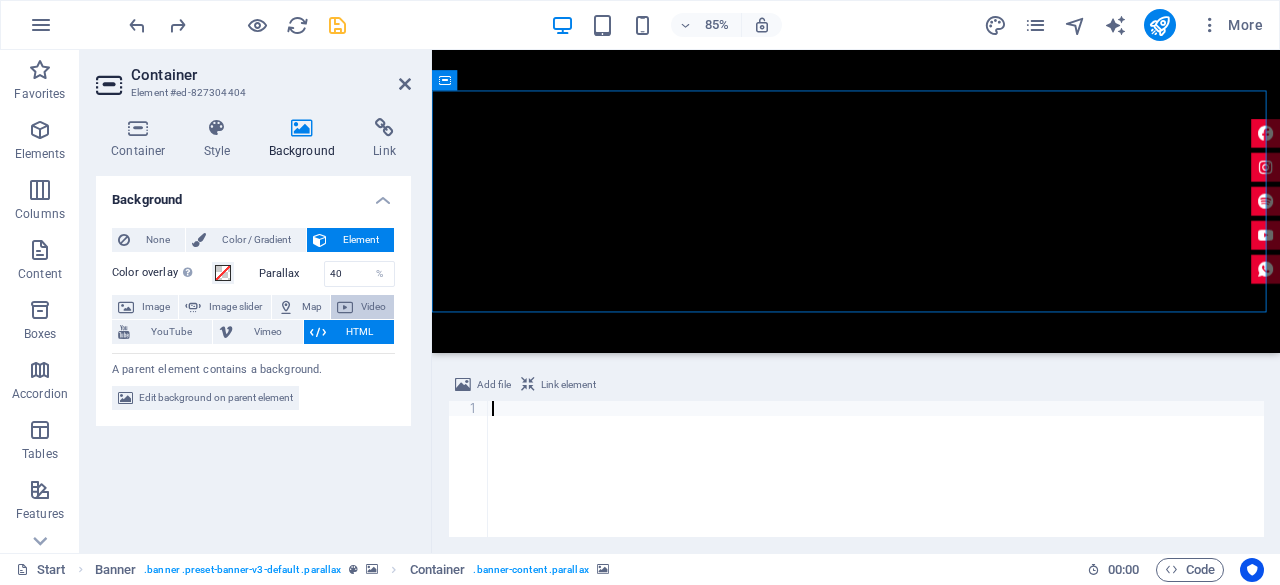 click on "Video" at bounding box center [373, 307] 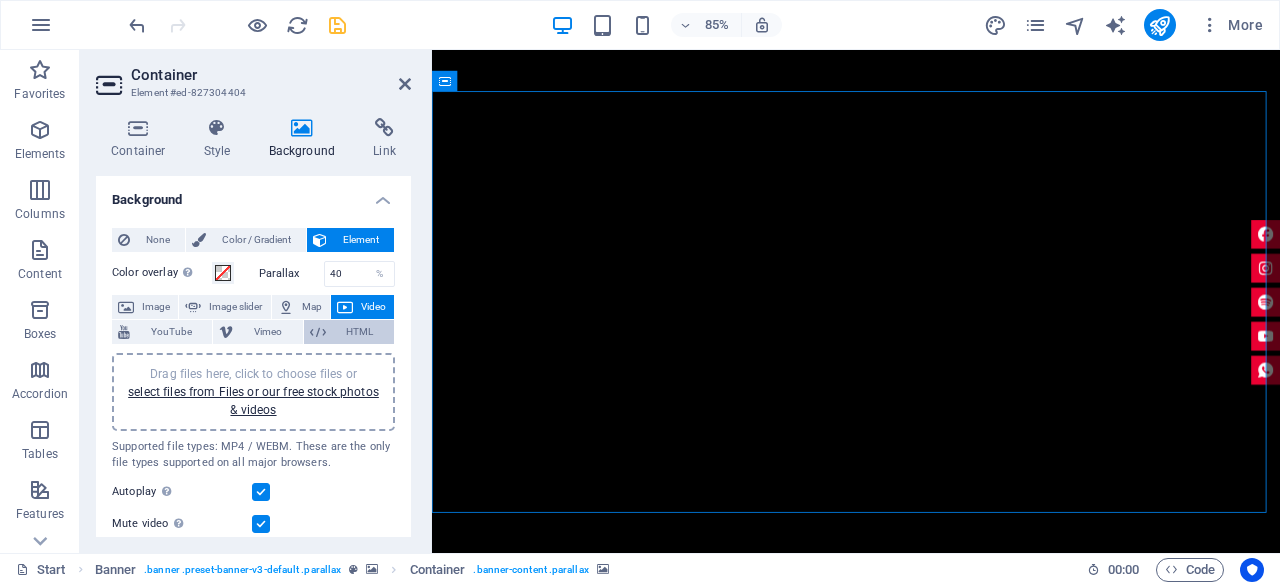 click on "HTML" at bounding box center [360, 332] 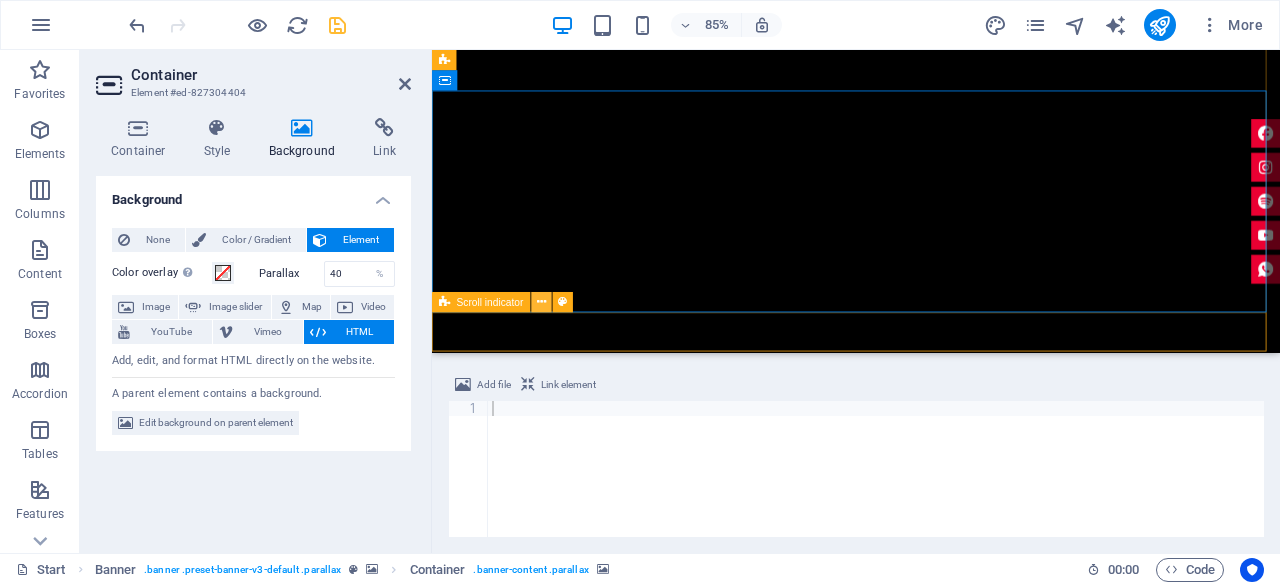 click at bounding box center [541, 302] 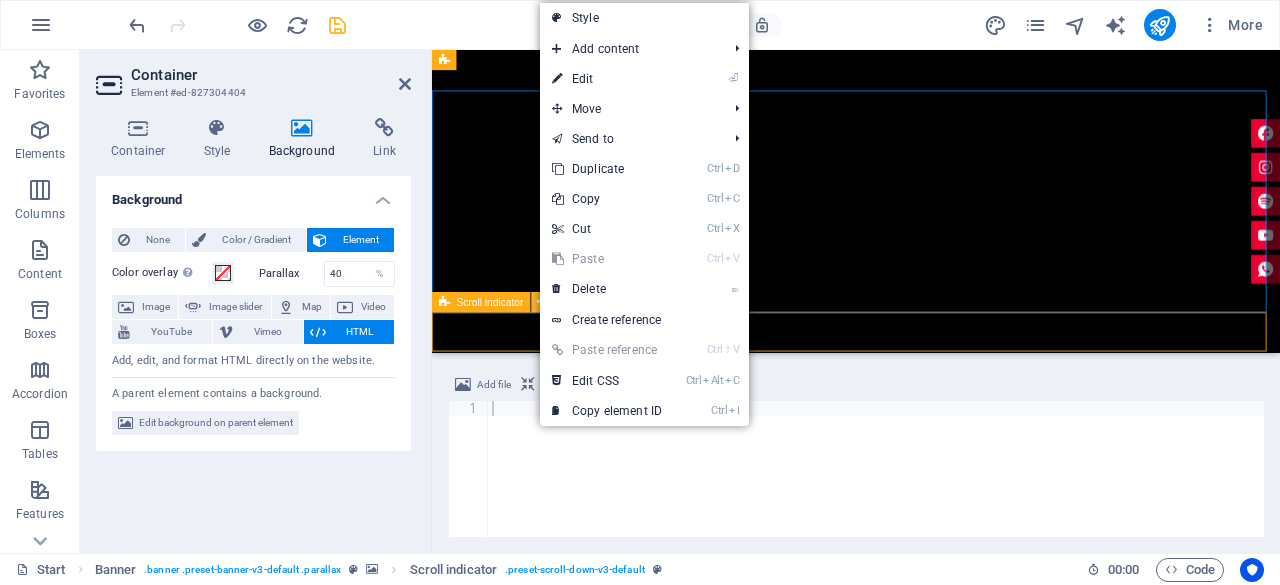 scroll, scrollTop: 1499, scrollLeft: 0, axis: vertical 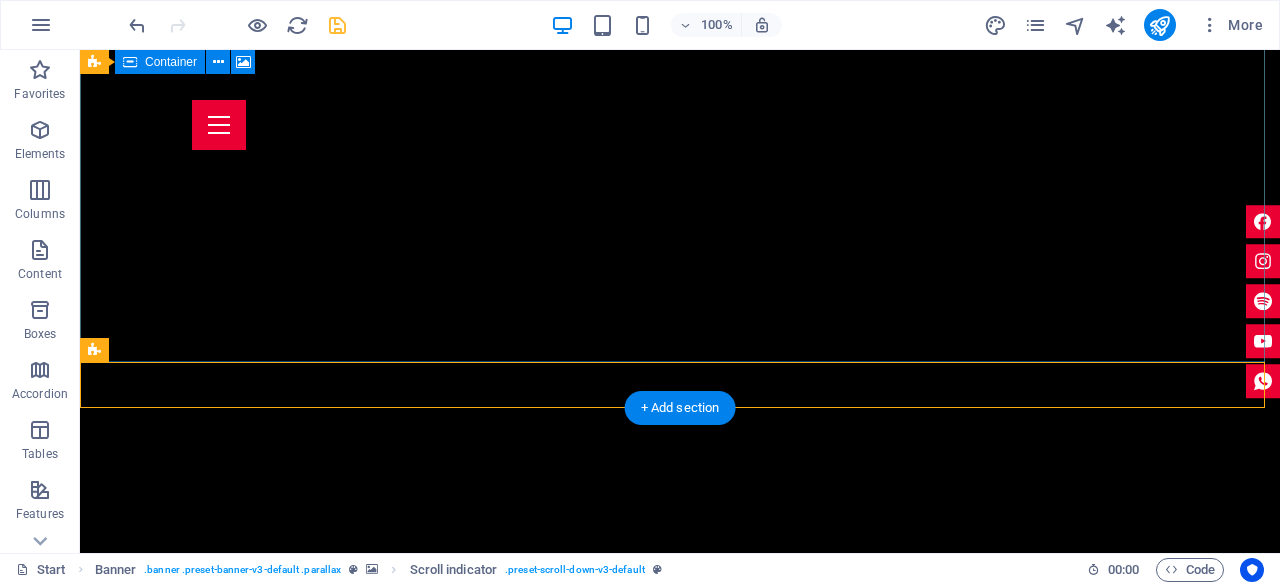 click at bounding box center [680, 778] 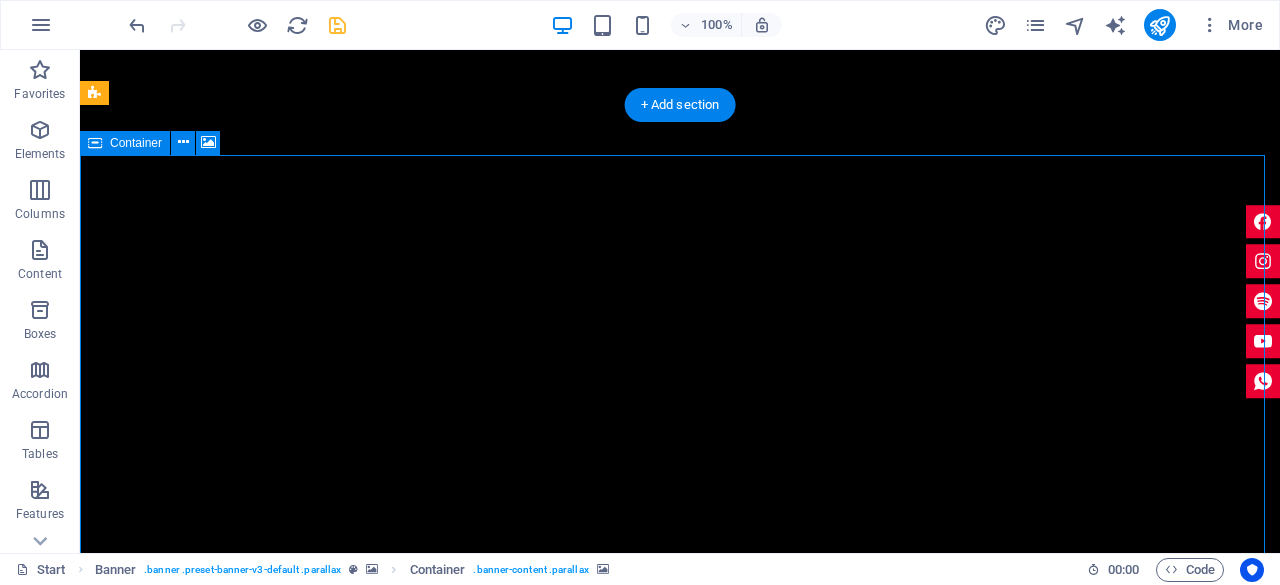scroll, scrollTop: 1199, scrollLeft: 0, axis: vertical 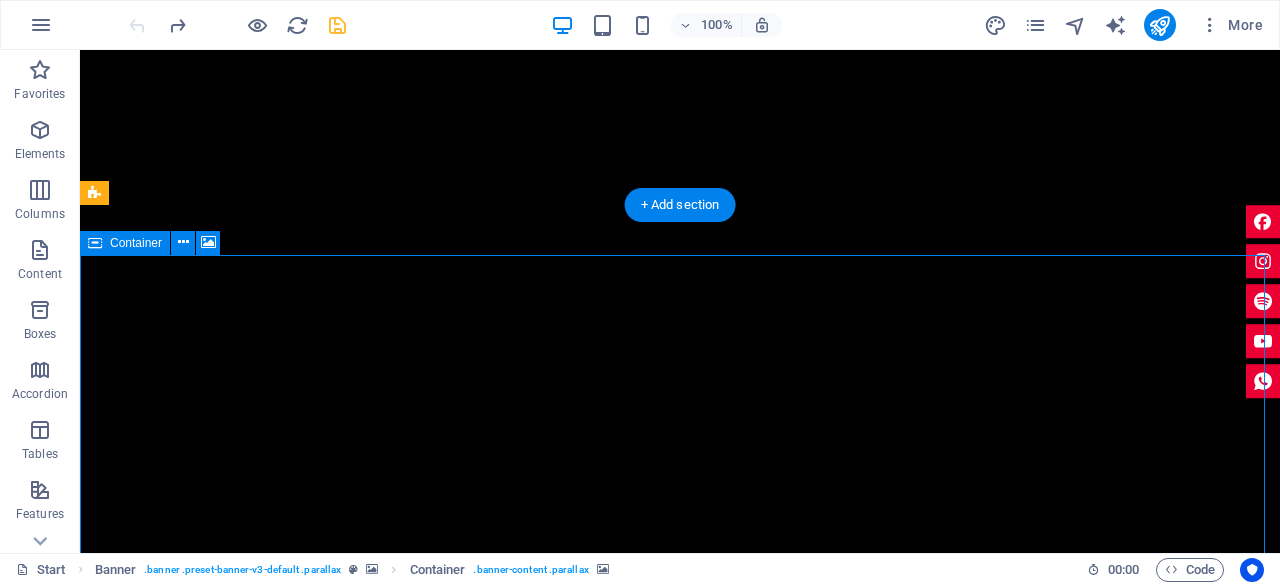 click at bounding box center (680, 923) 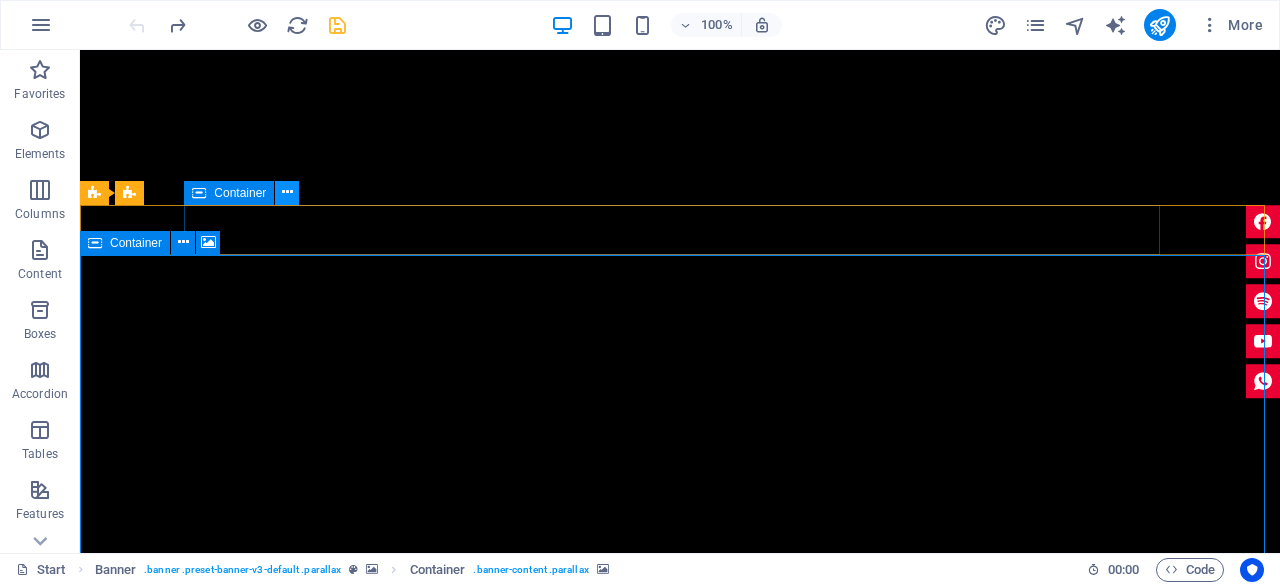 click at bounding box center (287, 192) 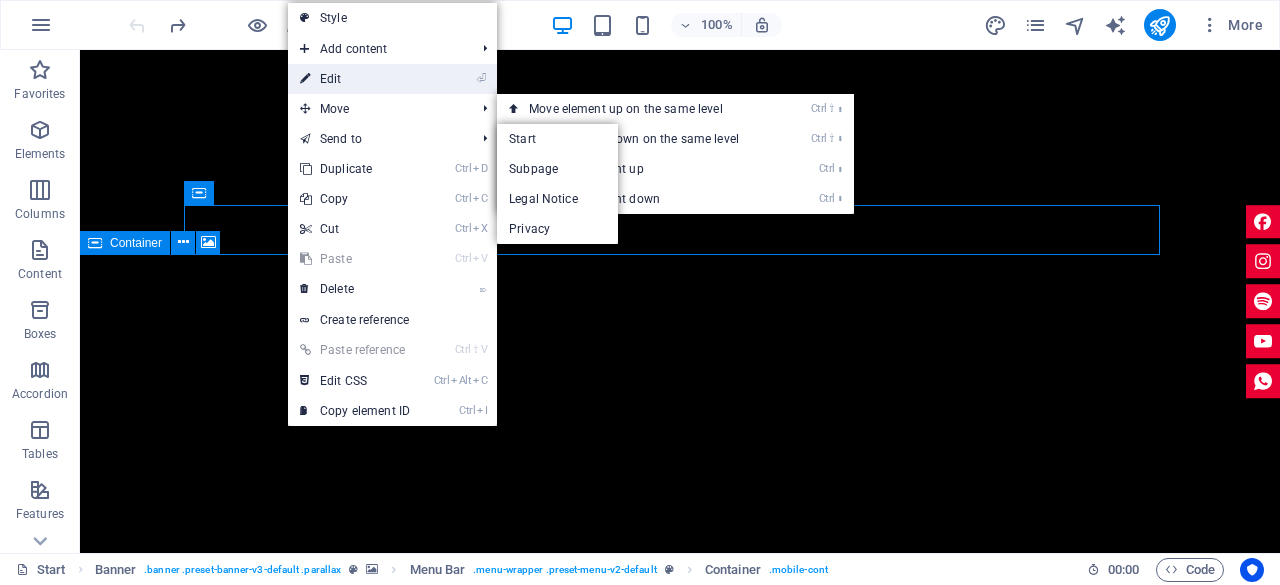 click on "⏎  Edit" at bounding box center (355, 79) 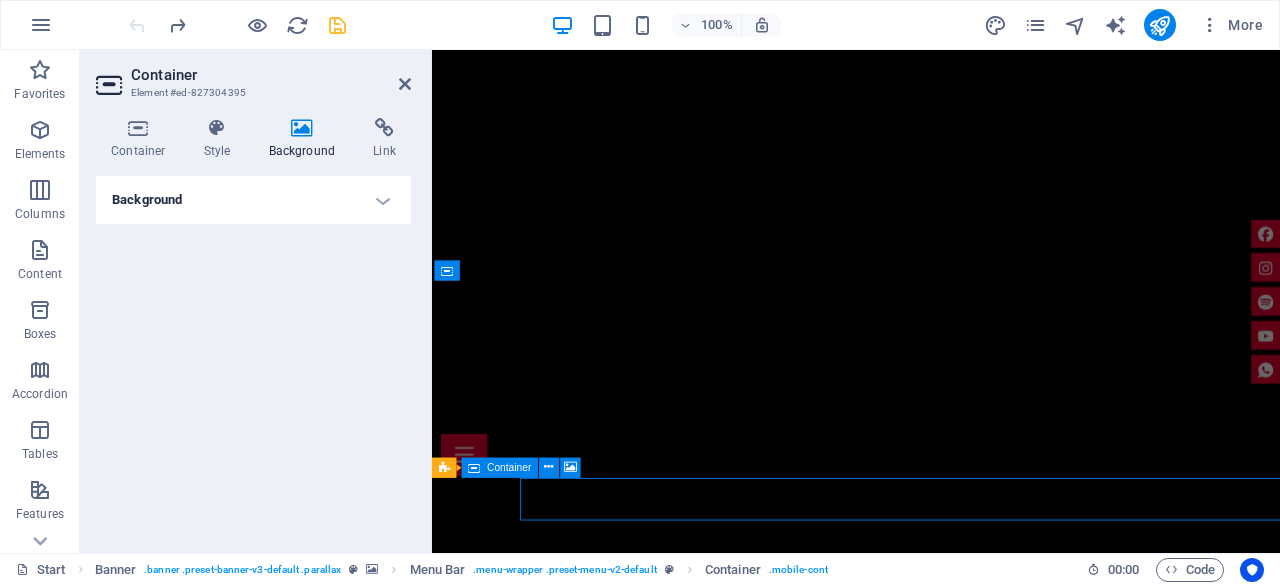 scroll, scrollTop: 851, scrollLeft: 0, axis: vertical 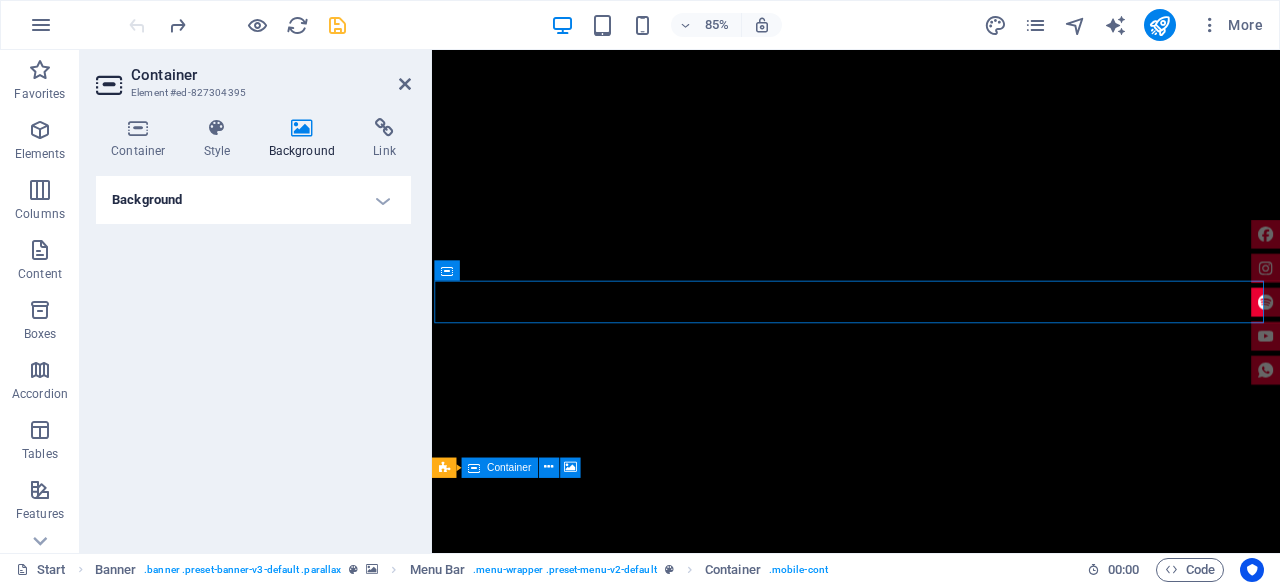 click on "Background" at bounding box center [253, 200] 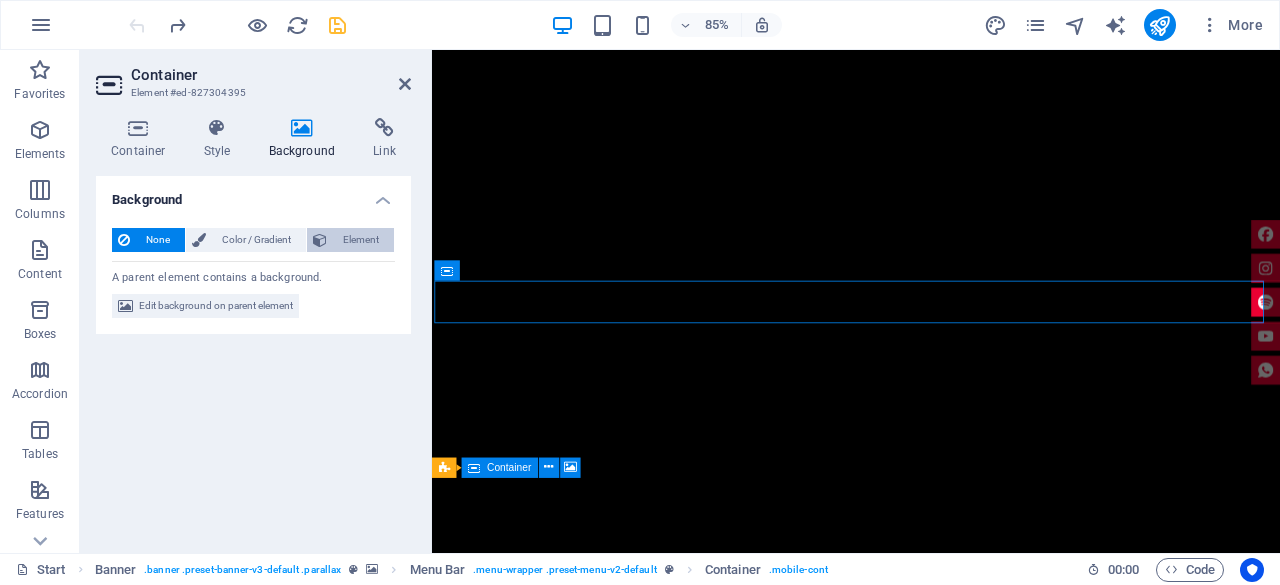 click on "Element" at bounding box center (360, 240) 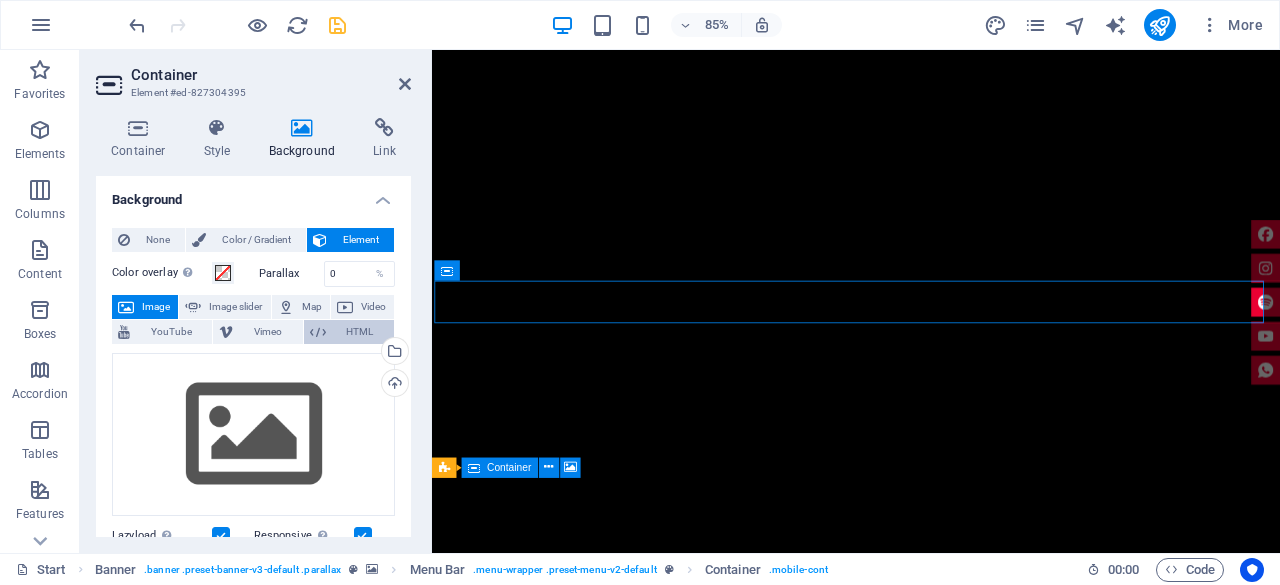 click on "HTML" at bounding box center (360, 332) 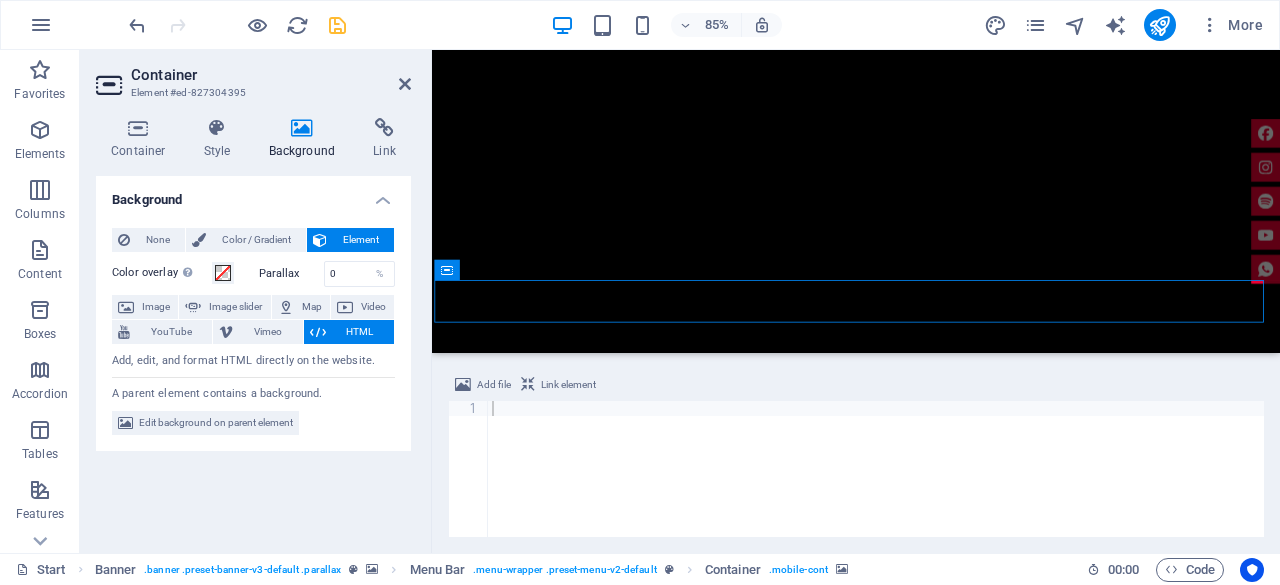 type 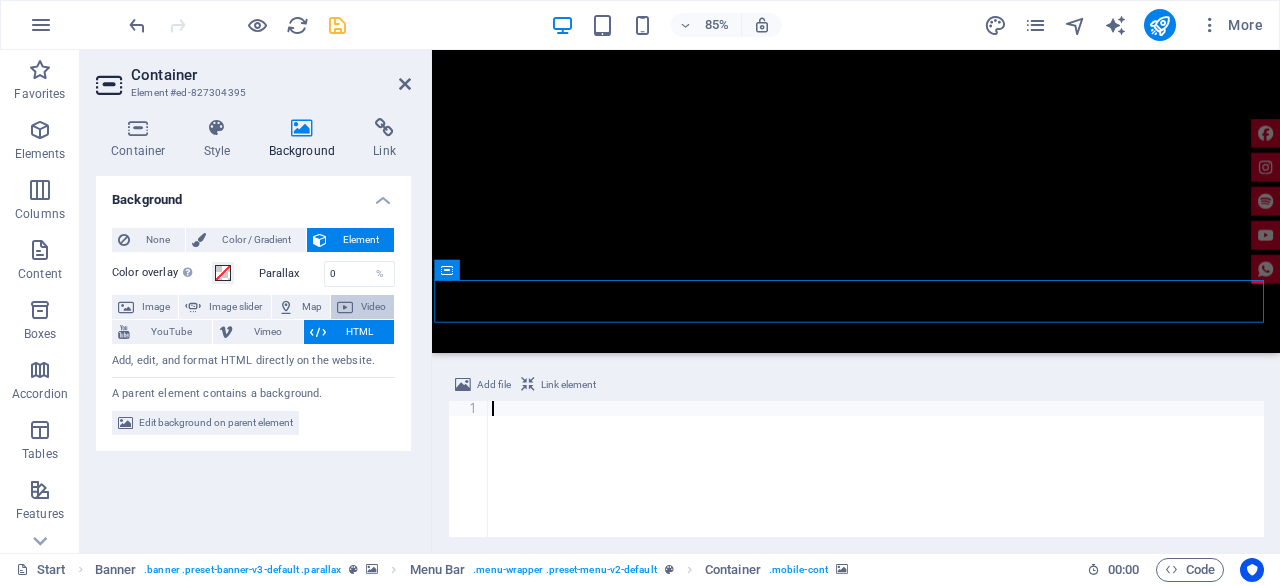 drag, startPoint x: 524, startPoint y: 421, endPoint x: 347, endPoint y: 312, distance: 207.87015 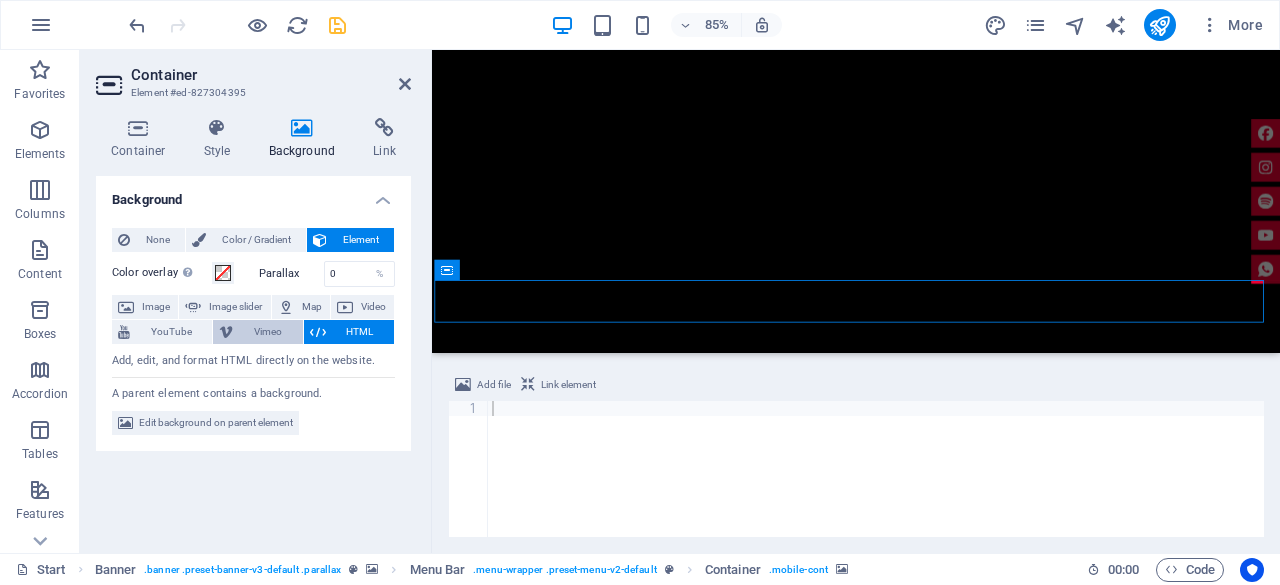 click on "Vimeo" at bounding box center (267, 332) 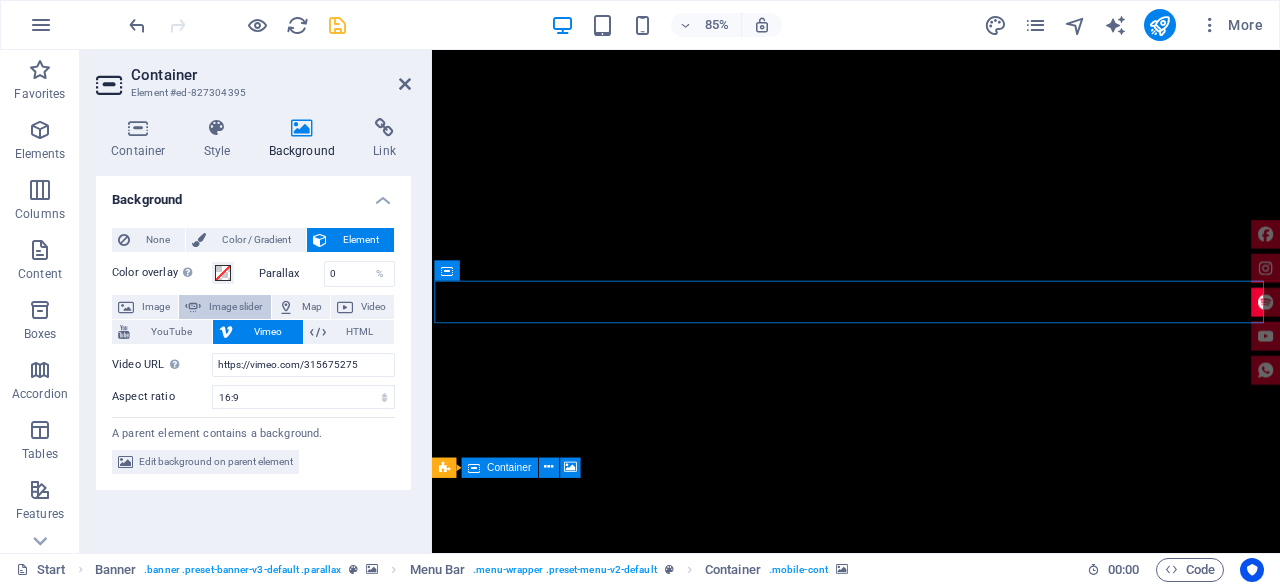 click on "Image slider" at bounding box center (235, 307) 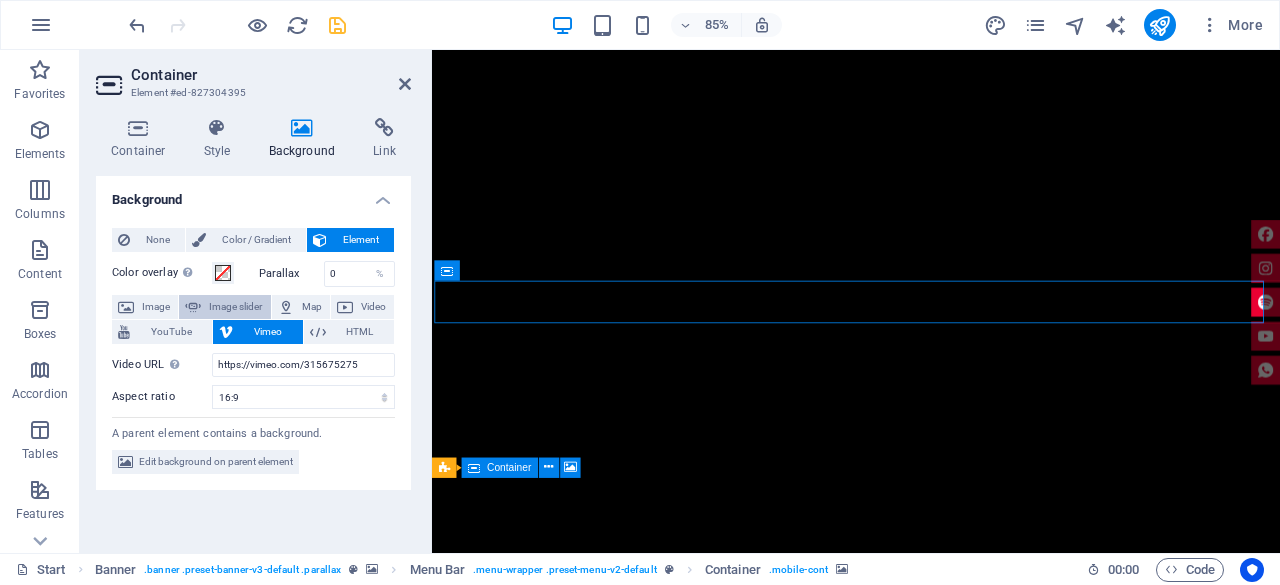 select on "s" 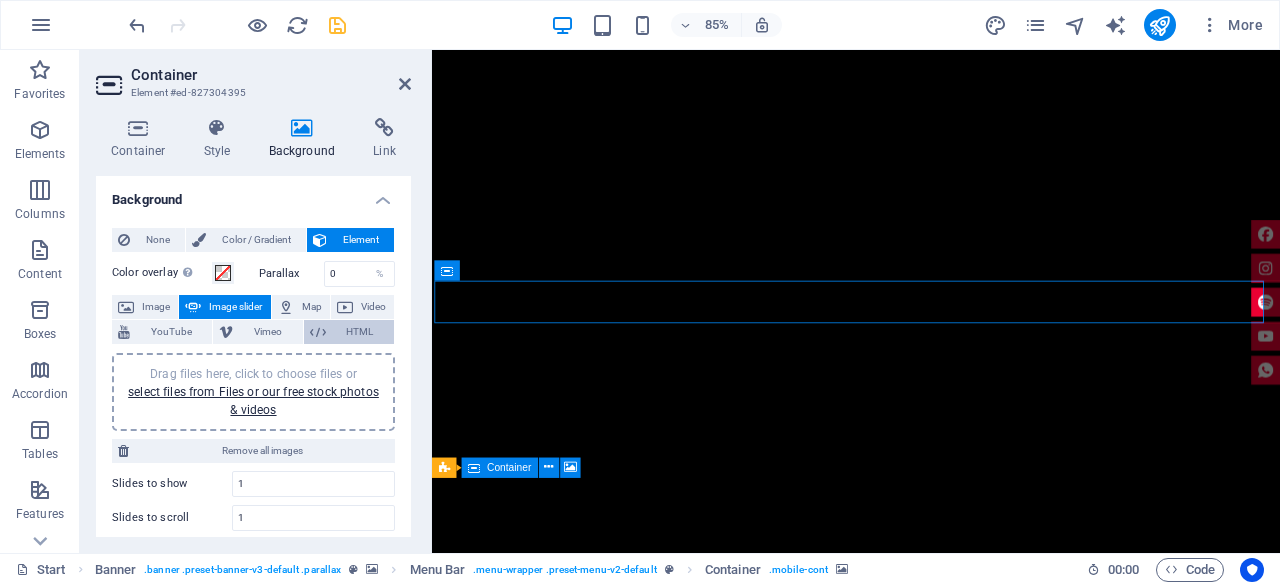 click on "HTML" at bounding box center [360, 332] 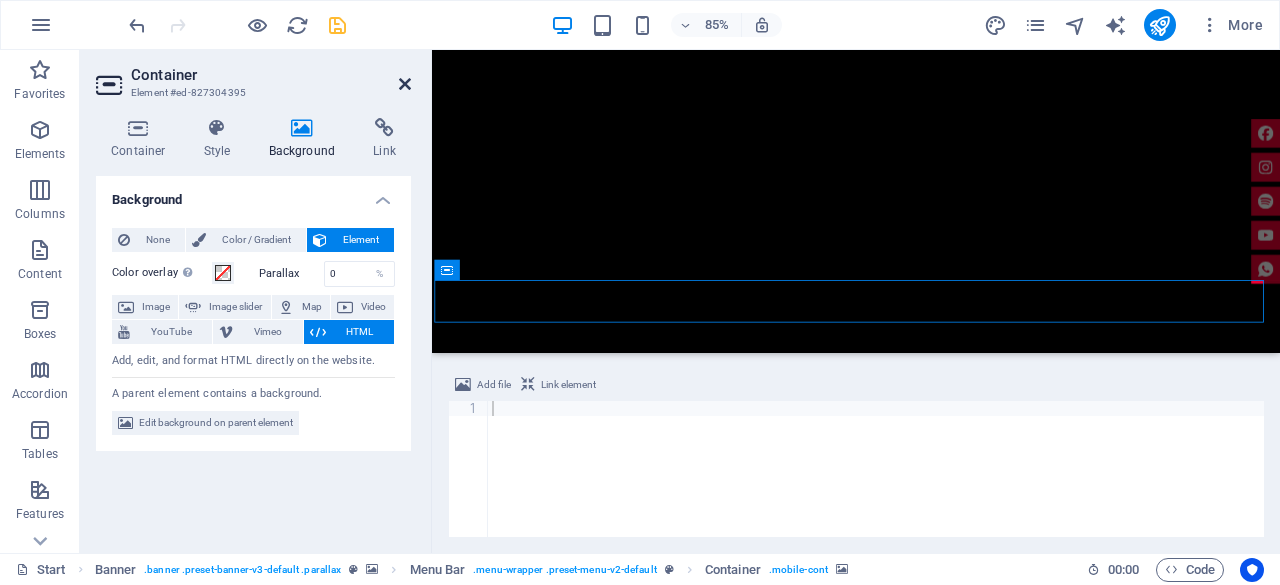 click at bounding box center (405, 84) 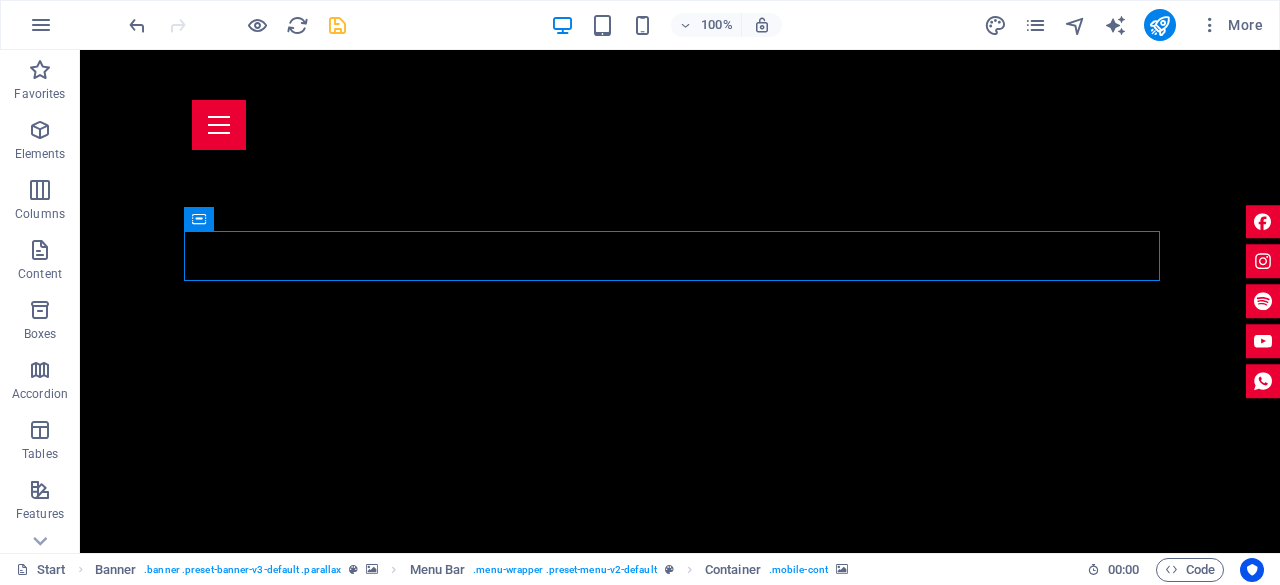 scroll, scrollTop: 1300, scrollLeft: 0, axis: vertical 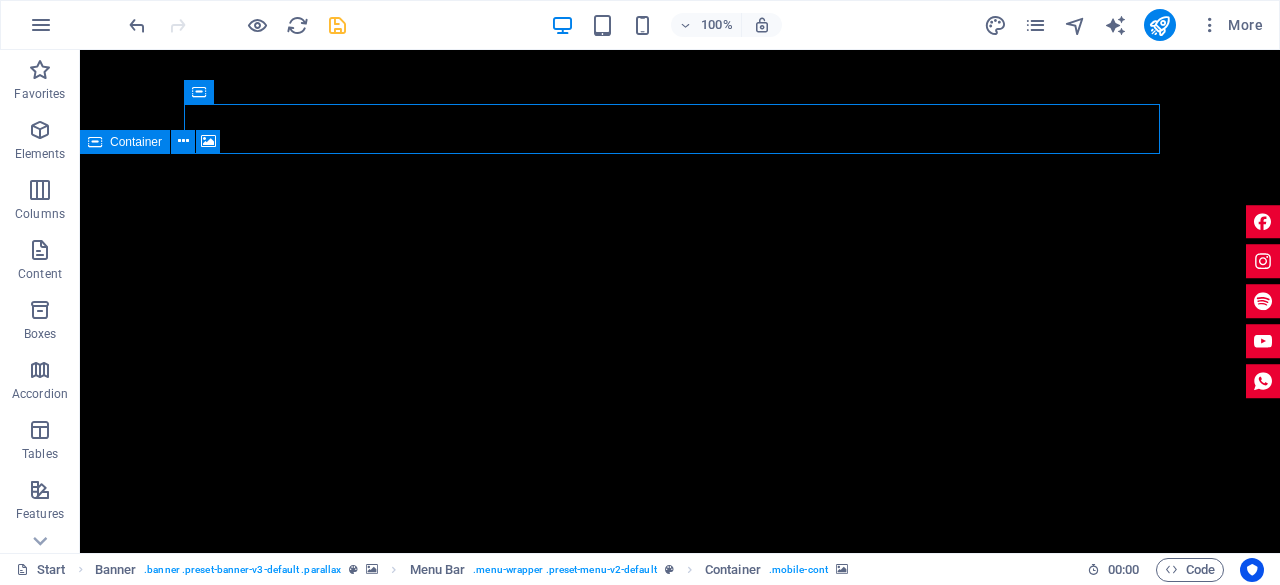 click at bounding box center [680, 912] 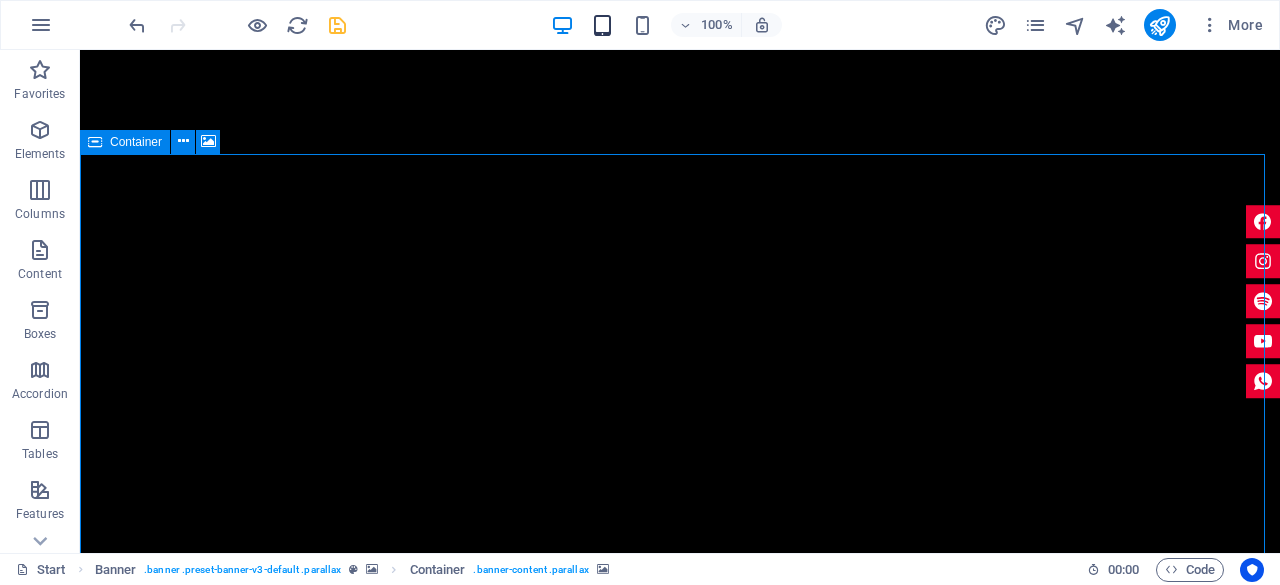 click at bounding box center (602, 25) 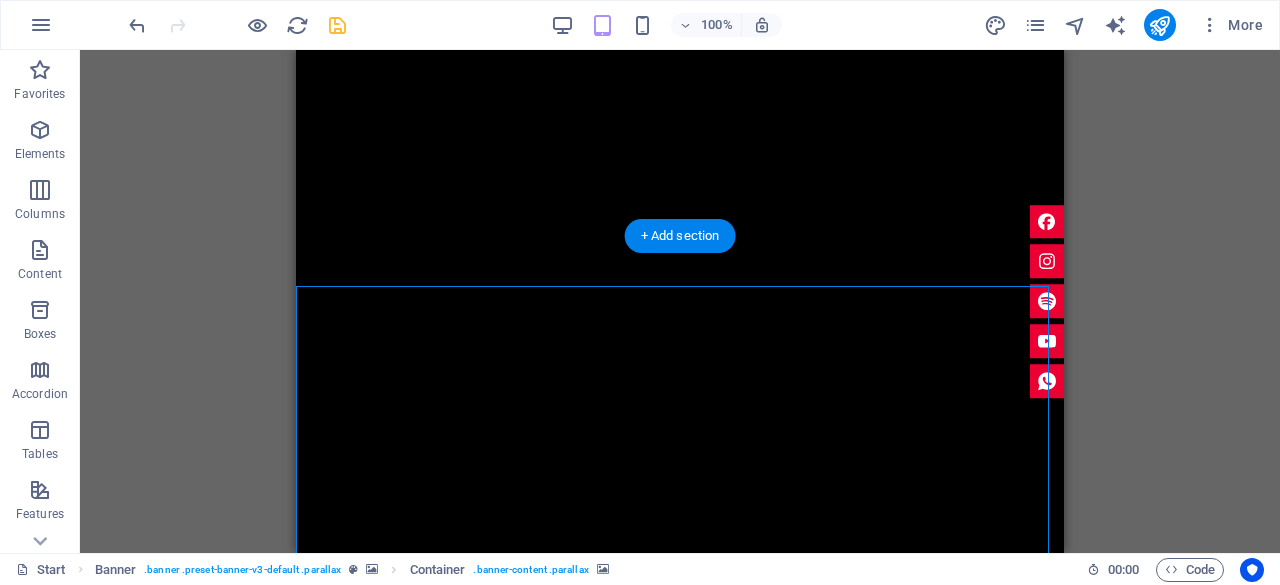 scroll, scrollTop: 662, scrollLeft: 0, axis: vertical 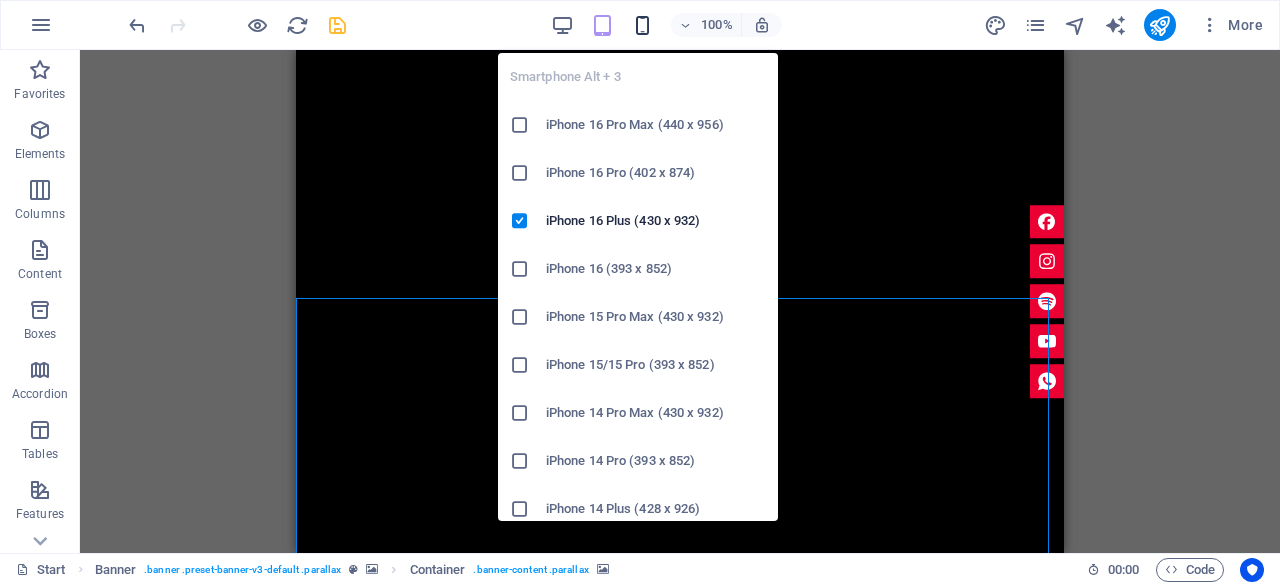 click at bounding box center [642, 25] 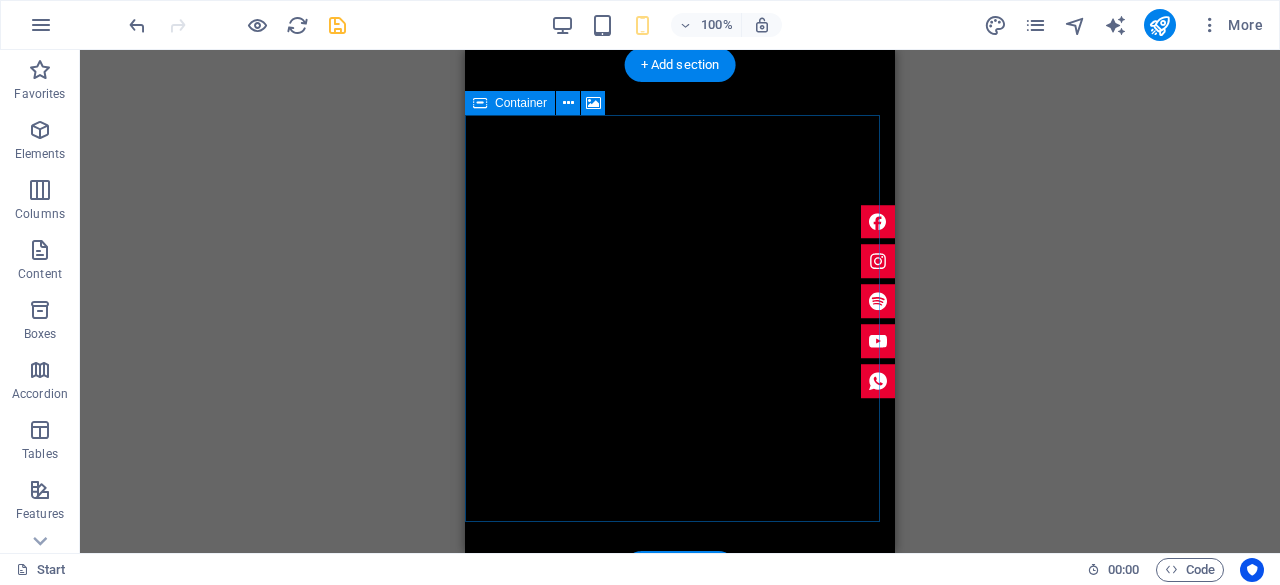scroll, scrollTop: 462, scrollLeft: 0, axis: vertical 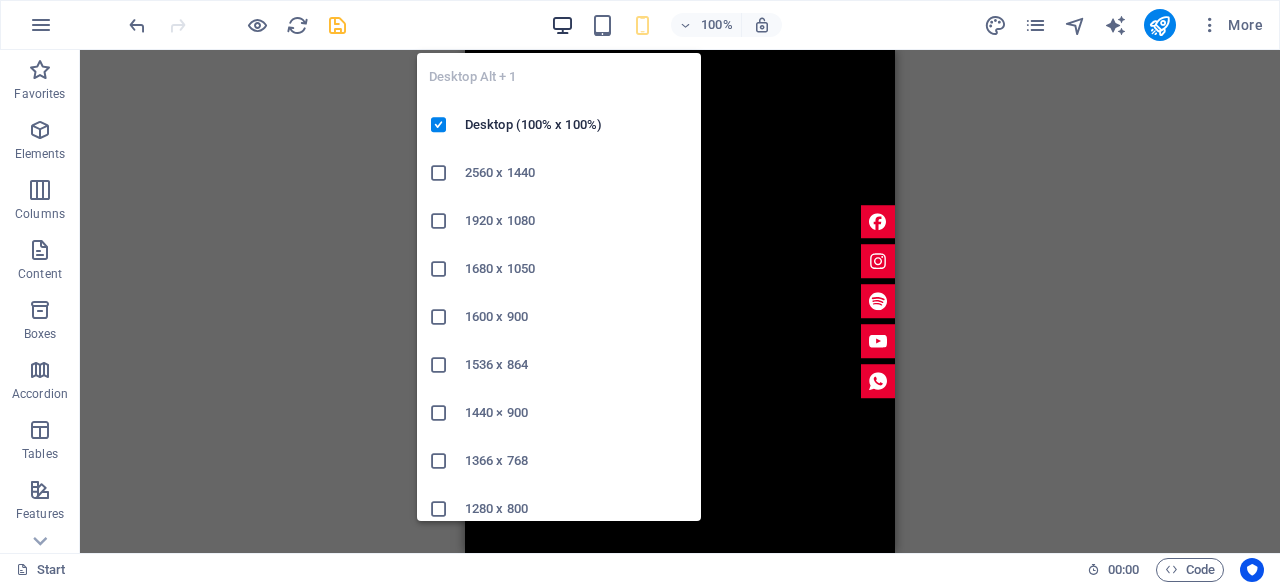 click at bounding box center (562, 25) 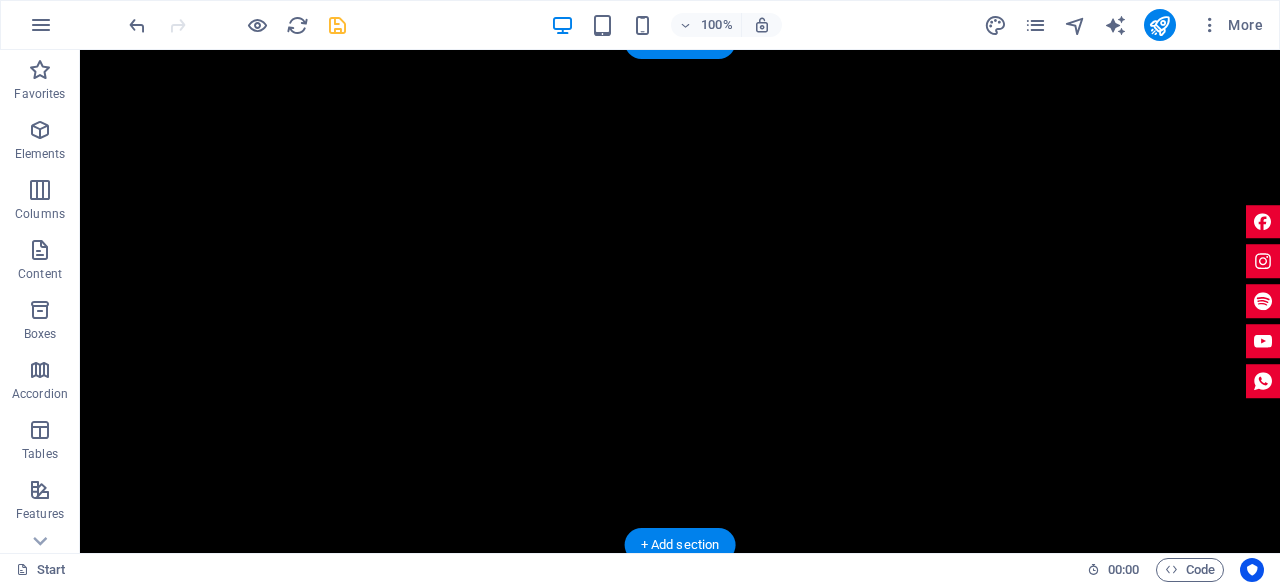 scroll, scrollTop: 1262, scrollLeft: 0, axis: vertical 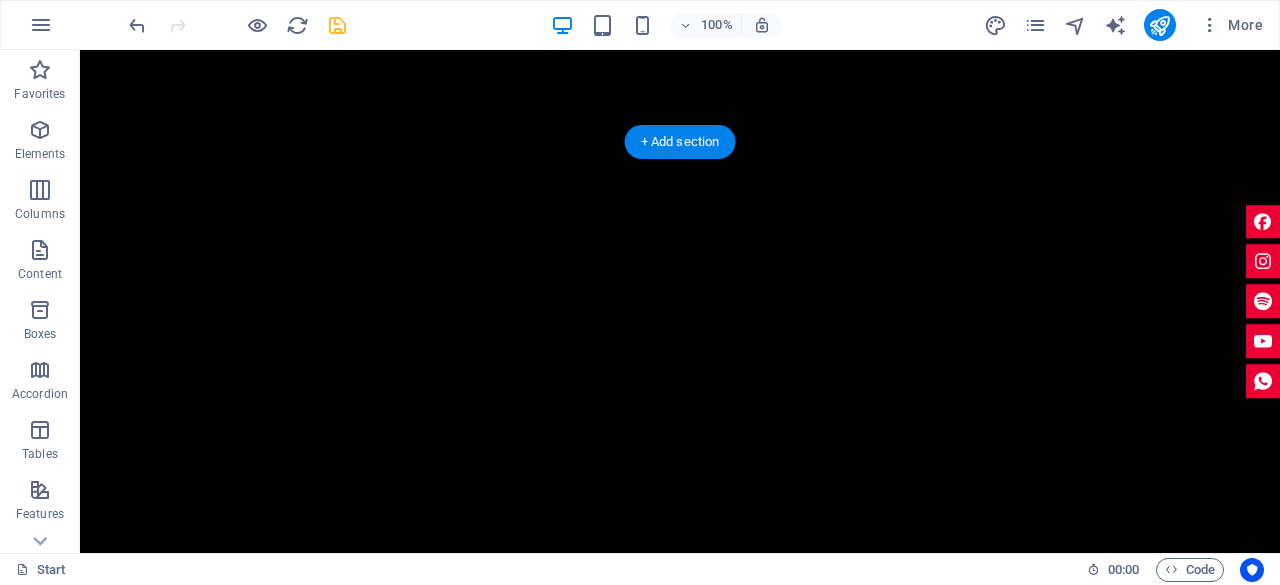 click at bounding box center (680, 935) 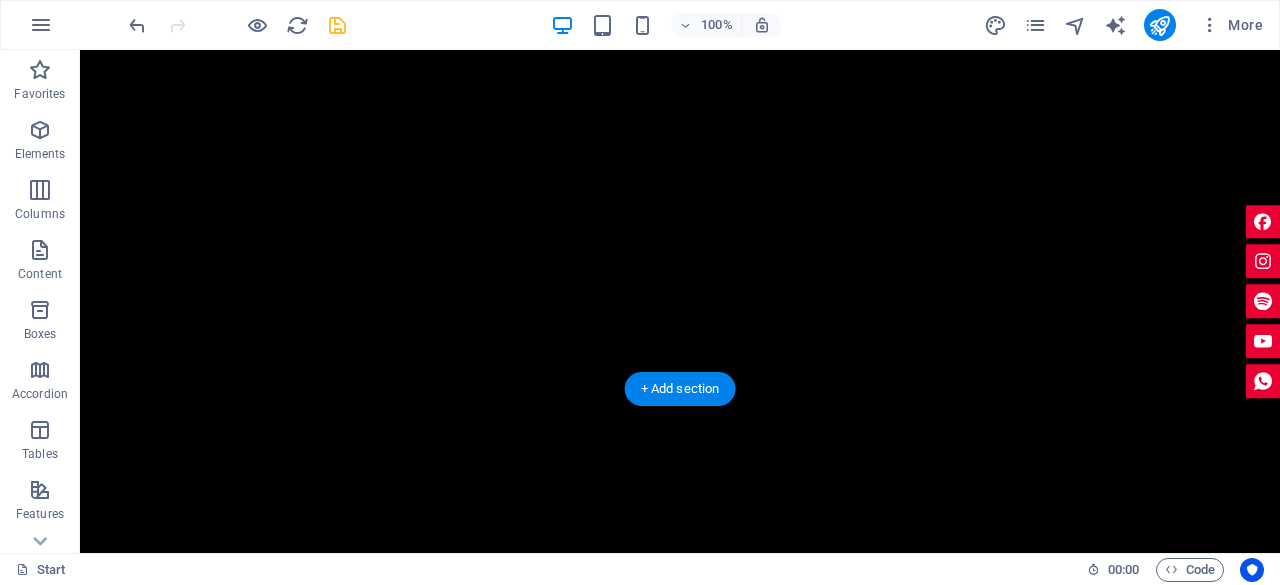 scroll, scrollTop: 1300, scrollLeft: 0, axis: vertical 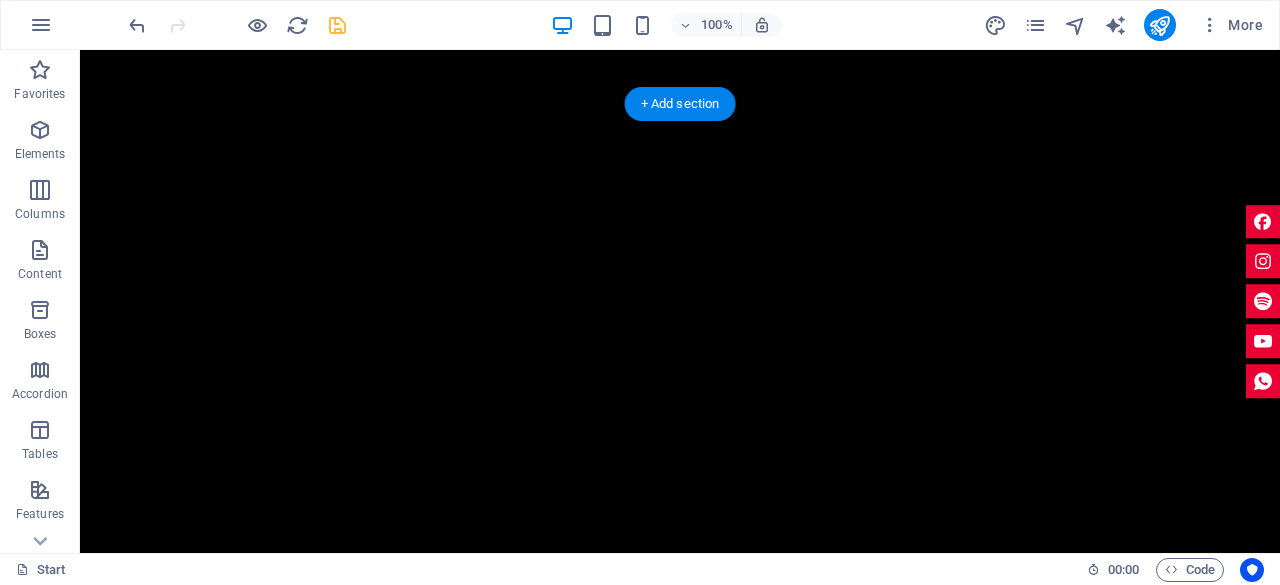 click at bounding box center (680, 912) 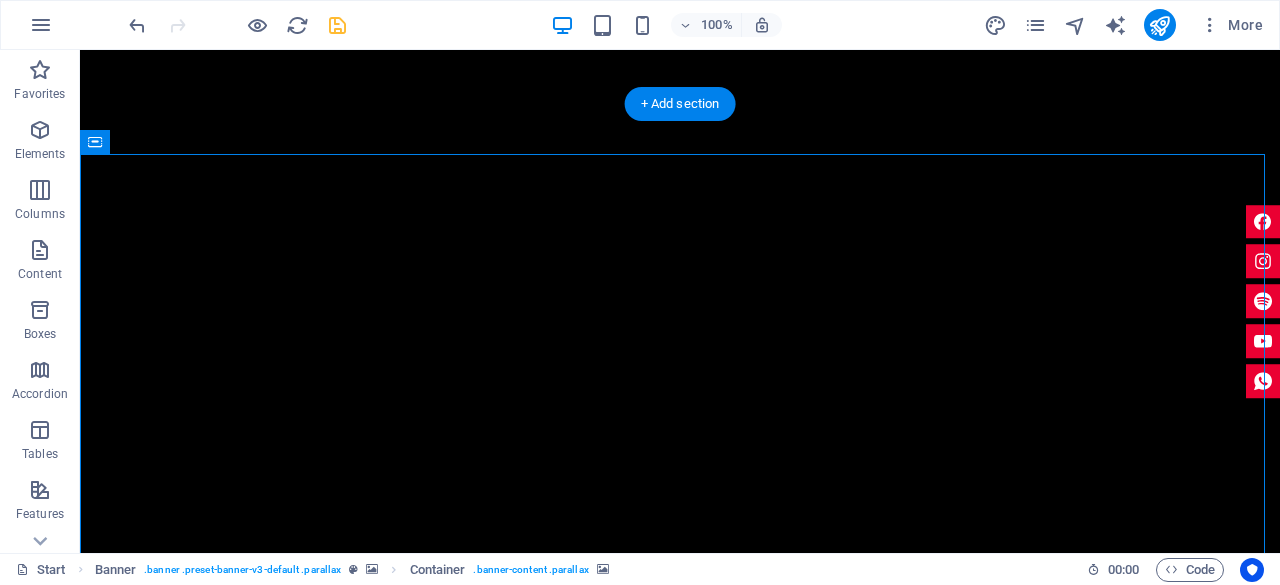 click at bounding box center [680, 912] 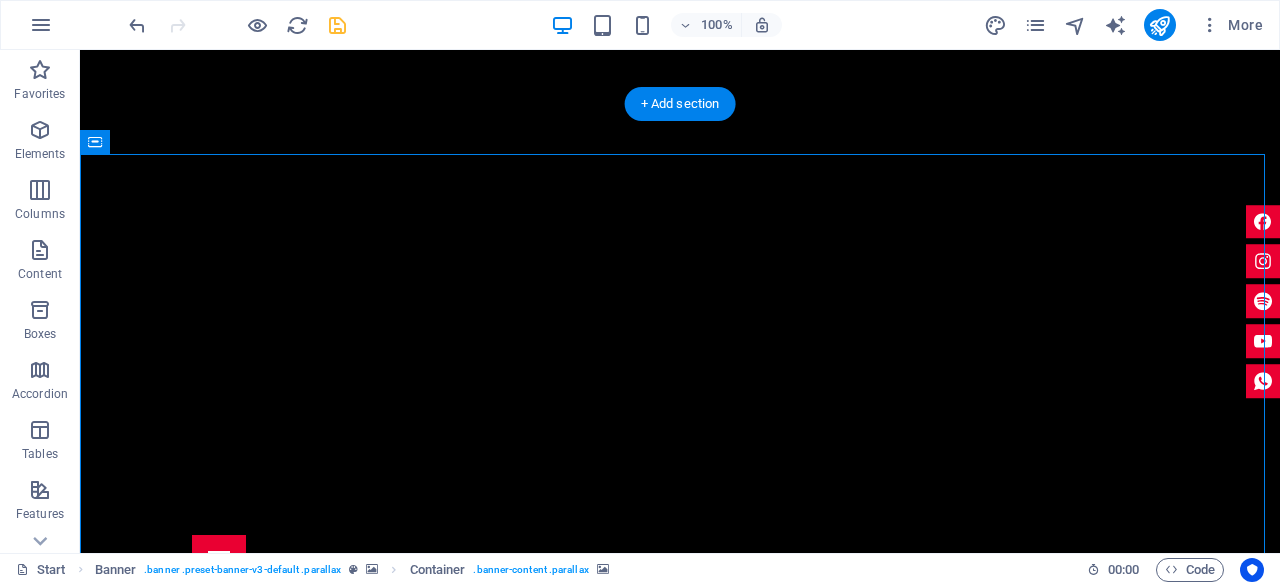 scroll, scrollTop: 1124, scrollLeft: 0, axis: vertical 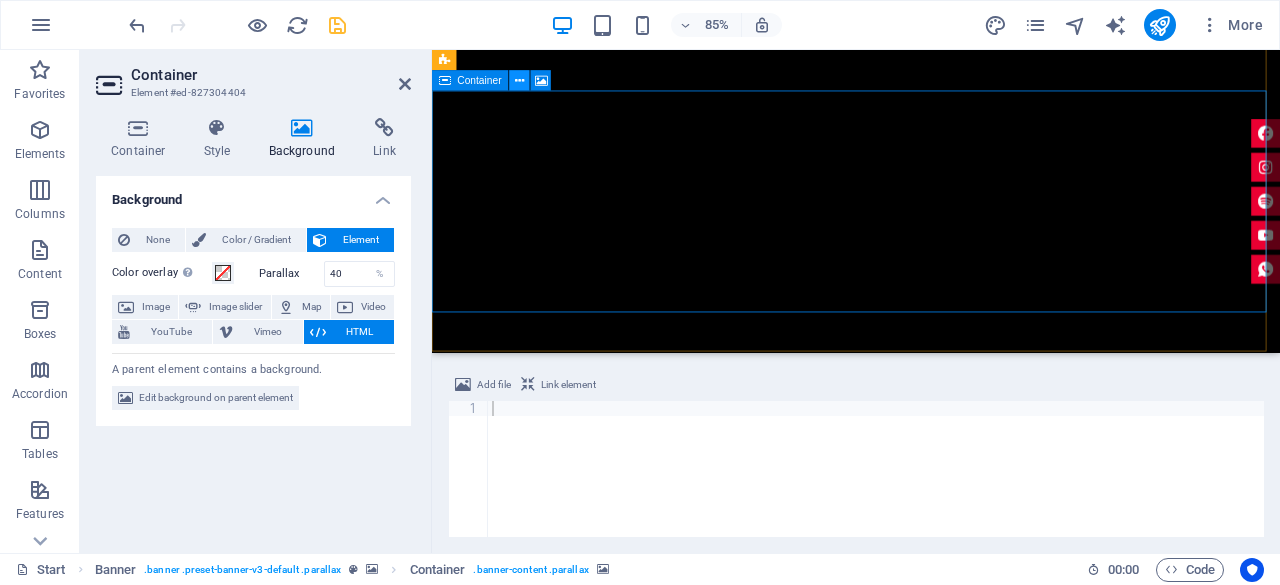 click at bounding box center (519, 81) 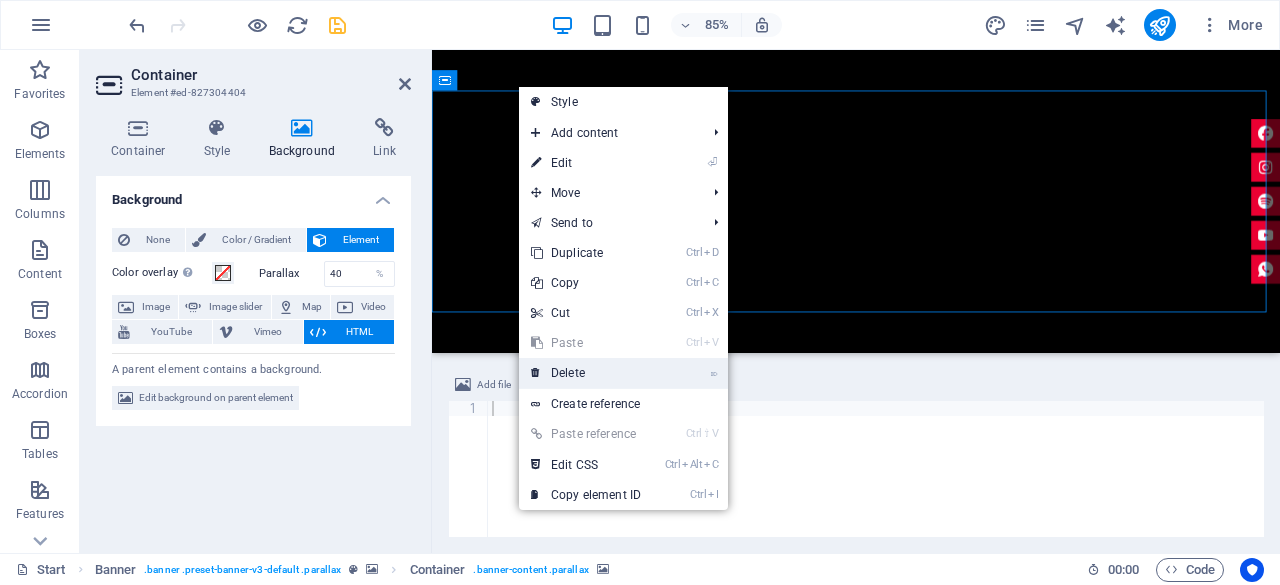click on "⌦  Delete" at bounding box center (586, 373) 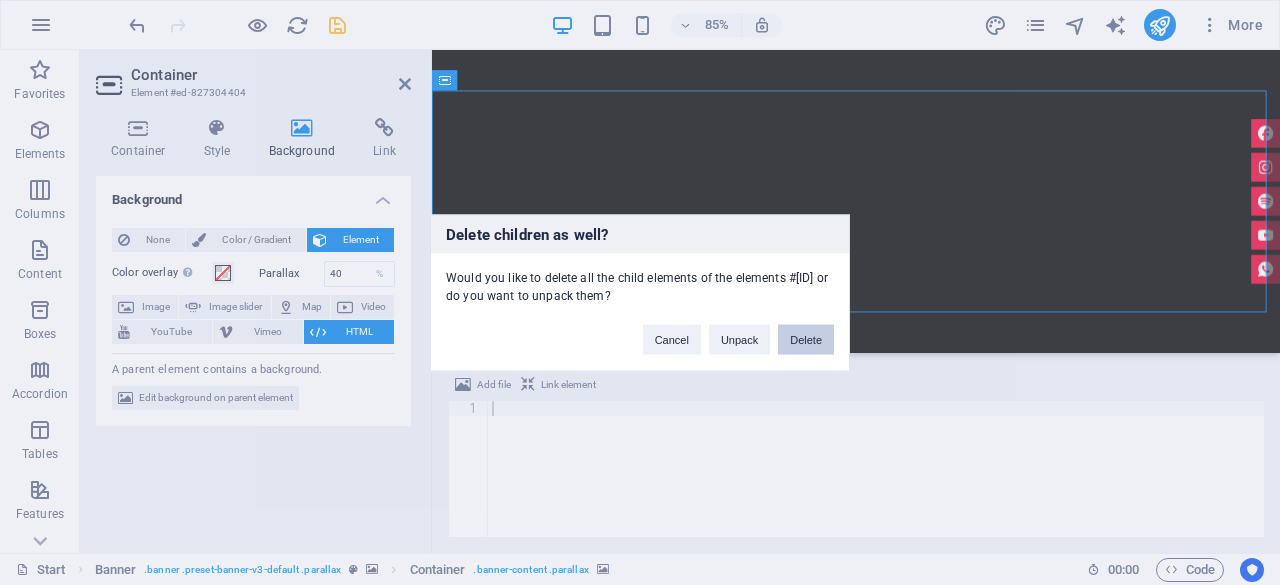 click on "Delete" at bounding box center (806, 339) 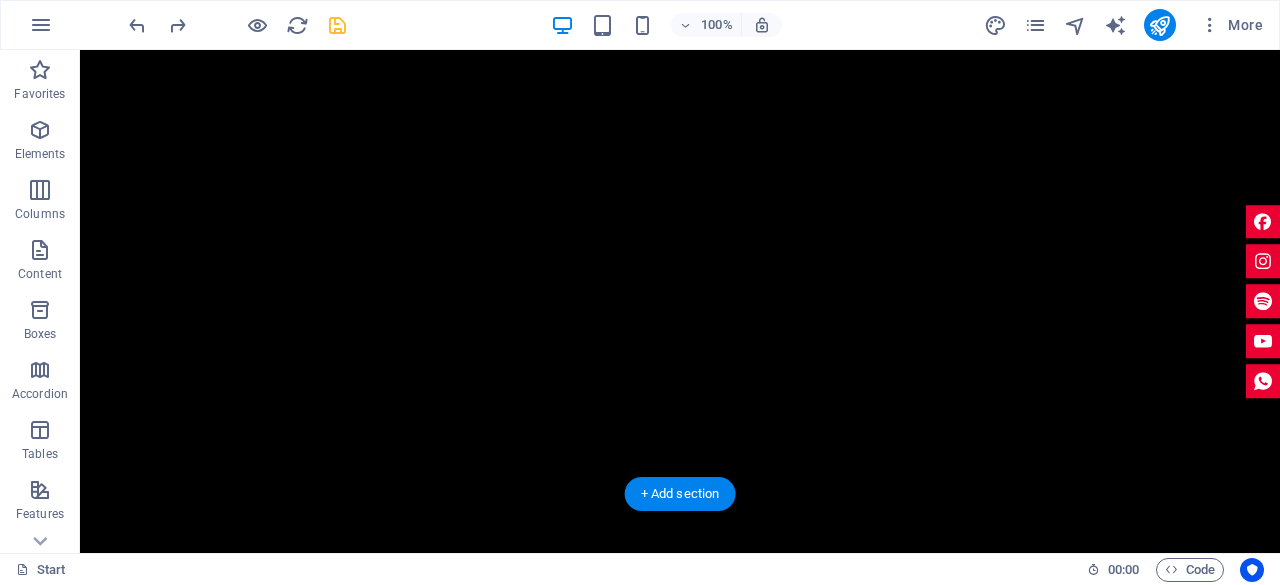 scroll, scrollTop: 1024, scrollLeft: 0, axis: vertical 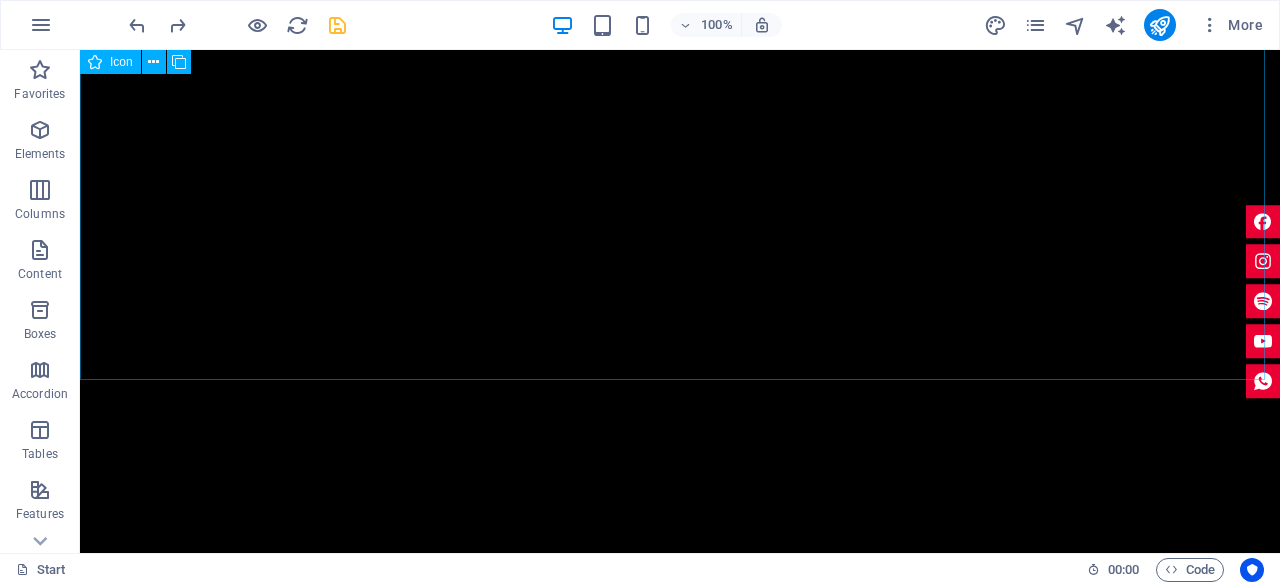 click at bounding box center [680, -285] 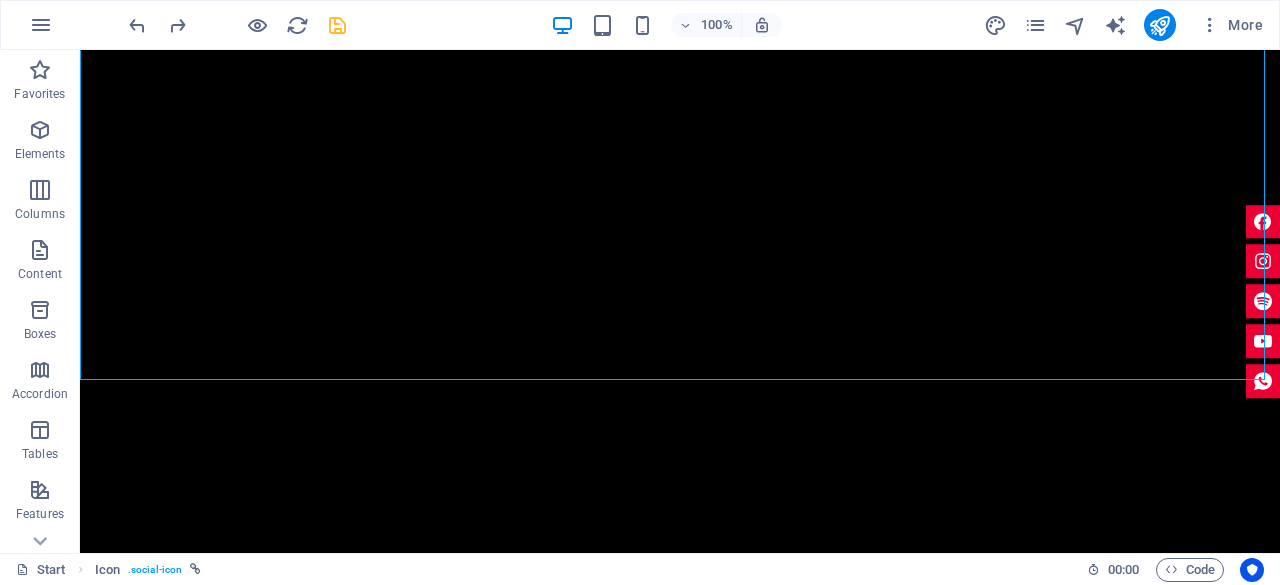 click at bounding box center [680, 932] 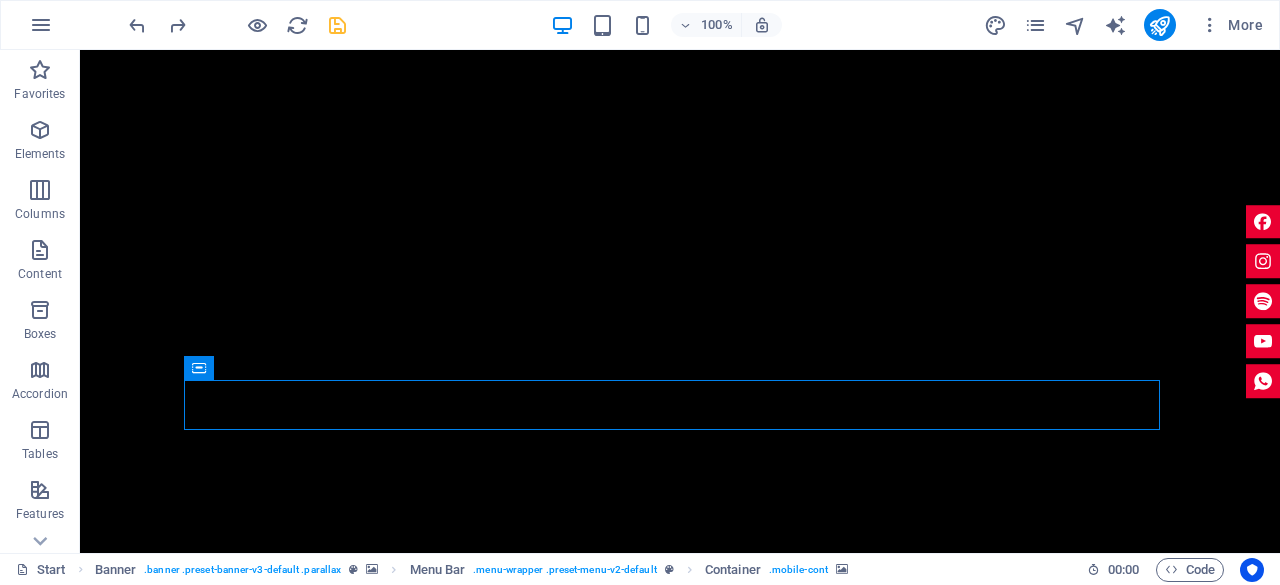 click on "Home About me Tour Dates Releases Impressions Press Booking" at bounding box center [680, 957] 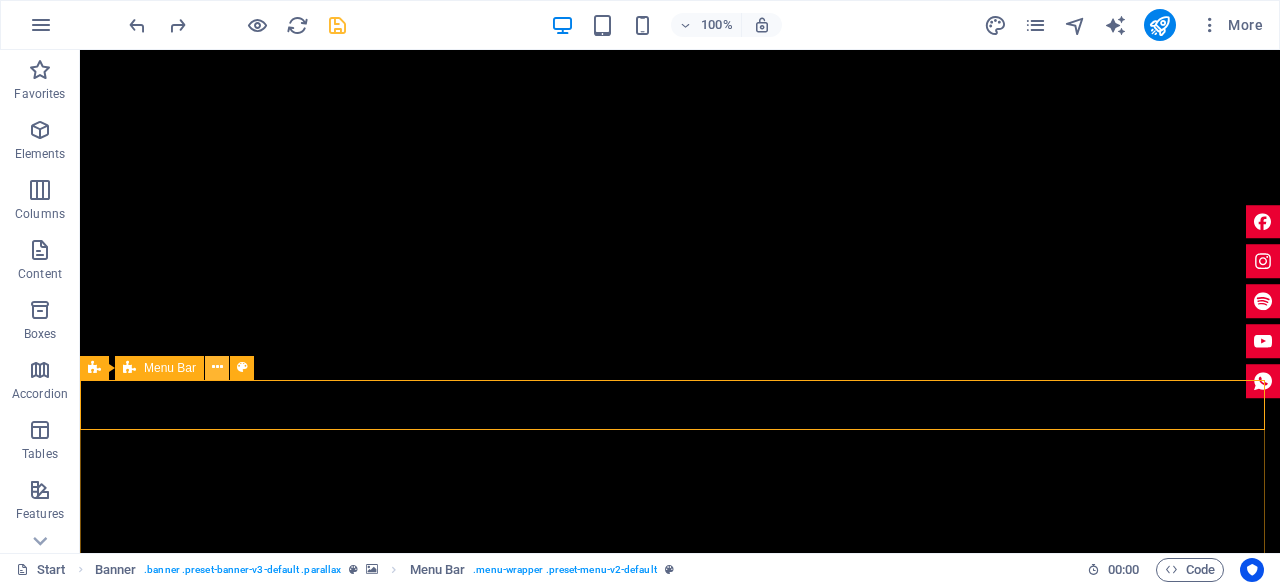 click at bounding box center [217, 368] 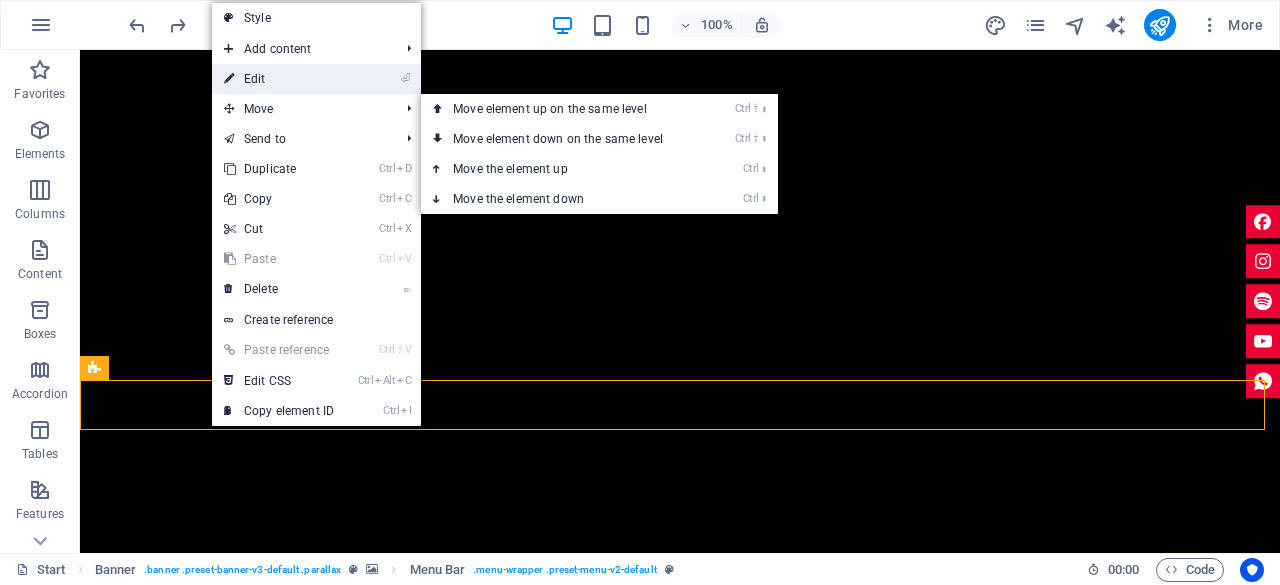 click on "⏎  Edit" at bounding box center [279, 79] 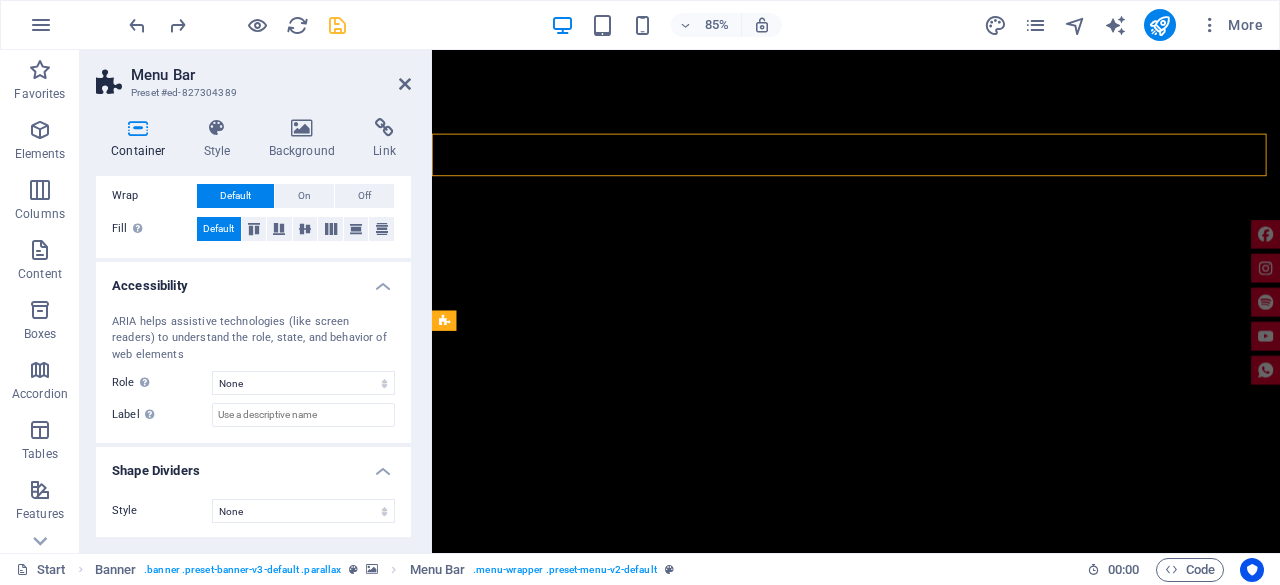 scroll, scrollTop: 12, scrollLeft: 0, axis: vertical 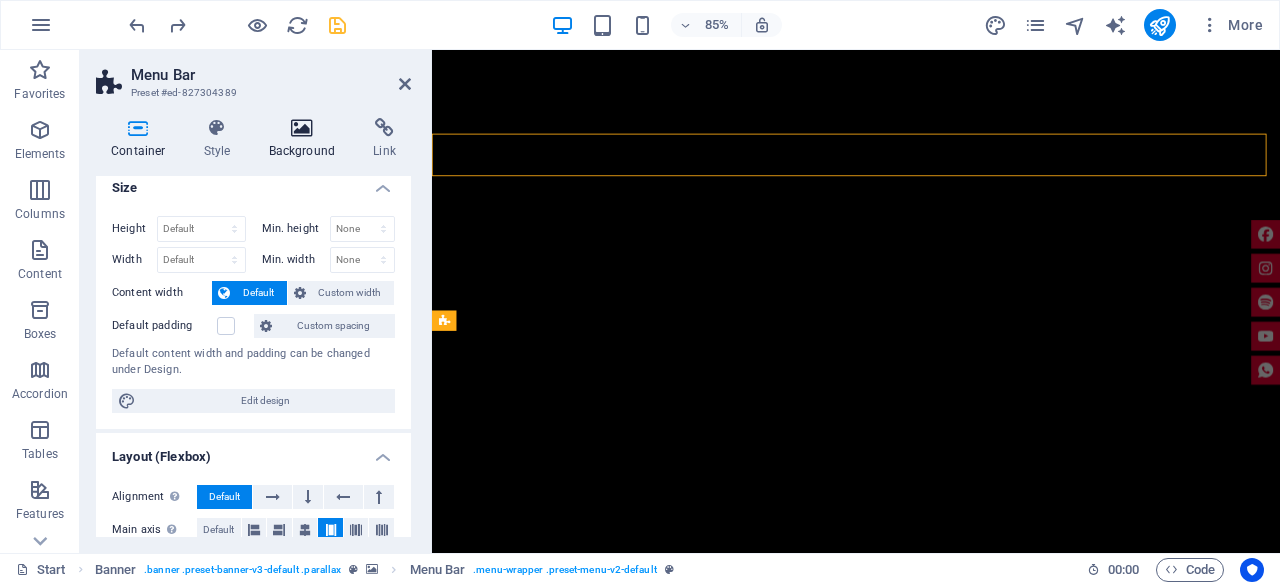 click at bounding box center [302, 128] 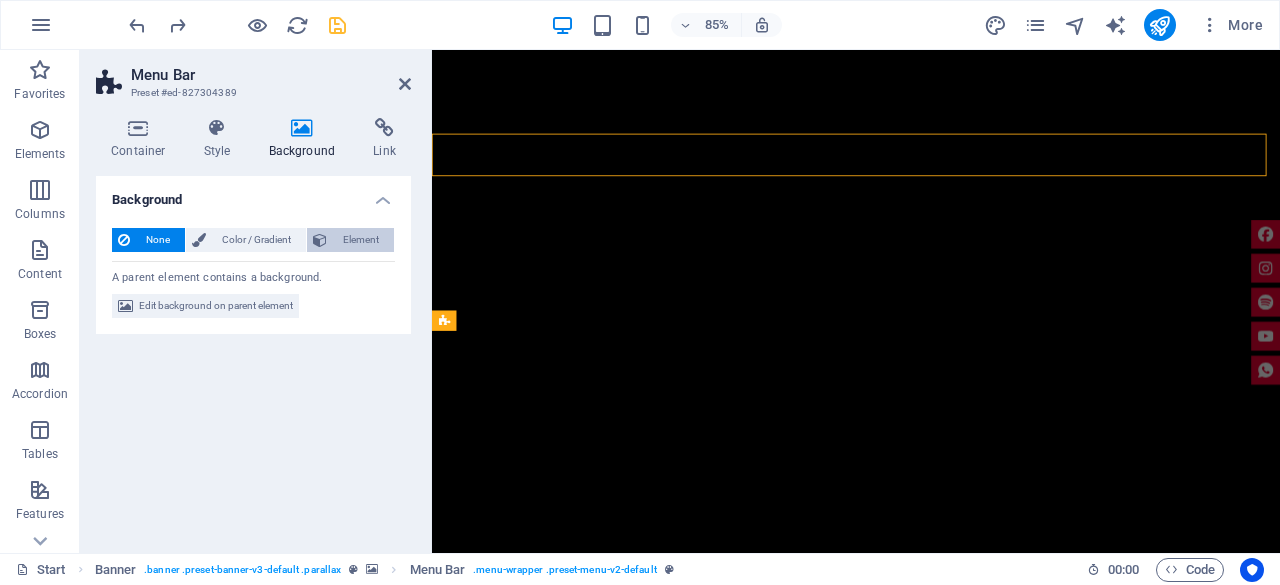 click on "Element" at bounding box center (360, 240) 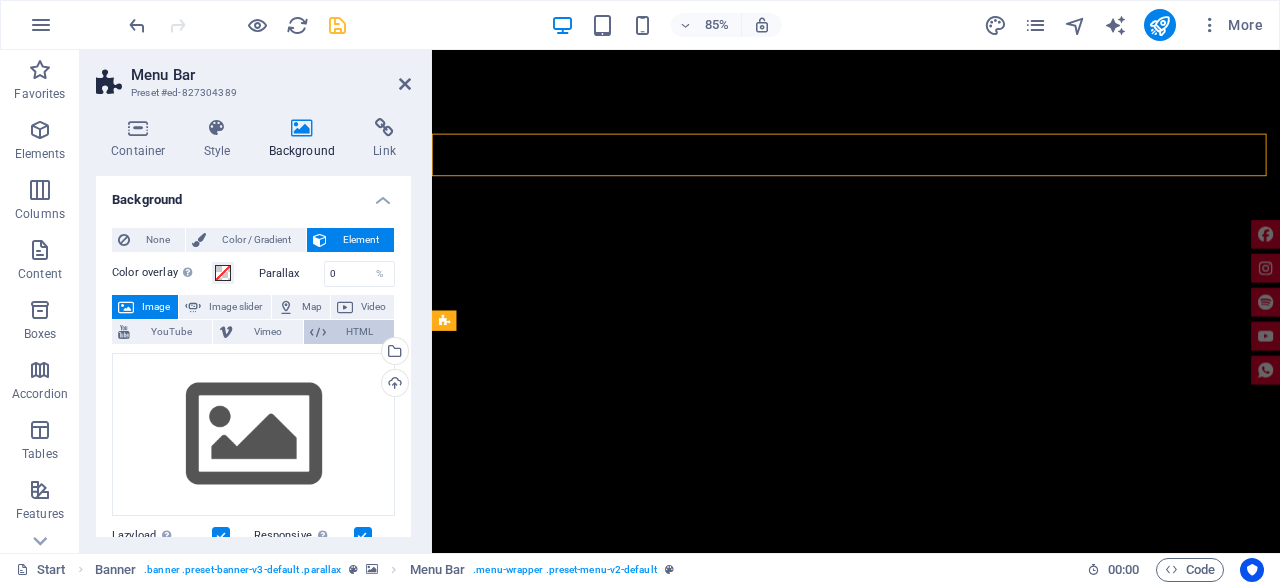 click on "HTML" at bounding box center [360, 332] 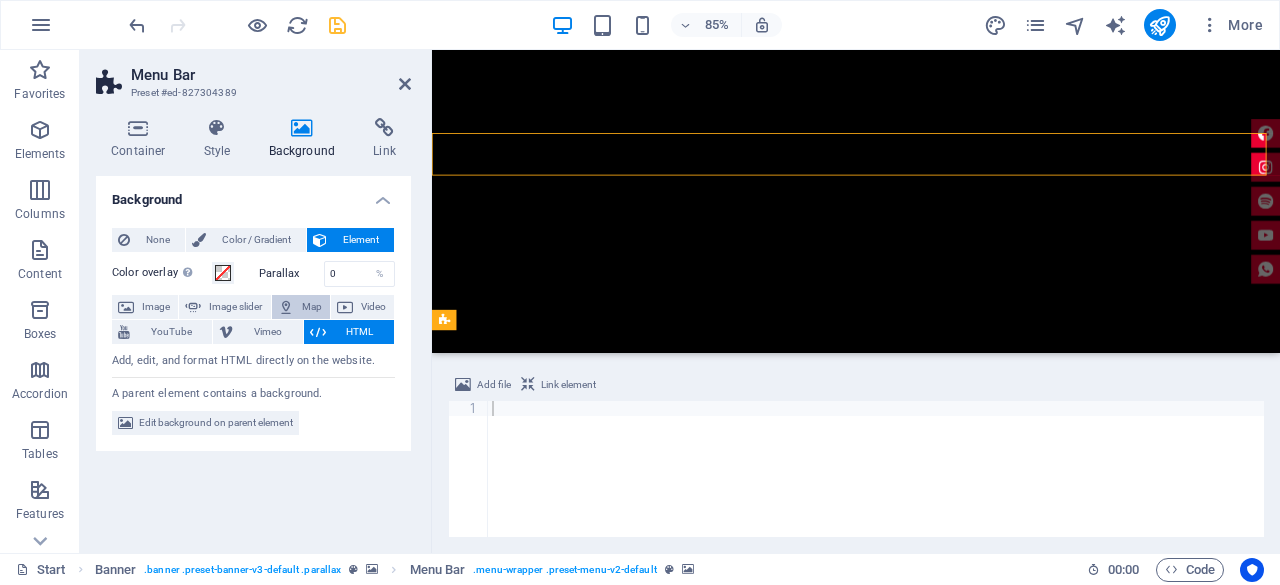 click at bounding box center (286, 307) 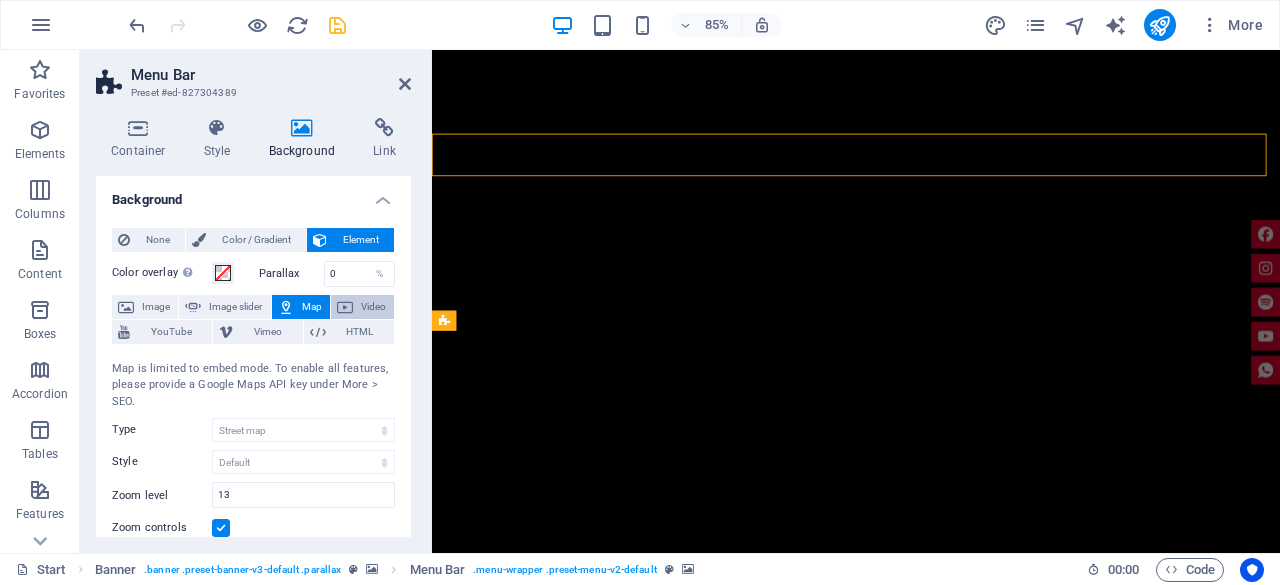 click on "Video" at bounding box center [362, 307] 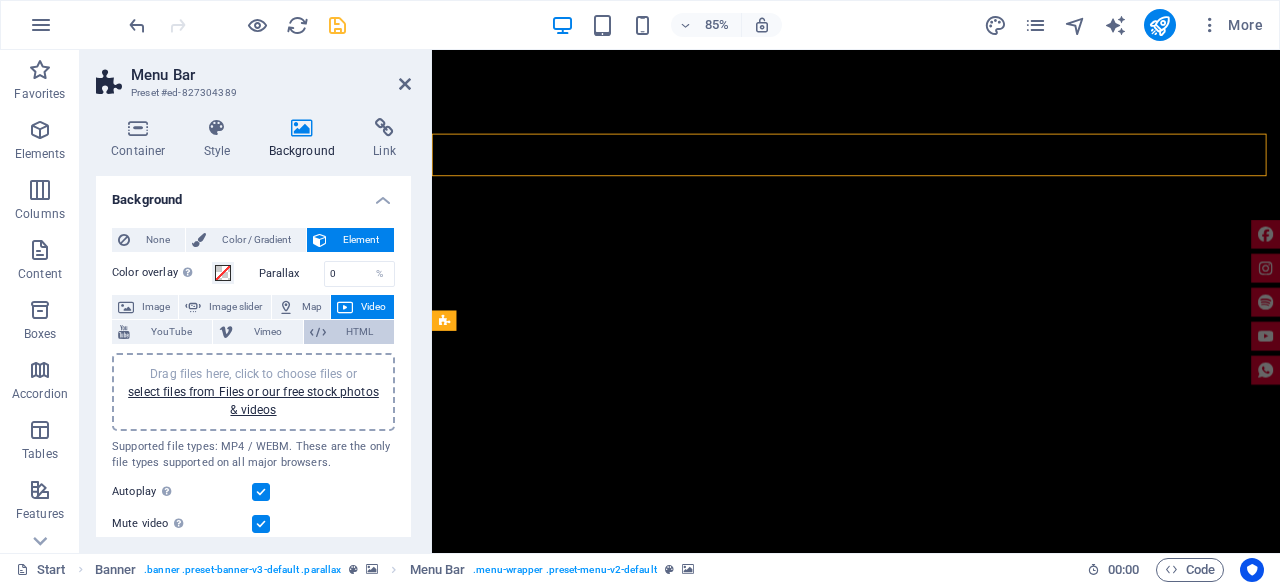 click on "HTML" at bounding box center [360, 332] 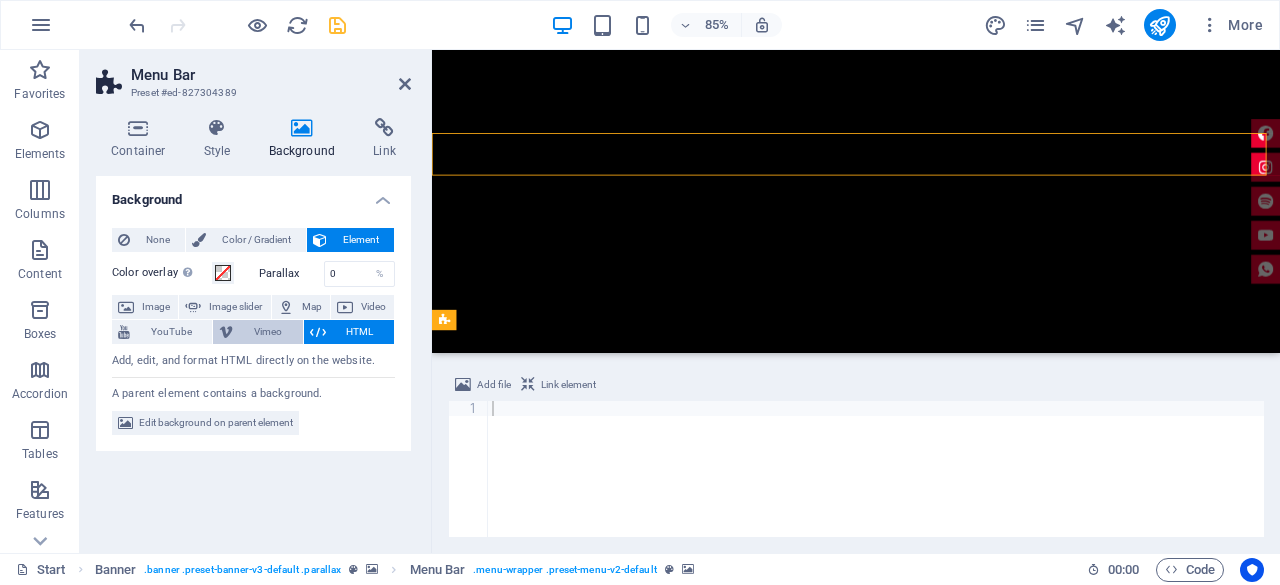 click on "Vimeo" at bounding box center [267, 332] 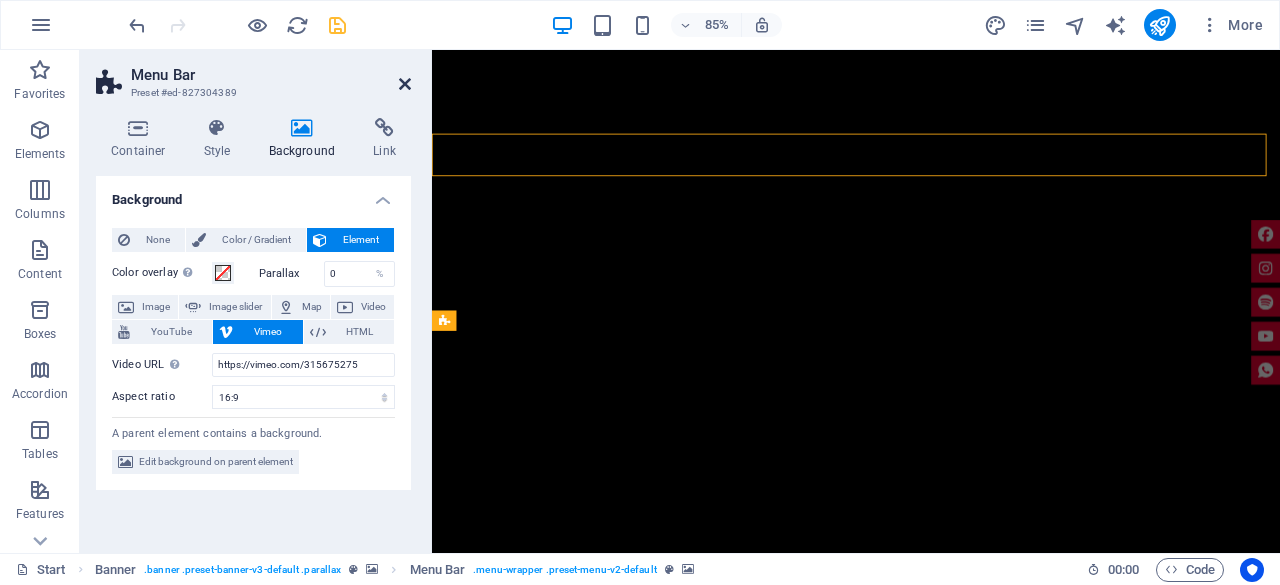 click at bounding box center [405, 84] 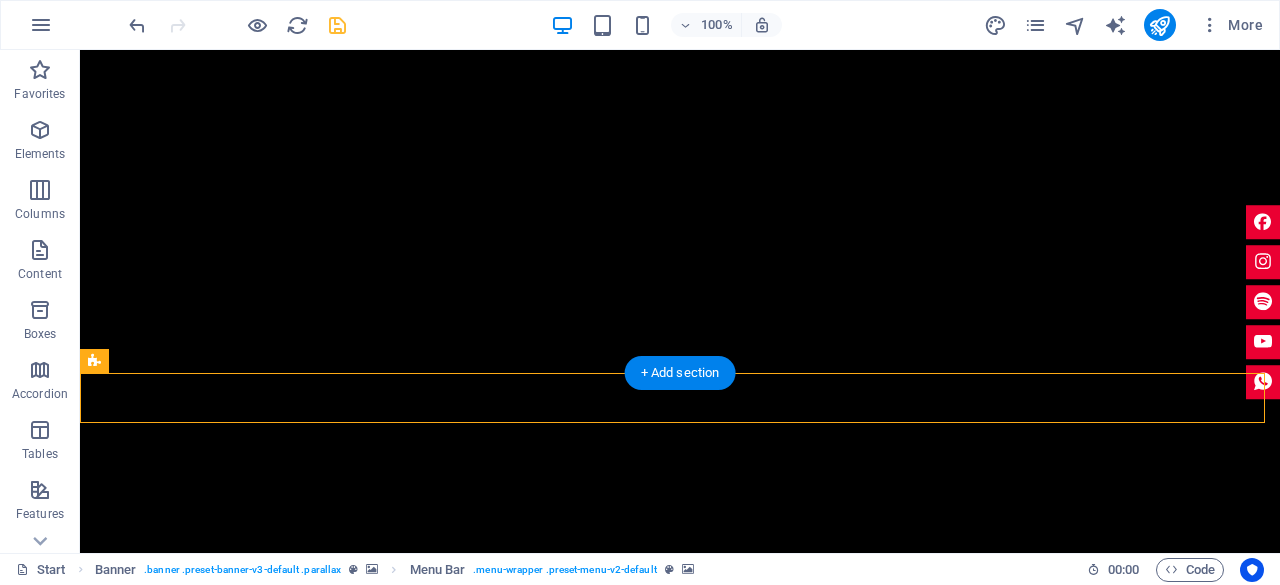 scroll, scrollTop: 1224, scrollLeft: 0, axis: vertical 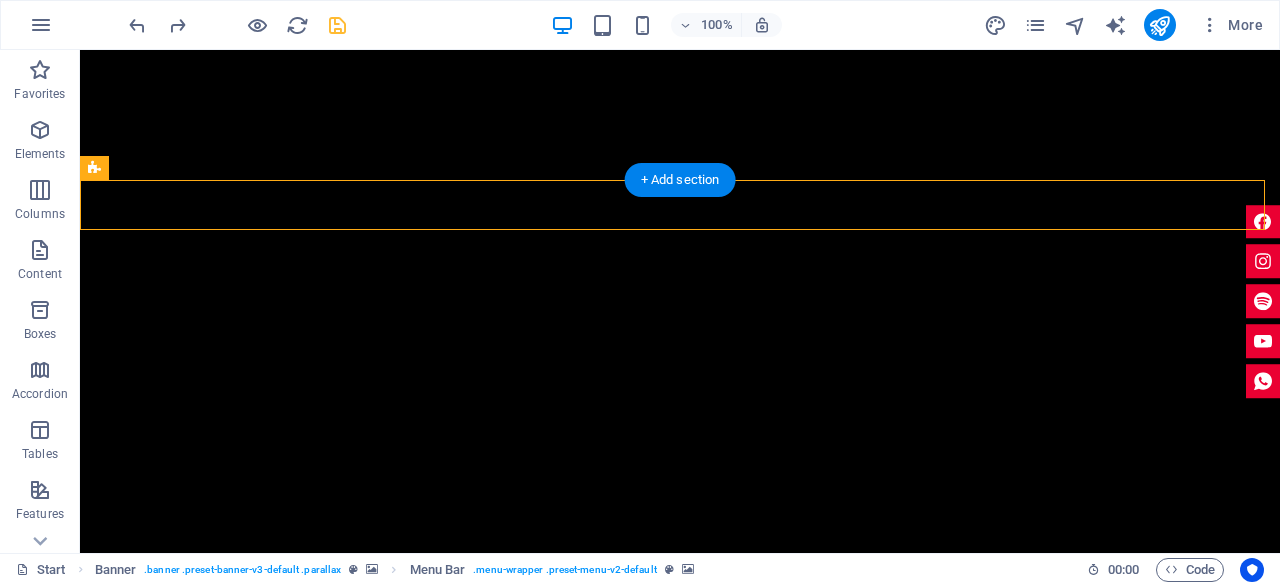 click at bounding box center (680, 1008) 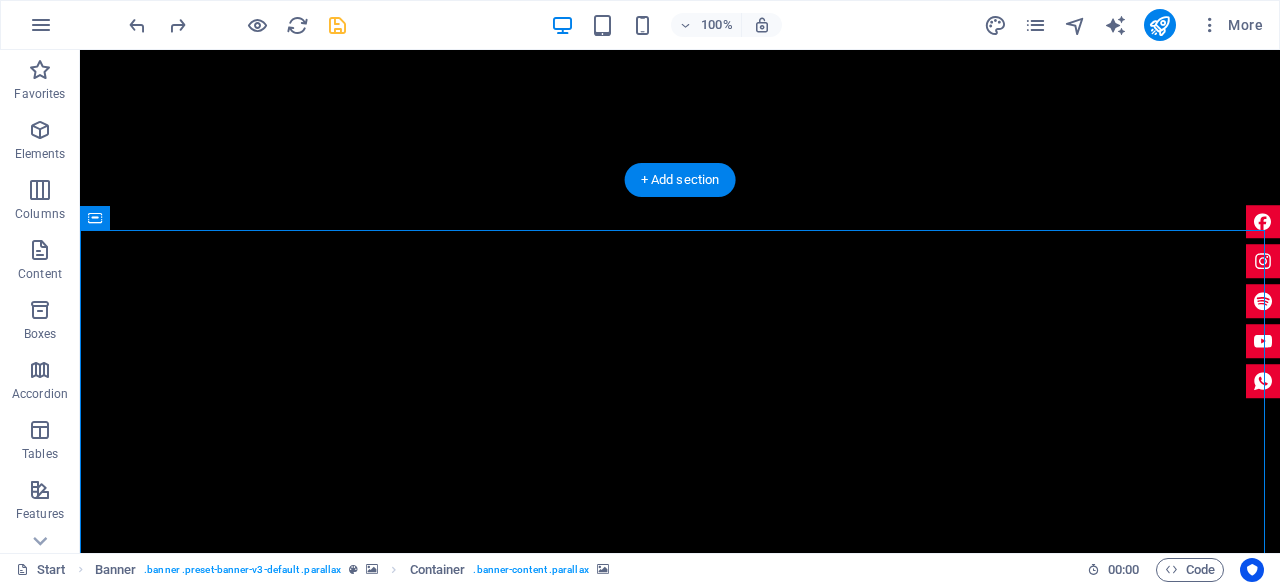 click at bounding box center (680, 1008) 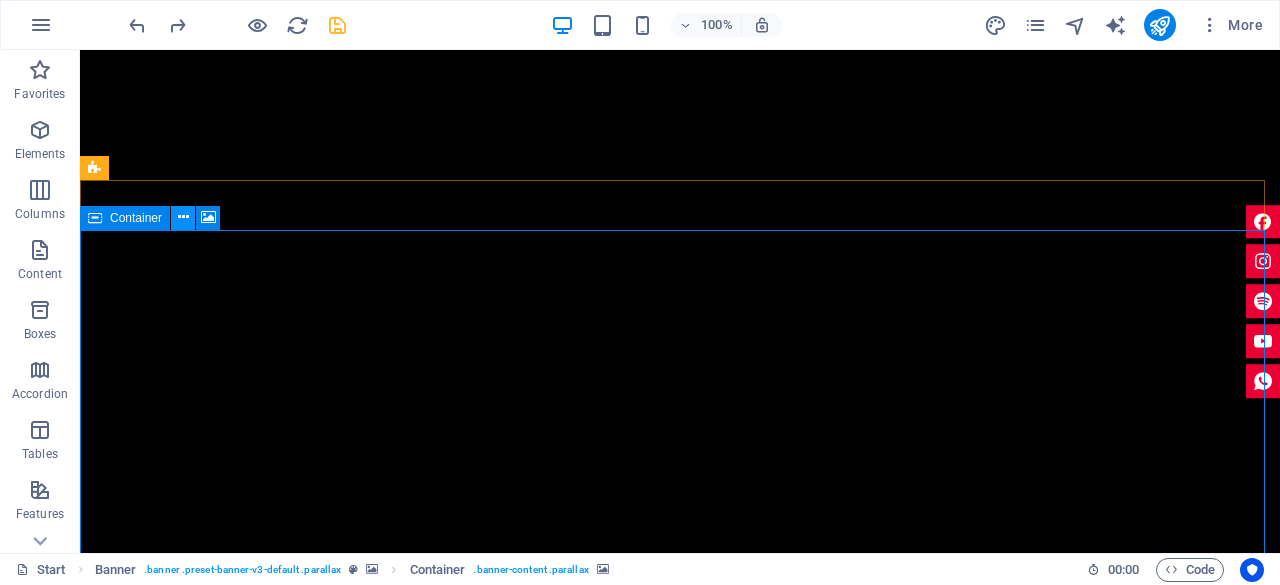 click at bounding box center [183, 217] 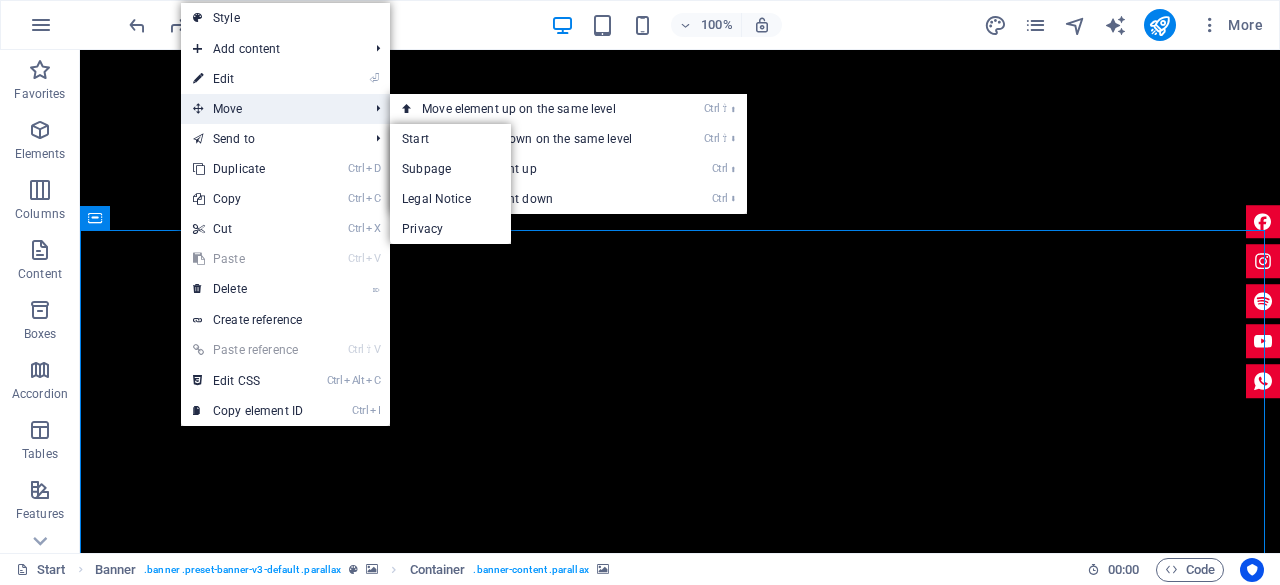 click on "Move" at bounding box center (270, 109) 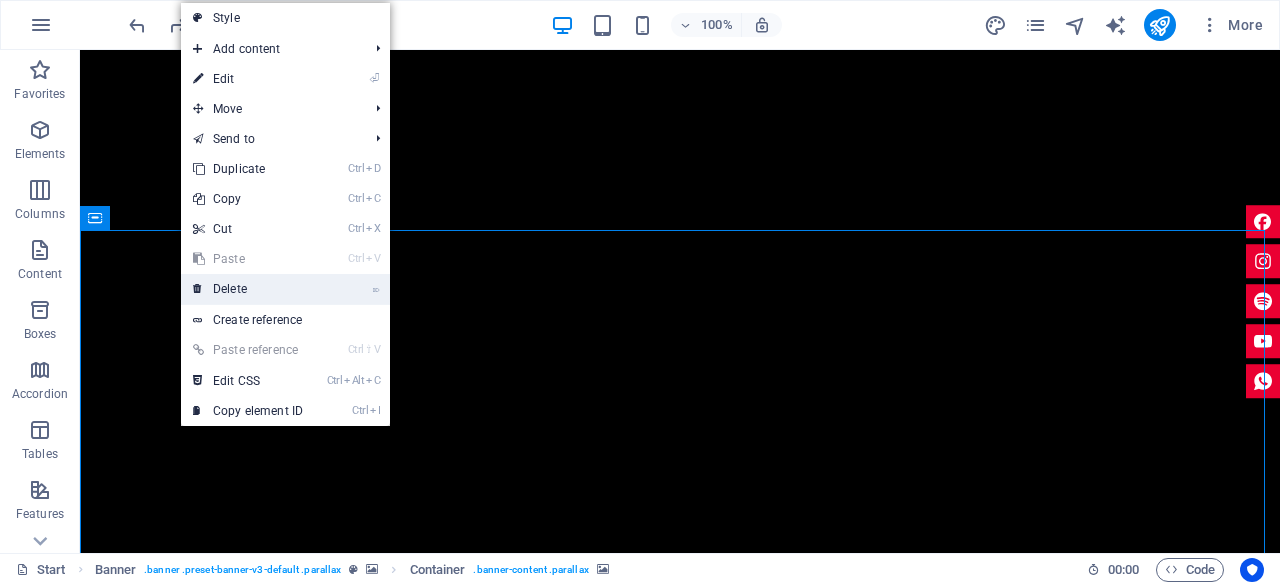 click on "⌦  Delete" at bounding box center (248, 289) 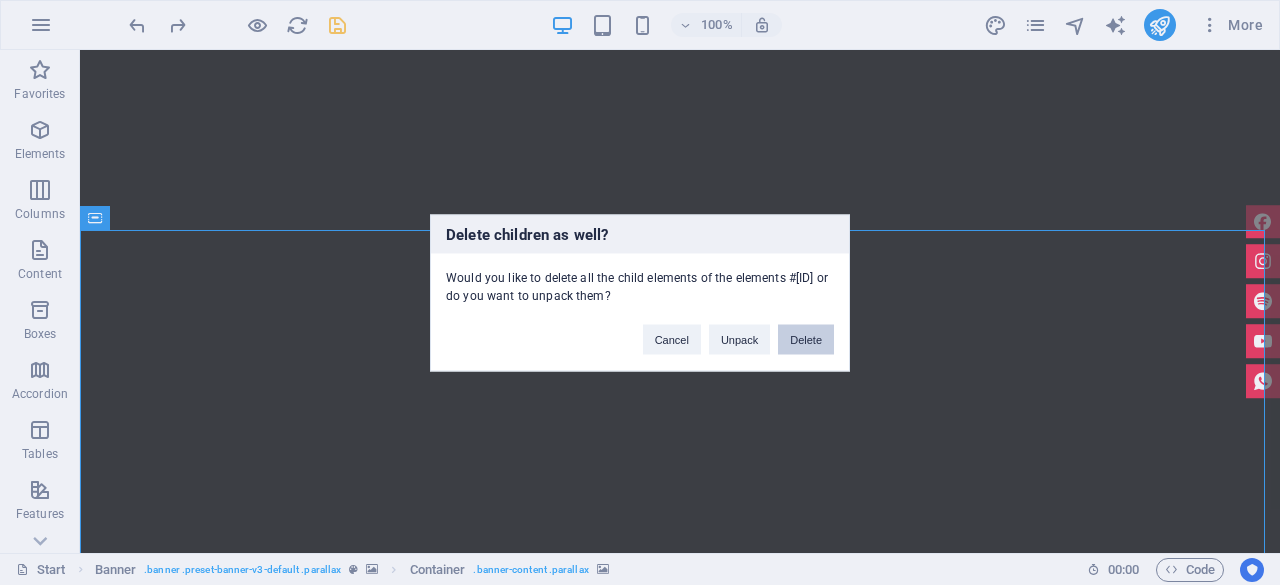 click on "Delete" at bounding box center (806, 339) 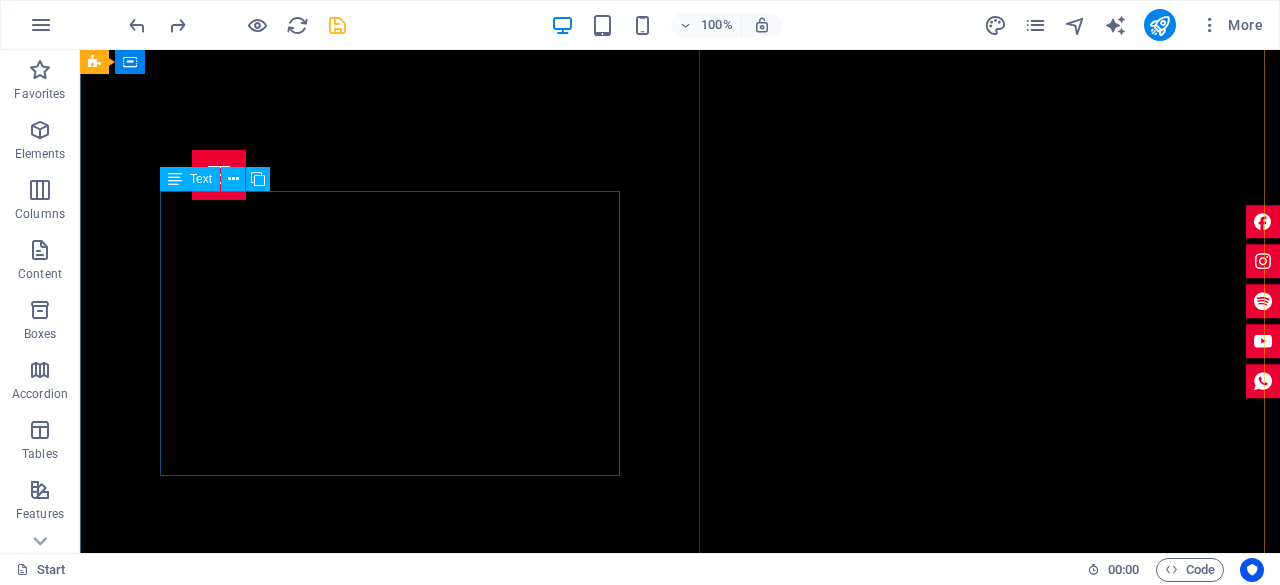 scroll, scrollTop: 1724, scrollLeft: 0, axis: vertical 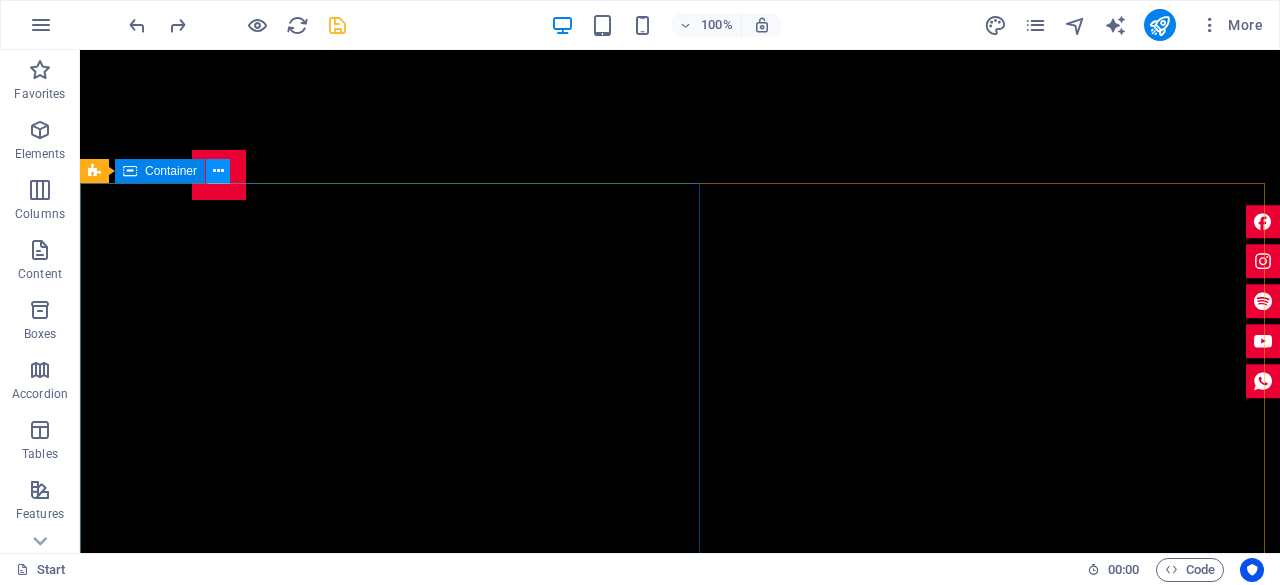 click at bounding box center [218, 171] 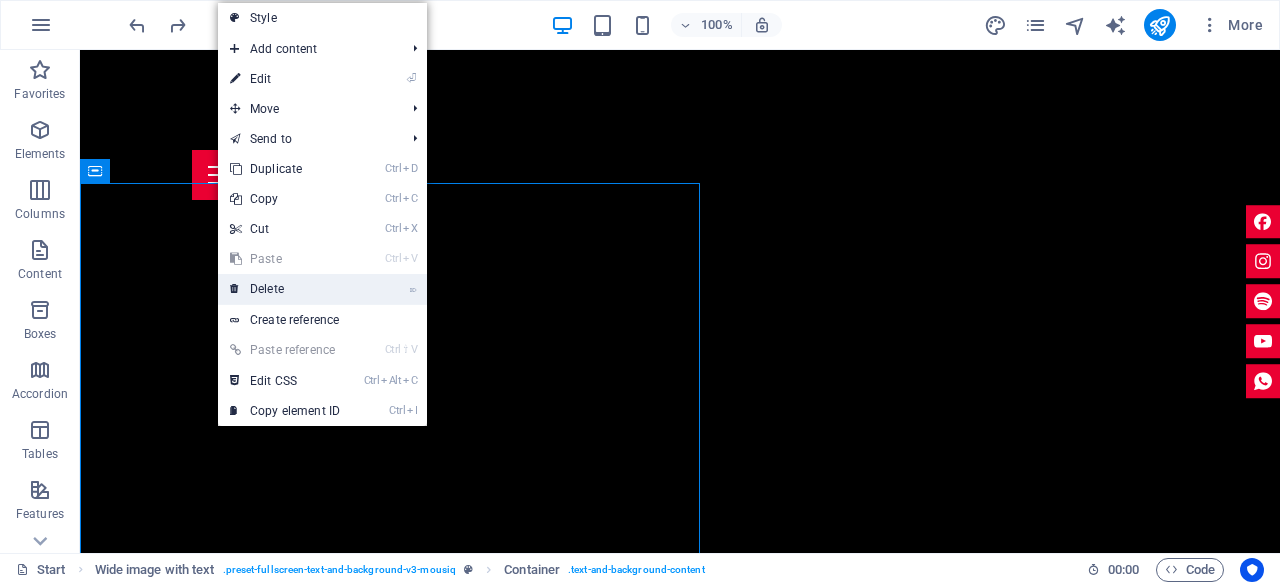 click on "⌦  Delete" at bounding box center [285, 289] 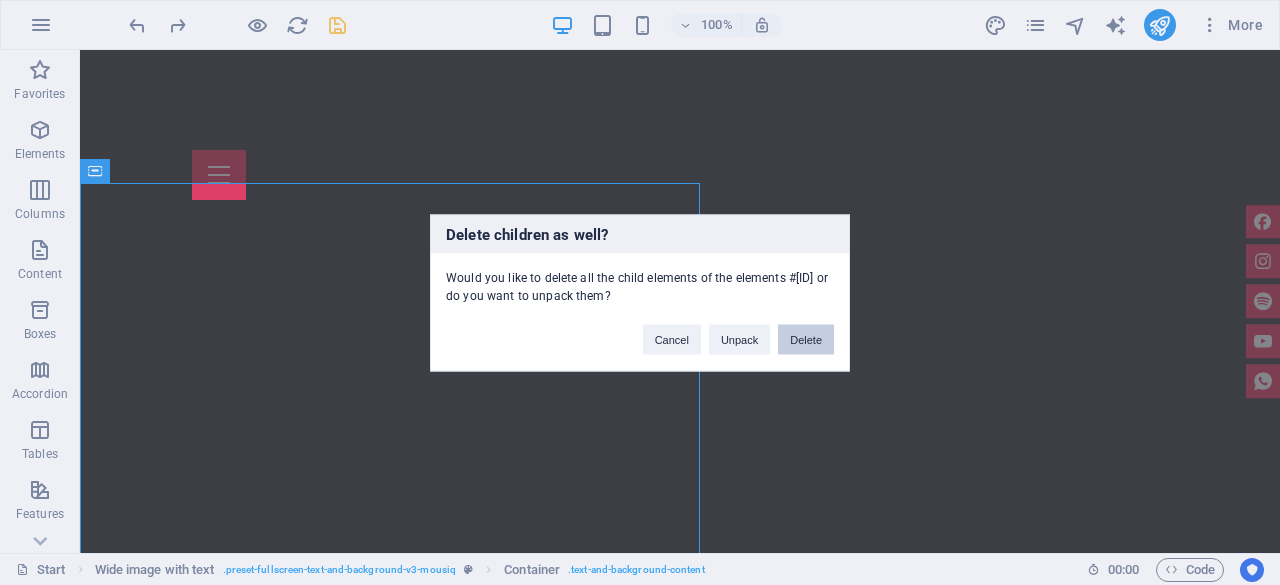 click on "Delete" at bounding box center [806, 339] 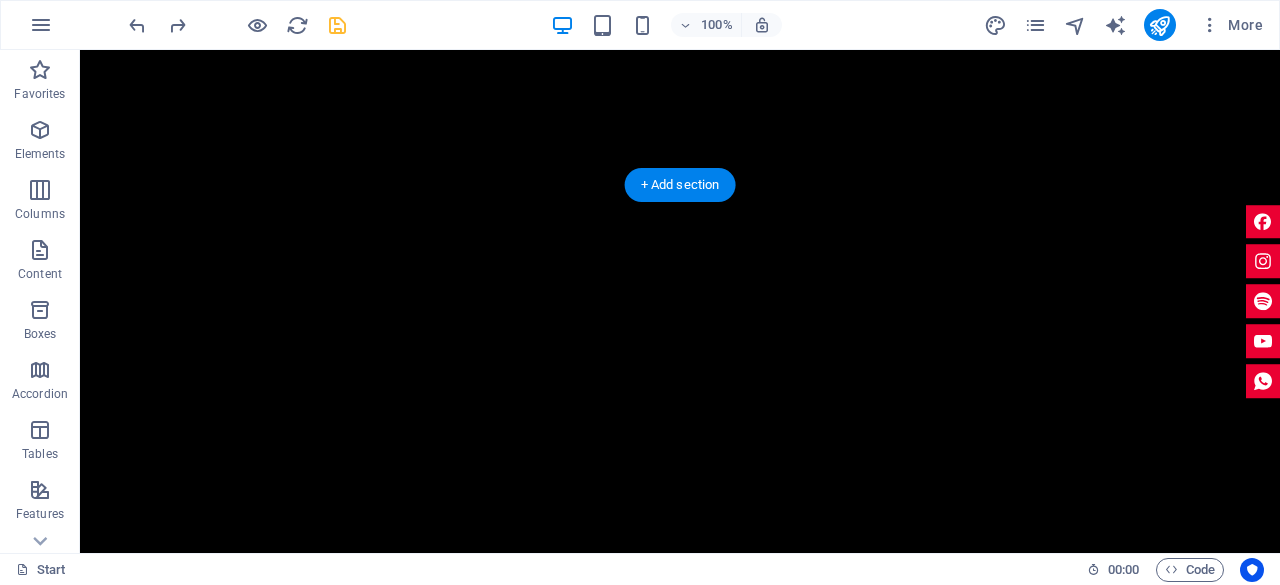 scroll, scrollTop: 1300, scrollLeft: 0, axis: vertical 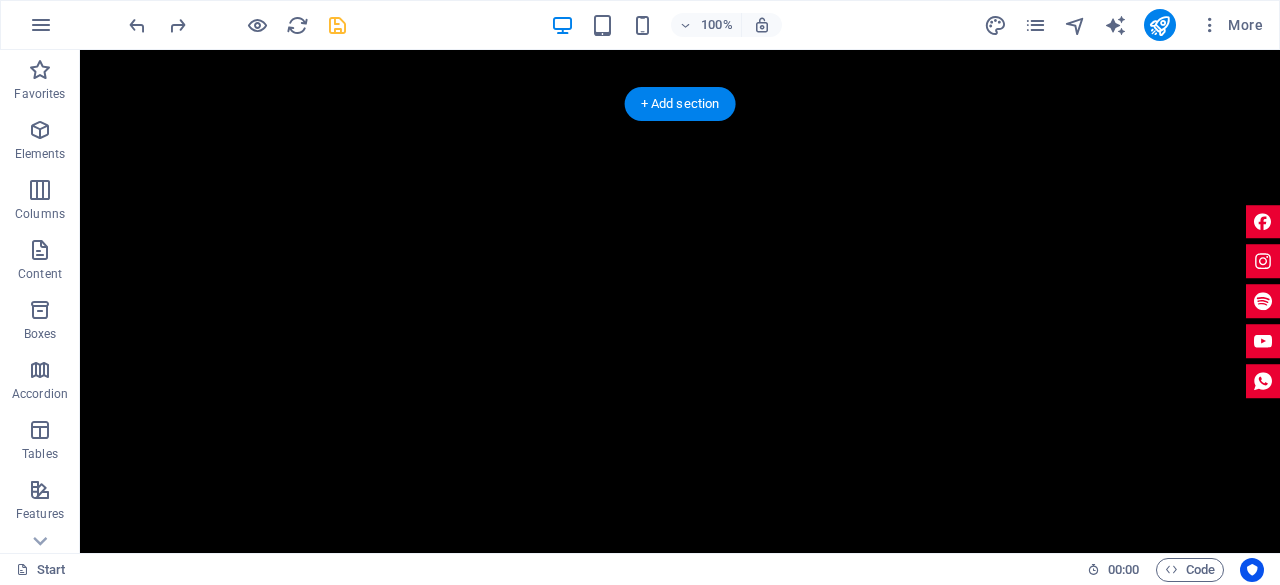 click at bounding box center [680, 997] 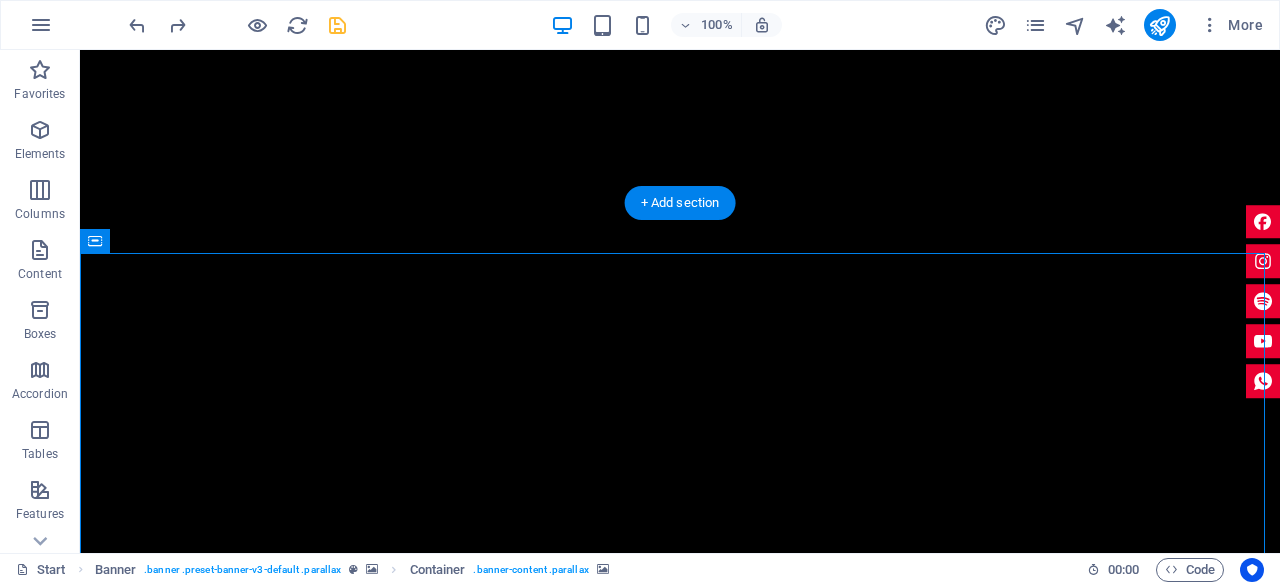 scroll, scrollTop: 1100, scrollLeft: 0, axis: vertical 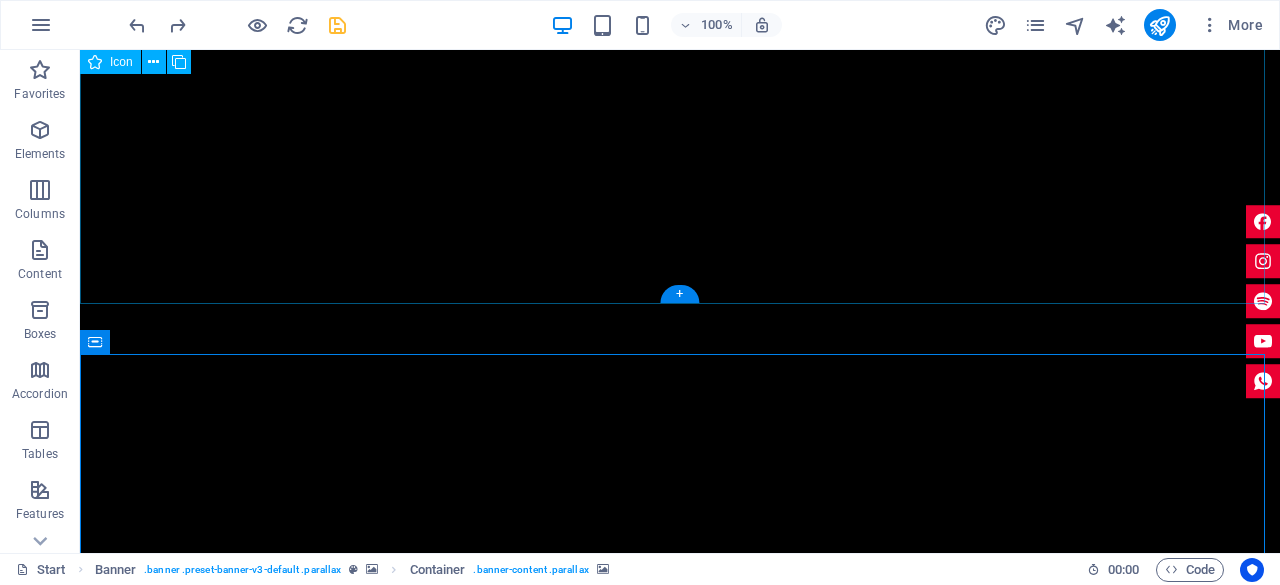 click at bounding box center (680, -361) 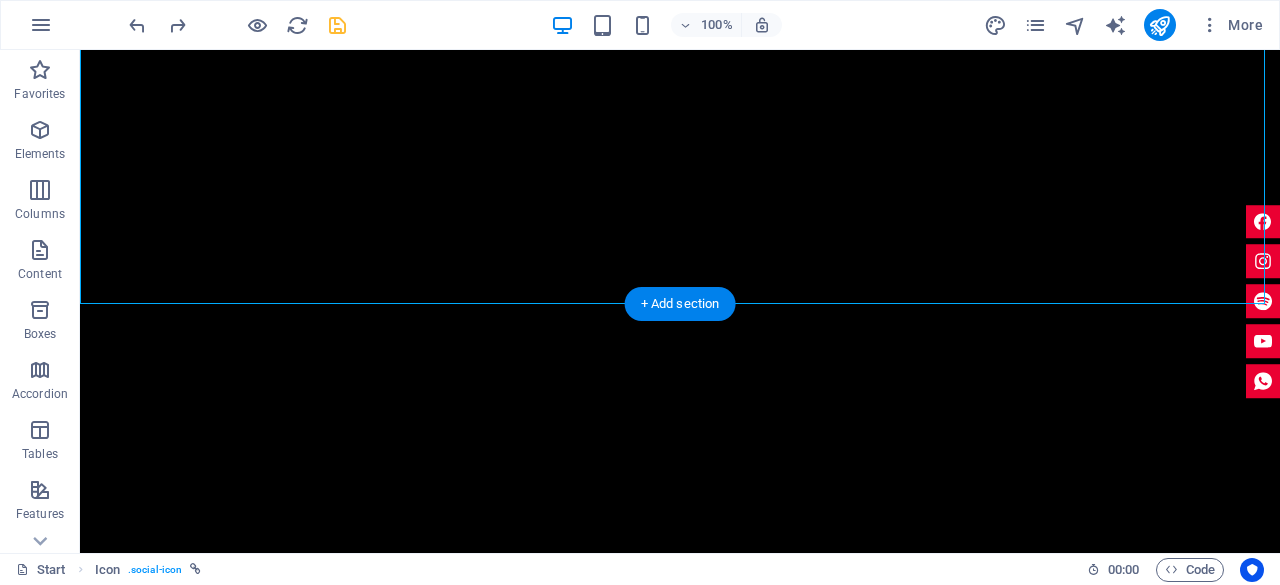 click at bounding box center [680, 906] 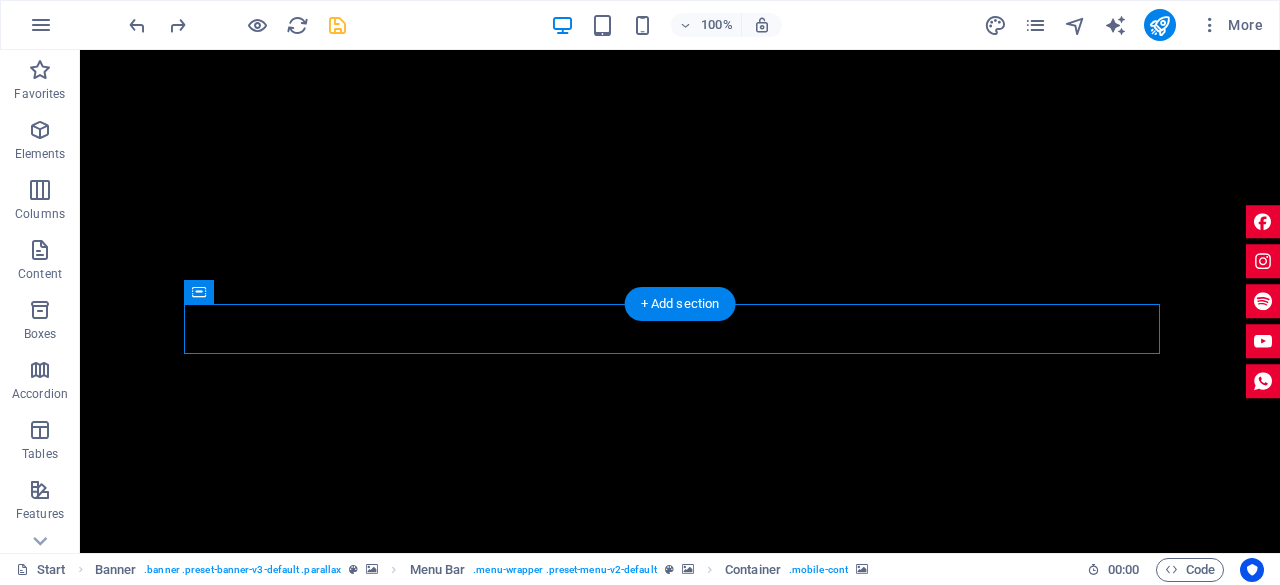 click at bounding box center (680, 856) 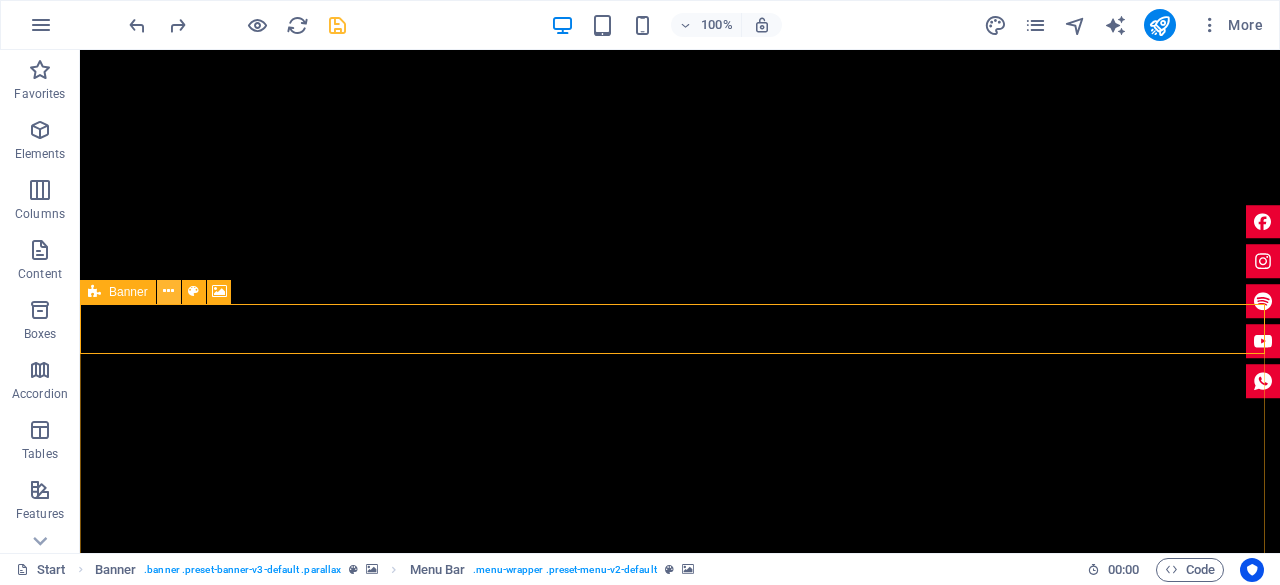 click at bounding box center (168, 291) 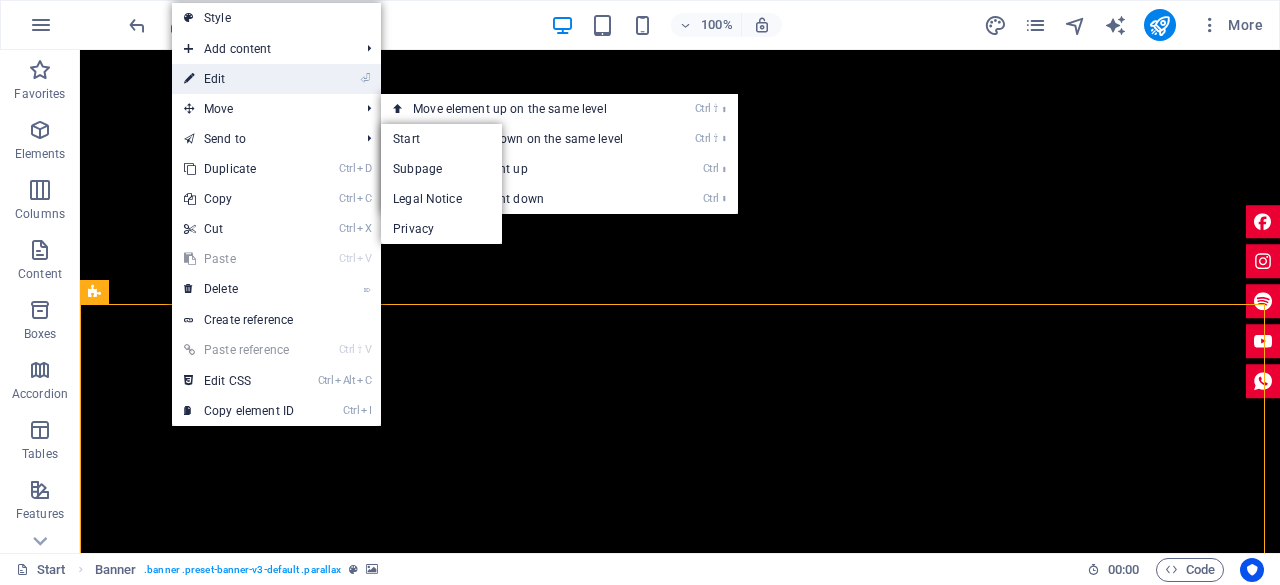 click on "⏎  Edit" at bounding box center [239, 79] 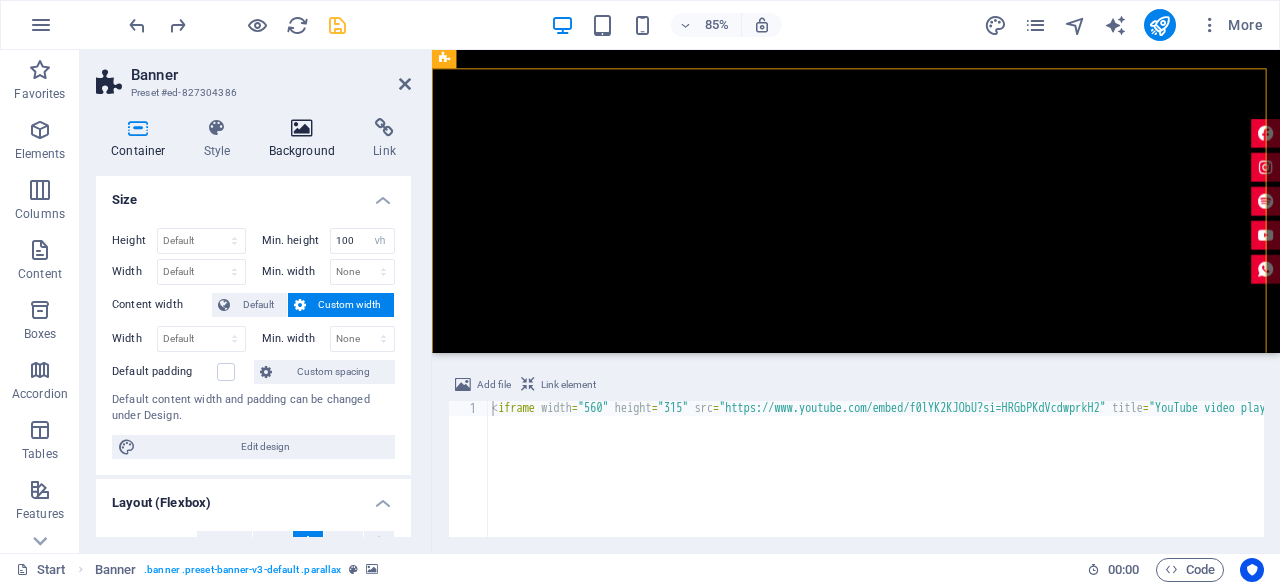 click at bounding box center [302, 128] 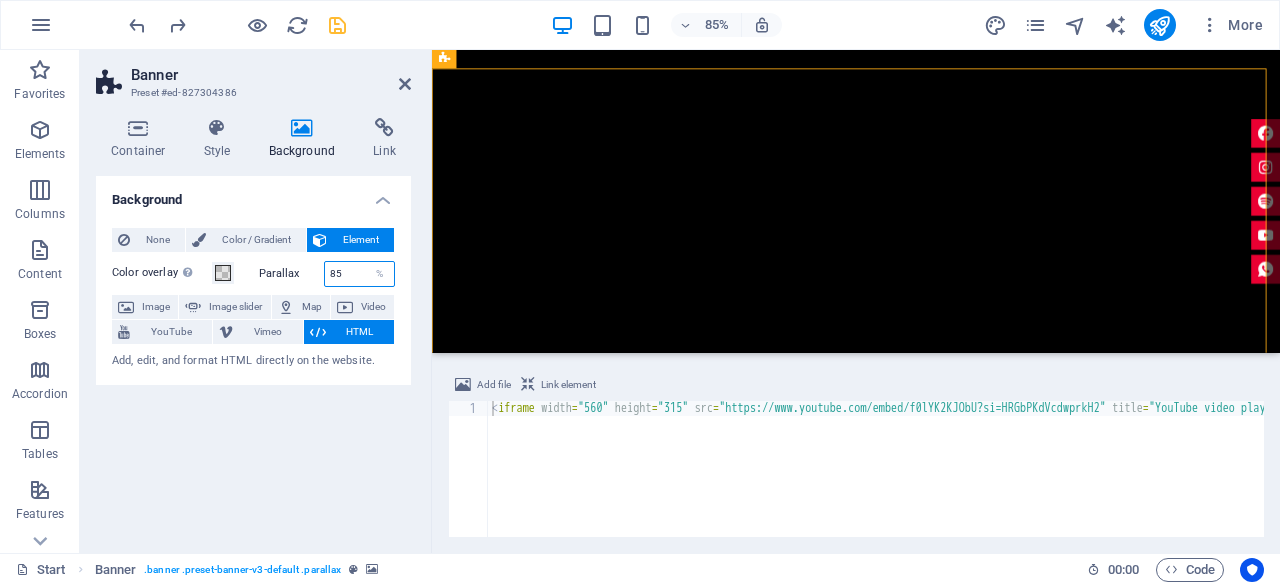 drag, startPoint x: 354, startPoint y: 270, endPoint x: 303, endPoint y: 271, distance: 51.009804 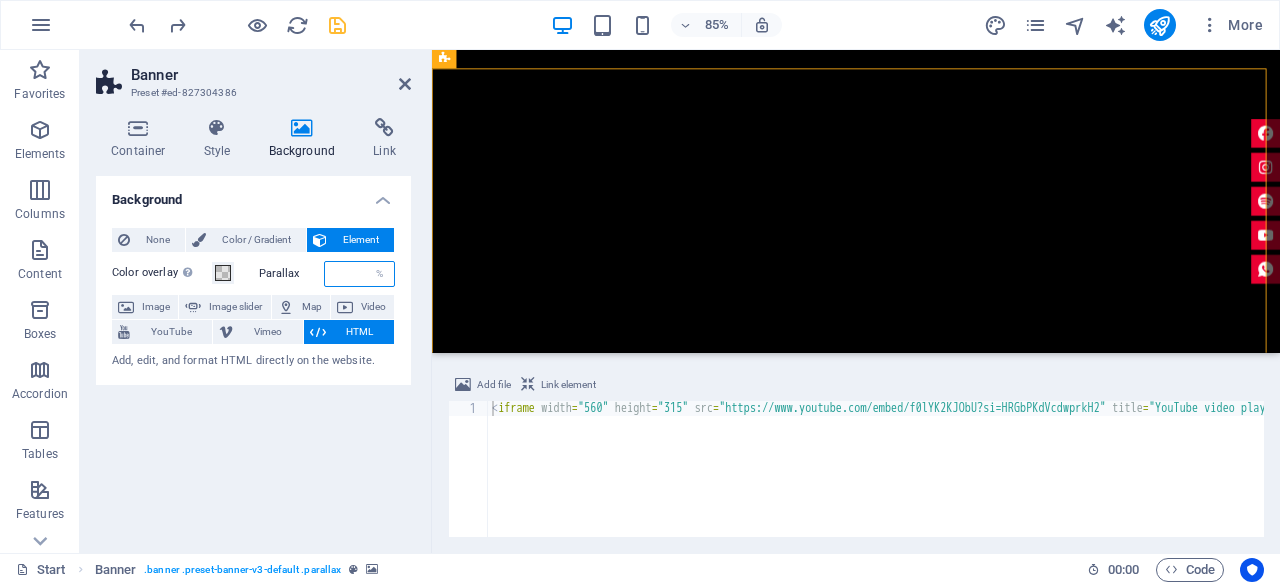 type 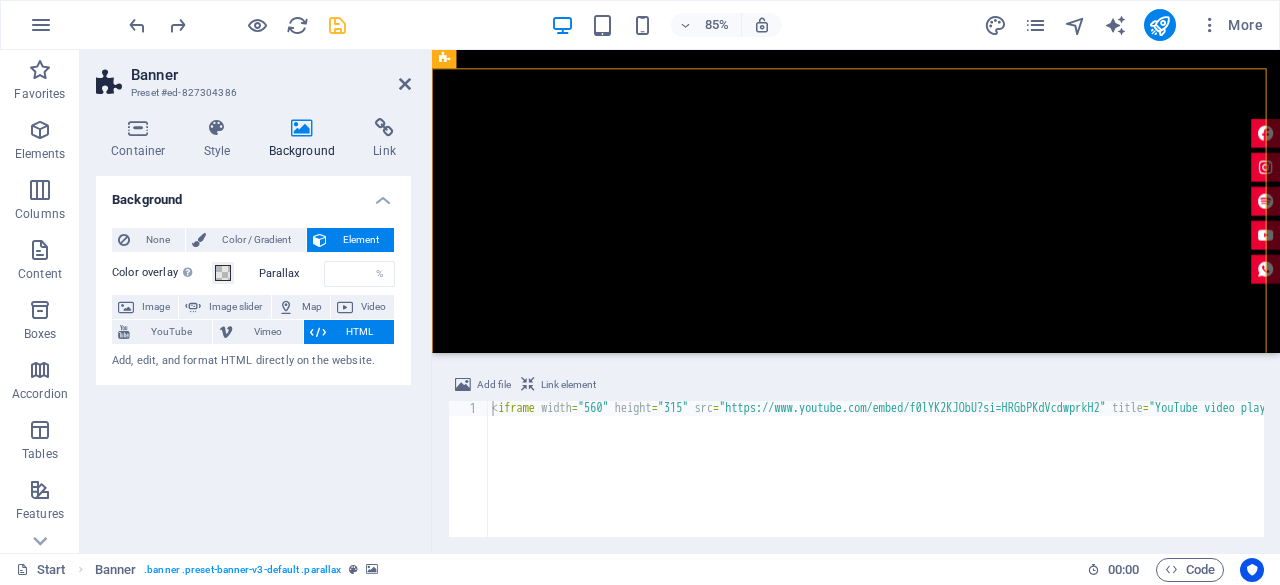 click on "Background None Color / Gradient Element Stretch background to full-width Color overlay Places an overlay over the background to colorize it Parallax % Image Image slider Map Video YouTube Vimeo HTML Add, edit, and format HTML directly on the website. Color Gradient Color A parent element contains a background. Edit background on parent element" at bounding box center (253, 356) 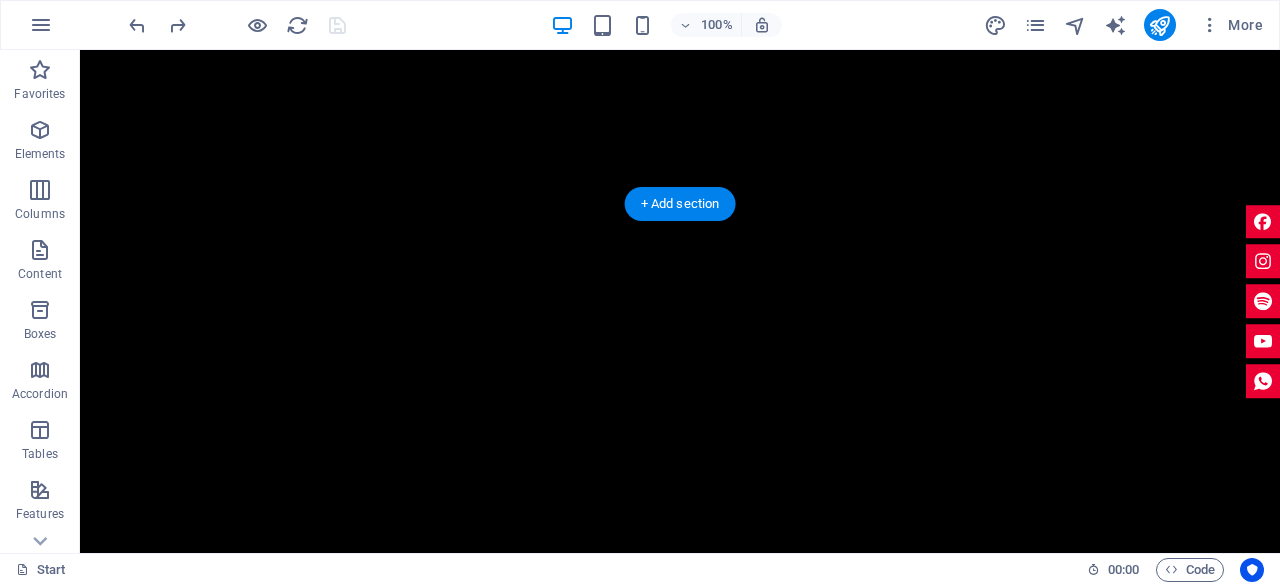 scroll, scrollTop: 1400, scrollLeft: 0, axis: vertical 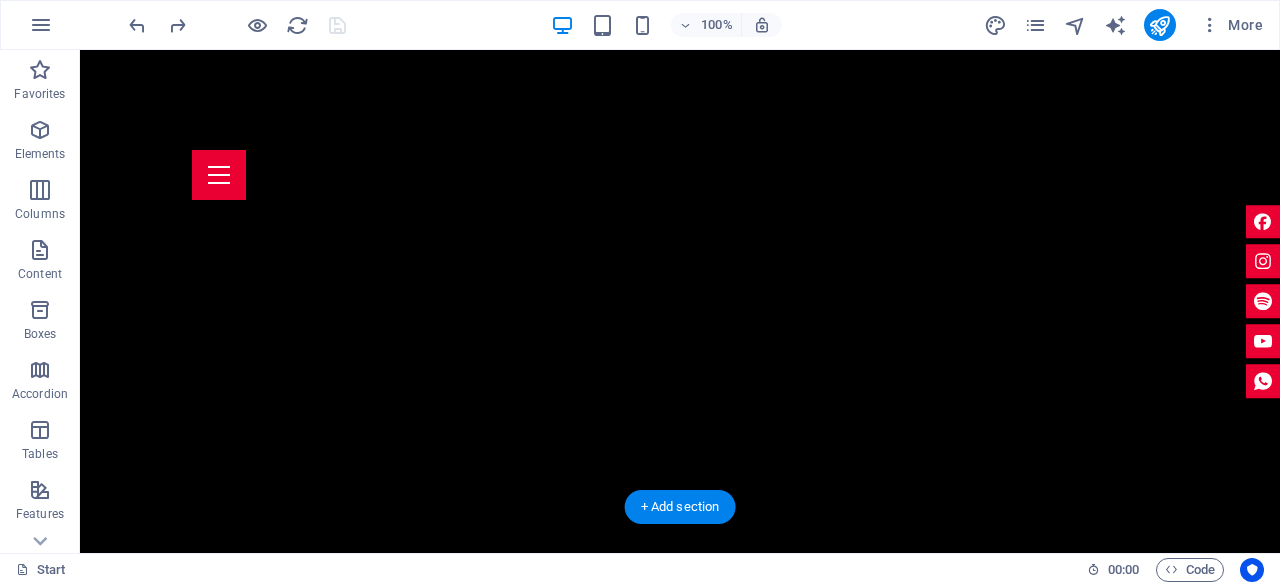 click at bounding box center (680, 802) 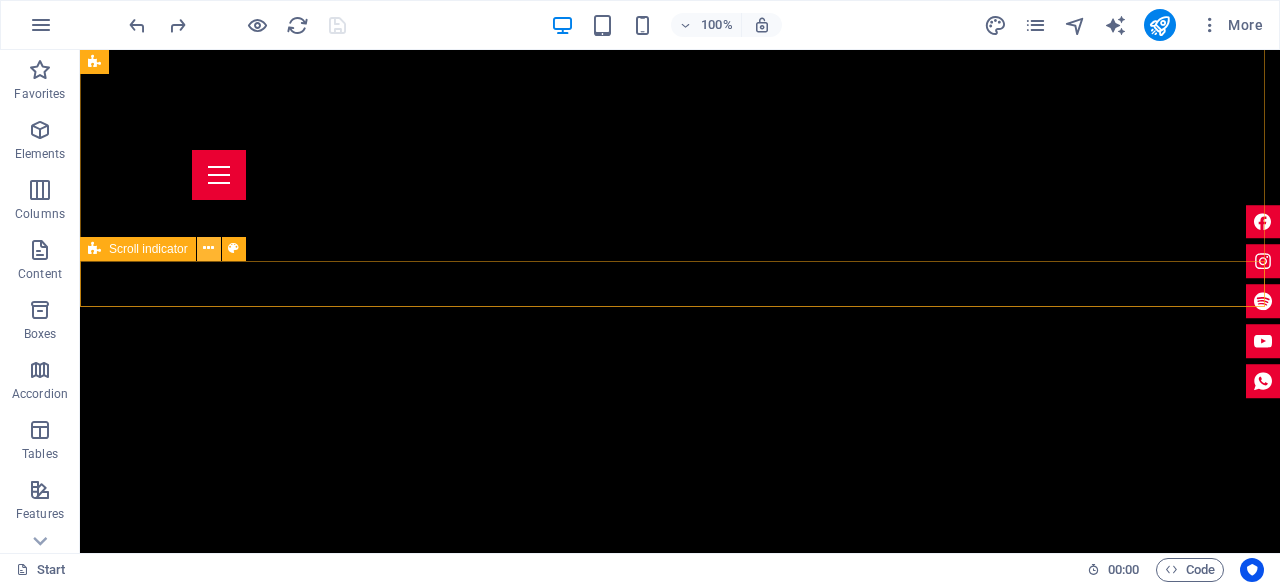 click at bounding box center (208, 248) 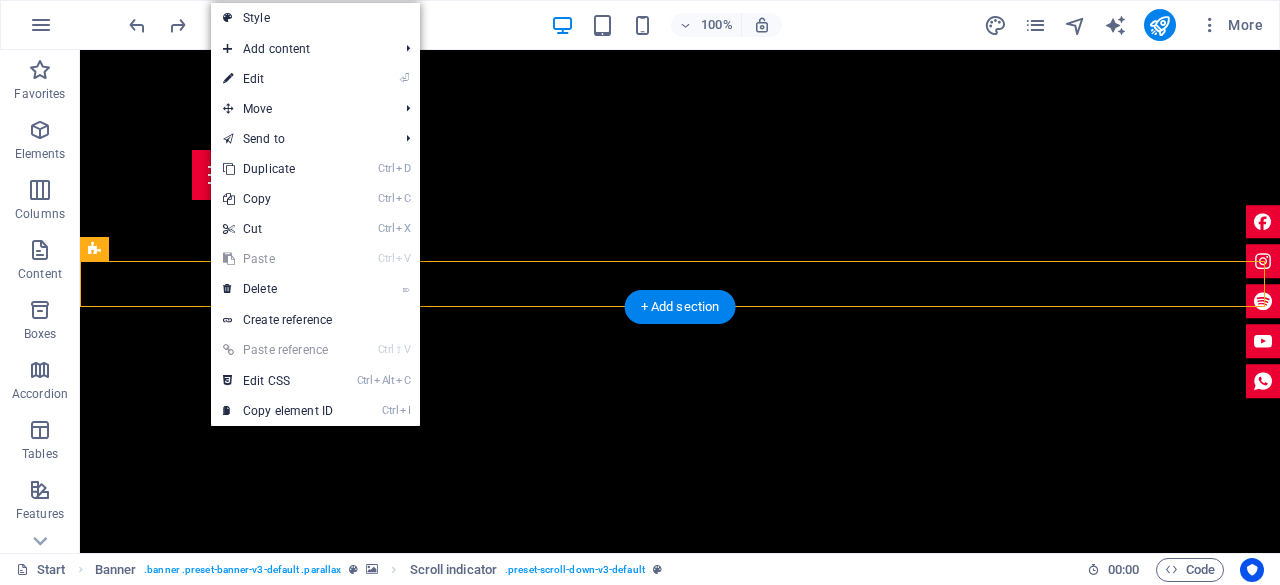 click at bounding box center (680, 717) 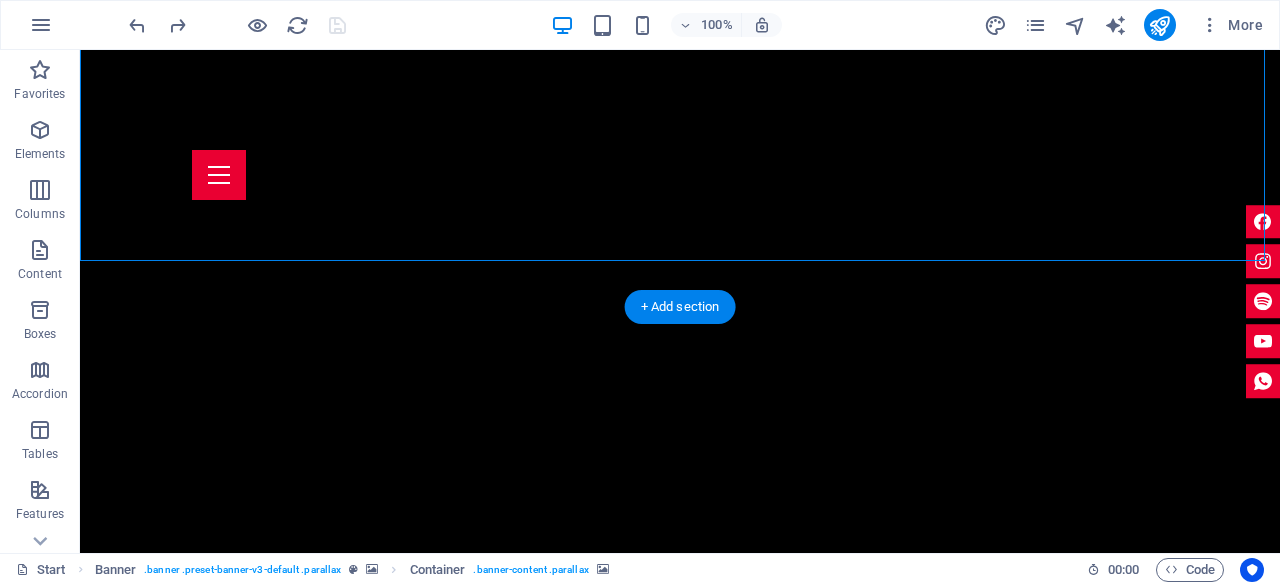 click at bounding box center [680, 717] 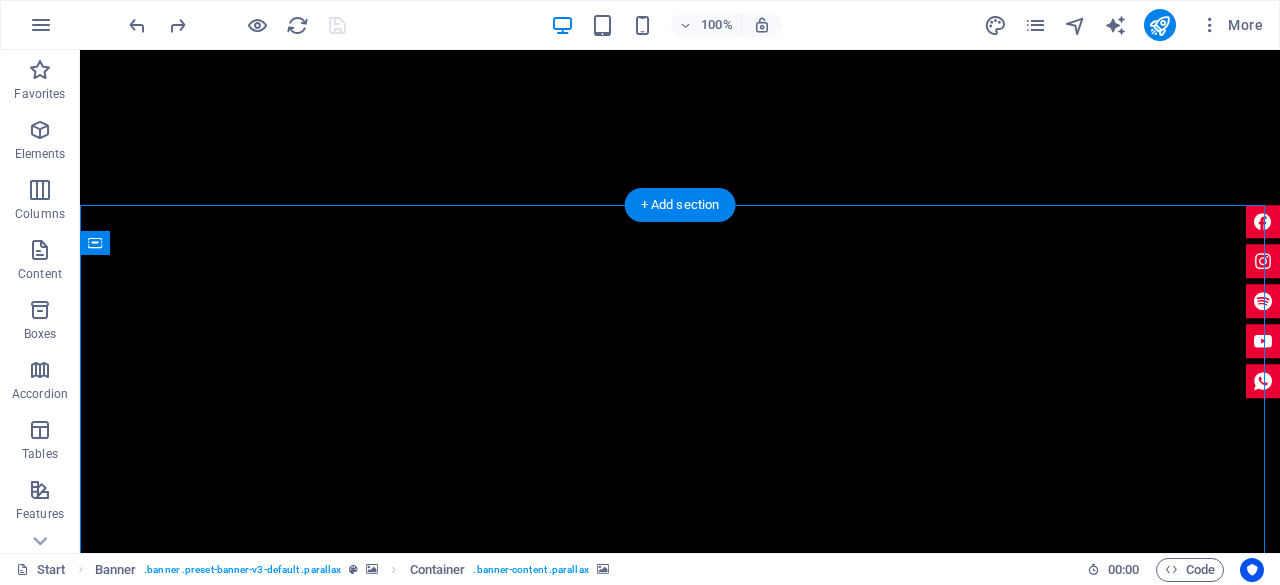 scroll, scrollTop: 1000, scrollLeft: 0, axis: vertical 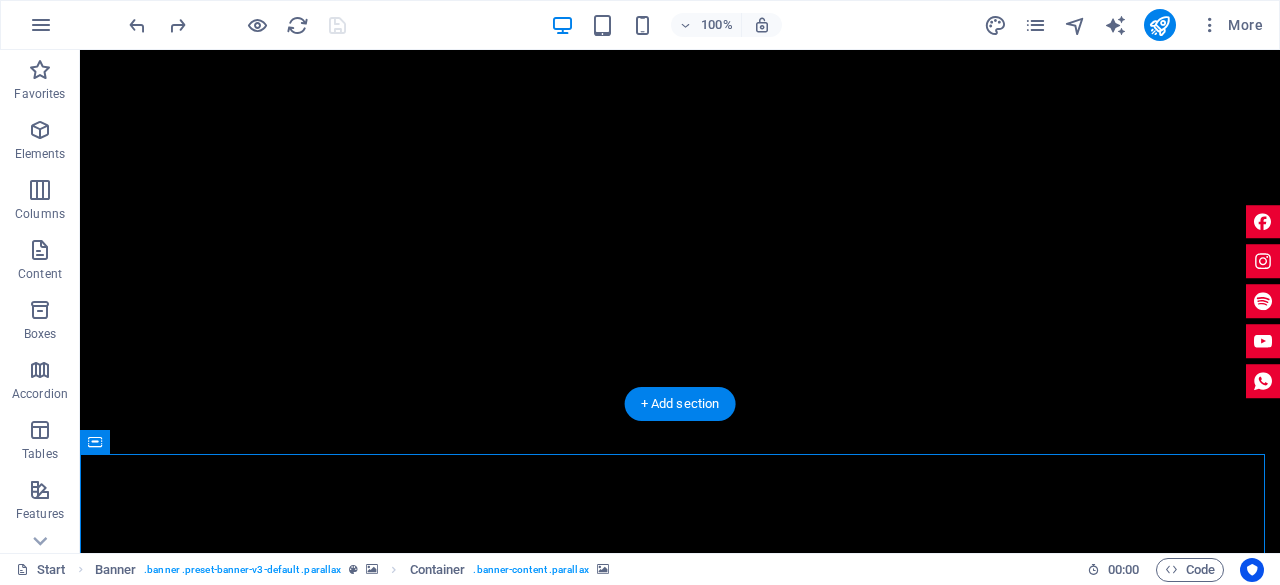 click at bounding box center (680, 956) 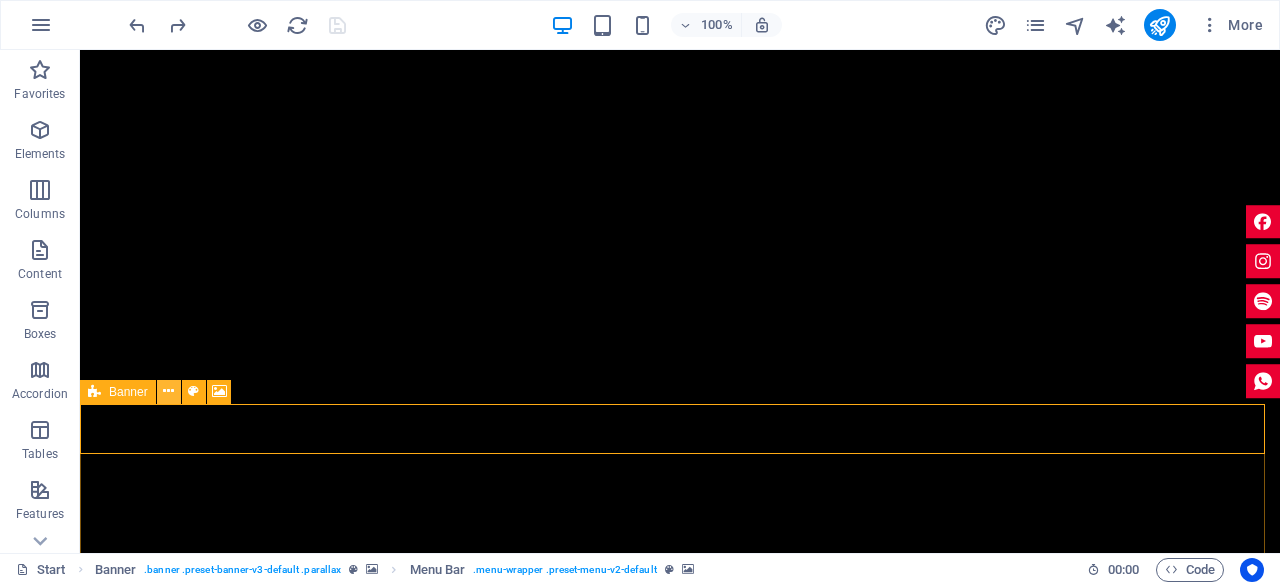 click at bounding box center (168, 391) 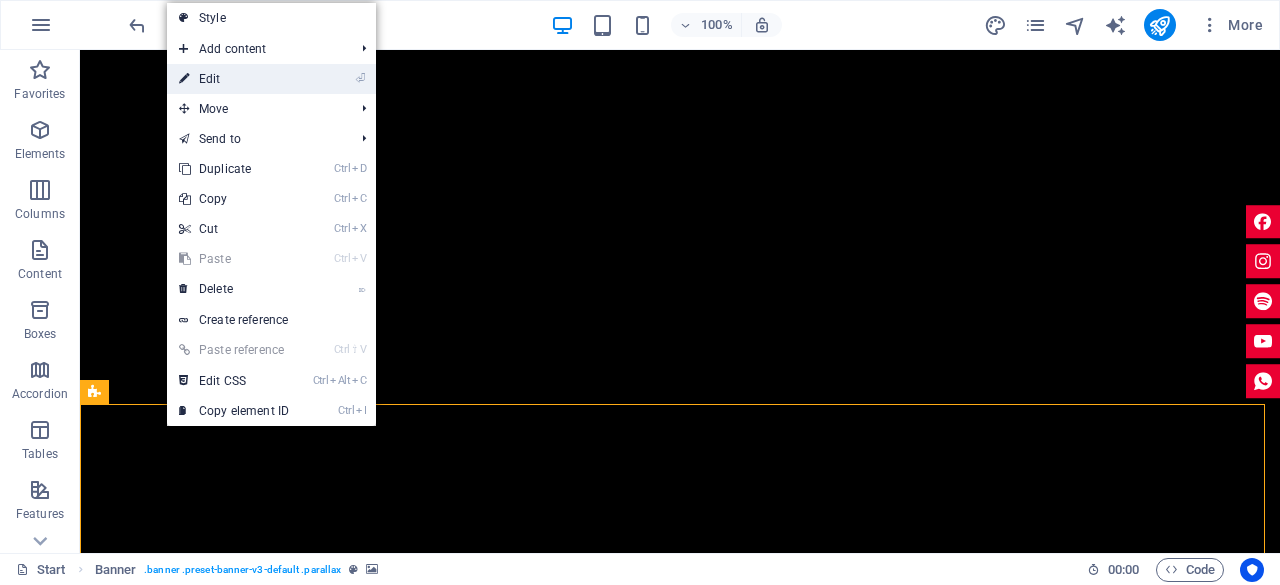 click on "⏎  Edit" at bounding box center [234, 79] 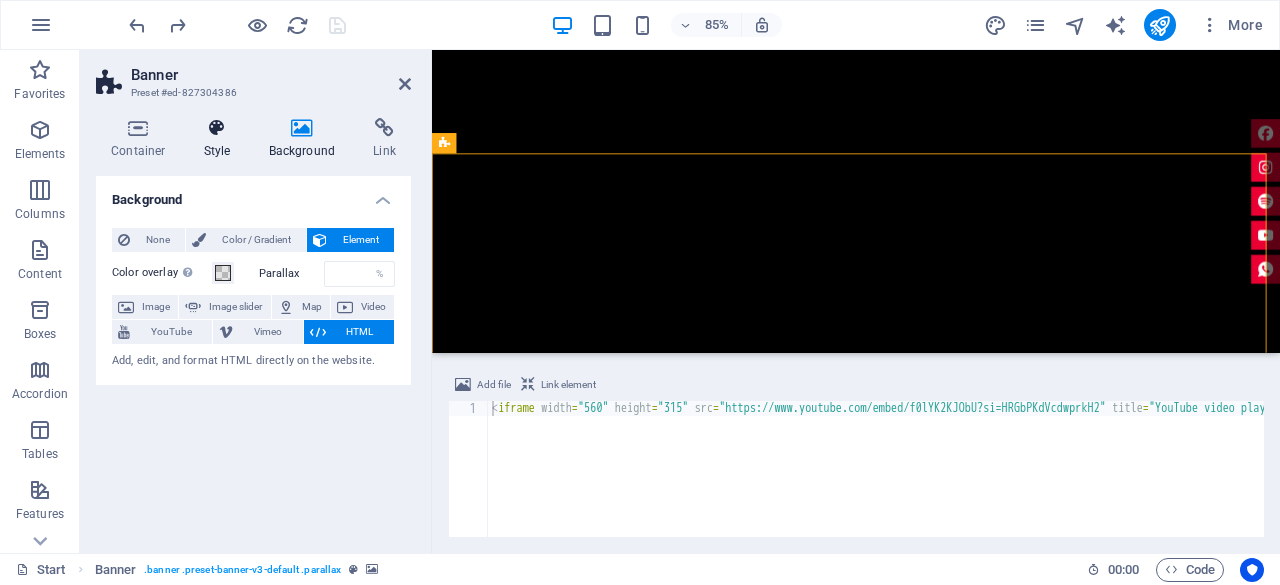 click at bounding box center (217, 128) 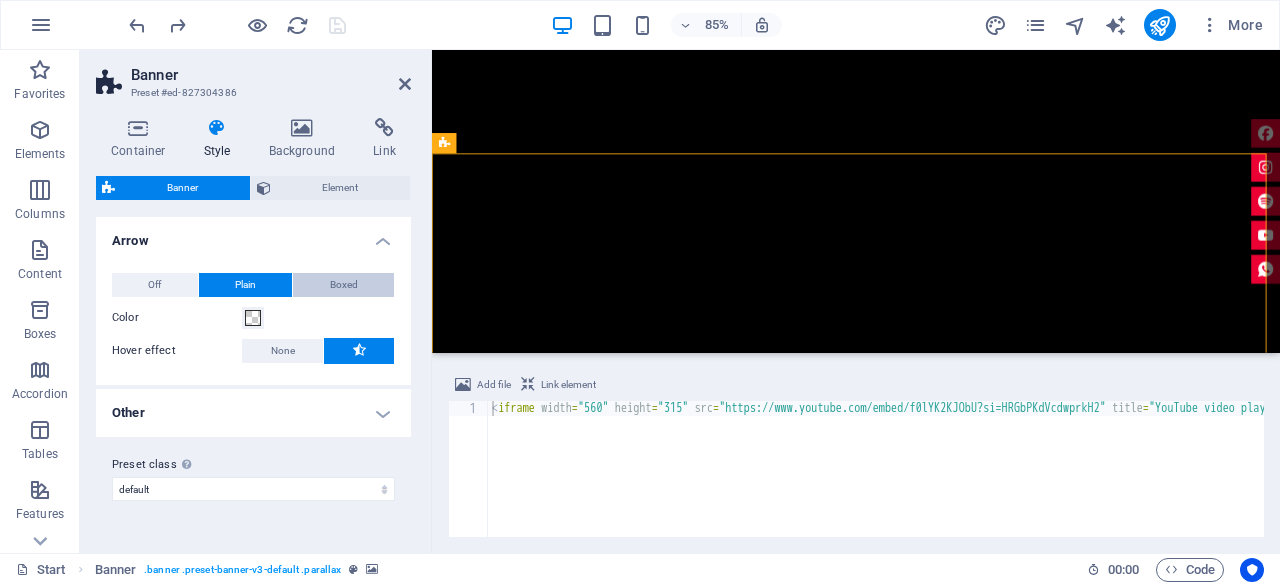 click on "Boxed" at bounding box center [344, 285] 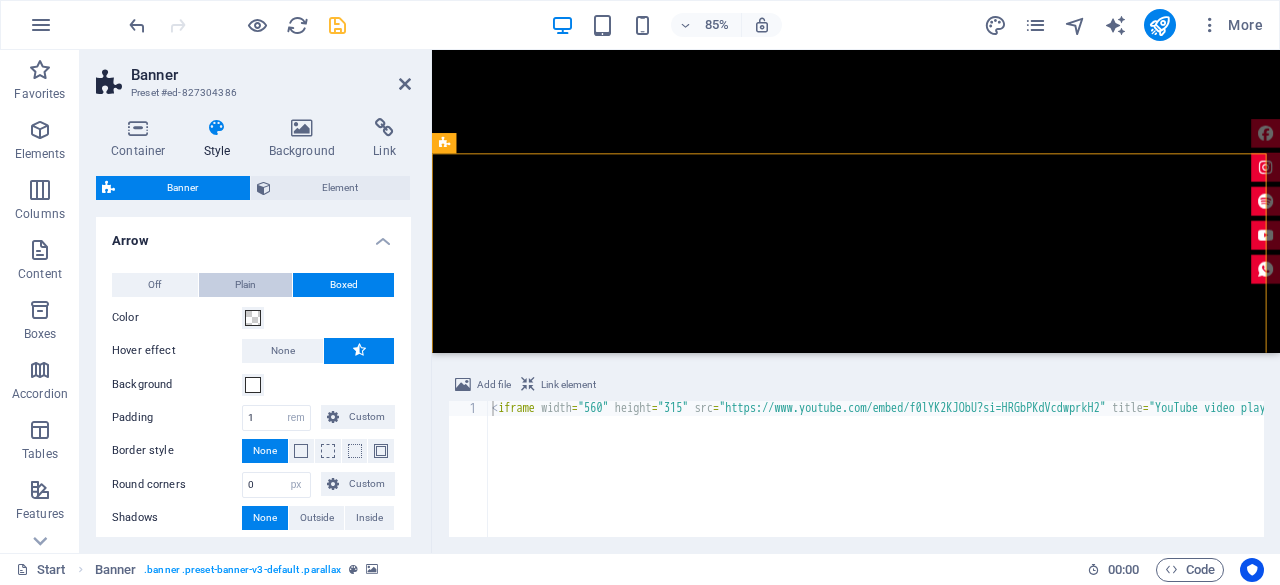 click on "Plain" at bounding box center [246, 285] 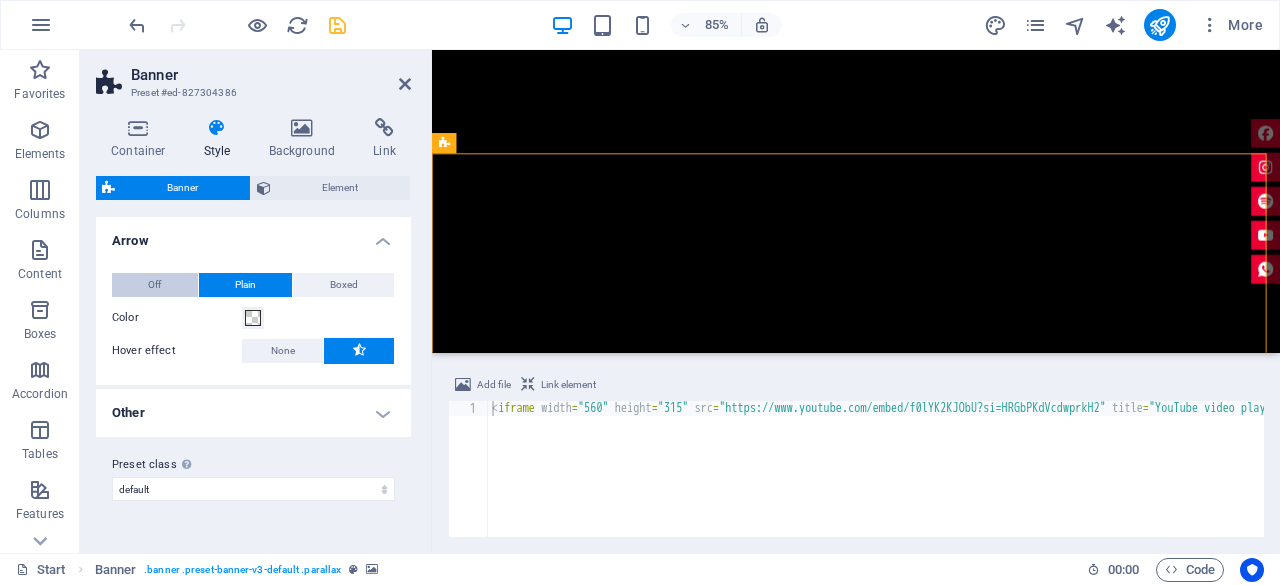 click on "Off" at bounding box center [155, 285] 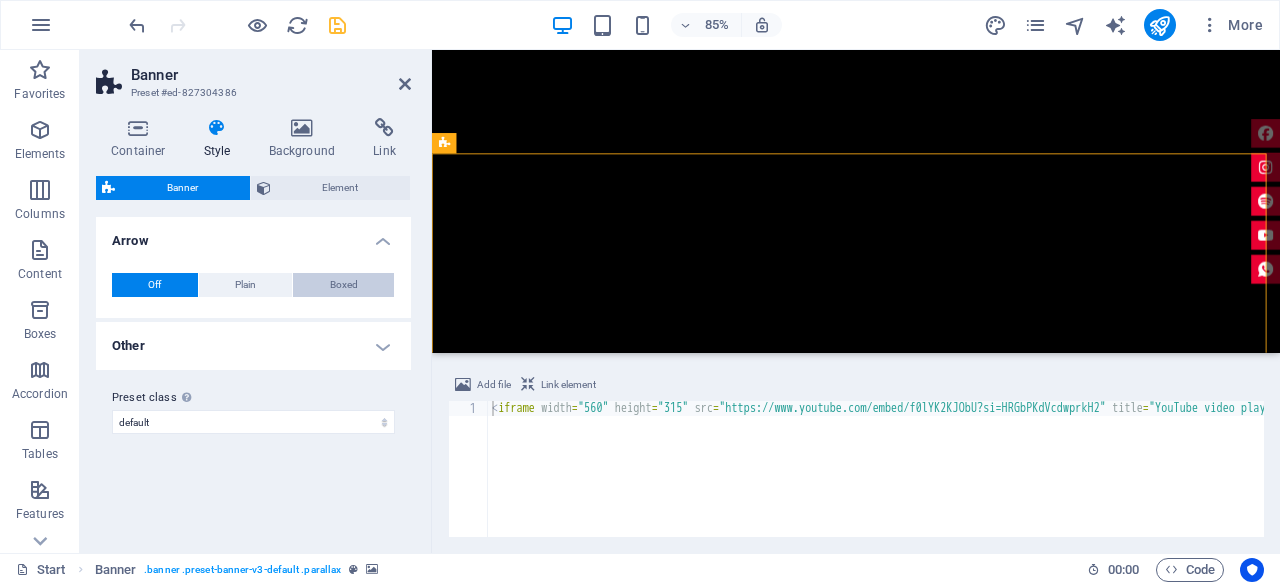 click on "Boxed" at bounding box center [344, 285] 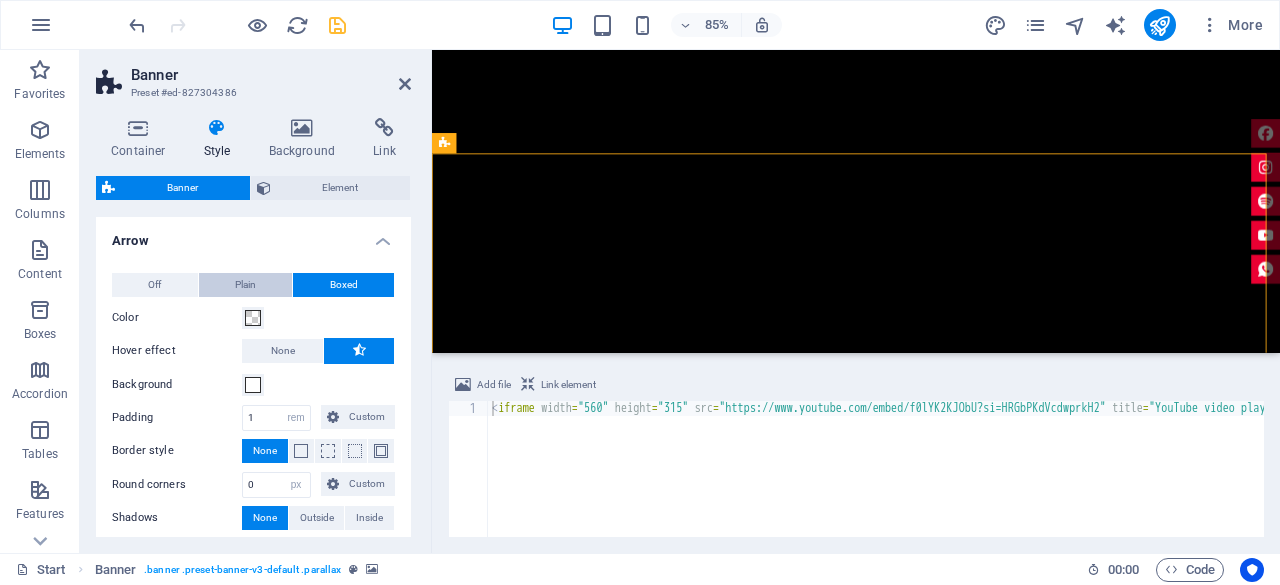 click on "Plain" at bounding box center [245, 285] 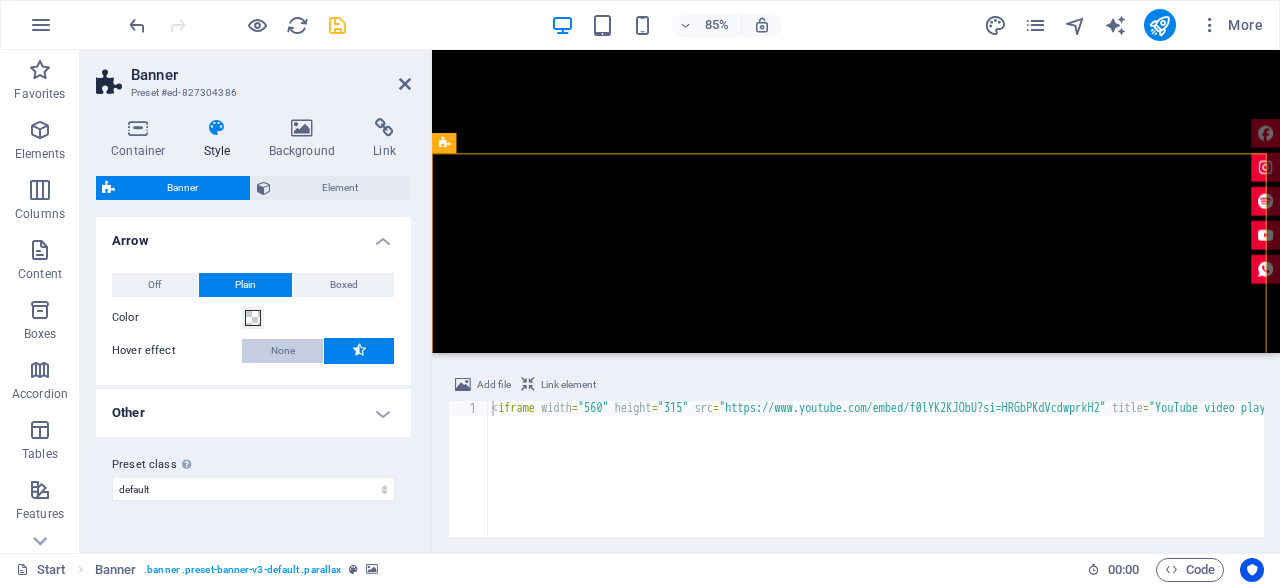 click on "None" at bounding box center [282, 351] 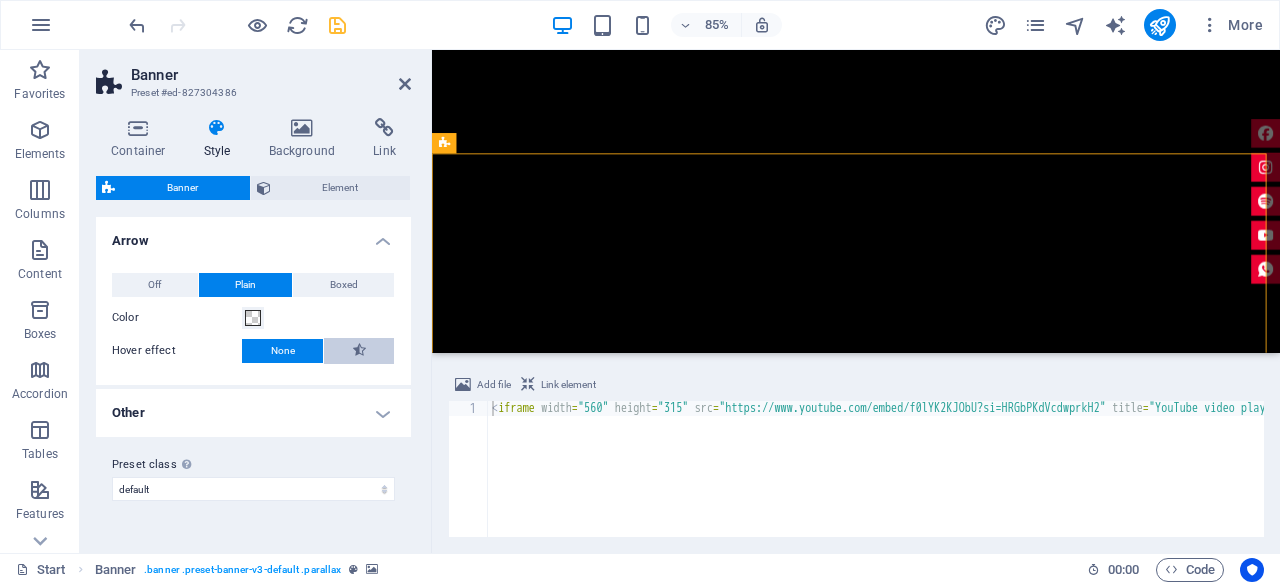 click at bounding box center (359, 351) 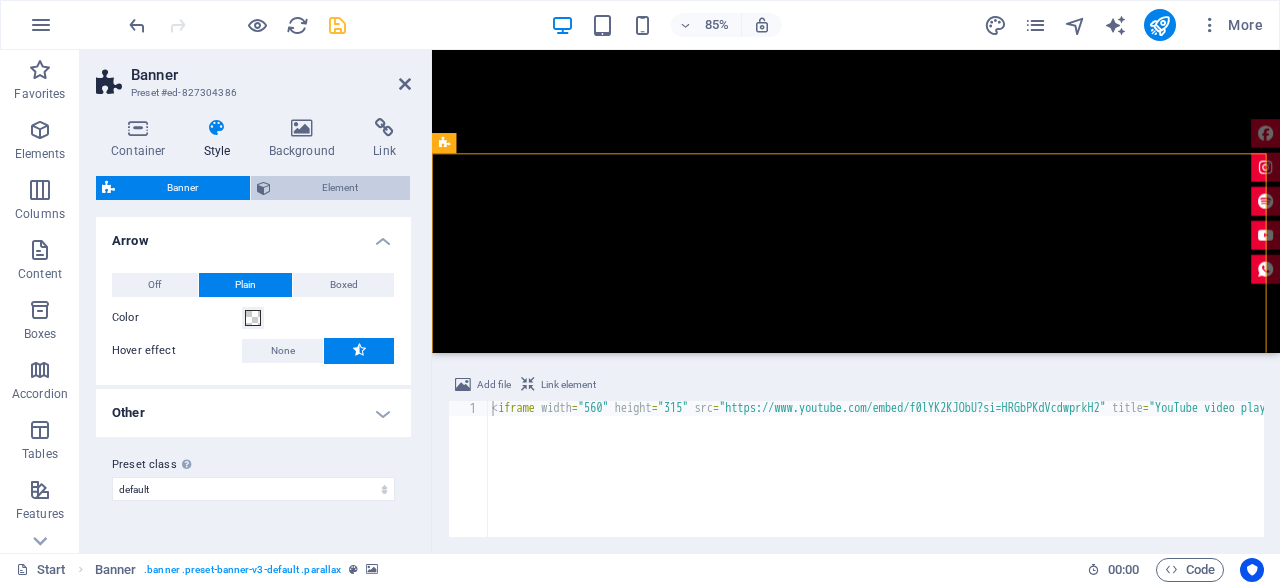 click on "Element" at bounding box center [341, 188] 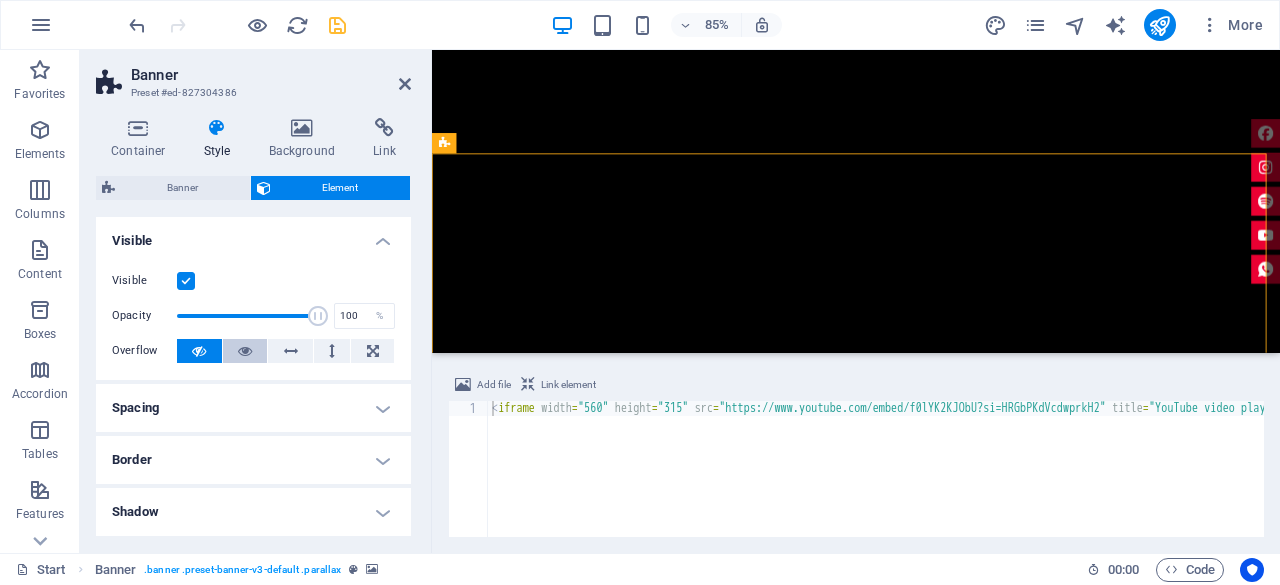 click at bounding box center [245, 351] 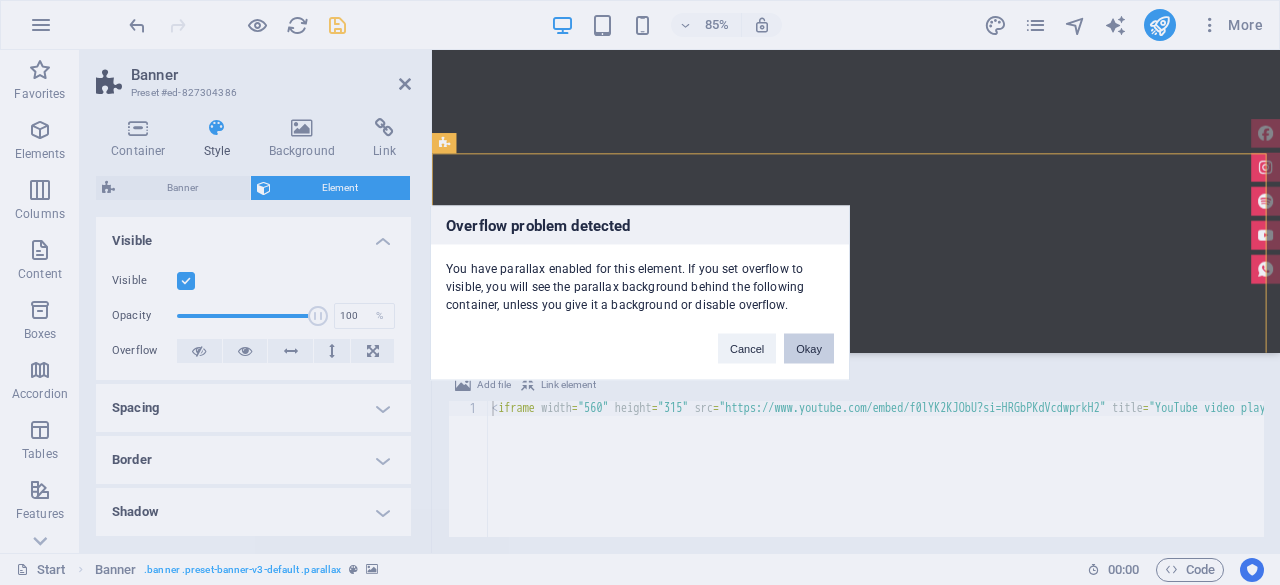 click on "Okay" at bounding box center [809, 348] 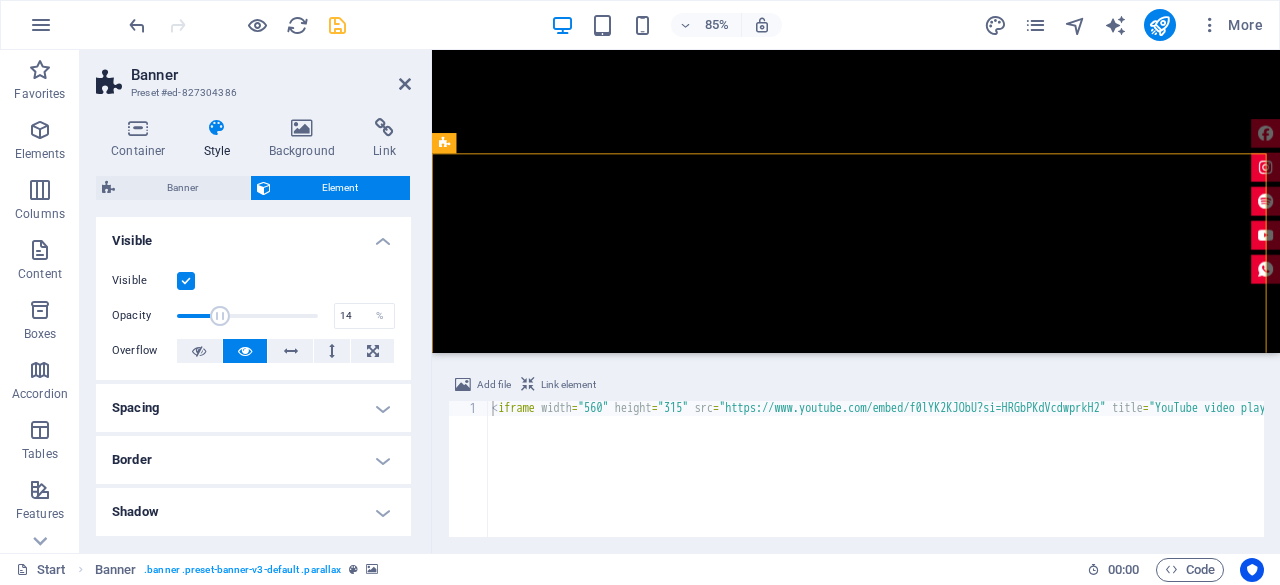 drag, startPoint x: 315, startPoint y: 315, endPoint x: 195, endPoint y: 315, distance: 120 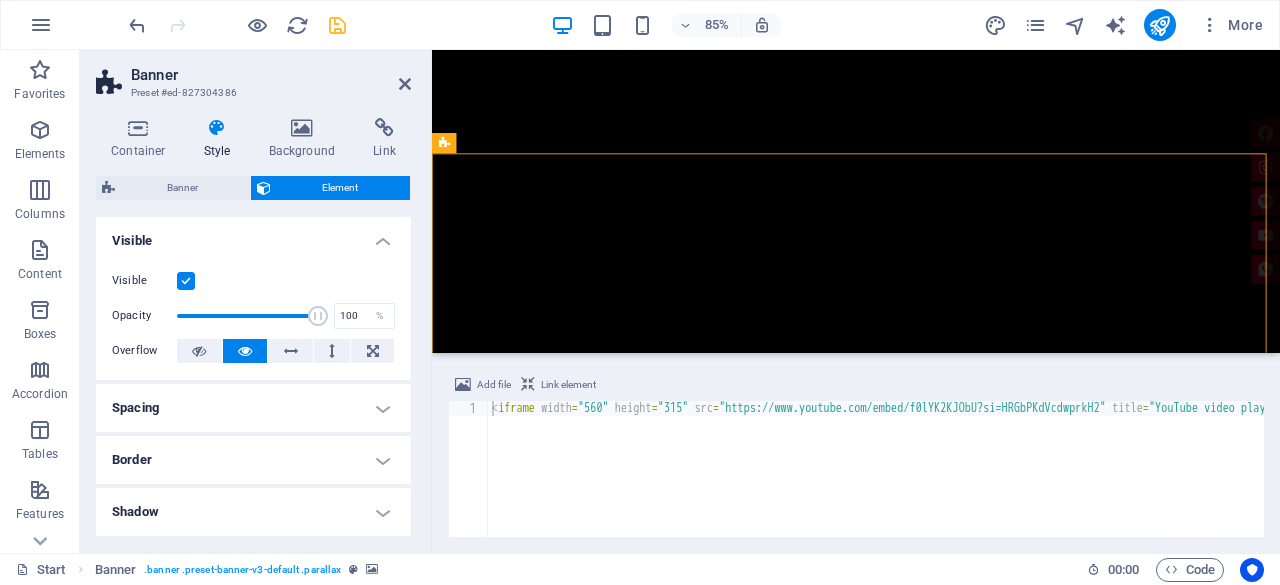 drag, startPoint x: 628, startPoint y: 361, endPoint x: 484, endPoint y: 371, distance: 144.3468 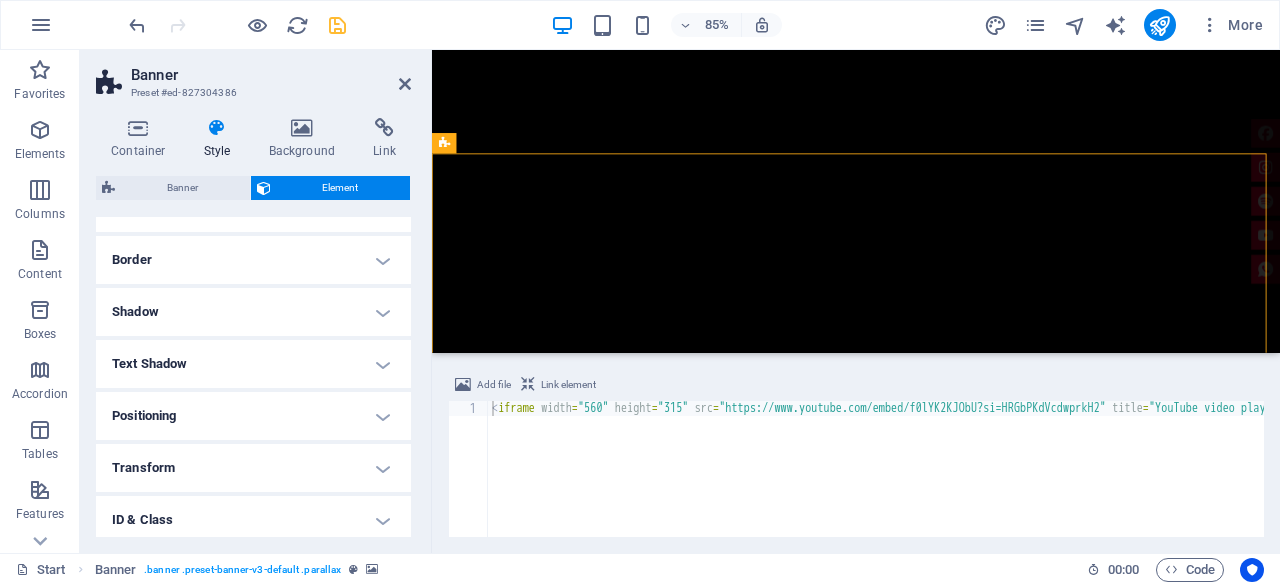scroll, scrollTop: 100, scrollLeft: 0, axis: vertical 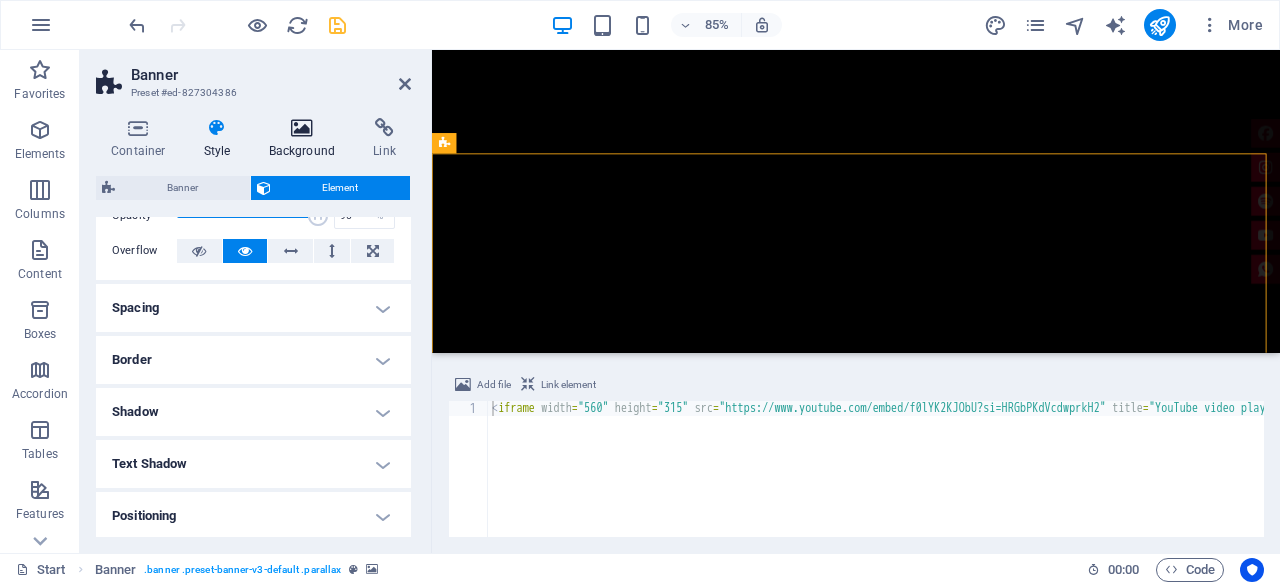 type on "94" 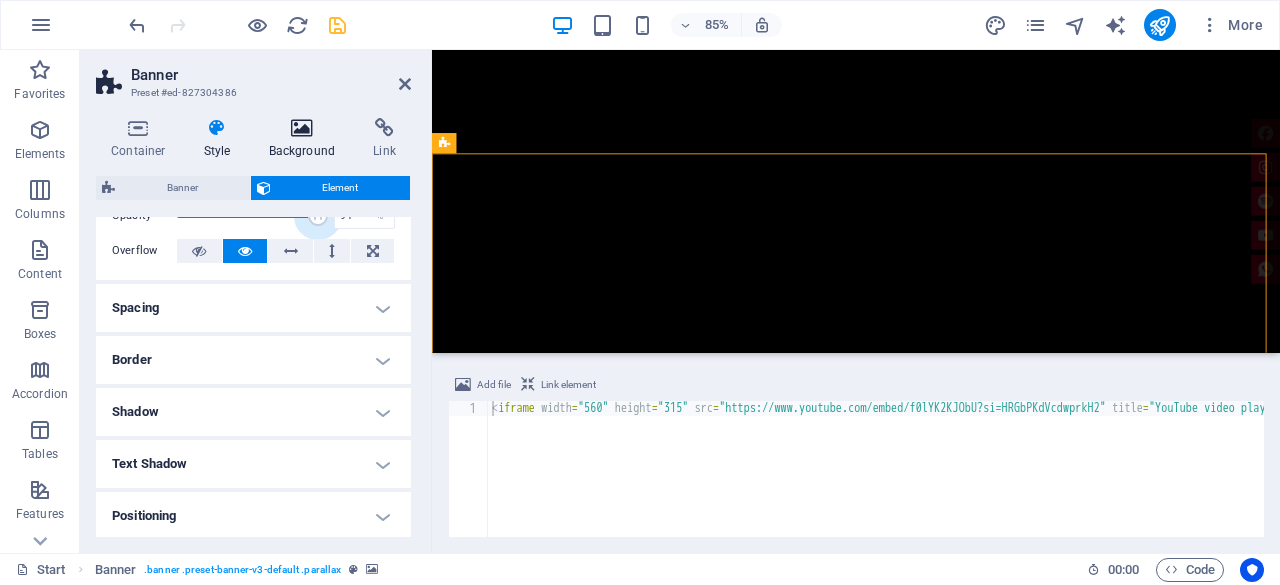 click on "Background" at bounding box center [306, 139] 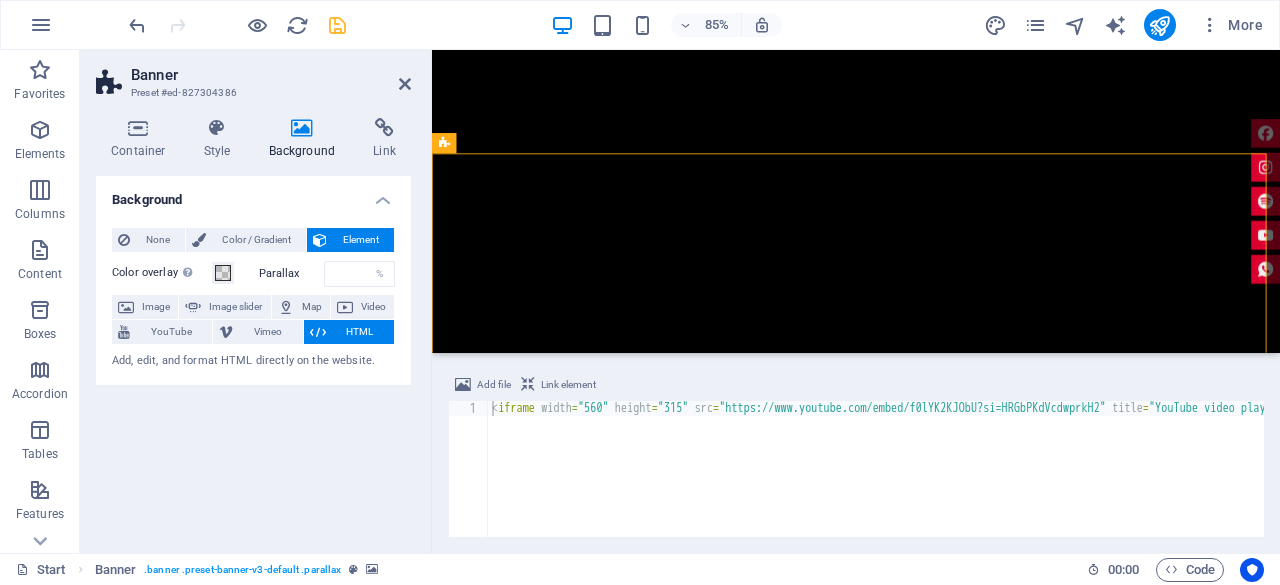 click on "HTML" at bounding box center [360, 332] 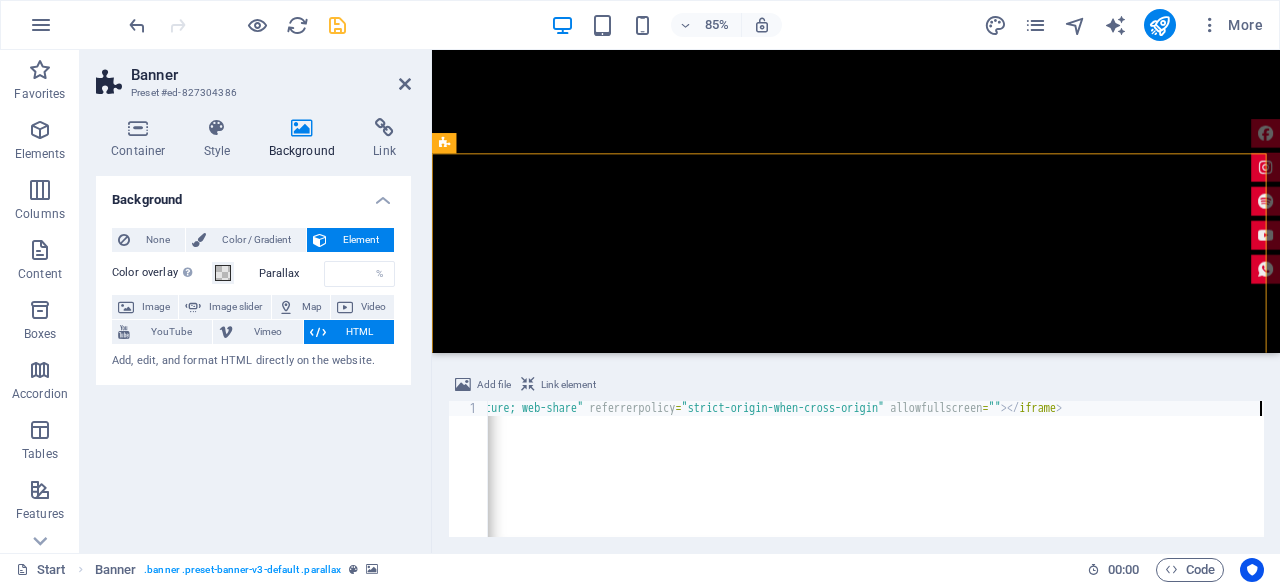 scroll, scrollTop: 0, scrollLeft: 0, axis: both 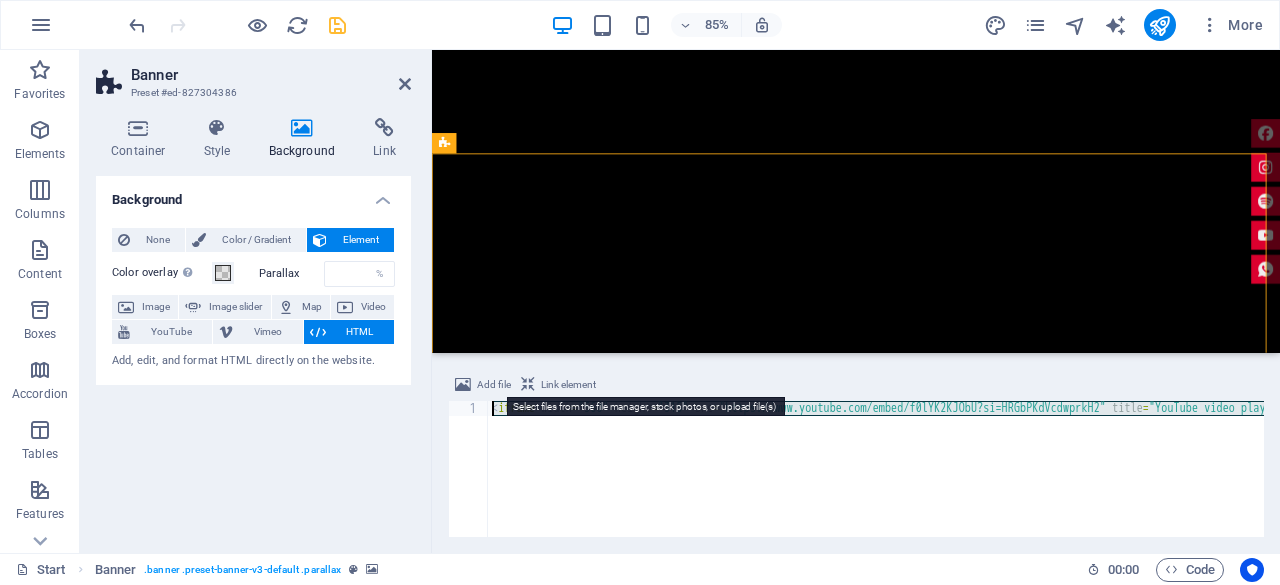 drag, startPoint x: 536, startPoint y: 425, endPoint x: 454, endPoint y: 383, distance: 92.13034 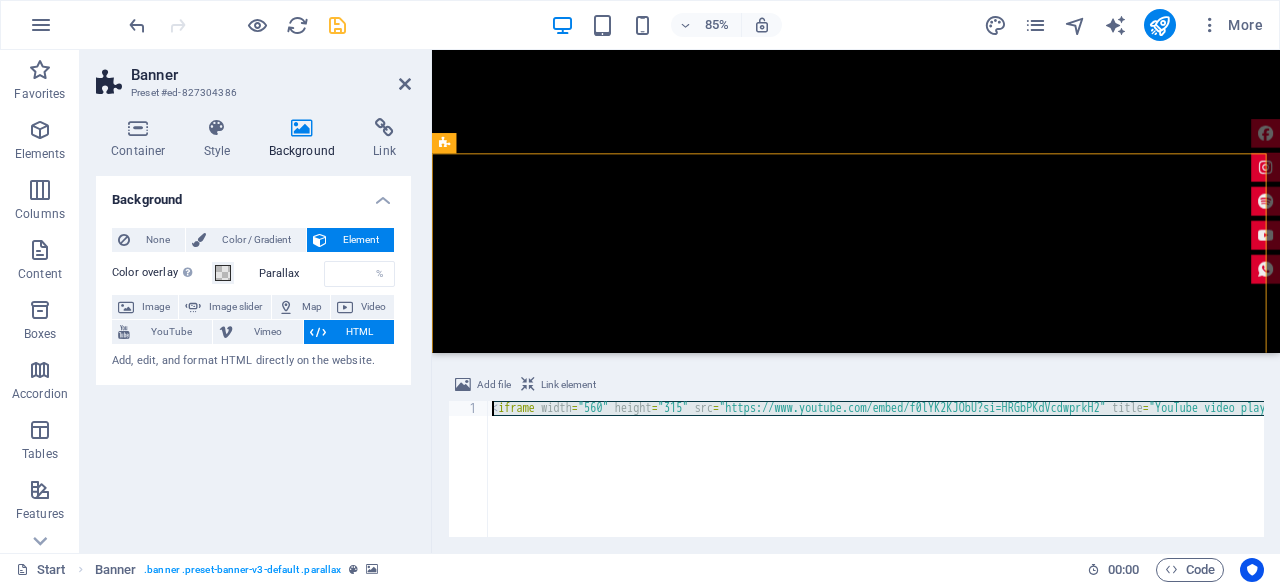 type 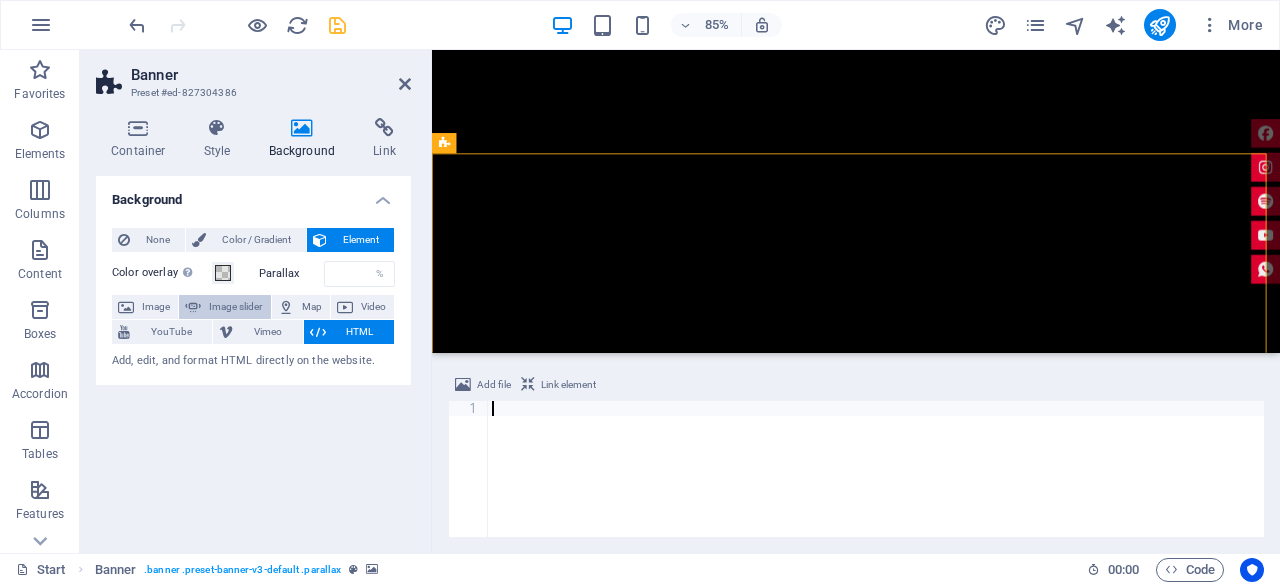 click on "Image slider" at bounding box center [235, 307] 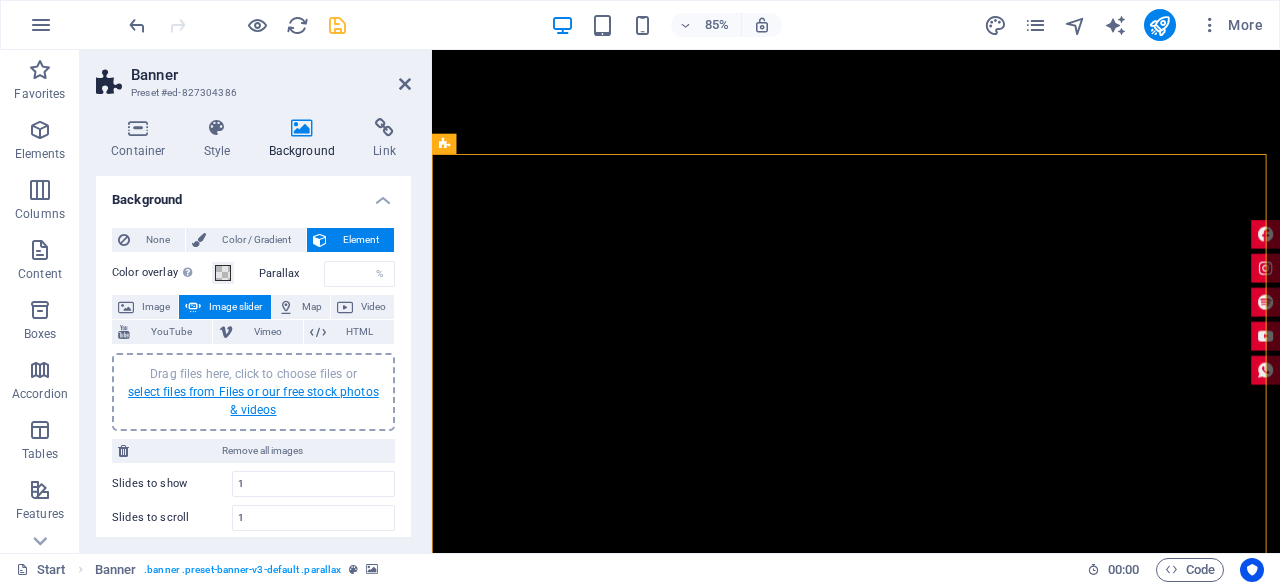 click on "select files from Files or our free stock photos & videos" at bounding box center (253, 401) 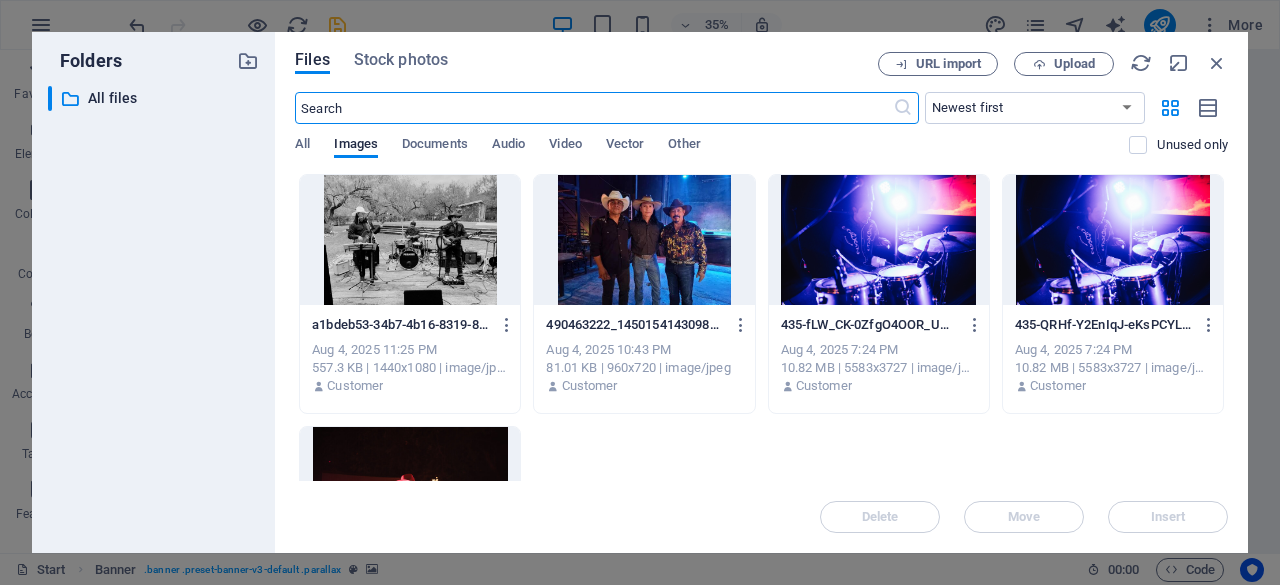 click at bounding box center (410, 492) 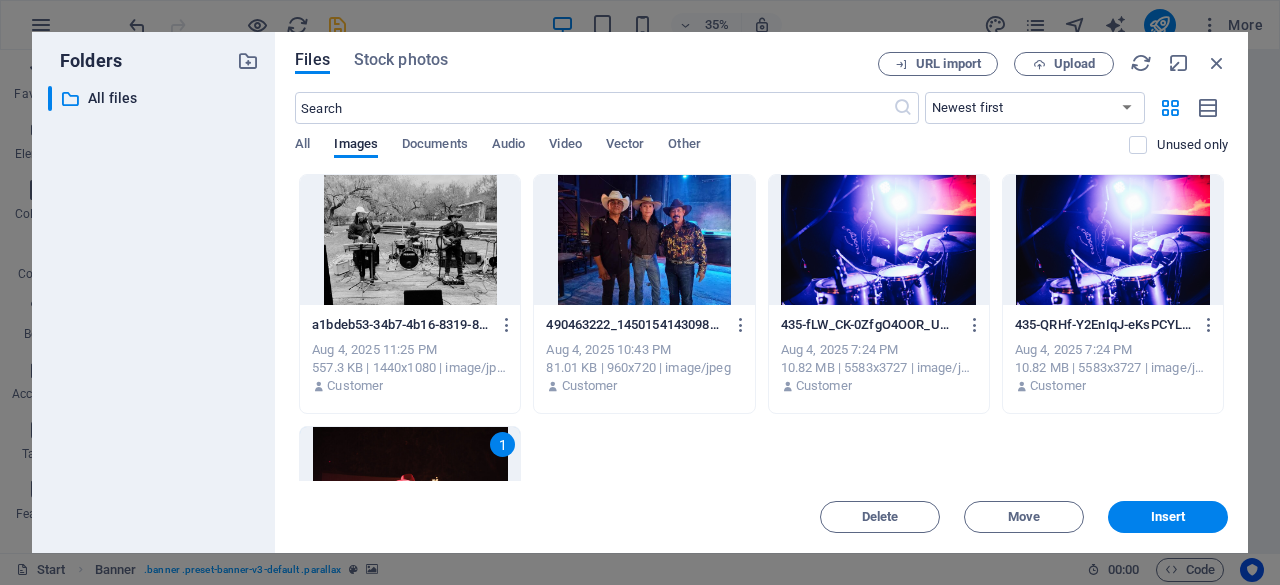 click at bounding box center (644, 240) 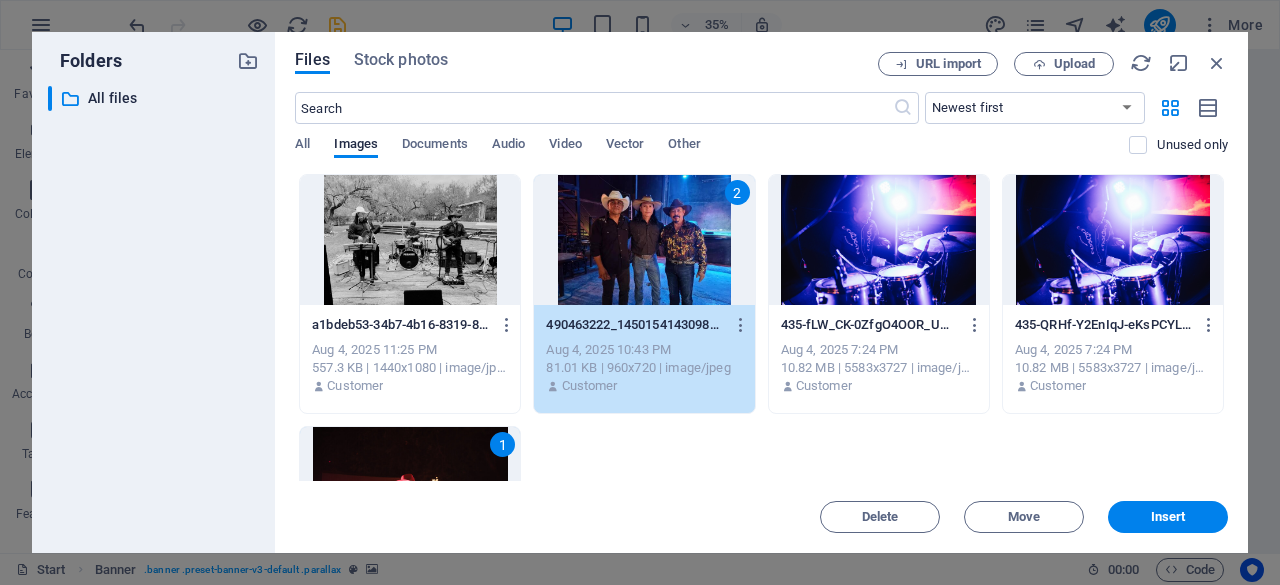 click at bounding box center [879, 240] 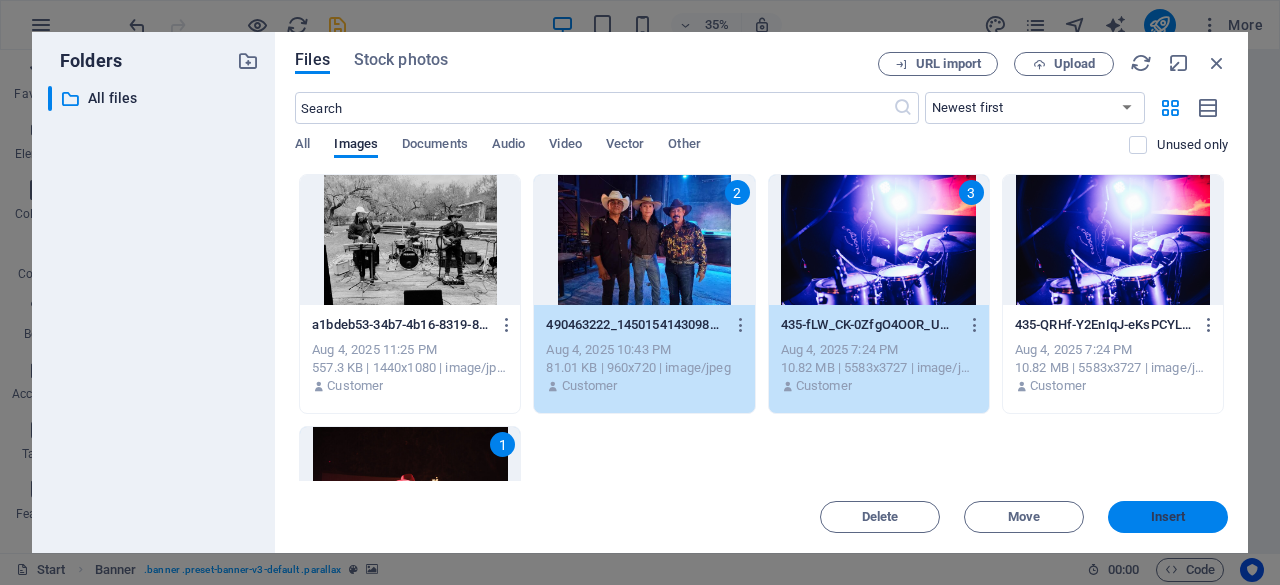 click on "Insert" at bounding box center (1168, 517) 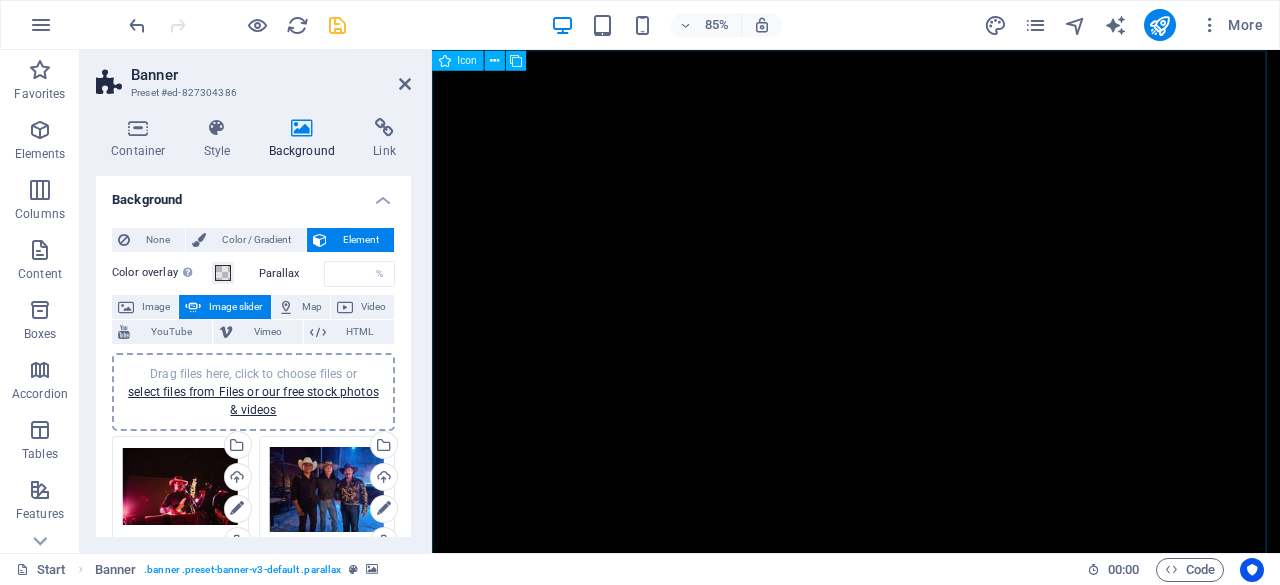 scroll, scrollTop: 300, scrollLeft: 0, axis: vertical 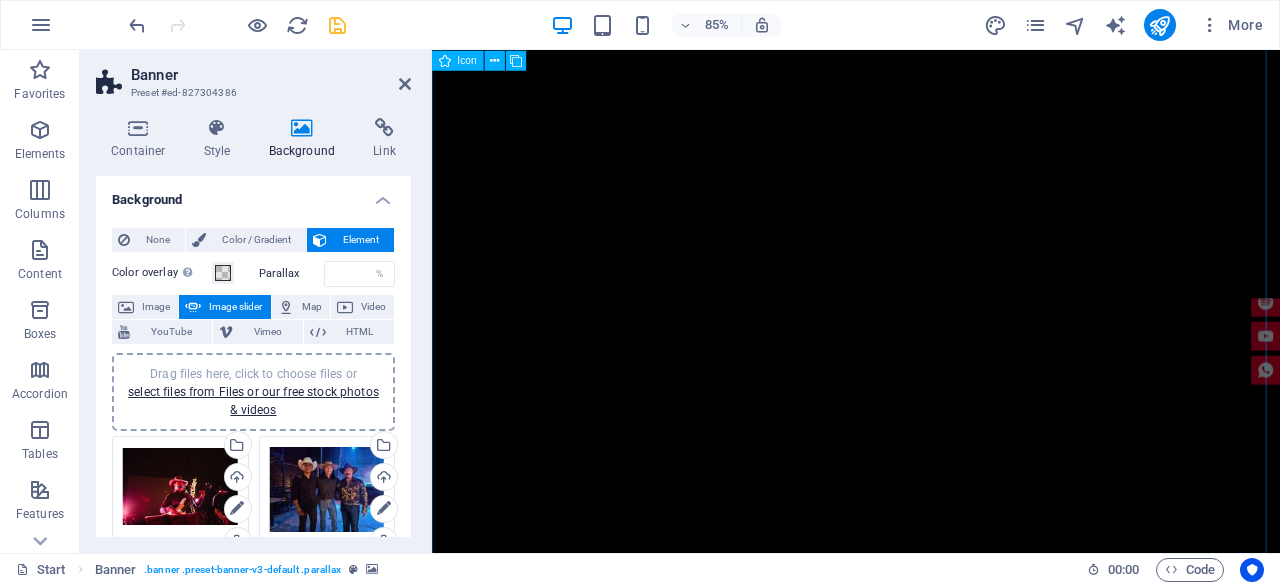 click at bounding box center (931, 323) 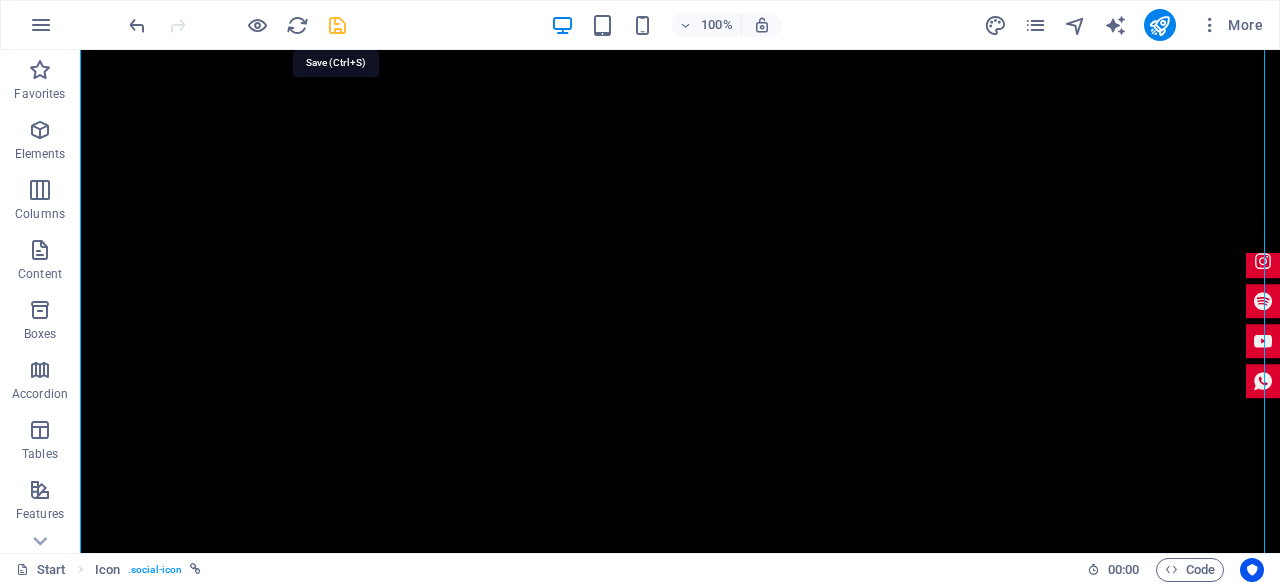 click at bounding box center [337, 25] 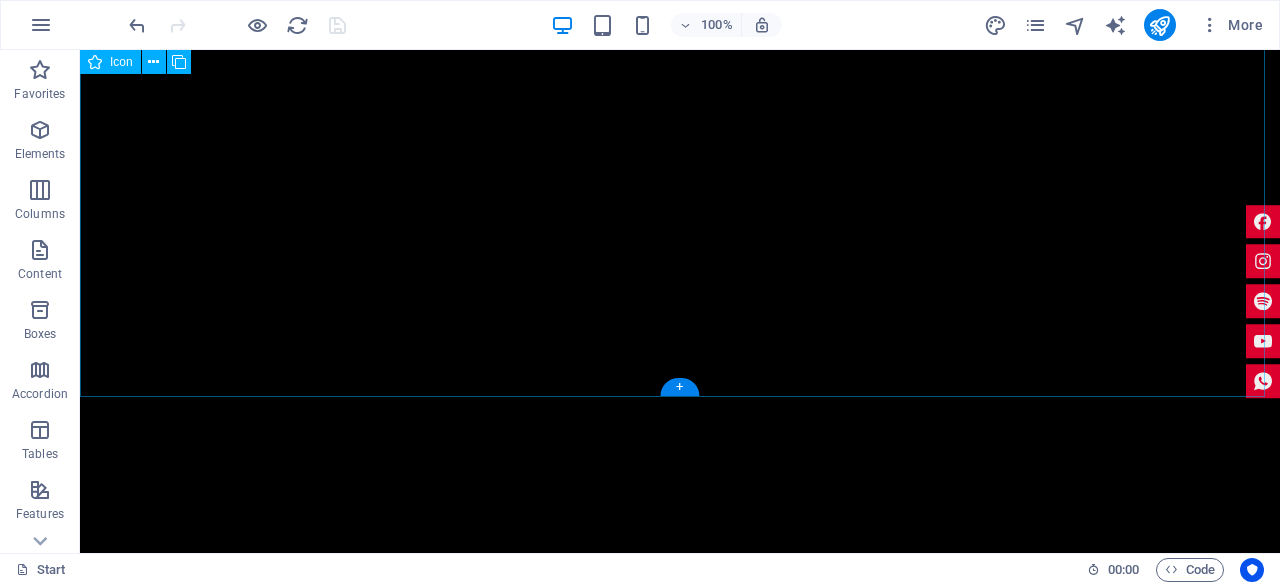 scroll, scrollTop: 1200, scrollLeft: 0, axis: vertical 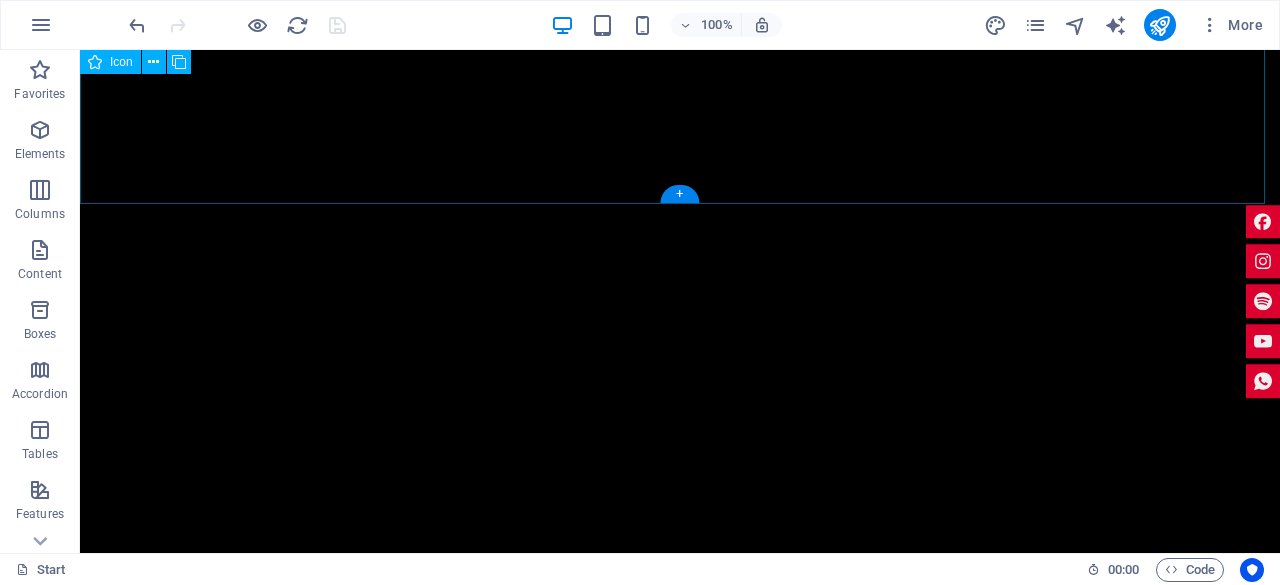 click at bounding box center [680, -461] 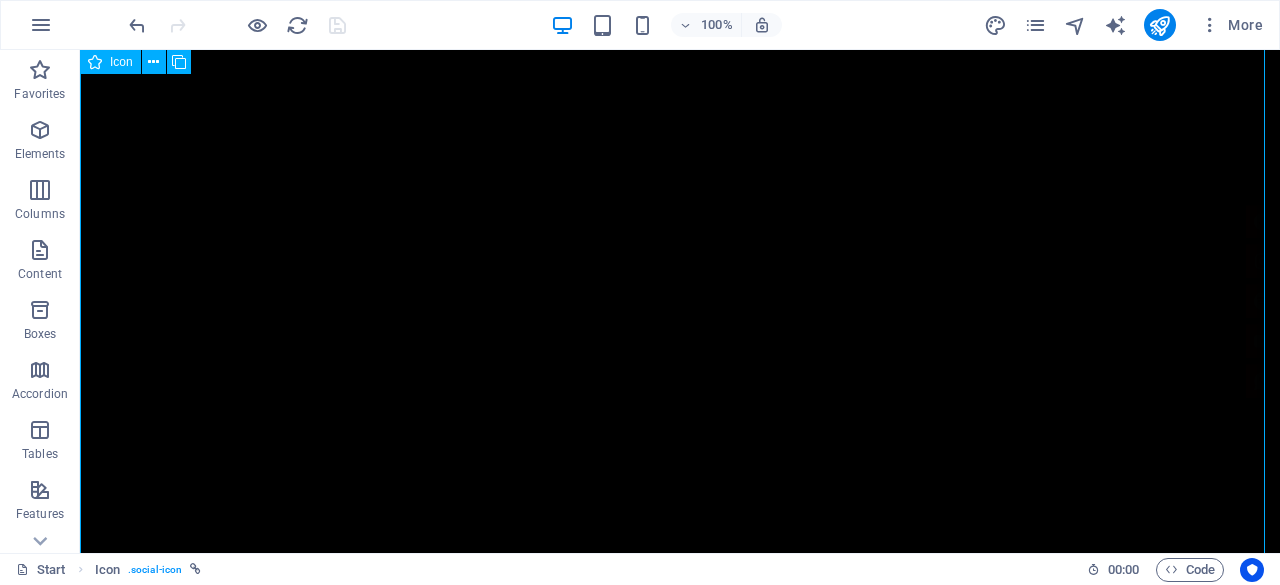 scroll, scrollTop: 0, scrollLeft: 0, axis: both 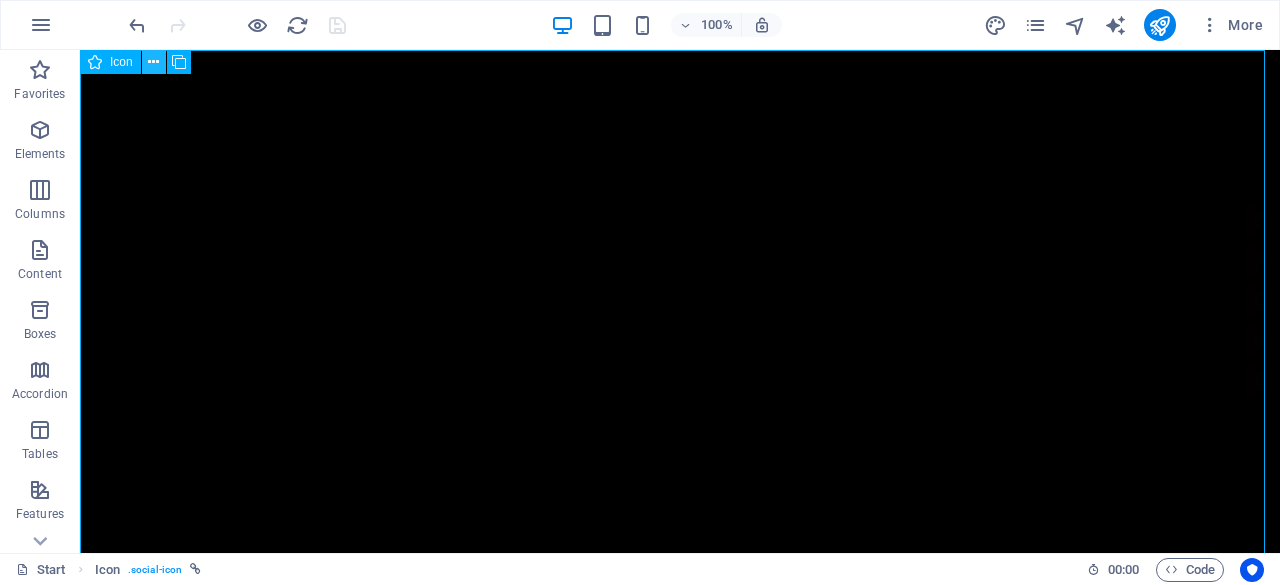 click at bounding box center (153, 62) 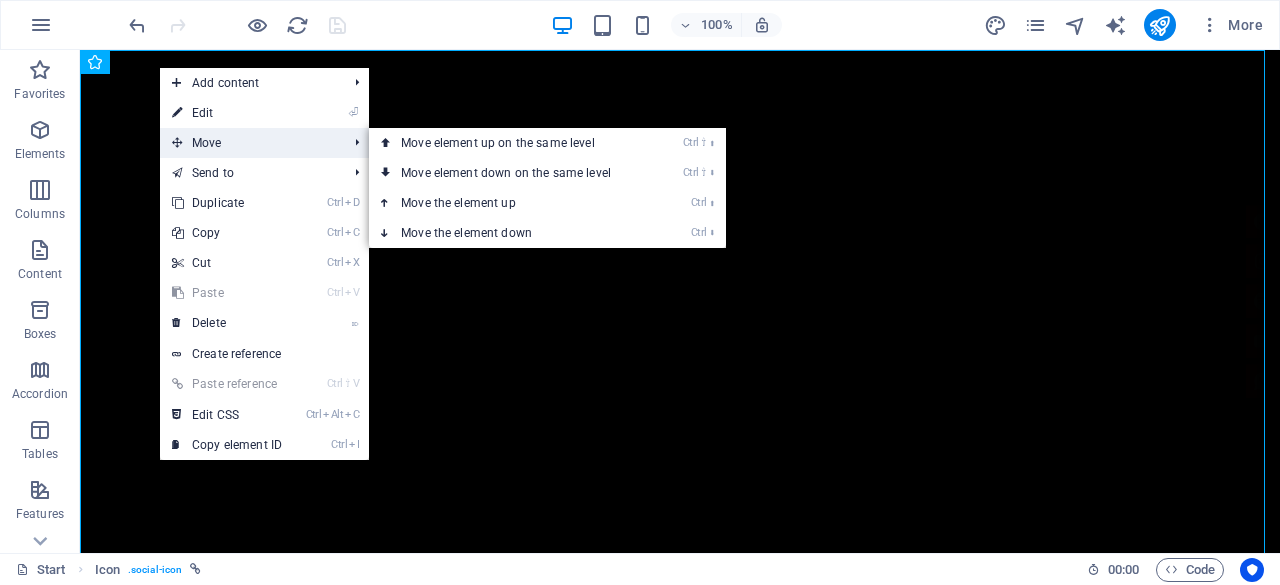 click on "Move" at bounding box center (249, 143) 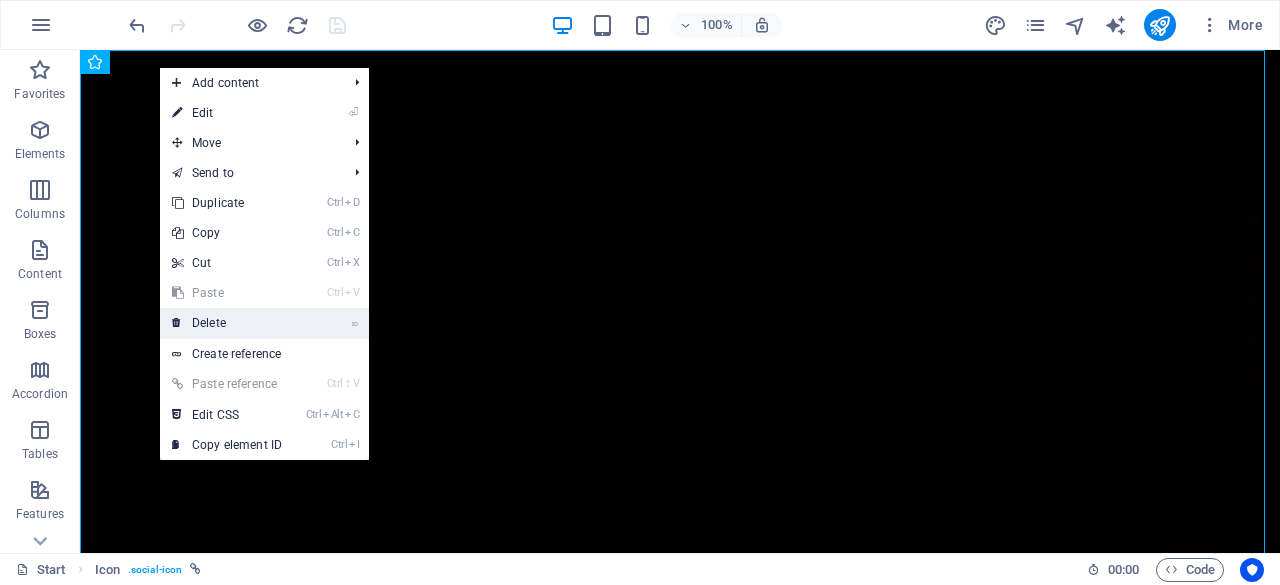 click on "⌦  Delete" at bounding box center (227, 323) 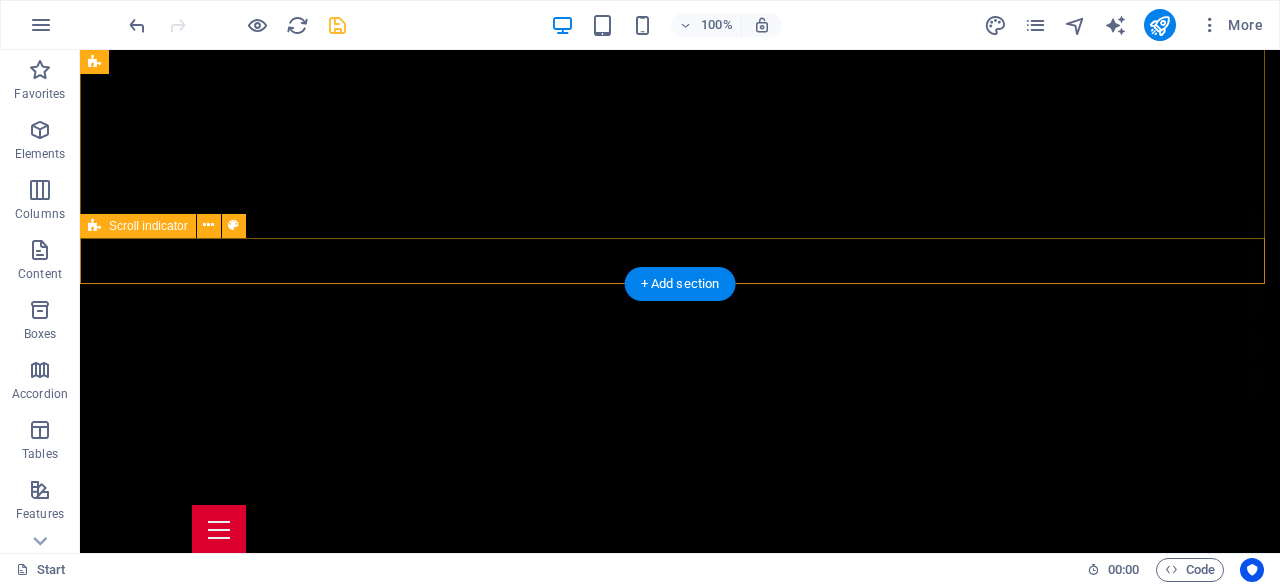 scroll, scrollTop: 0, scrollLeft: 0, axis: both 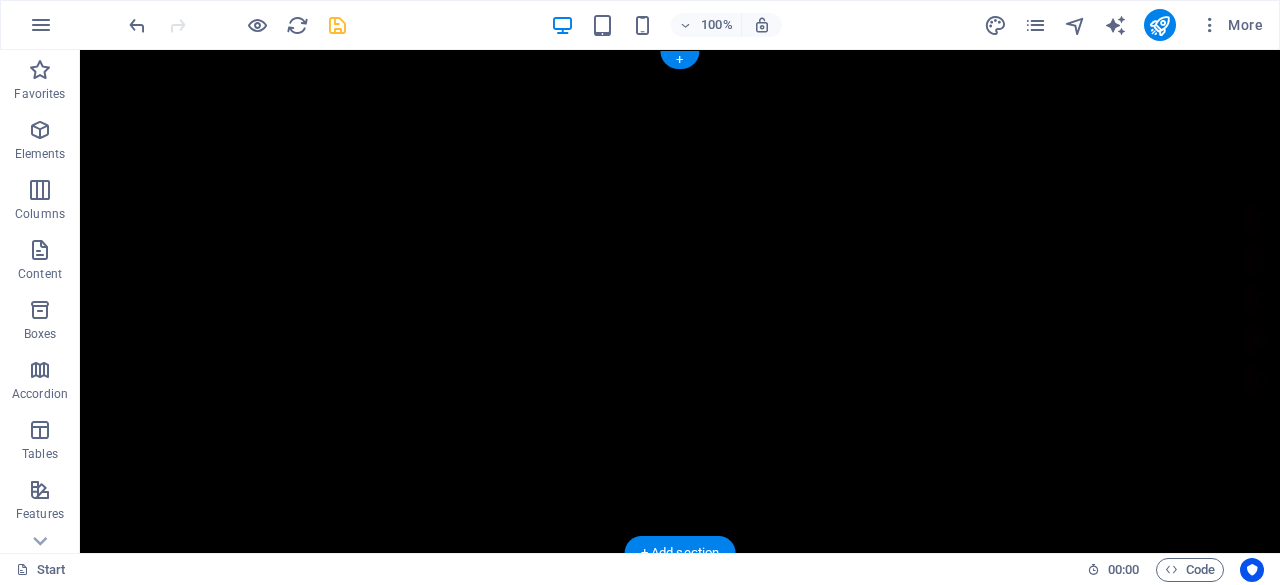 click at bounding box center [680, 906] 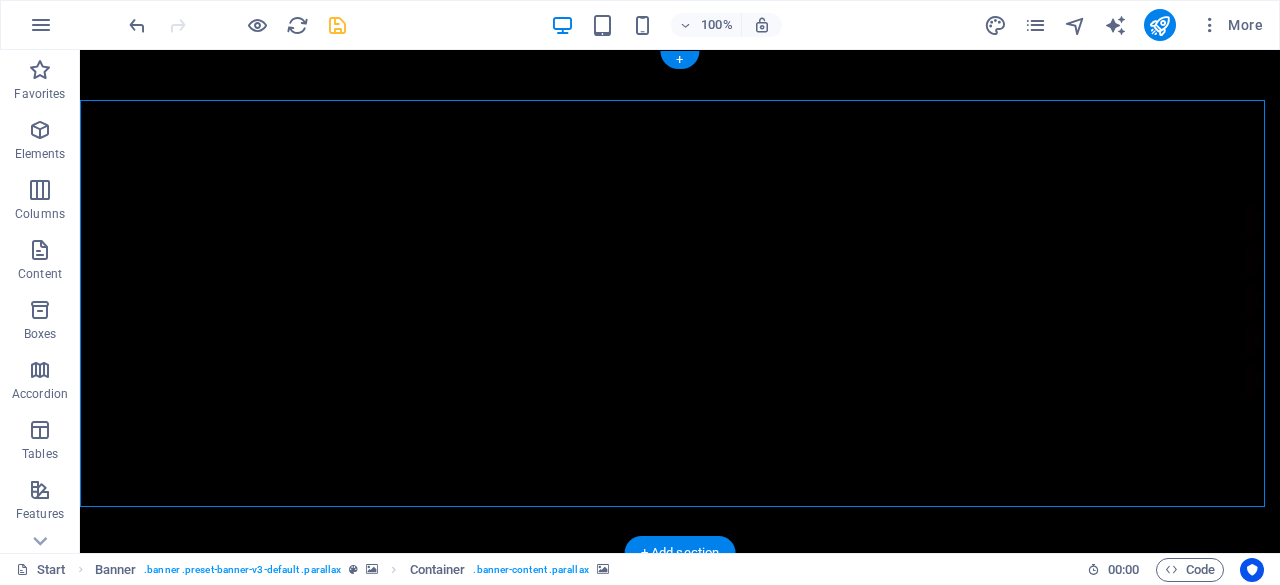 click at bounding box center (680, 628) 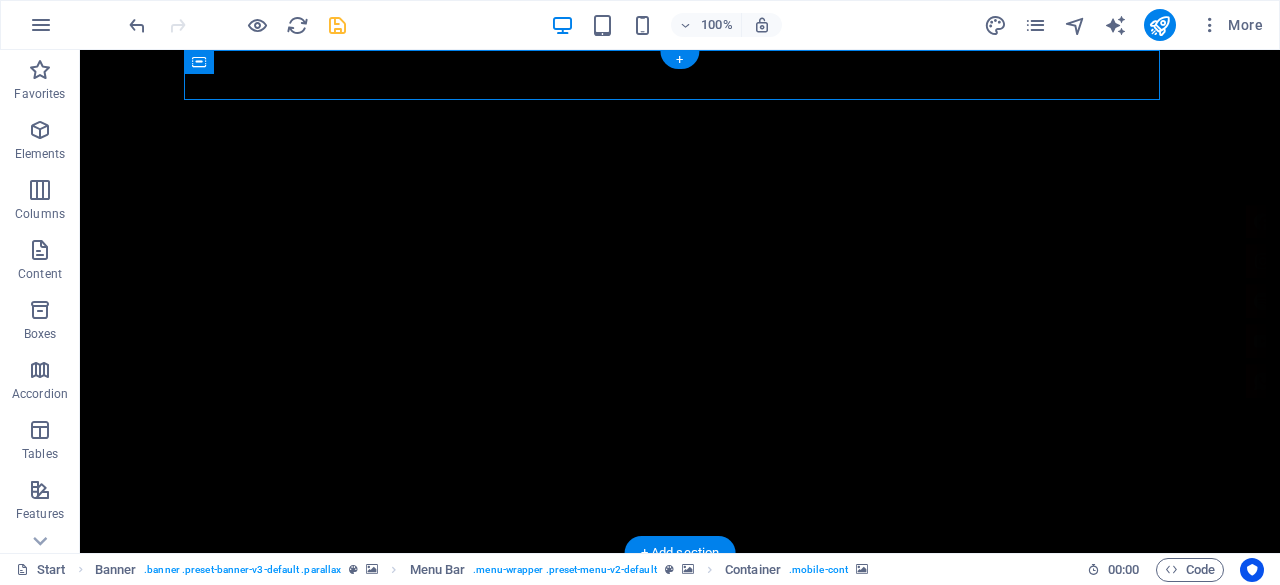 click at bounding box center (680, 906) 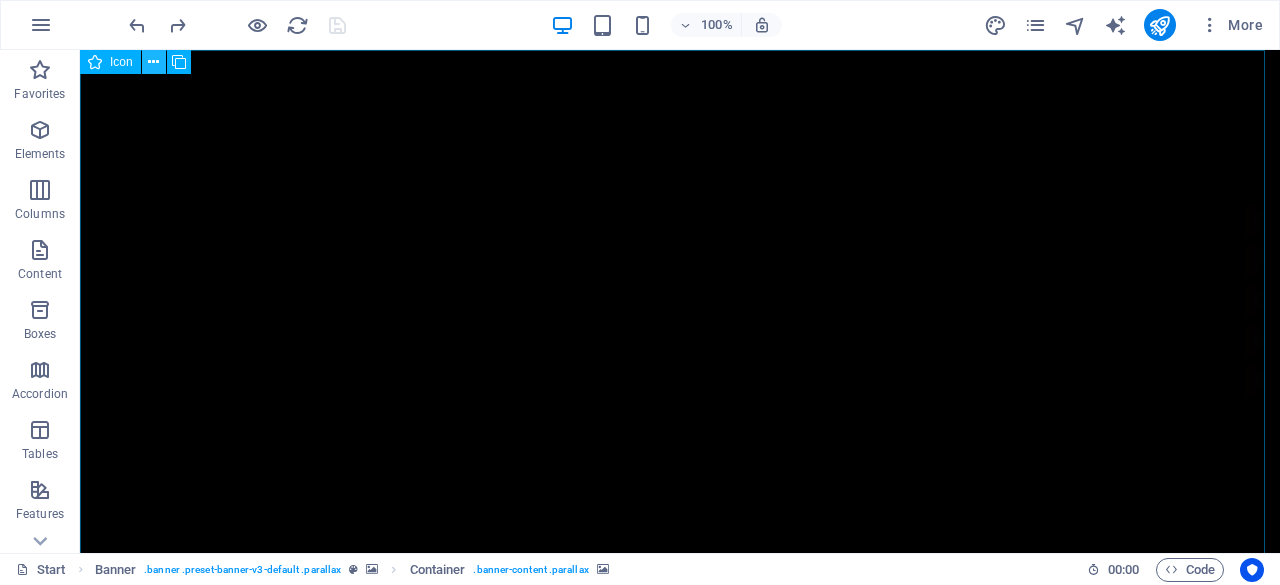 click at bounding box center (153, 62) 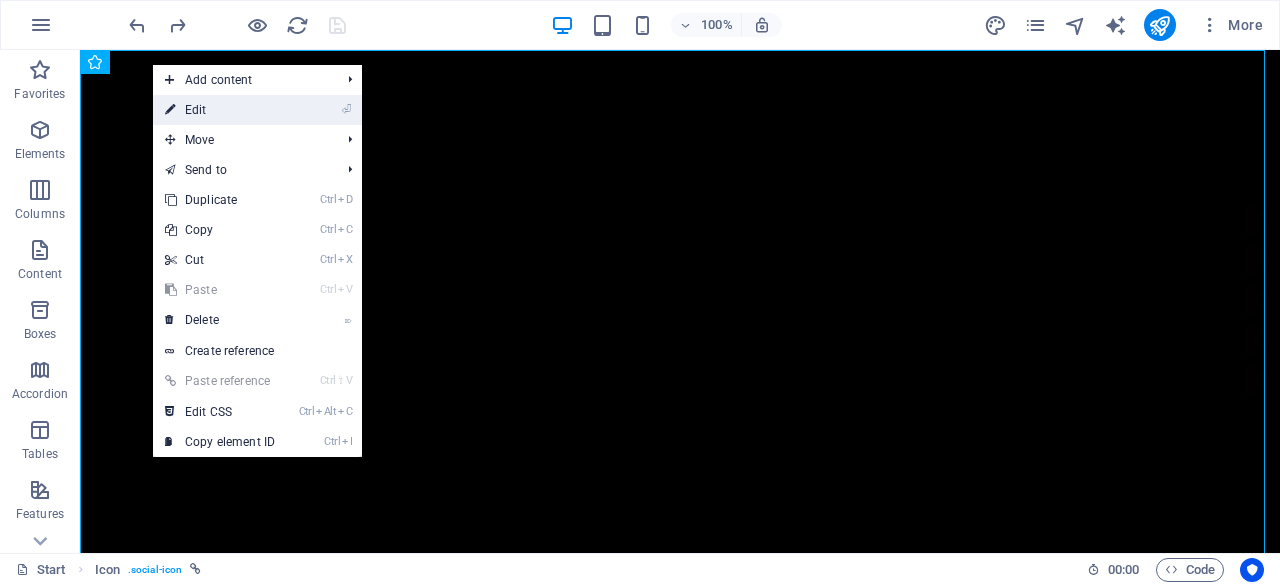click on "⏎  Edit" at bounding box center (220, 110) 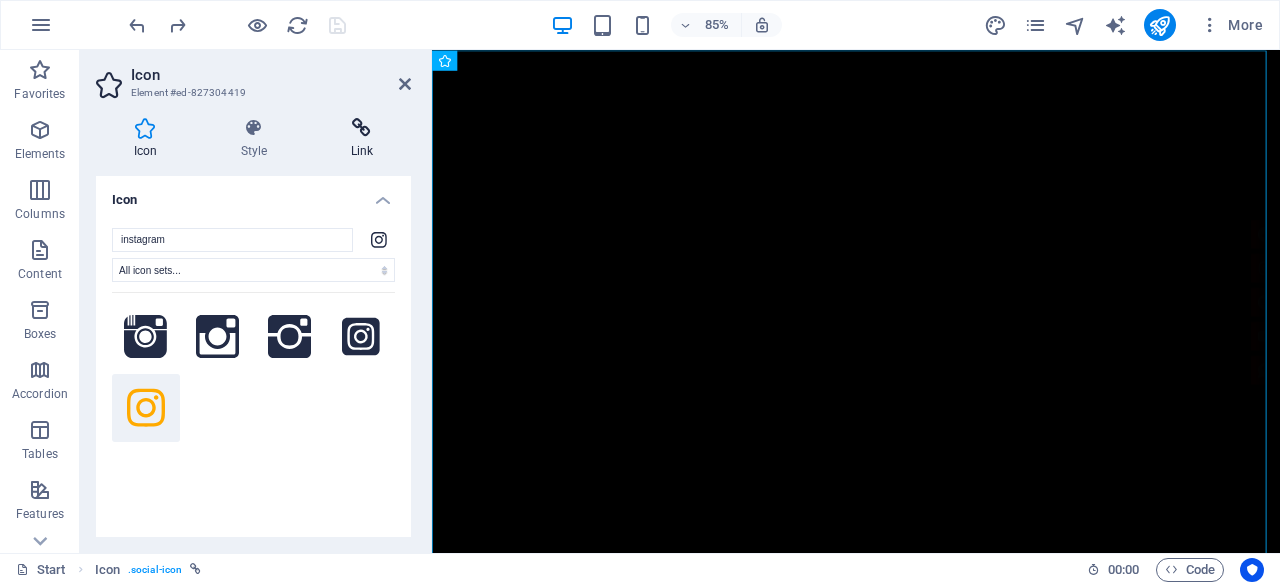 click at bounding box center (362, 128) 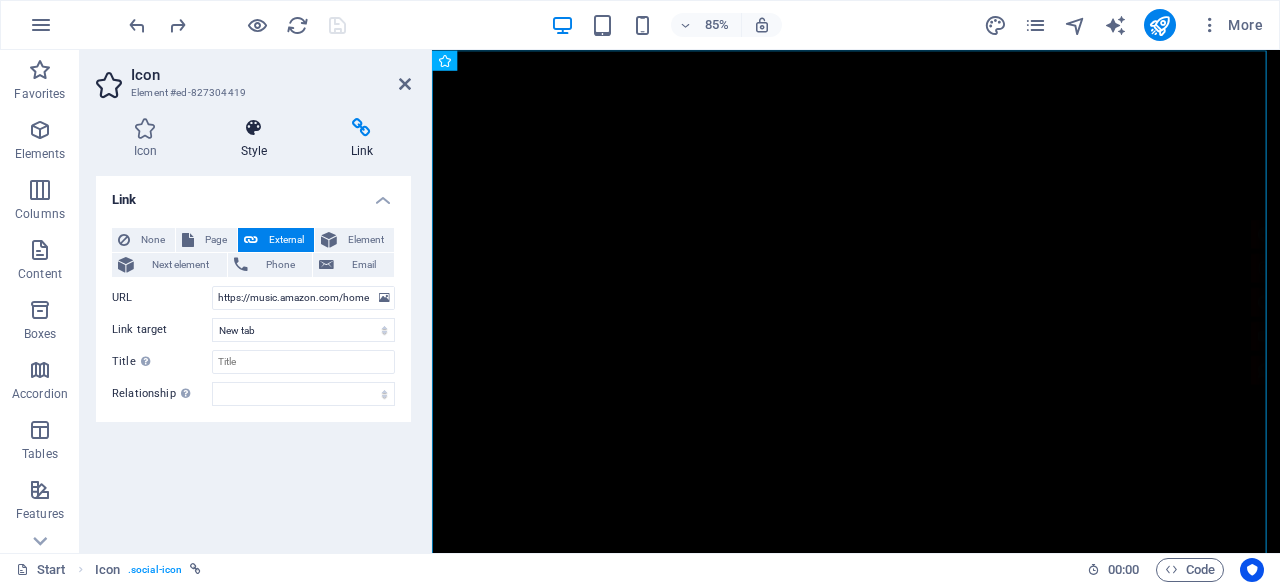 click at bounding box center [254, 128] 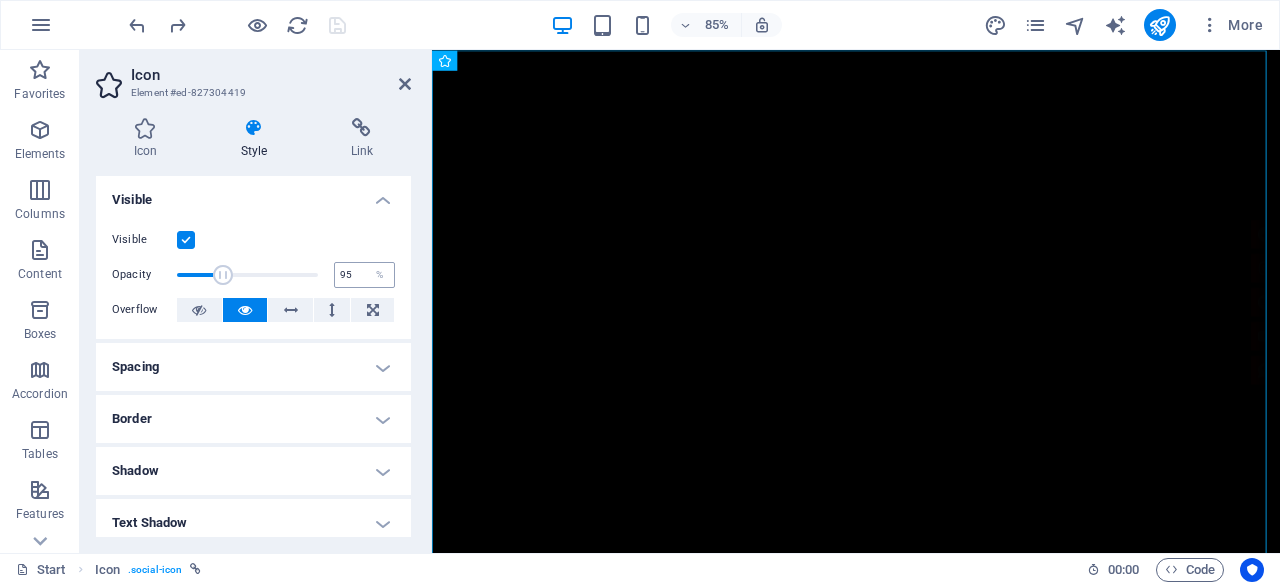 type on "100" 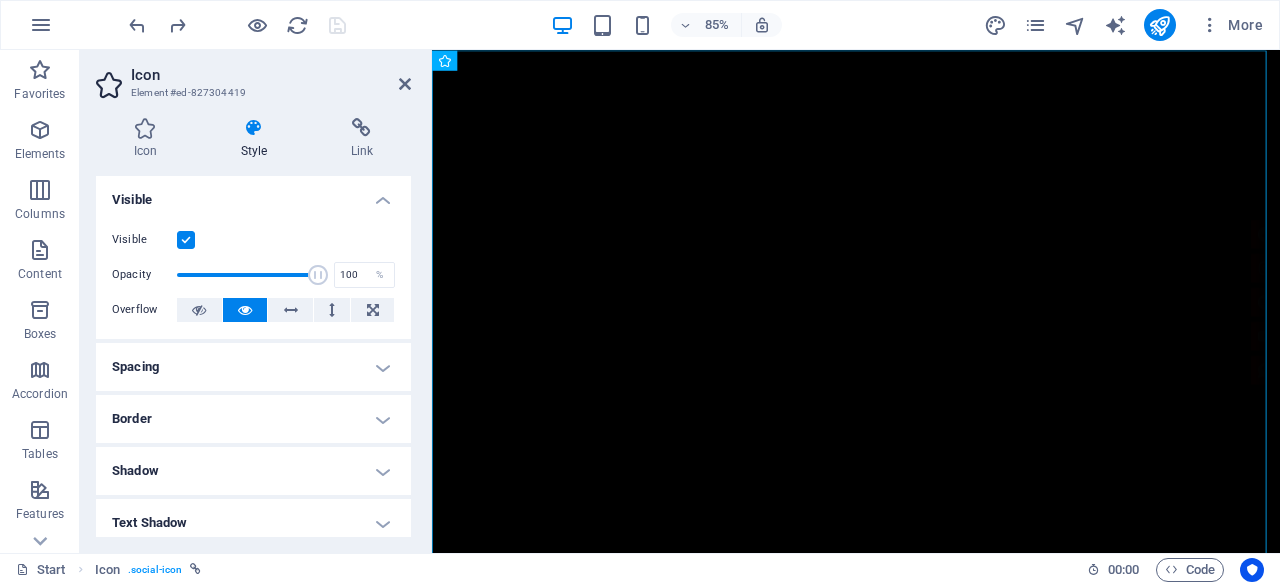 drag, startPoint x: 304, startPoint y: 269, endPoint x: 367, endPoint y: 254, distance: 64.7611 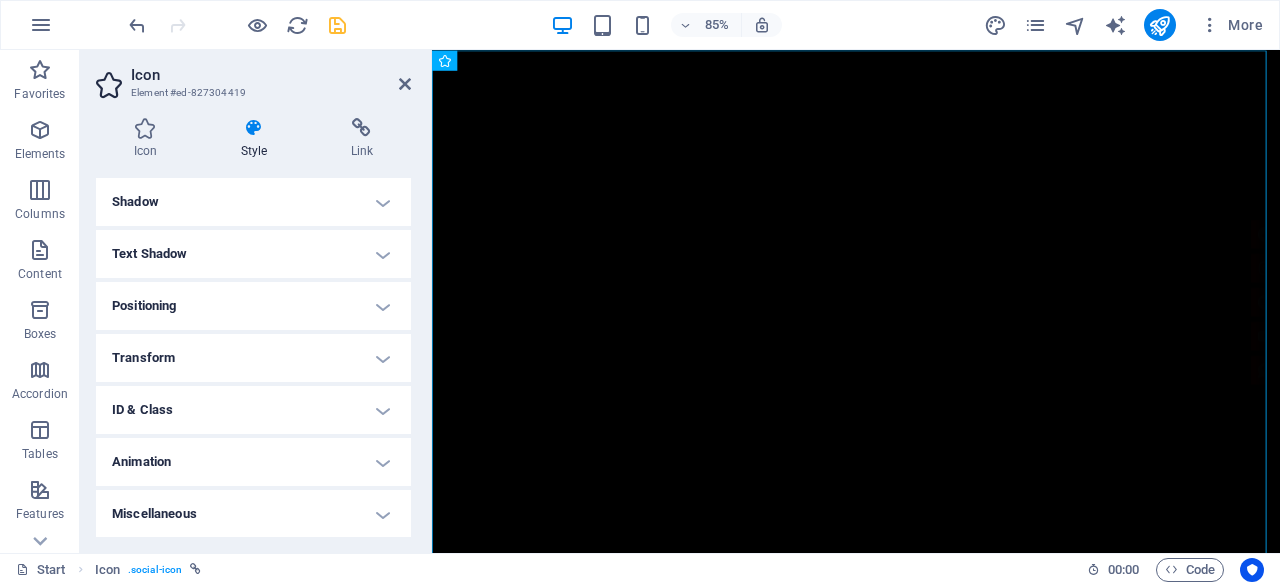 scroll, scrollTop: 69, scrollLeft: 0, axis: vertical 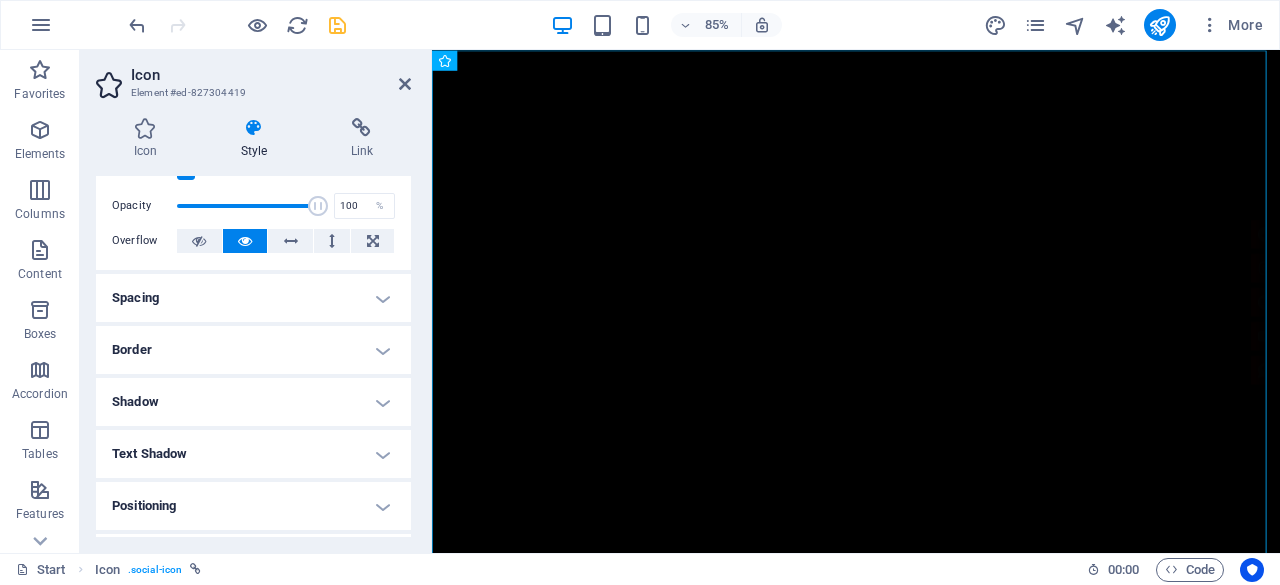 click on "Border" at bounding box center (253, 350) 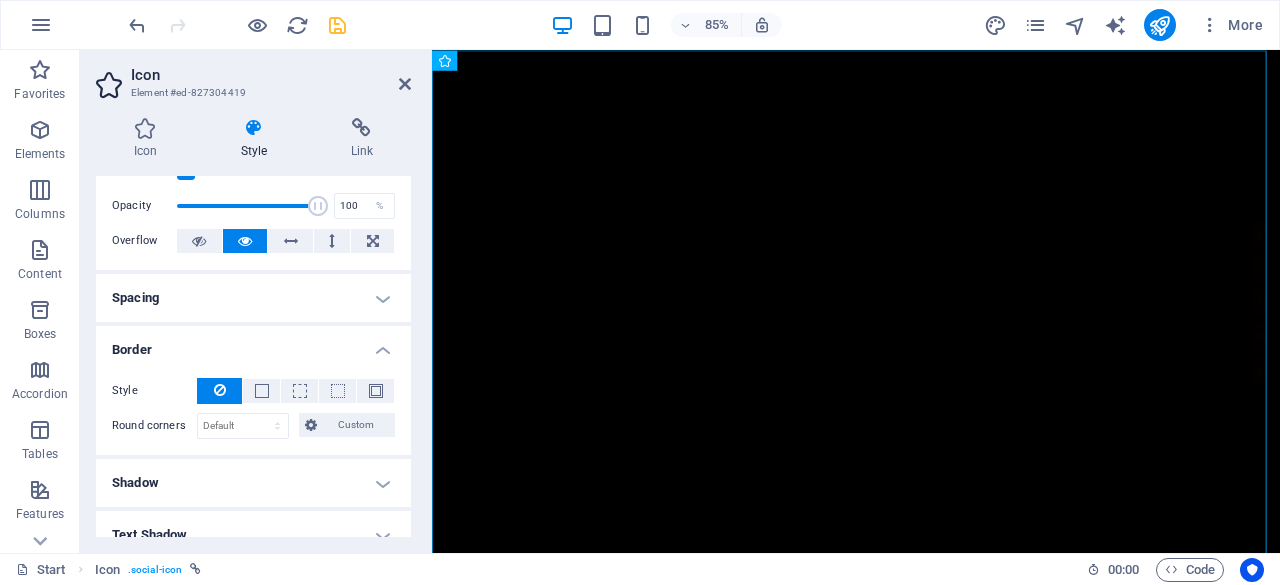 click on "Border" at bounding box center (253, 344) 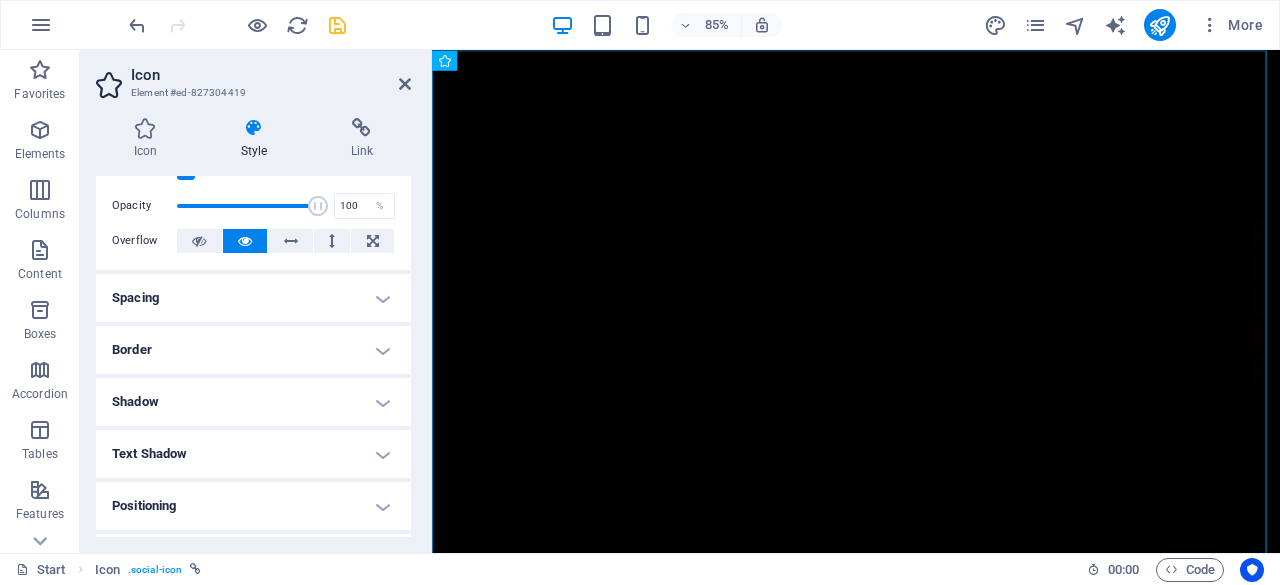 click on "Spacing" at bounding box center [253, 298] 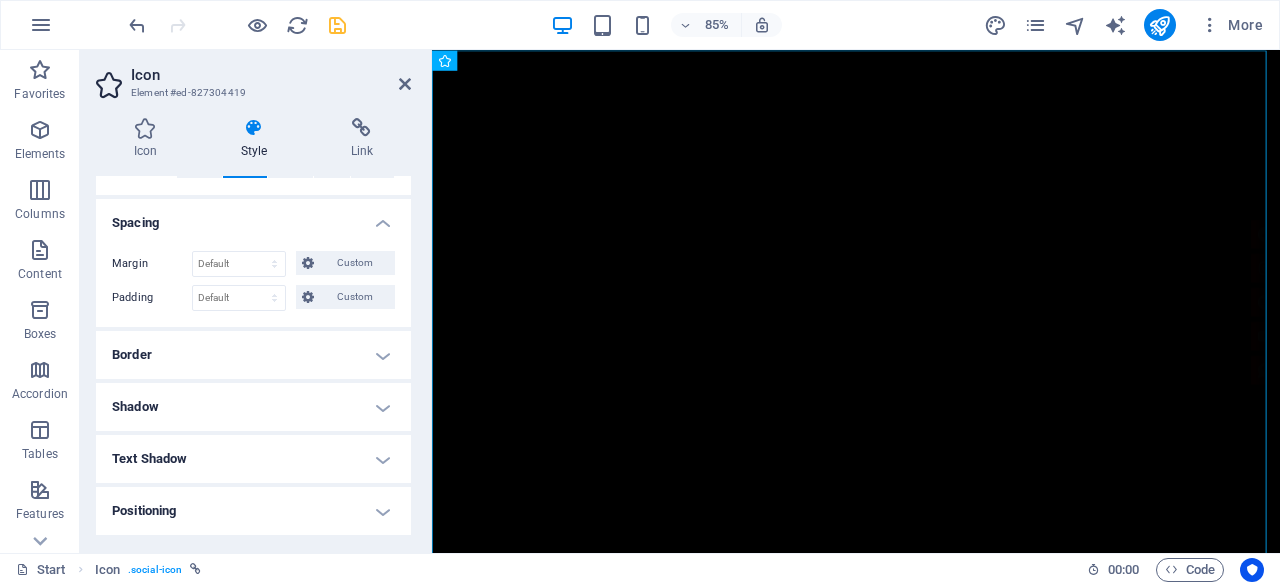 scroll, scrollTop: 169, scrollLeft: 0, axis: vertical 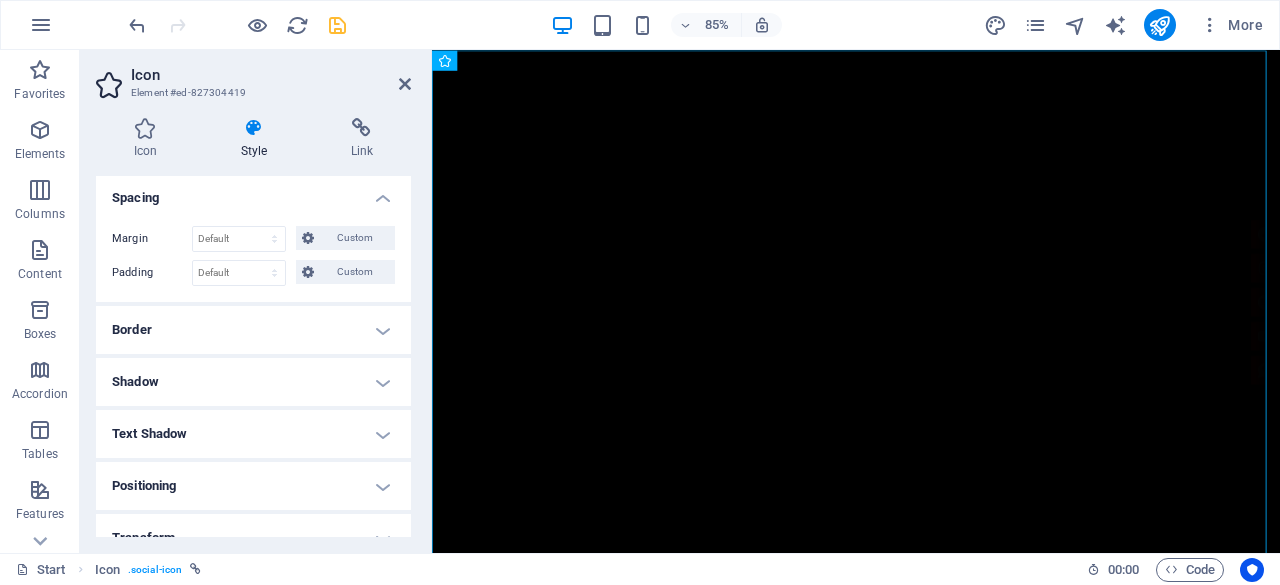 click on "Shadow" at bounding box center [253, 382] 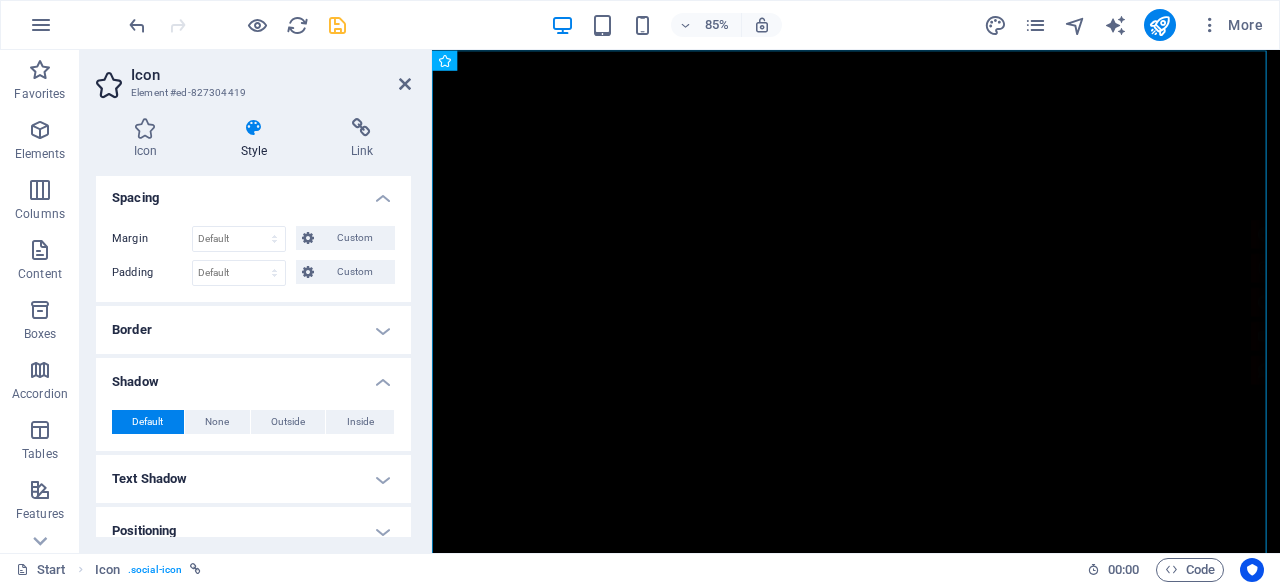 click on "Shadow" at bounding box center (253, 376) 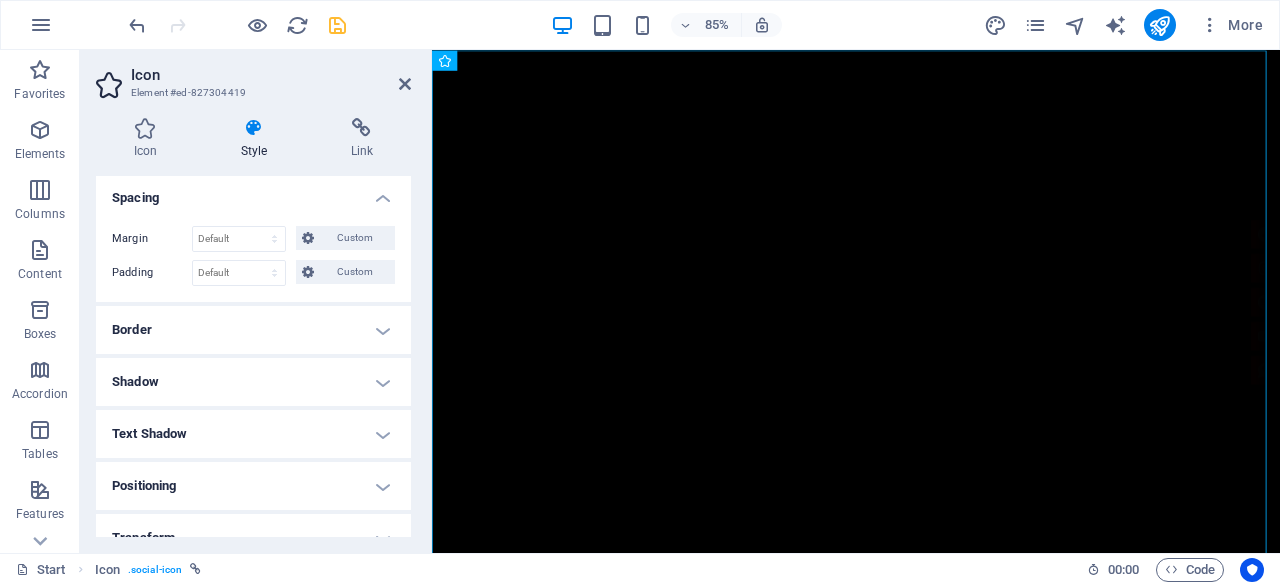 click on "Border" at bounding box center [253, 330] 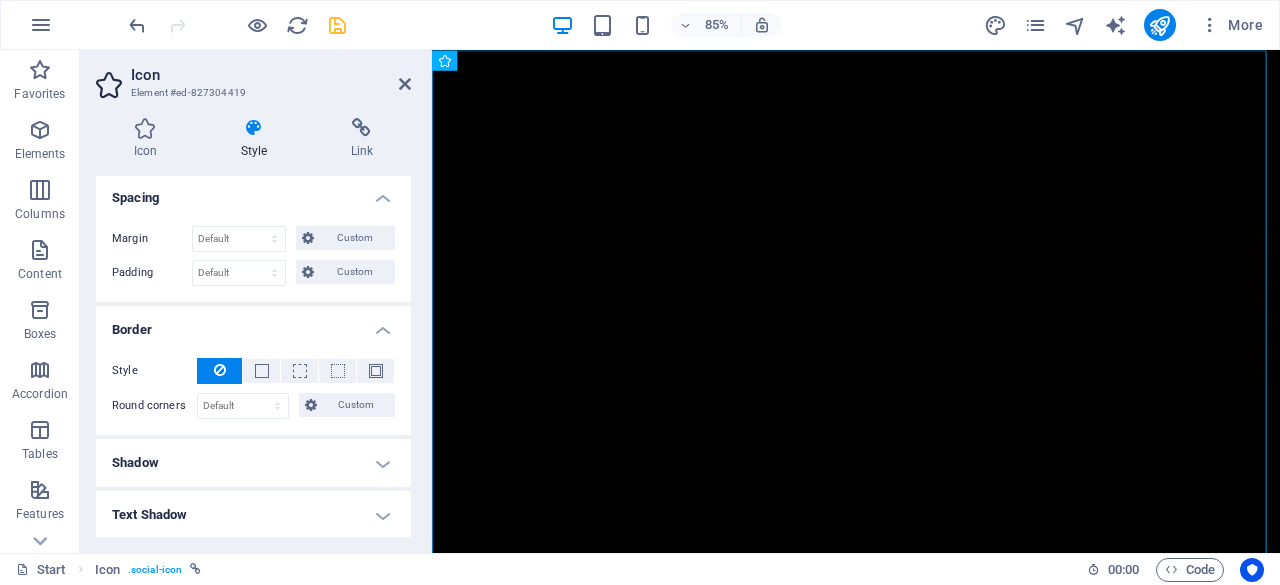 click on "Border" at bounding box center (253, 324) 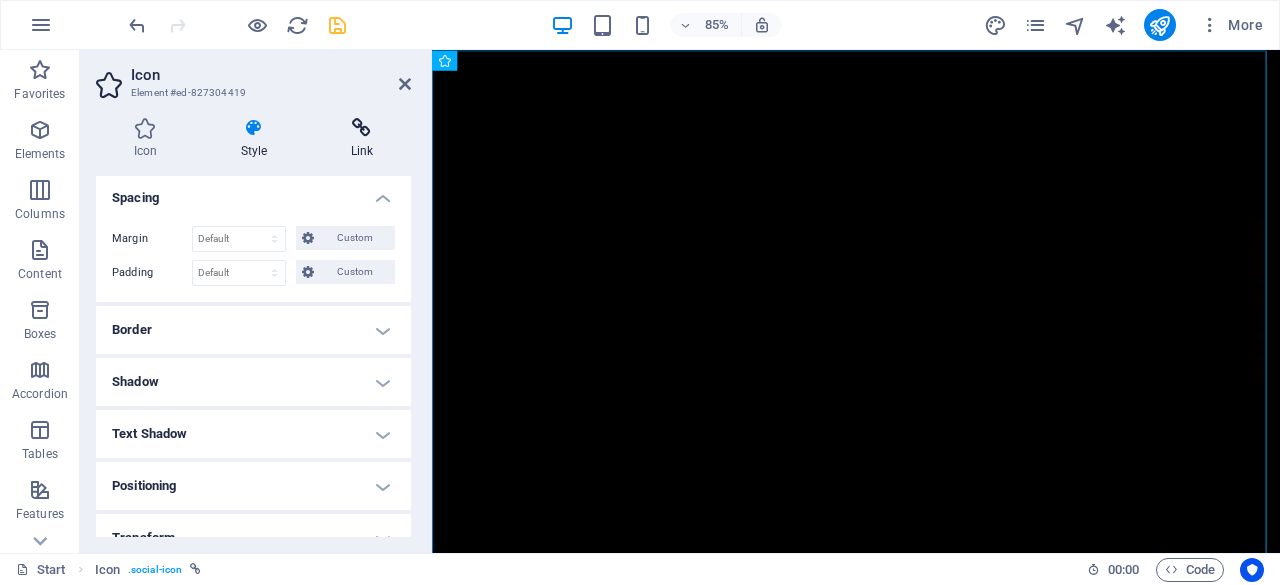 click on "Link" at bounding box center (362, 139) 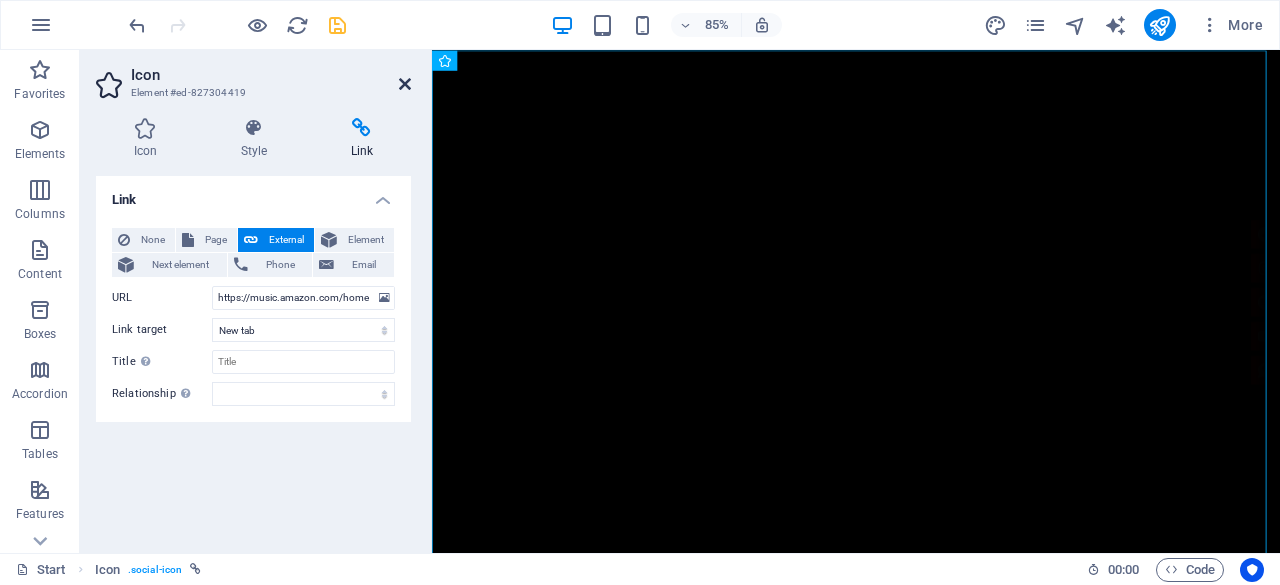 click at bounding box center [405, 84] 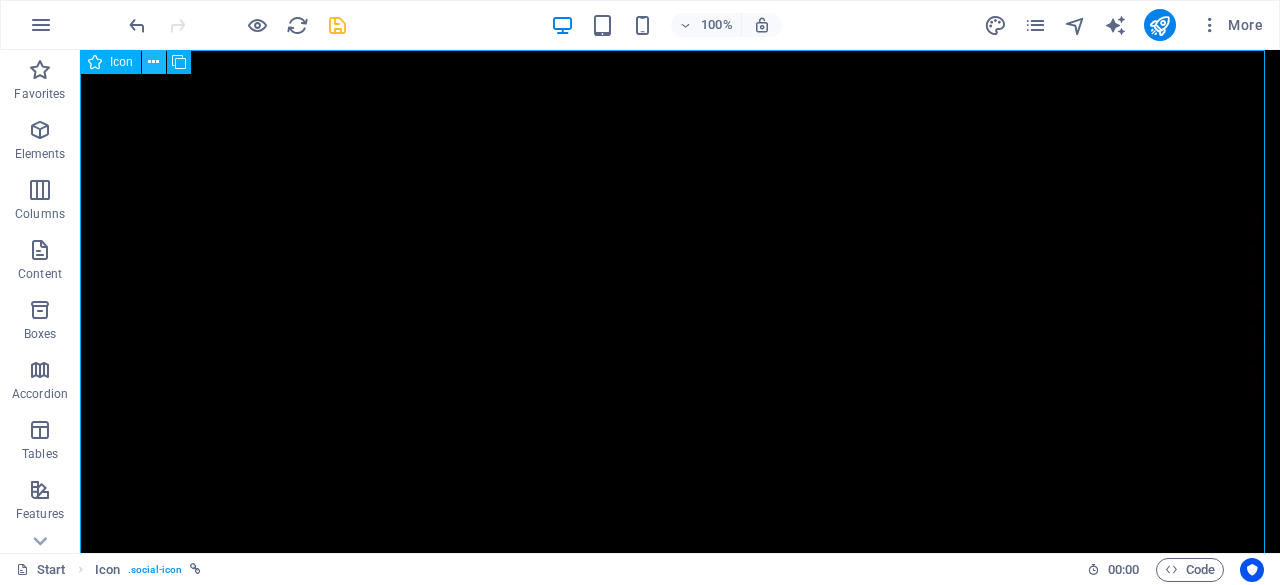 click at bounding box center [153, 62] 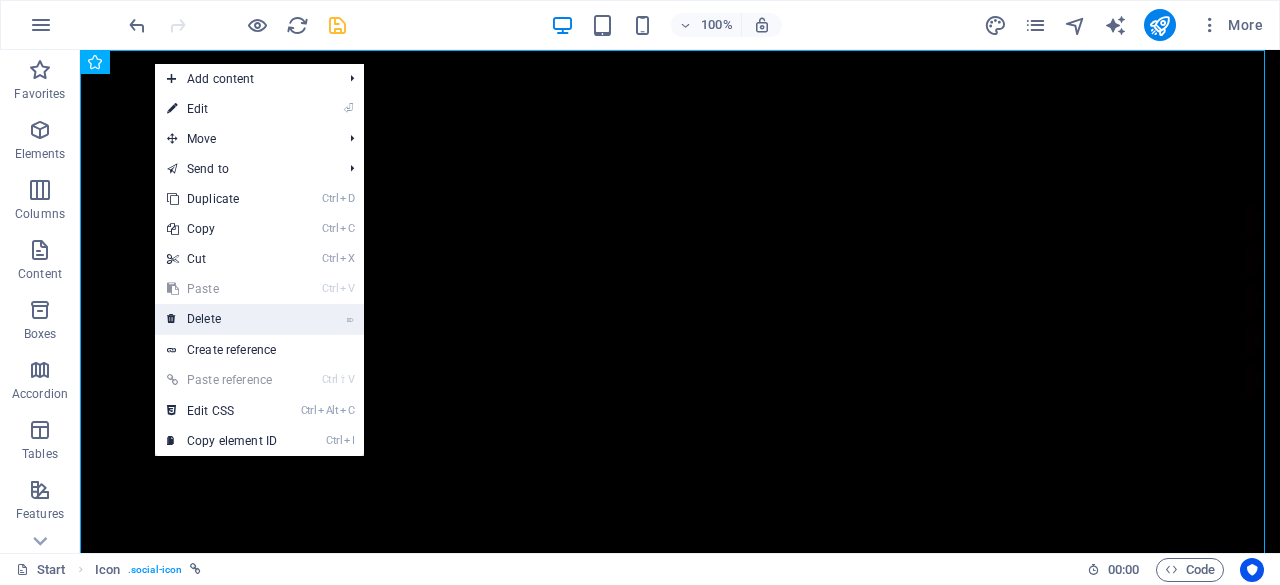click on "⌦  Delete" at bounding box center [222, 319] 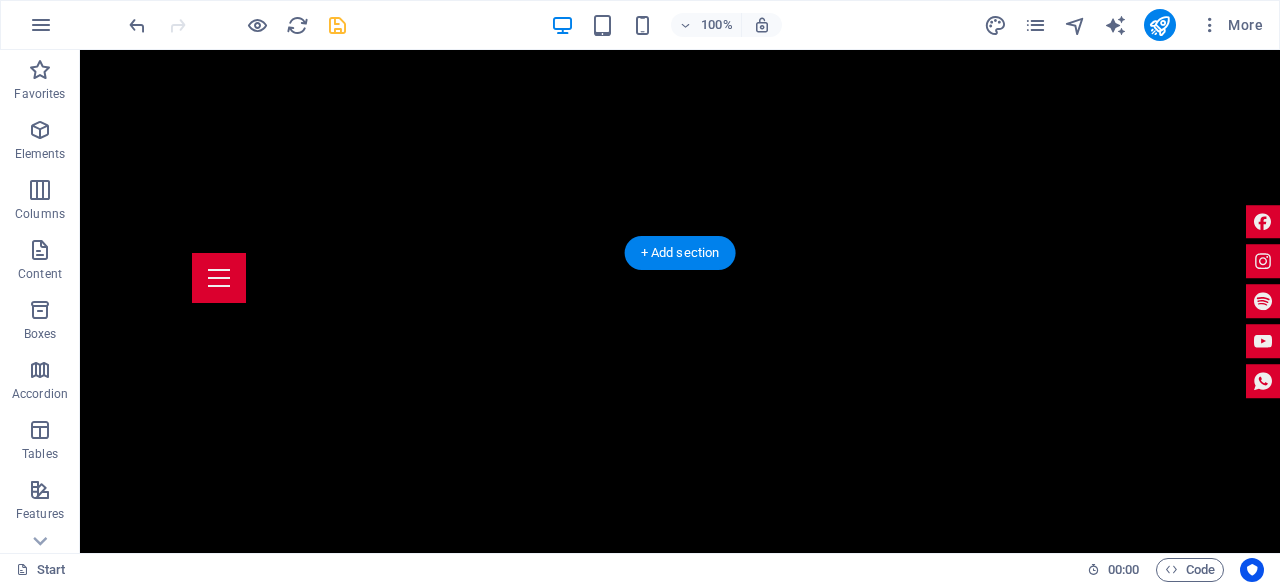 scroll, scrollTop: 300, scrollLeft: 0, axis: vertical 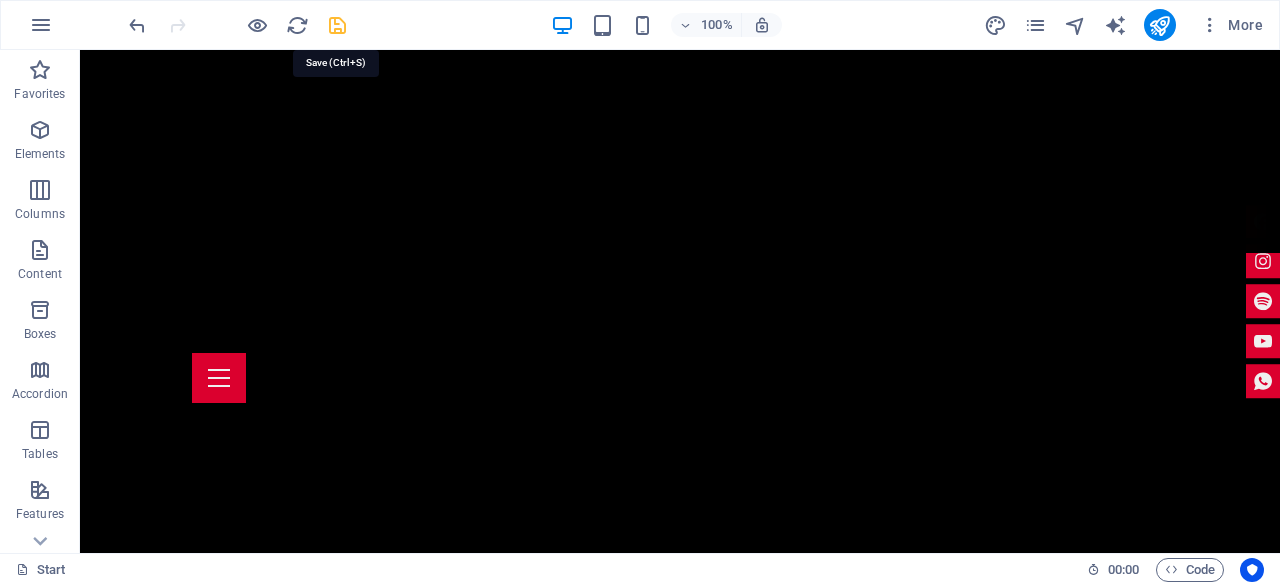 click at bounding box center [337, 25] 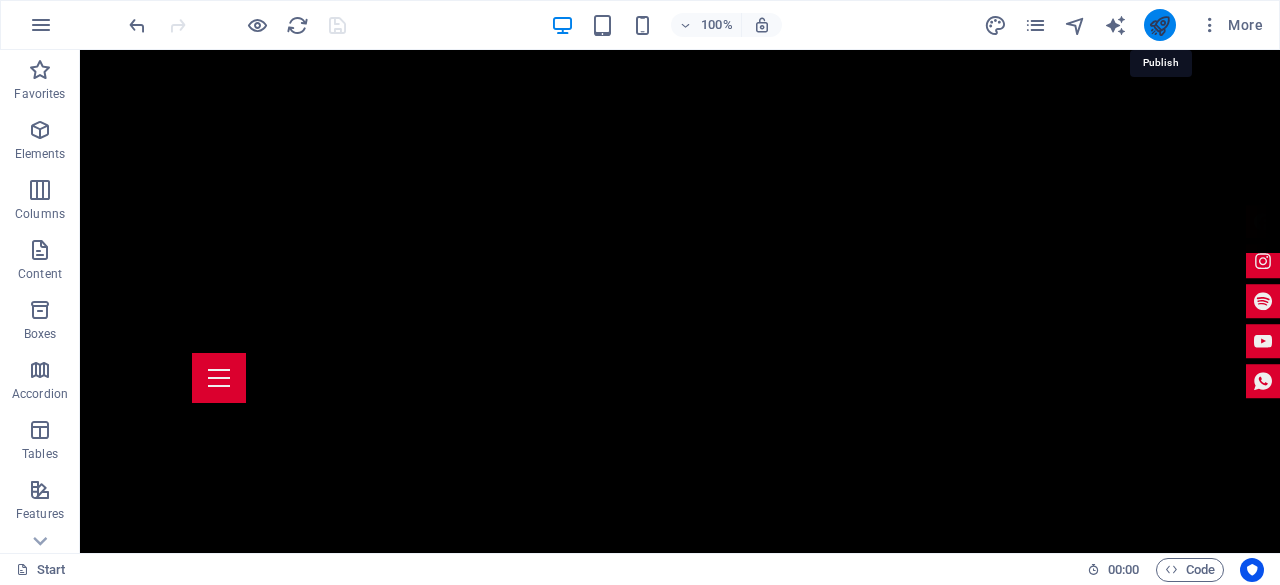 click at bounding box center [1159, 25] 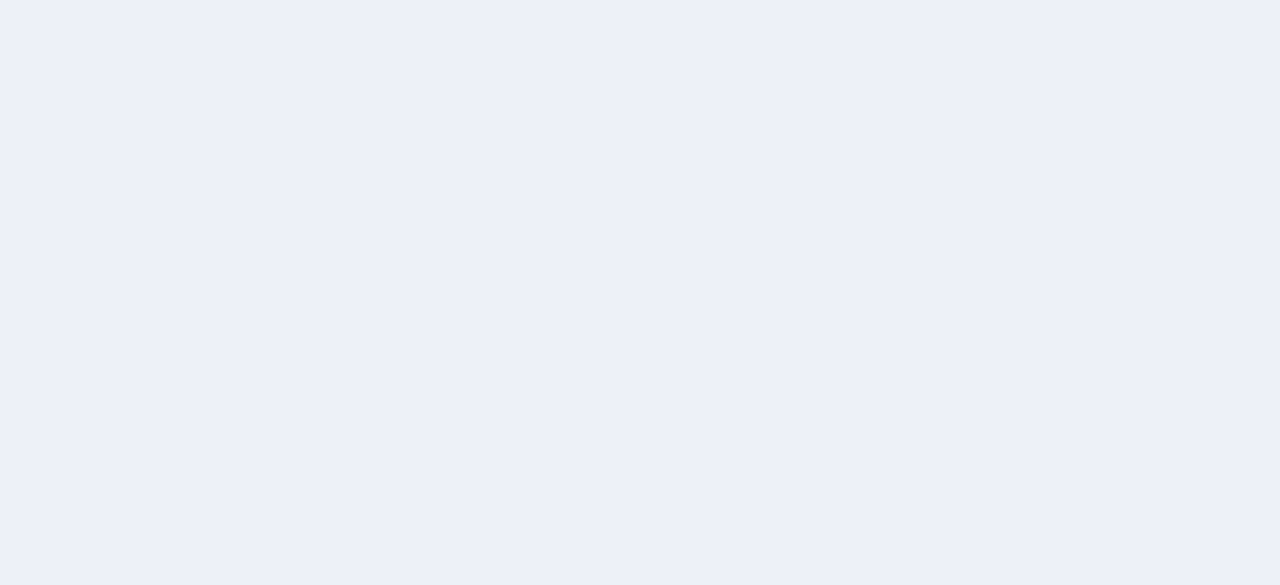 scroll, scrollTop: 0, scrollLeft: 0, axis: both 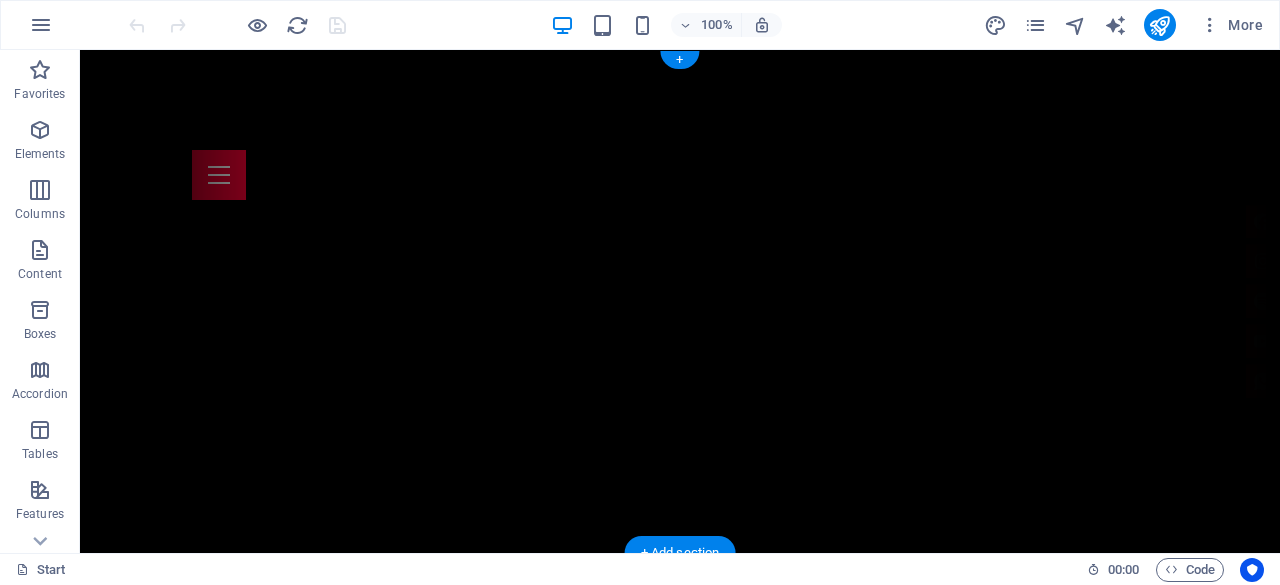 click at bounding box center [680, 125] 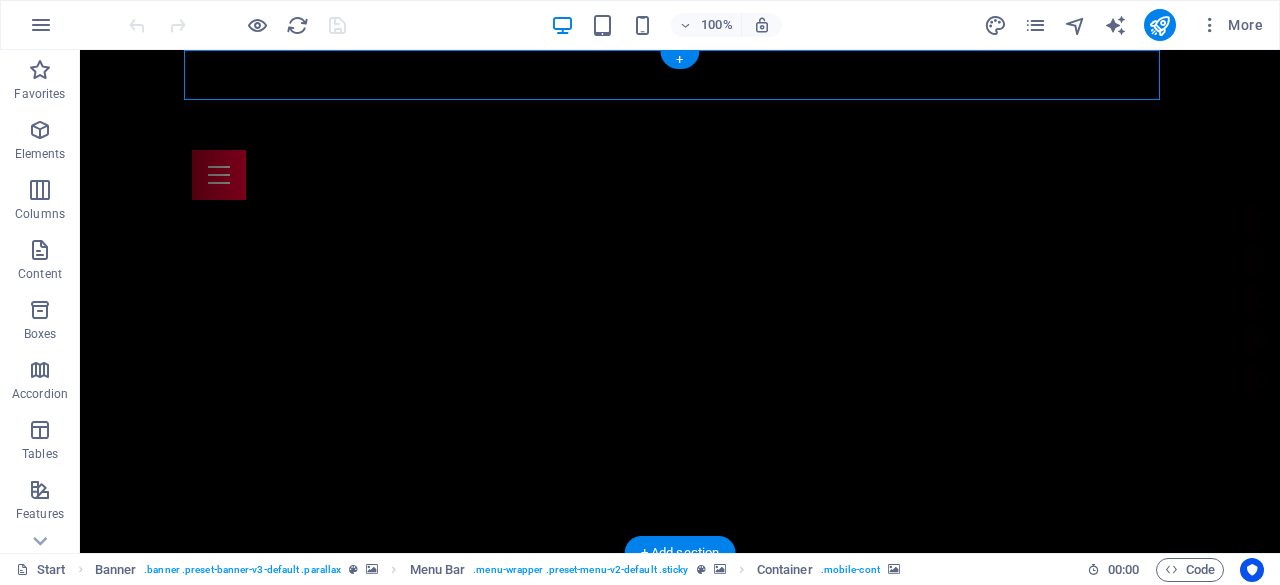 click at bounding box center (680, 125) 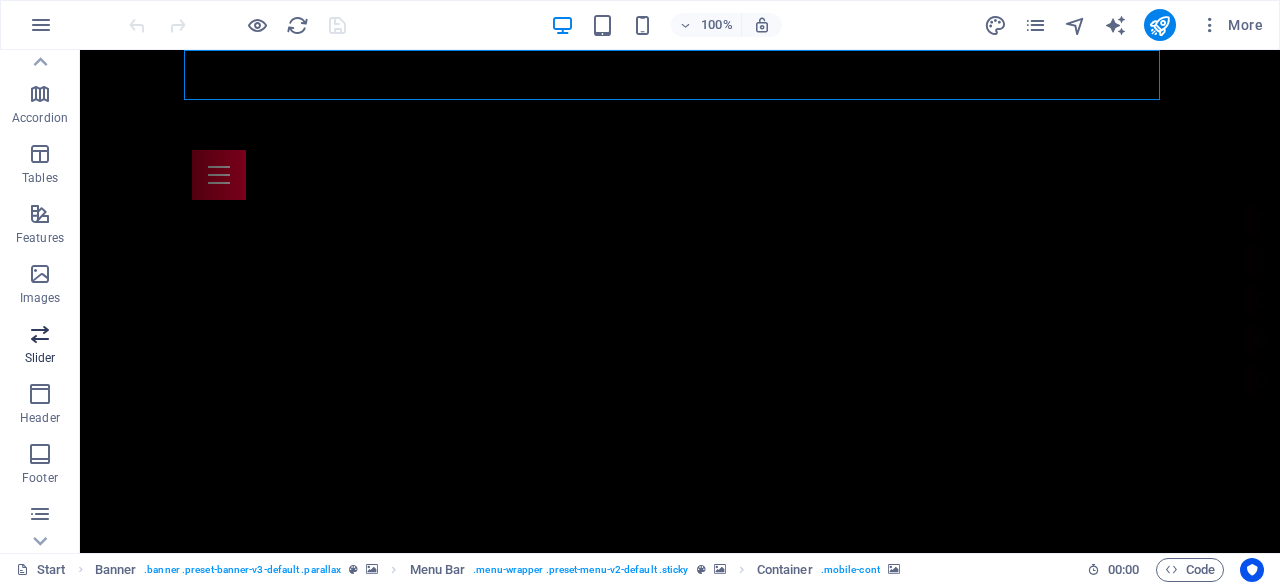 scroll, scrollTop: 300, scrollLeft: 0, axis: vertical 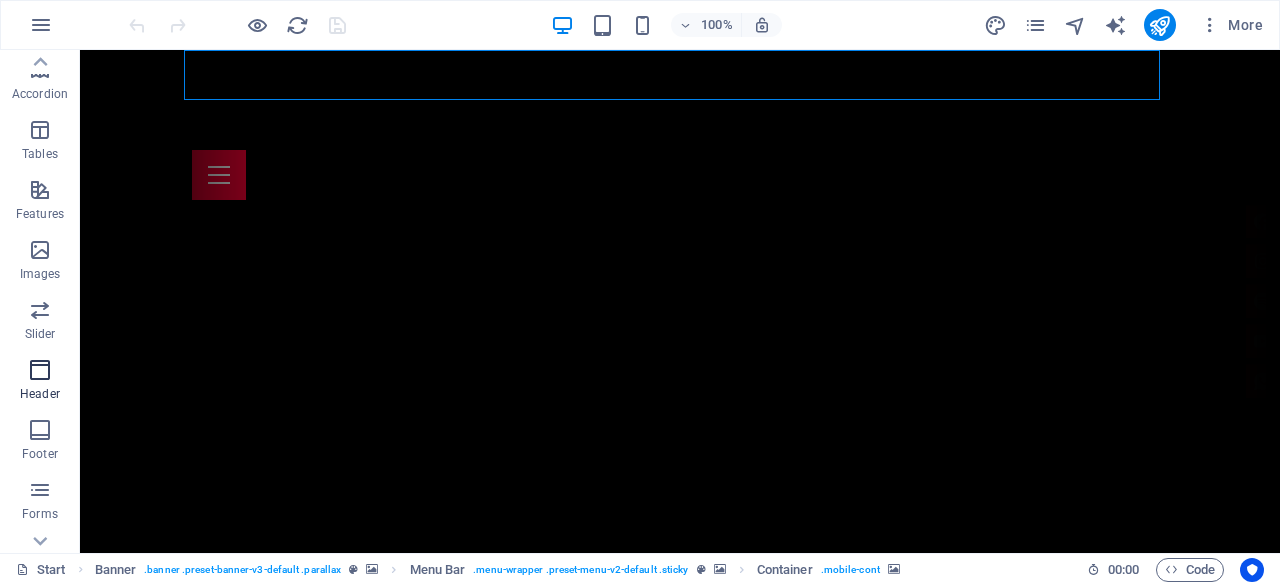 click at bounding box center [40, 370] 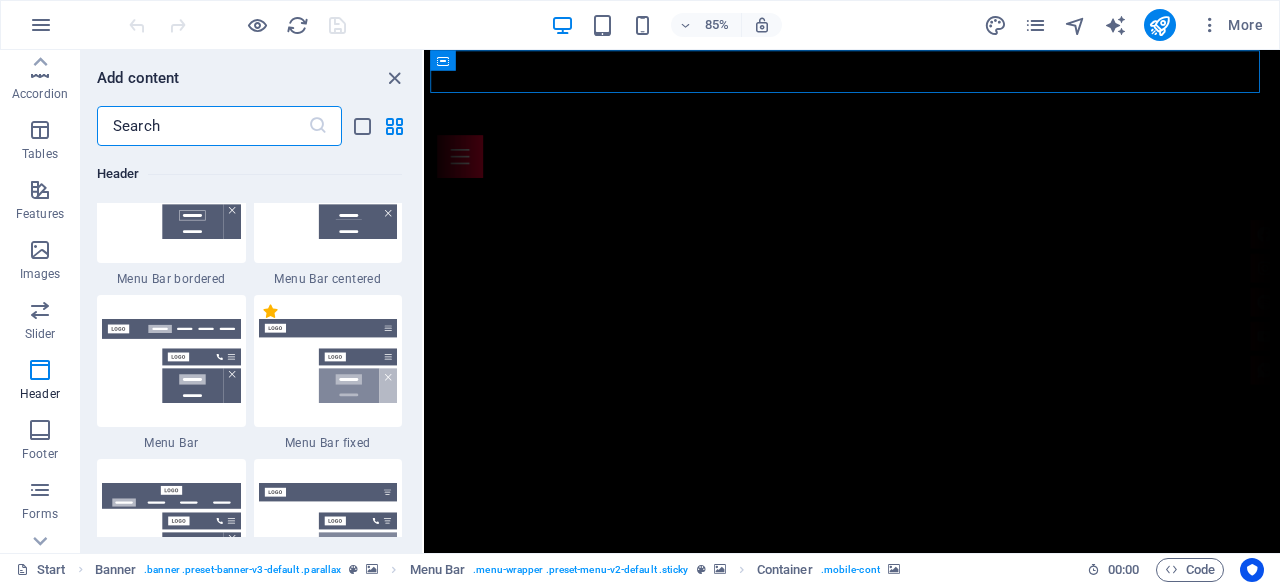 scroll, scrollTop: 12306, scrollLeft: 0, axis: vertical 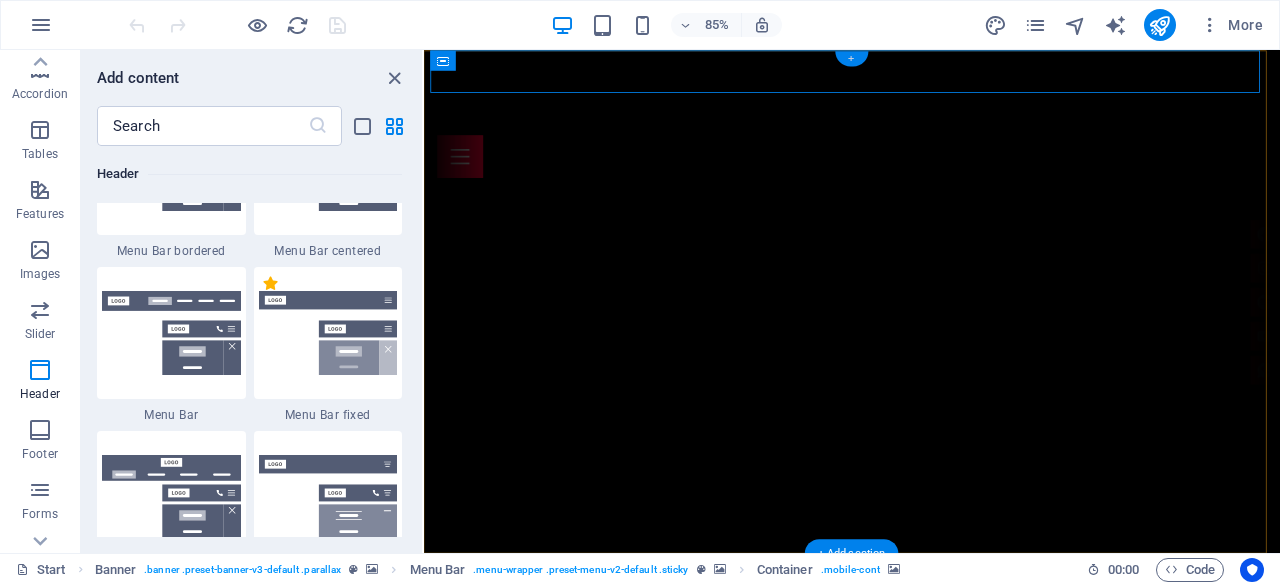 click on "+" at bounding box center (851, 58) 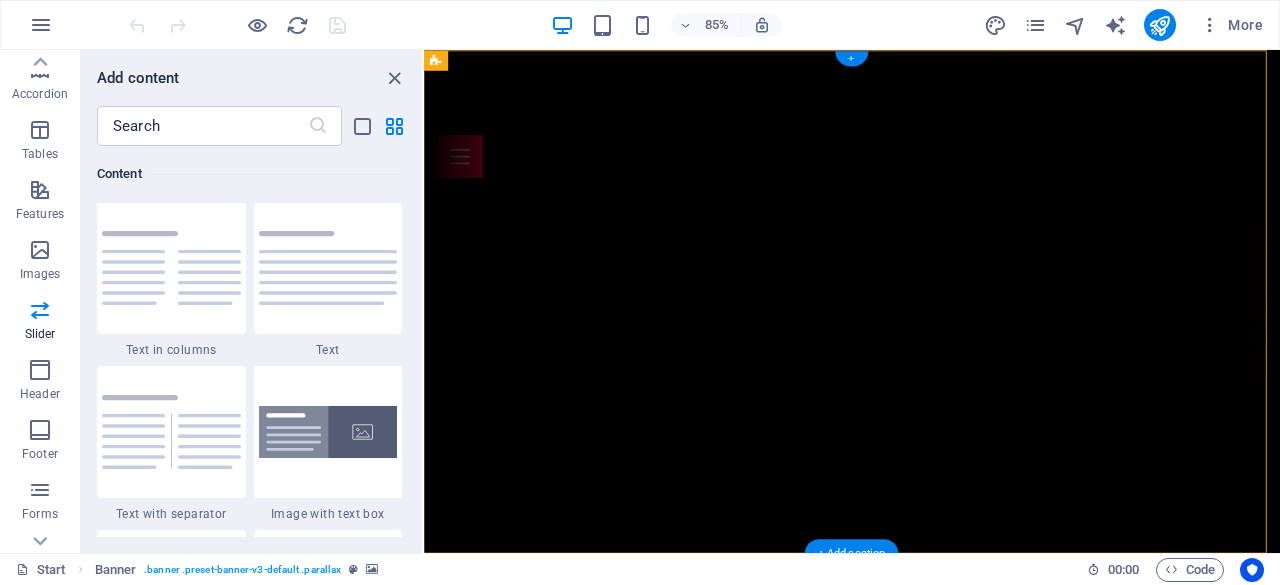 scroll, scrollTop: 3663, scrollLeft: 0, axis: vertical 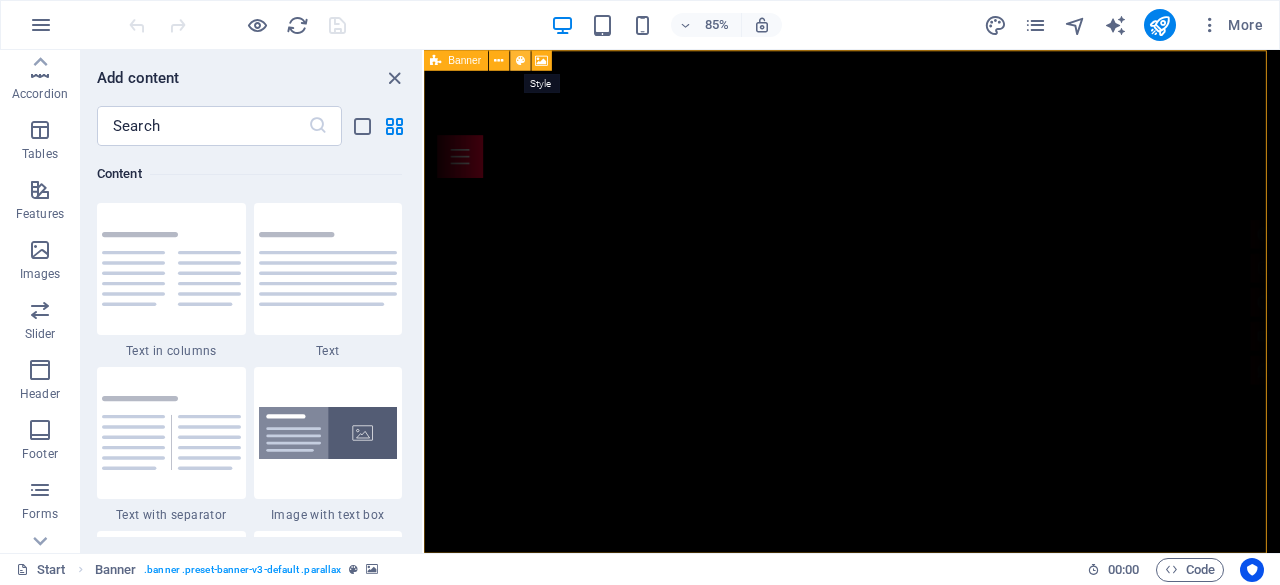 click at bounding box center (520, 60) 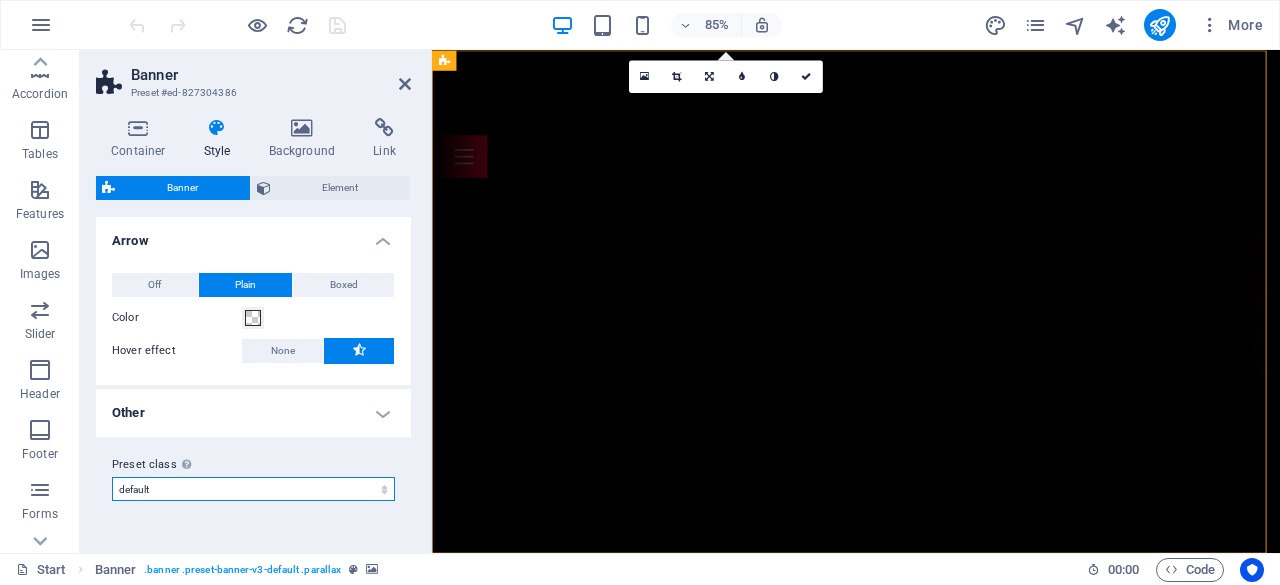 click on "default Add preset class" at bounding box center (253, 489) 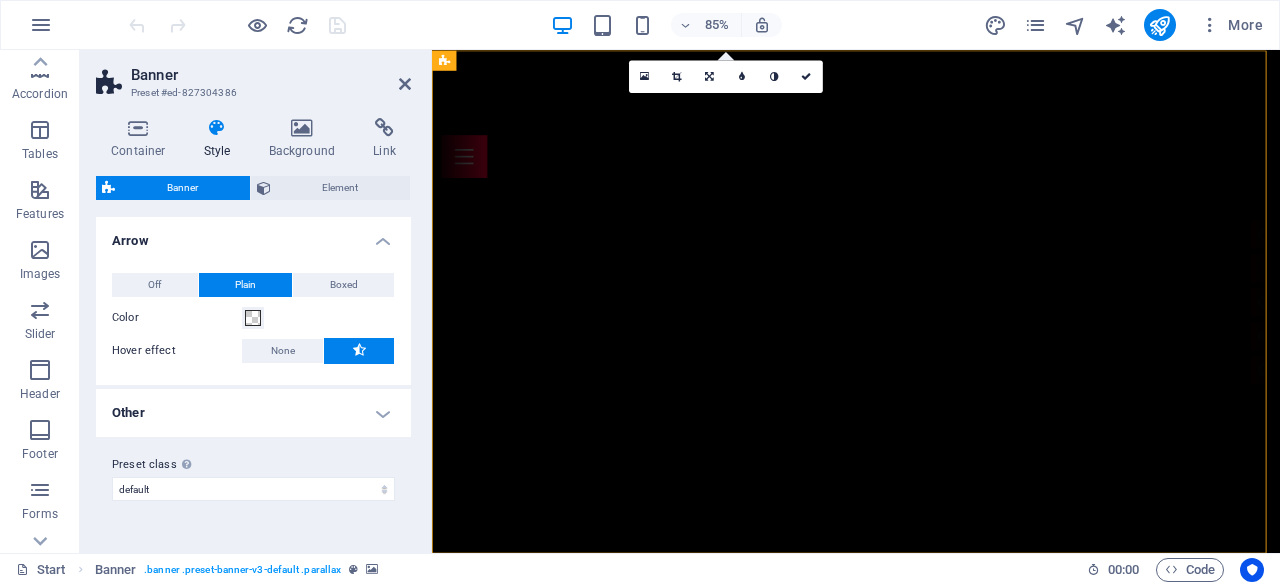 click on "Off Plain Boxed Color Hover effect None Background Padding 1 px rem % vh vw Custom Custom 1 px rem % vh vw 1 px rem % vh vw 1 px rem % vh vw 1 px rem % vh vw Border style None              - Width 1 px rem vh vw Custom Custom 1 px rem vh vw 1 px rem vh vw 1 px rem vh vw 1 px rem vh vw  - Color Round corners 0 px rem % vh vw Custom Custom 0 px rem % vh vw 0 px rem % vh vw 0 px rem % vh vw 0 px rem % vh vw Shadows None Outside Inside Color X offset 0 px rem vh vw Y offset 0 px rem vh vw Blur 0 px rem % vh vw Spread 0 px rem vh vw" at bounding box center (253, 319) 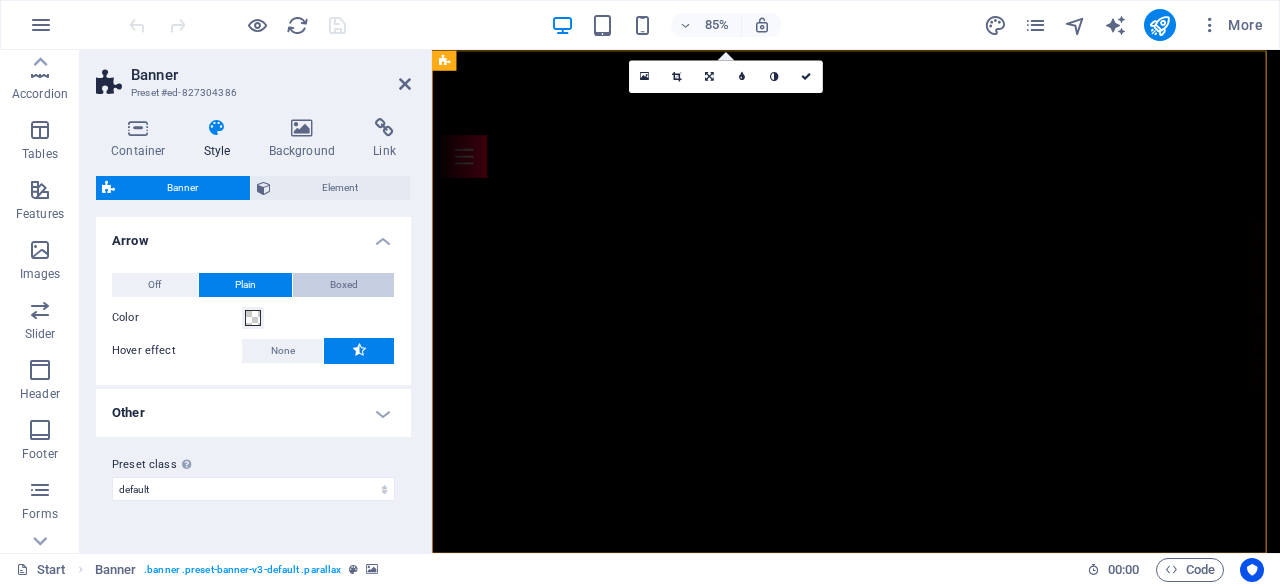 click on "Boxed" at bounding box center [344, 285] 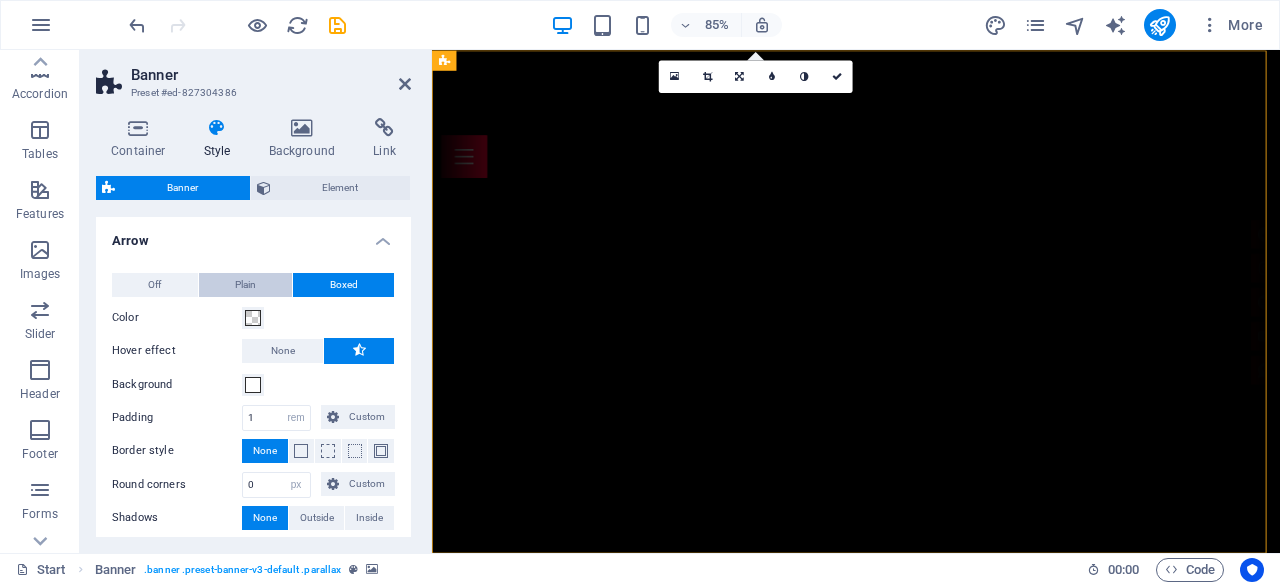 click on "Plain" at bounding box center (245, 285) 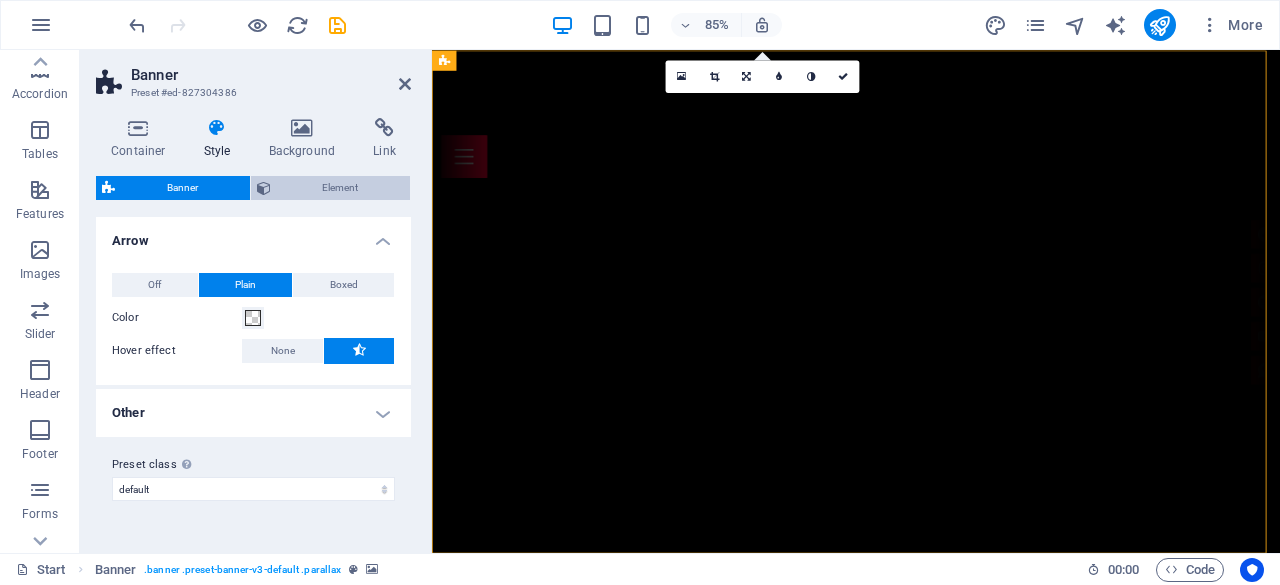 click on "Element" at bounding box center [341, 188] 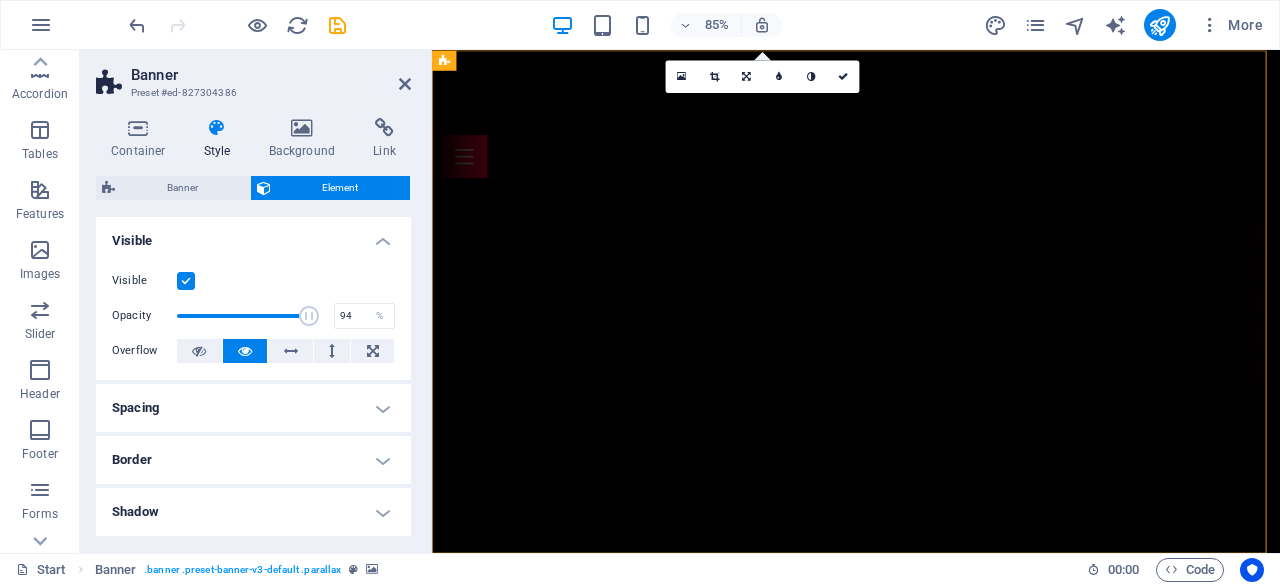 click on "Spacing" at bounding box center (253, 408) 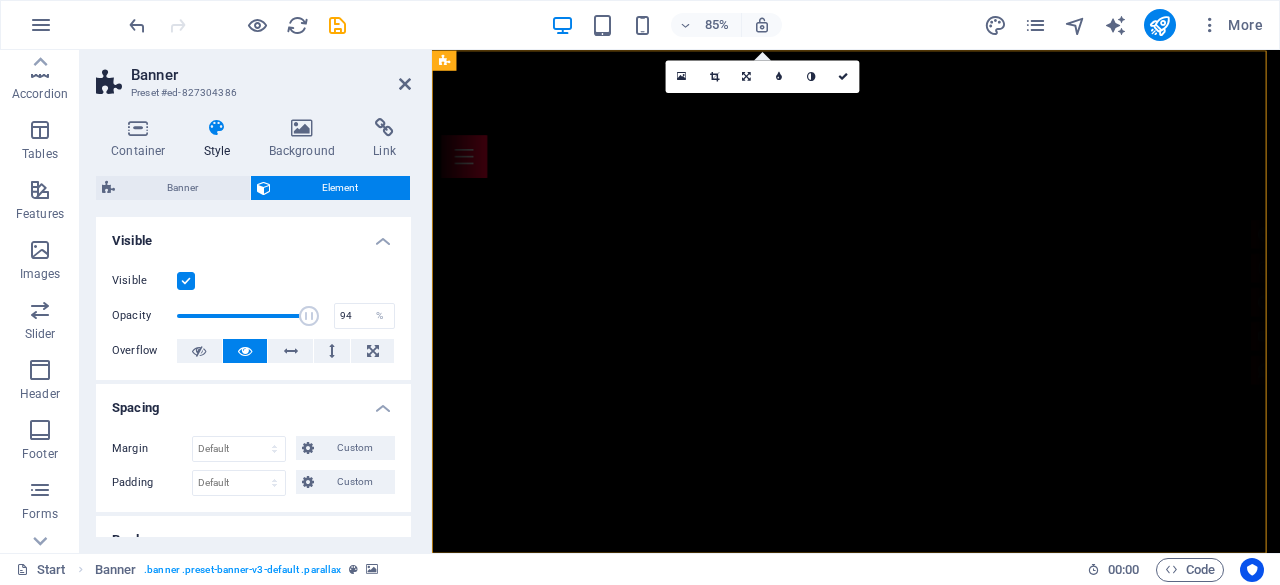 click on "Spacing" at bounding box center (253, 402) 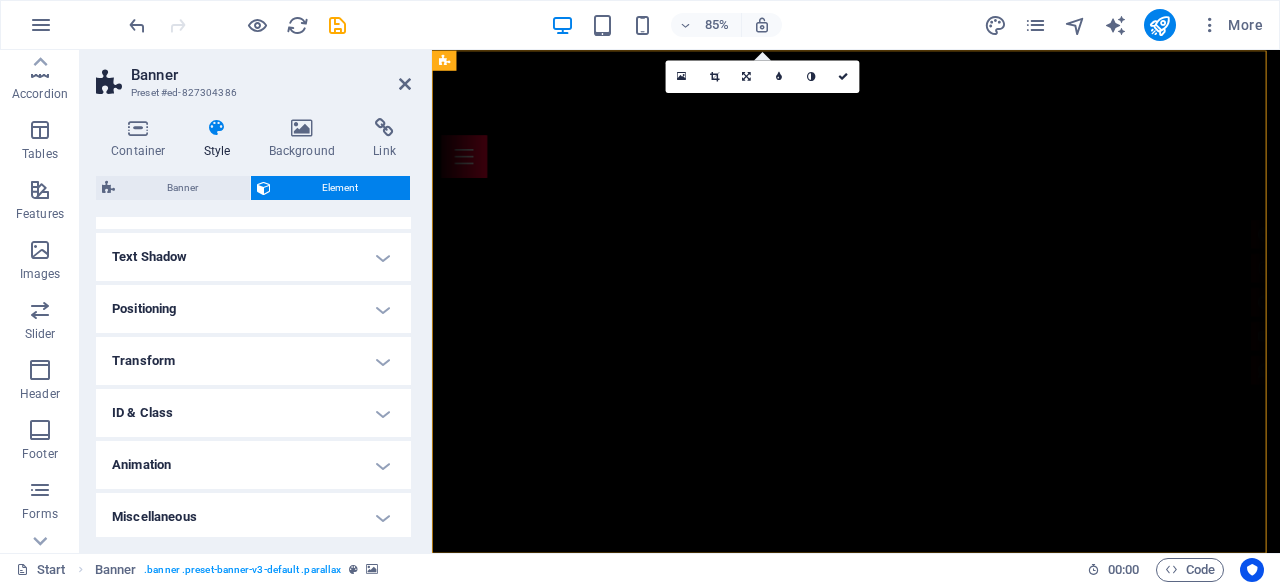 scroll, scrollTop: 310, scrollLeft: 0, axis: vertical 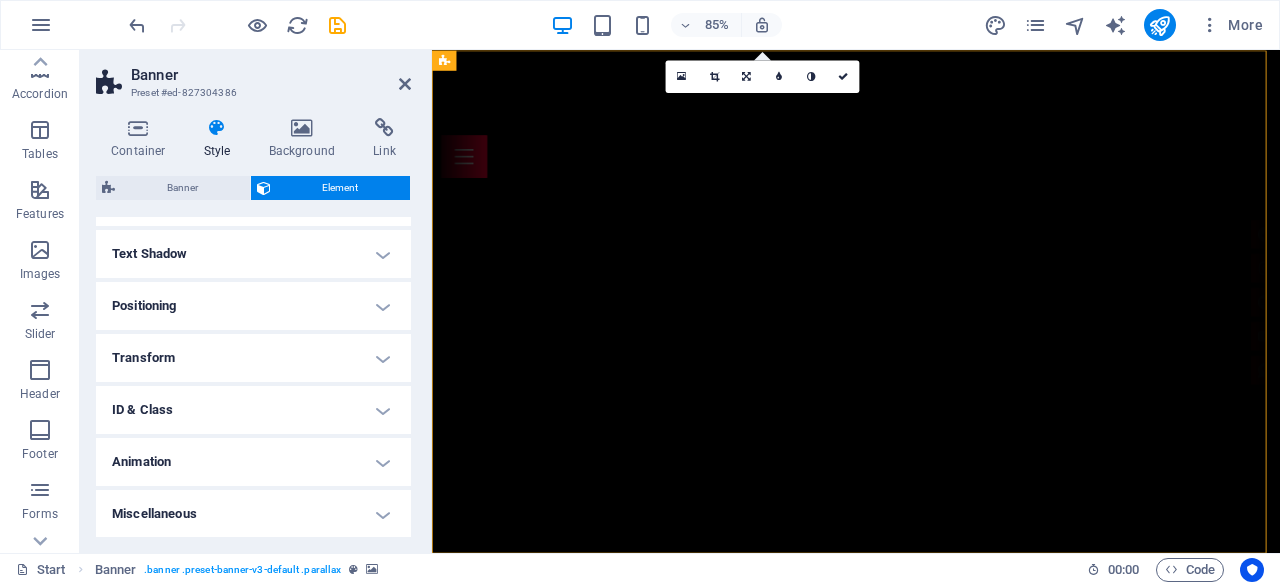 click on "Animation" at bounding box center (253, 462) 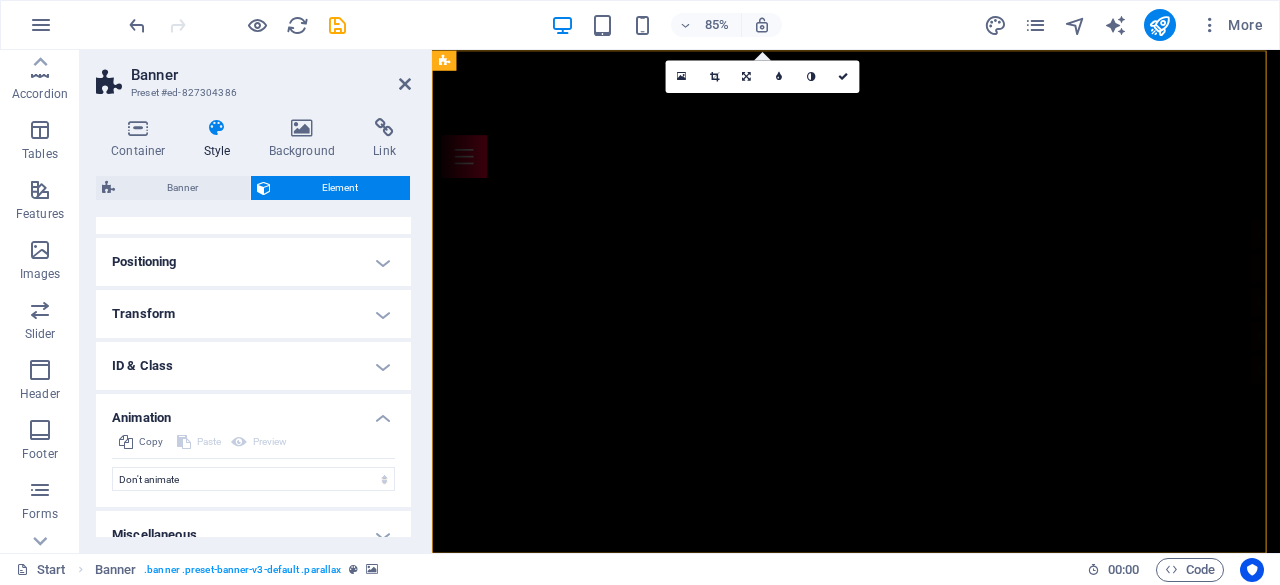 scroll, scrollTop: 374, scrollLeft: 0, axis: vertical 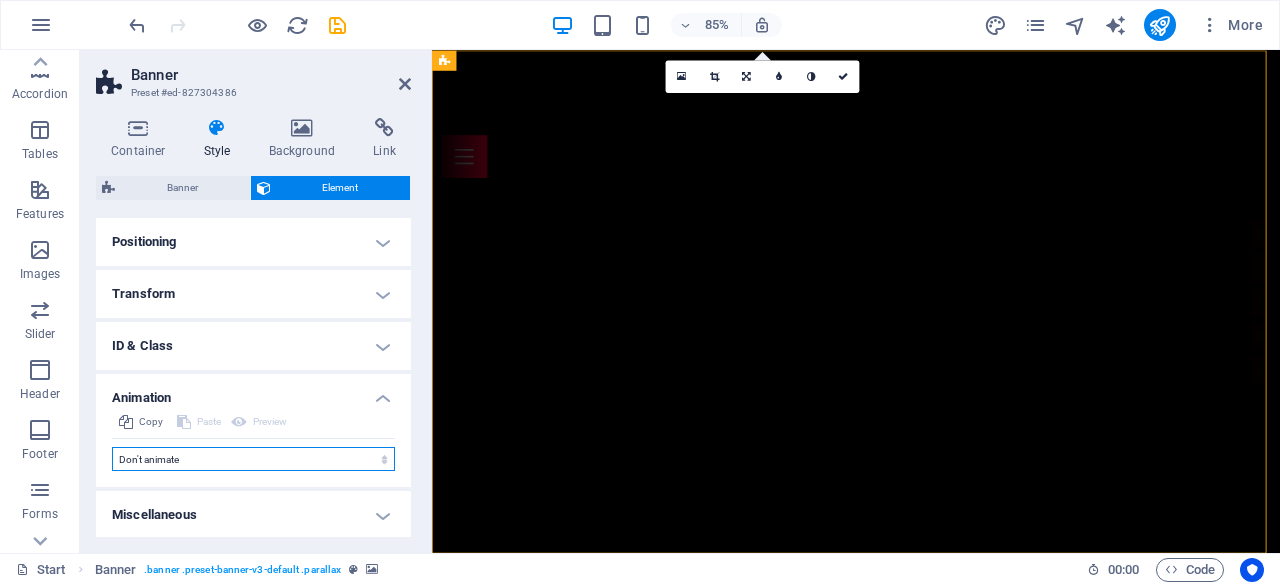 click on "Don't animate Show / Hide Slide up/down Zoom in/out Slide left to right Slide right to left Slide top to bottom Slide bottom to top Pulse Blink Open as overlay" at bounding box center [253, 459] 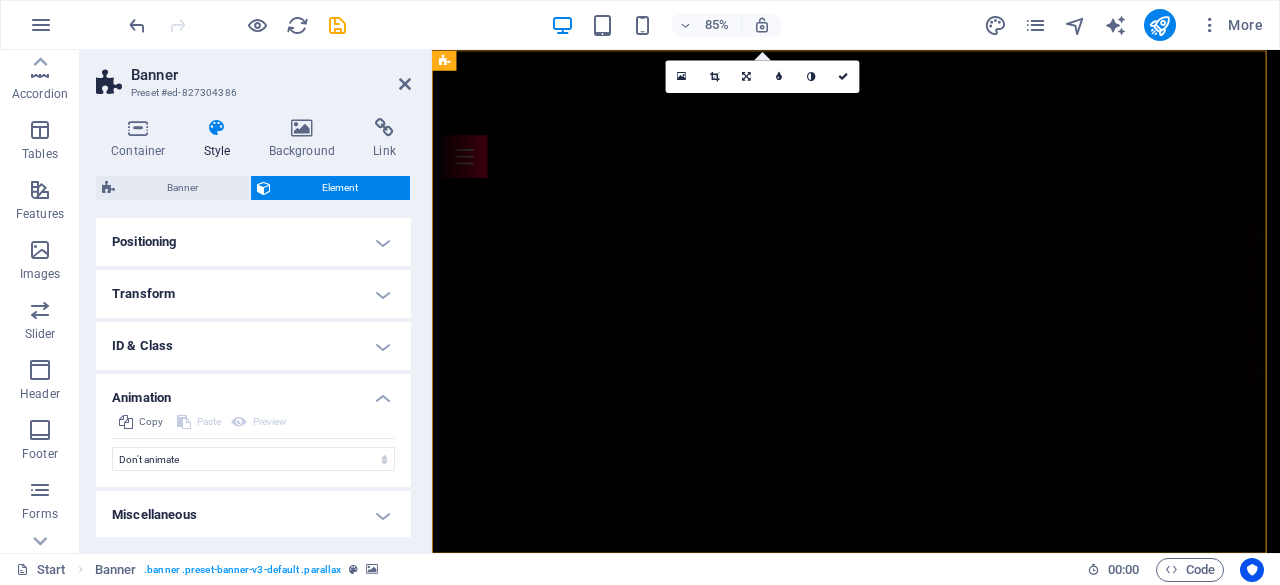 click on "Preset #ed-827304386" at bounding box center (251, 93) 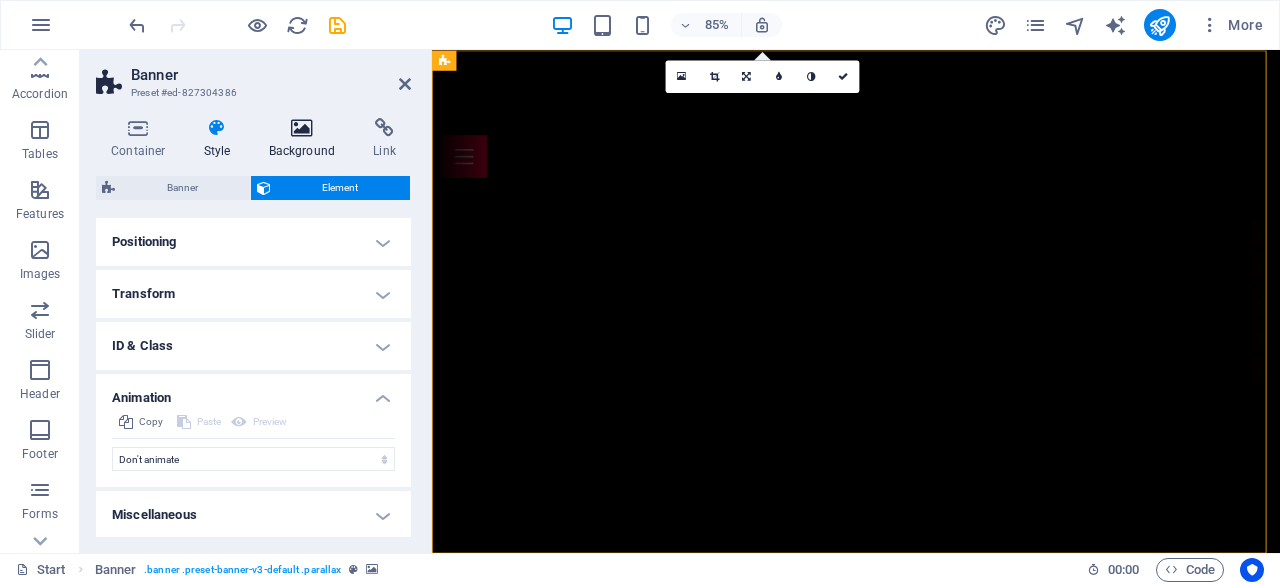 click on "Background" at bounding box center [306, 139] 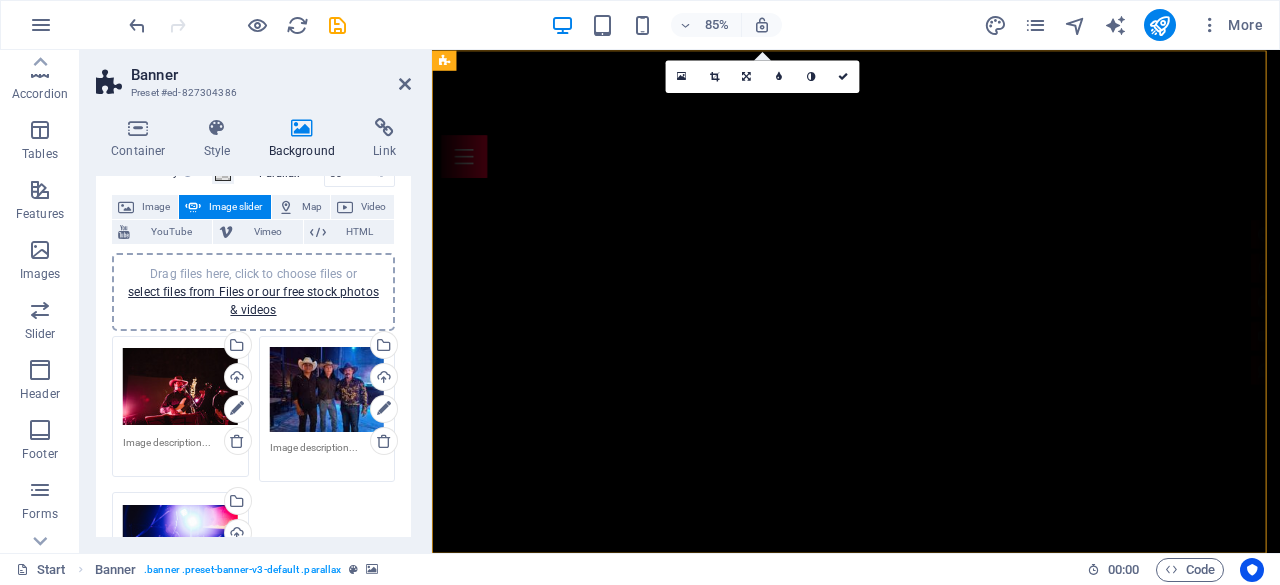 scroll, scrollTop: 0, scrollLeft: 0, axis: both 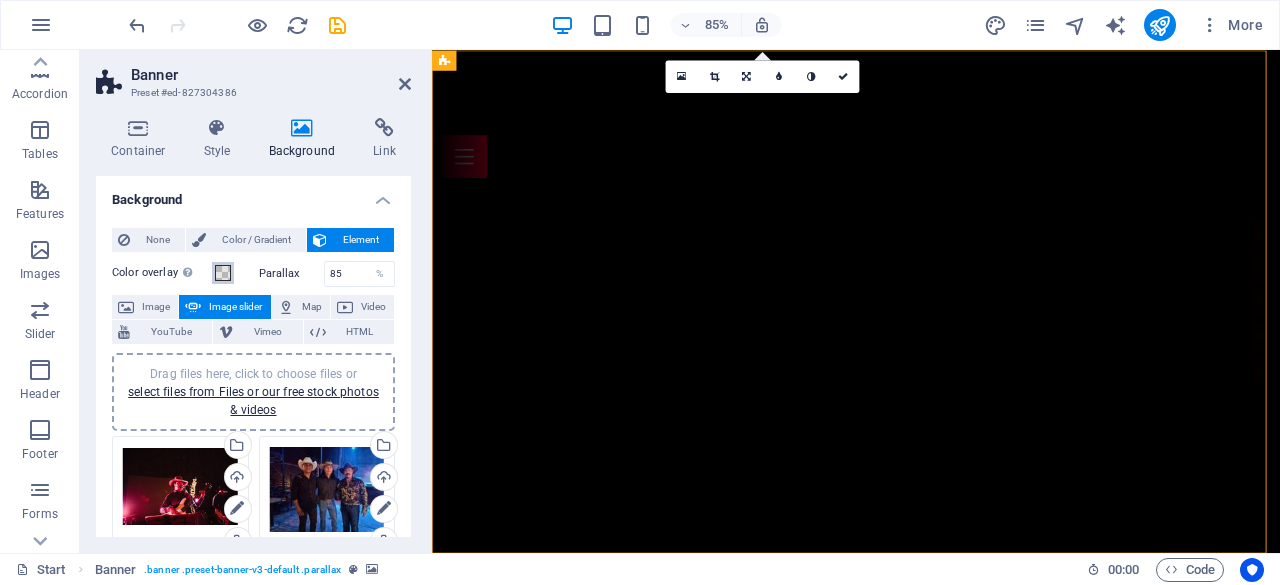 click at bounding box center [223, 273] 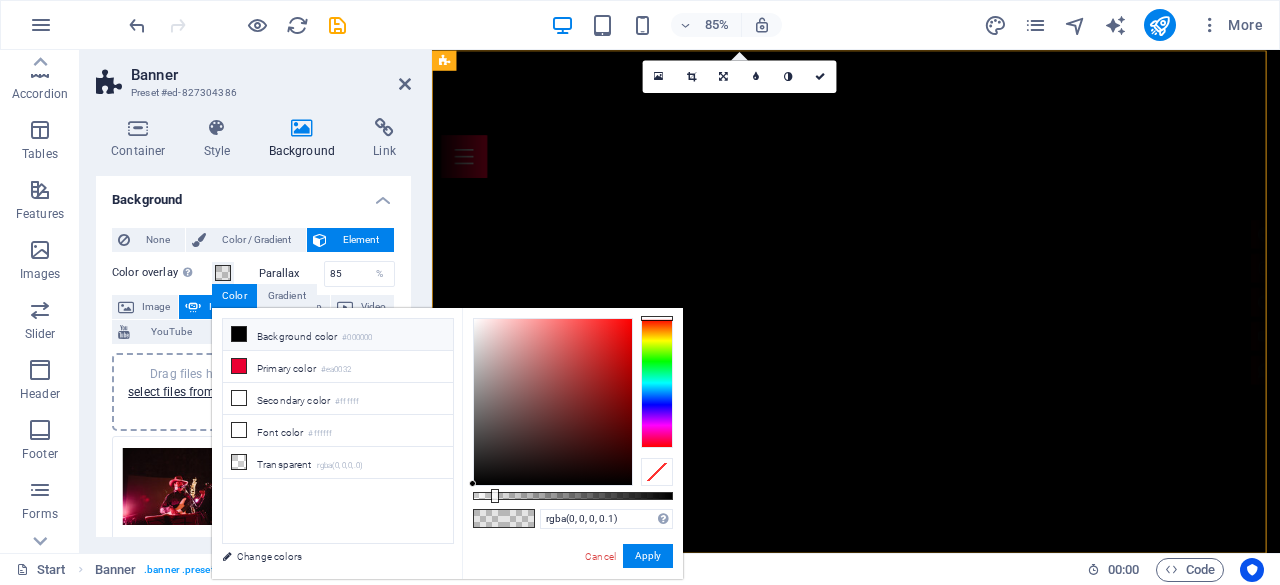 click on "Background color
#000000" at bounding box center (338, 335) 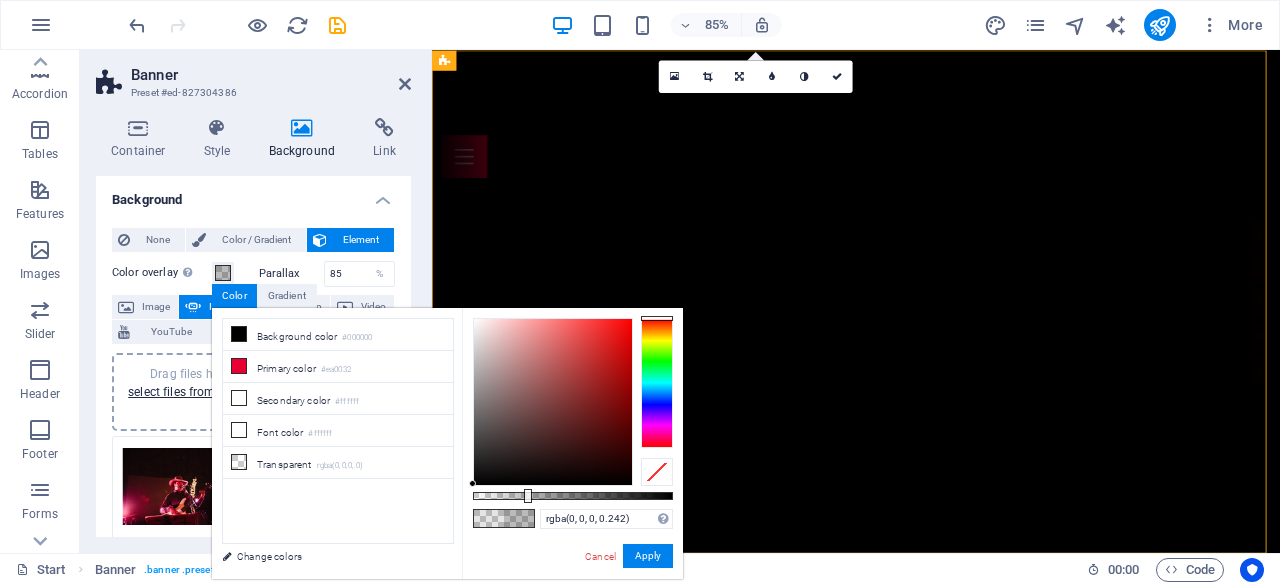 type on "rgba(0, 0, 0, 0.237)" 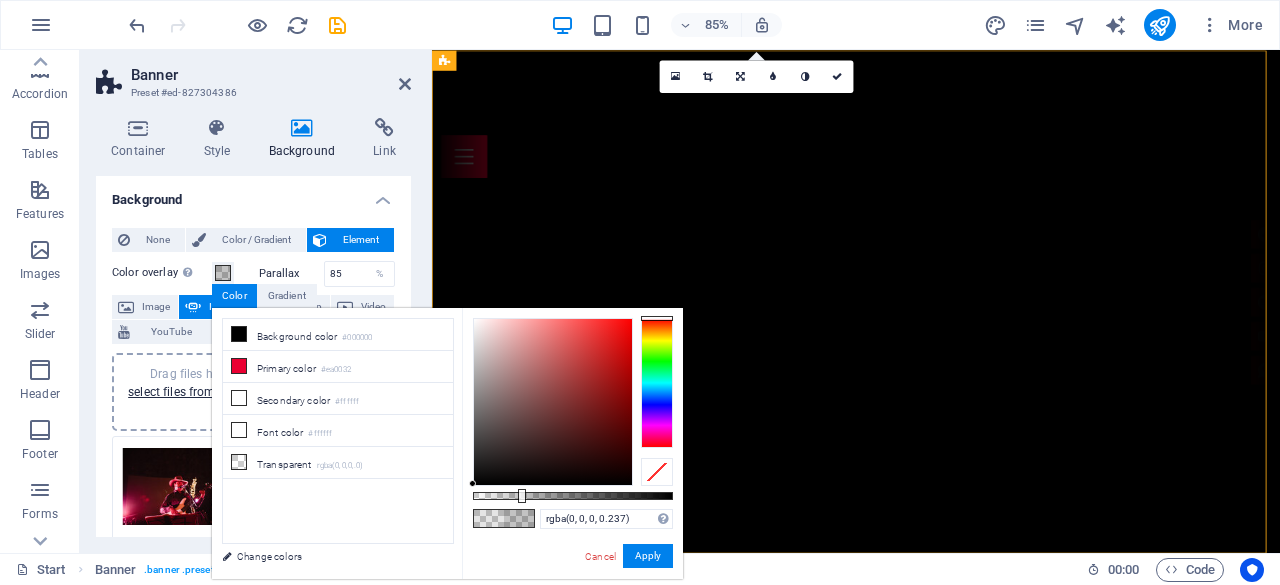 drag, startPoint x: 492, startPoint y: 489, endPoint x: 520, endPoint y: 489, distance: 28 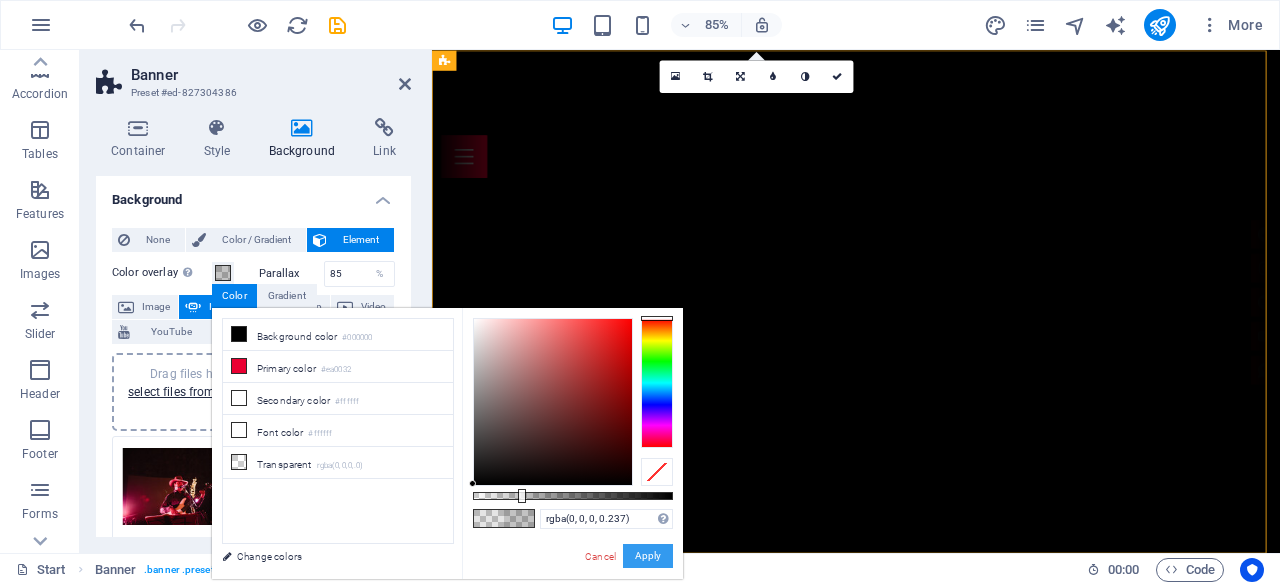 click on "Apply" at bounding box center [648, 556] 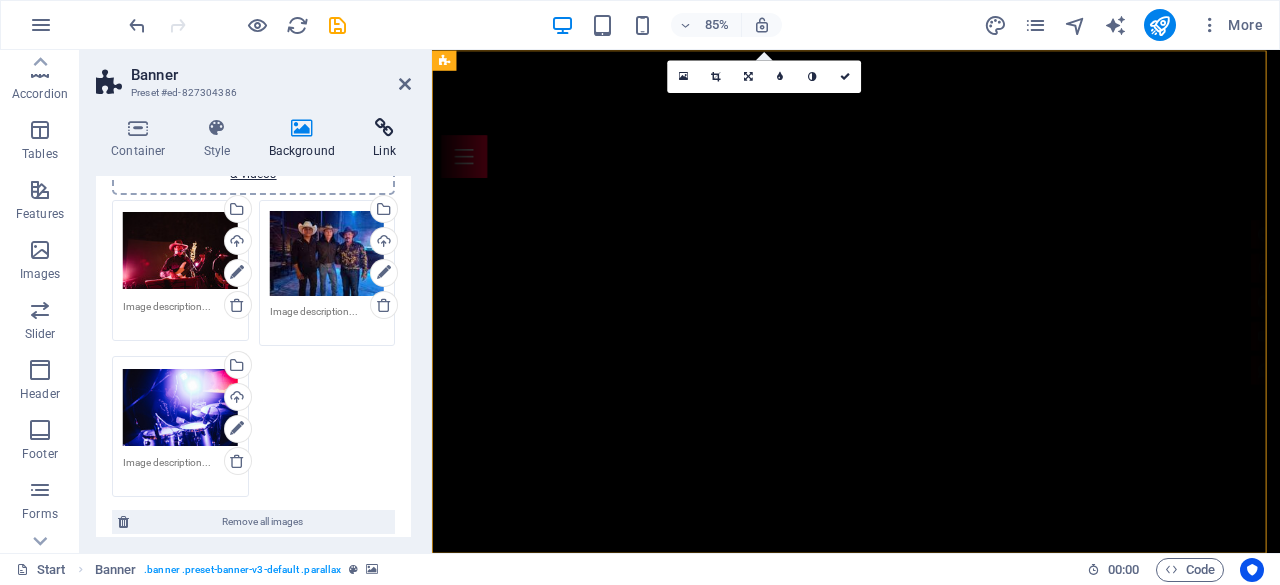 scroll, scrollTop: 36, scrollLeft: 0, axis: vertical 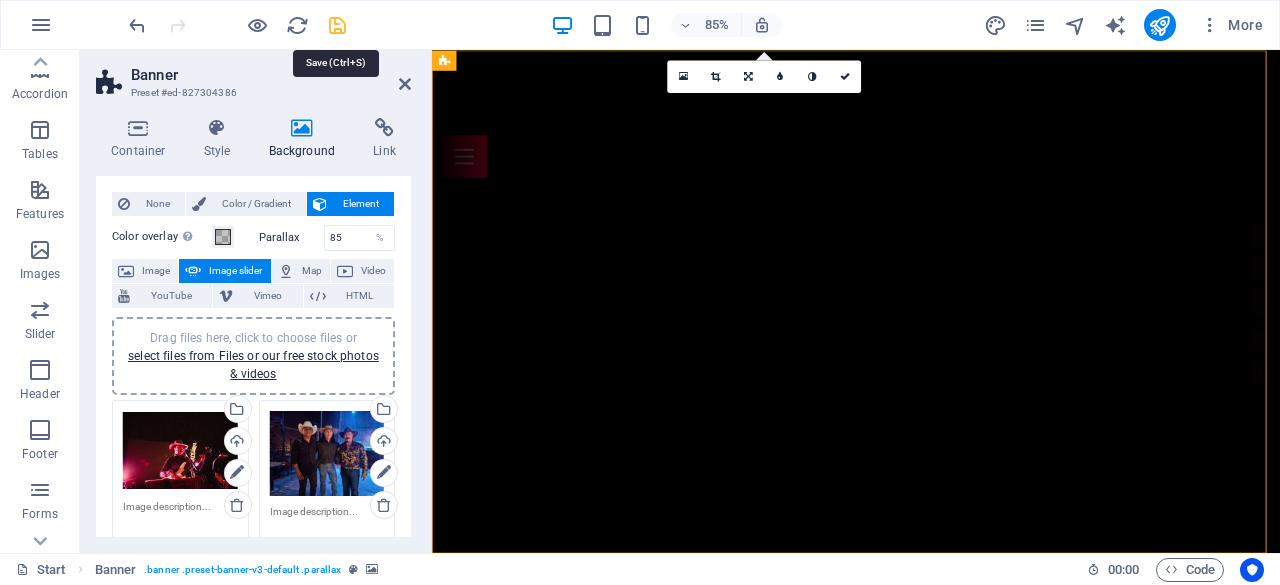 click at bounding box center (337, 25) 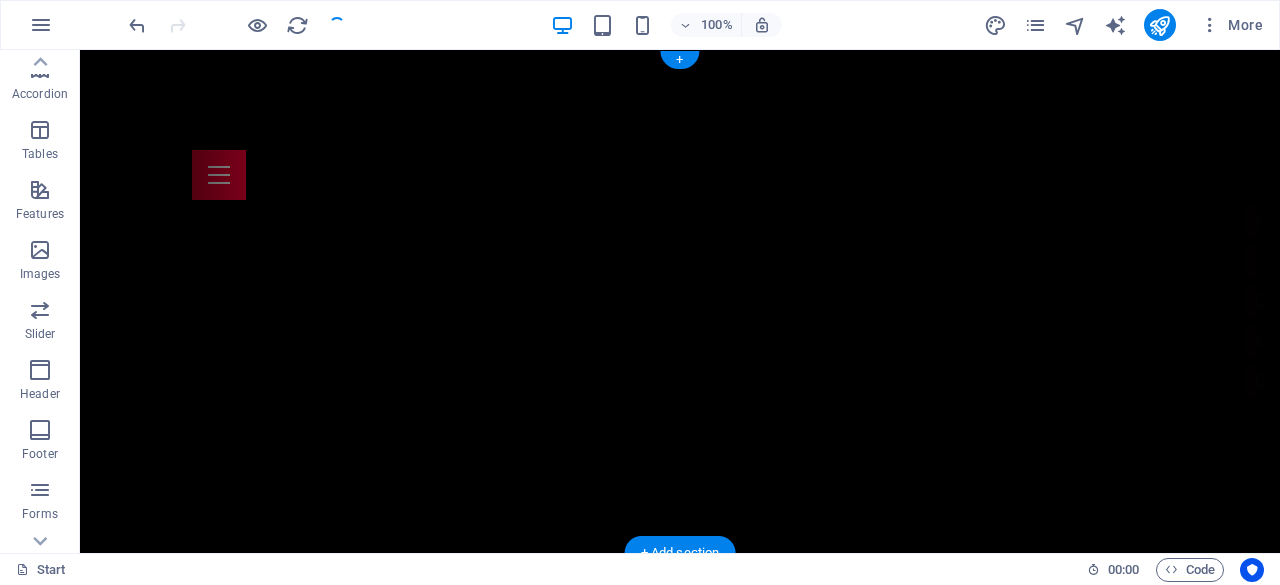 click at bounding box center (680, 125) 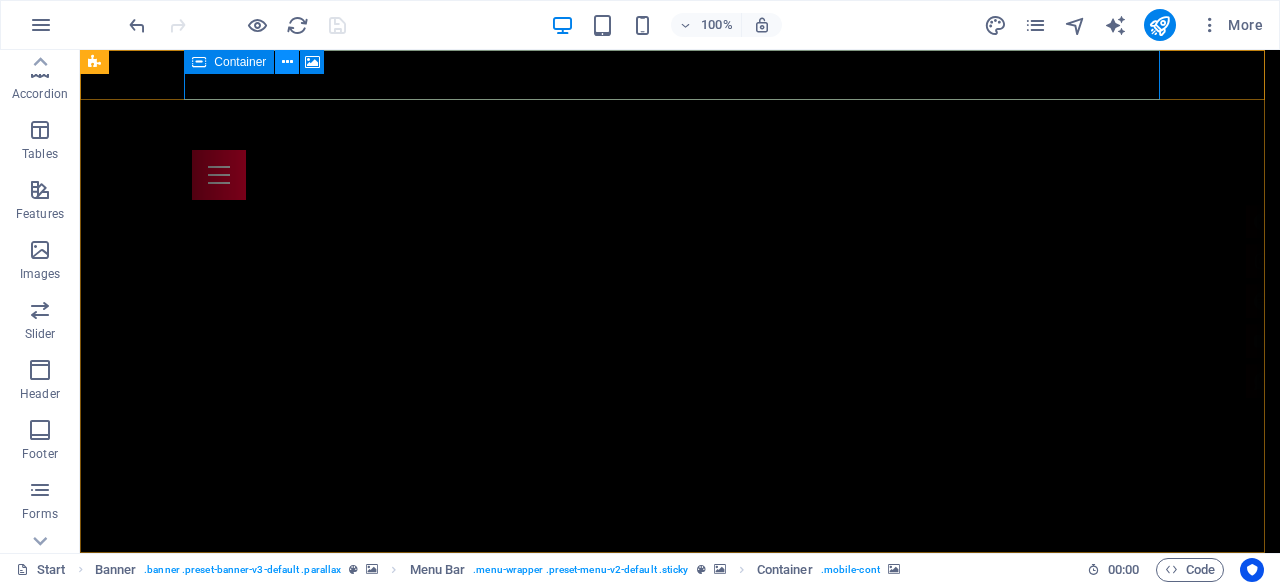 click at bounding box center [287, 62] 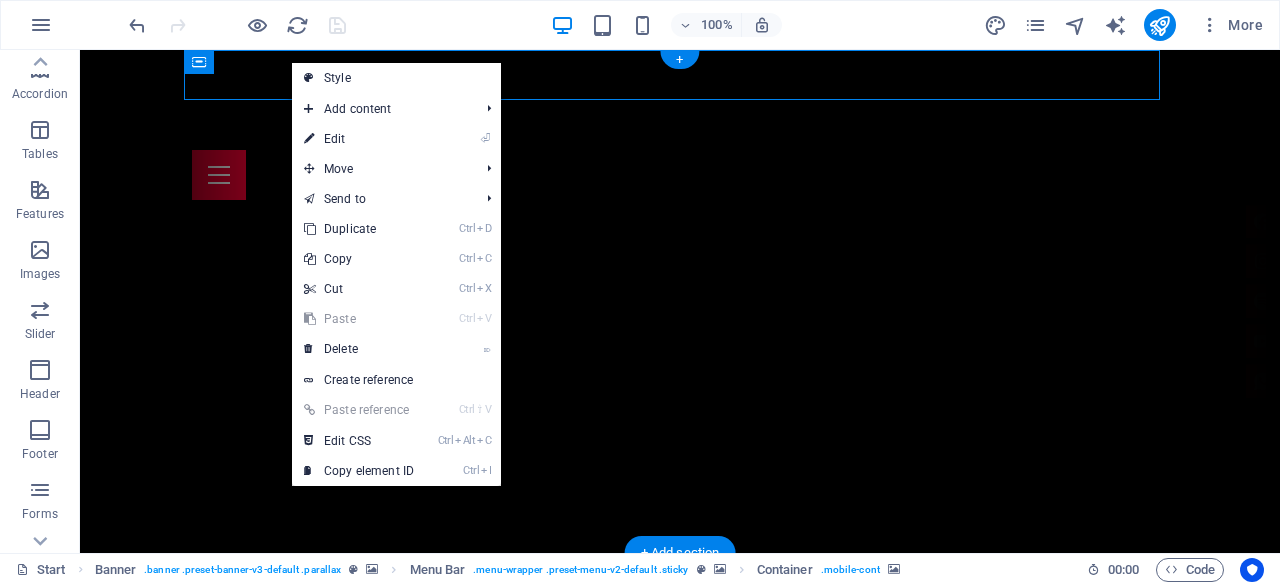 click at bounding box center [680, 125] 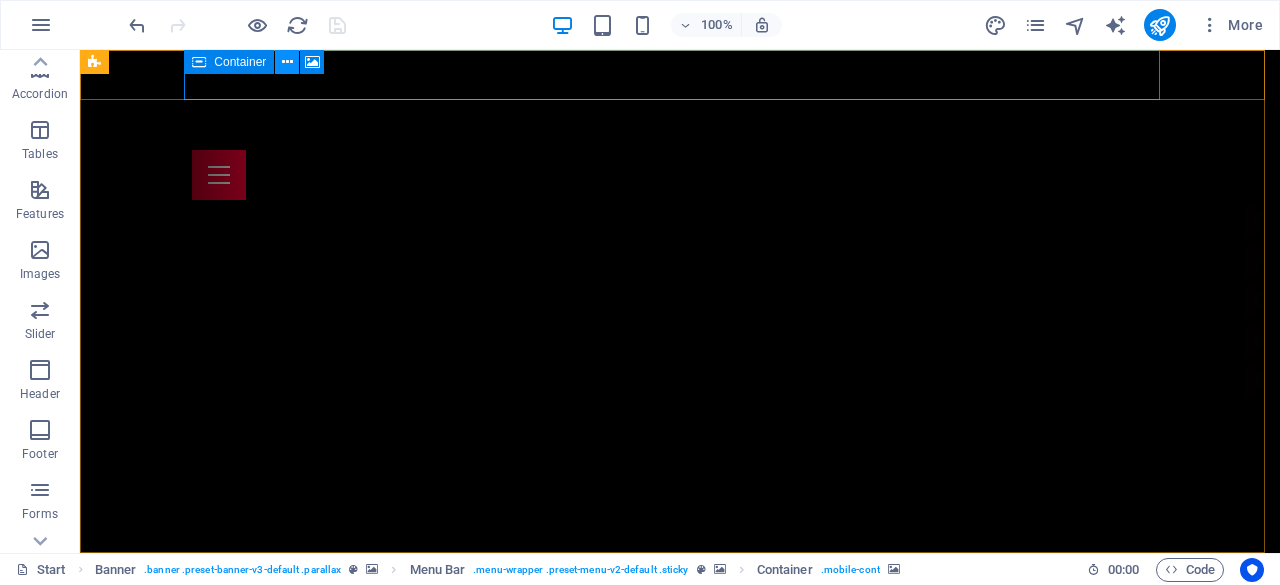 click at bounding box center [287, 62] 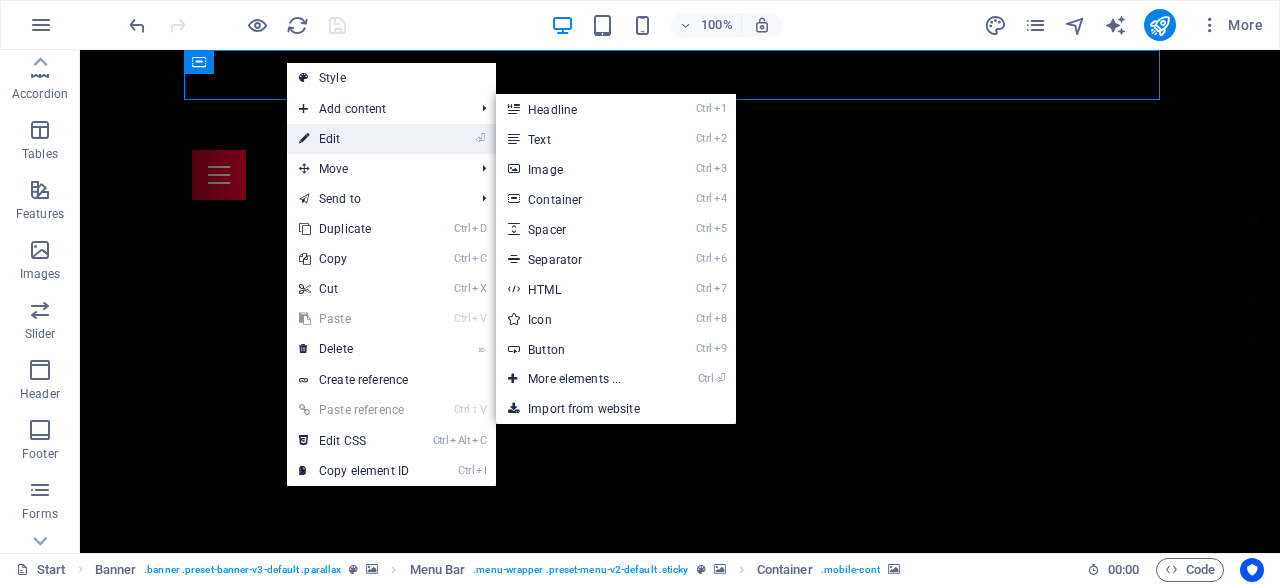 click on "⏎  Edit" at bounding box center (354, 139) 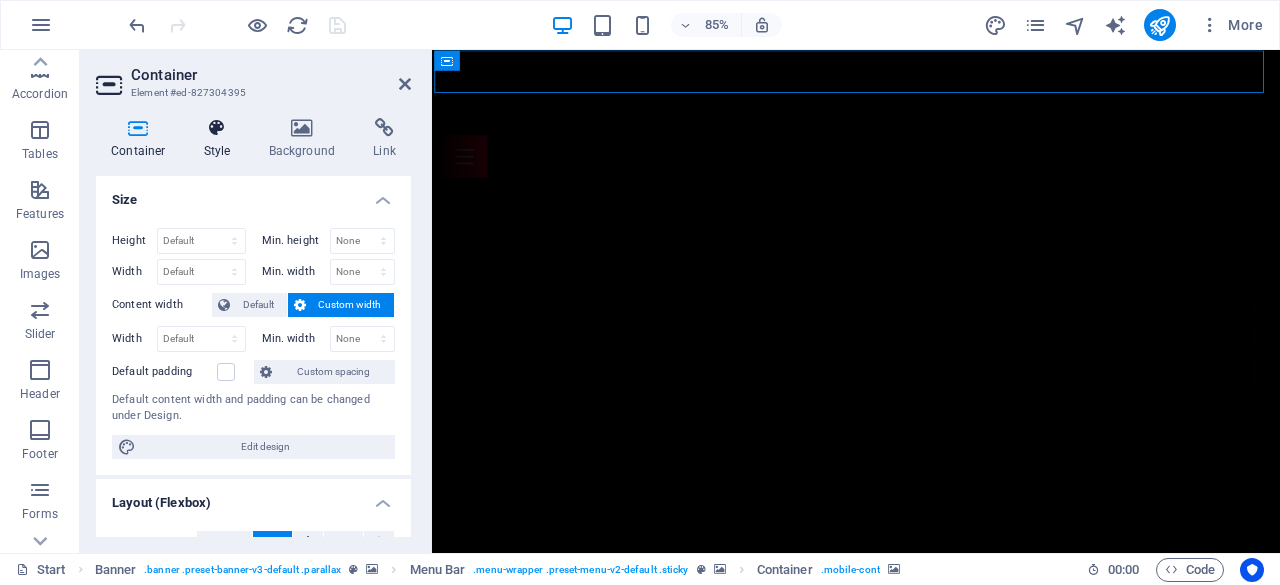 click at bounding box center (217, 128) 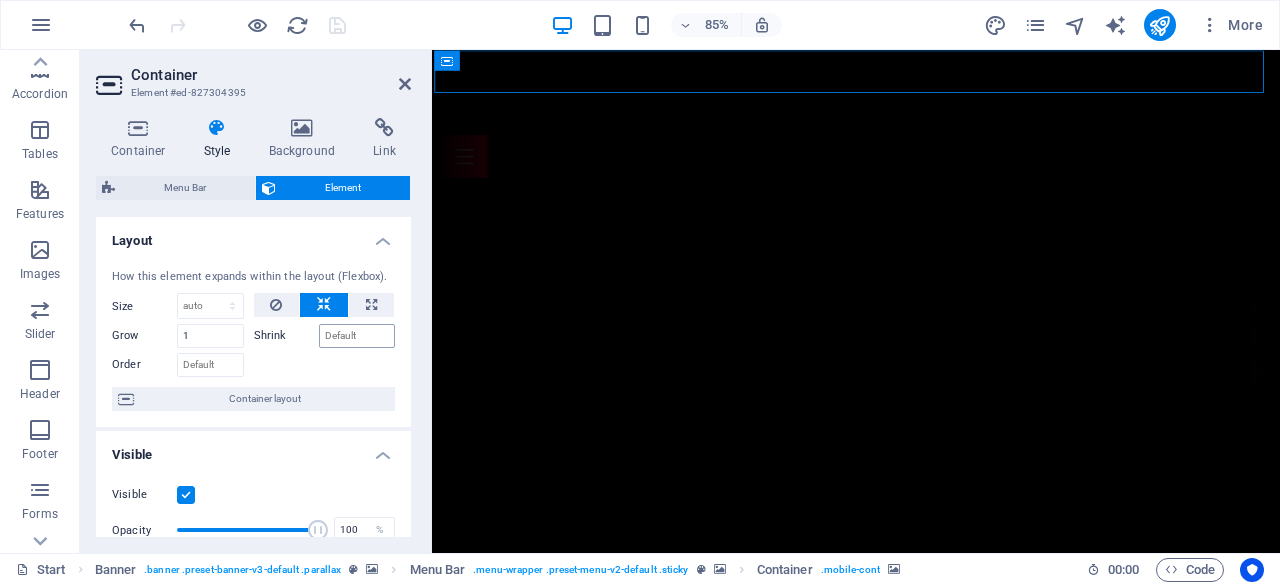 scroll, scrollTop: 100, scrollLeft: 0, axis: vertical 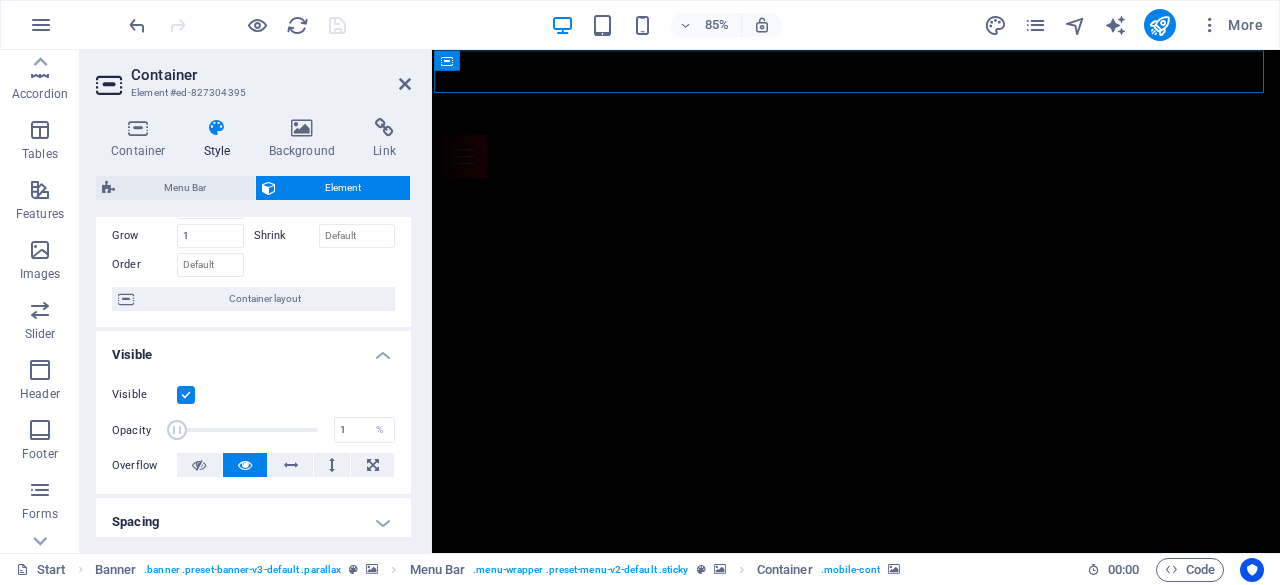 drag, startPoint x: 311, startPoint y: 429, endPoint x: 145, endPoint y: 418, distance: 166.36406 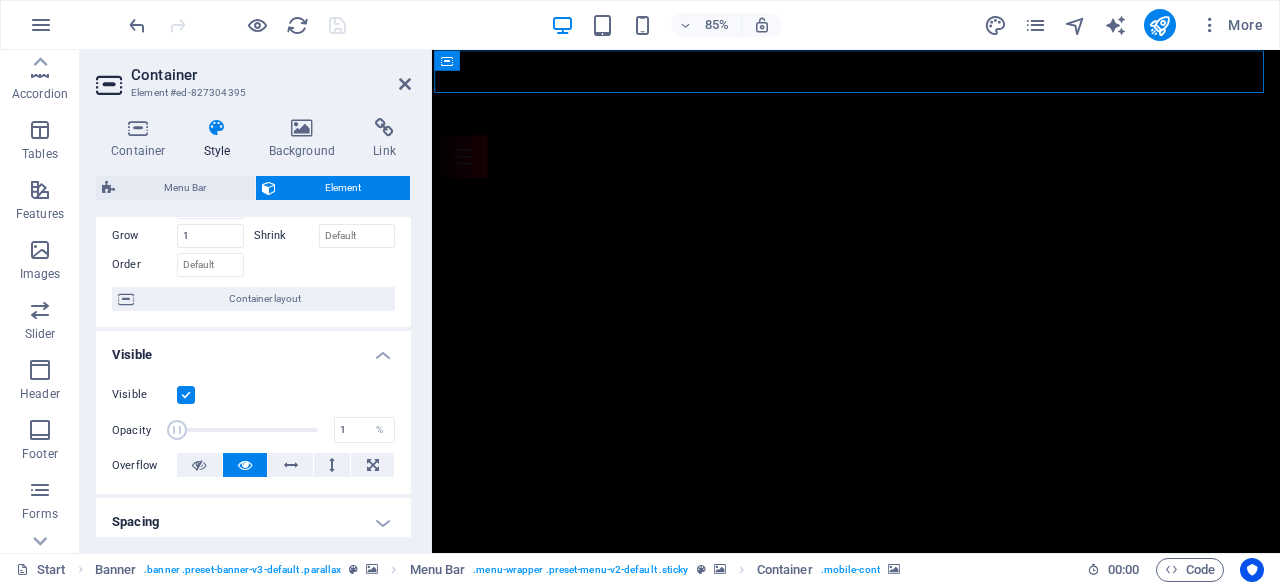 click on "Opacity 1 %" at bounding box center (253, 430) 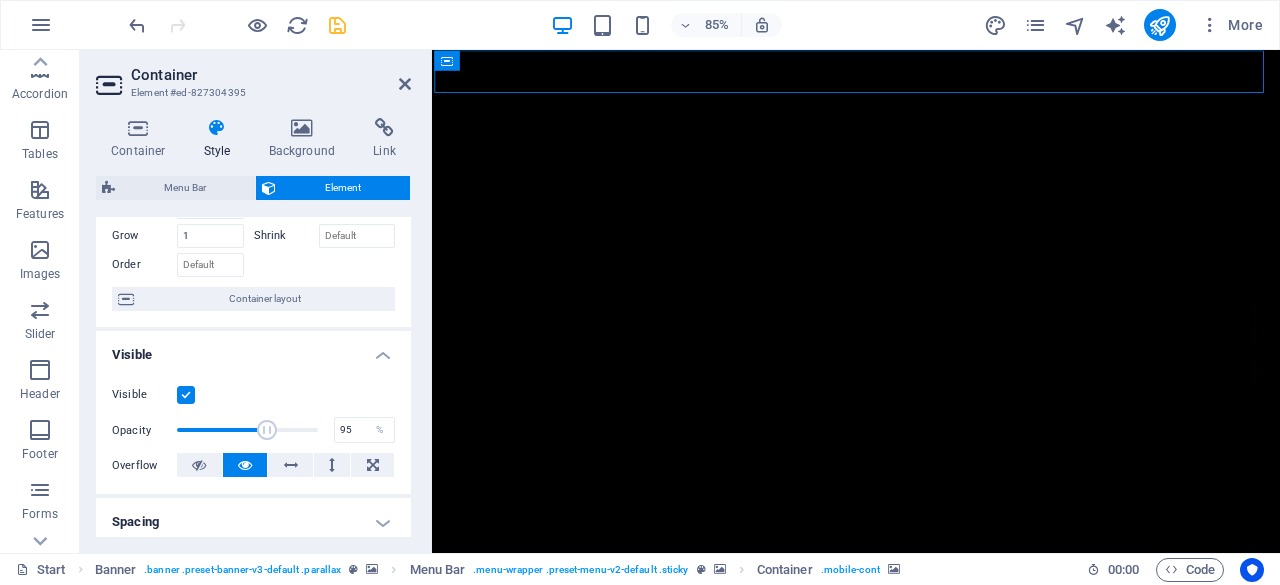 type on "100" 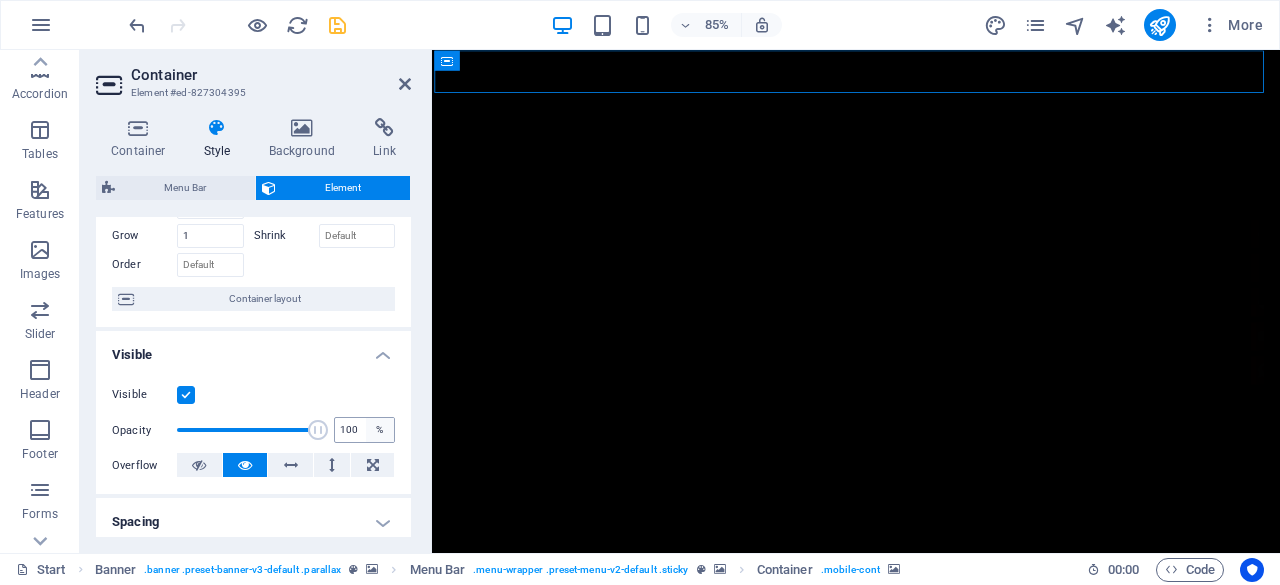 drag, startPoint x: 181, startPoint y: 429, endPoint x: 366, endPoint y: 435, distance: 185.09727 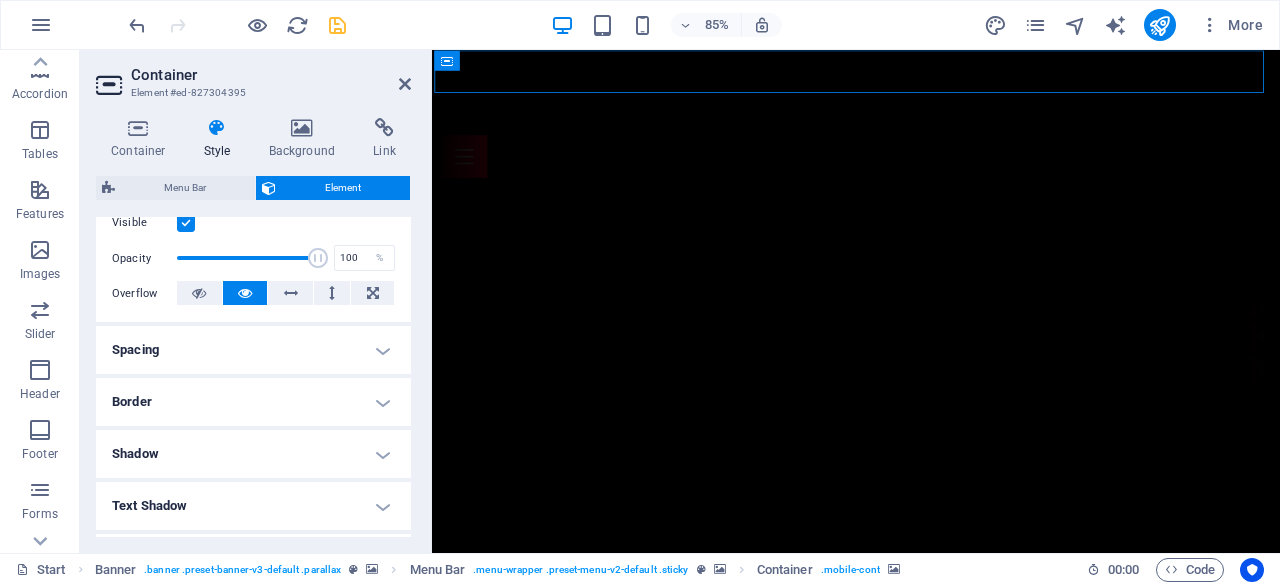 scroll, scrollTop: 300, scrollLeft: 0, axis: vertical 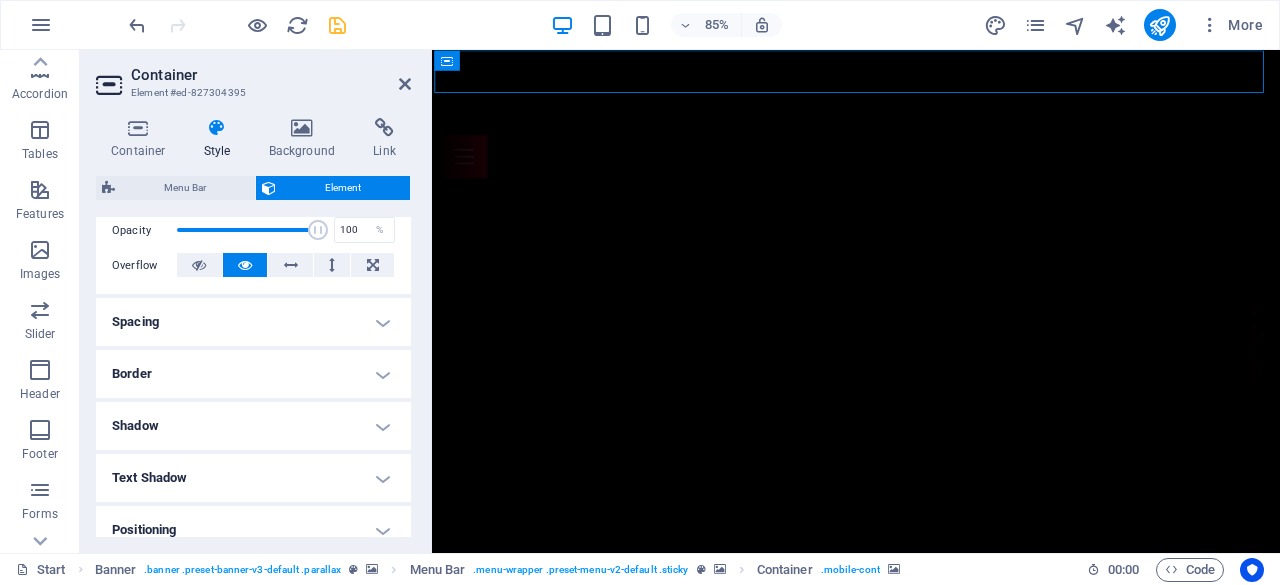 click on "Border" at bounding box center (253, 374) 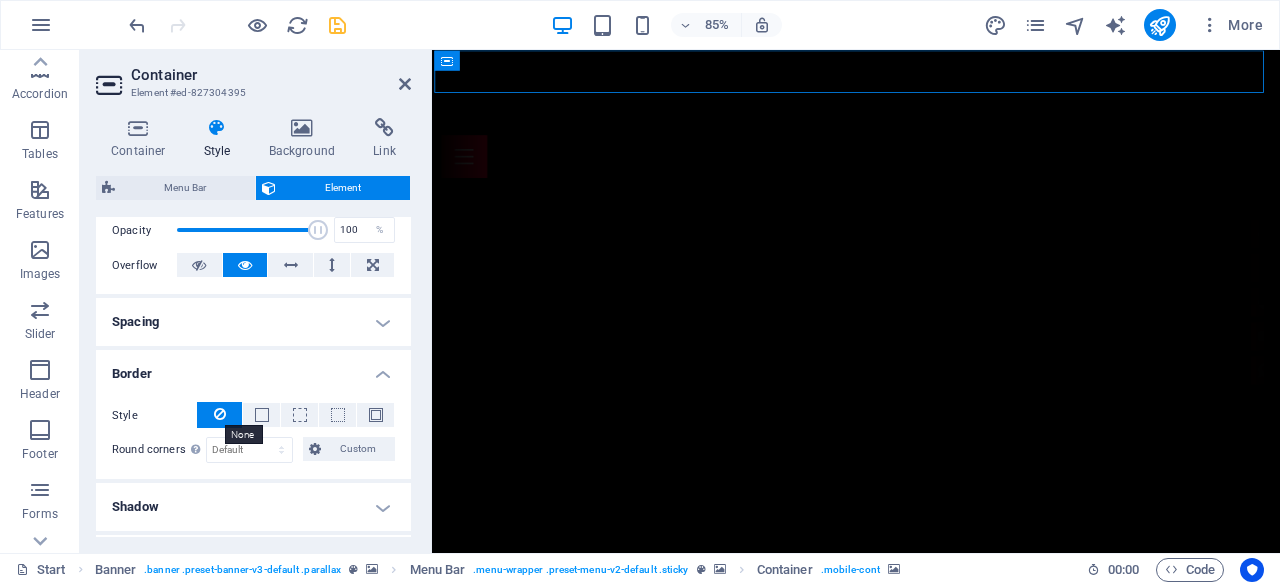 click at bounding box center [220, 414] 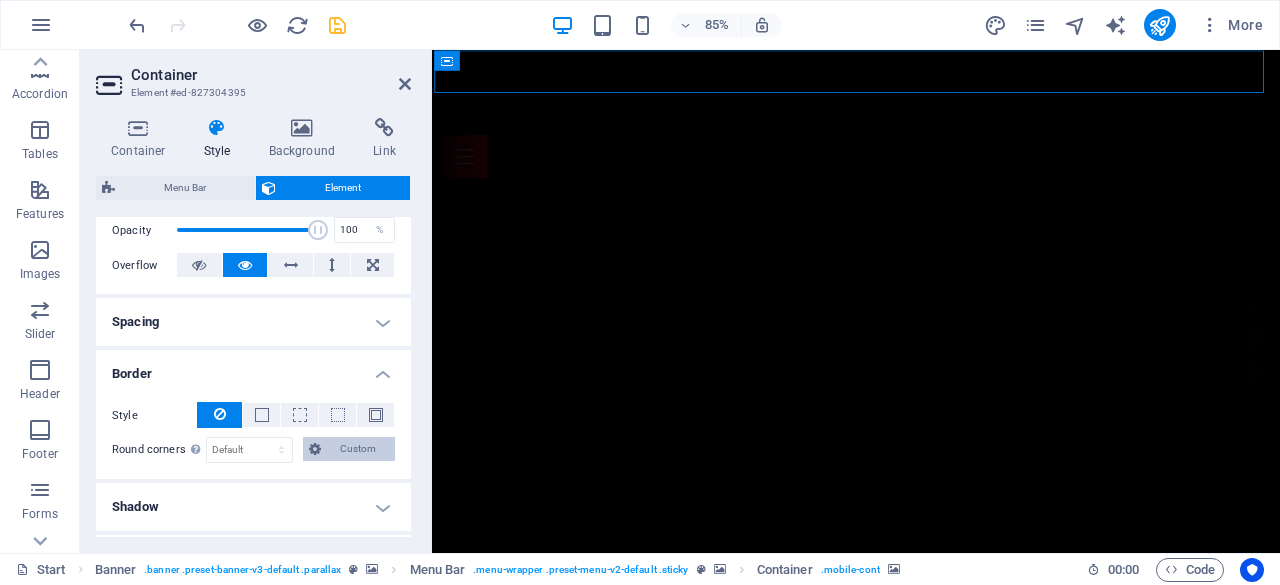 click on "Custom" at bounding box center (358, 449) 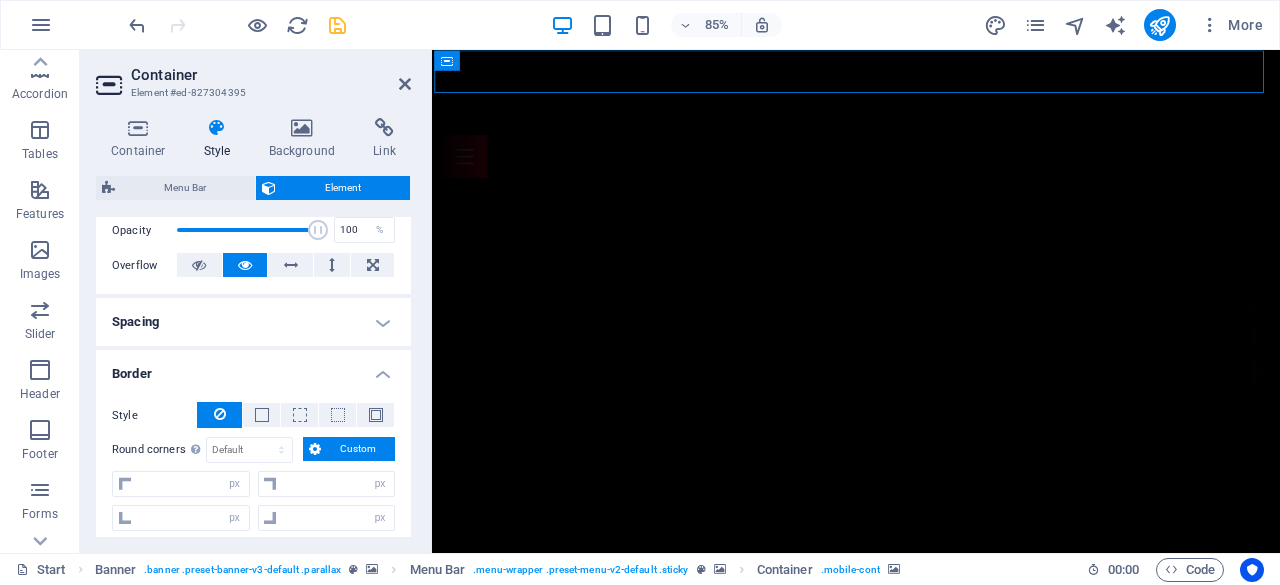click at bounding box center [220, 414] 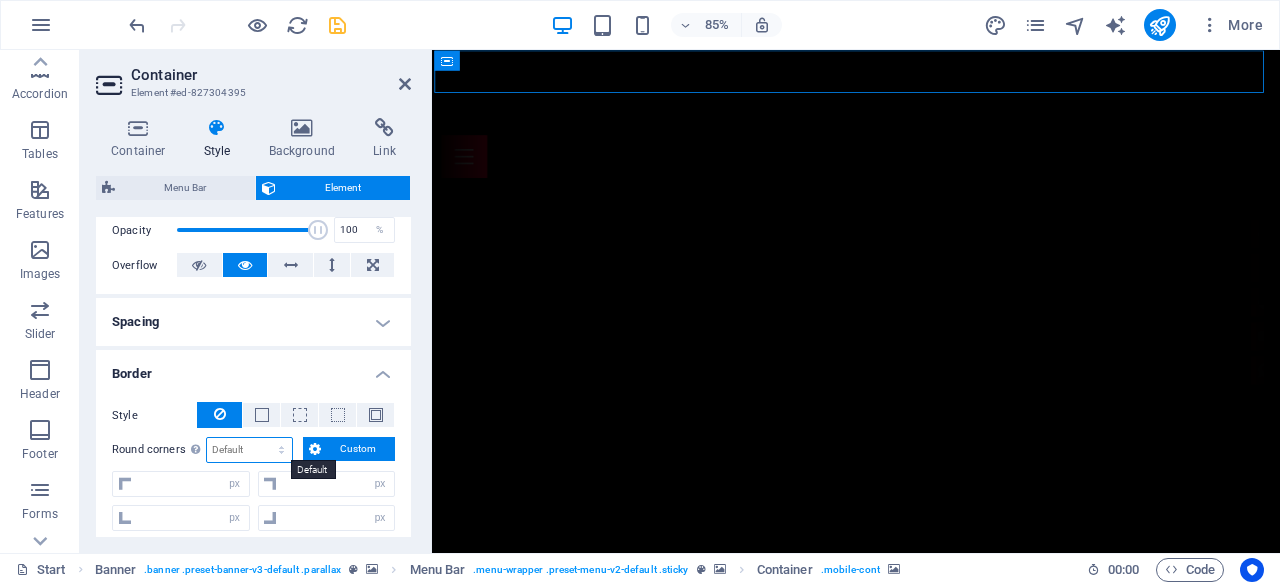 click on "Default px rem % vh vw Custom" at bounding box center [249, 450] 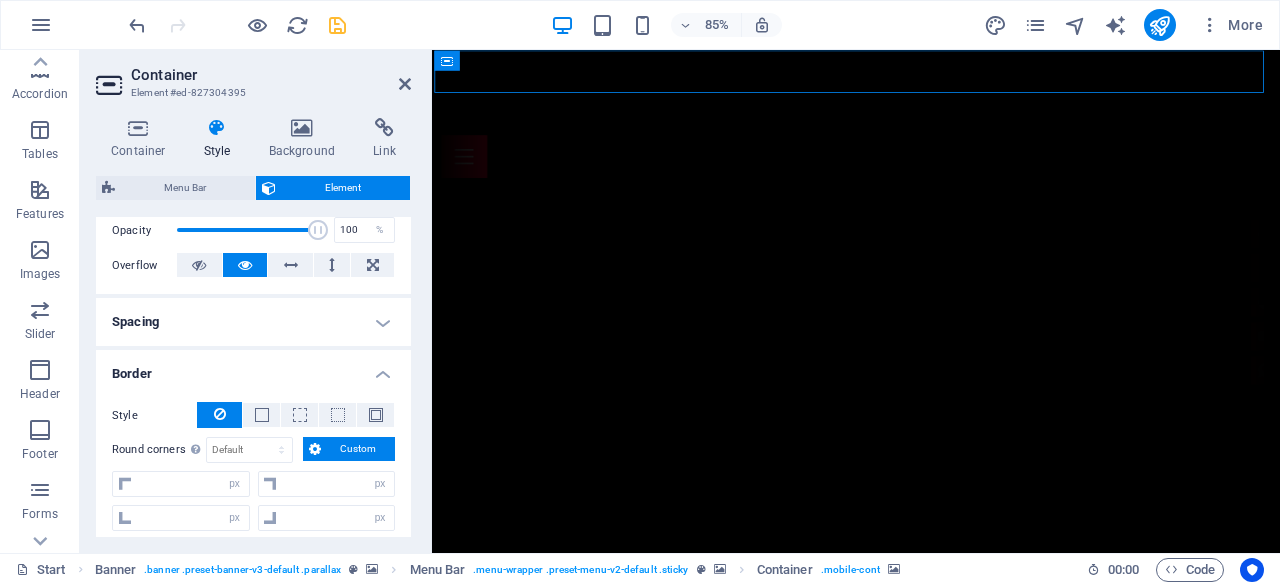 click on "Border" at bounding box center (253, 368) 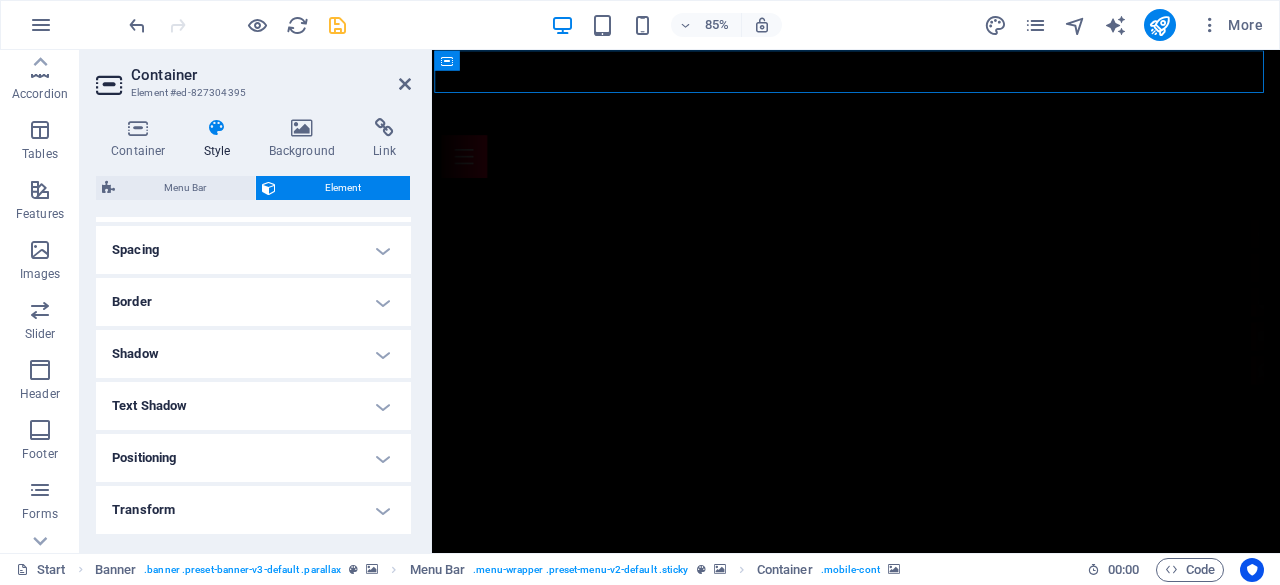 scroll, scrollTop: 400, scrollLeft: 0, axis: vertical 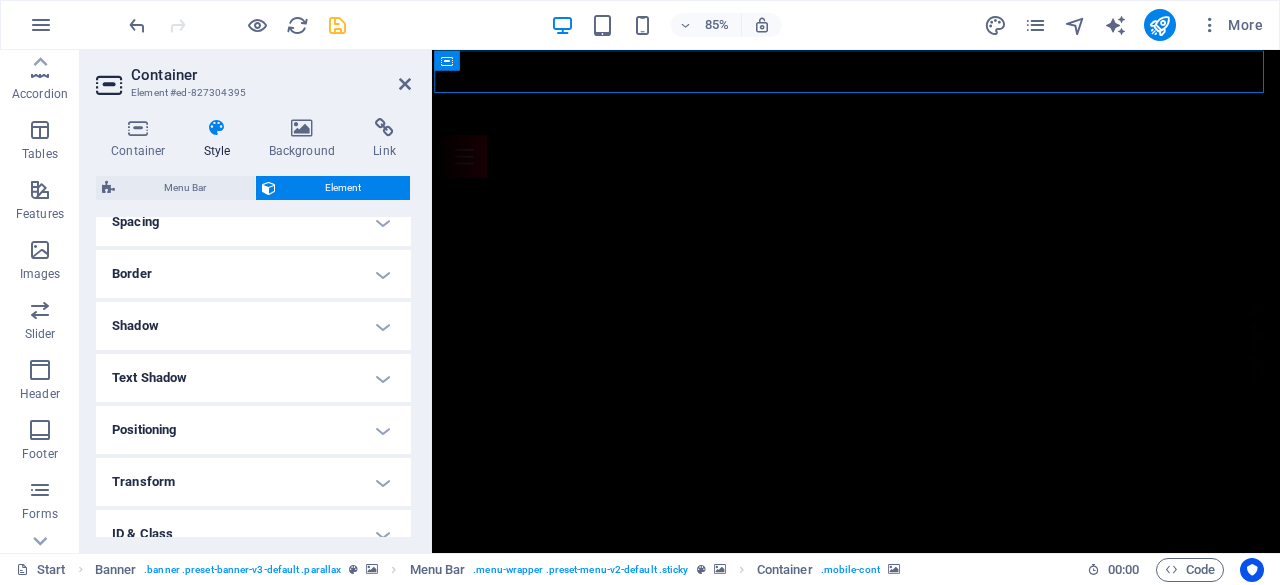 click on "Shadow" at bounding box center (253, 326) 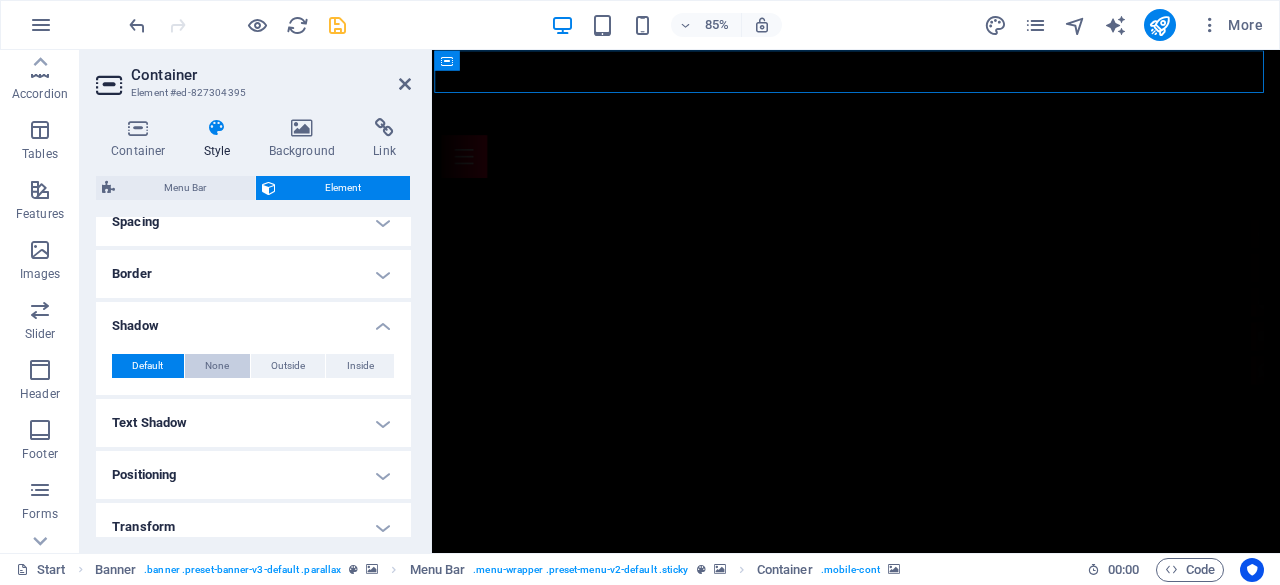 click on "None" at bounding box center [217, 366] 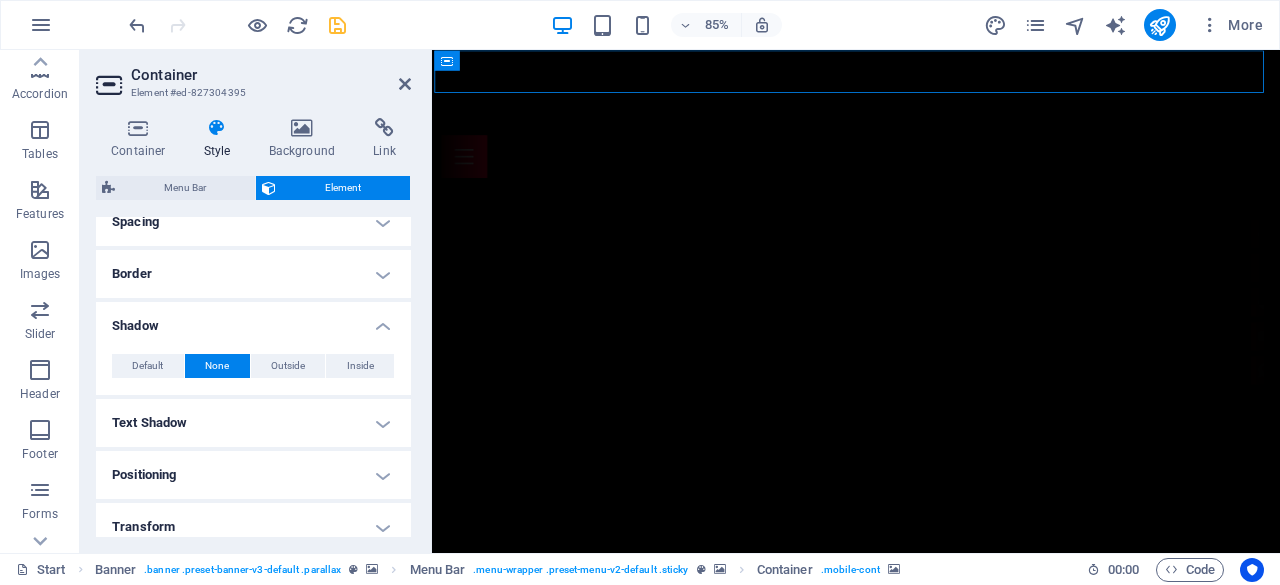 click on "Shadow" at bounding box center [253, 320] 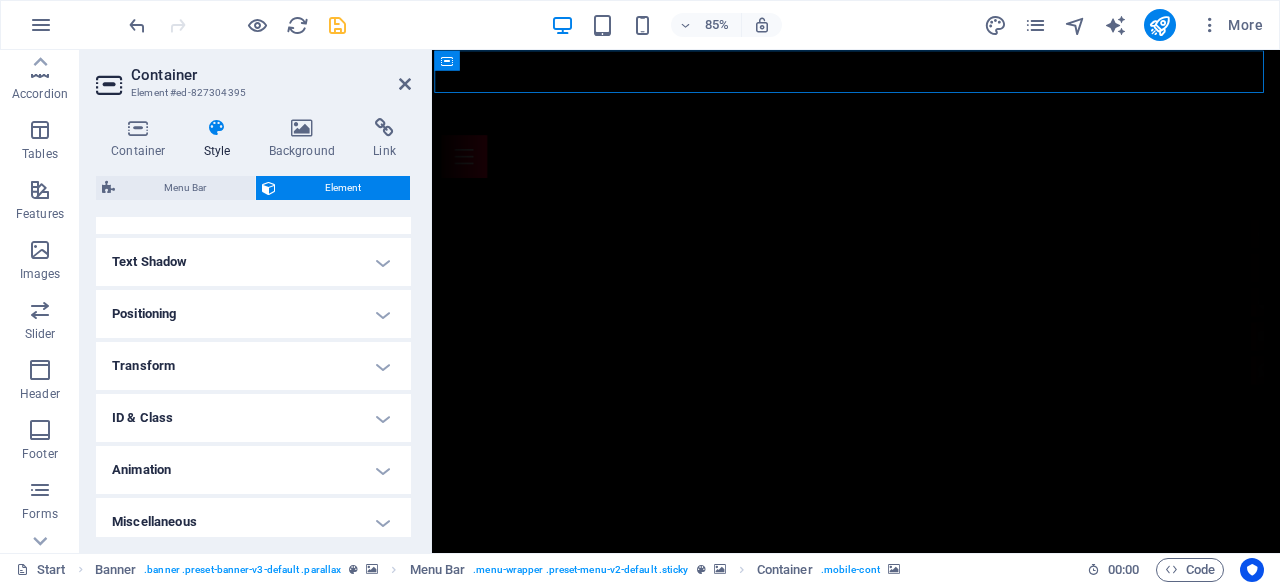 scroll, scrollTop: 524, scrollLeft: 0, axis: vertical 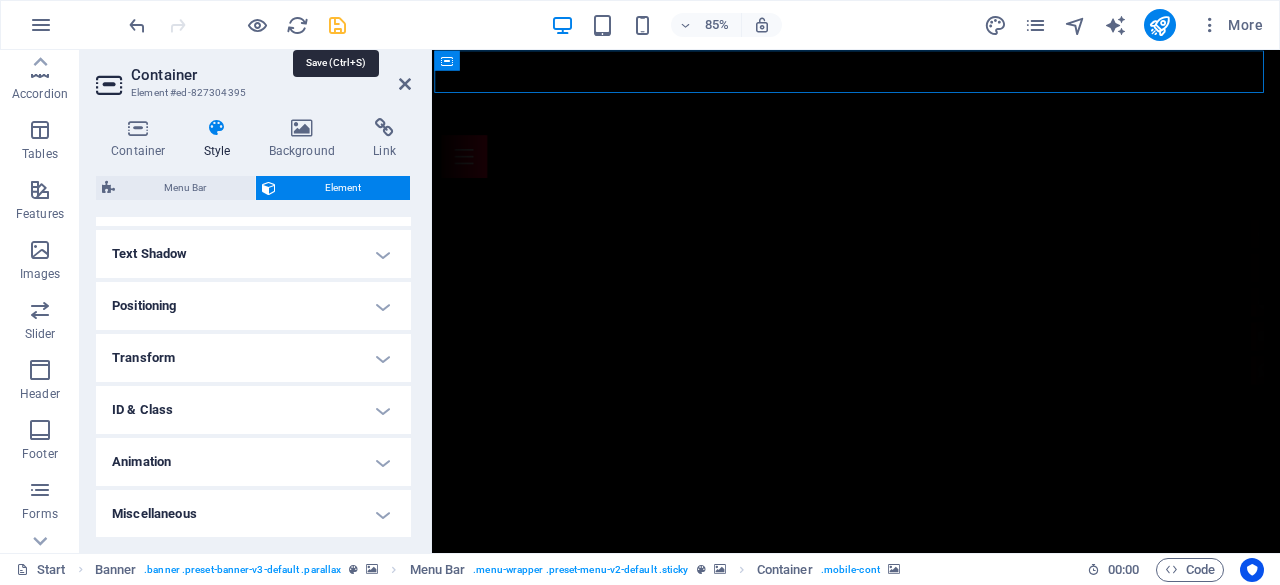 click at bounding box center [337, 25] 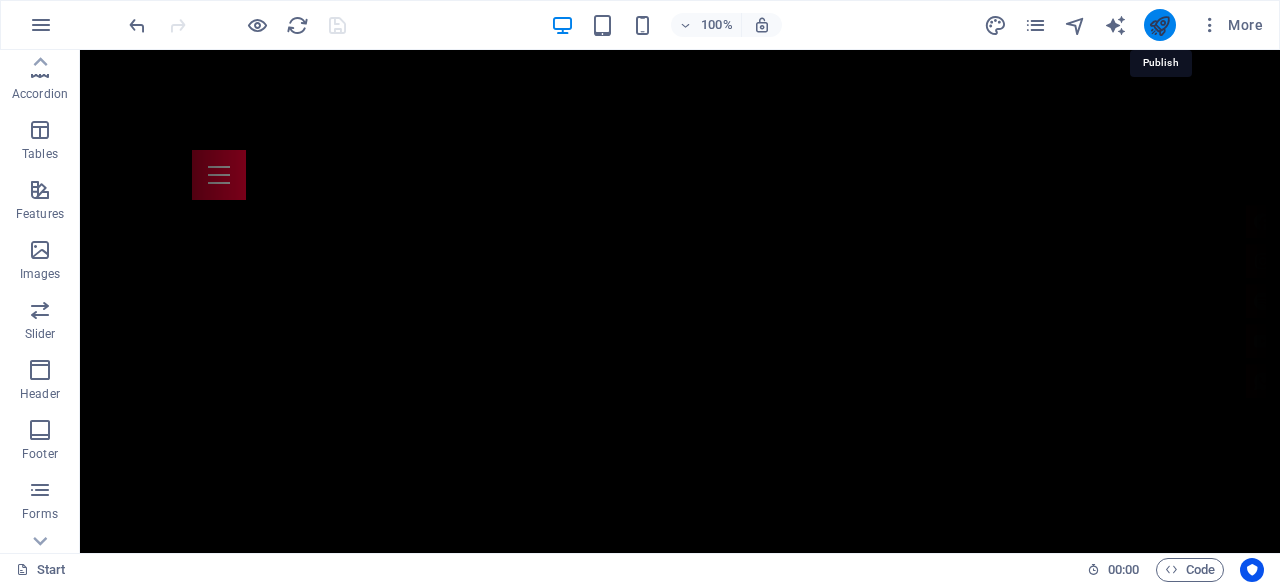 click at bounding box center (1159, 25) 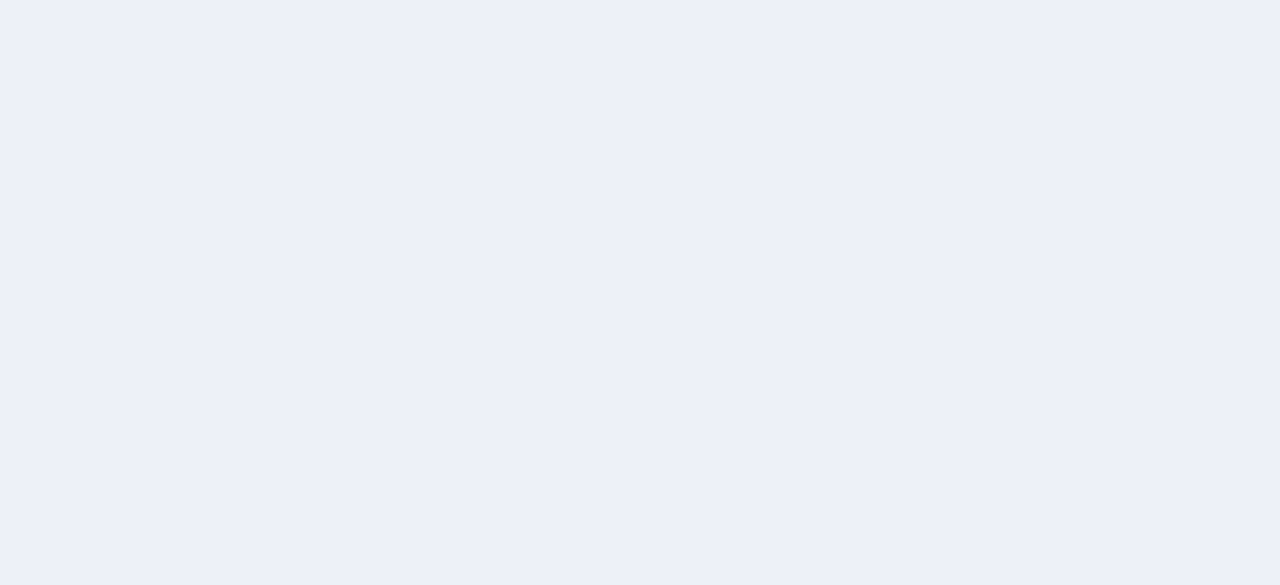 scroll, scrollTop: 0, scrollLeft: 0, axis: both 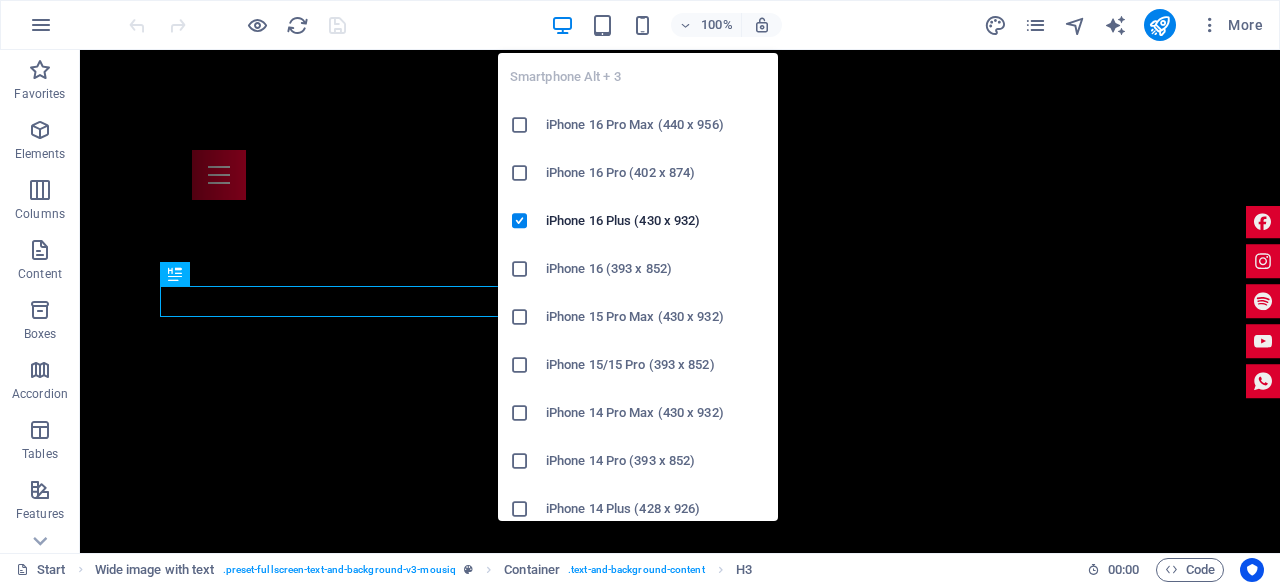 click at bounding box center (520, 125) 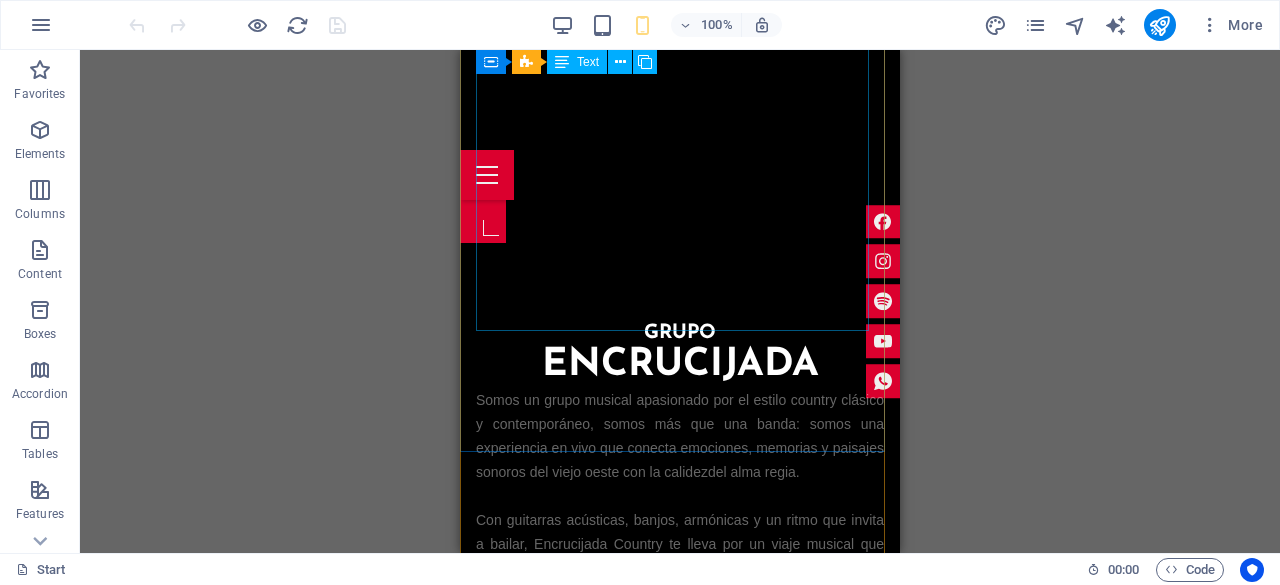 scroll, scrollTop: 742, scrollLeft: 0, axis: vertical 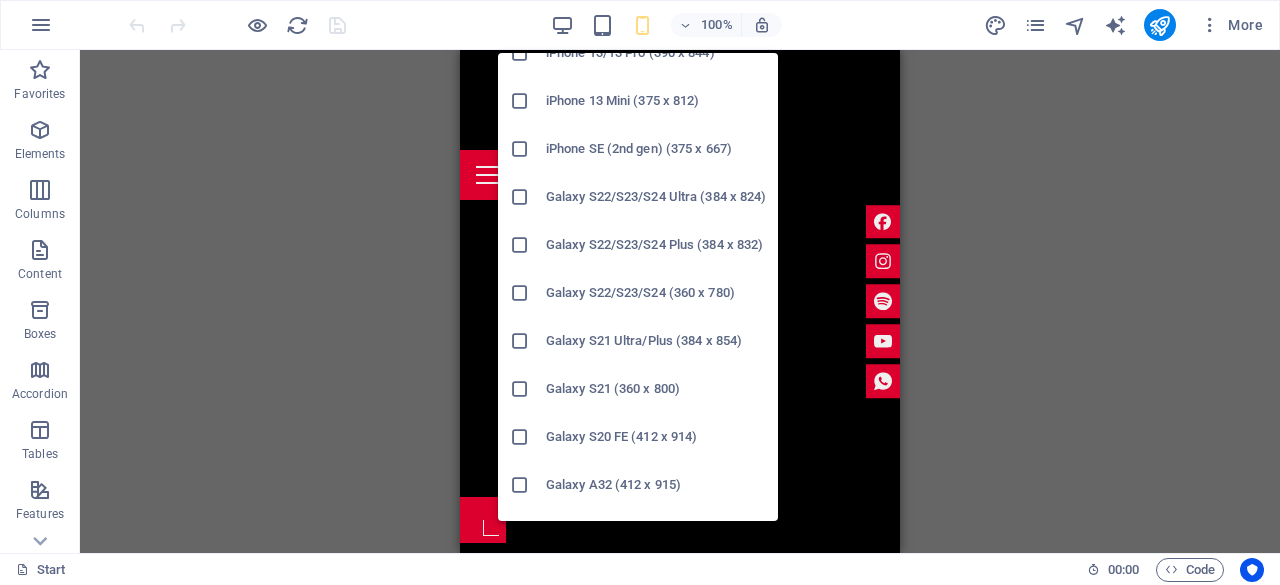 click at bounding box center (520, 149) 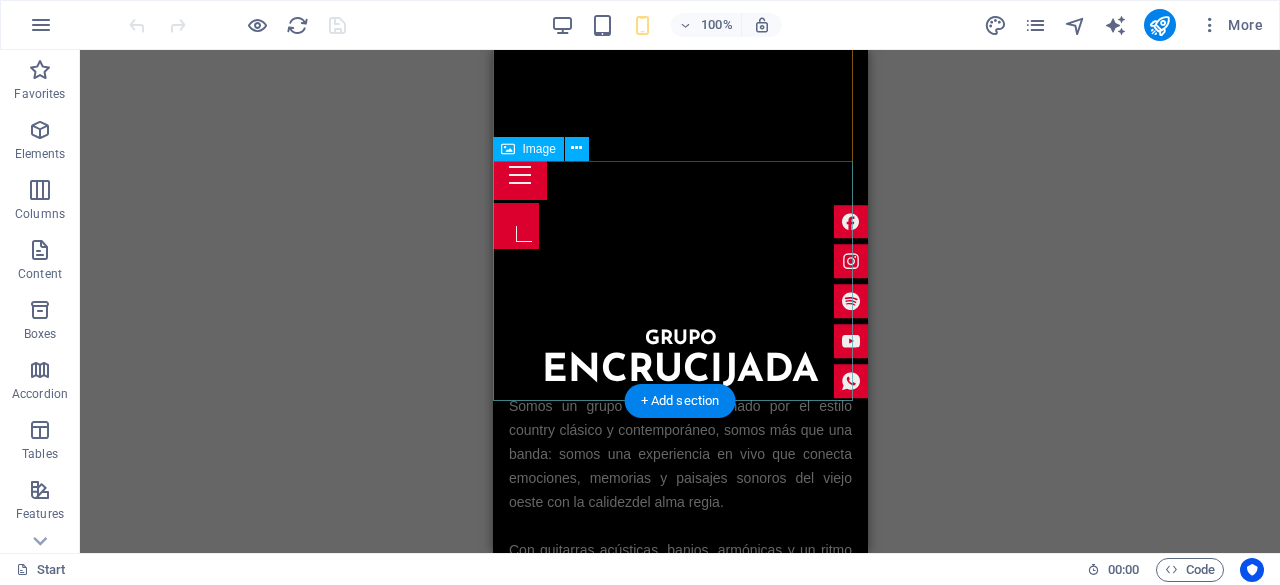 scroll, scrollTop: 900, scrollLeft: 0, axis: vertical 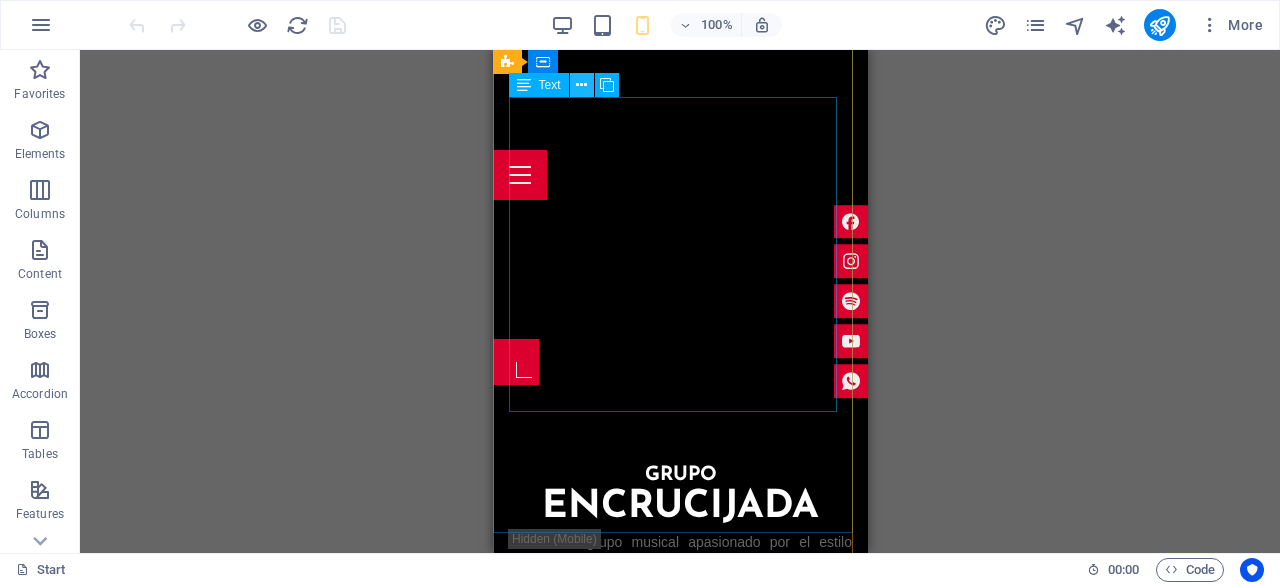click at bounding box center (581, 85) 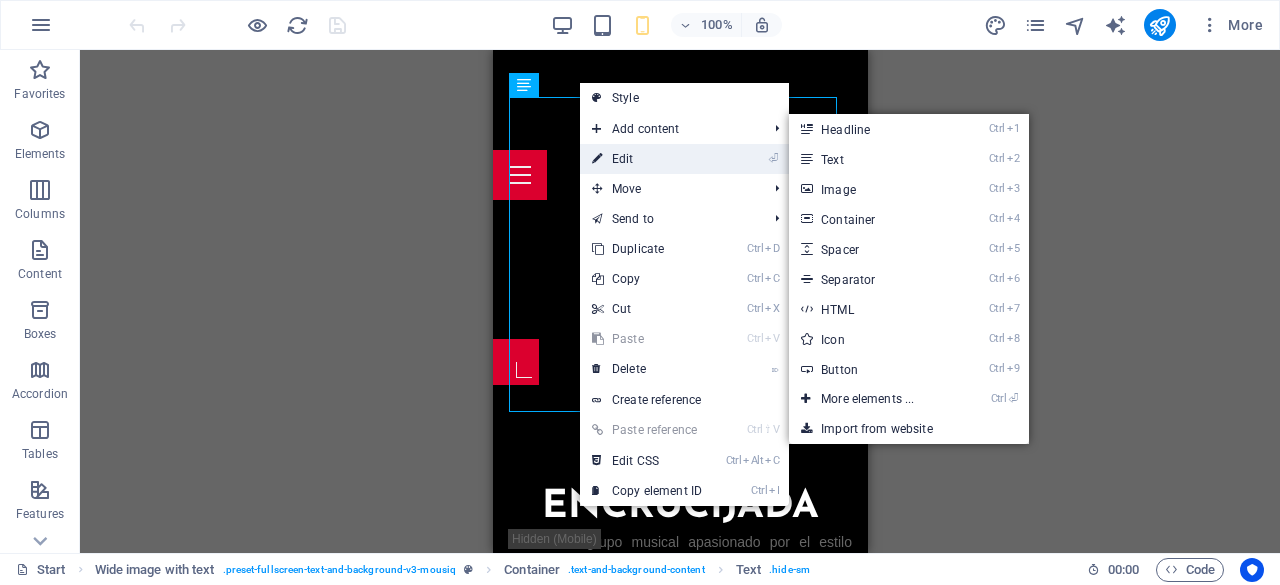 click on "⏎  Edit" at bounding box center (647, 159) 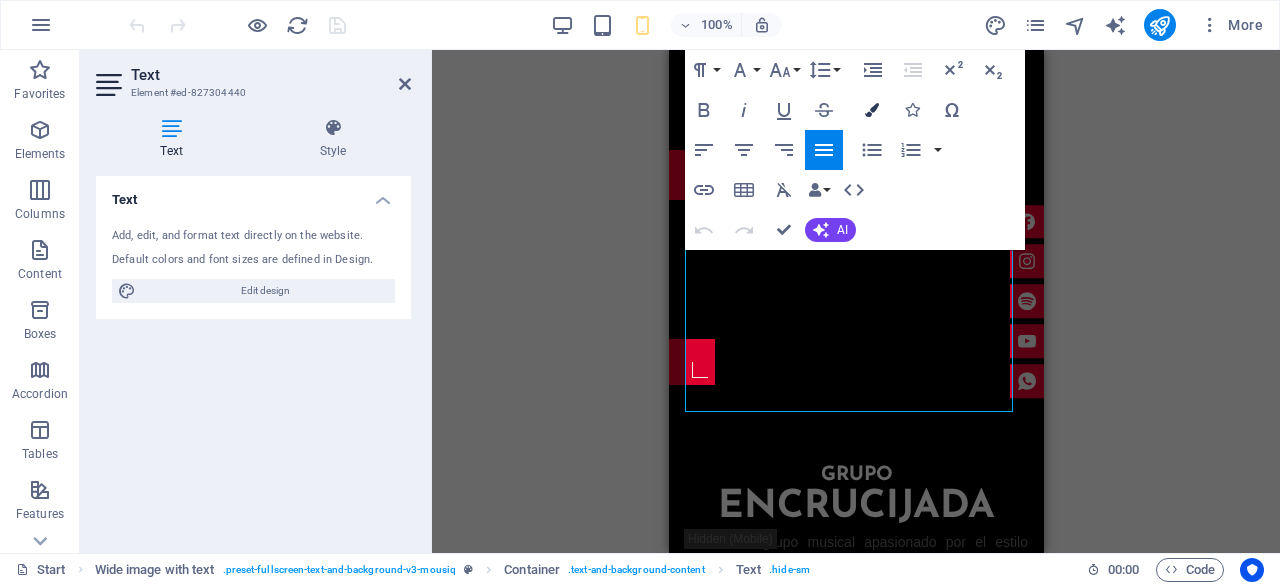 click at bounding box center [872, 110] 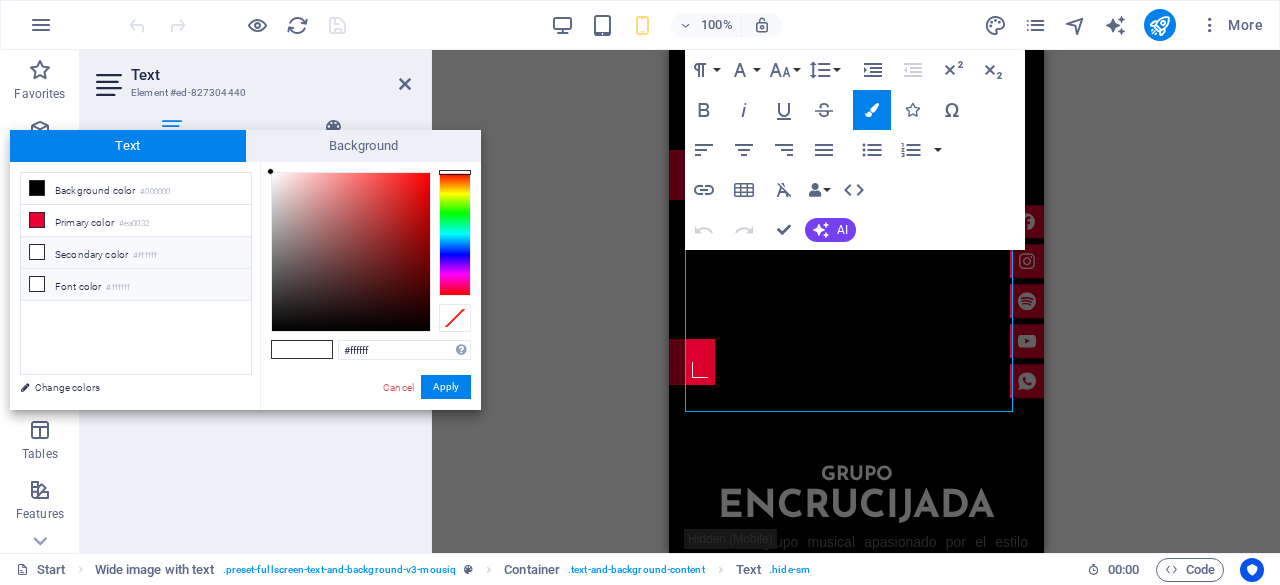 click on "Font color
#ffffff" at bounding box center [136, 285] 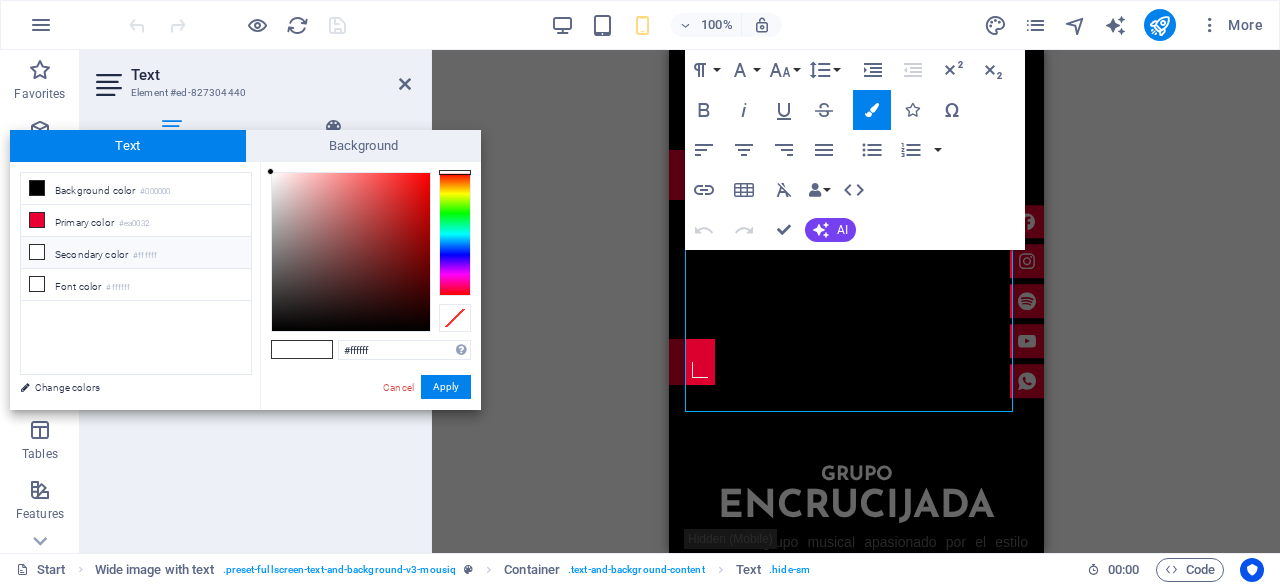 click on "Apply" at bounding box center (446, 387) 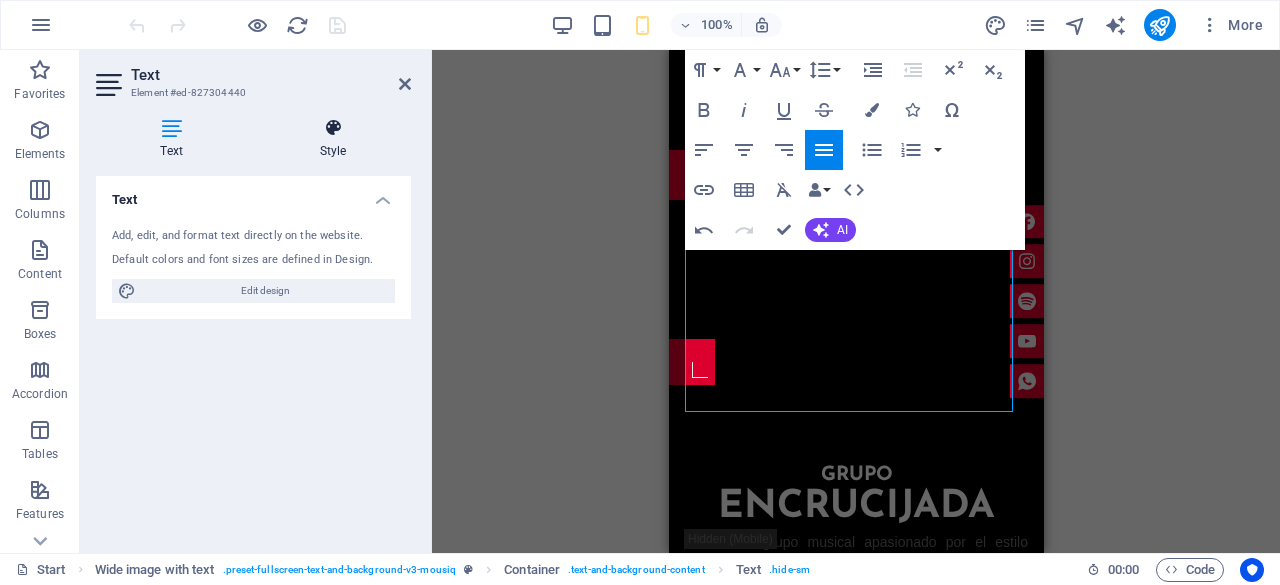 click on "Style" at bounding box center [333, 139] 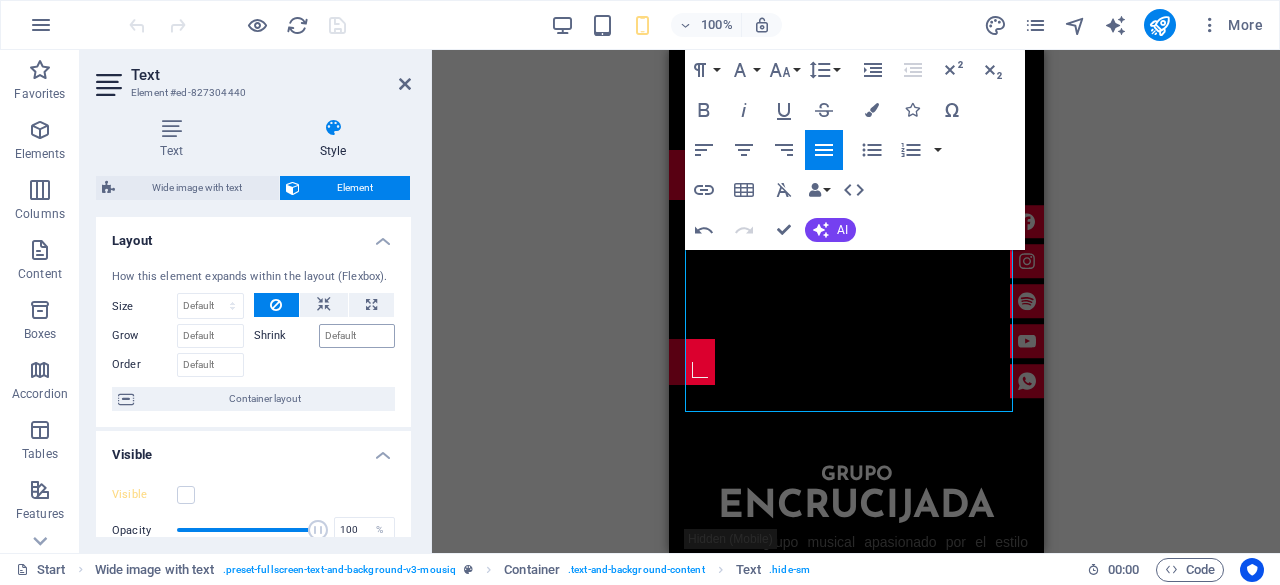 scroll, scrollTop: 100, scrollLeft: 0, axis: vertical 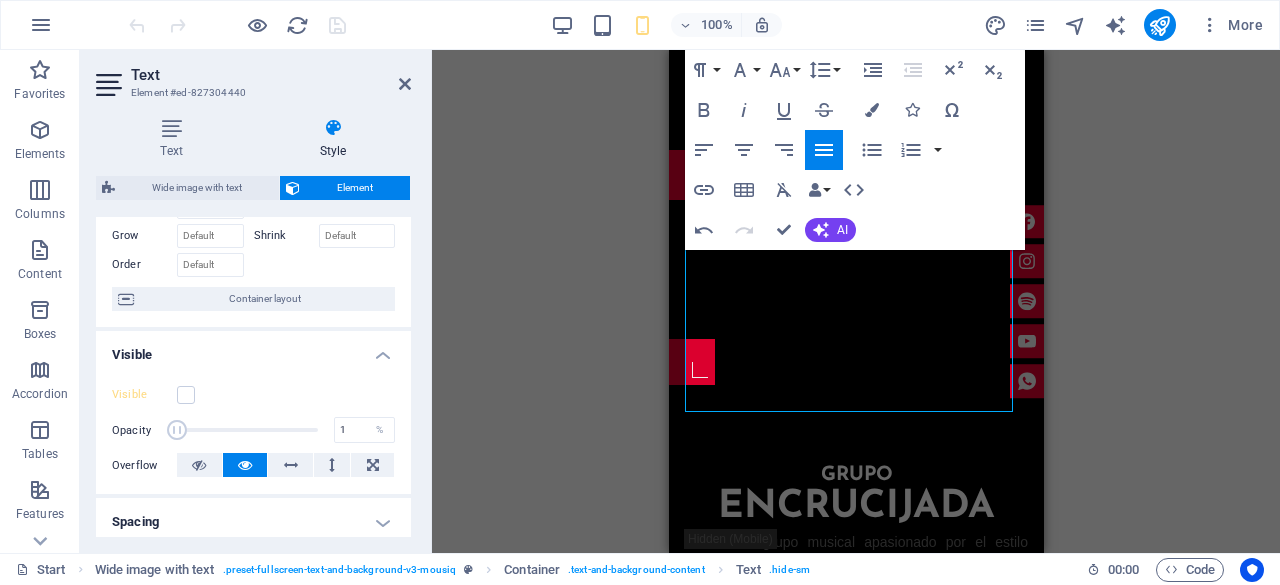 drag, startPoint x: 313, startPoint y: 427, endPoint x: 153, endPoint y: 419, distance: 160.19987 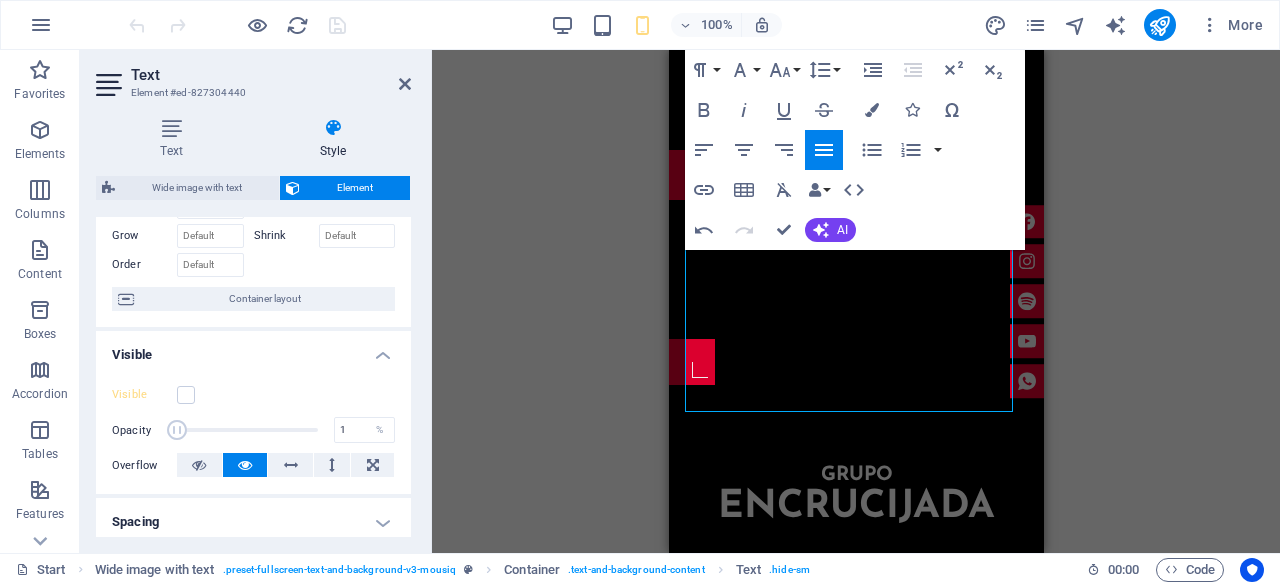click on "Opacity 1 %" at bounding box center [253, 430] 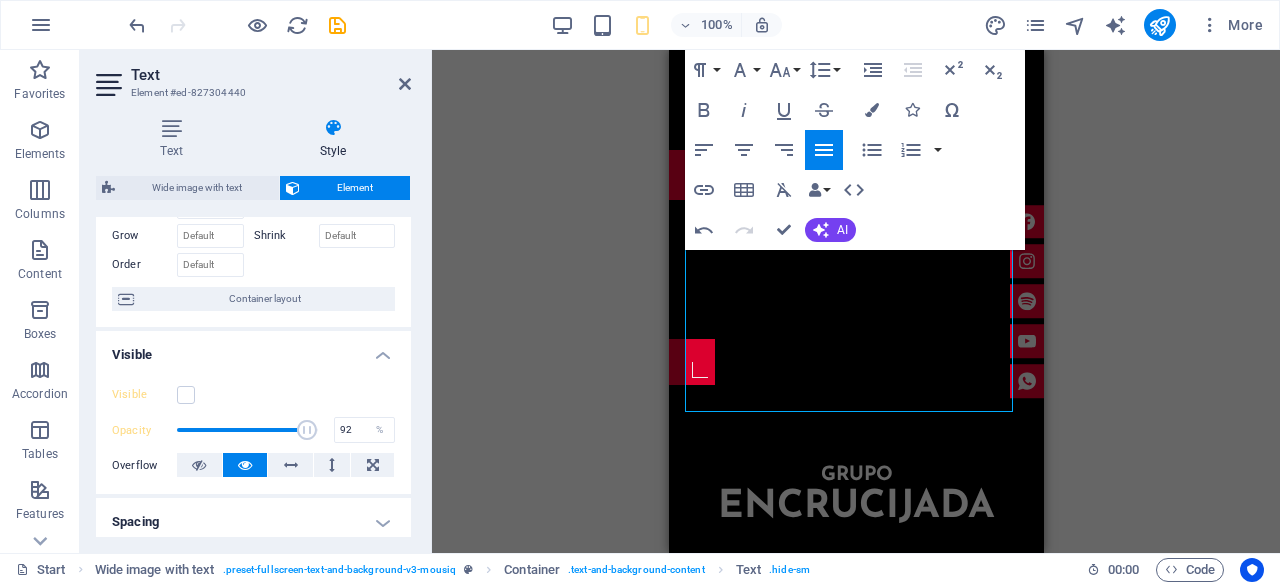 type on "100" 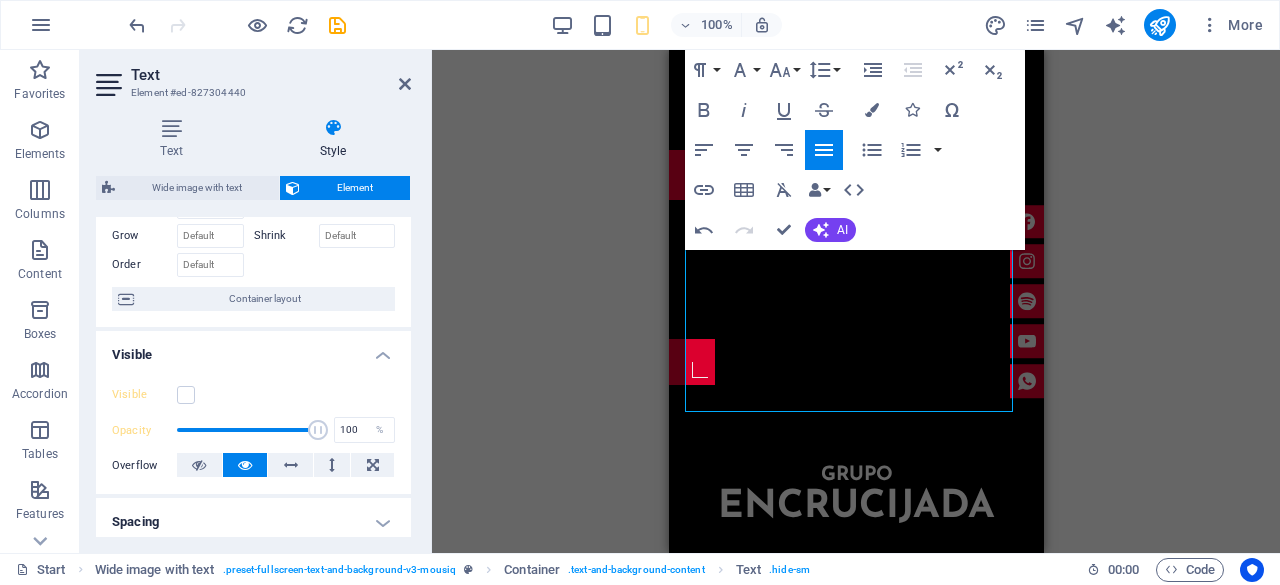 drag, startPoint x: 176, startPoint y: 418, endPoint x: 469, endPoint y: 429, distance: 293.20642 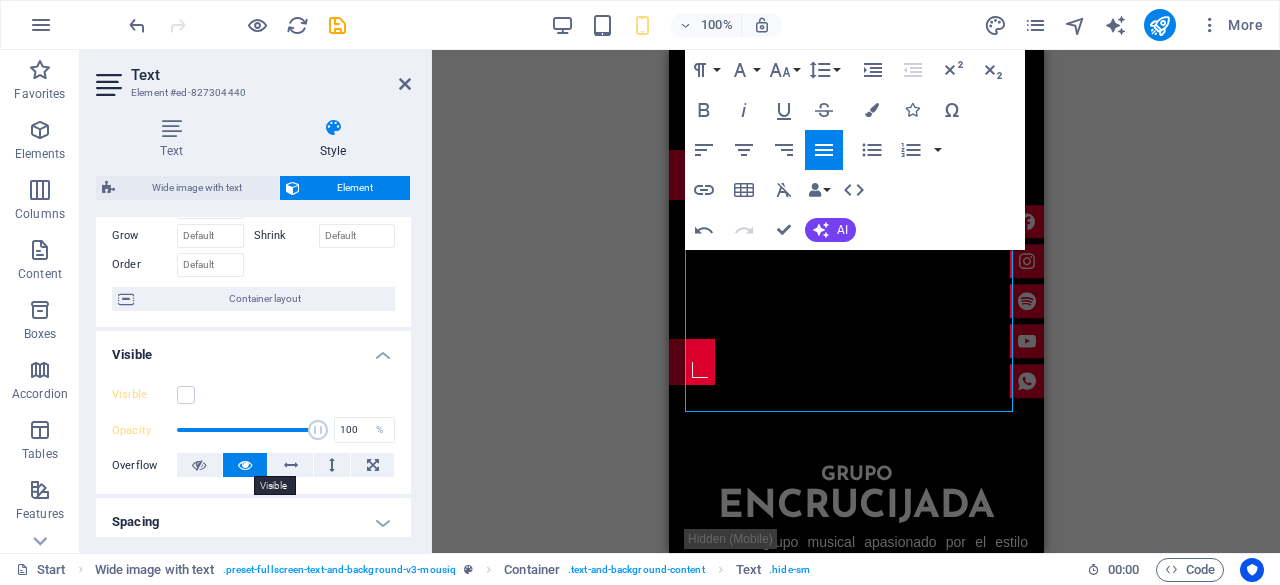 click at bounding box center [245, 465] 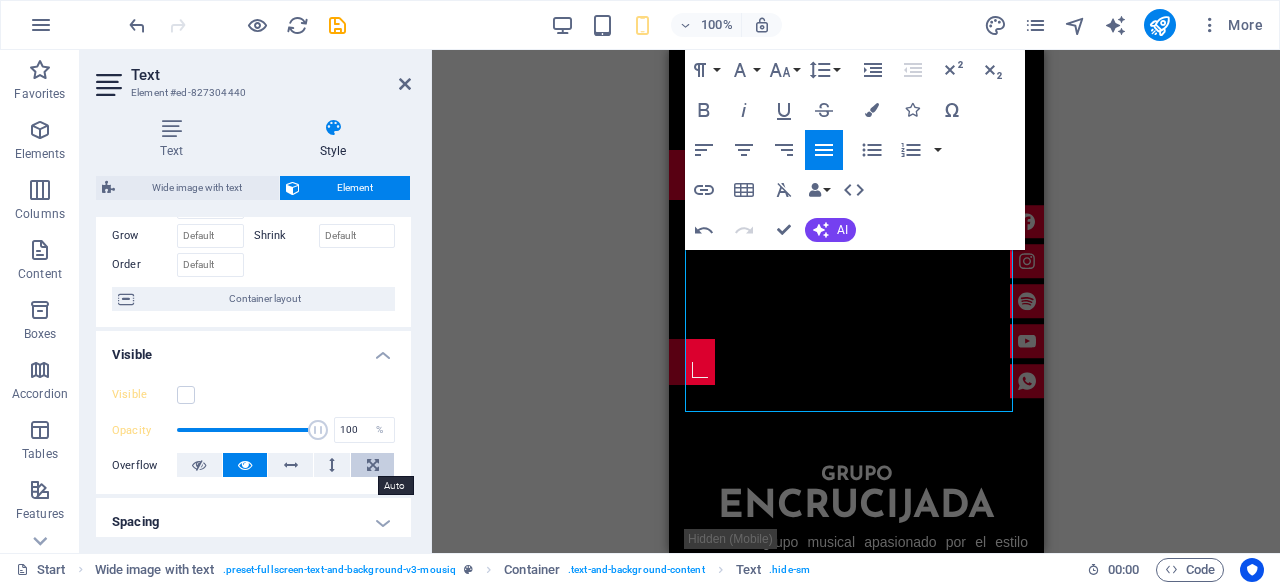 click at bounding box center (373, 465) 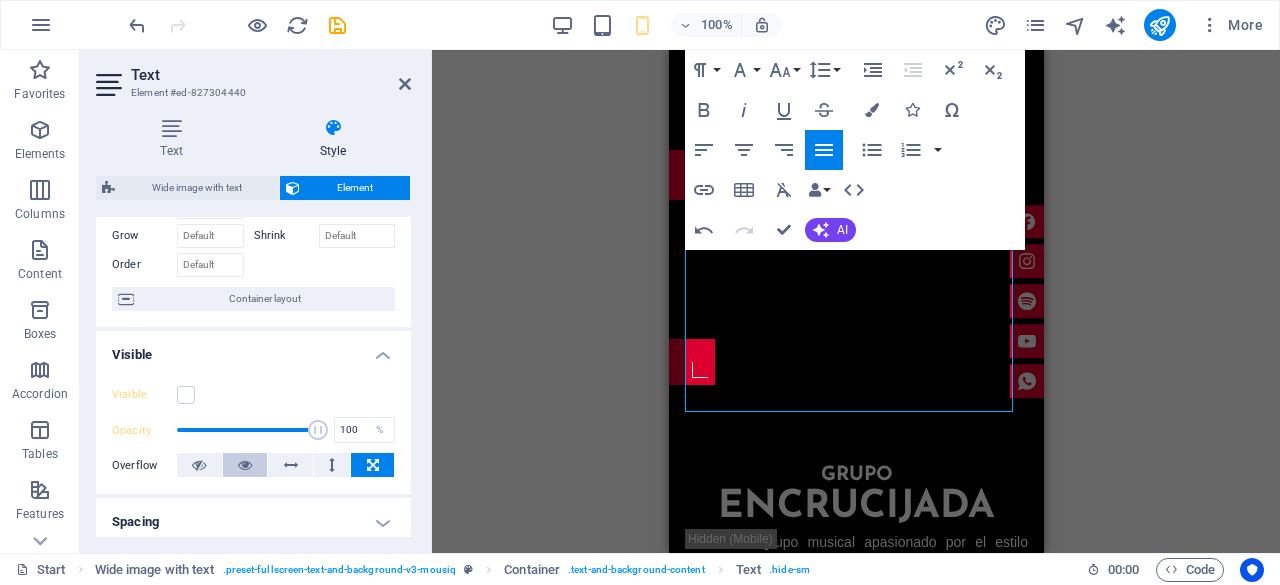 click at bounding box center [245, 465] 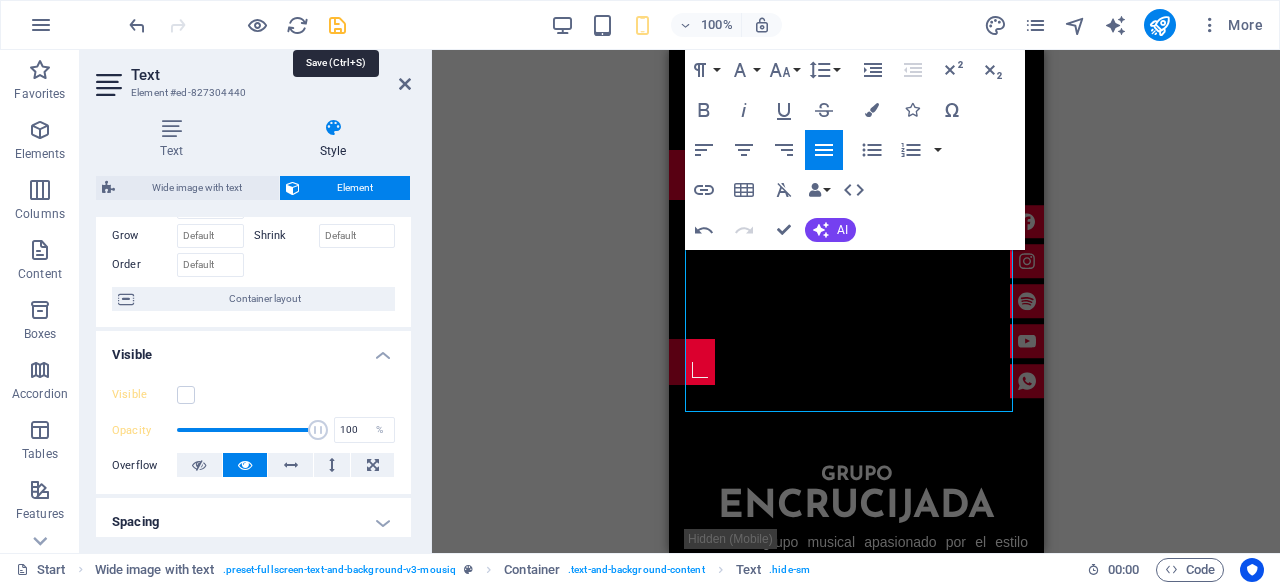click at bounding box center (337, 25) 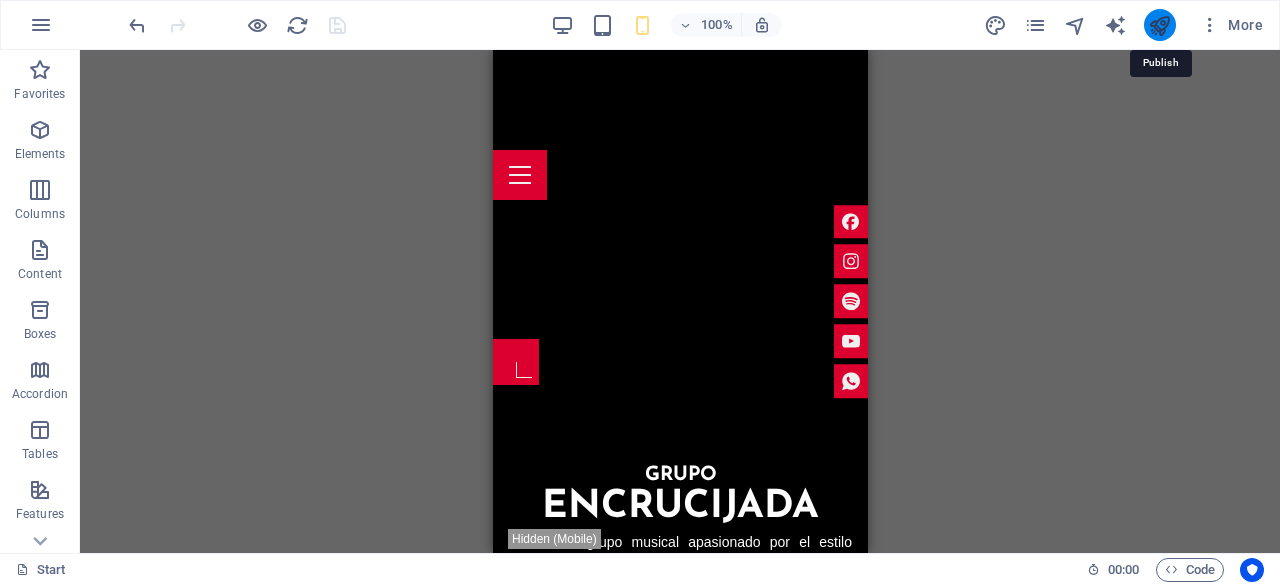 click at bounding box center [1159, 25] 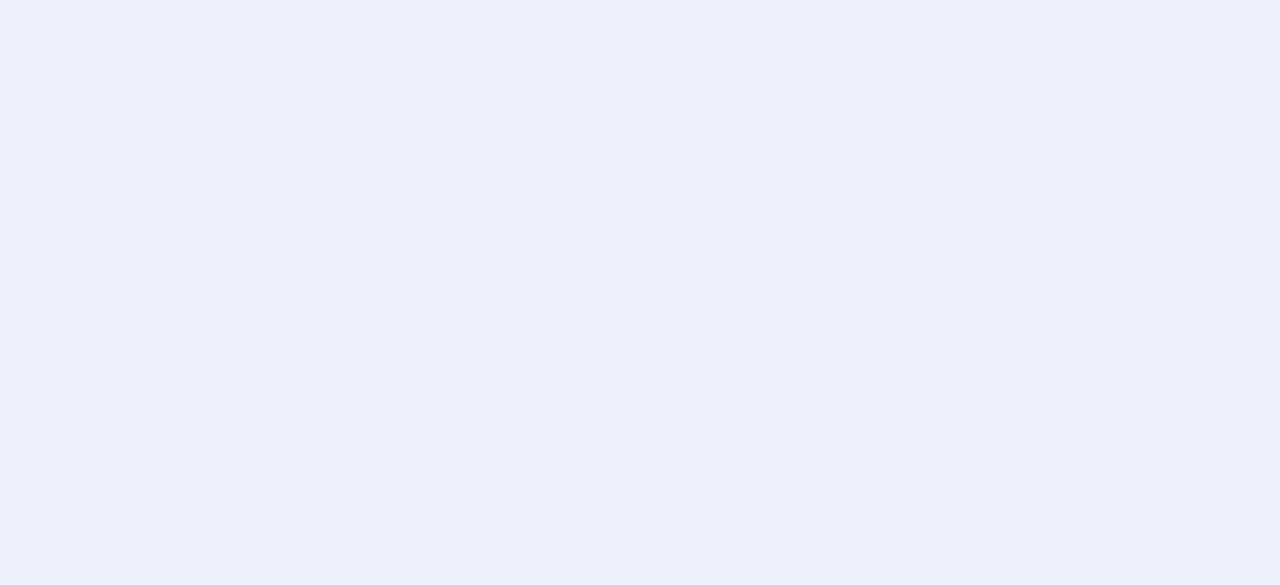 scroll, scrollTop: 0, scrollLeft: 0, axis: both 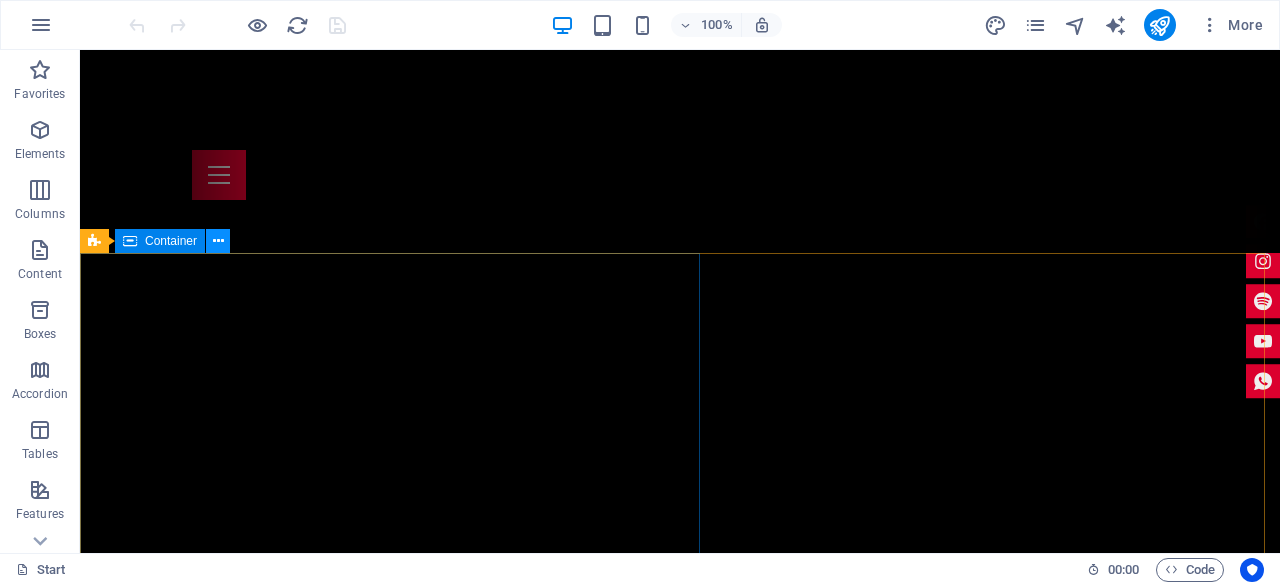 click at bounding box center [218, 241] 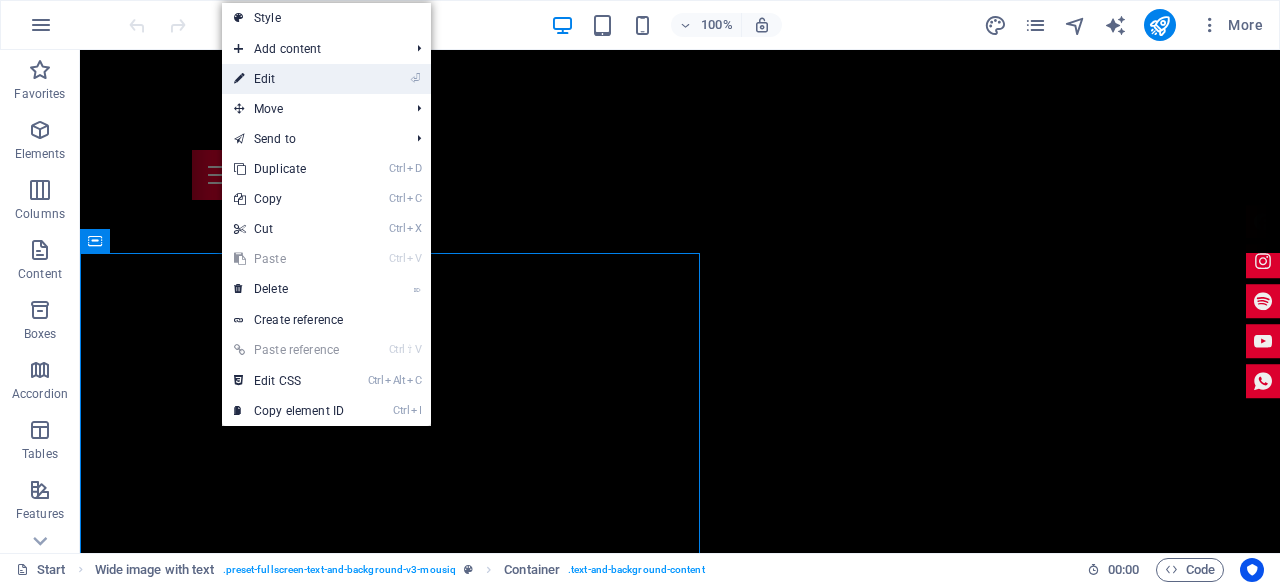 click on "⏎  Edit" at bounding box center (289, 79) 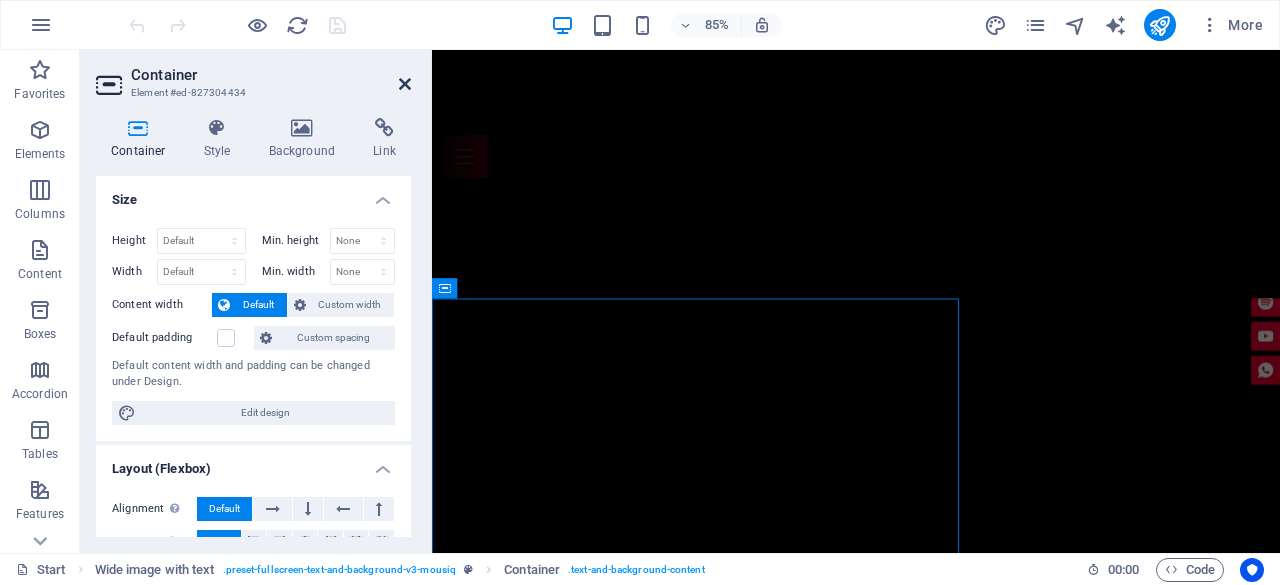 click at bounding box center [405, 84] 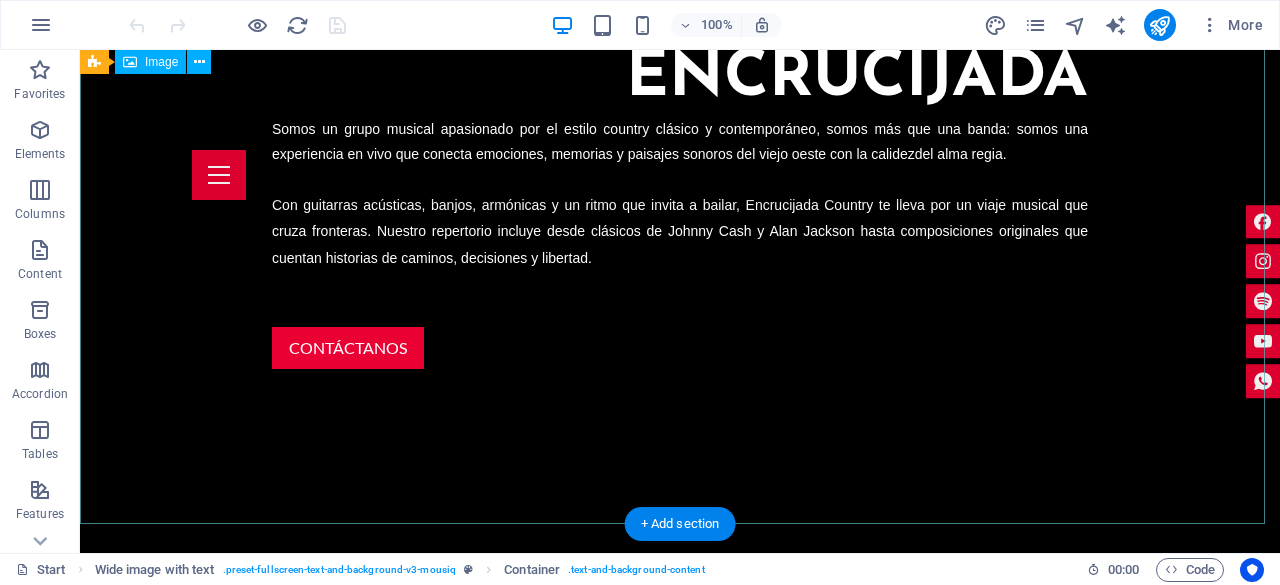 scroll, scrollTop: 1800, scrollLeft: 0, axis: vertical 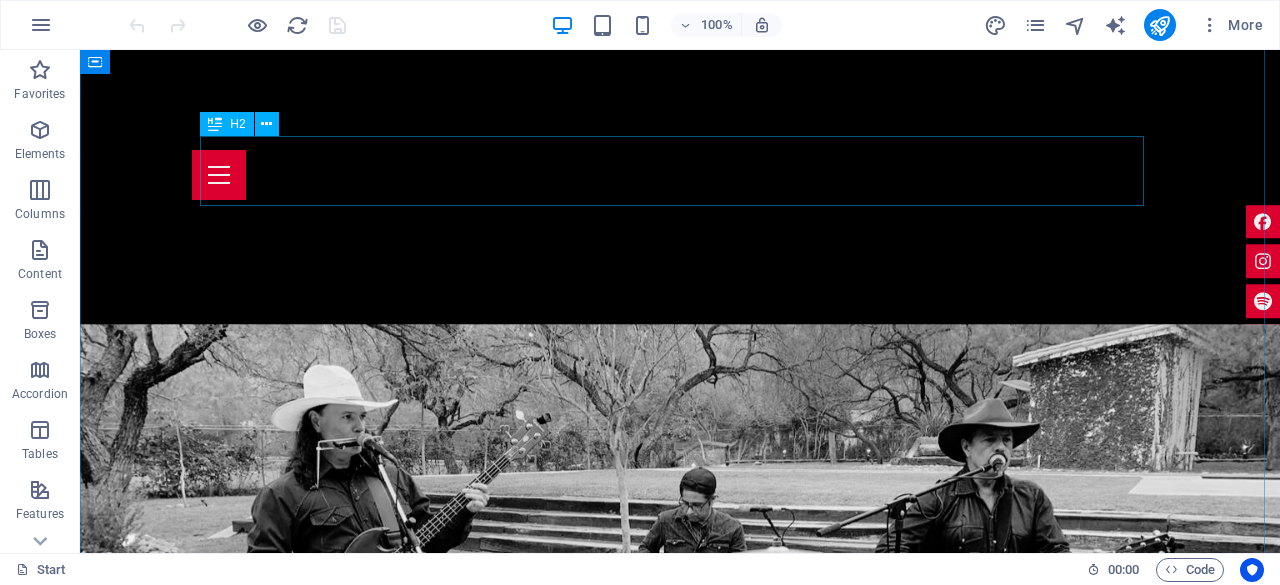 click on "eventos" at bounding box center [680, 1700] 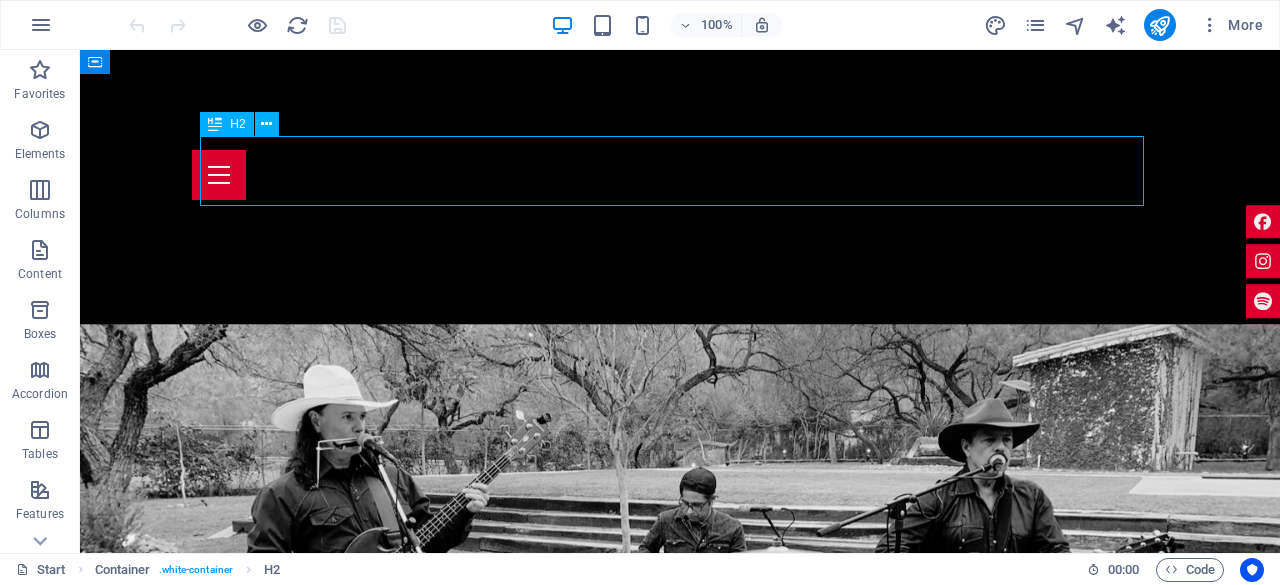 click on "eventos" at bounding box center (680, 1700) 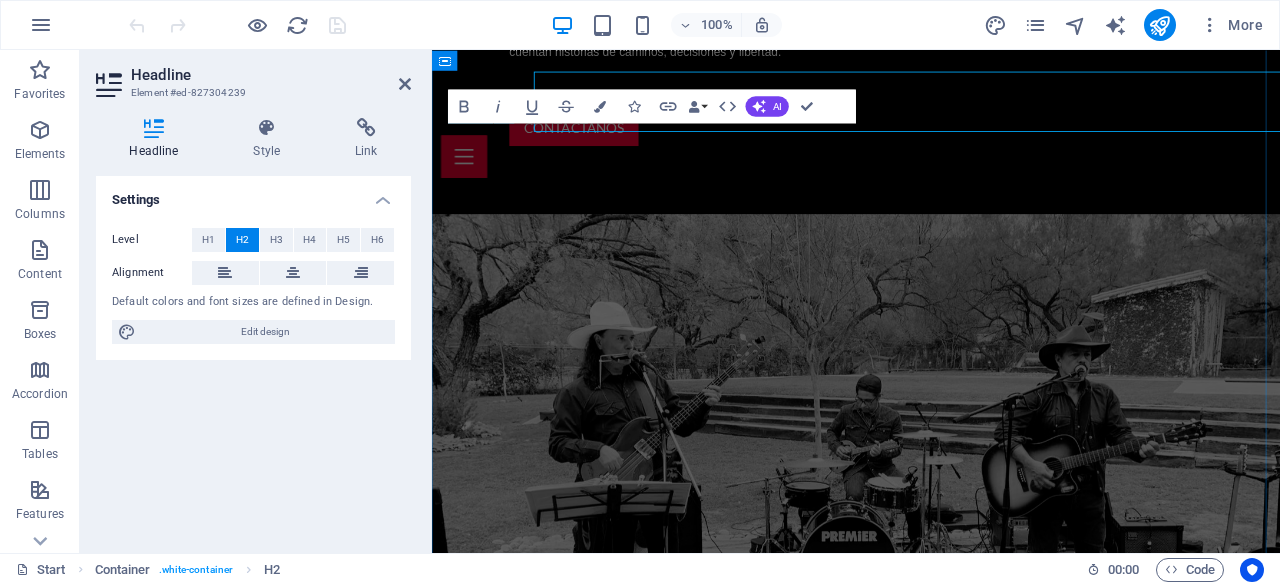 click on "eventos" at bounding box center (931, 1788) 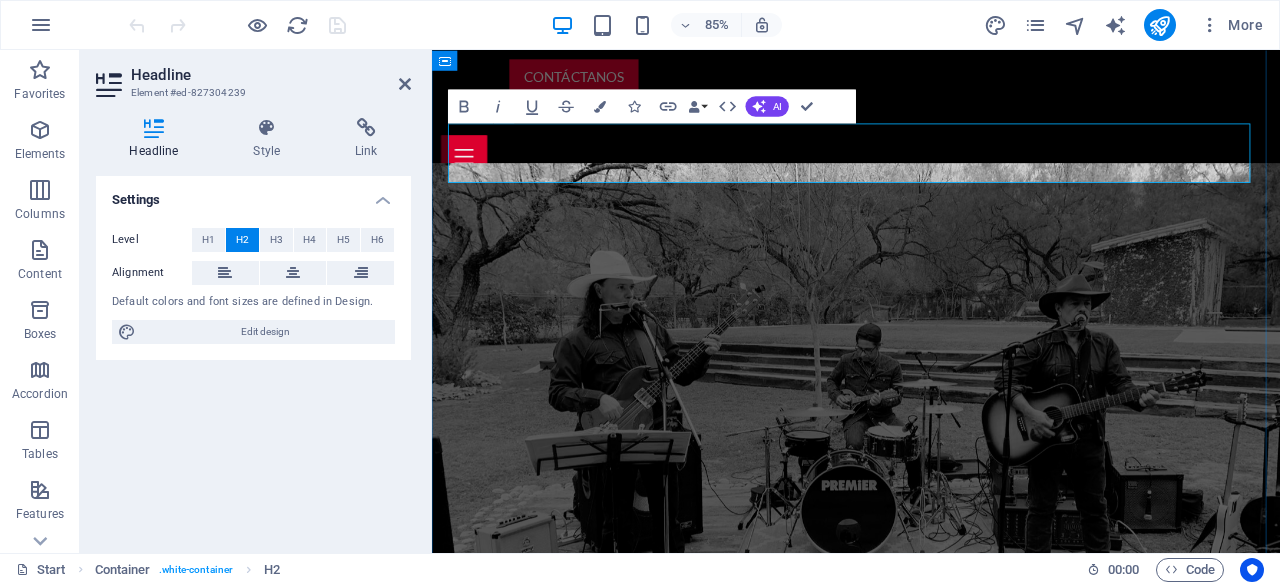 click on "eventos" at bounding box center (931, 1728) 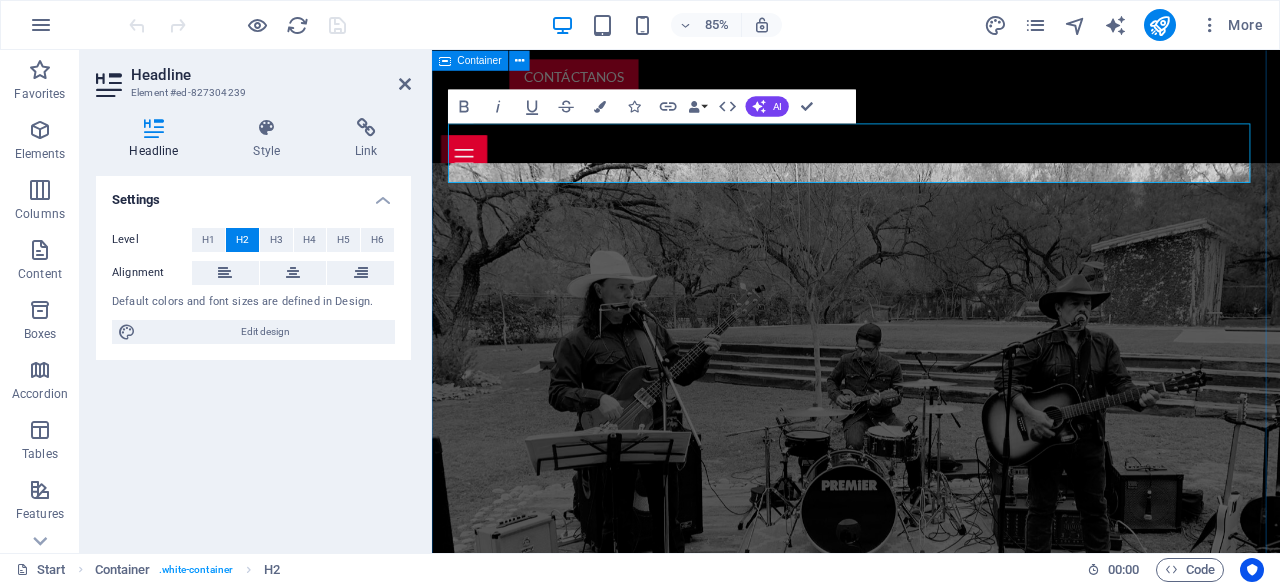 click on "próximos eventos 20. Oct Los Angeles Local Music Hall Buy tickets 24. Oct San Francisco Local Music Hall Buy tickets 08. Nov Washington Local Music Hall Buy tickets 30. Nov New York Local Music Hall Sold out 12. Dec Las Vegas Local Music Hall Buy tickets 22. Dec Seattle Local Music Hall Buy tickets 04. Jan Kansas Local Music Hall Sold out" at bounding box center (931, 1971) 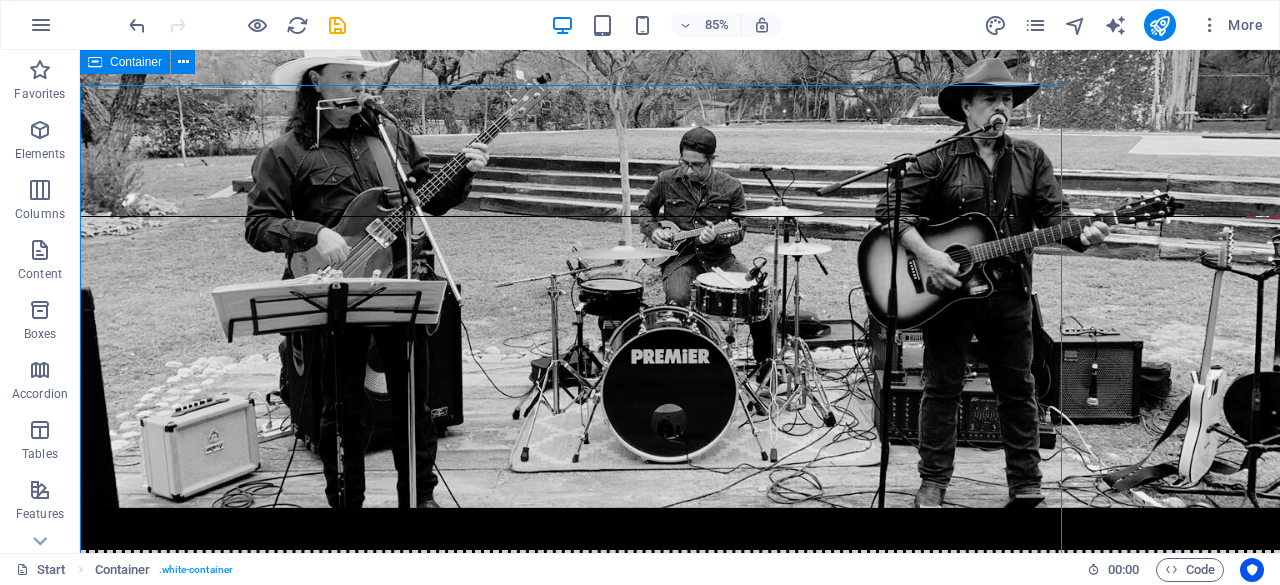 scroll, scrollTop: 1800, scrollLeft: 0, axis: vertical 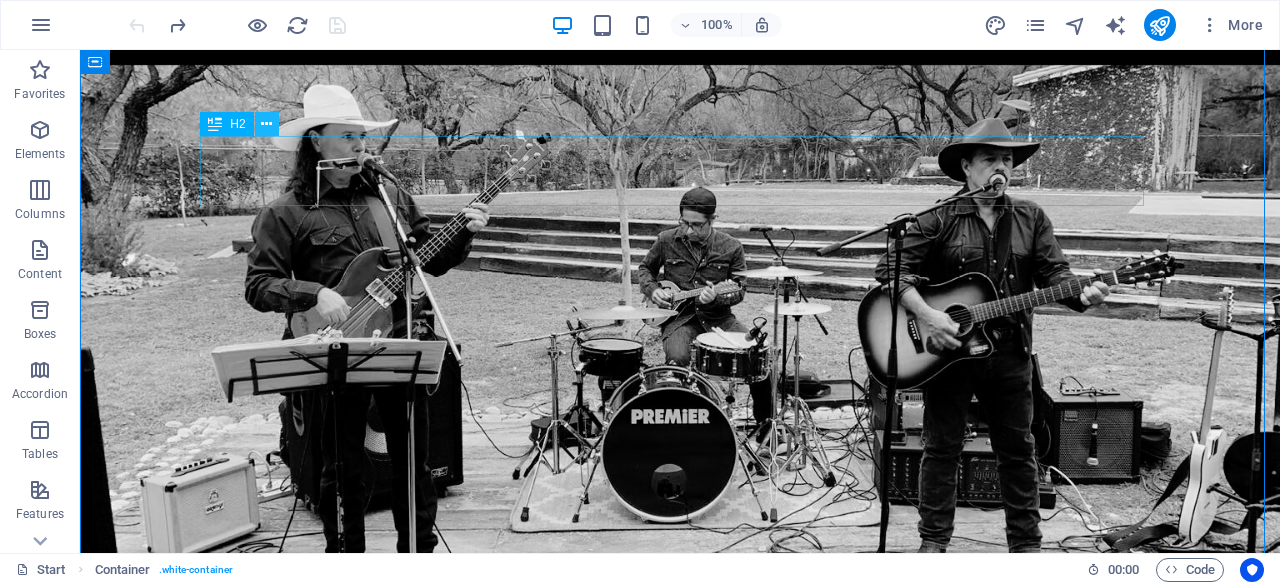 click at bounding box center [266, 124] 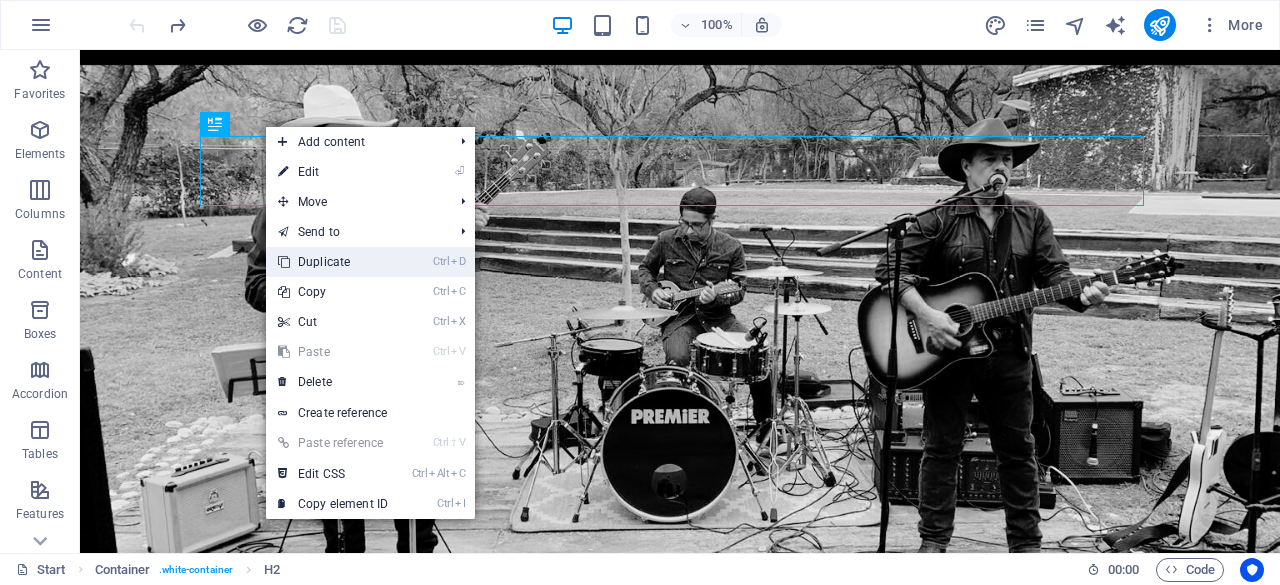 click on "Ctrl D  Duplicate" at bounding box center (333, 262) 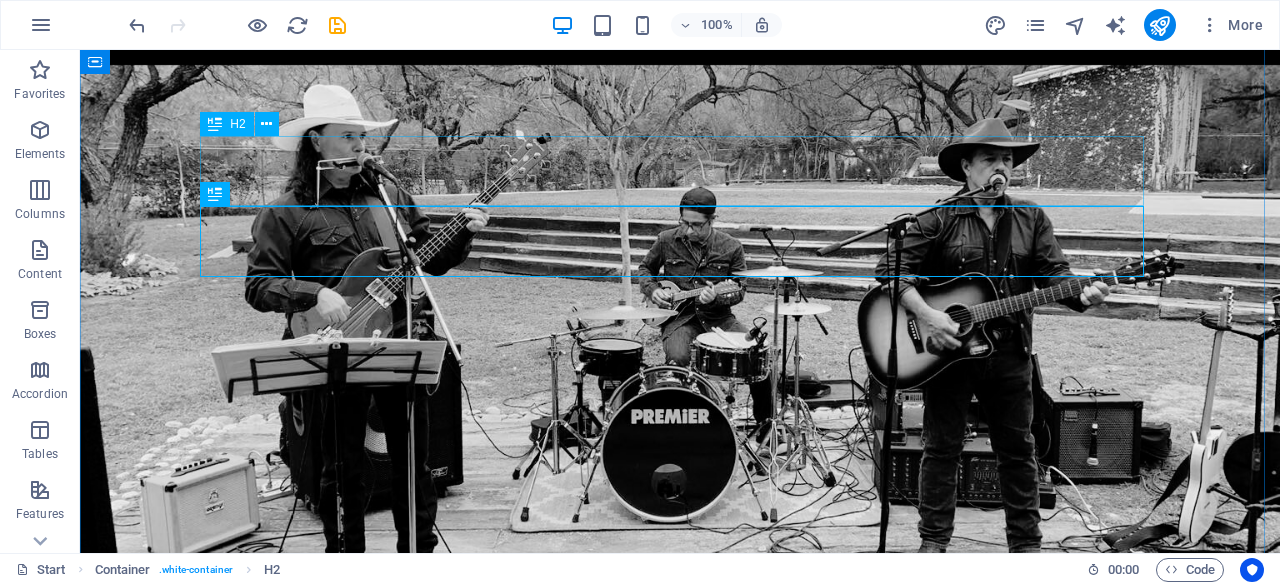 click on "eventos" at bounding box center (680, 1700) 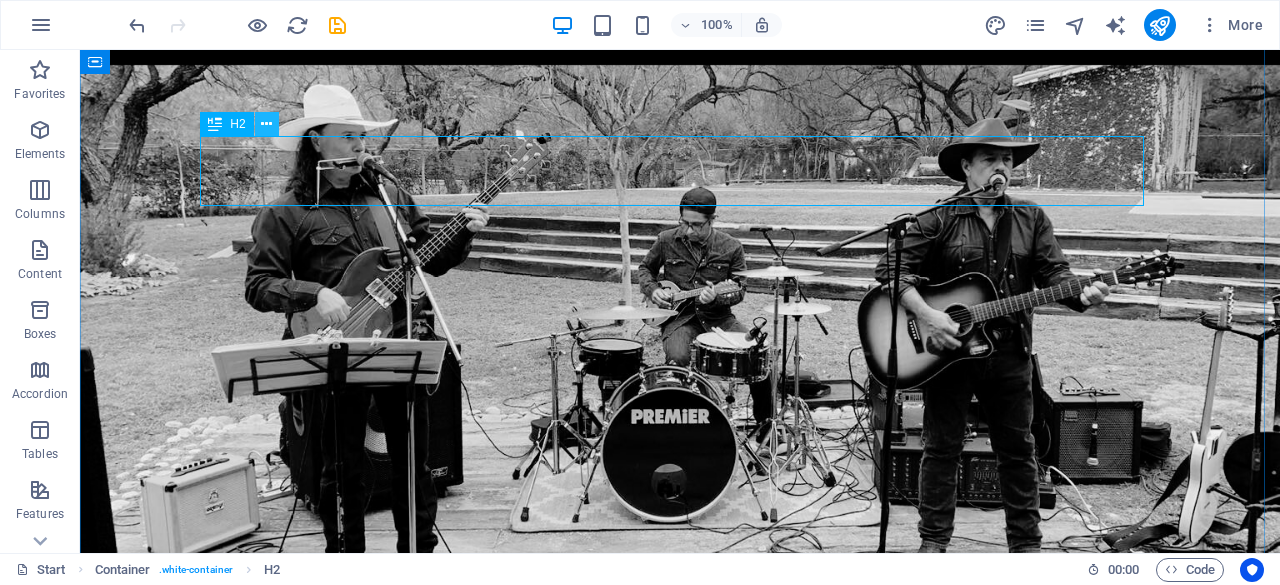 click at bounding box center (266, 124) 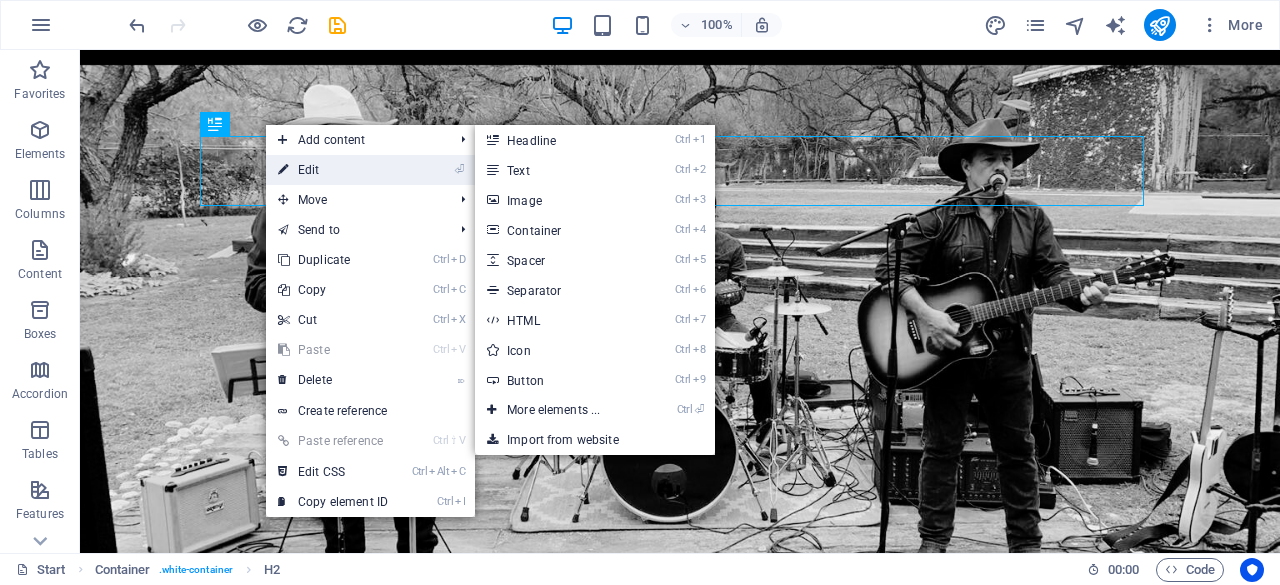 click on "⏎  Edit" at bounding box center (333, 170) 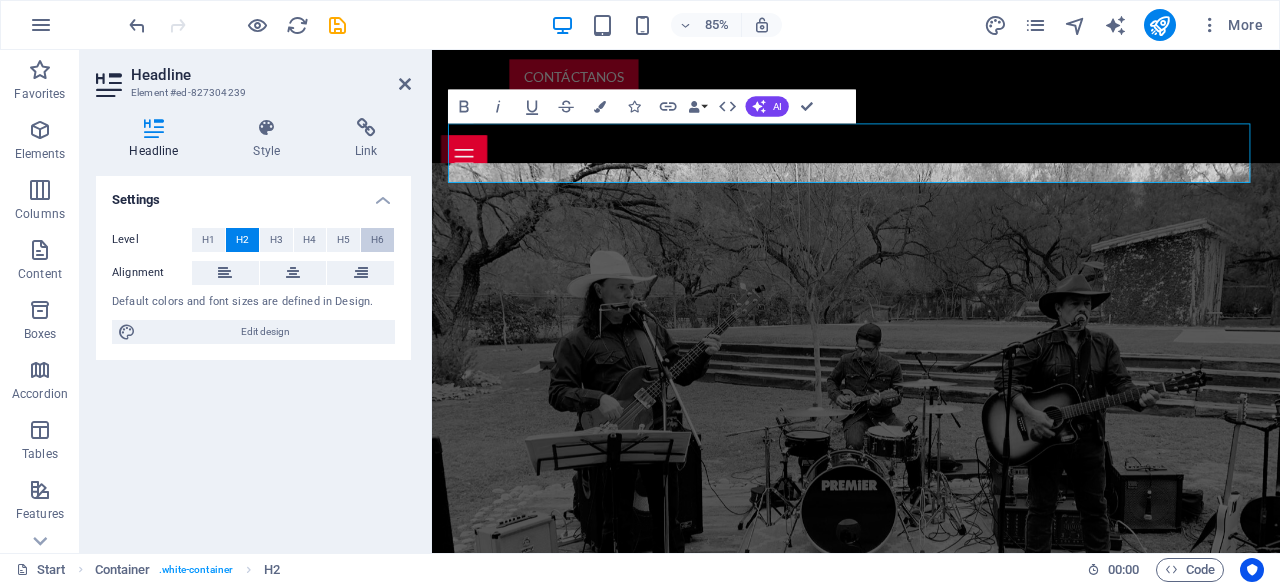 click on "H6" at bounding box center [377, 240] 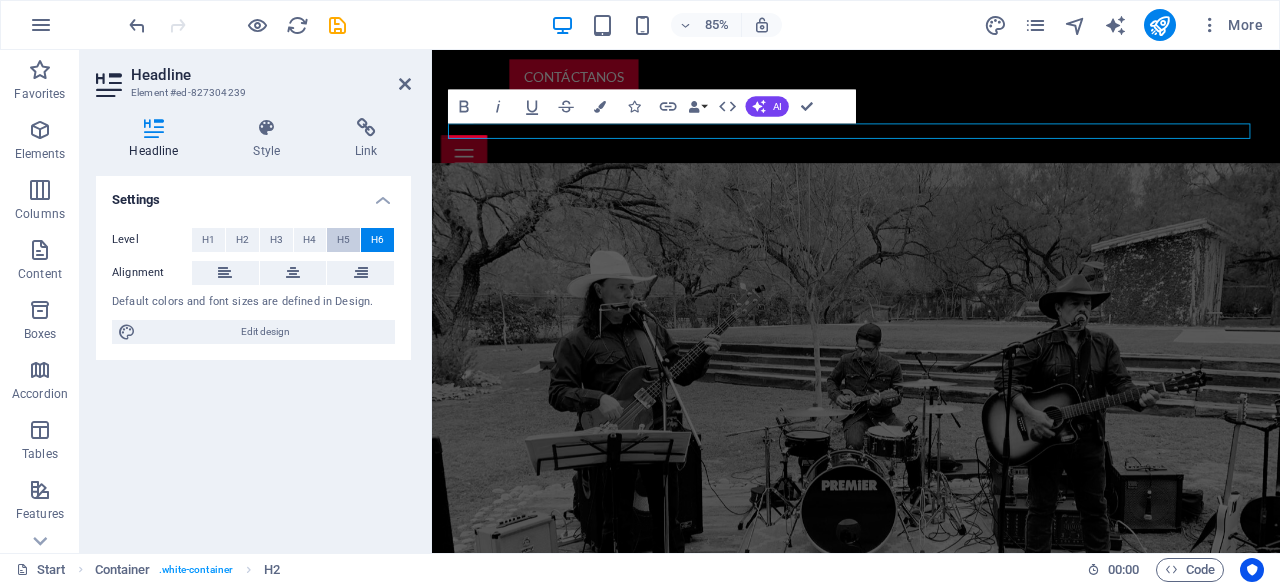 click on "H5" at bounding box center [343, 240] 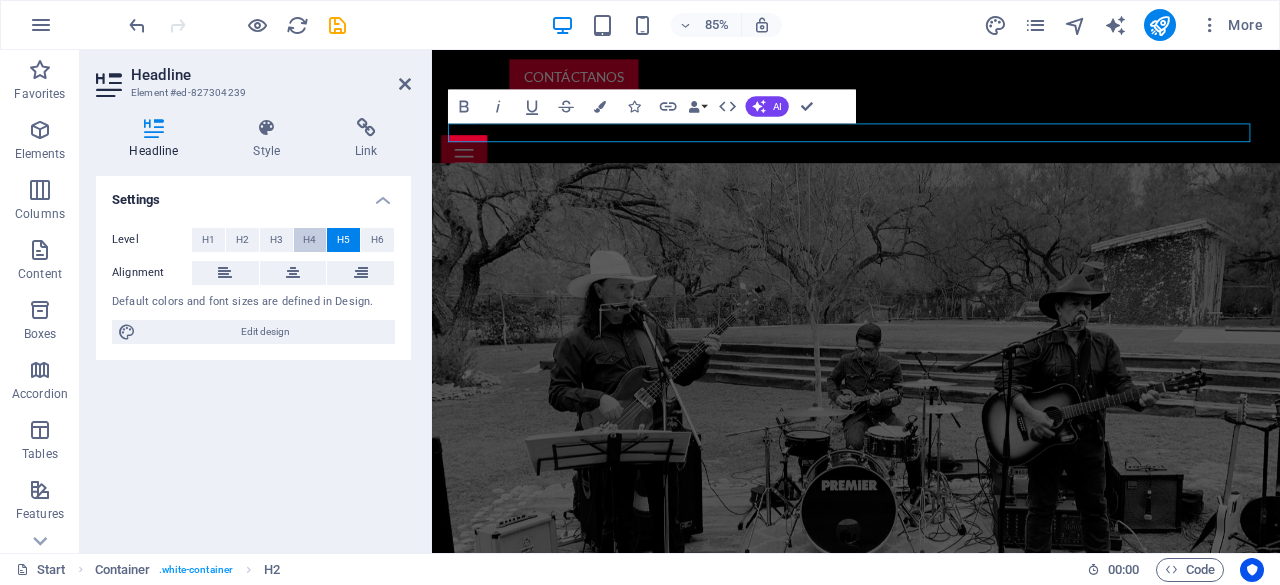 click on "H4" at bounding box center [309, 240] 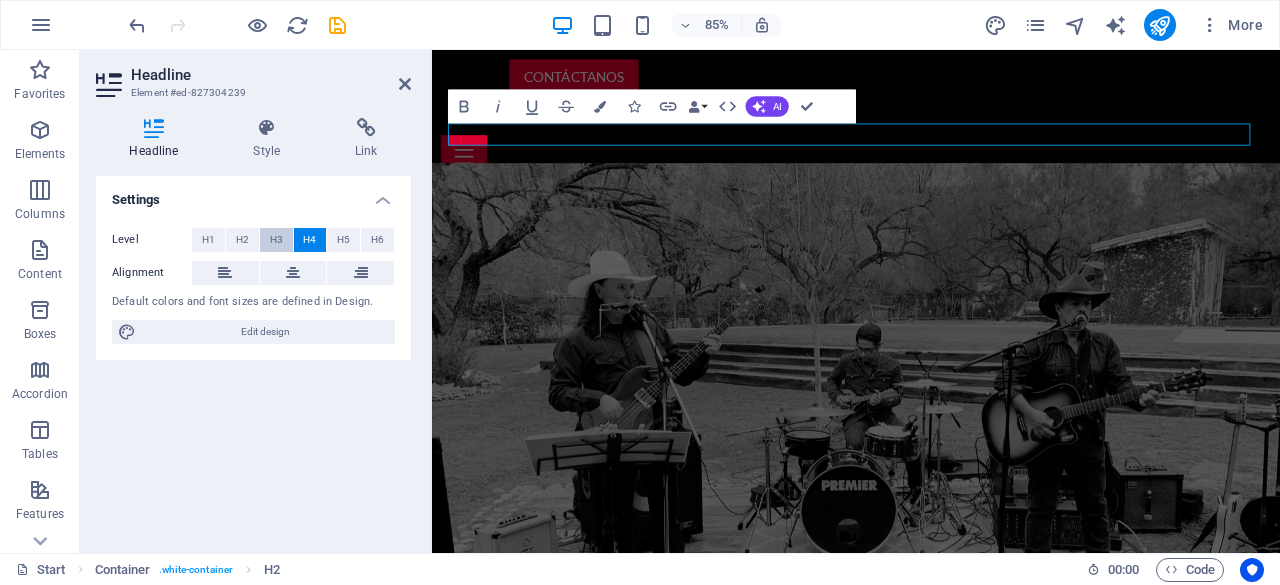 click on "H3" at bounding box center (276, 240) 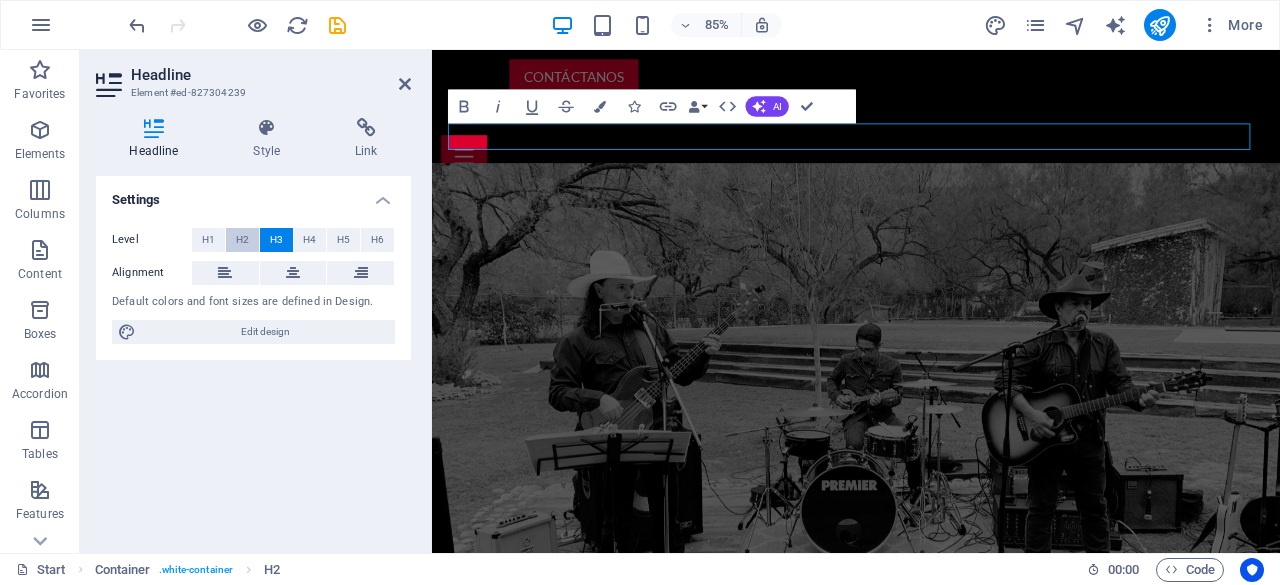 click on "H2" at bounding box center [242, 240] 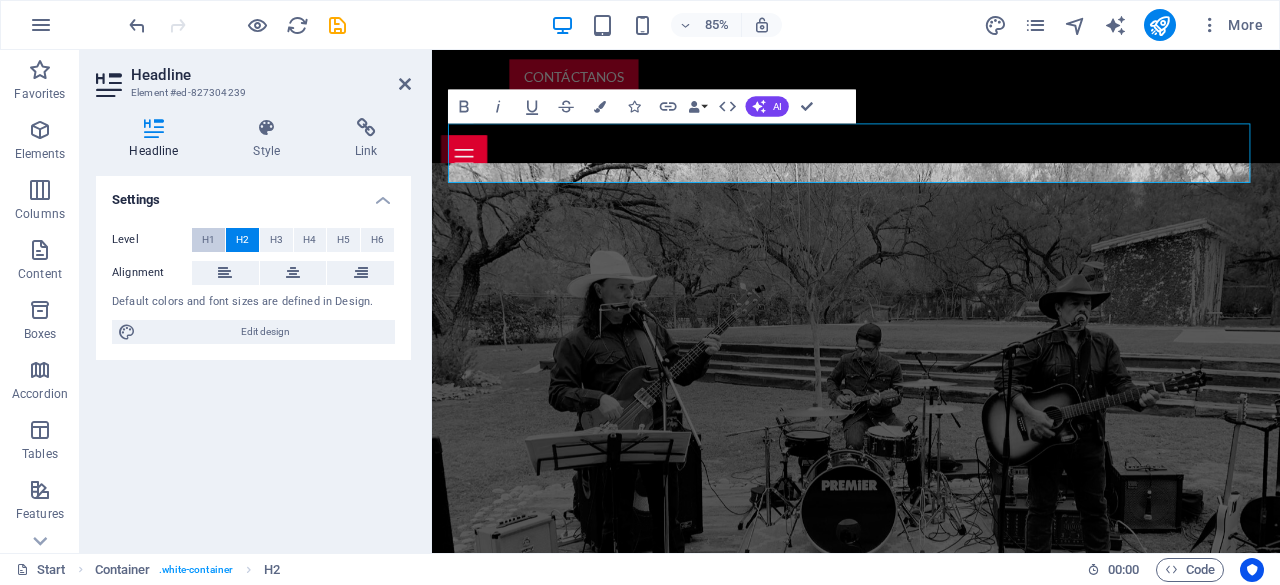 click on "H1" at bounding box center (208, 240) 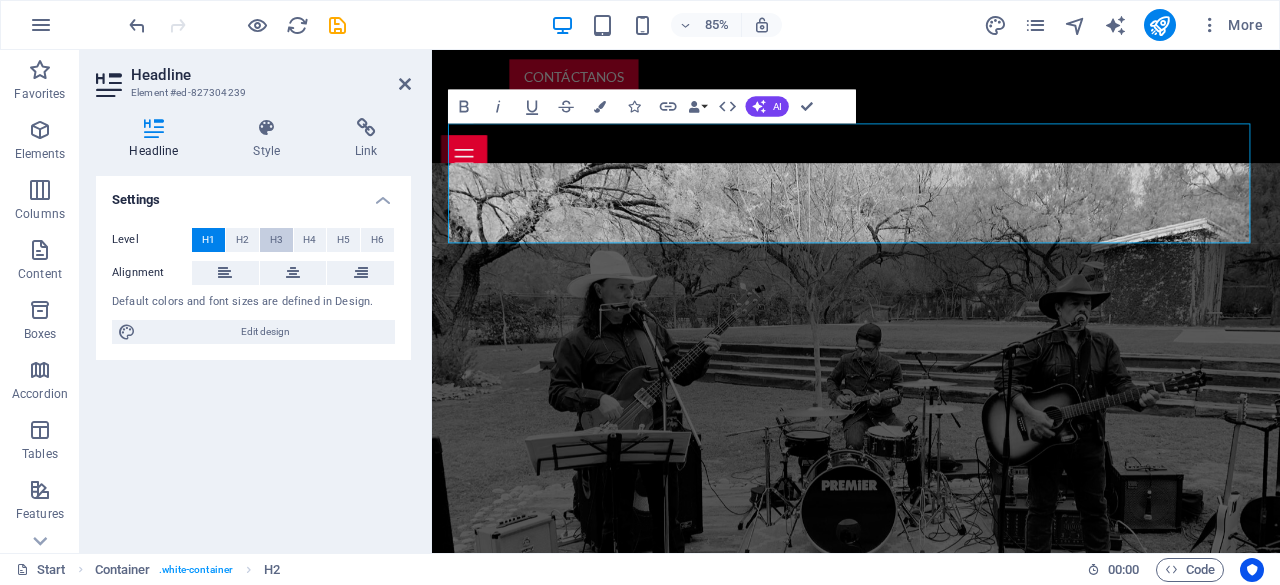 click on "H3" at bounding box center [276, 240] 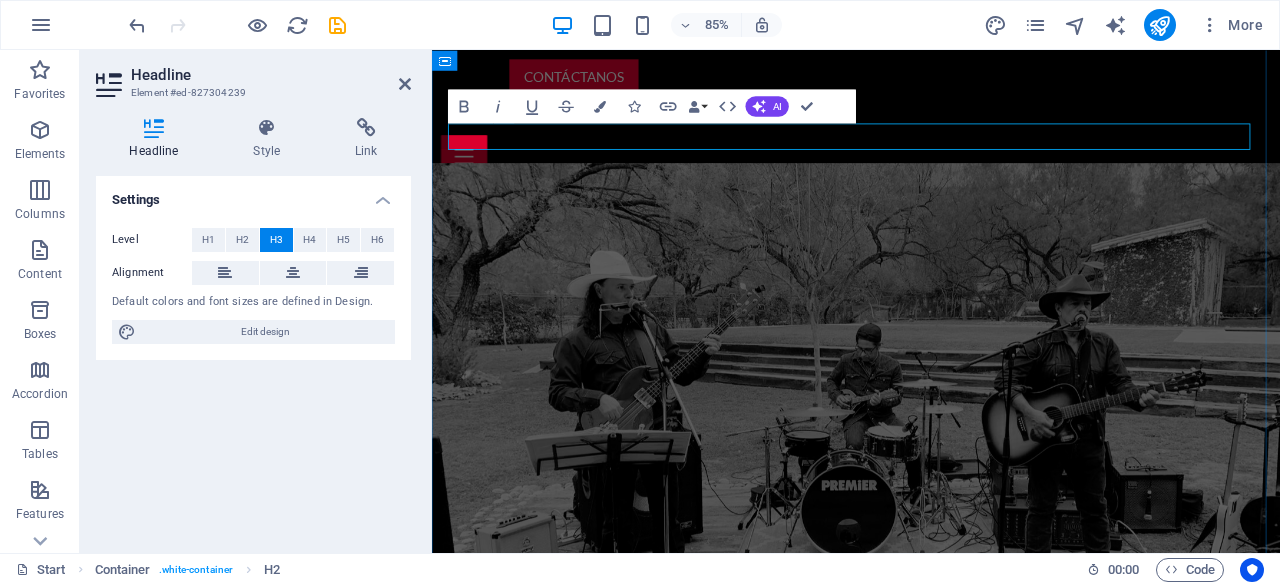 click on "eventos" at bounding box center (931, 1708) 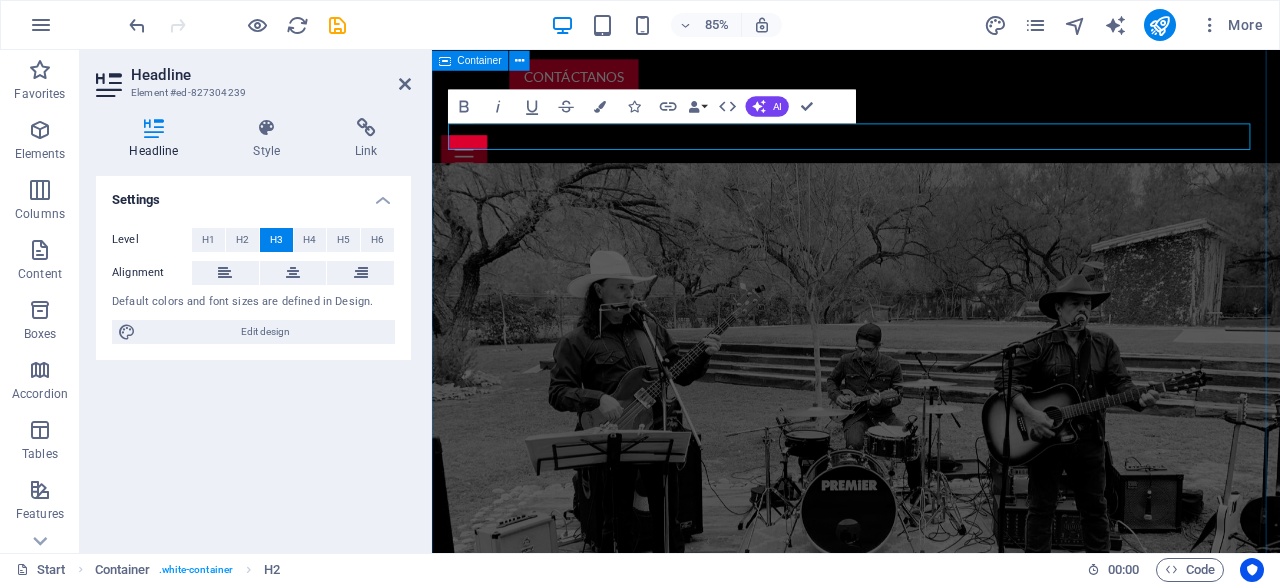 click on "próximos eventos 20. Oct Los Angeles Local Music Hall Buy tickets 24. Oct San Francisco Local Music Hall Buy tickets 08. Nov Washington Local Music Hall Buy tickets 30. Nov New York Local Music Hall Sold out 12. Dec Las Vegas Local Music Hall Buy tickets 22. Dec Seattle Local Music Hall Buy tickets 04. Jan Kansas Local Music Hall Sold out" at bounding box center [931, 1987] 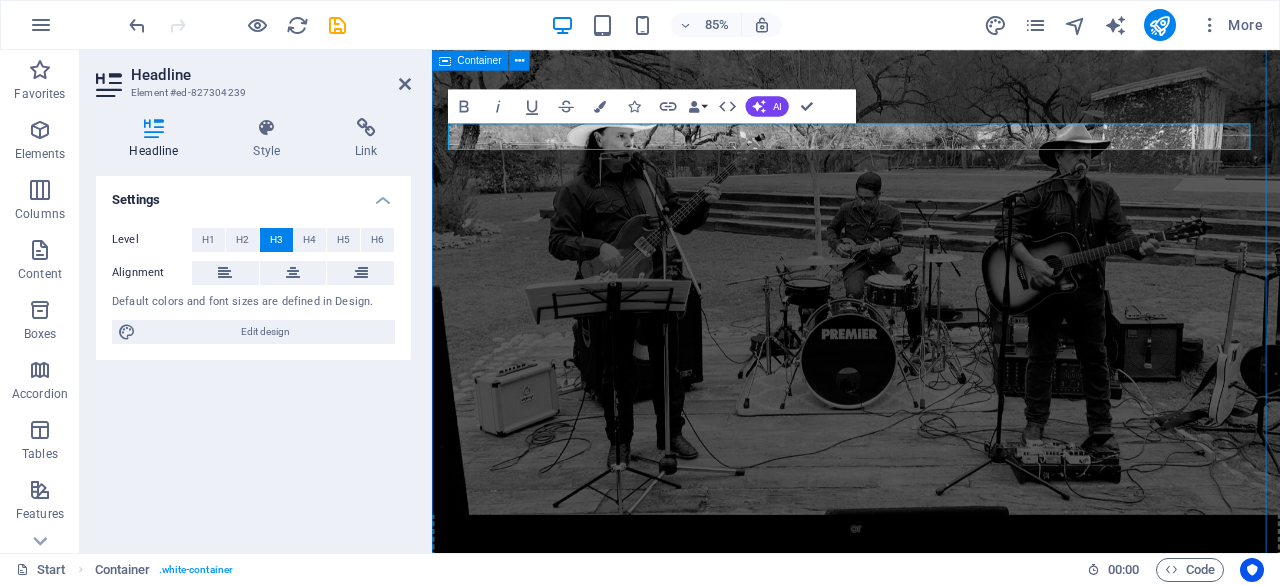 scroll, scrollTop: 1800, scrollLeft: 0, axis: vertical 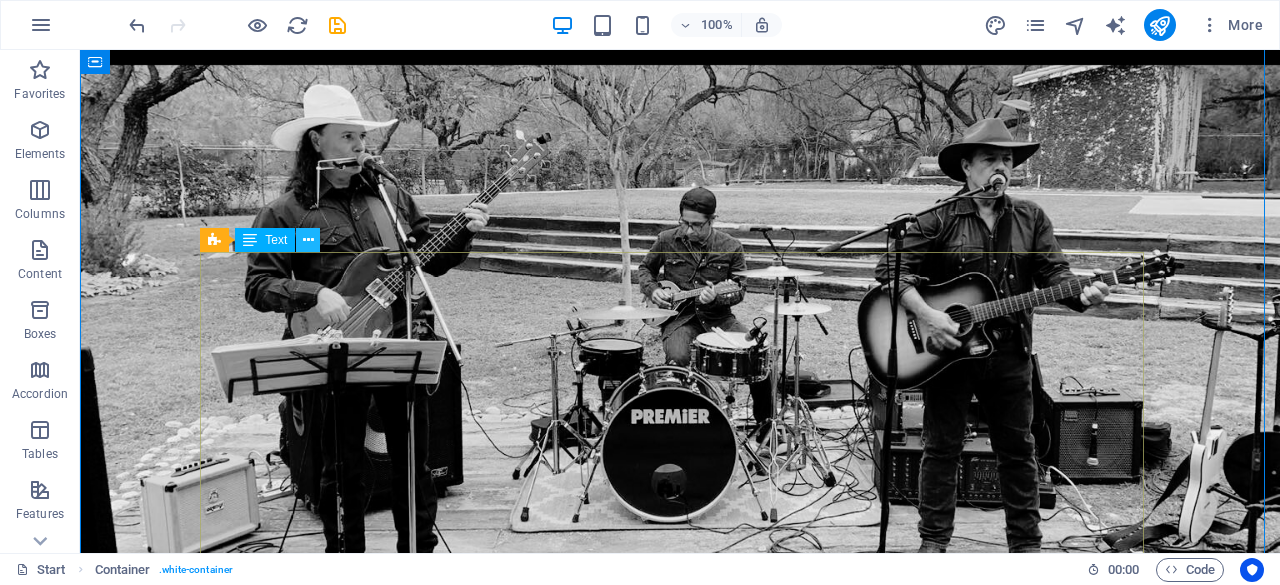 click at bounding box center (308, 240) 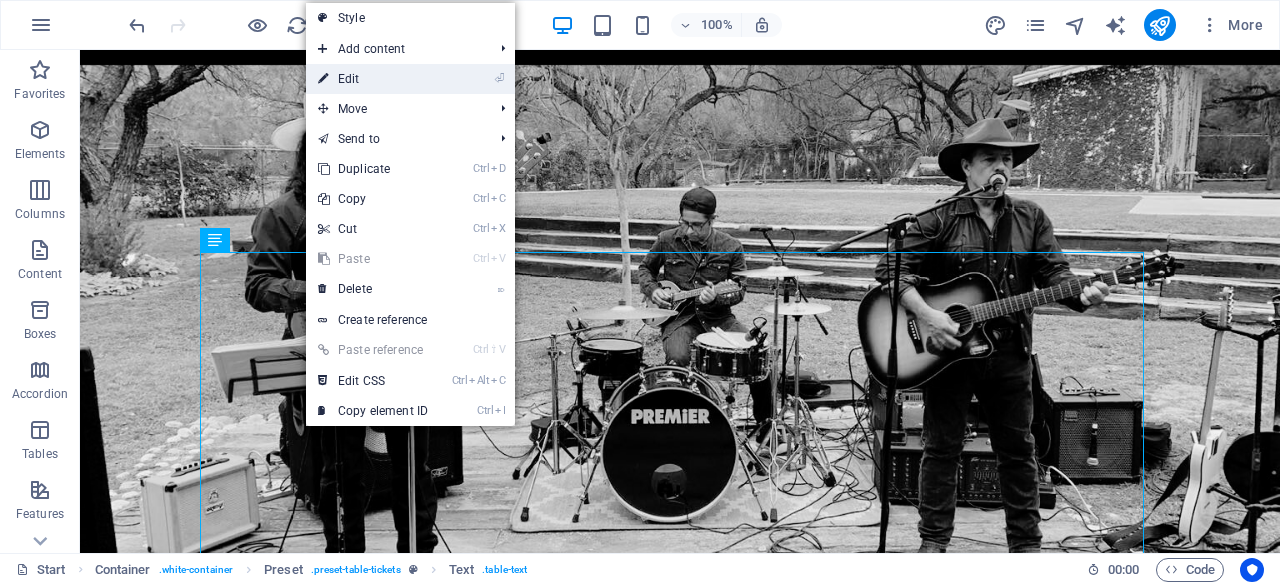 click on "⏎  Edit" at bounding box center [373, 79] 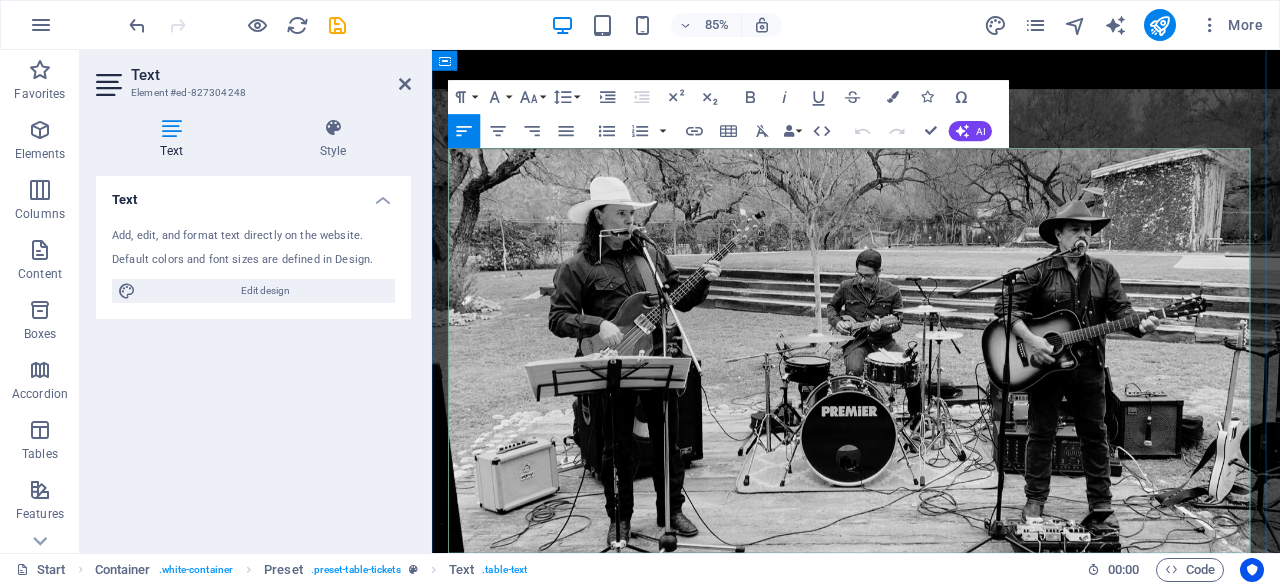 click on "20. Oct" at bounding box center [542, 1758] 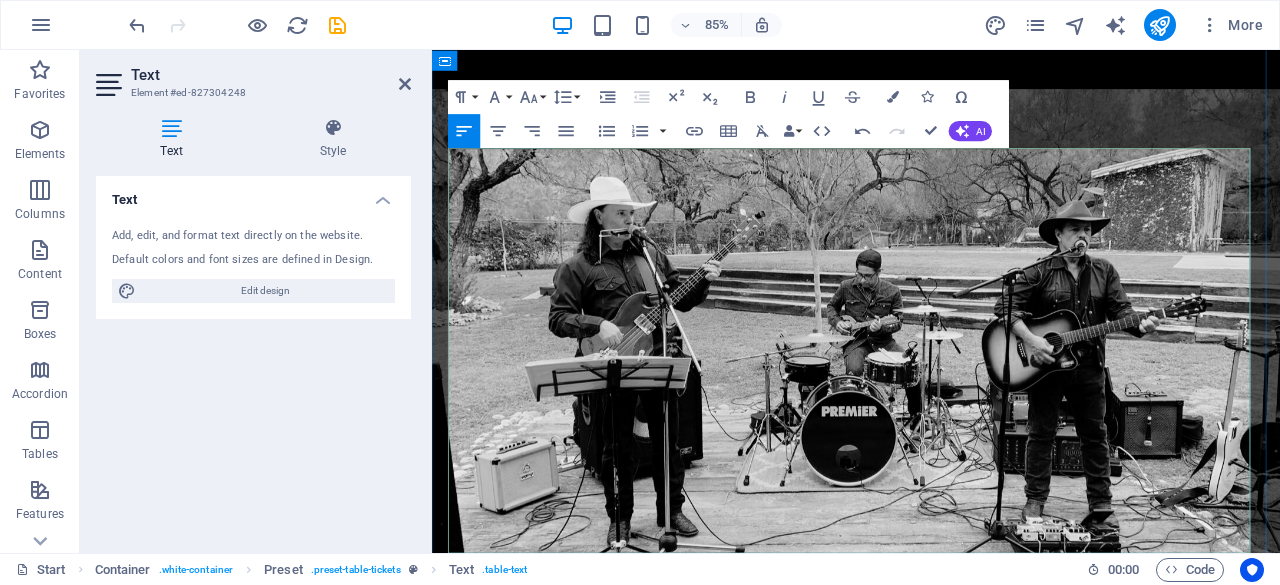 drag, startPoint x: 700, startPoint y: 203, endPoint x: 715, endPoint y: 201, distance: 15.132746 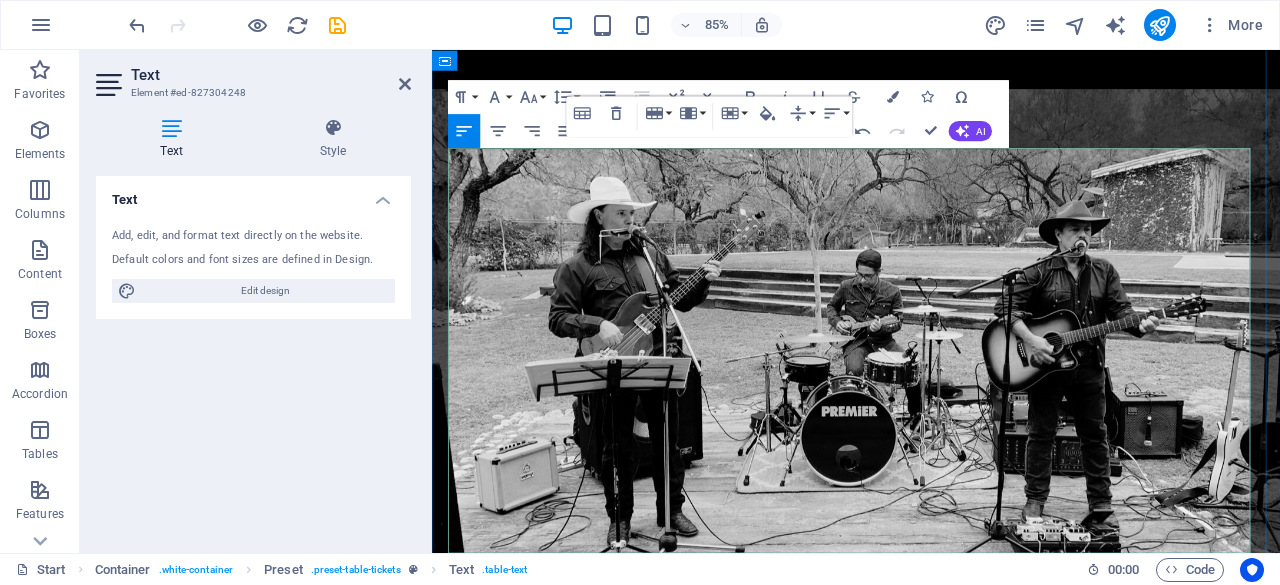 click on "Angeles" at bounding box center [688, 1758] 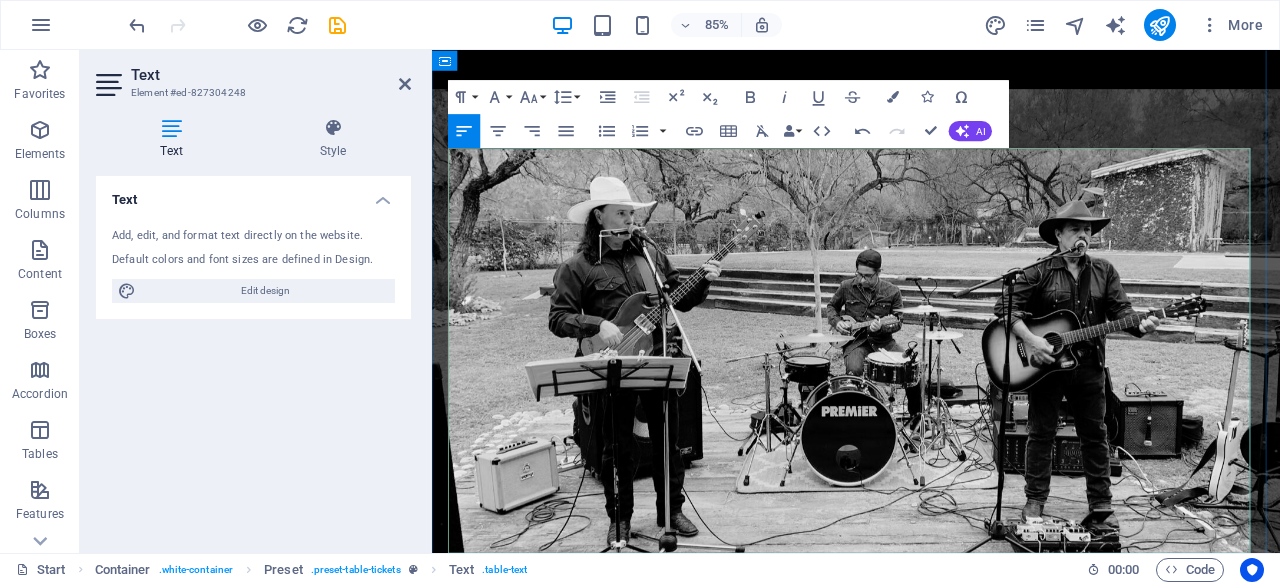 click on "Angeles" at bounding box center (688, 1758) 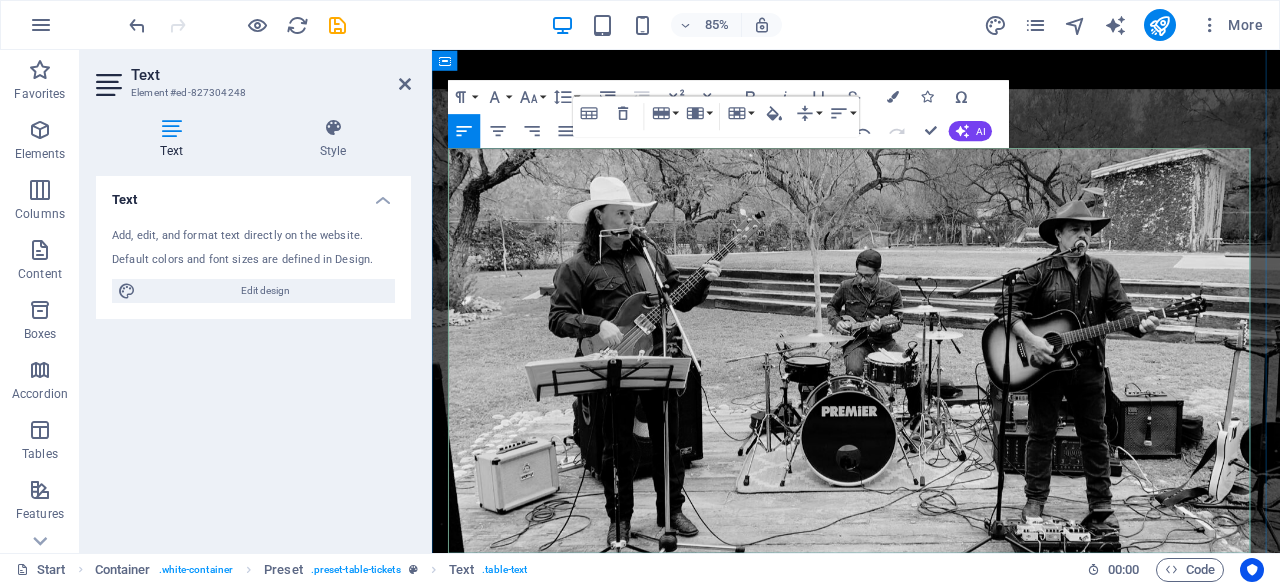 click on "Local Music Hall" at bounding box center (1010, 1758) 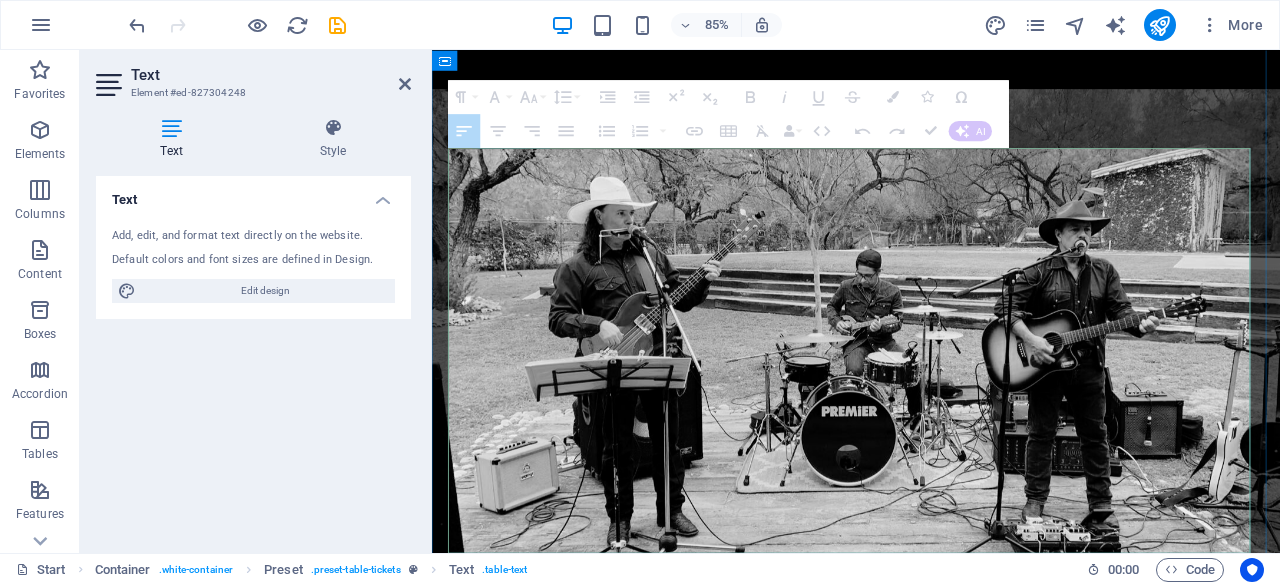 drag, startPoint x: 1027, startPoint y: 203, endPoint x: 866, endPoint y: 200, distance: 161.02795 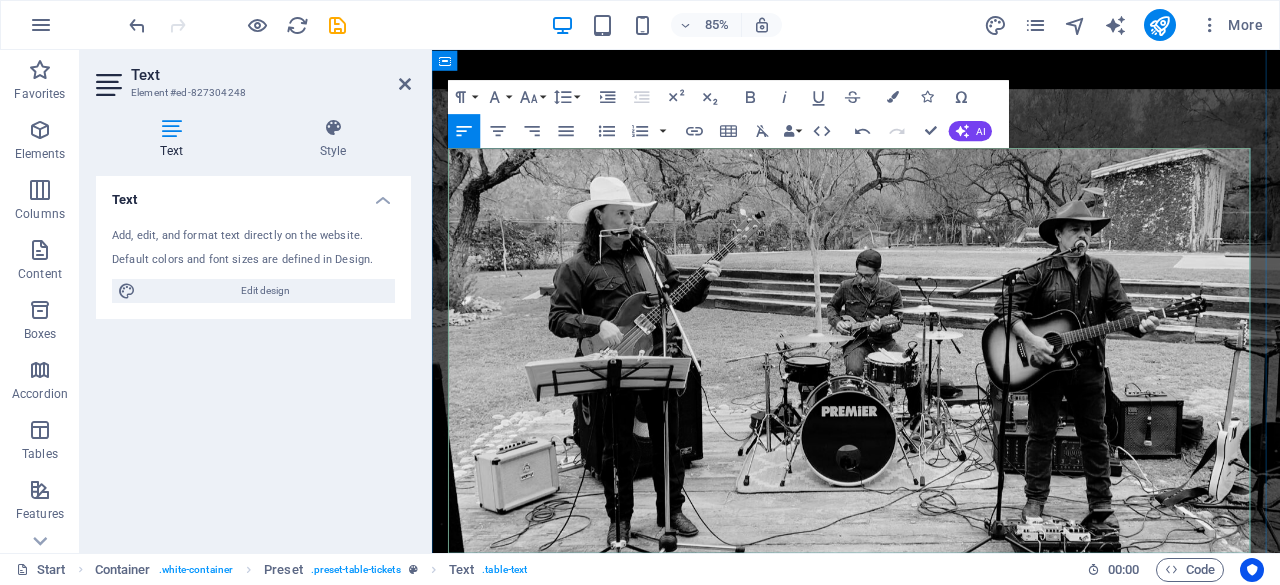 click on "Local Music Hall" at bounding box center [1010, 1758] 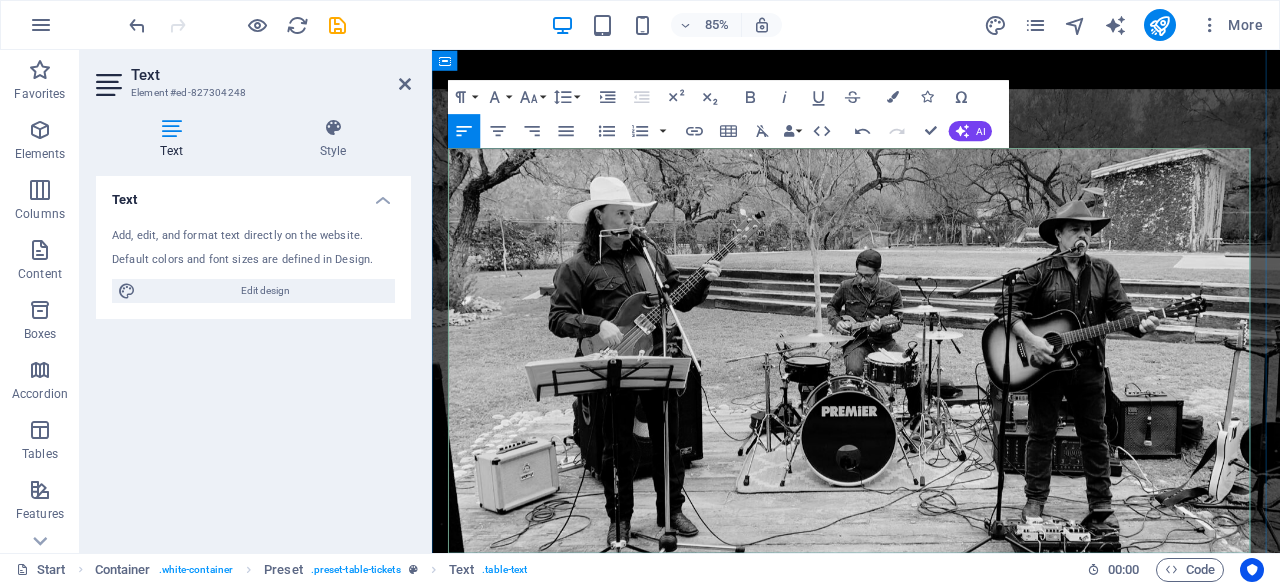 click on "Parque SMP, Santiago N.L." at bounding box center [1001, 1758] 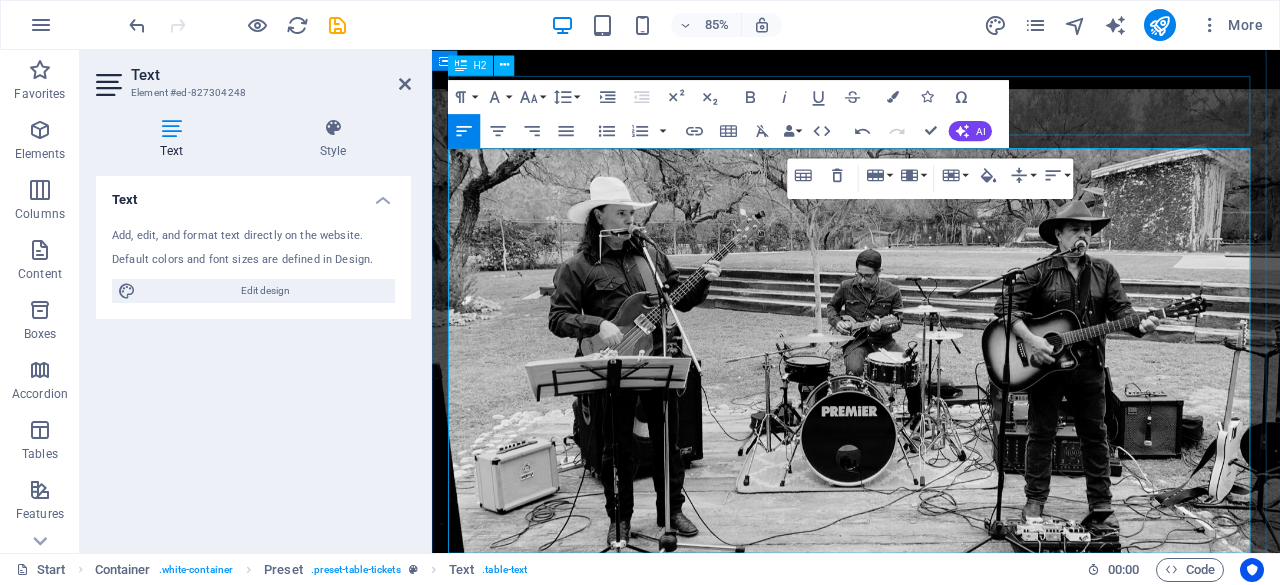 click on "eventos" at bounding box center (931, 1671) 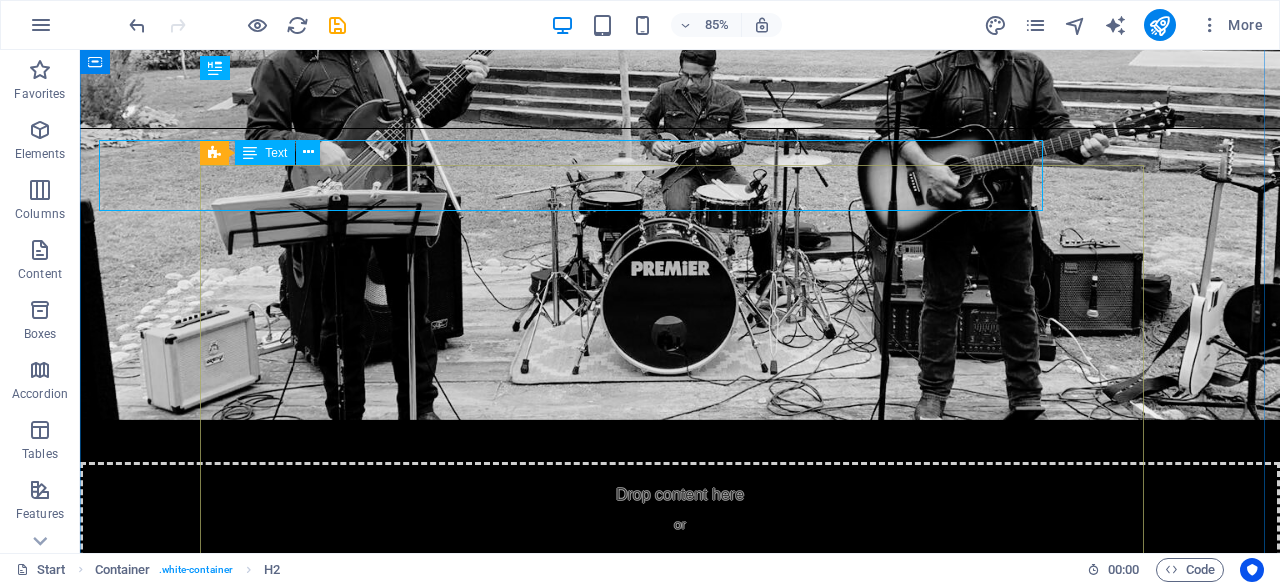 scroll, scrollTop: 1887, scrollLeft: 0, axis: vertical 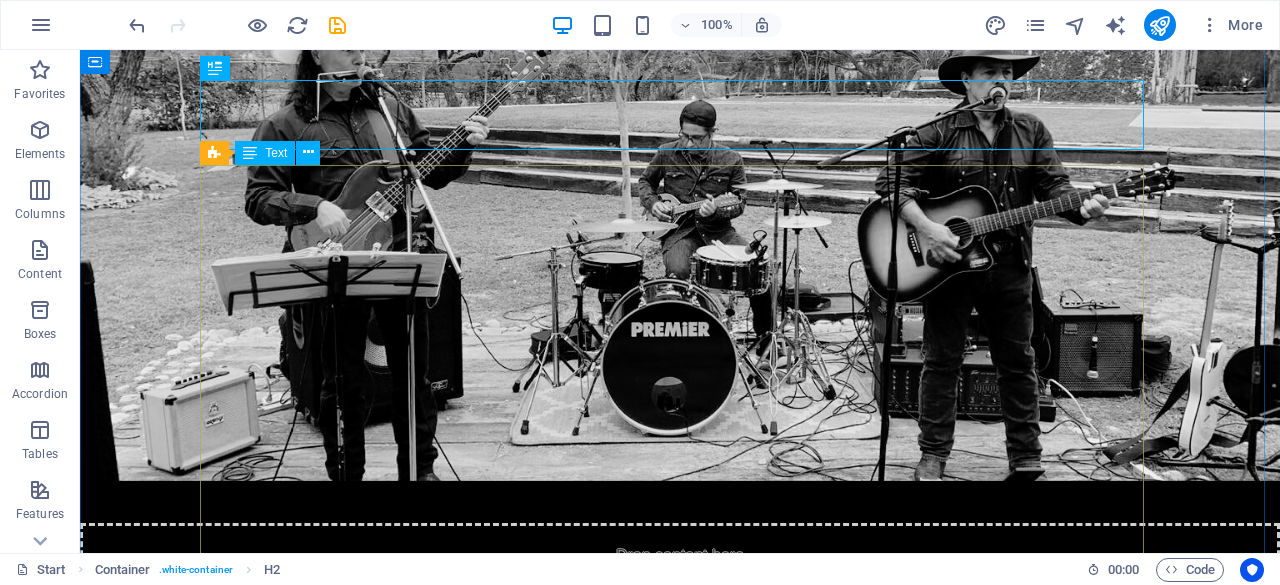 click on "16.Ago Grill Master HEB Parque SMP, Santiago, N.L. Buy tickets 24. Oct San Francisco Local Music Hall Buy tickets 08. Nov Washington Local Music Hall Buy tickets 30. Nov New York Local Music Hall Sold out 12. Dec Las Vegas Local Music Hall Buy tickets 22. Dec Seattle Local Music Hall Buy tickets 04. Jan Kansas Local Music Hall Sold out" at bounding box center (680, 1930) 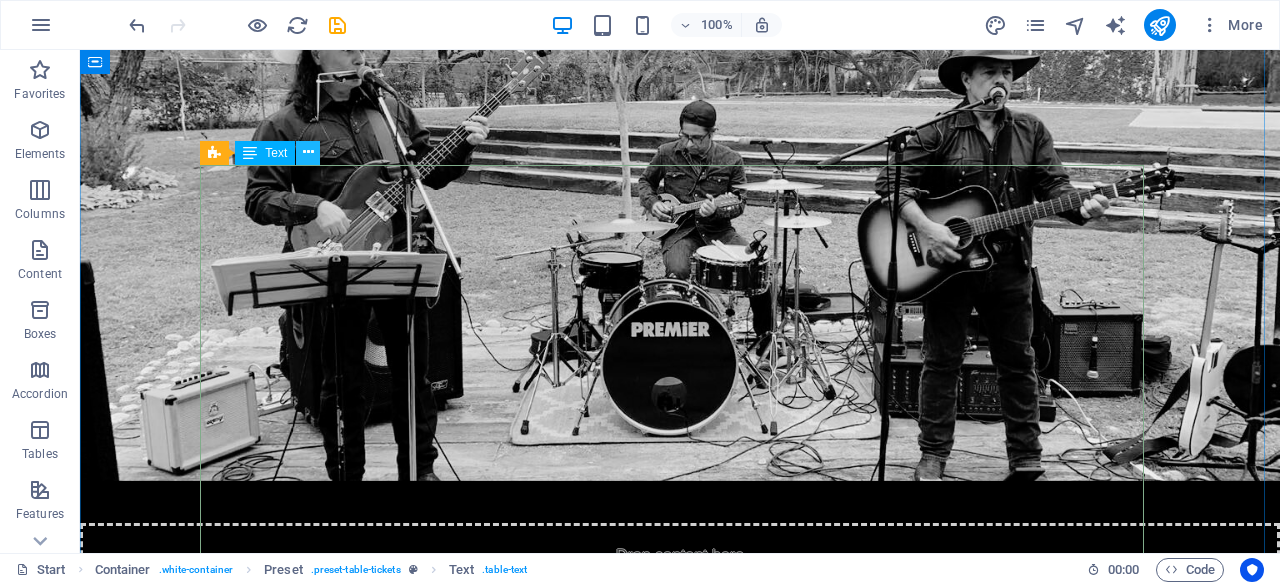 click at bounding box center [308, 152] 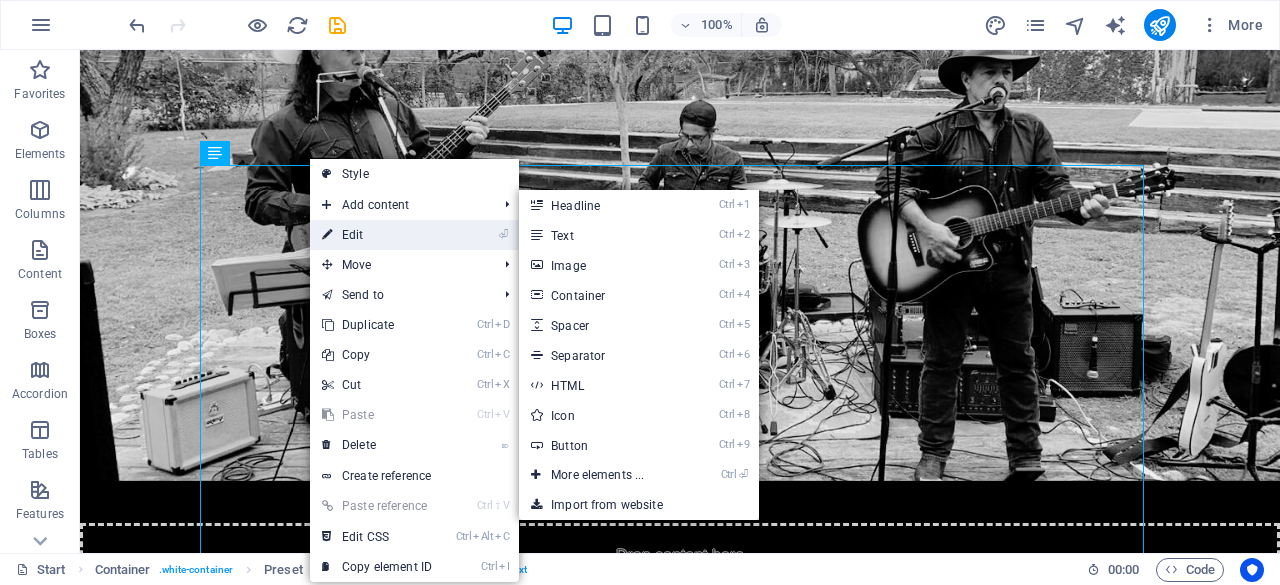 click on "⏎  Edit" at bounding box center (377, 235) 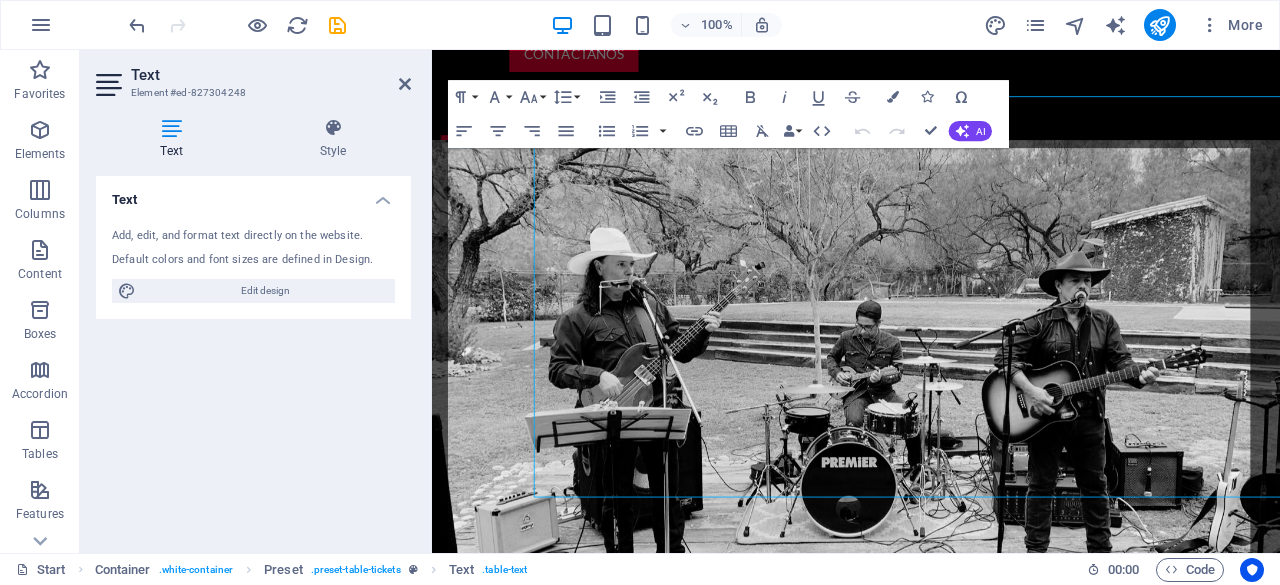 scroll, scrollTop: 1948, scrollLeft: 0, axis: vertical 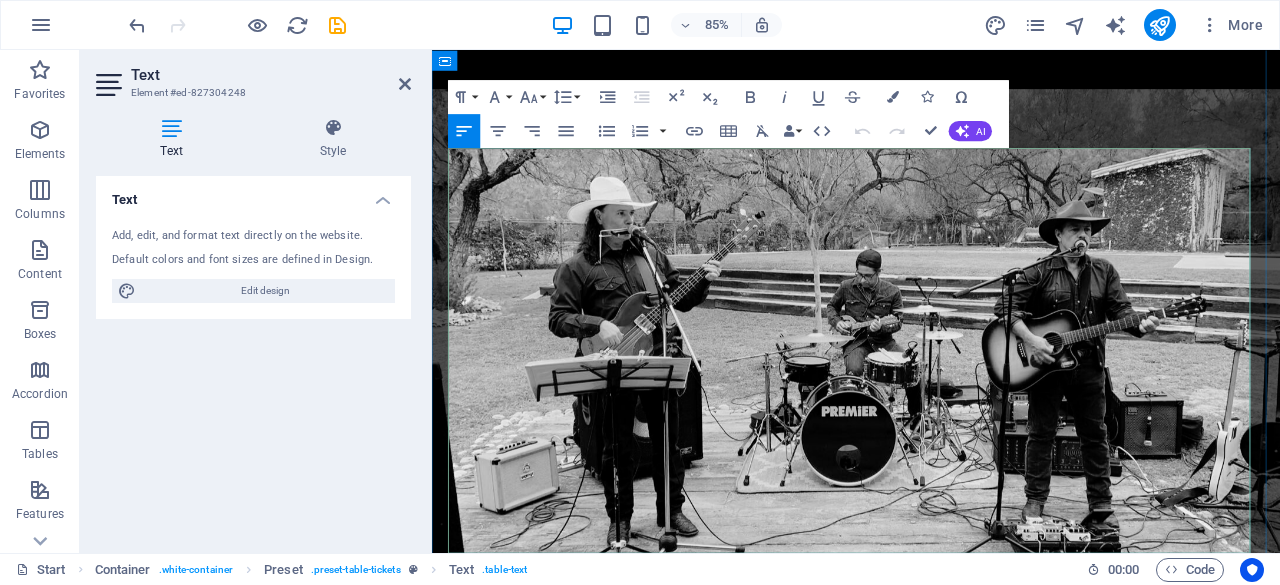 click on "Buy tickets" at bounding box center (1284, 1758) 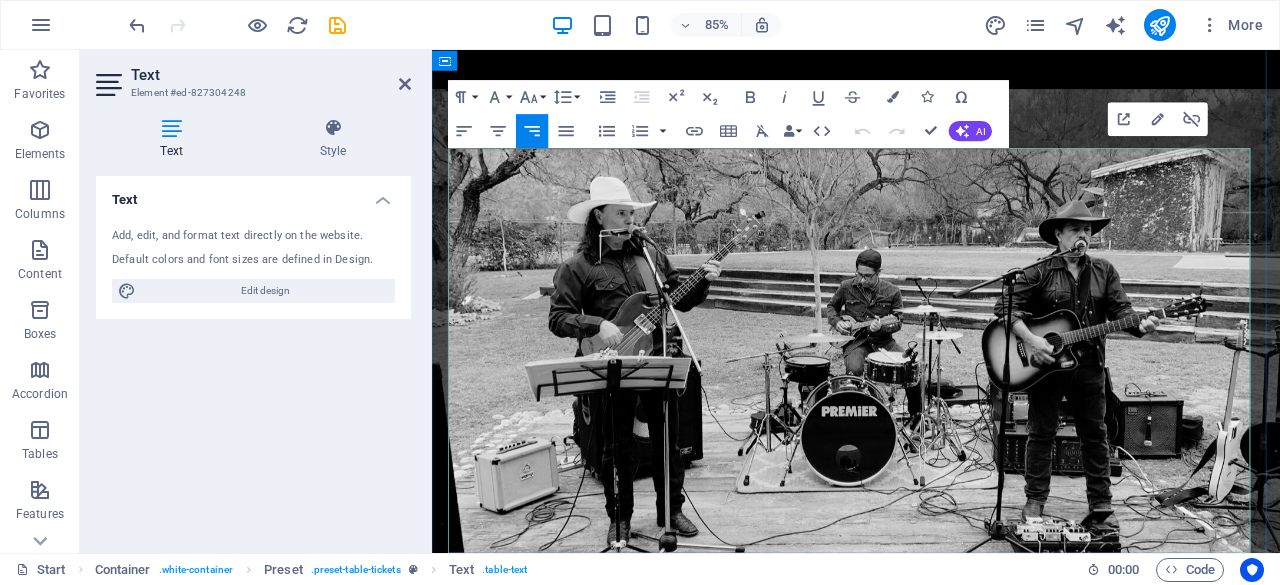 click on "Buy tickets" at bounding box center [1323, 1759] 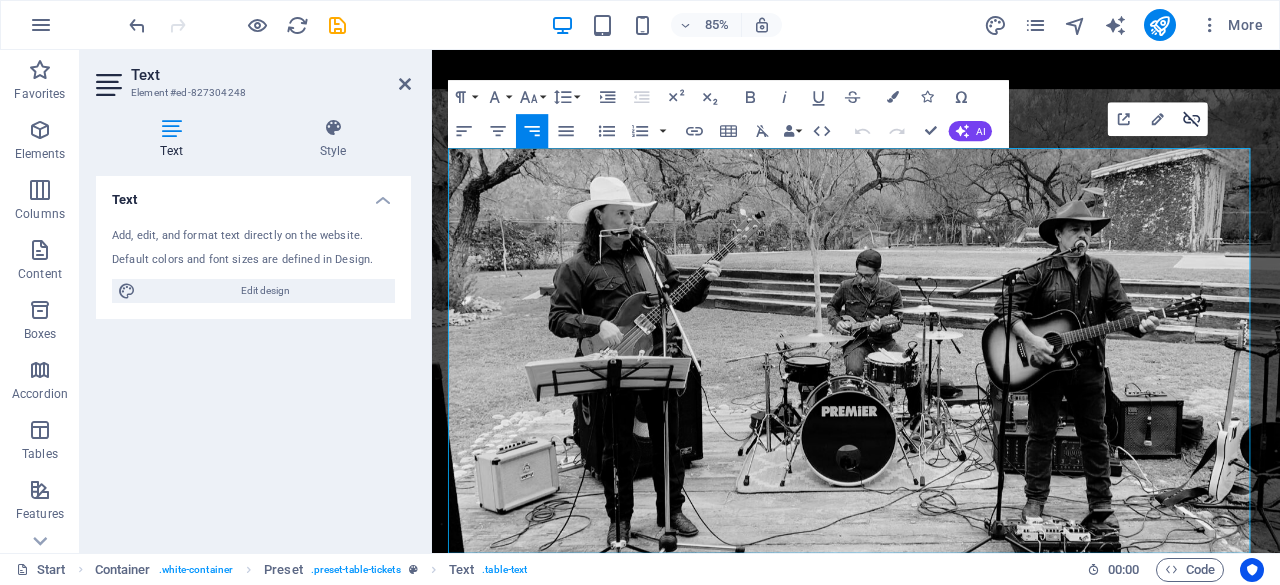 click 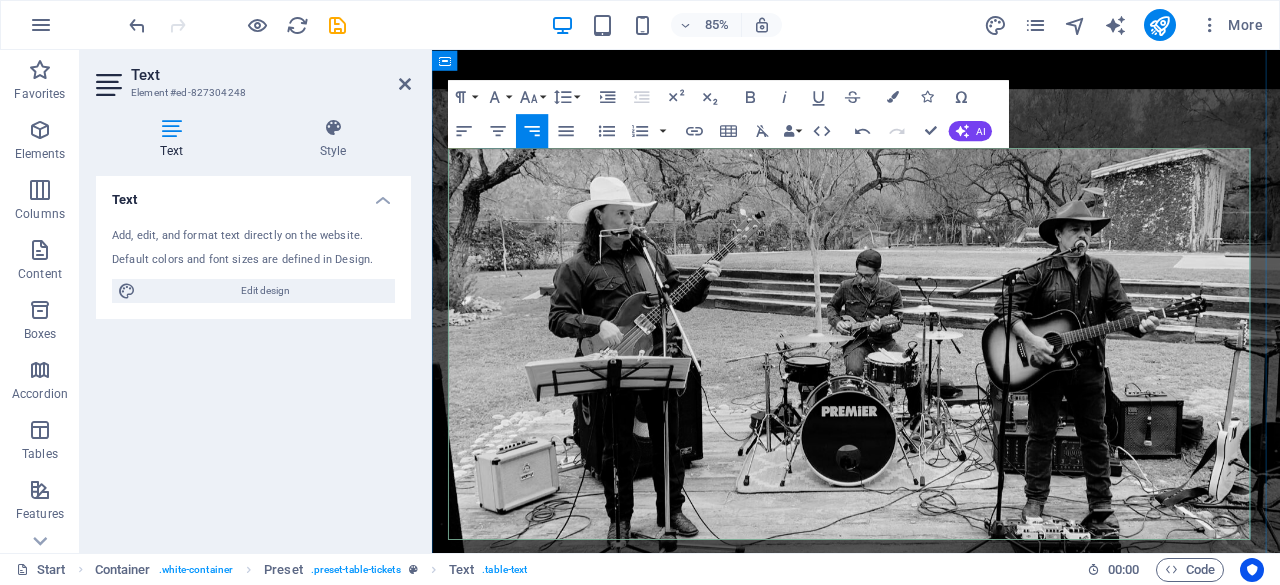 click on "Buy tickets" at bounding box center [1284, 1750] 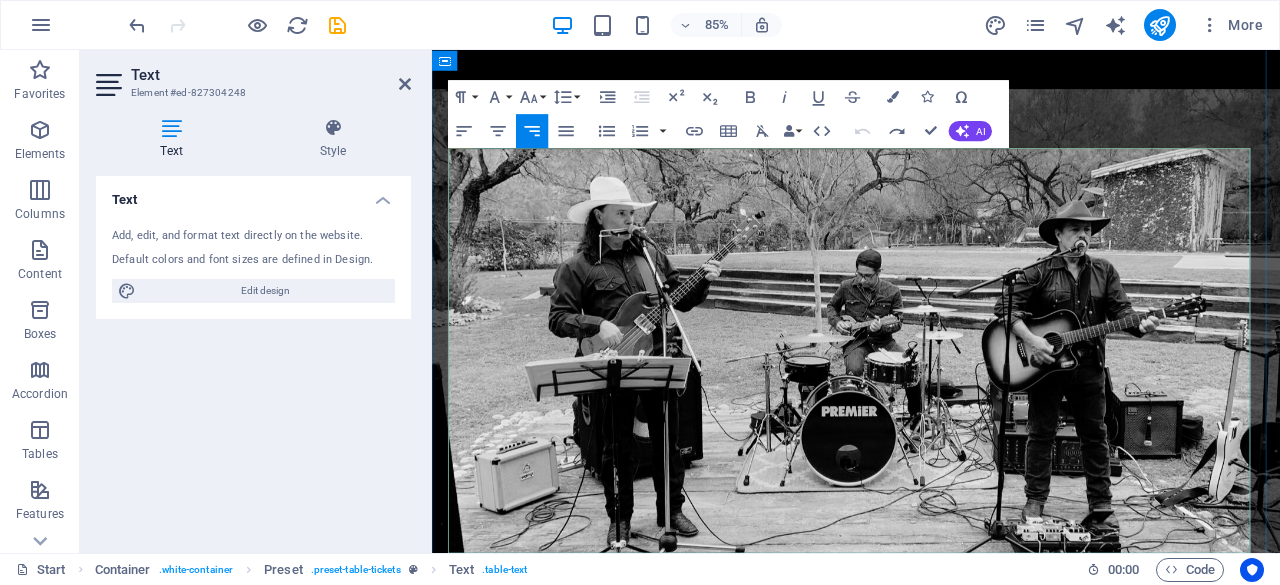drag, startPoint x: 1296, startPoint y: 202, endPoint x: 1253, endPoint y: 203, distance: 43.011627 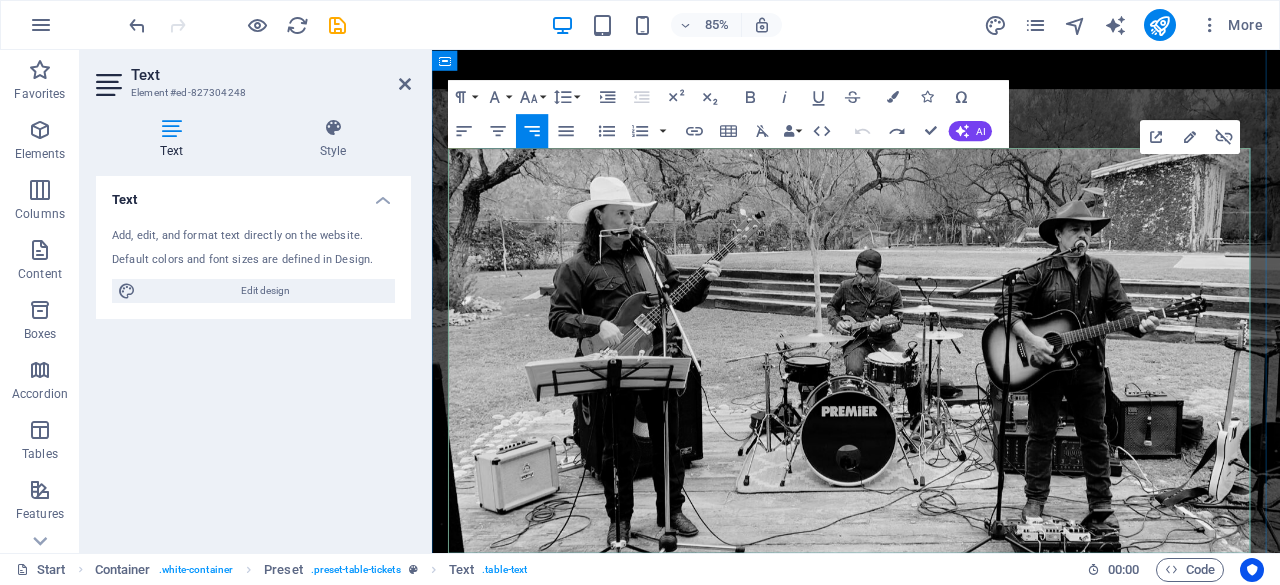 drag, startPoint x: 1367, startPoint y: 198, endPoint x: 1241, endPoint y: 199, distance: 126.00397 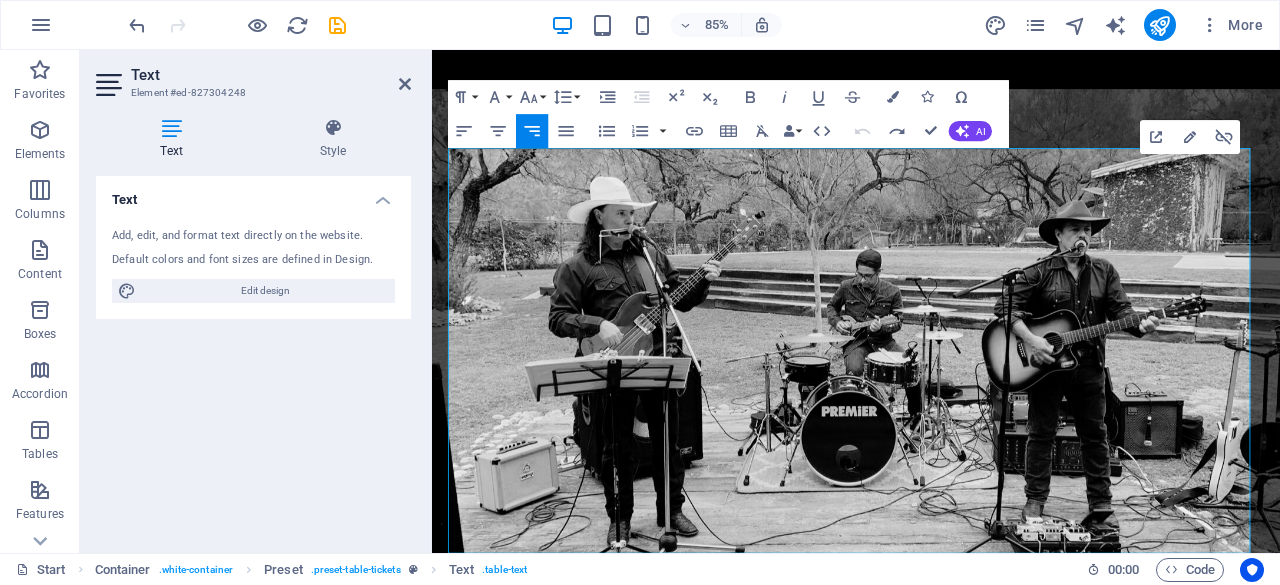 type 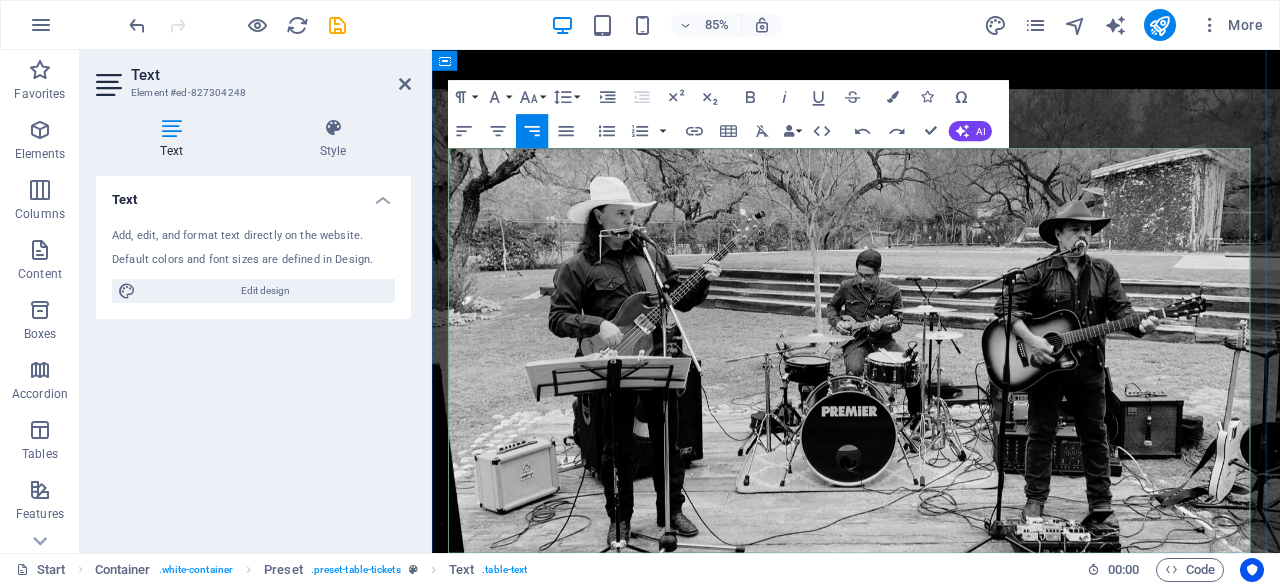 click on "Buy tickets" at bounding box center (1323, 1759) 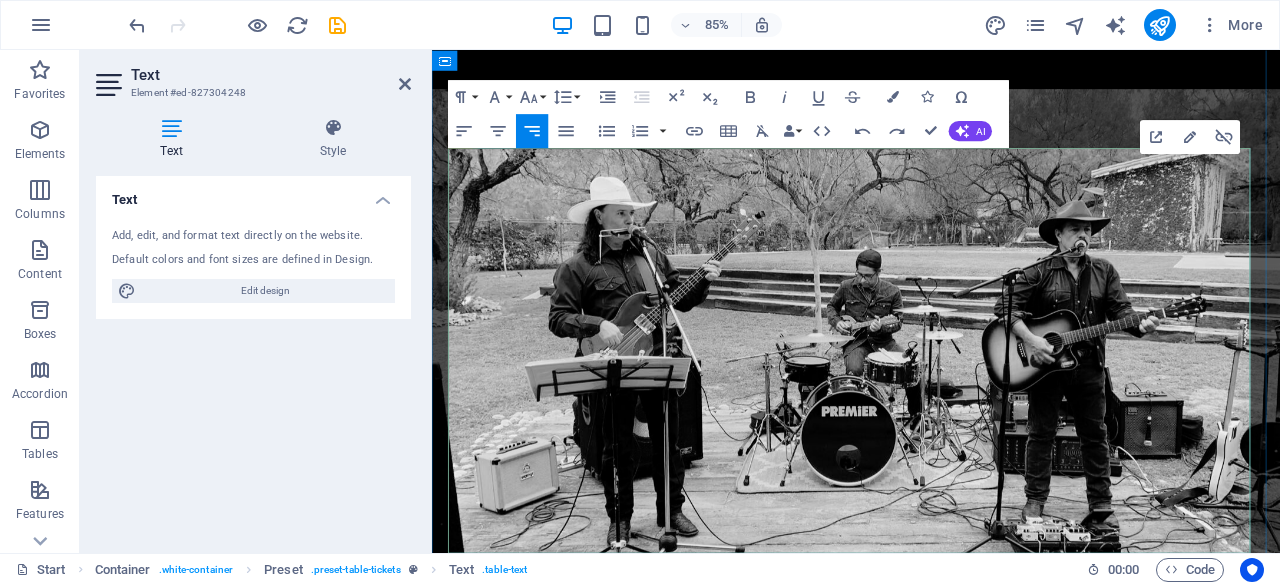 click on "Buy tickets" at bounding box center [1323, 1759] 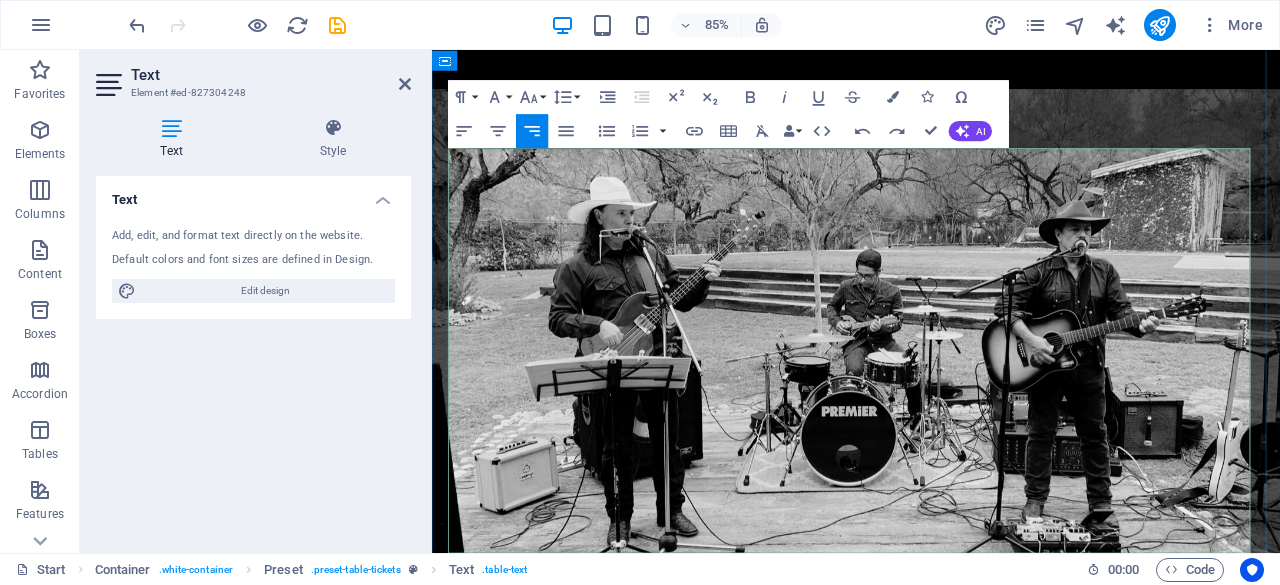 click on "Buy tickets" at bounding box center [1284, 1758] 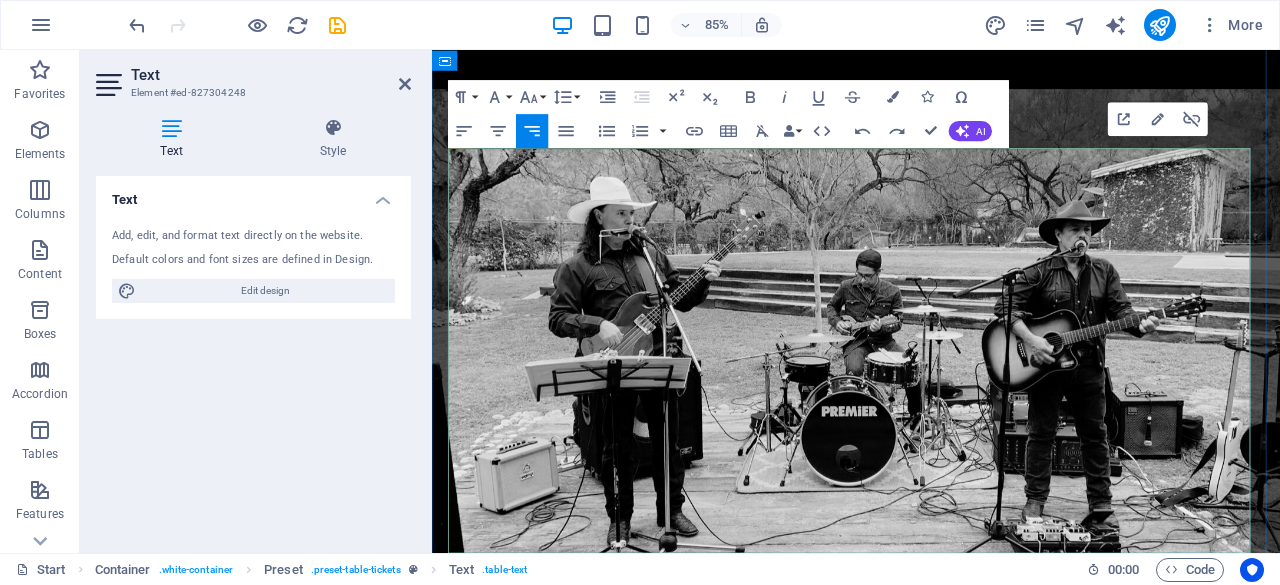 click on "16.Ago" at bounding box center (530, 1758) 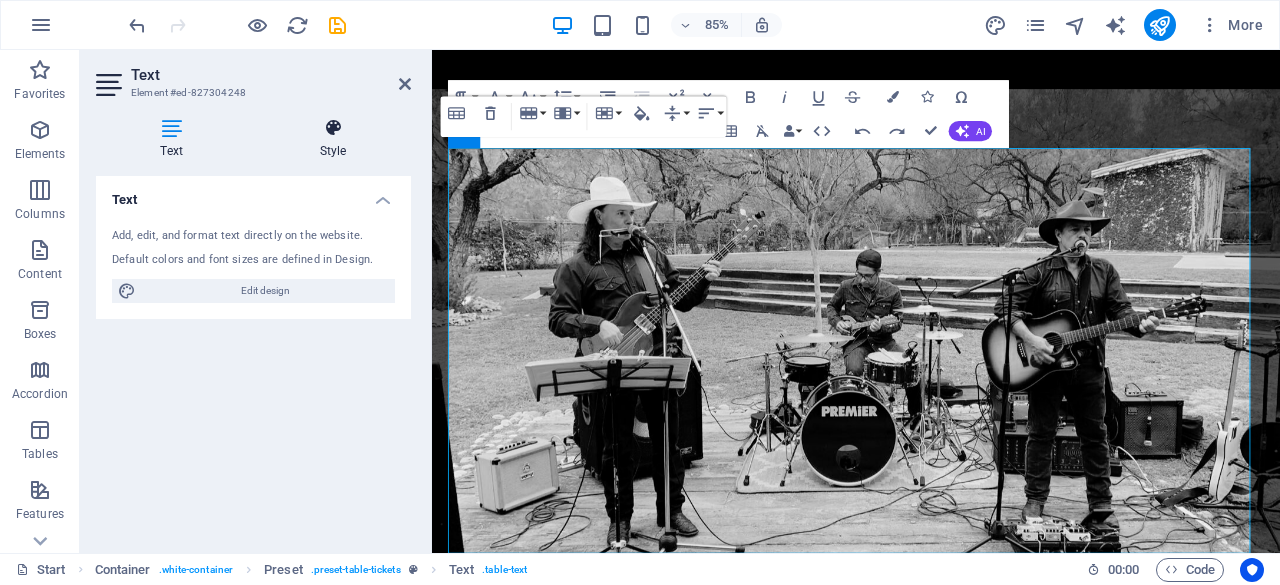 click at bounding box center [333, 128] 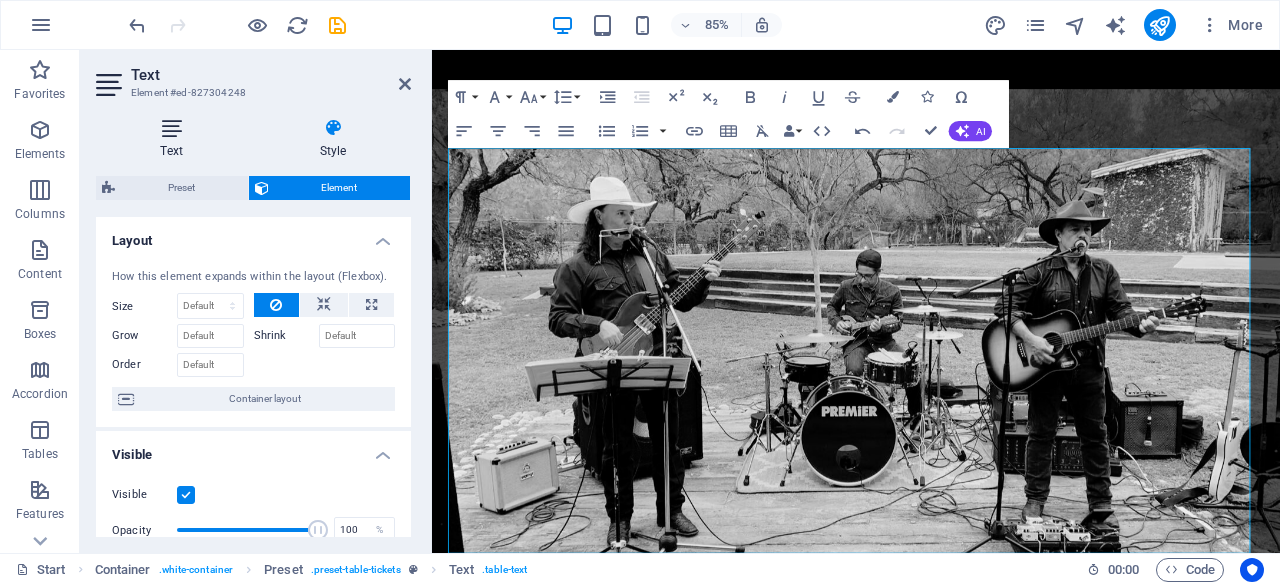 click at bounding box center [171, 128] 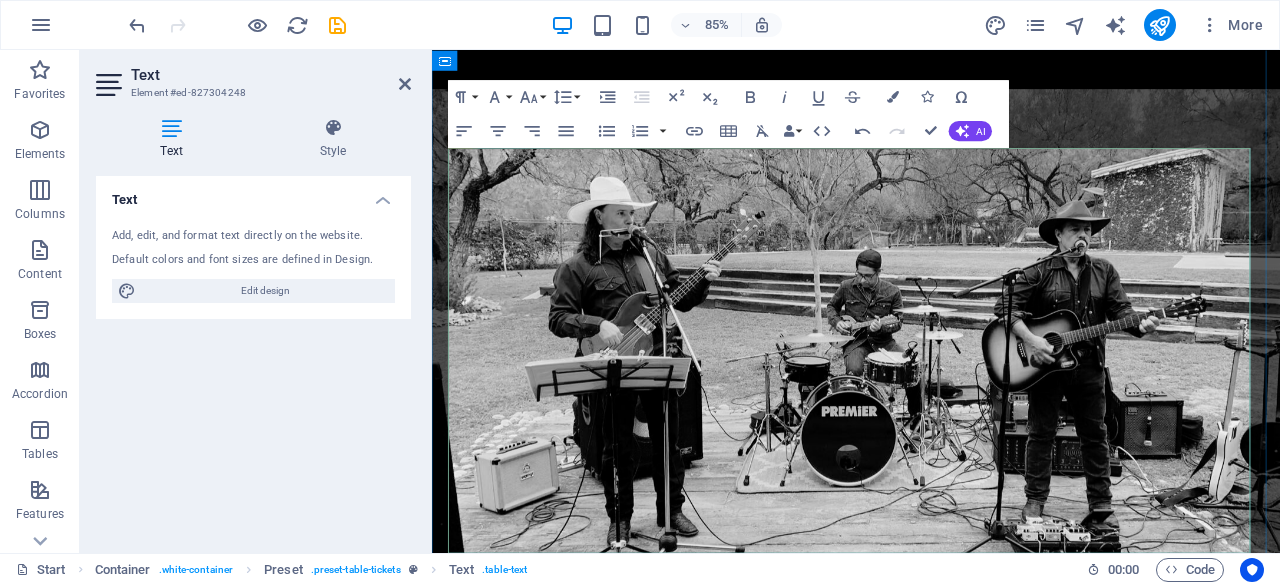 click on "16.Ago" at bounding box center (530, 1758) 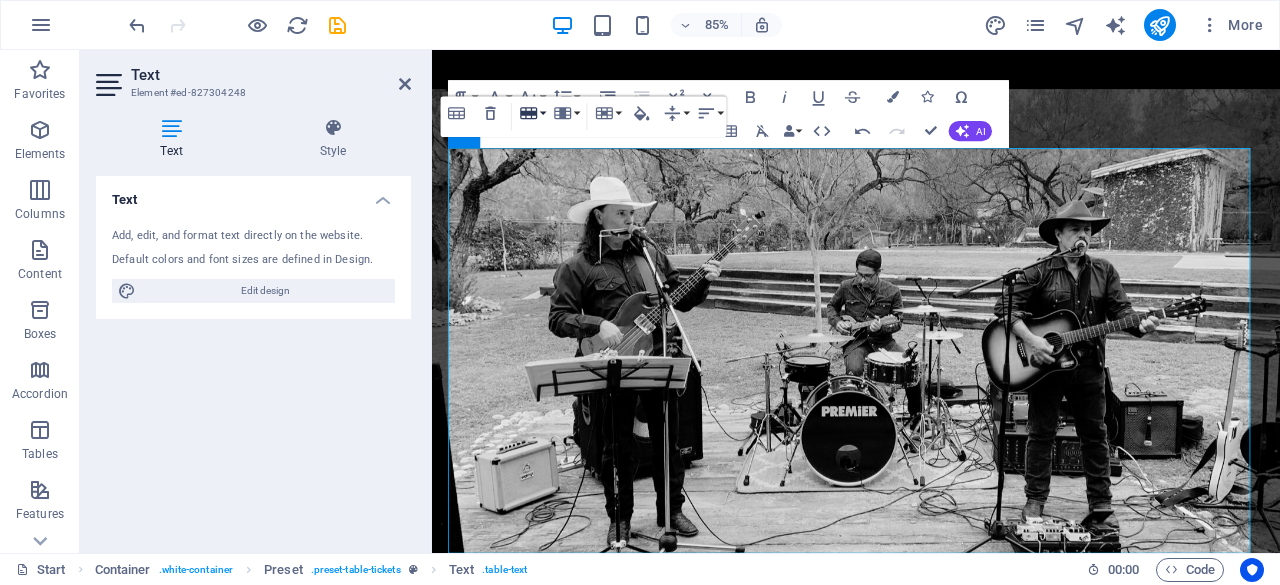 click 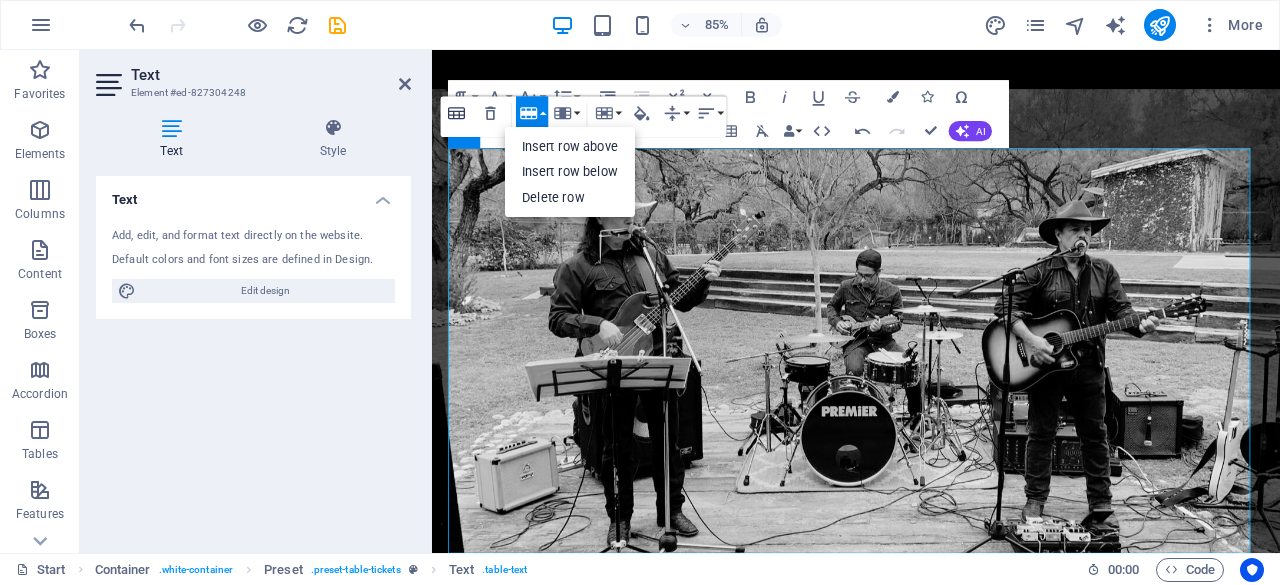 click 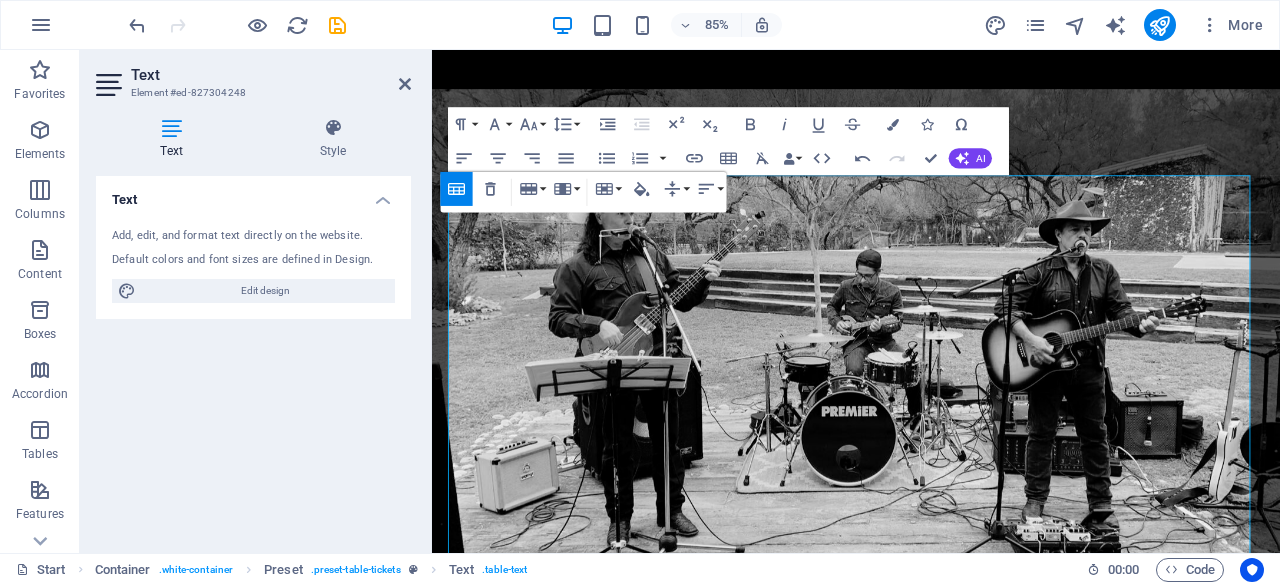 scroll, scrollTop: 1848, scrollLeft: 0, axis: vertical 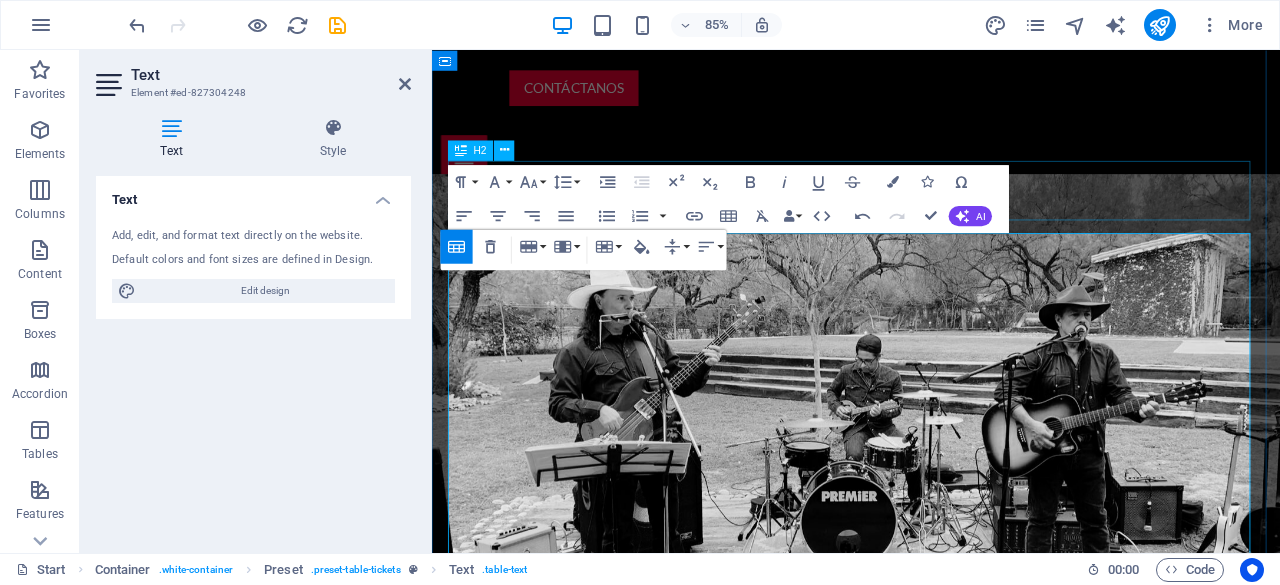 click on "eventos" at bounding box center [931, 1771] 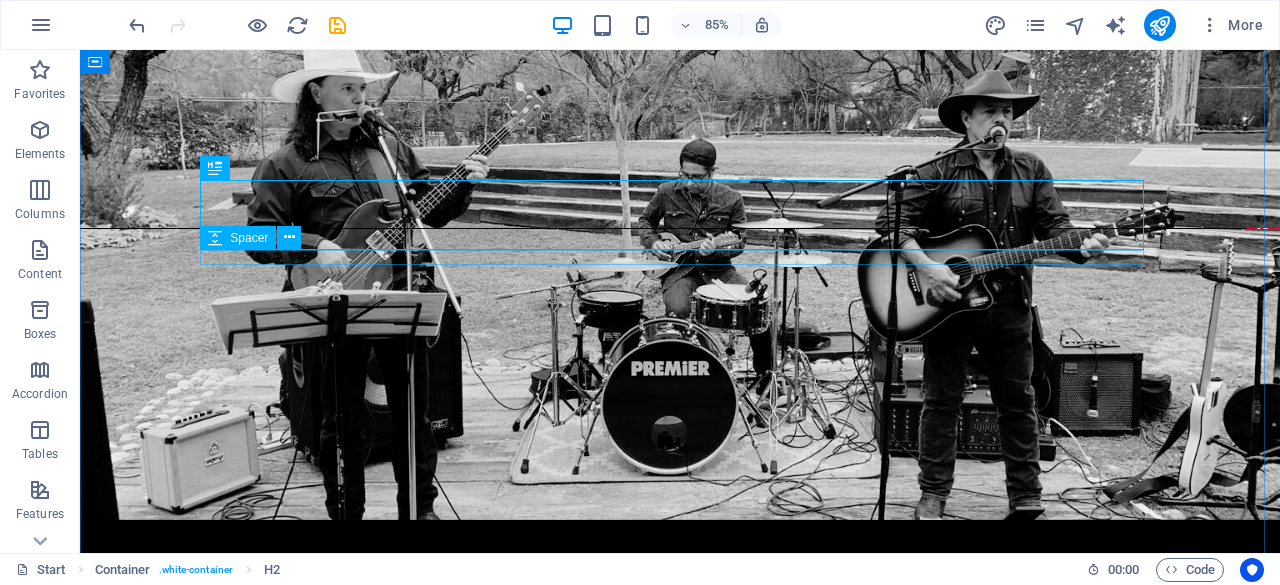 scroll, scrollTop: 1787, scrollLeft: 0, axis: vertical 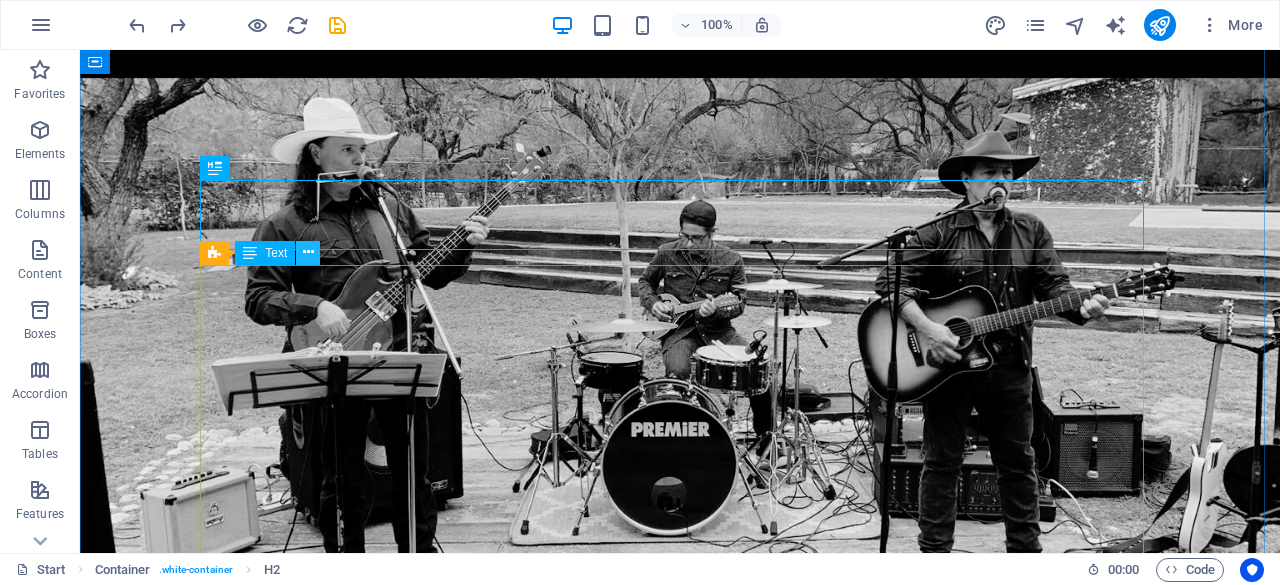click at bounding box center [308, 252] 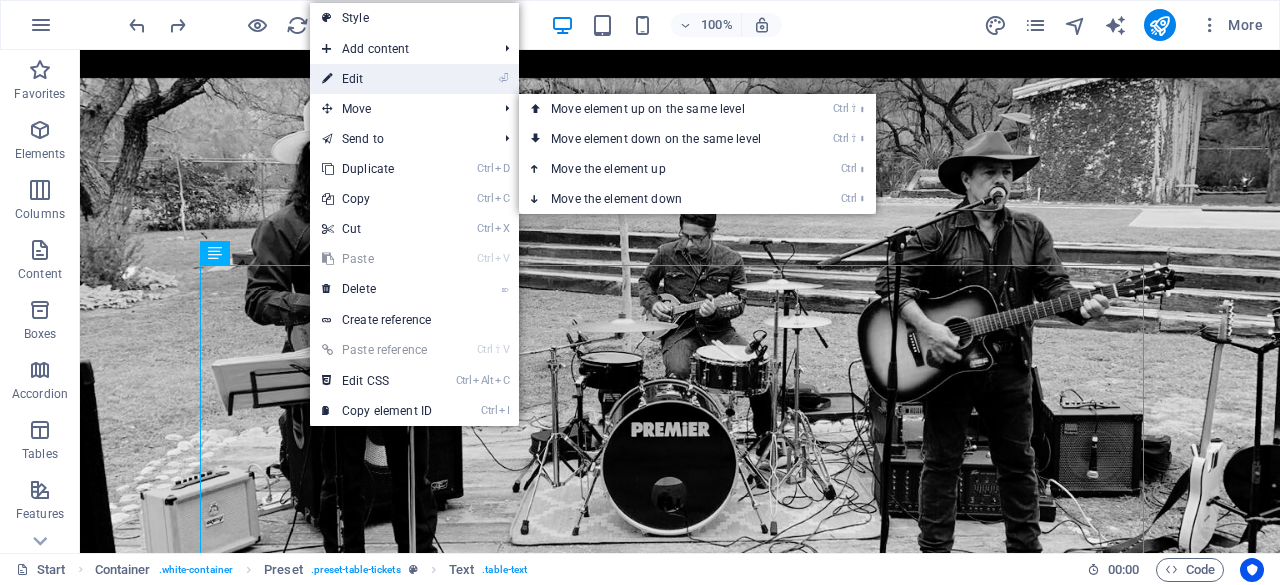 click on "⏎  Edit" at bounding box center [377, 79] 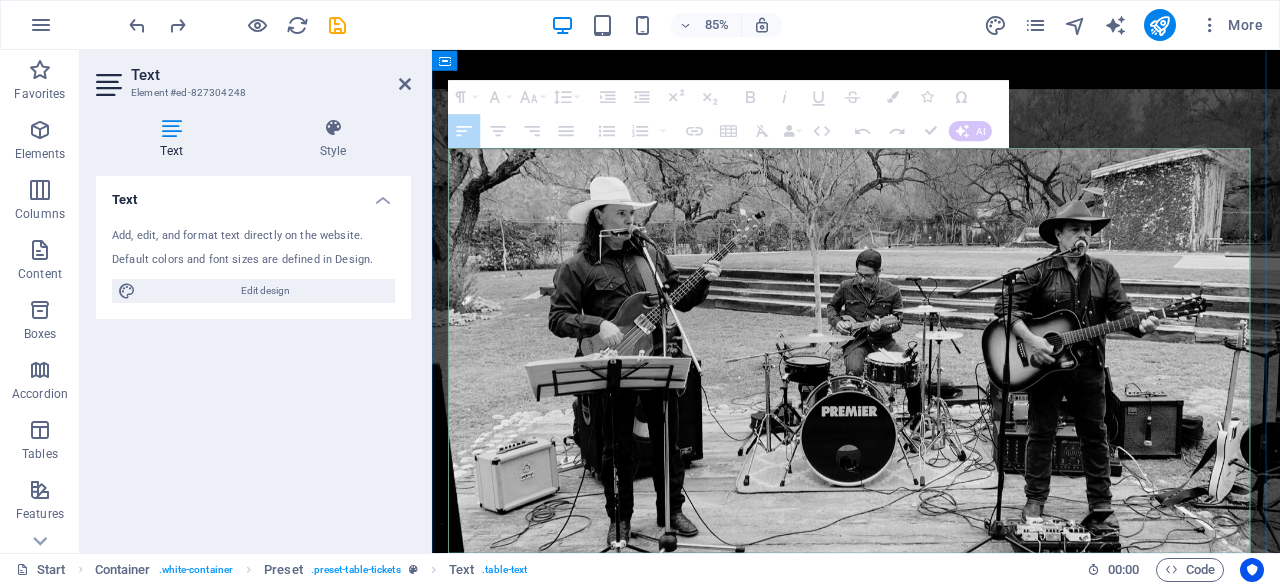 drag, startPoint x: 470, startPoint y: 202, endPoint x: 1039, endPoint y: 206, distance: 569.01404 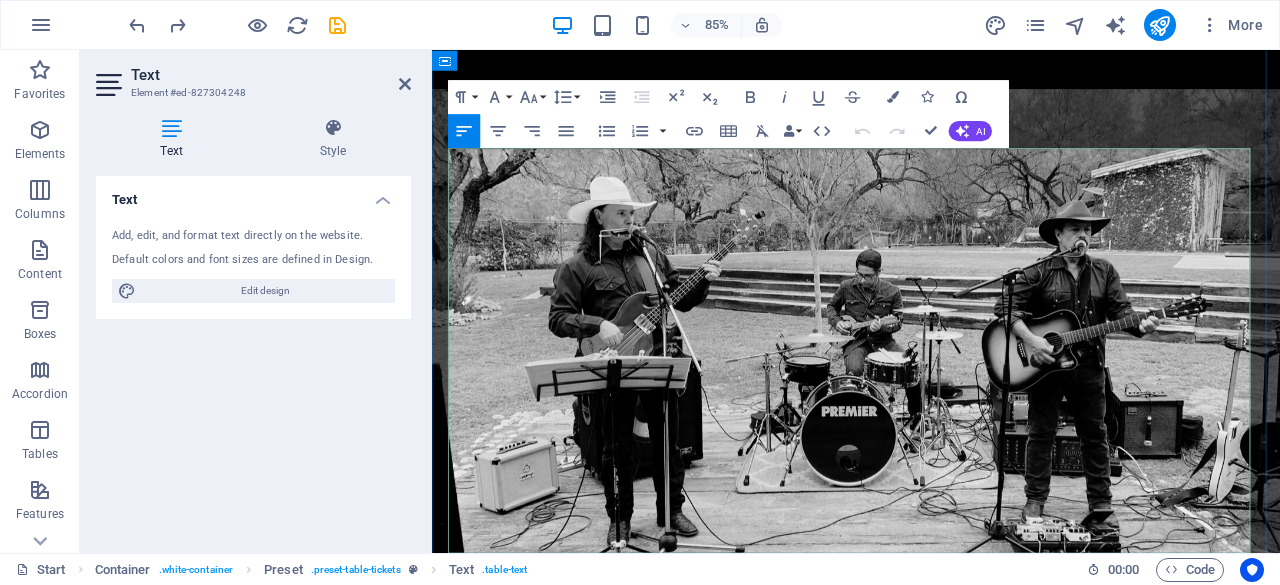 drag, startPoint x: 519, startPoint y: 201, endPoint x: 463, endPoint y: 198, distance: 56.0803 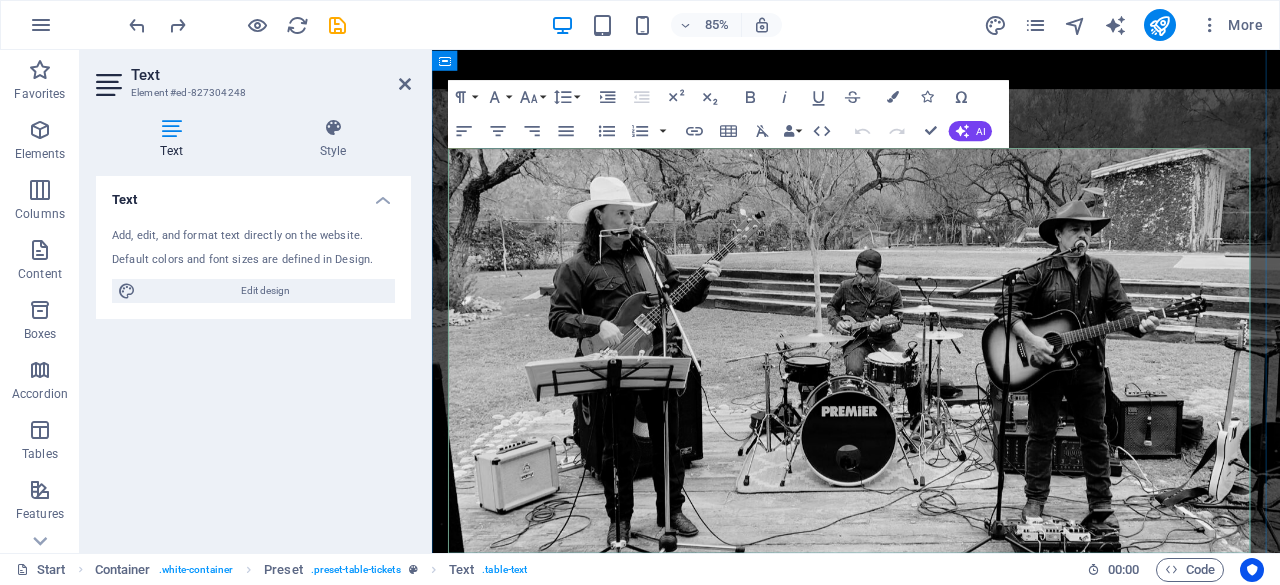 click on "24. Oct" at bounding box center (530, 1831) 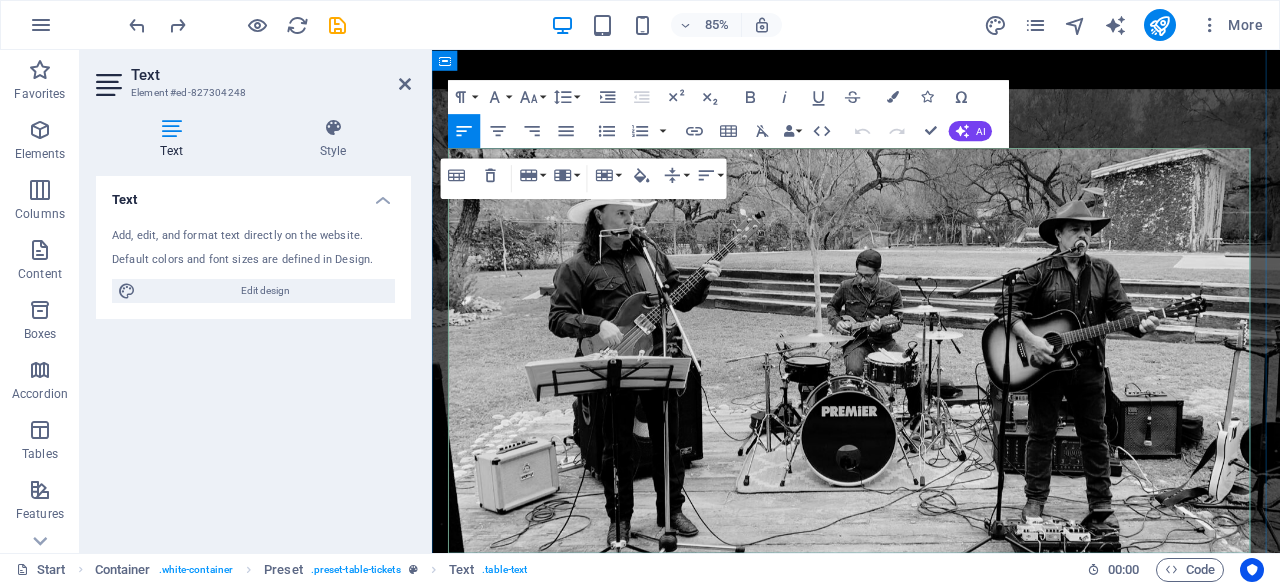 click on "San Francisco" at bounding box center [717, 1831] 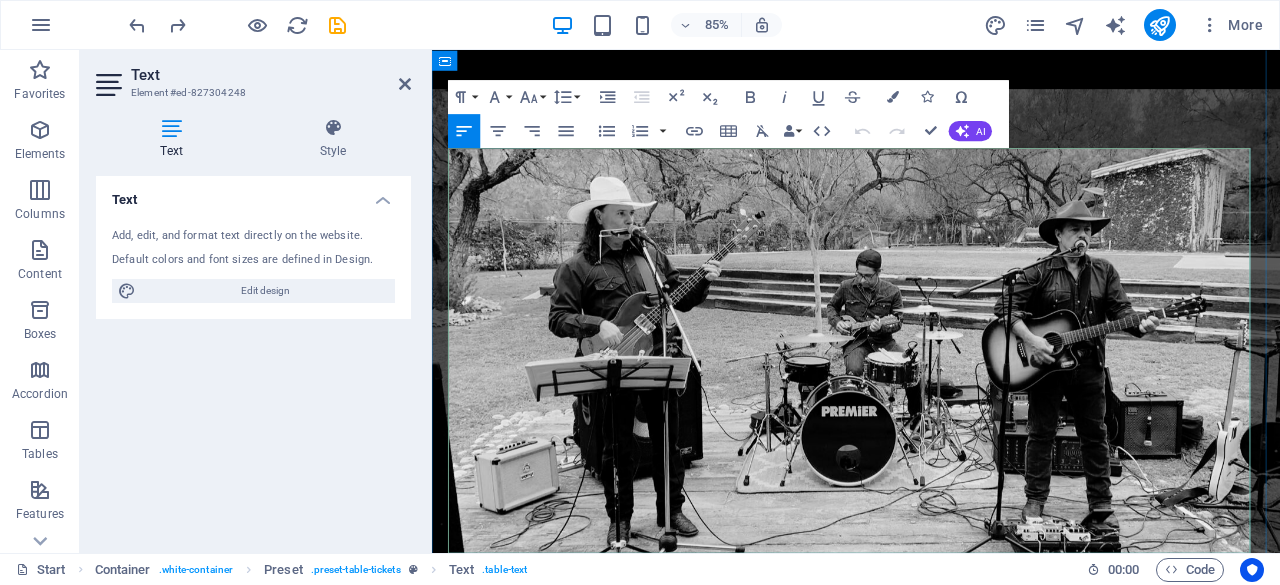 drag, startPoint x: 523, startPoint y: 207, endPoint x: 466, endPoint y: 206, distance: 57.00877 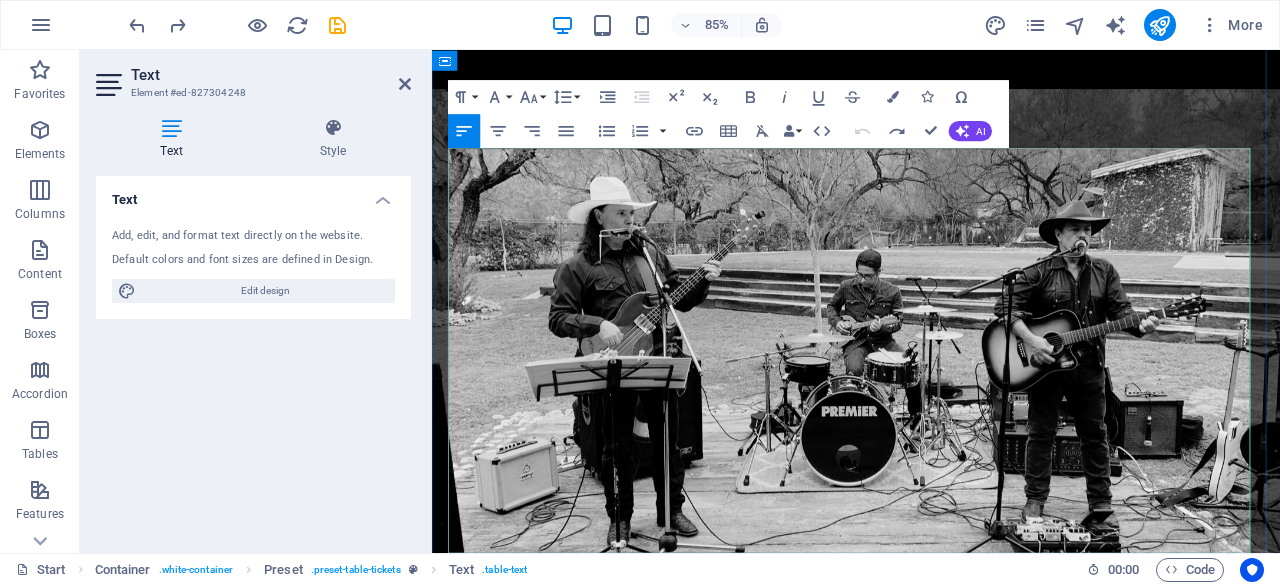 type 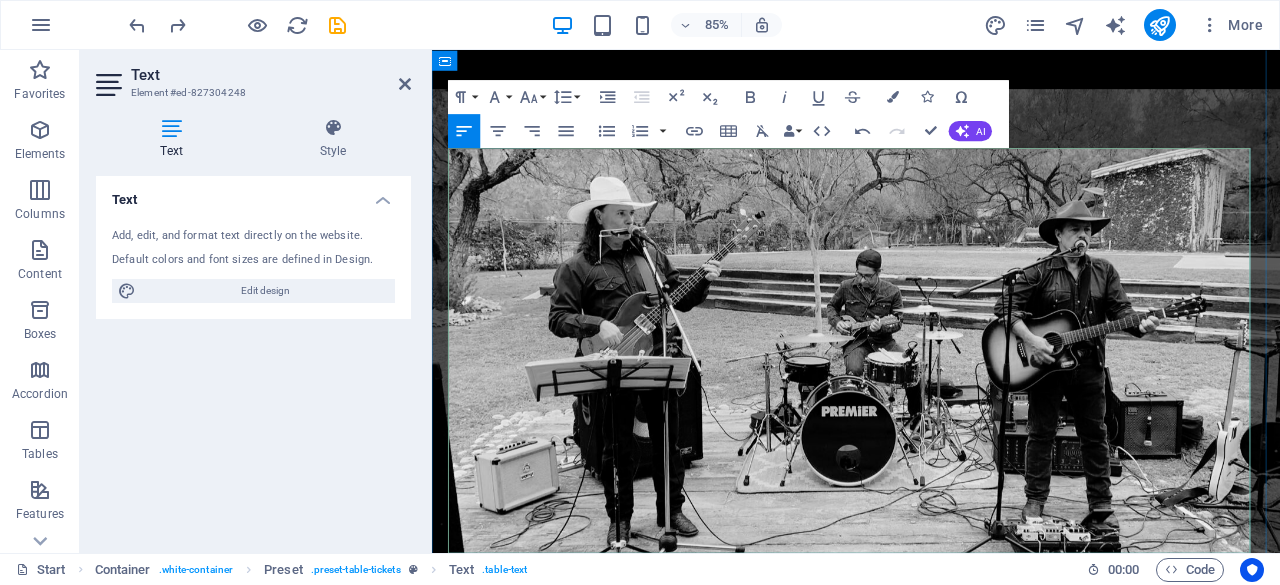 click on "16.Ago" at bounding box center [530, 1758] 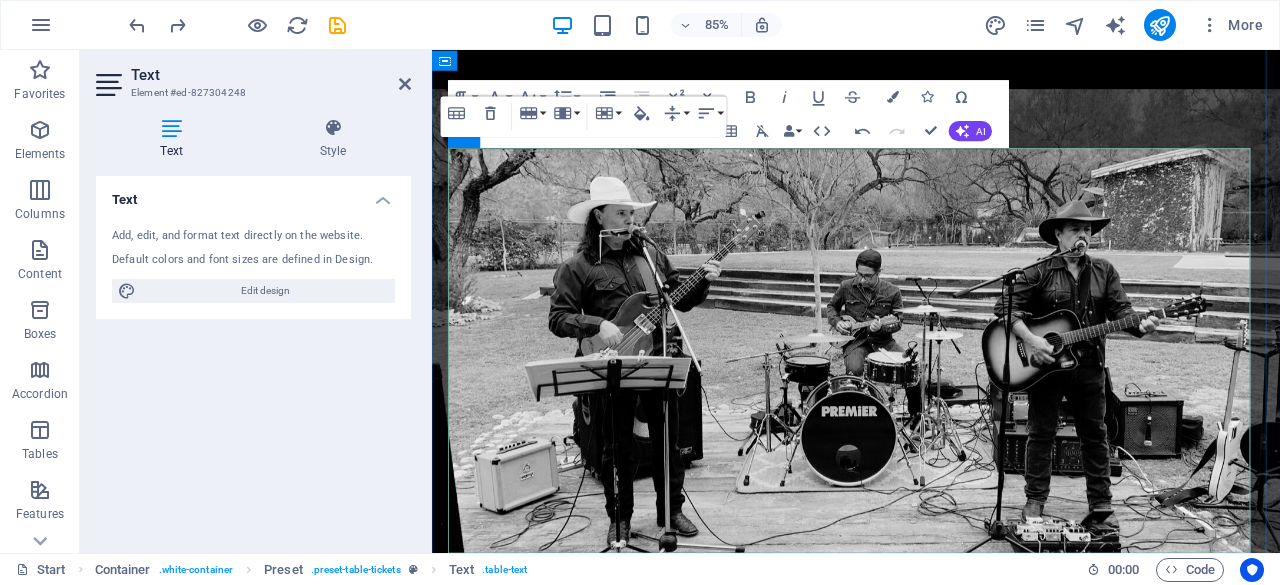 click on "San Francisco" at bounding box center [717, 1831] 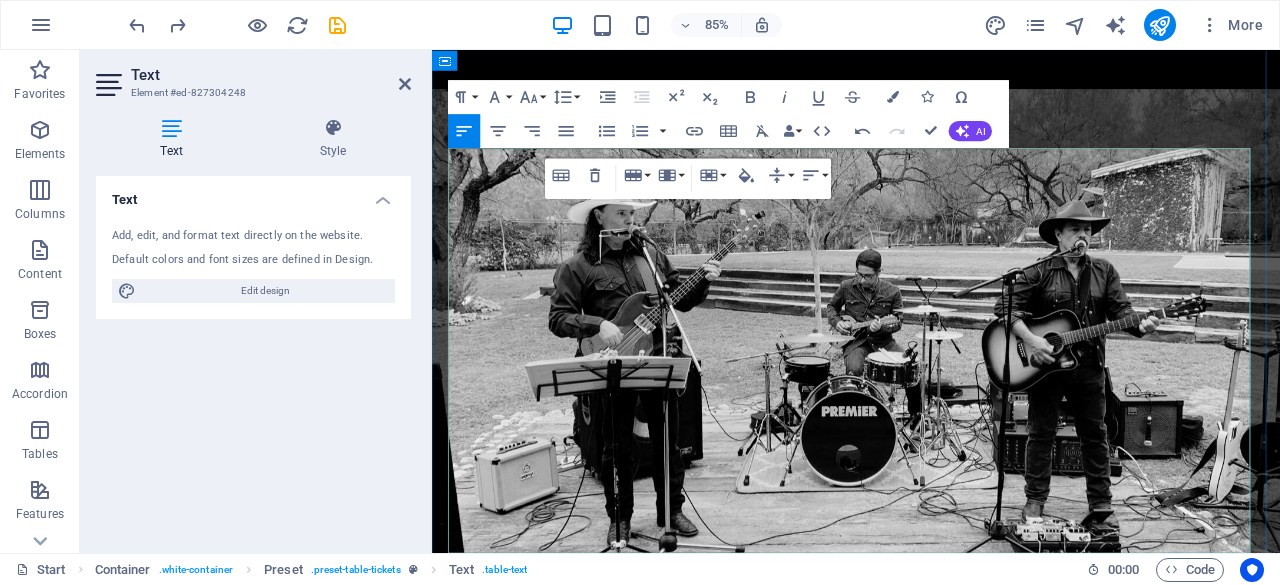 click on "San Francisco" at bounding box center [717, 1831] 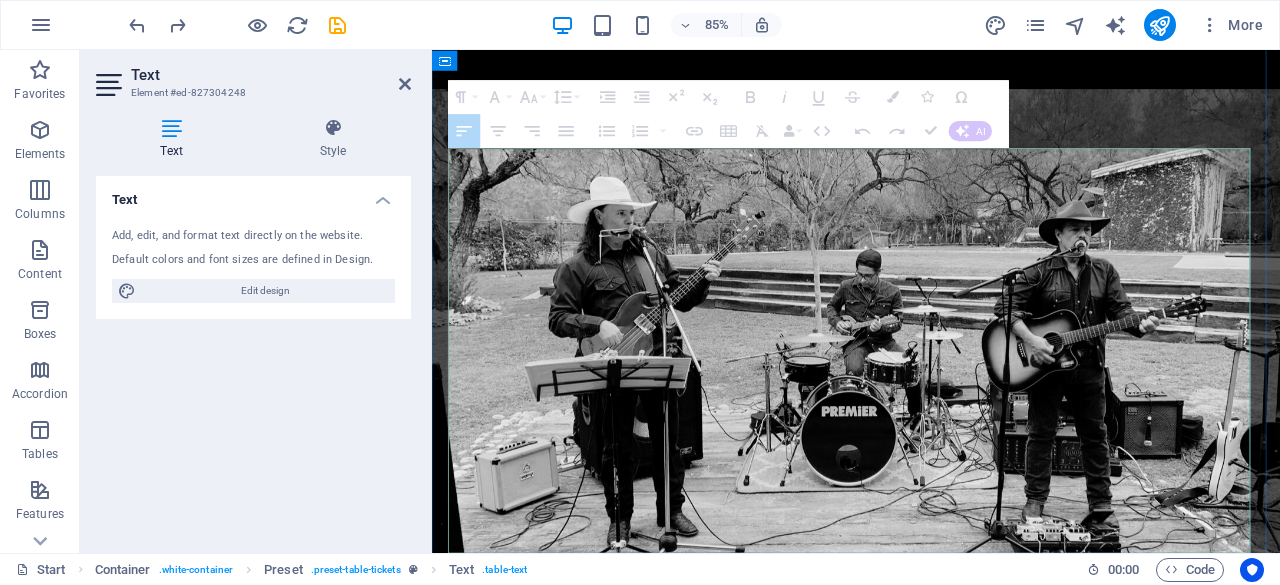 drag, startPoint x: 718, startPoint y: 273, endPoint x: 585, endPoint y: 273, distance: 133 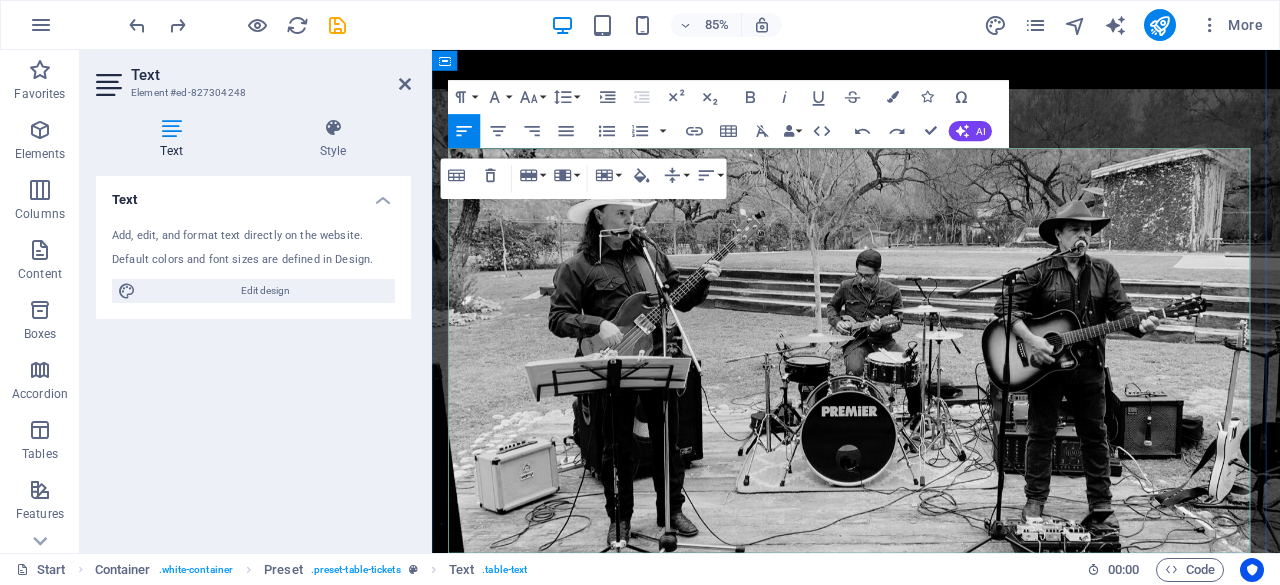 click on "San Francisco" at bounding box center (717, 1831) 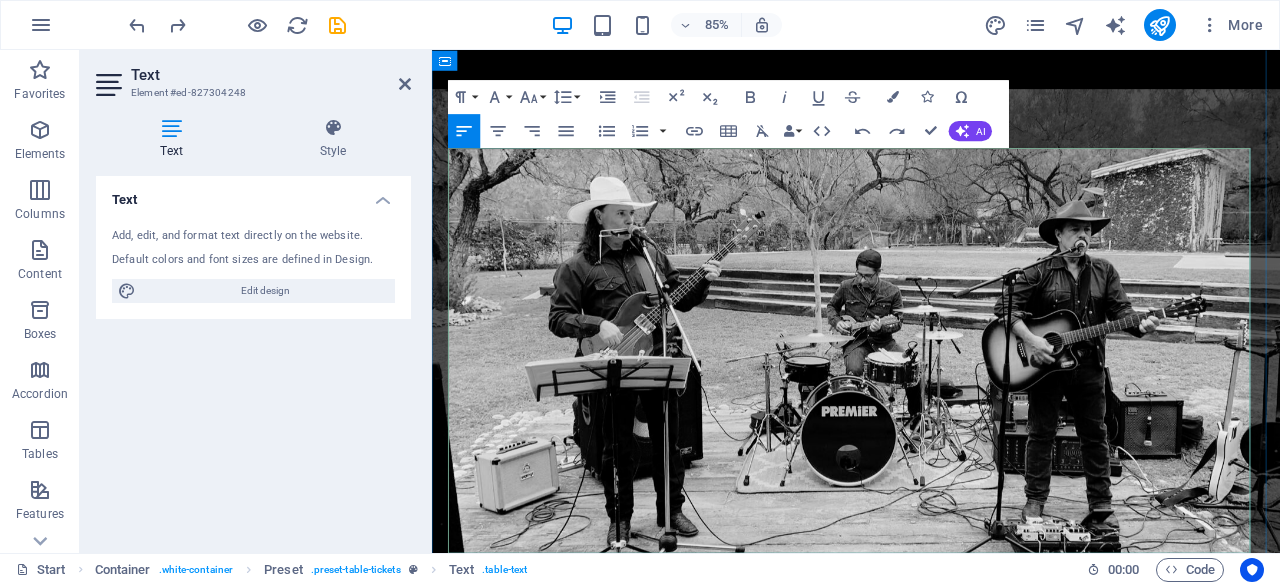 click on "San Francisco" at bounding box center [717, 1831] 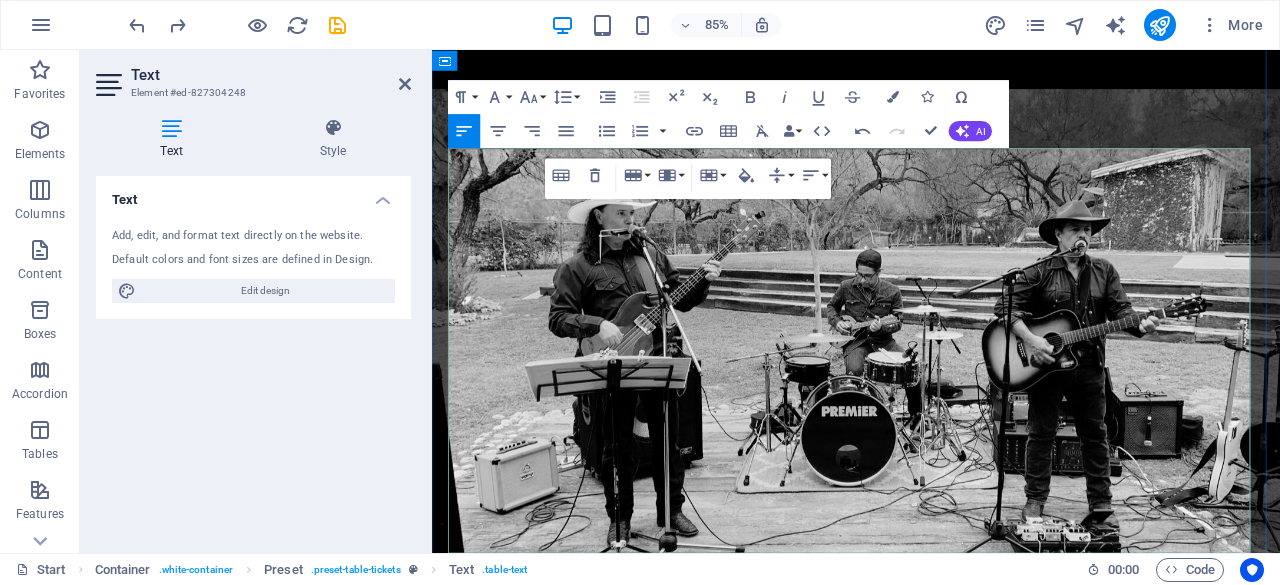 click on "Local Music Hall" at bounding box center (1001, 1831) 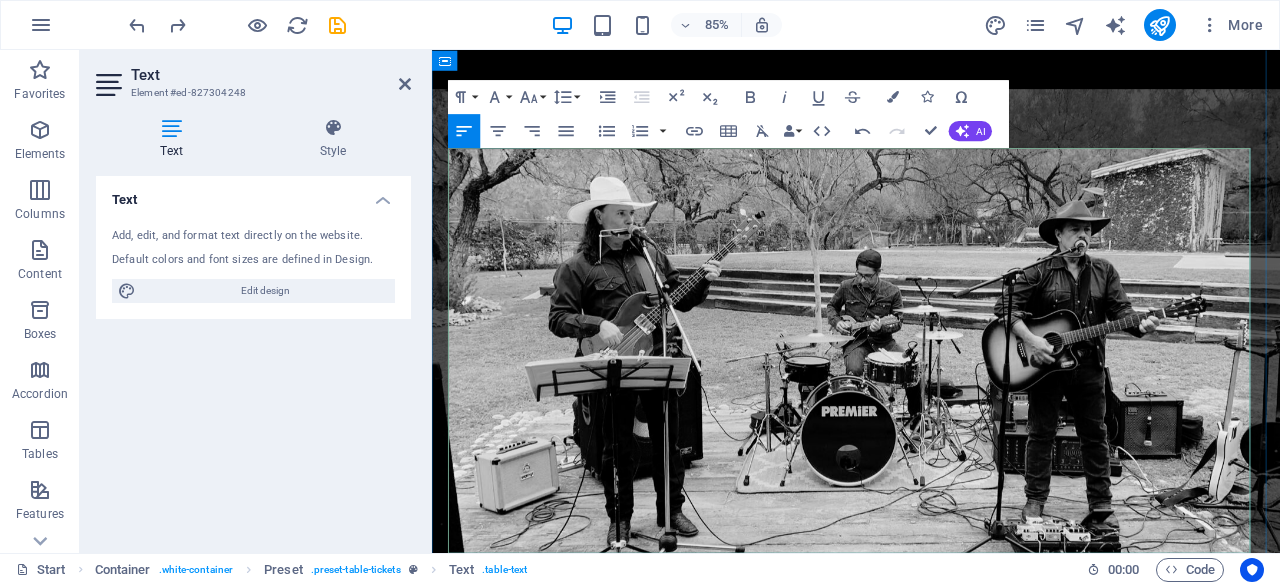 drag, startPoint x: 970, startPoint y: 273, endPoint x: 852, endPoint y: 280, distance: 118.20744 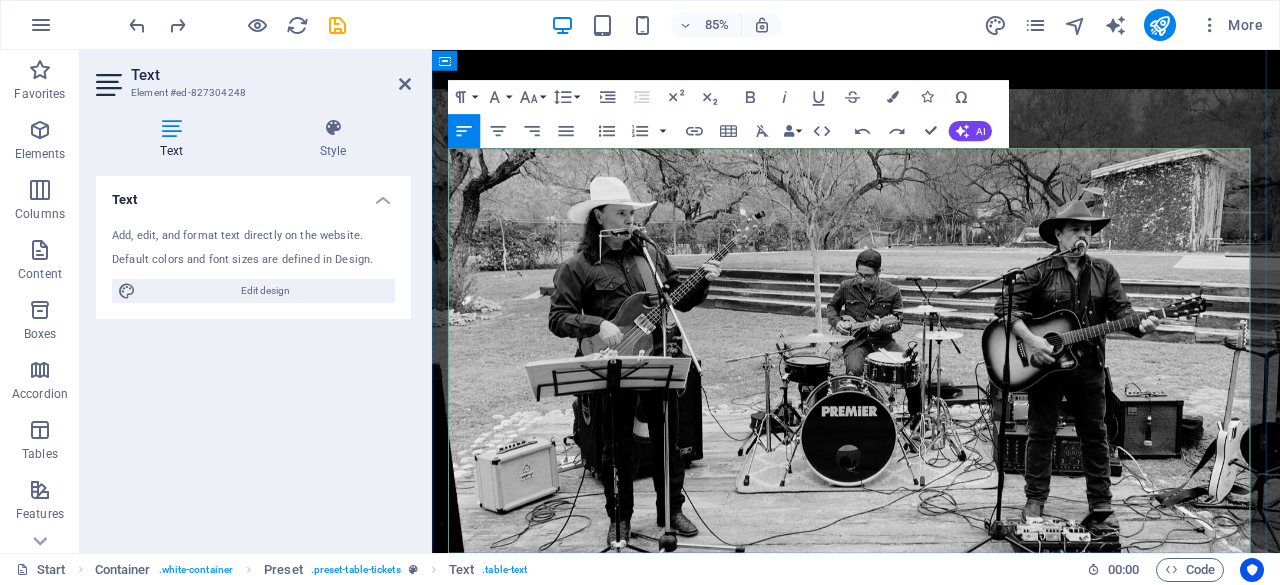 click on "Parque SMP, Santiago, N.L." at bounding box center (1001, 1758) 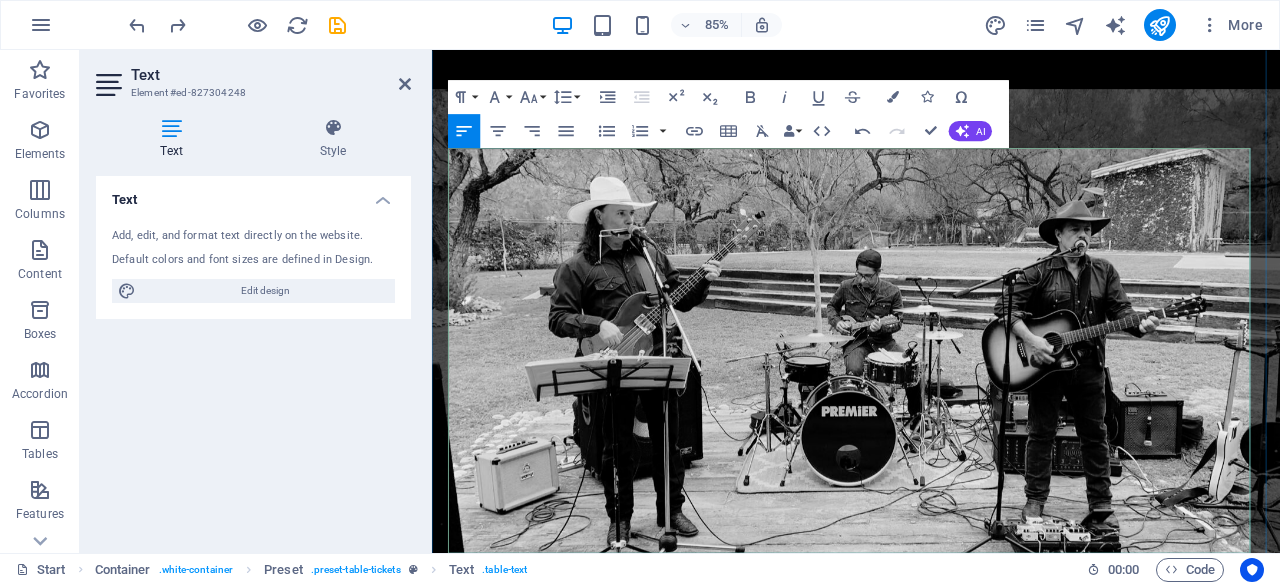 click on "Carretera Nacional Km." at bounding box center (1001, 1758) 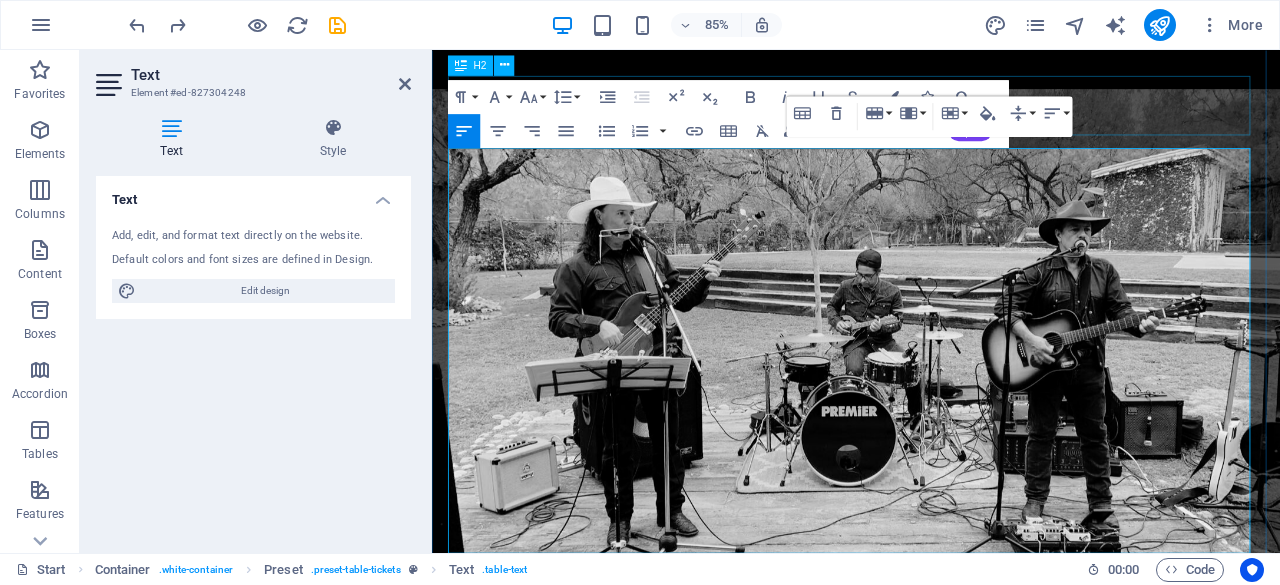 click on "eventos" at bounding box center [931, 1671] 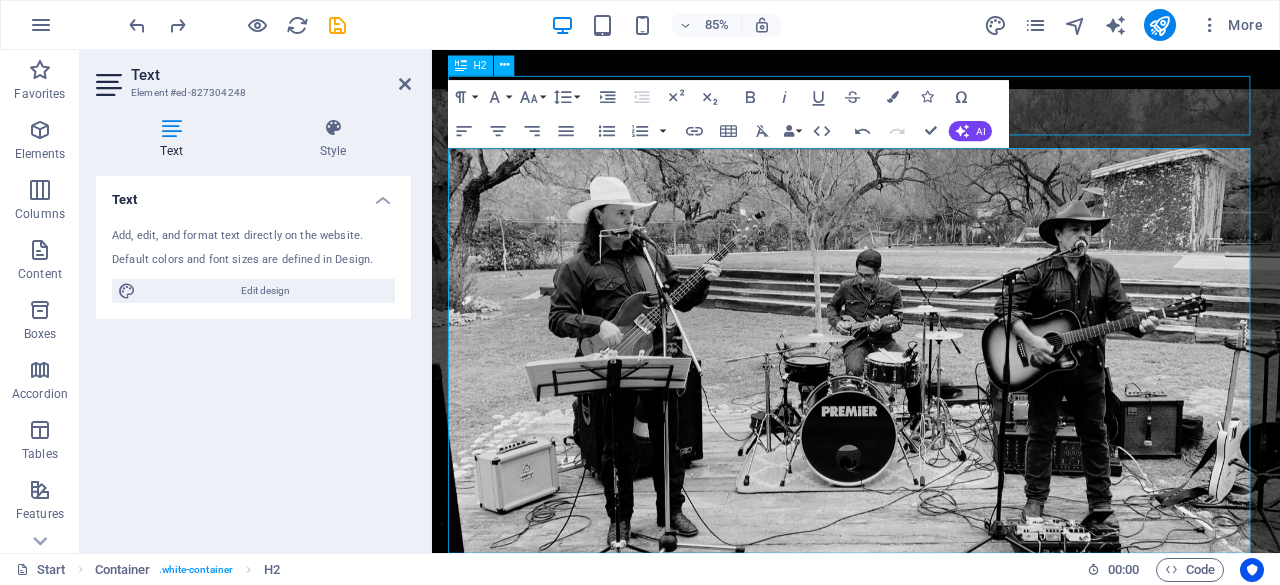 scroll, scrollTop: 1887, scrollLeft: 0, axis: vertical 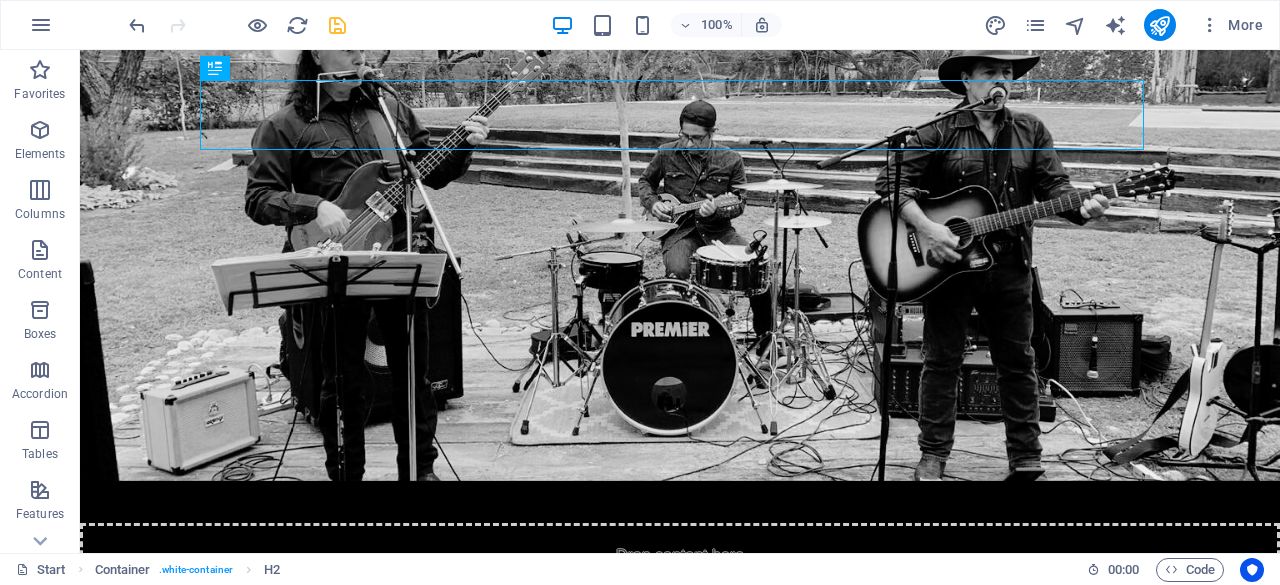 click at bounding box center [337, 25] 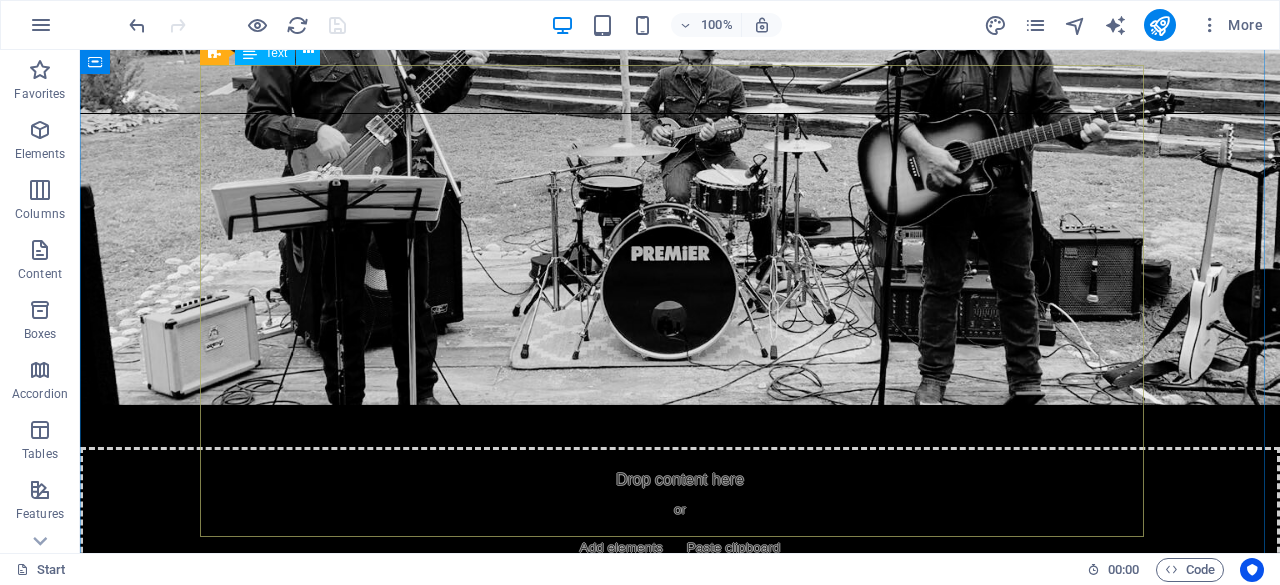 scroll, scrollTop: 1987, scrollLeft: 0, axis: vertical 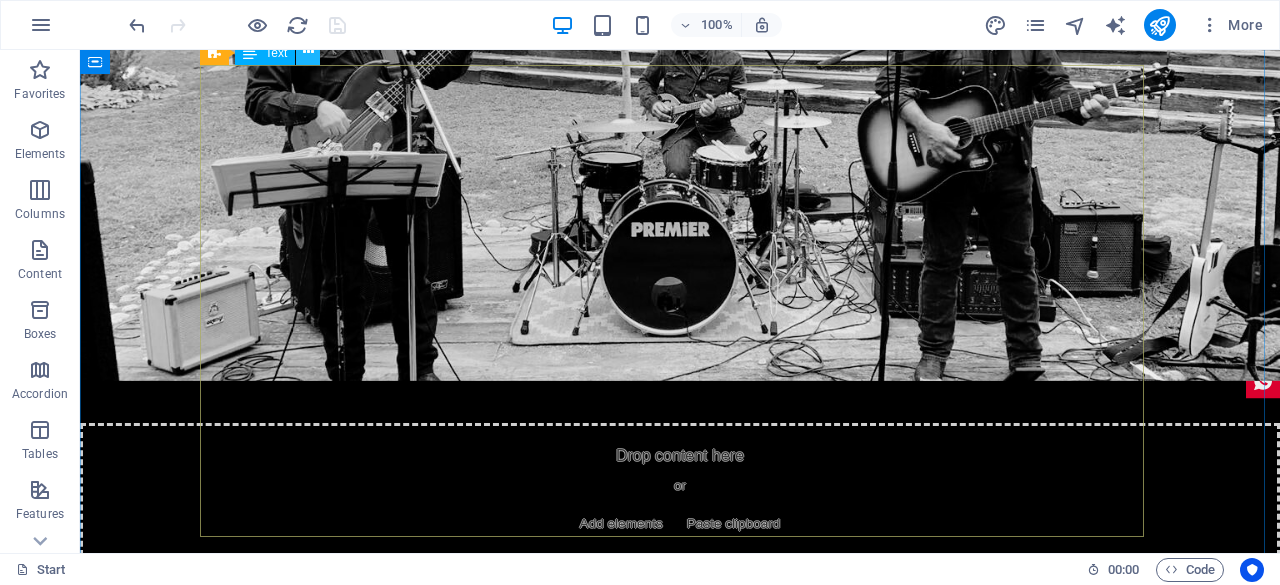 click at bounding box center (308, 52) 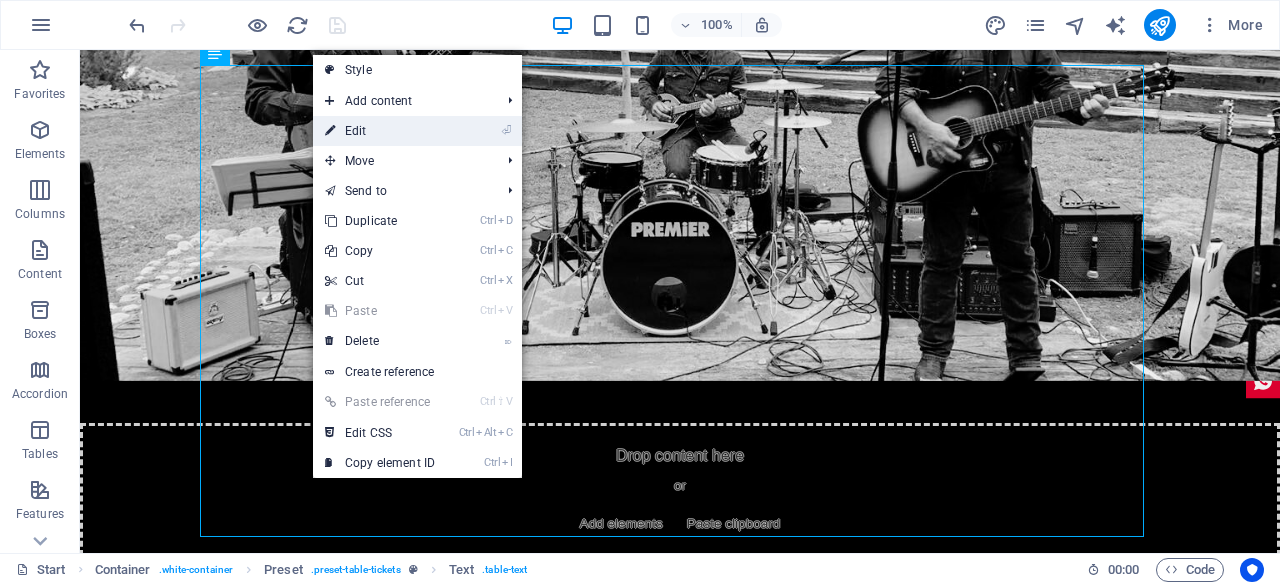 click on "⏎  Edit" at bounding box center [380, 131] 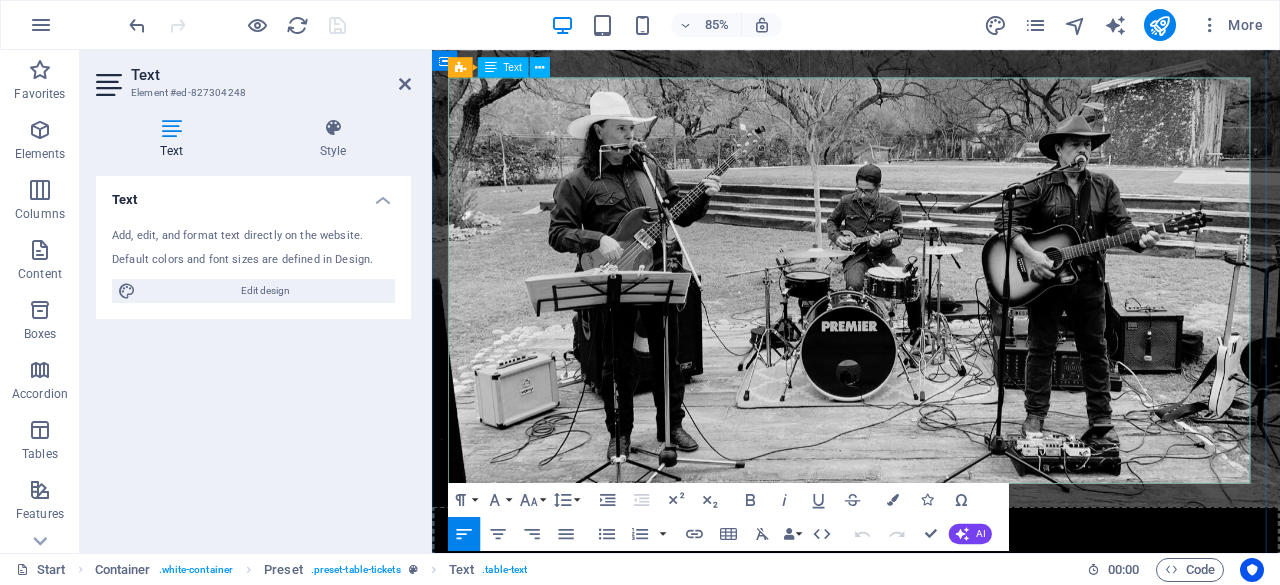 scroll, scrollTop: 1848, scrollLeft: 0, axis: vertical 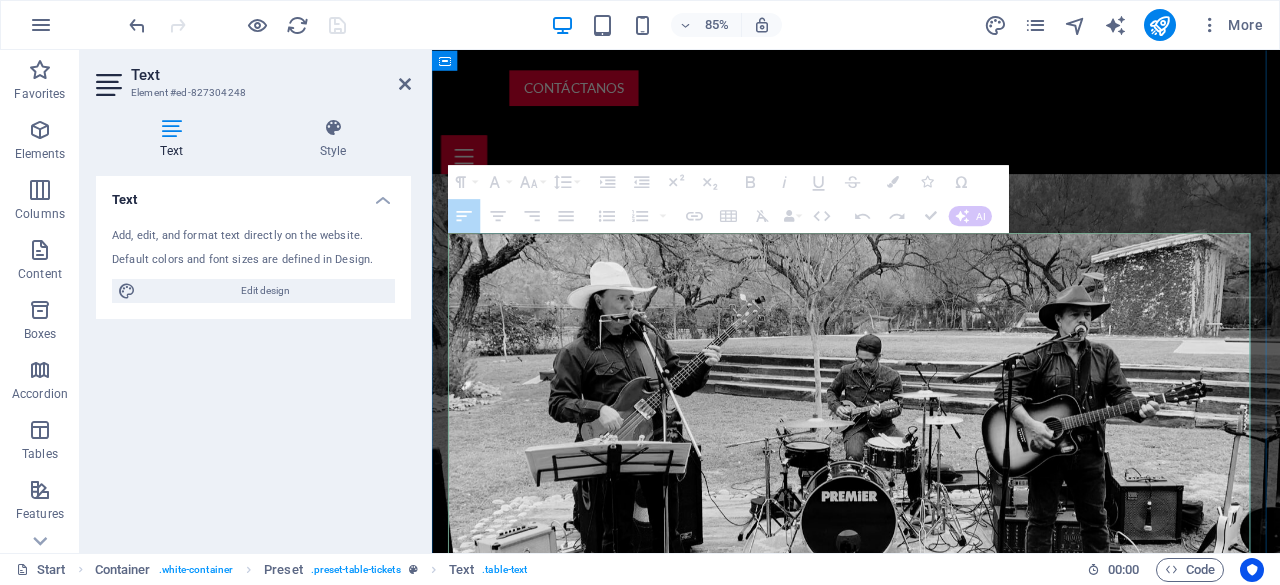 drag, startPoint x: 482, startPoint y: 441, endPoint x: 1318, endPoint y: 439, distance: 836.0024 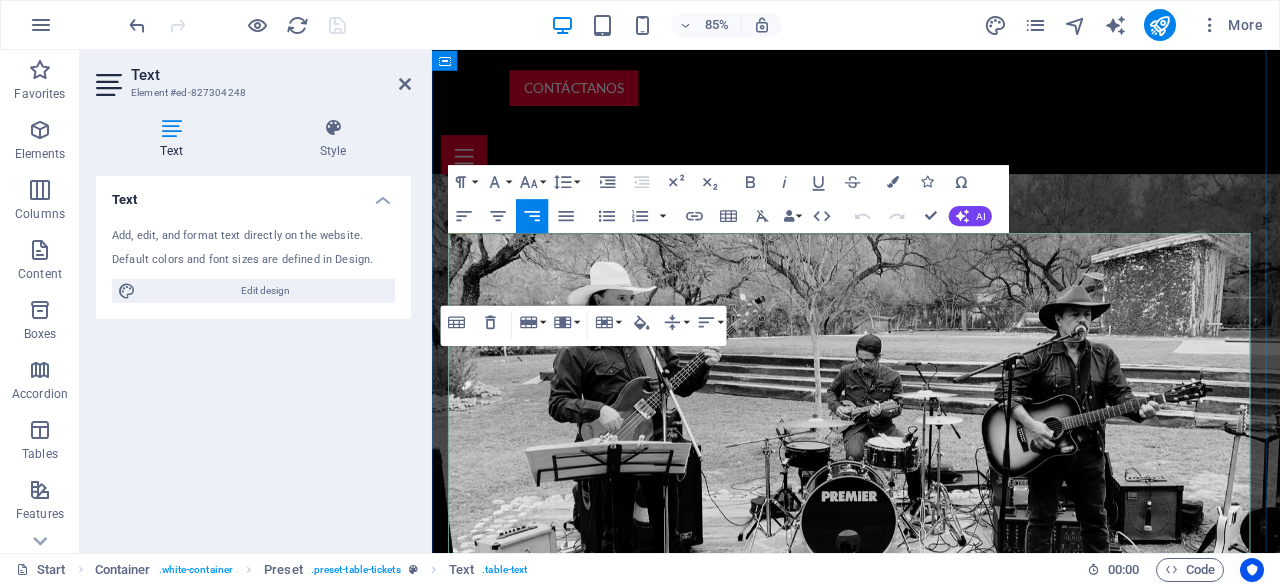 click on "08. Nov" at bounding box center [529, 2004] 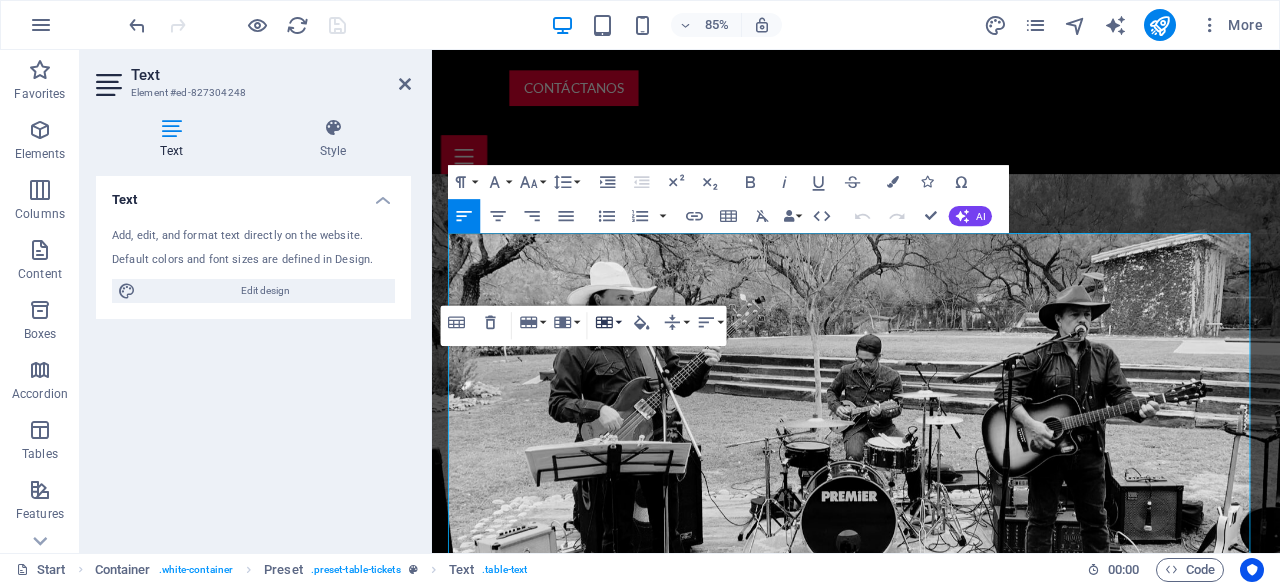 click on "Cell" at bounding box center (608, 322) 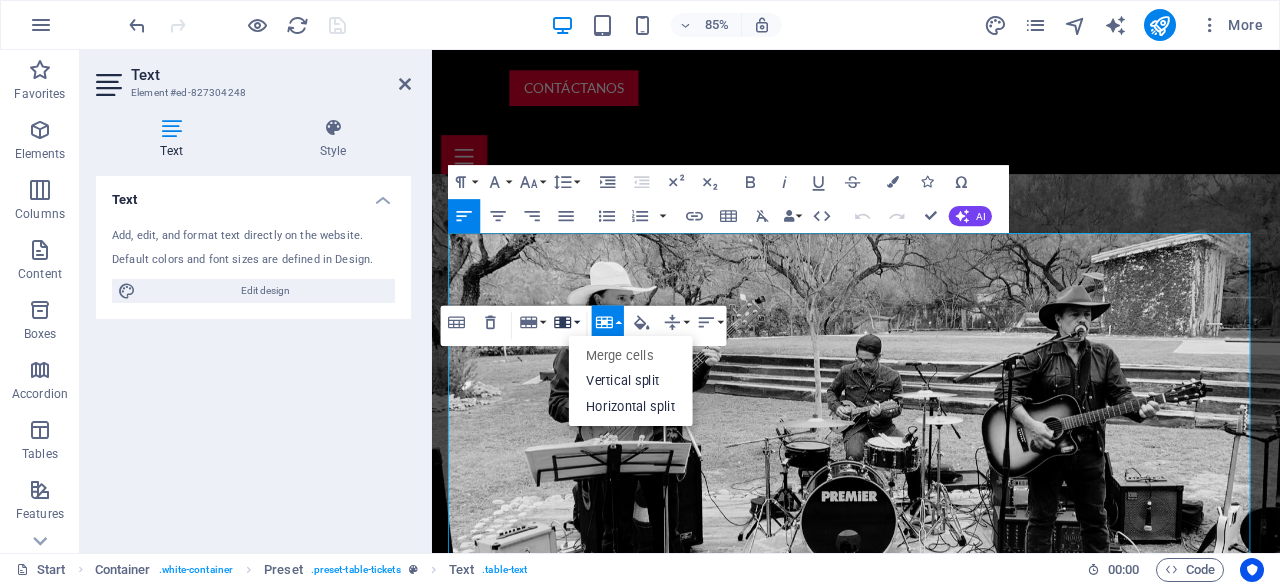 click 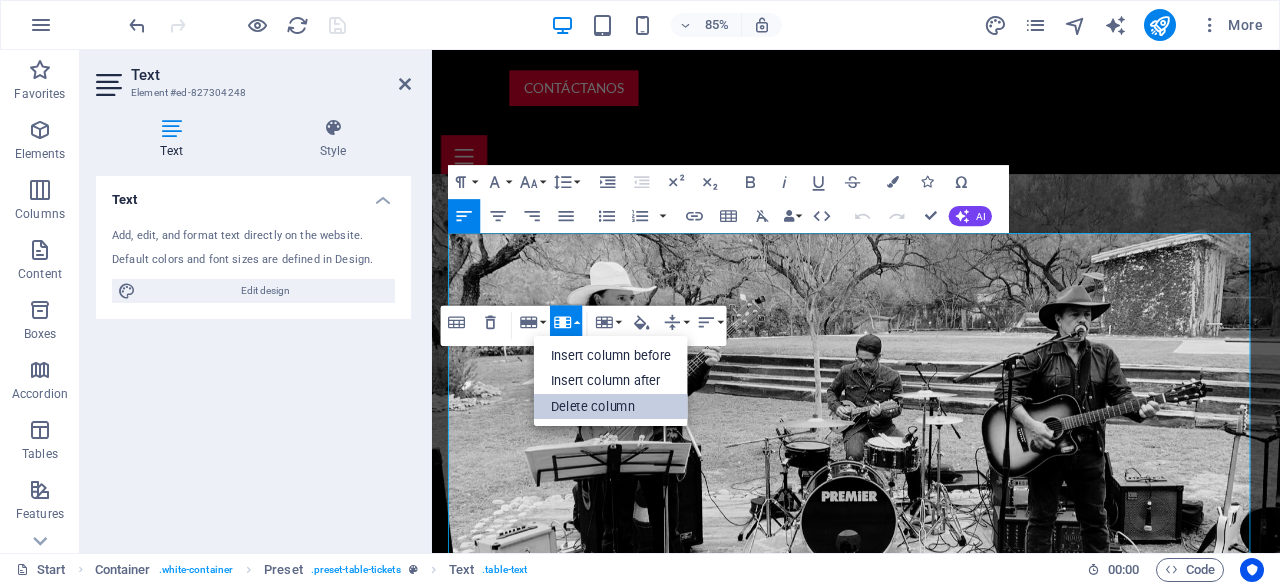 click on "Delete column" at bounding box center [611, 406] 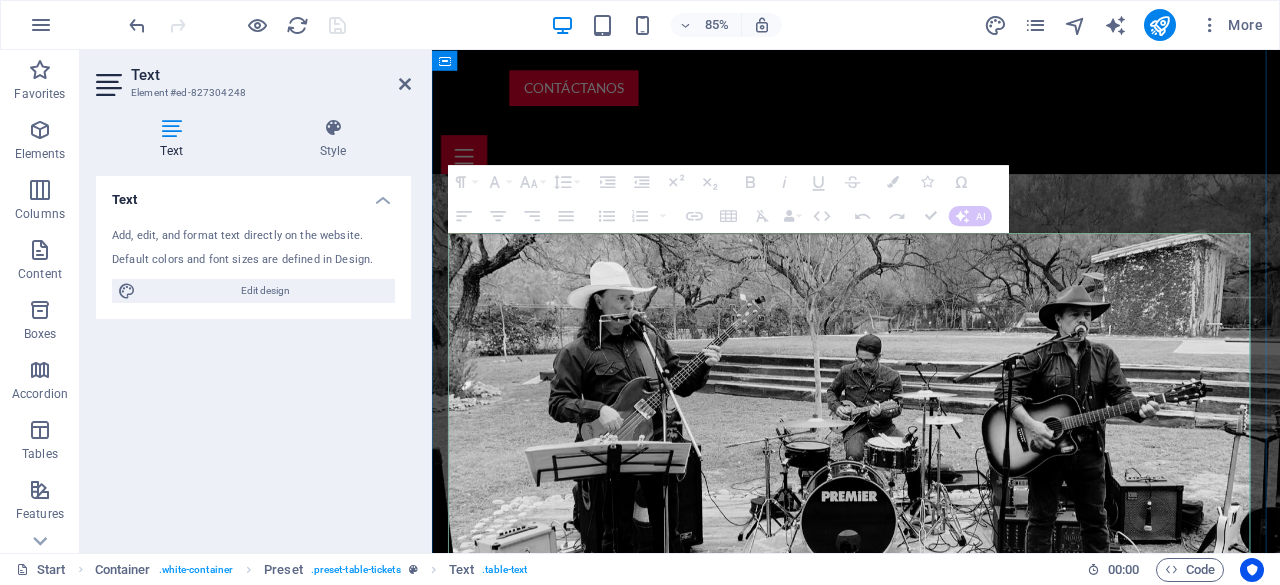drag, startPoint x: 477, startPoint y: 446, endPoint x: 605, endPoint y: 440, distance: 128.14055 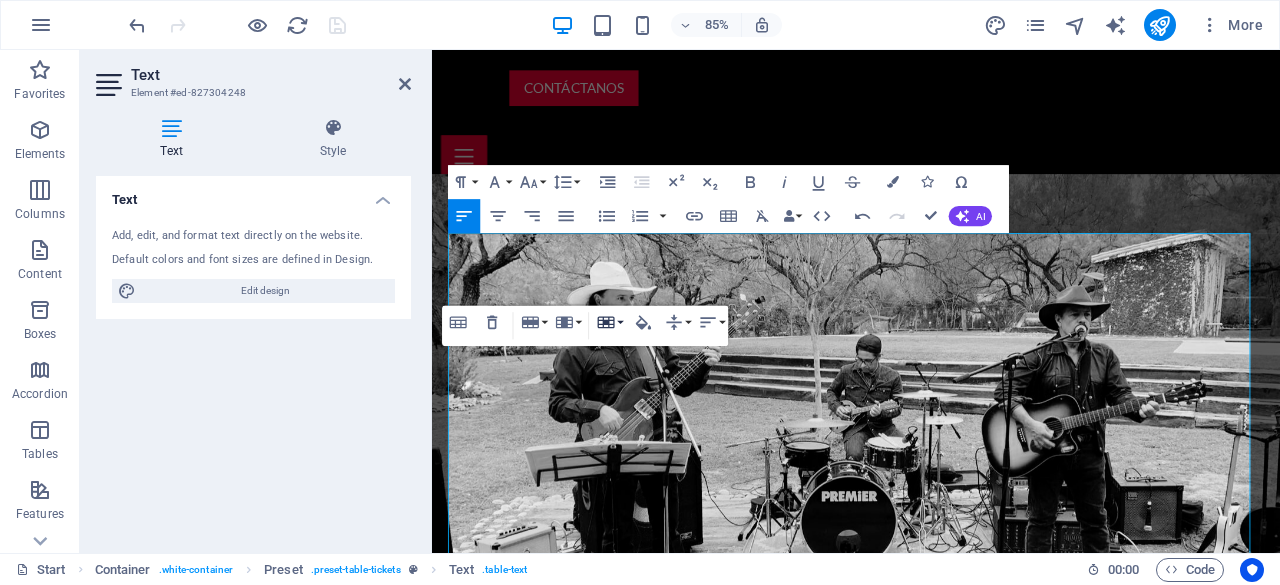 click on "Cell" at bounding box center (609, 322) 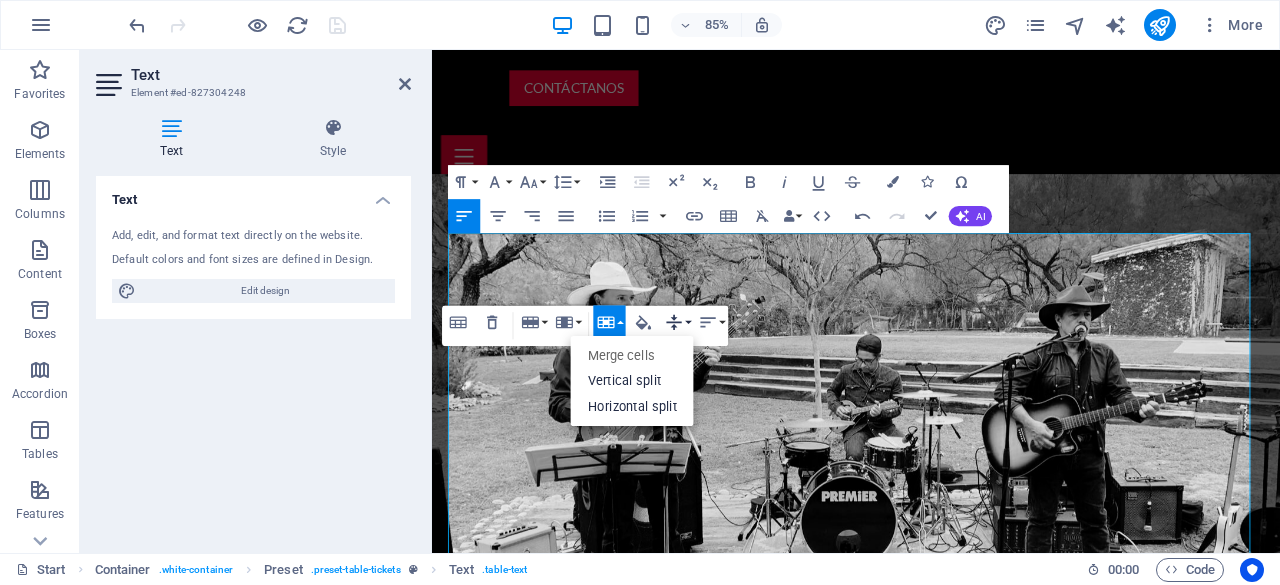 click 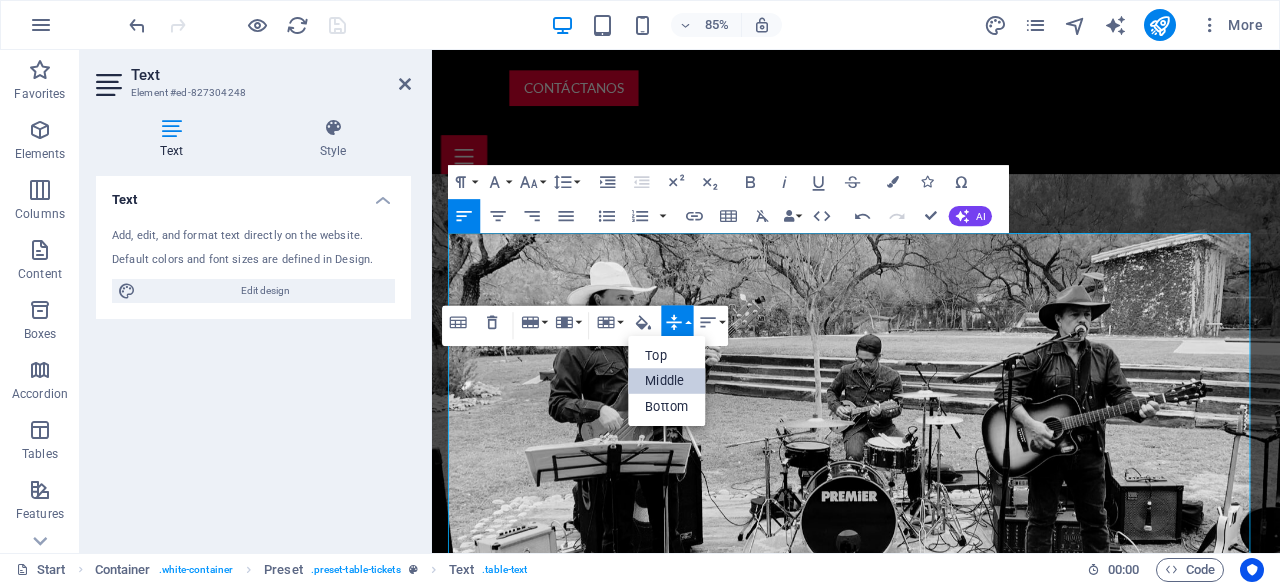 scroll, scrollTop: 0, scrollLeft: 0, axis: both 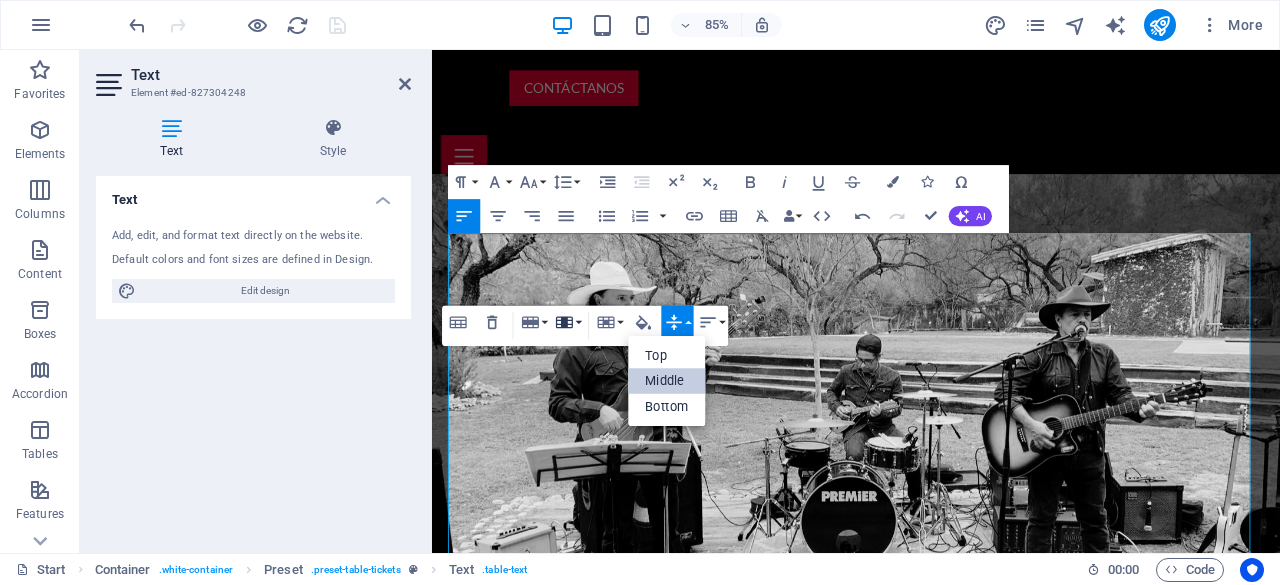click on "Column" at bounding box center (568, 322) 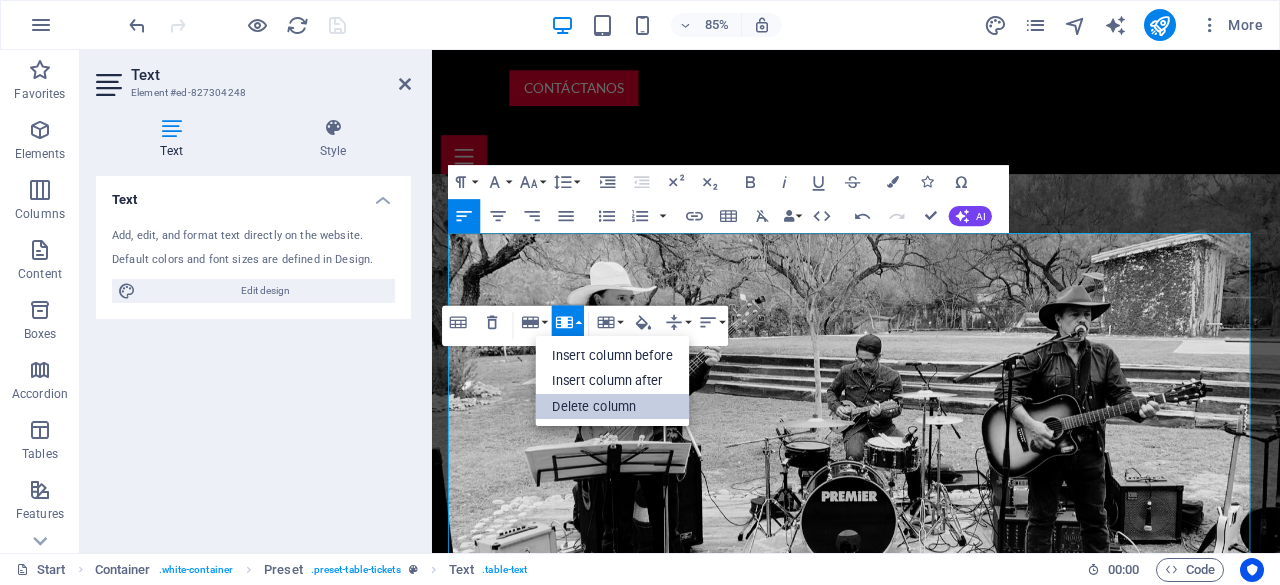 click on "Delete column" at bounding box center [612, 406] 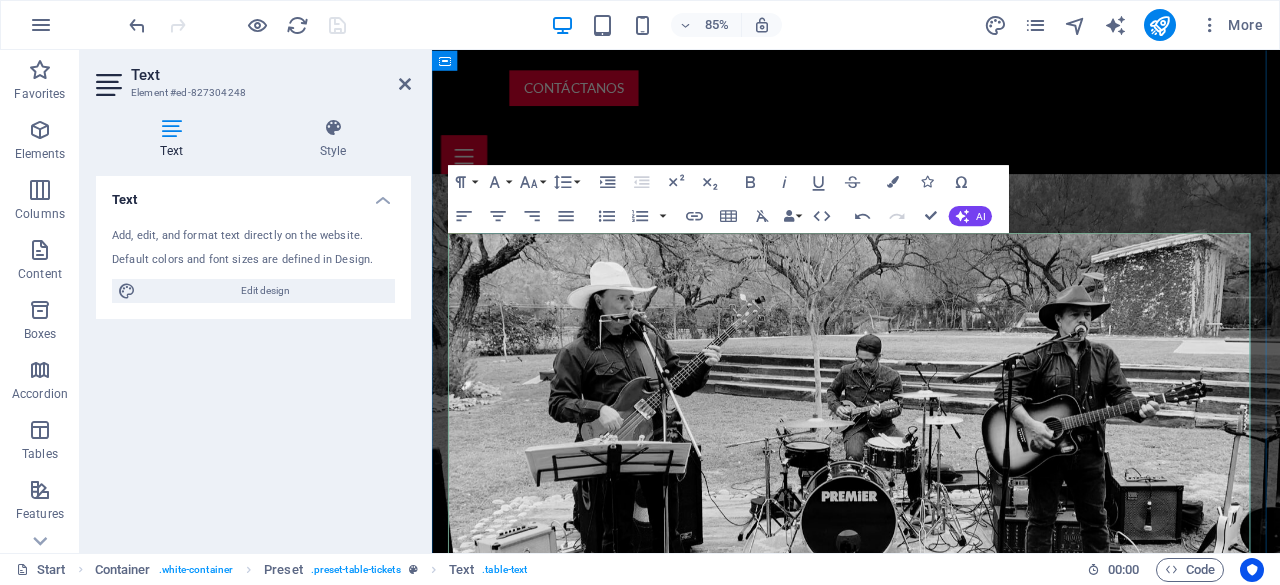 drag, startPoint x: 479, startPoint y: 449, endPoint x: 599, endPoint y: 448, distance: 120.004166 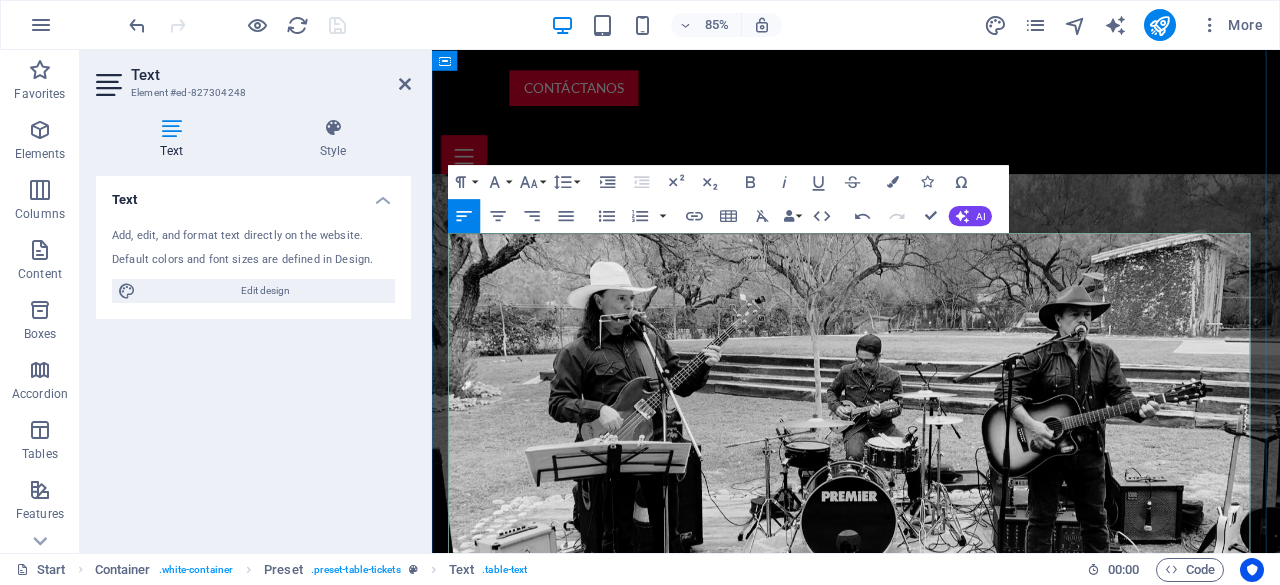 click on "Local Music Hall" at bounding box center (742, 2004) 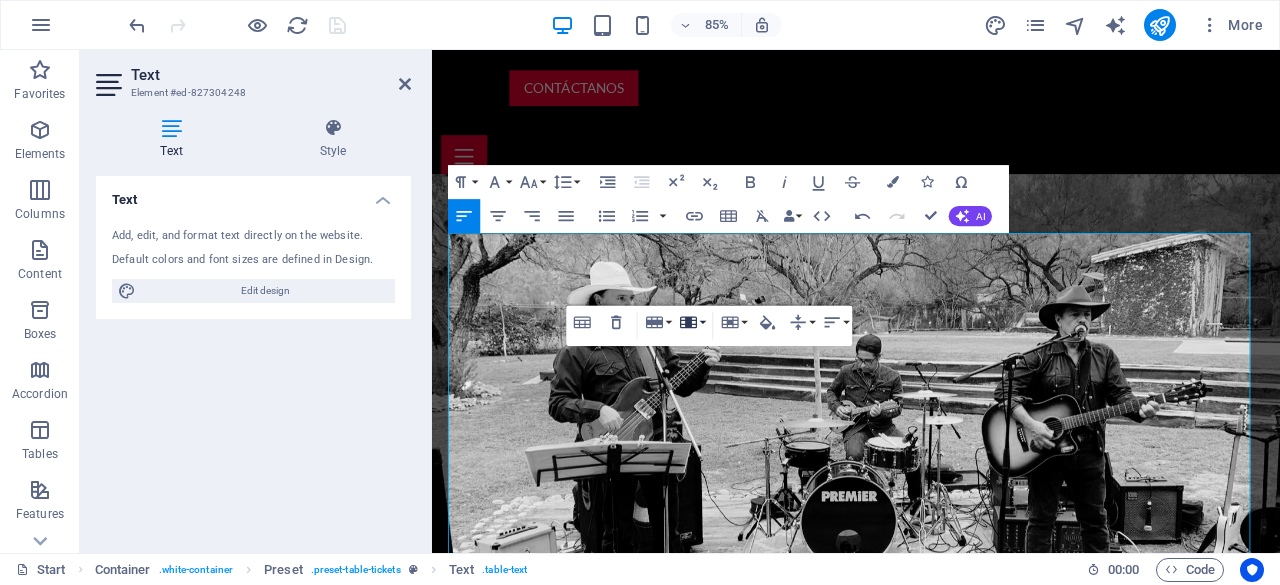 click on "Column" at bounding box center (692, 322) 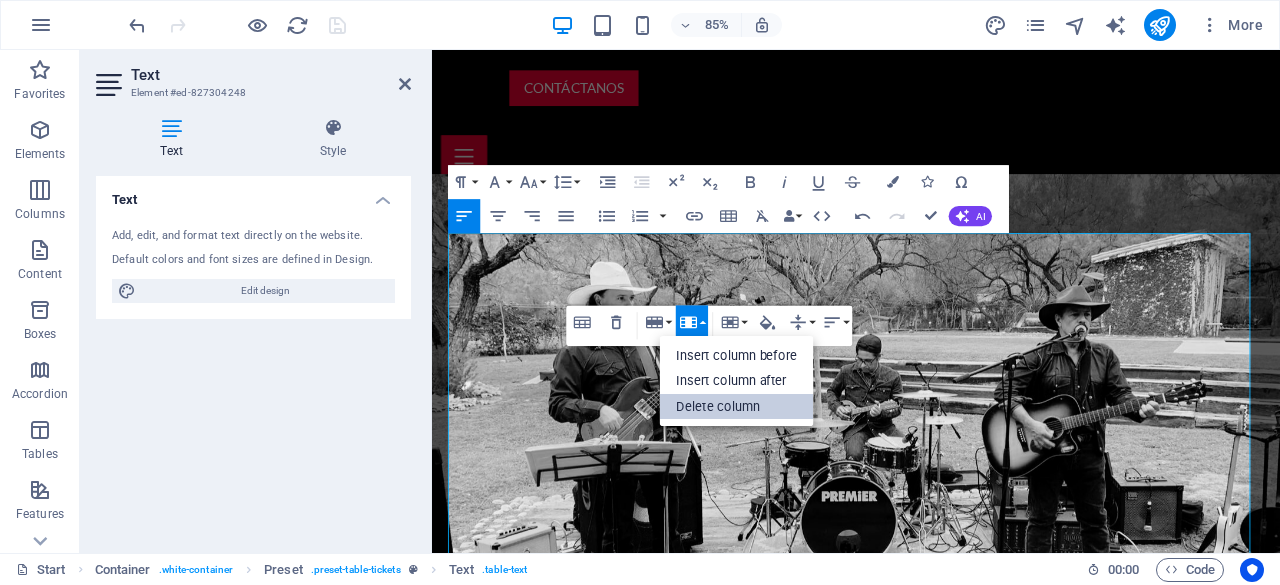 click on "Delete column" at bounding box center [736, 406] 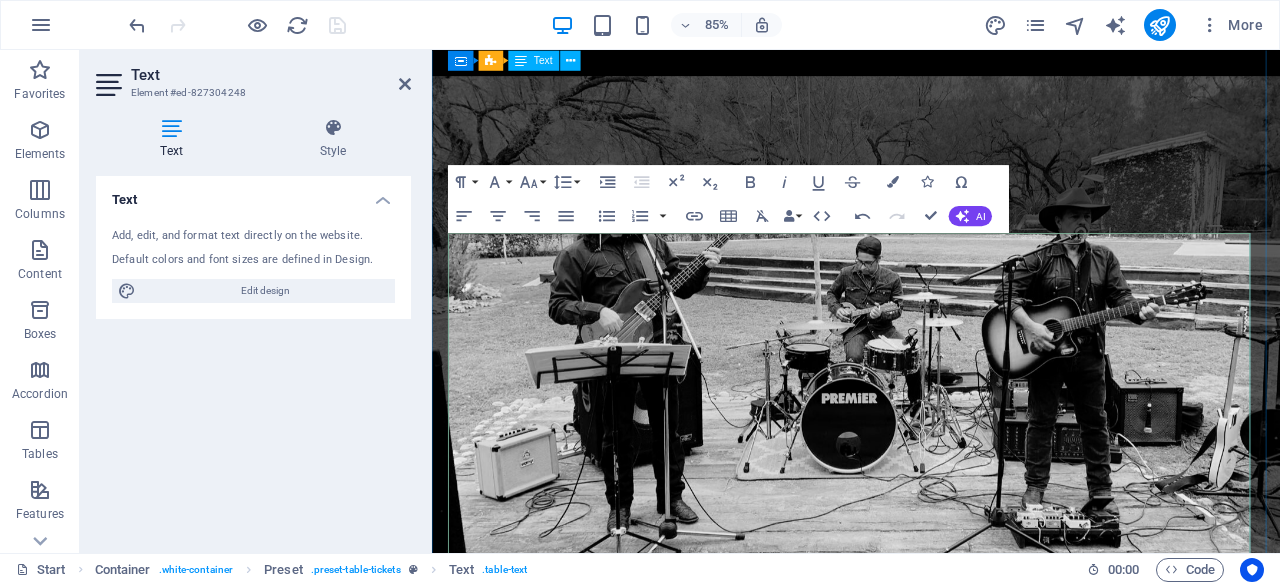 scroll, scrollTop: 1848, scrollLeft: 0, axis: vertical 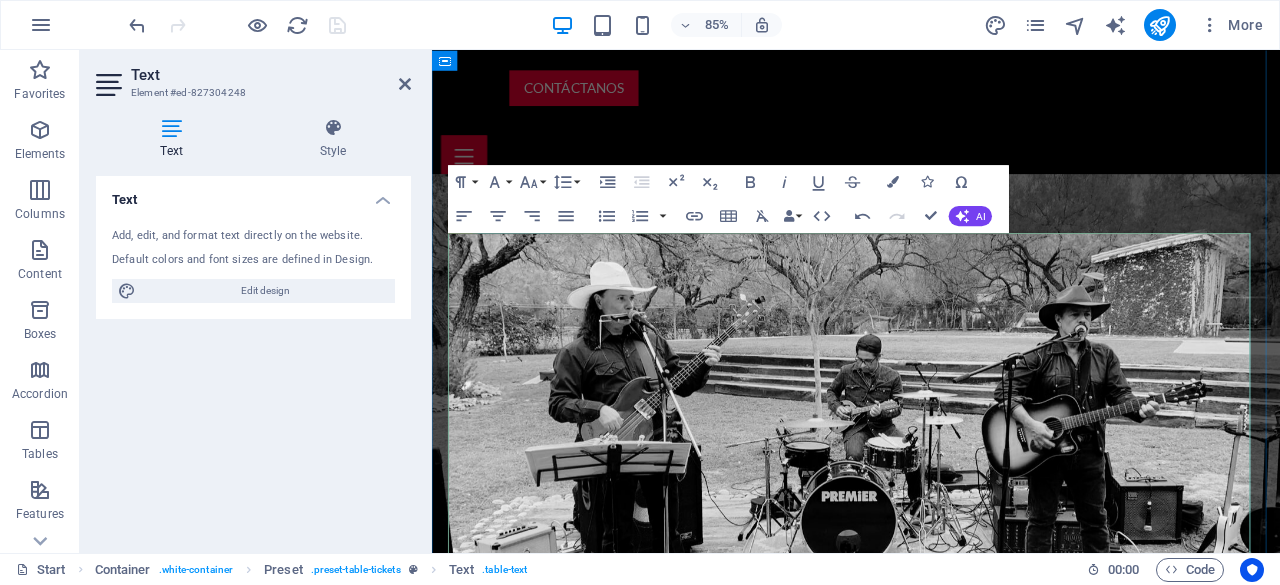 click on "Buy tickets" at bounding box center [931, 1931] 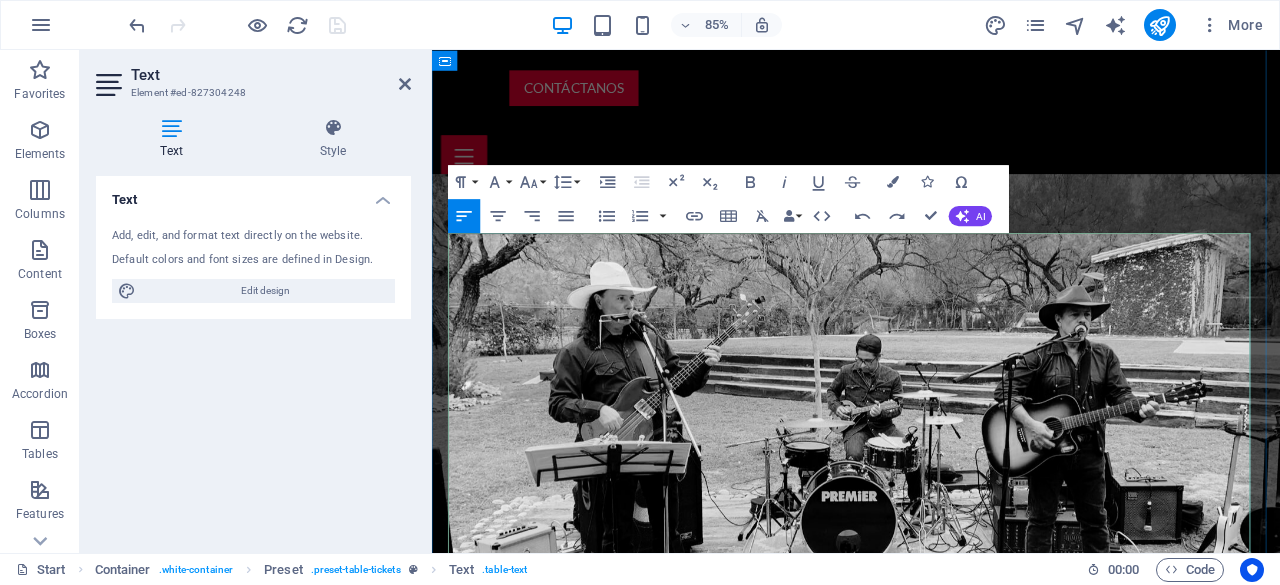 click on "Local Music Hall" at bounding box center [742, 2004] 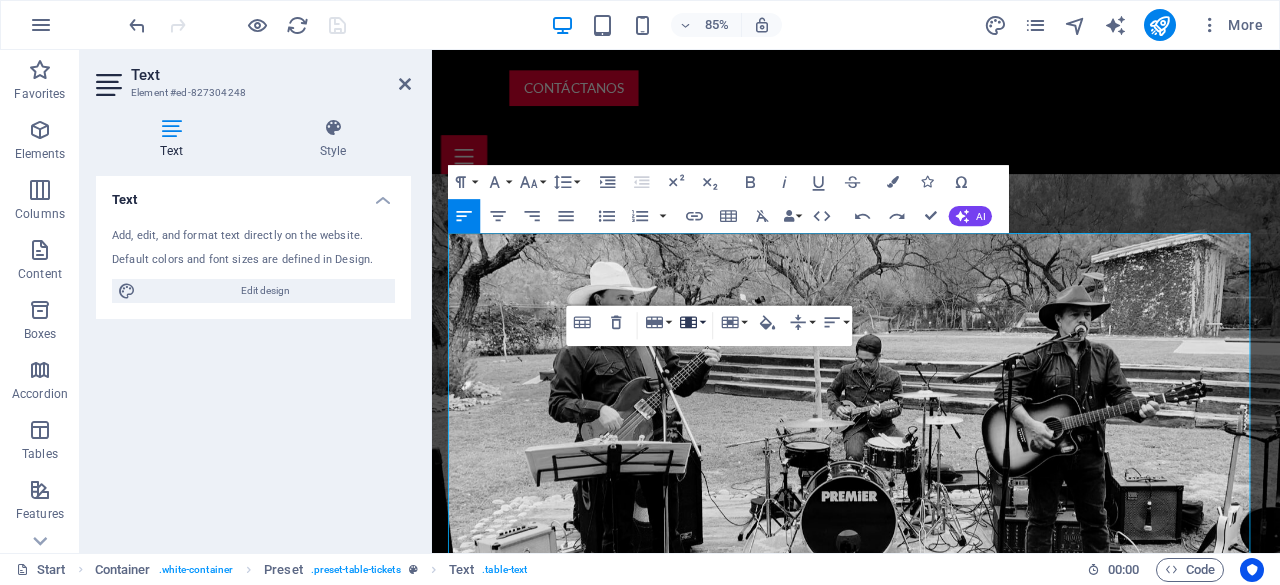 click 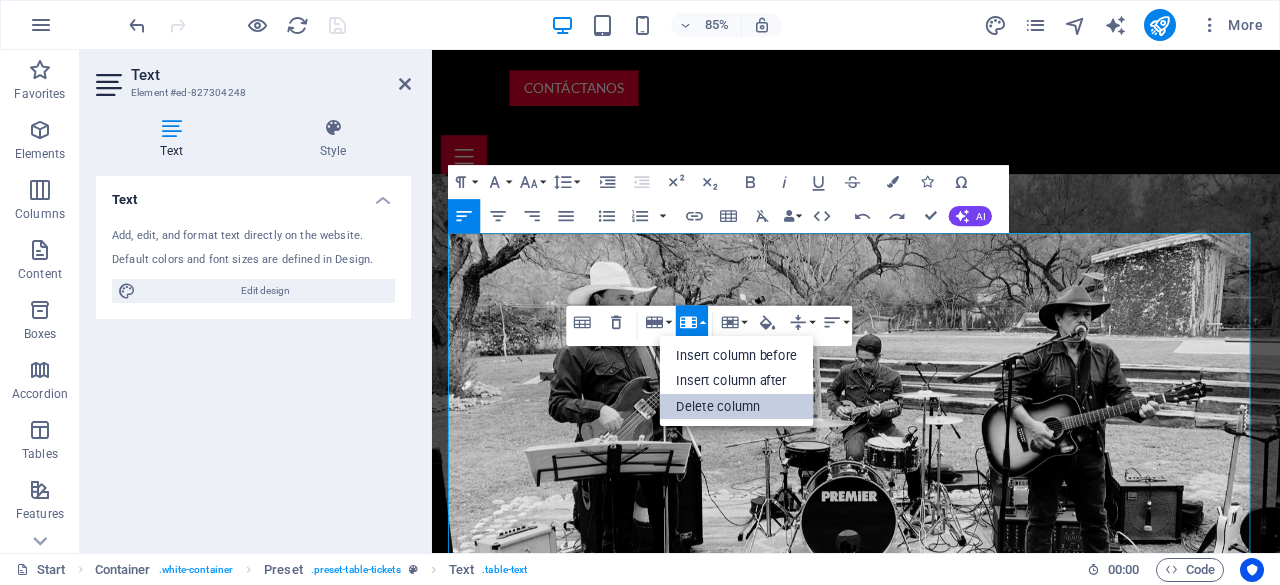 click on "Delete column" at bounding box center [736, 406] 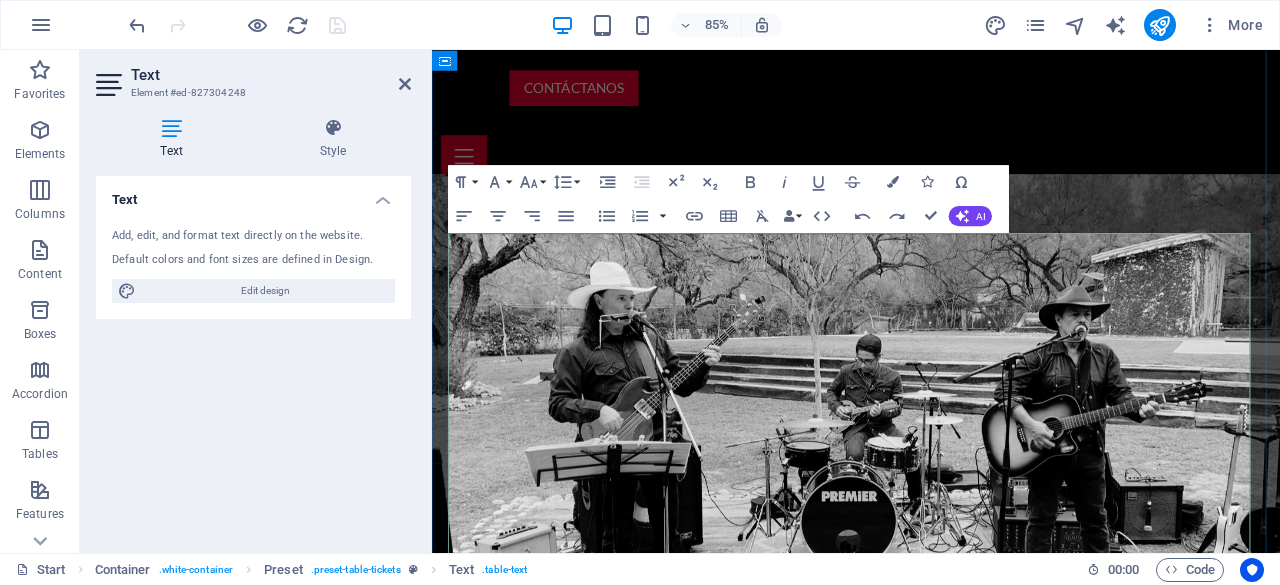 click on "Buy tickets" at bounding box center (931, 2004) 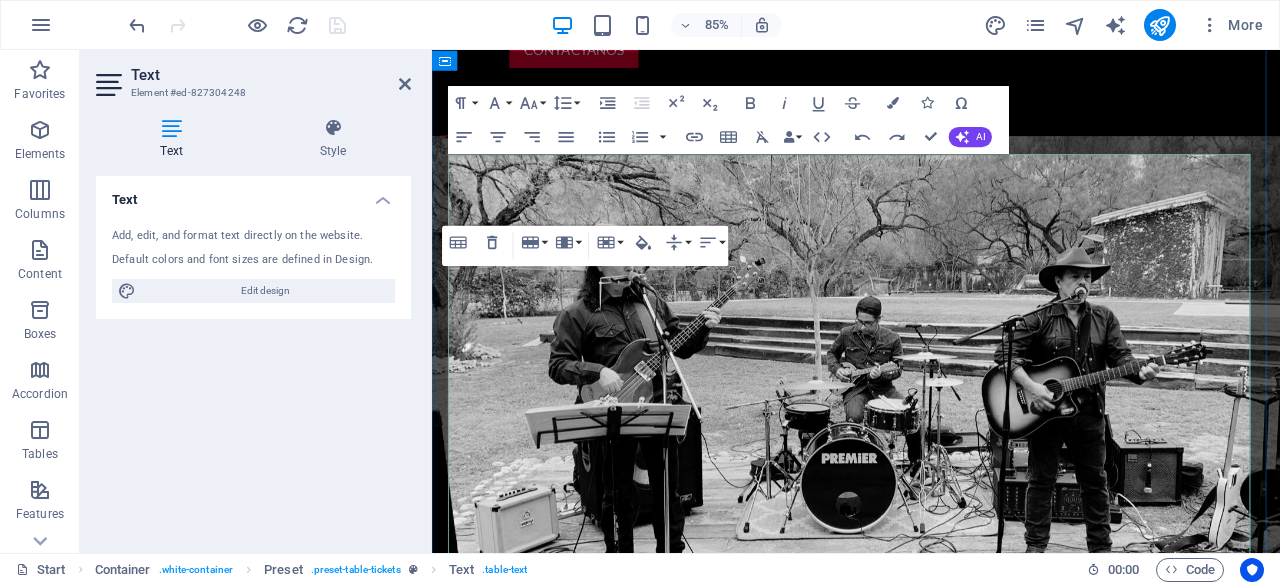 scroll, scrollTop: 1848, scrollLeft: 0, axis: vertical 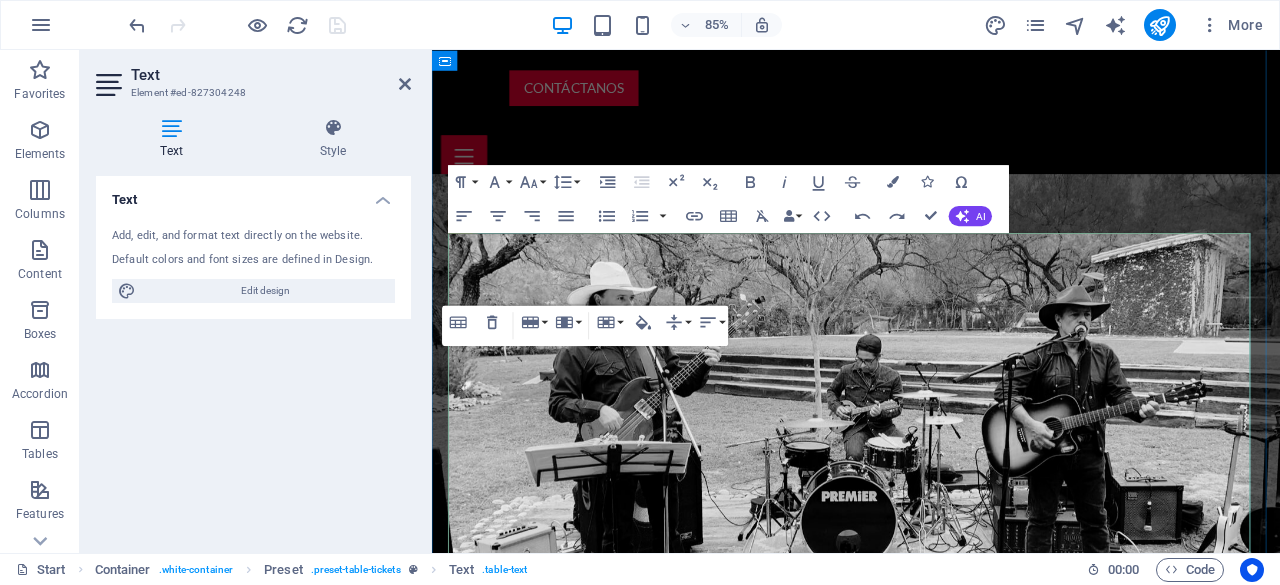 click on "Washington" at bounding box center (595, 2004) 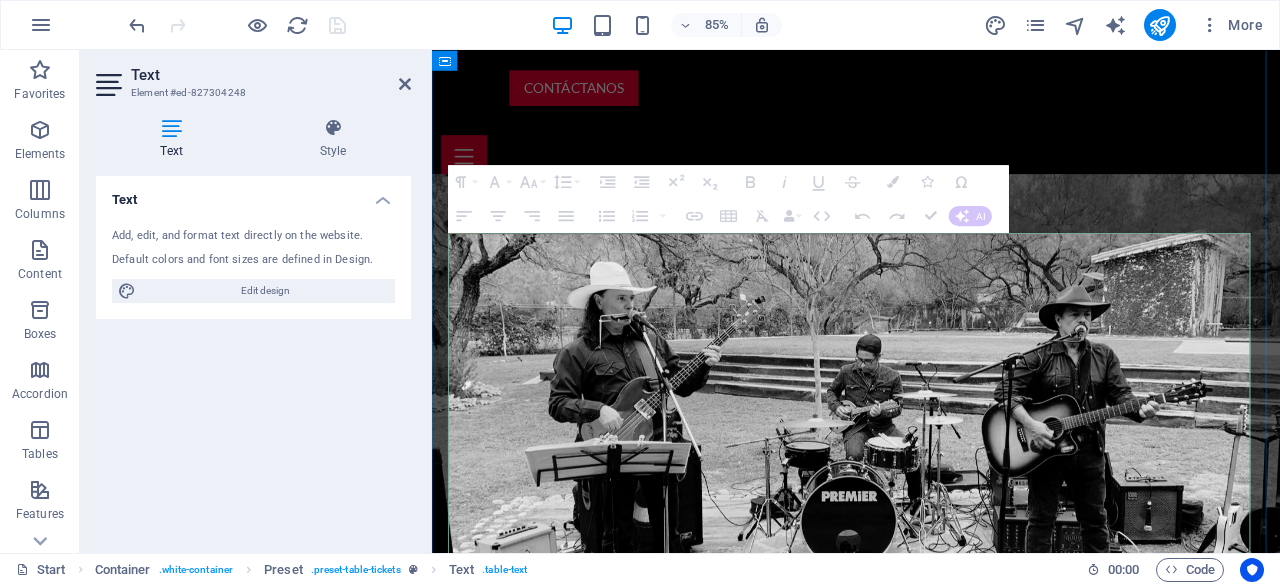 click at bounding box center (436, -1560) 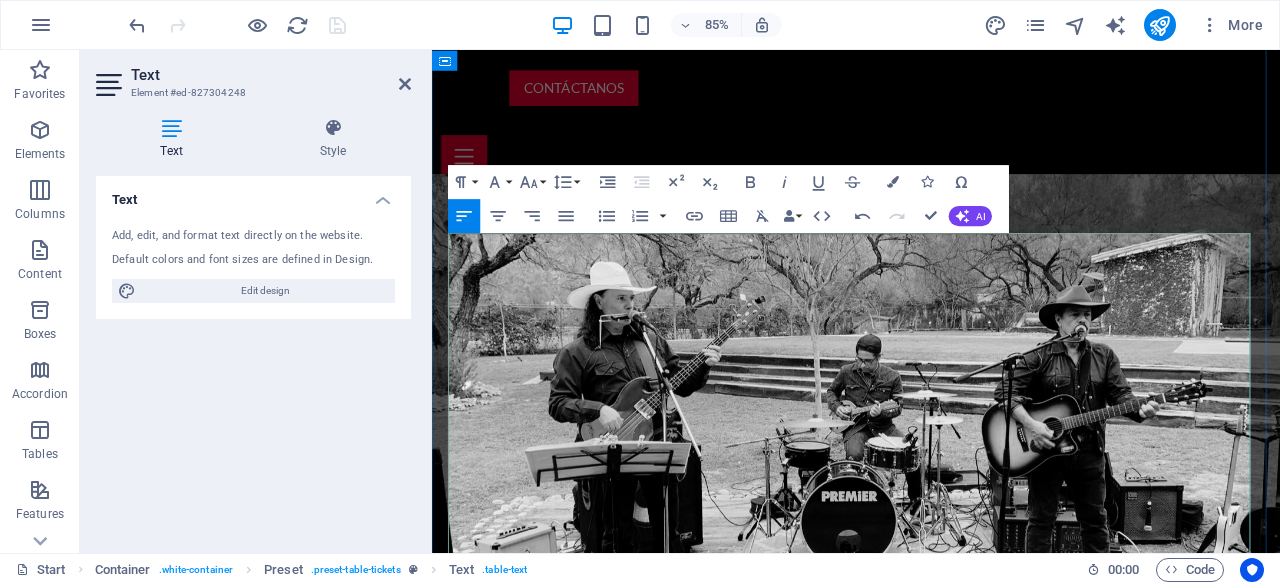 click on "Washington" at bounding box center [595, 2004] 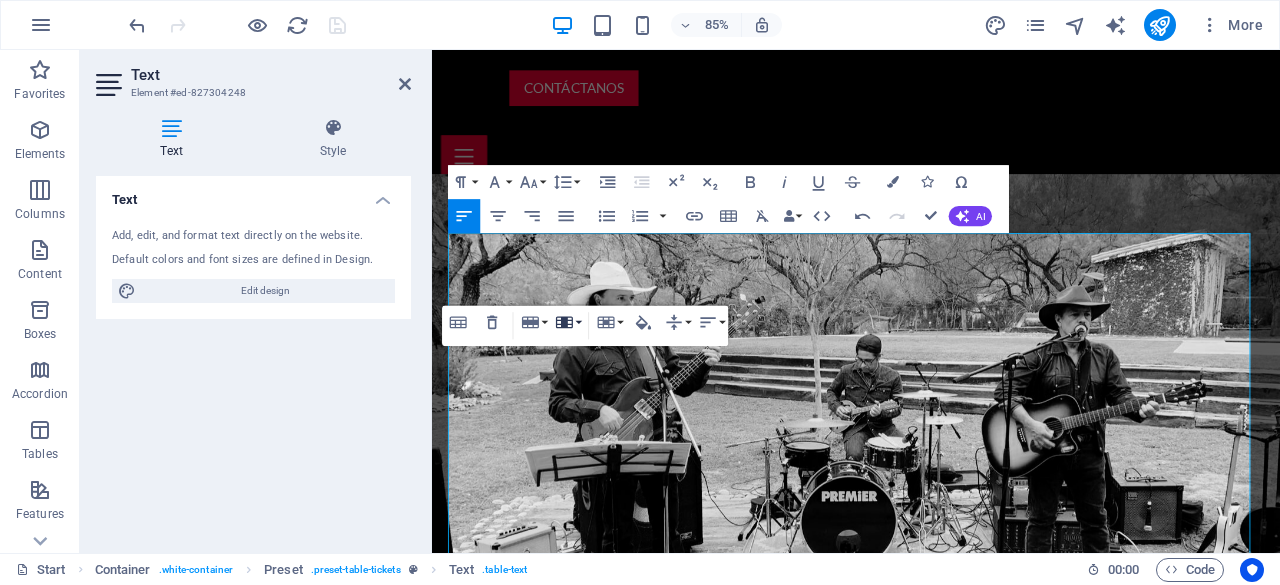 click on "Column" at bounding box center (568, 322) 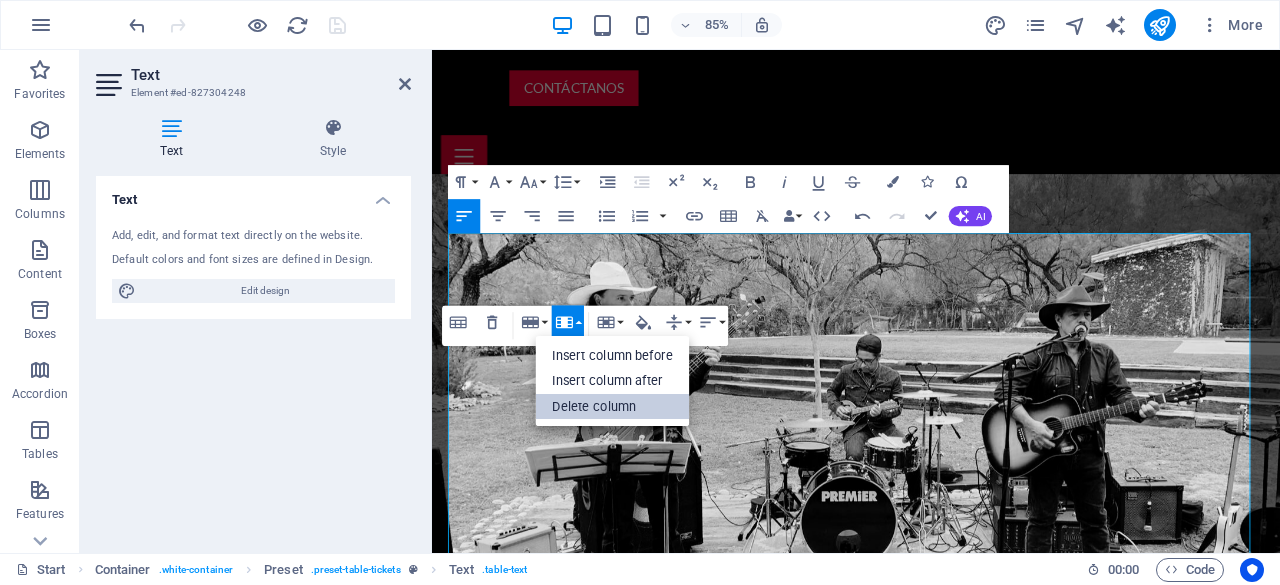 click on "Delete column" at bounding box center [612, 406] 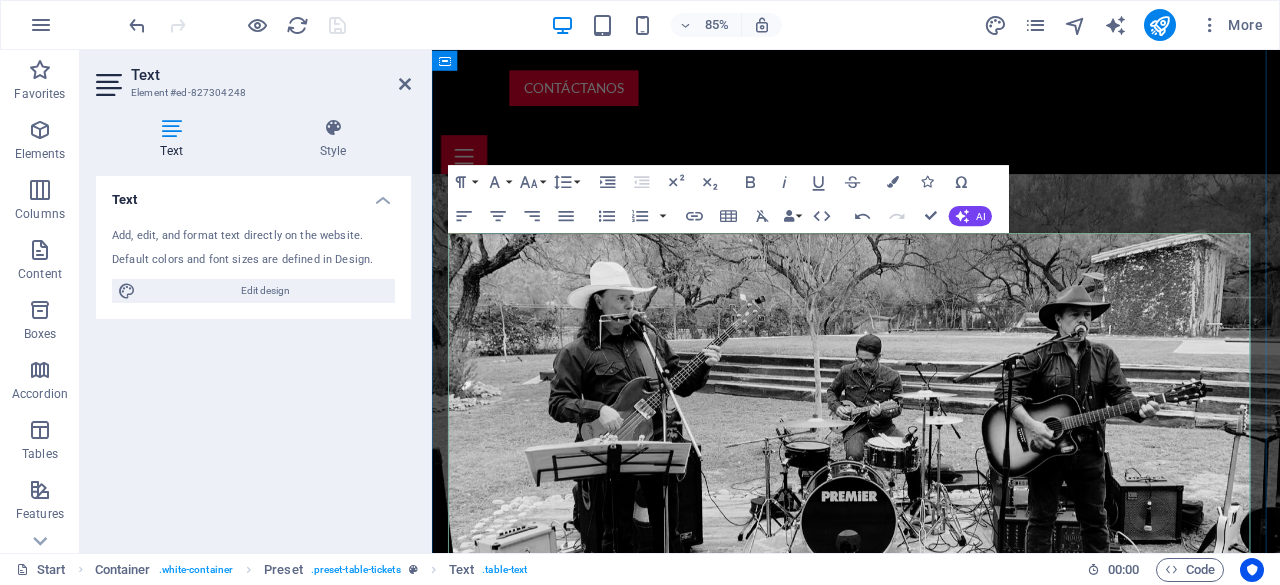 click at bounding box center [431, -1560] 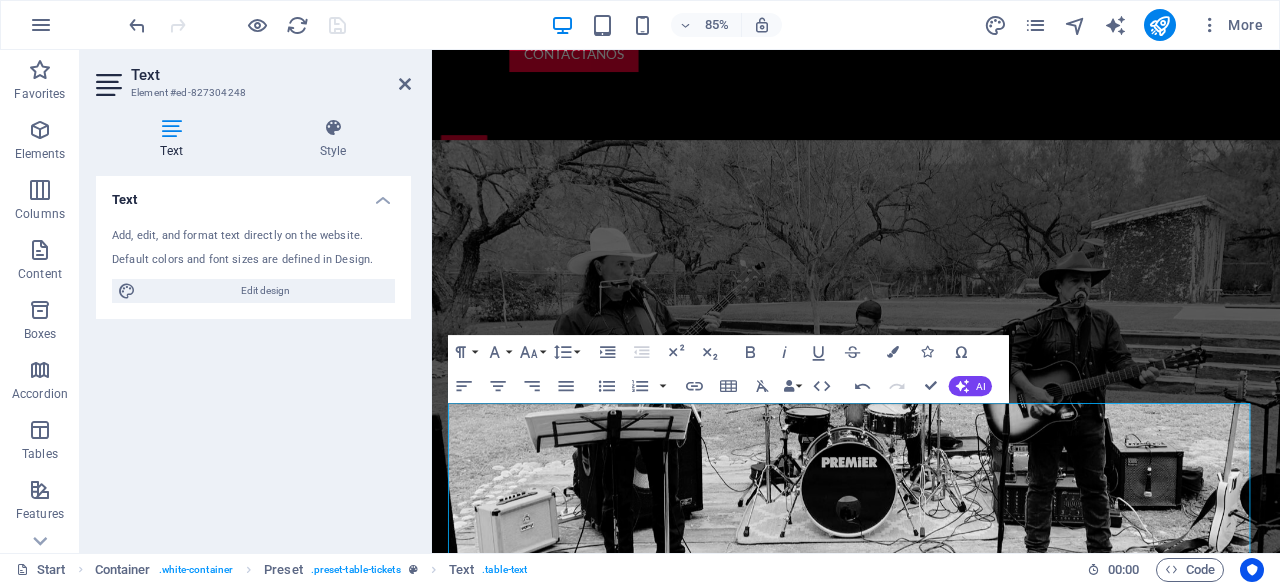 scroll, scrollTop: 1948, scrollLeft: 0, axis: vertical 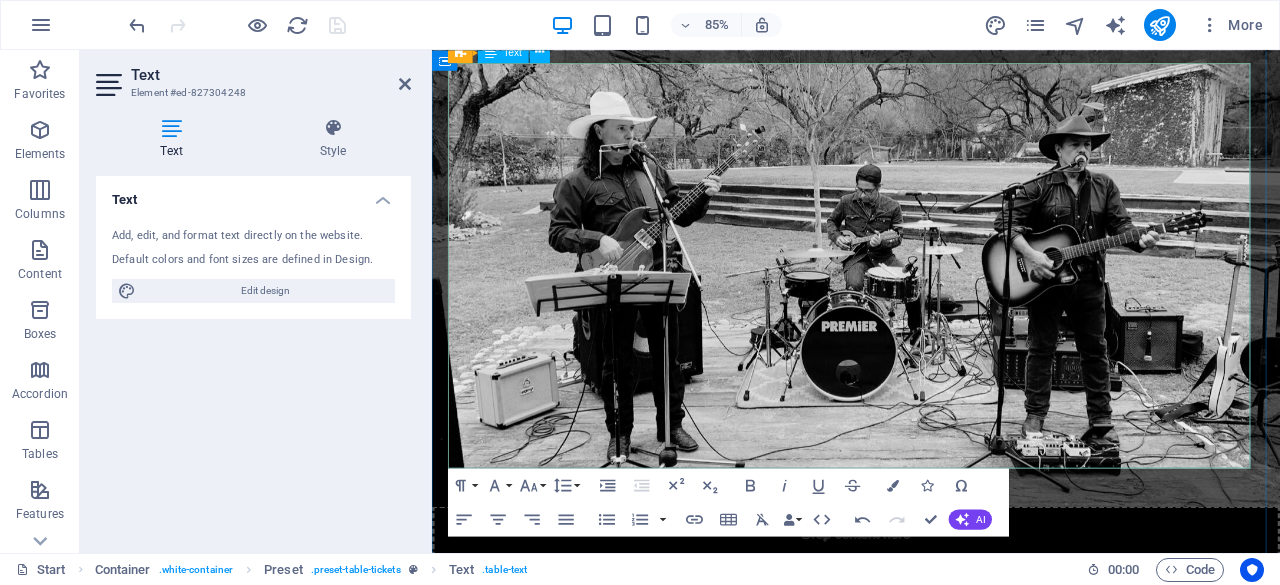 click on "Local Music Hall" at bounding box center [742, 2007] 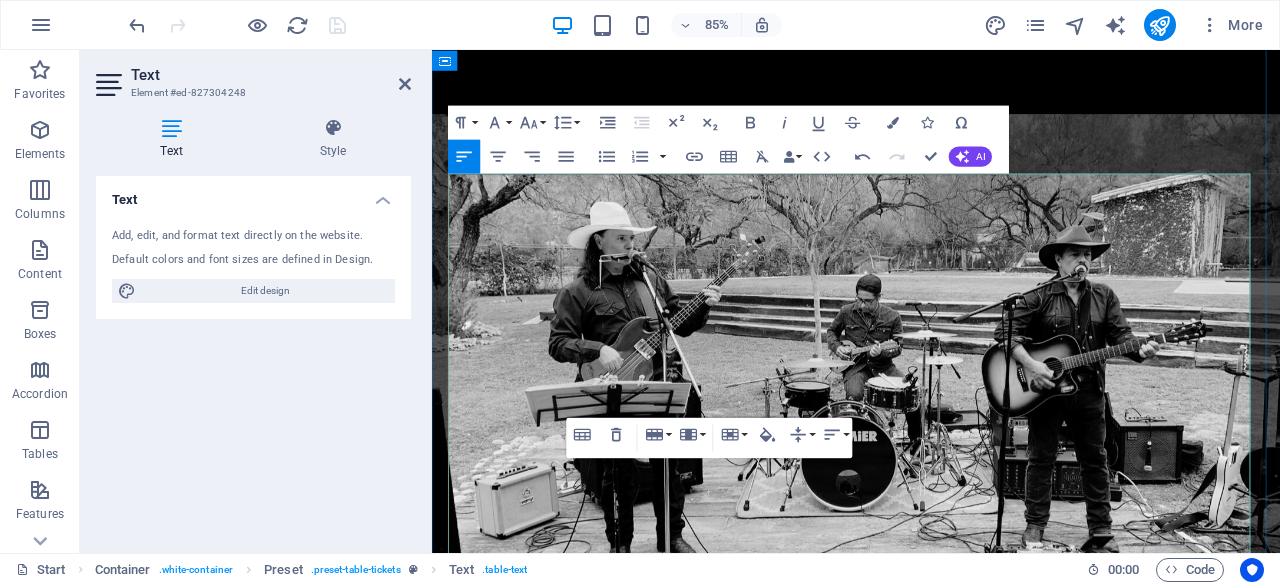 scroll, scrollTop: 1848, scrollLeft: 0, axis: vertical 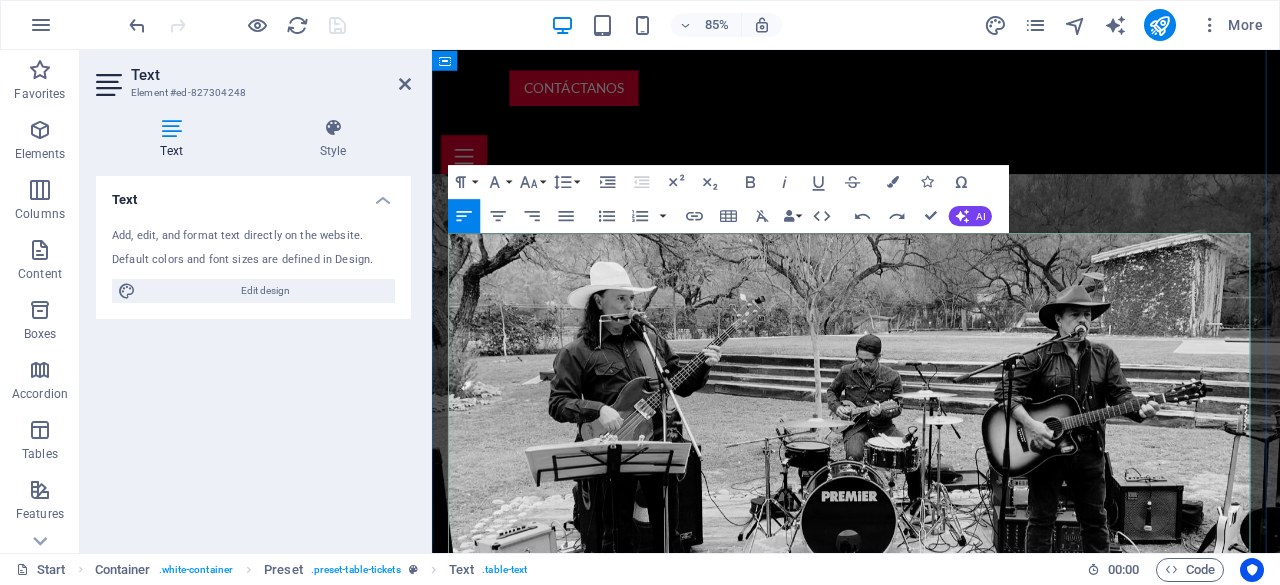 click on "Washington" at bounding box center (595, 2004) 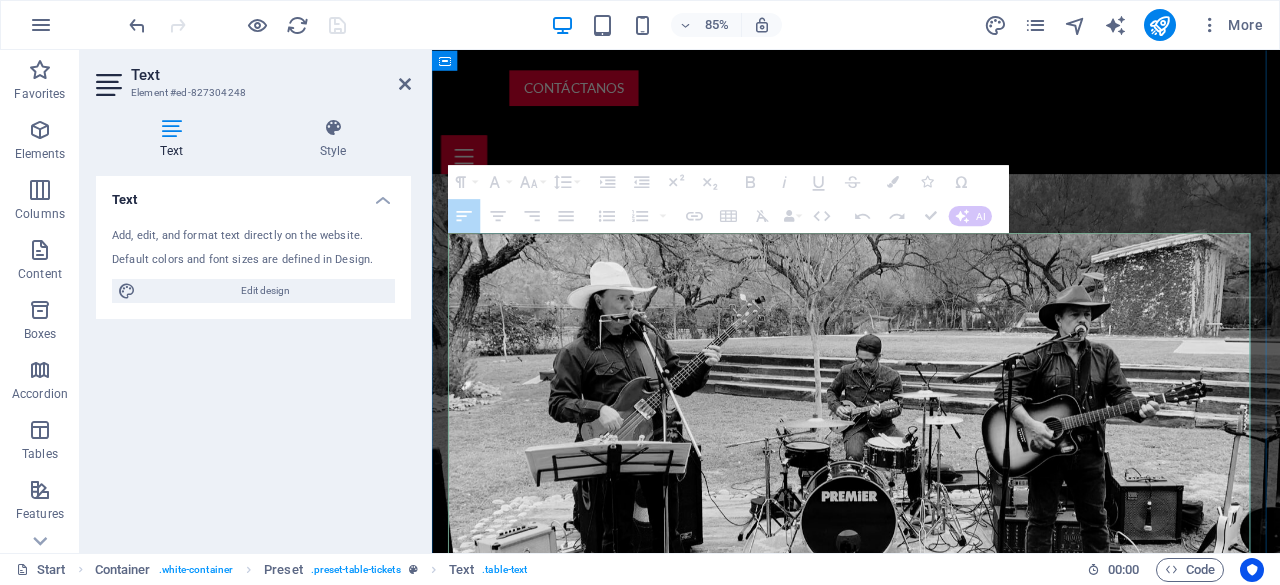 drag, startPoint x: 471, startPoint y: 442, endPoint x: 911, endPoint y: 432, distance: 440.11362 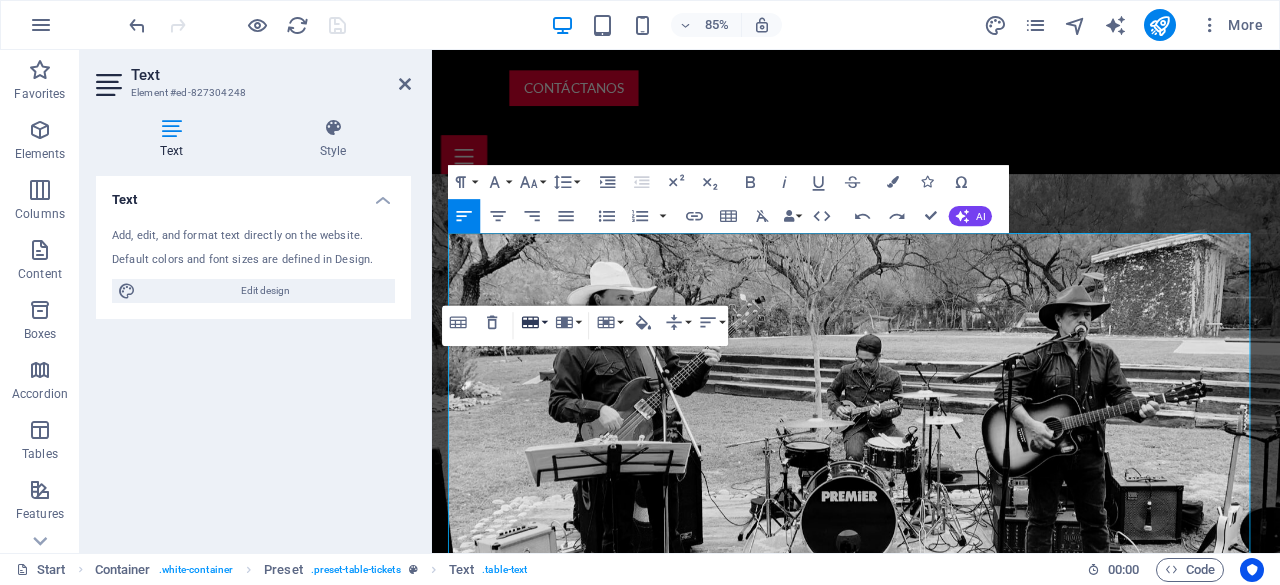 click on "Row" at bounding box center (534, 322) 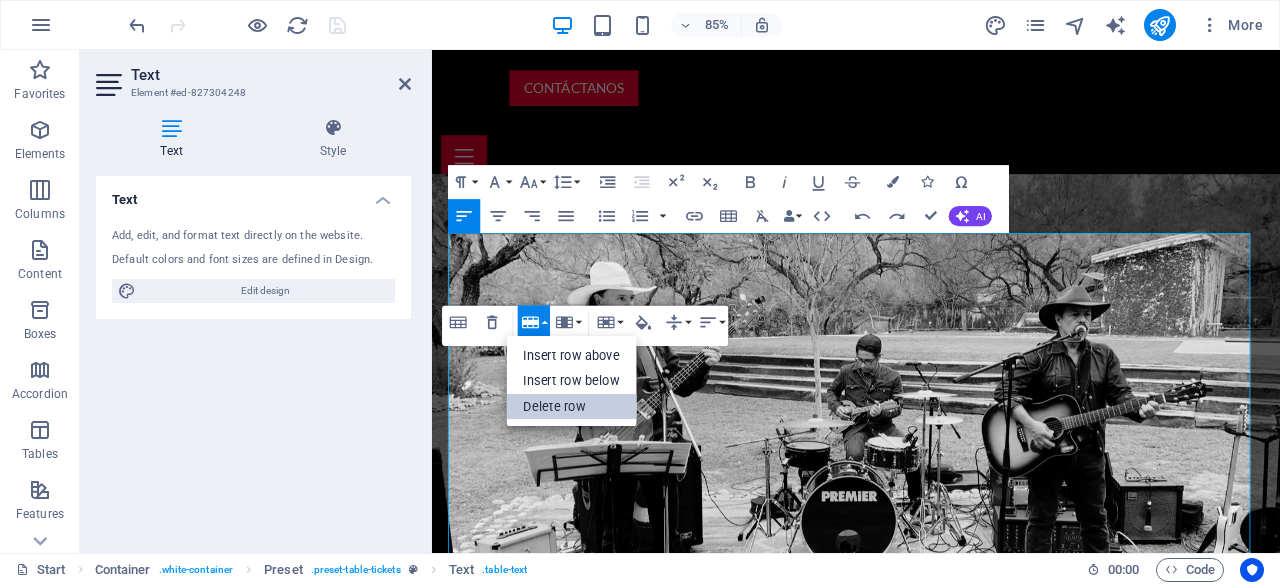 click on "Delete row" at bounding box center [571, 406] 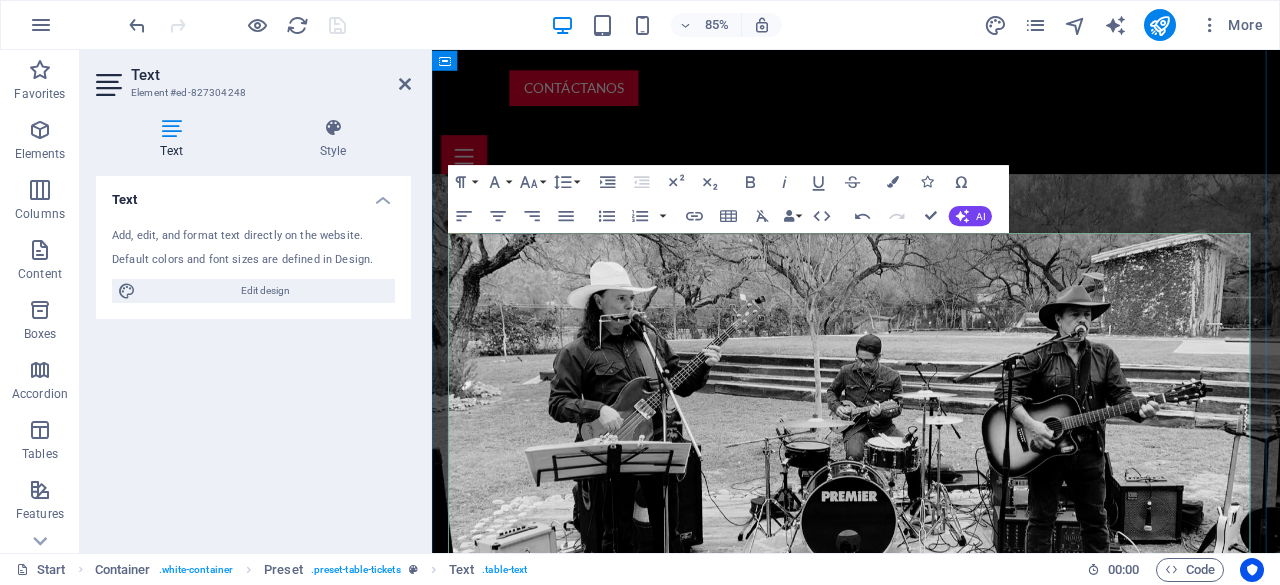 drag, startPoint x: 508, startPoint y: 439, endPoint x: 617, endPoint y: 439, distance: 109 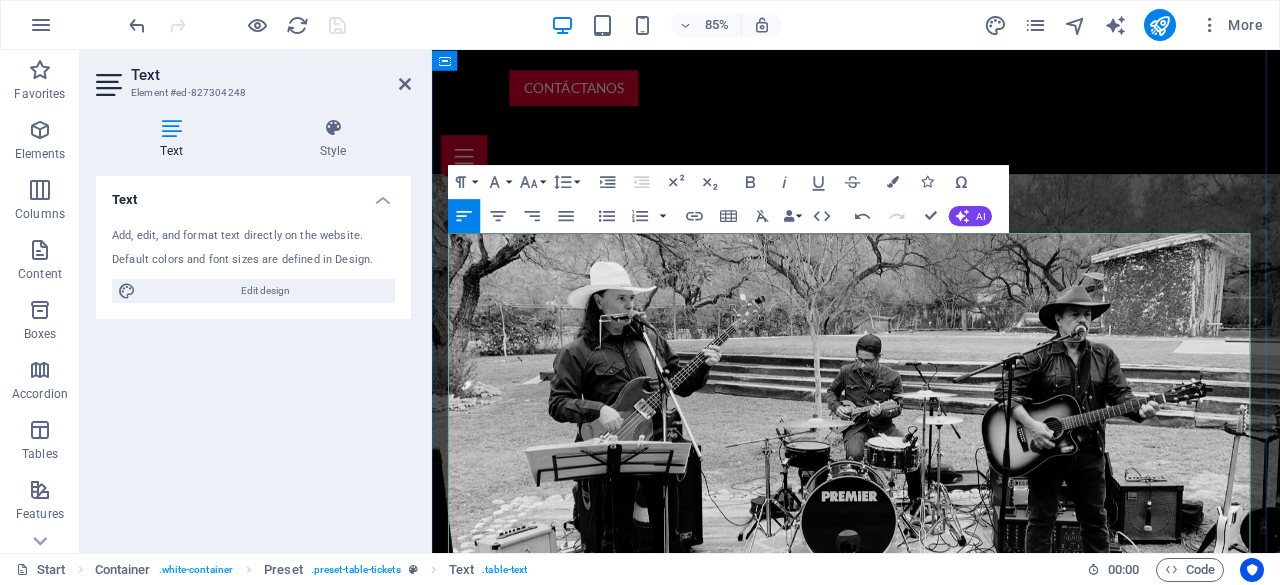 drag, startPoint x: 617, startPoint y: 439, endPoint x: 549, endPoint y: 440, distance: 68.007355 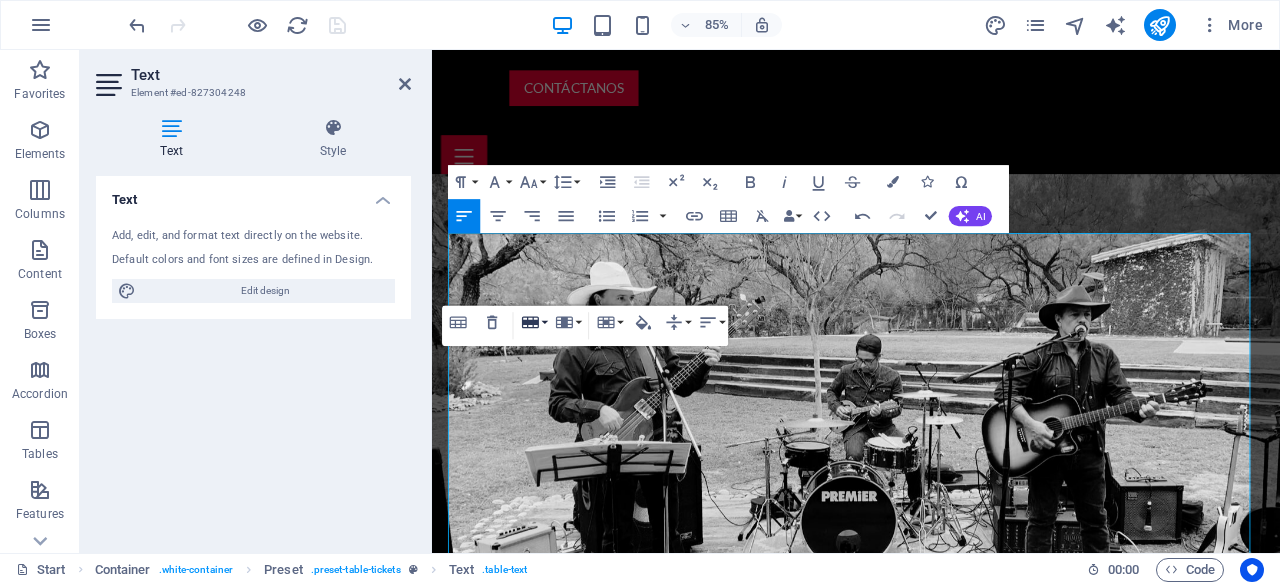 click 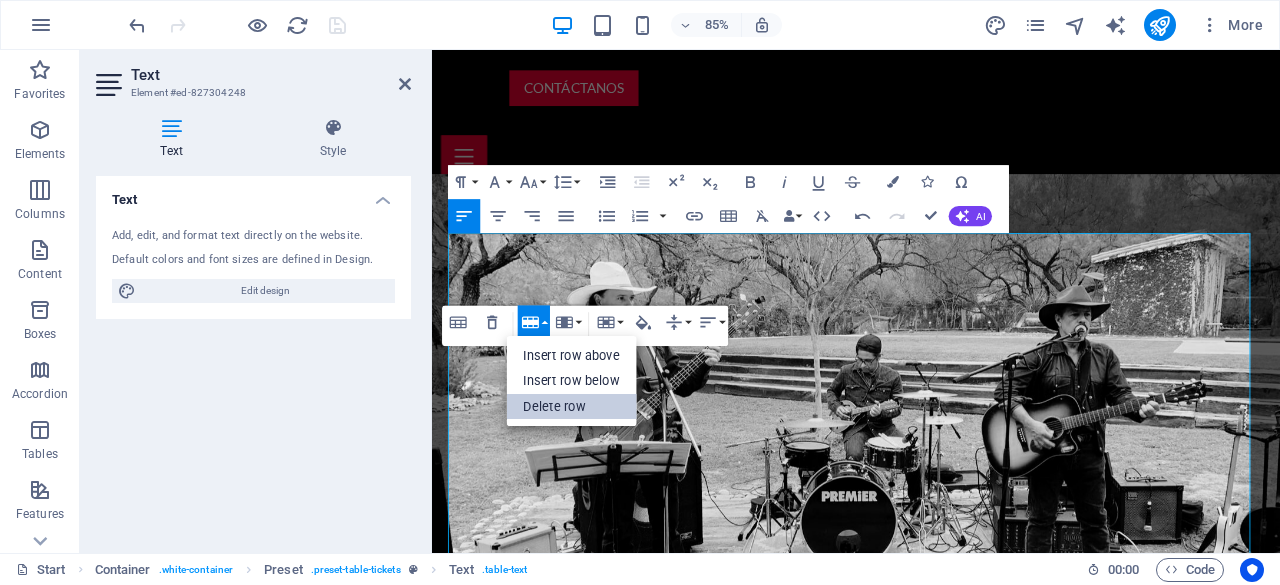 click on "Delete row" at bounding box center [571, 406] 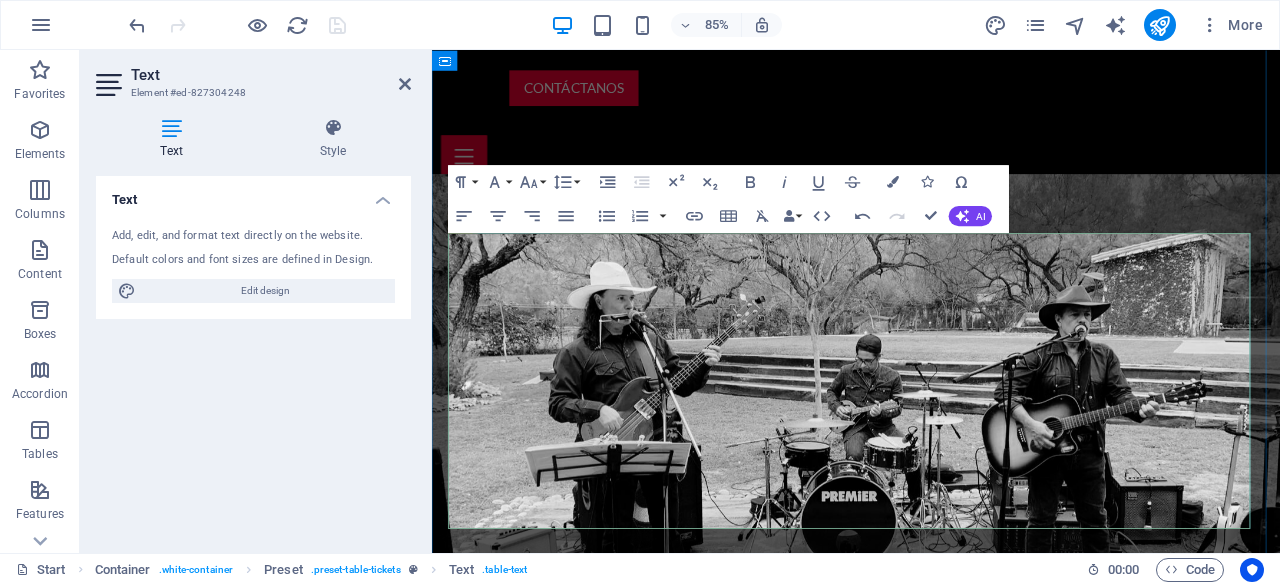click on "Las Vegas" at bounding box center [595, 2004] 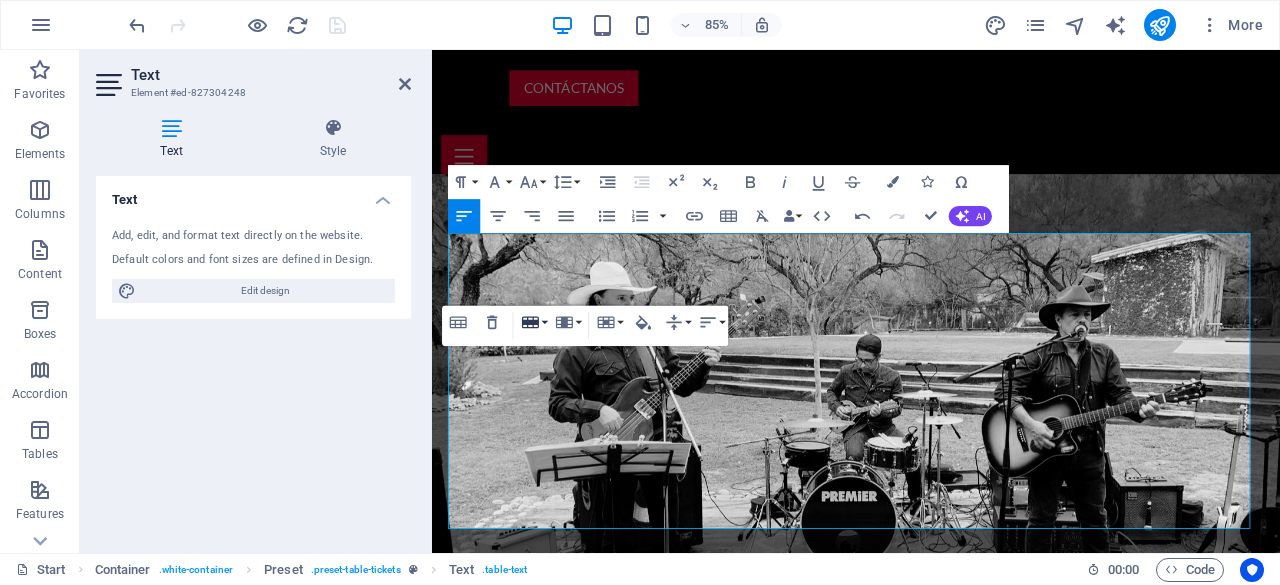 click 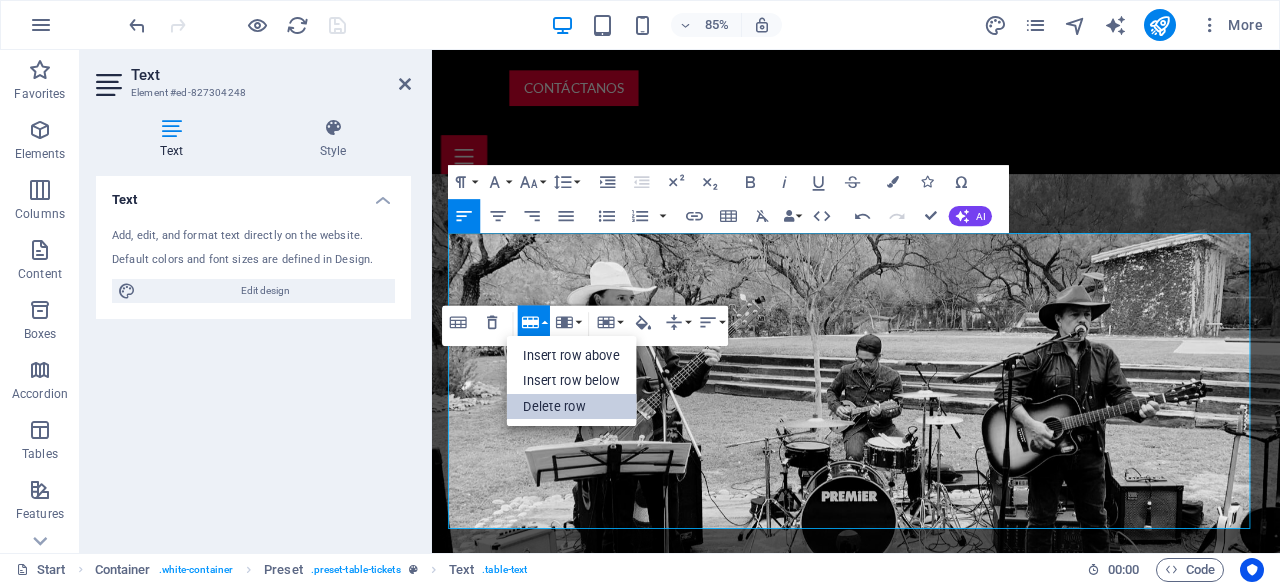 click on "Delete row" at bounding box center (571, 406) 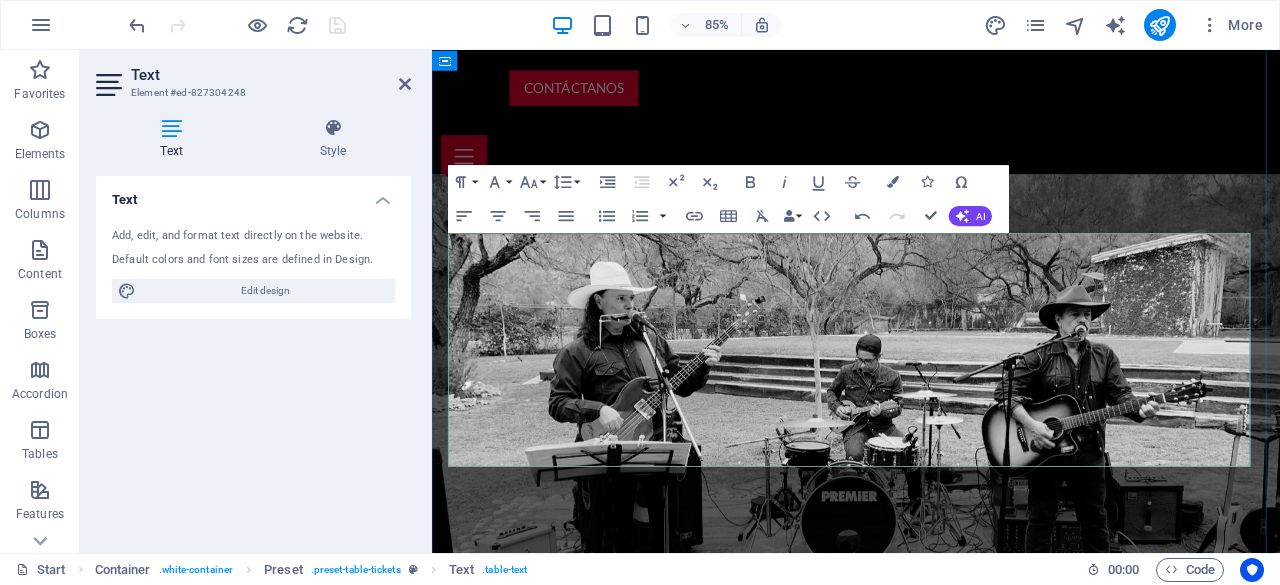 click on "Seattle" at bounding box center [595, 2004] 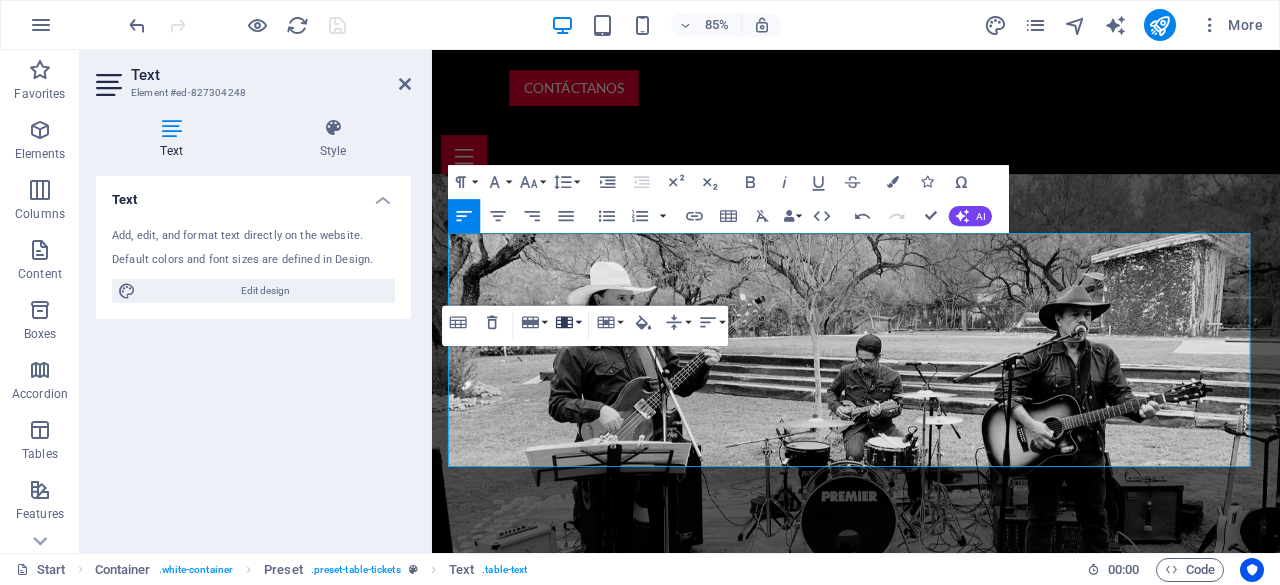 click on "Column" at bounding box center (568, 322) 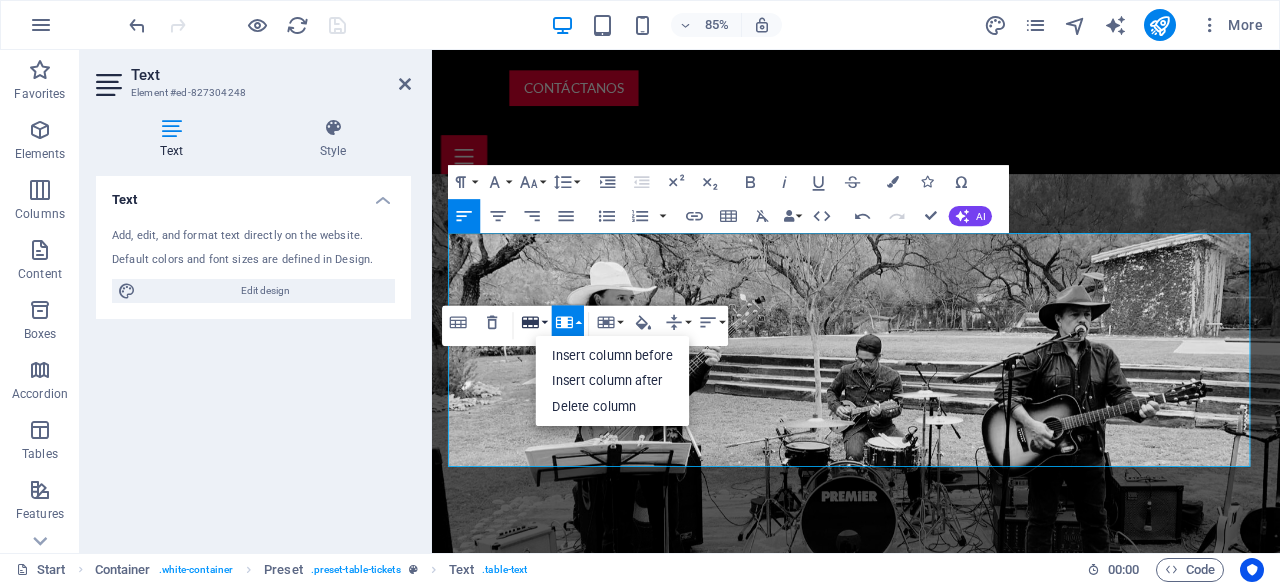 click on "Row" at bounding box center [534, 322] 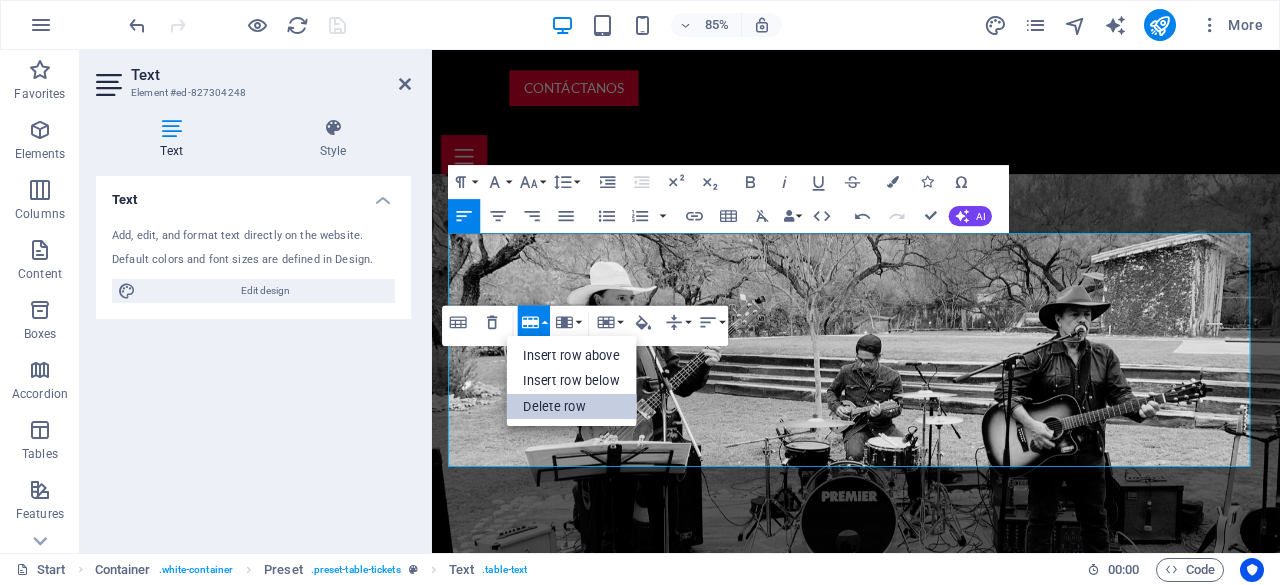 click on "Delete row" at bounding box center (571, 406) 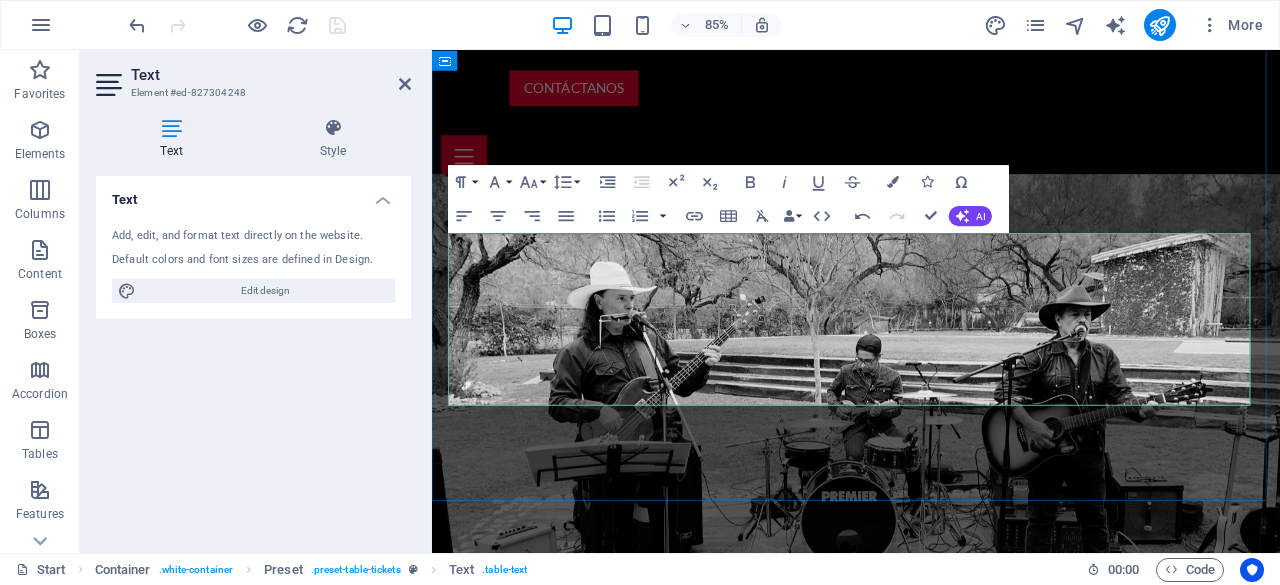 click on "Kansas" at bounding box center (595, 1996) 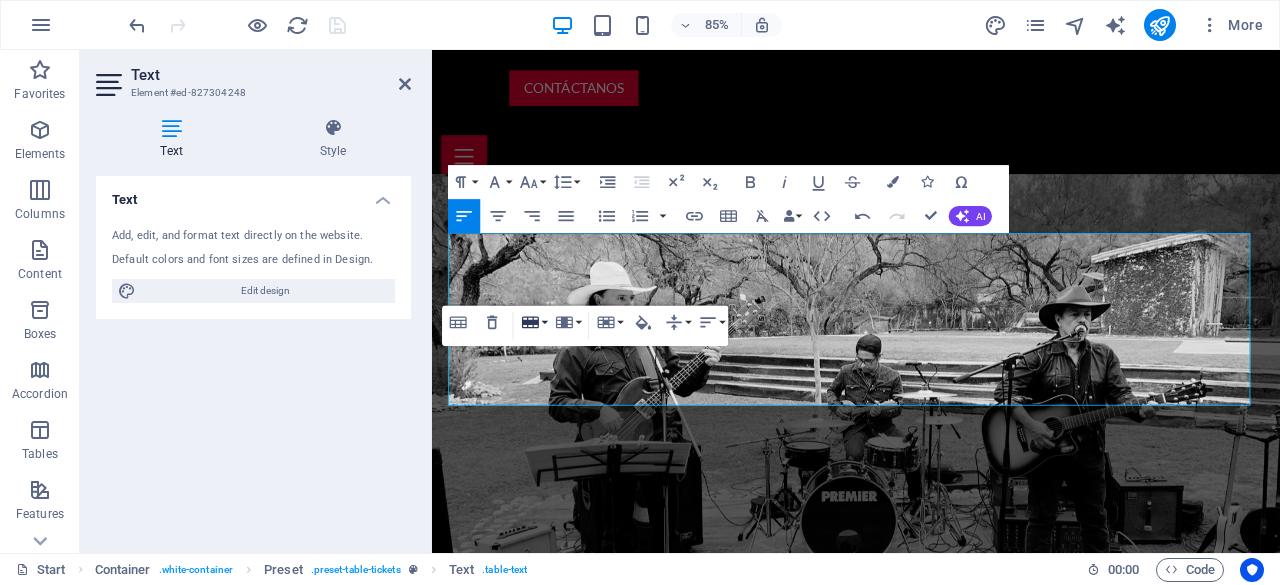 click 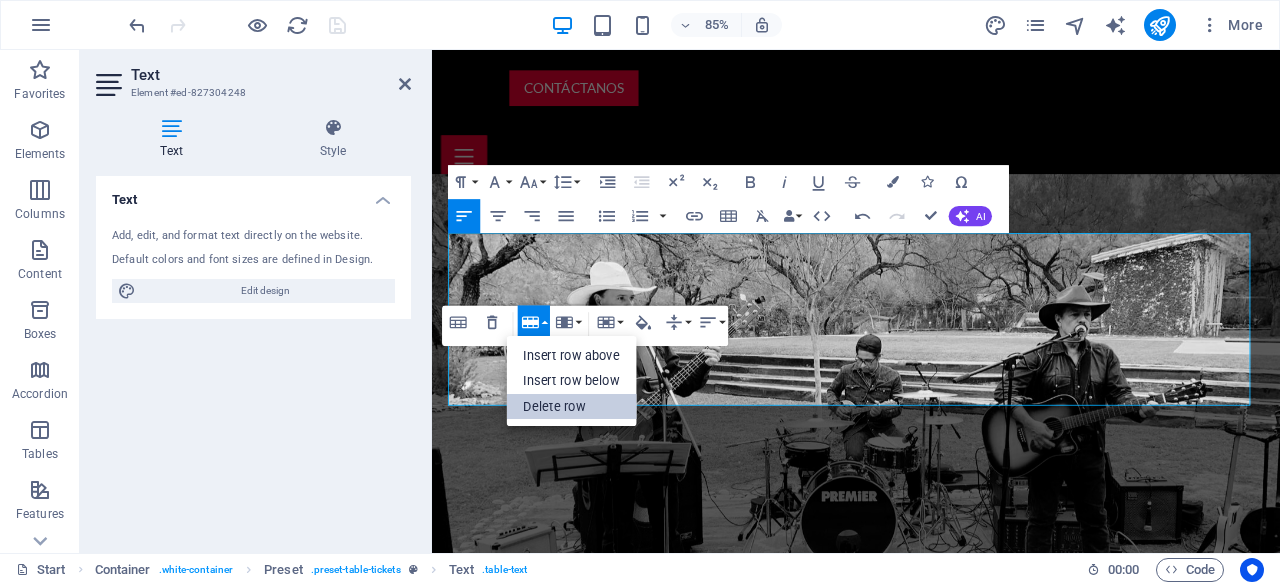 drag, startPoint x: 558, startPoint y: 411, endPoint x: 210, endPoint y: 427, distance: 348.3676 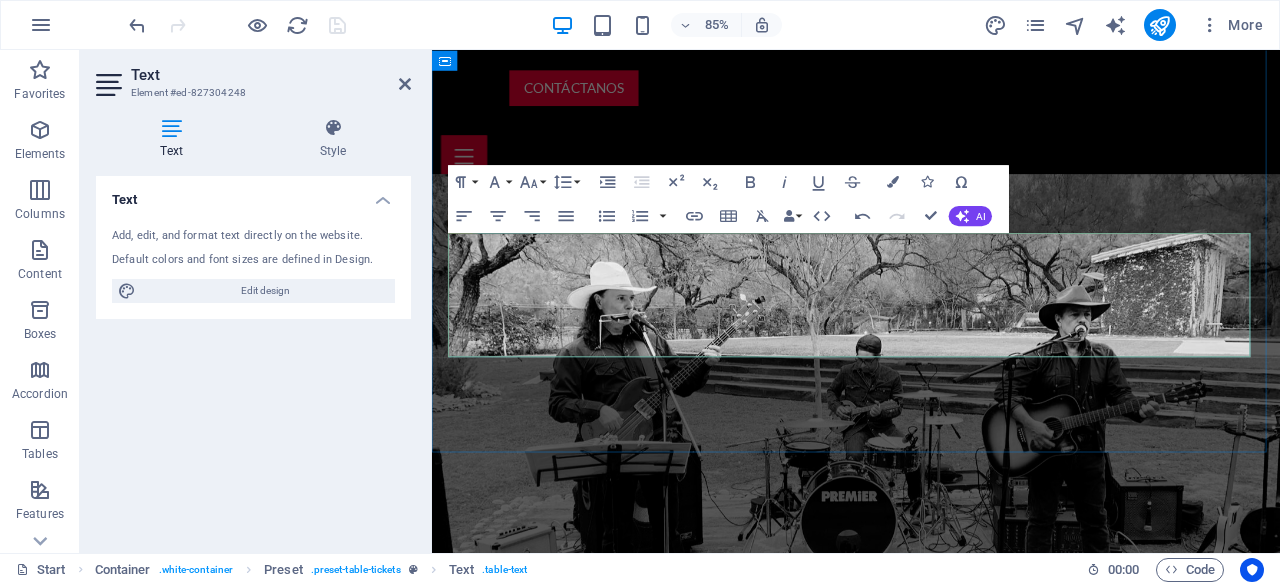 click on "Buy tickets" at bounding box center [1323, 1932] 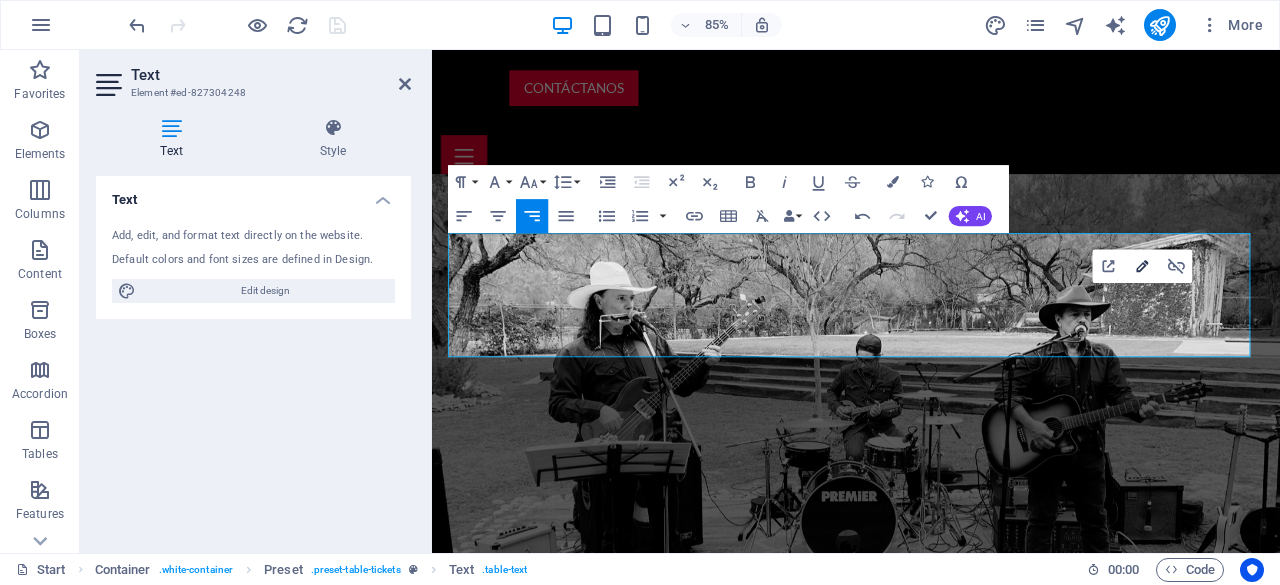 click 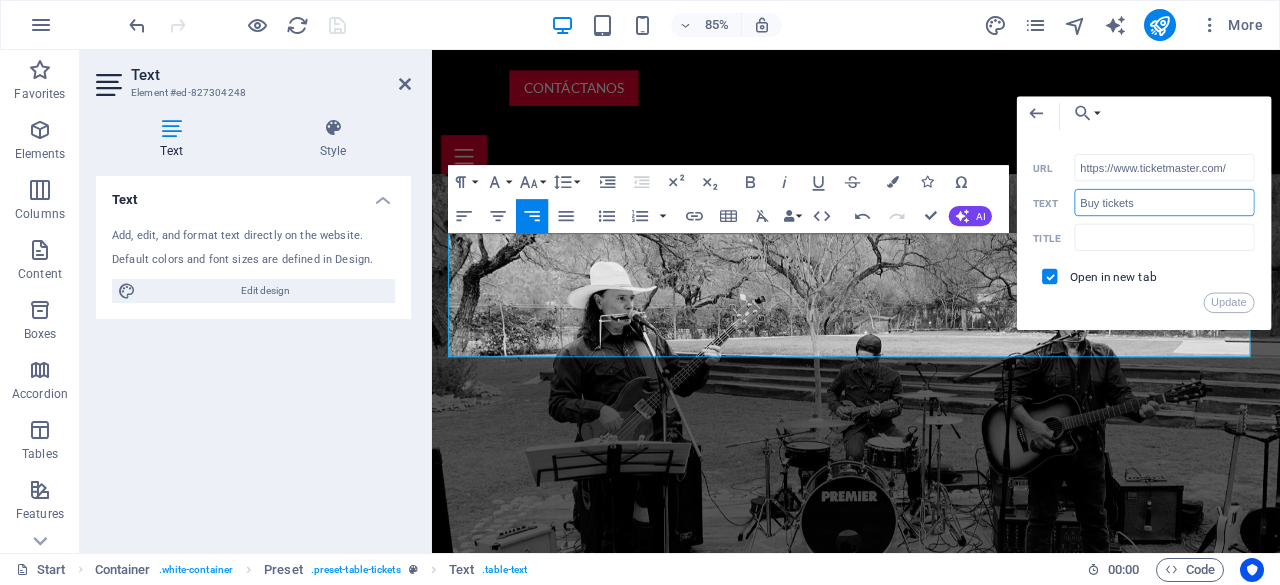 drag, startPoint x: 1154, startPoint y: 197, endPoint x: 1030, endPoint y: 196, distance: 124.004036 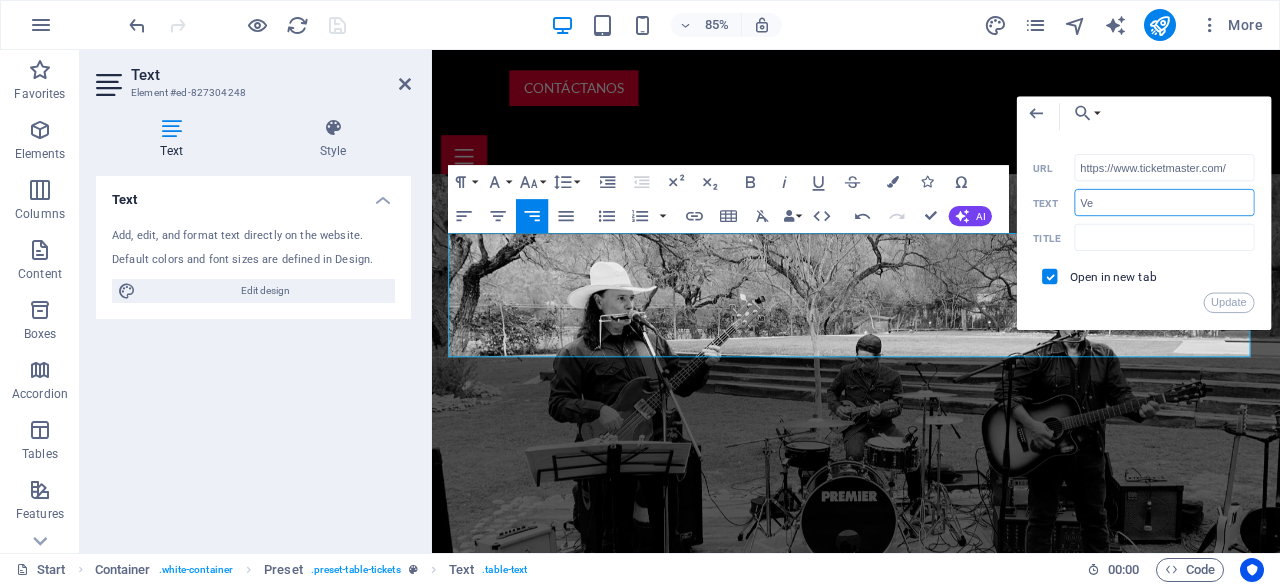 type on "V" 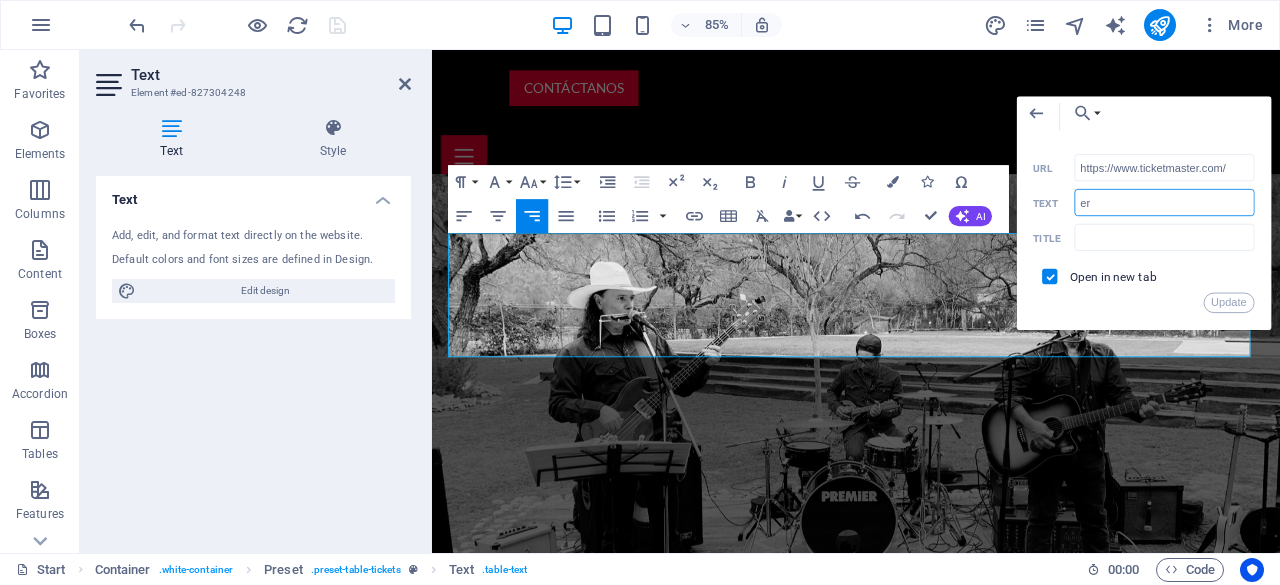 type on "e" 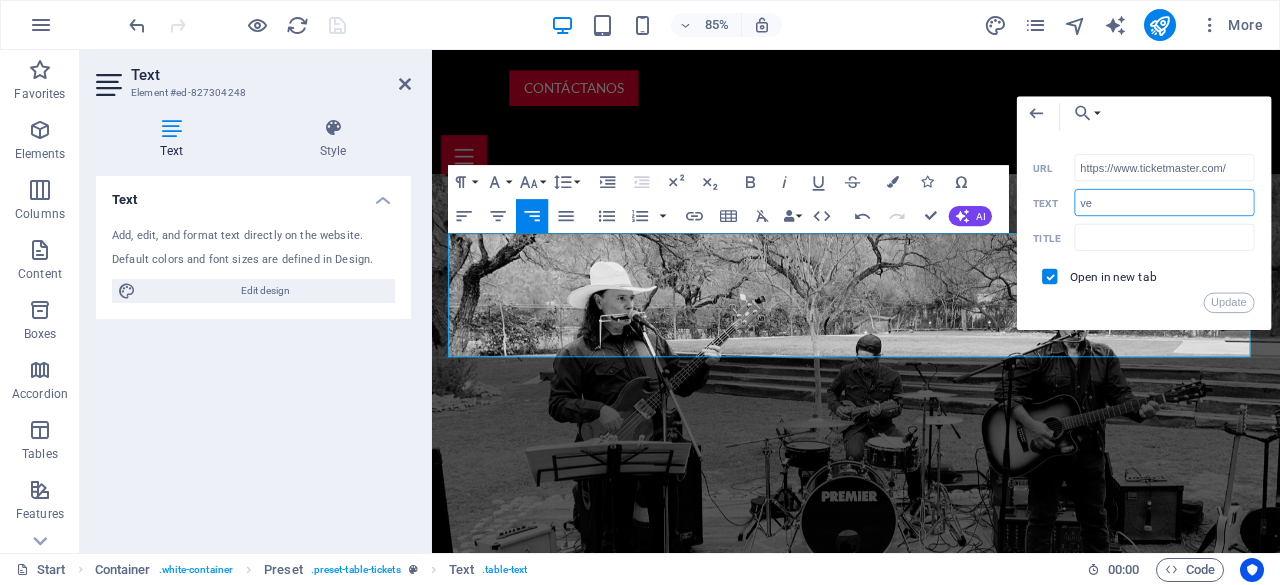 type on "v" 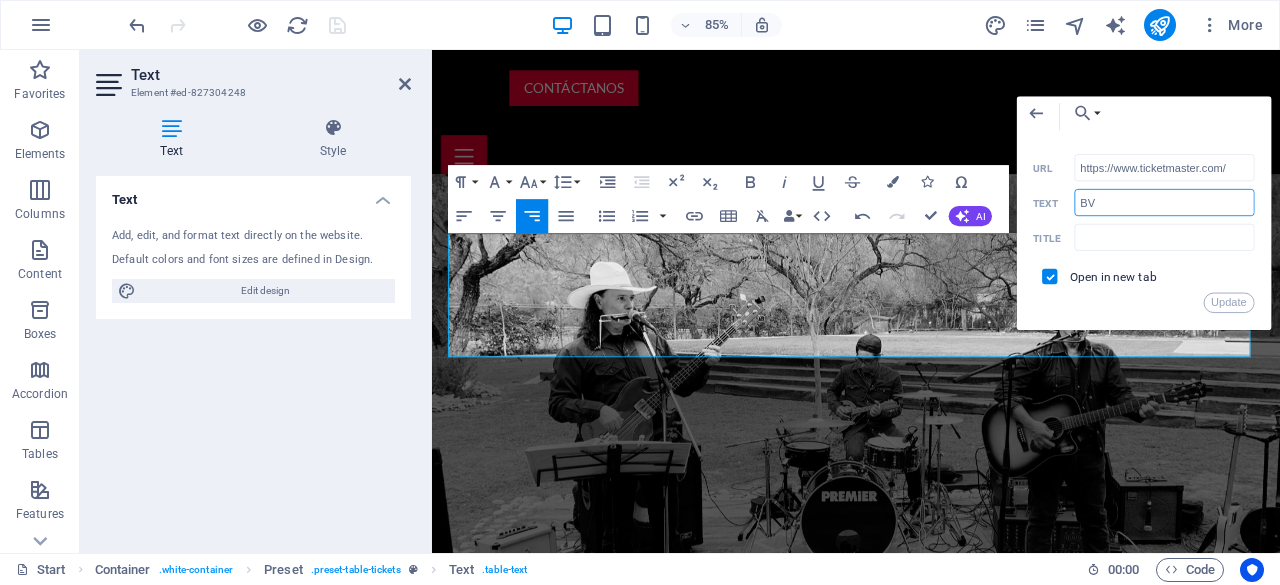 type on "B" 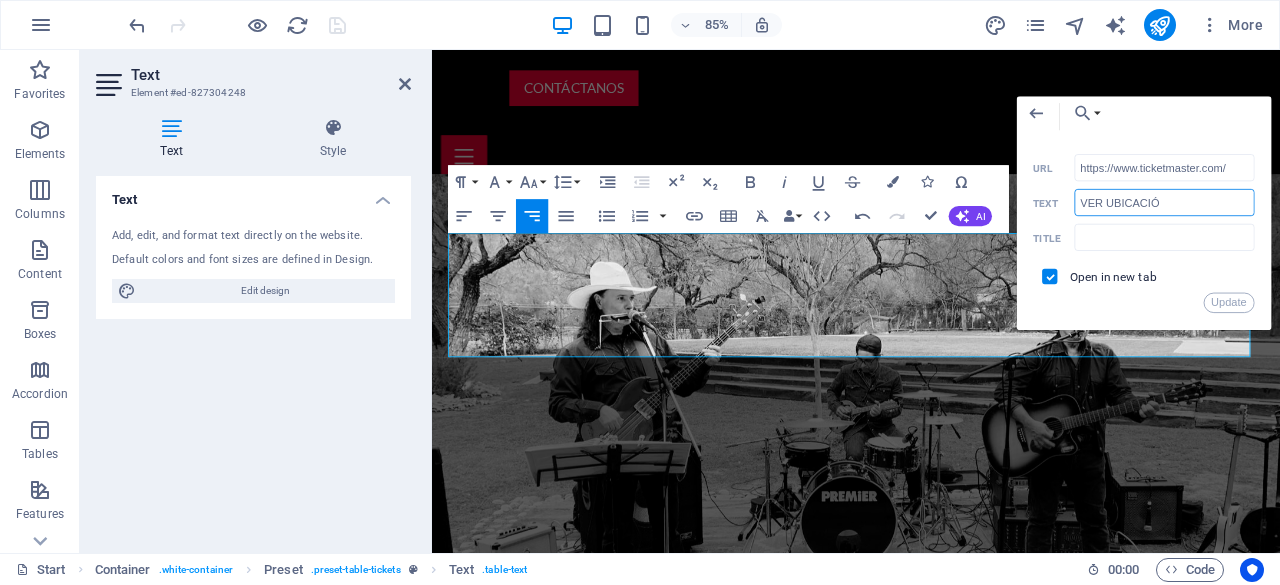 type on "VER UBICACIÓN" 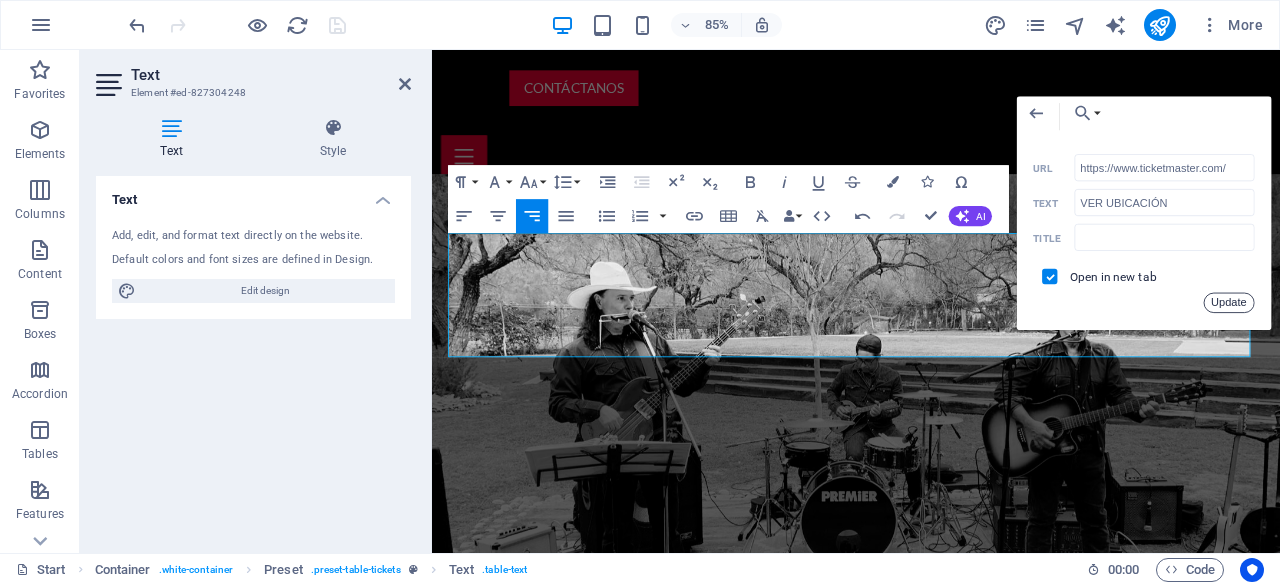 click on "Update" at bounding box center [1229, 303] 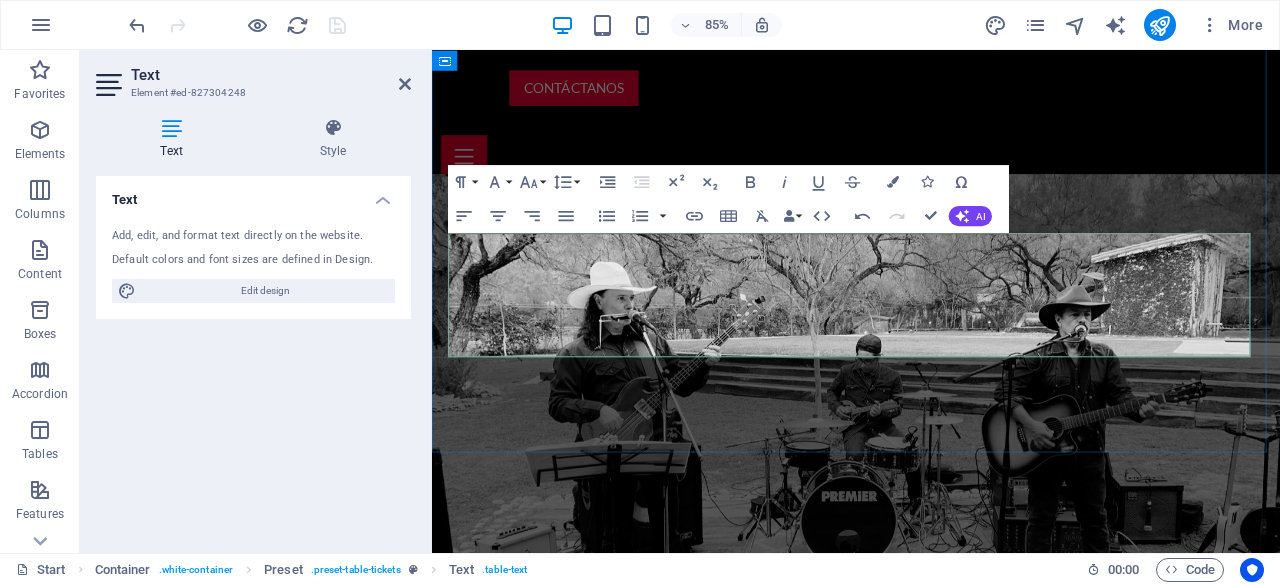click on "VER UBICACIÓN" at bounding box center [1310, 1932] 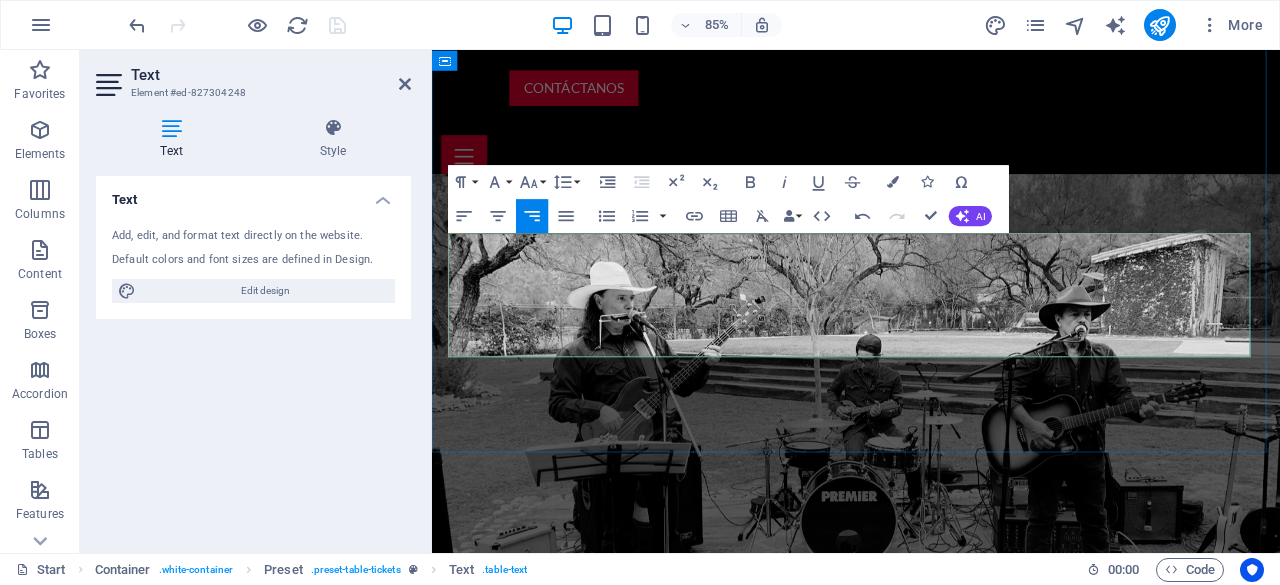 click on "VER UBICACIÓN" at bounding box center [1310, 1932] 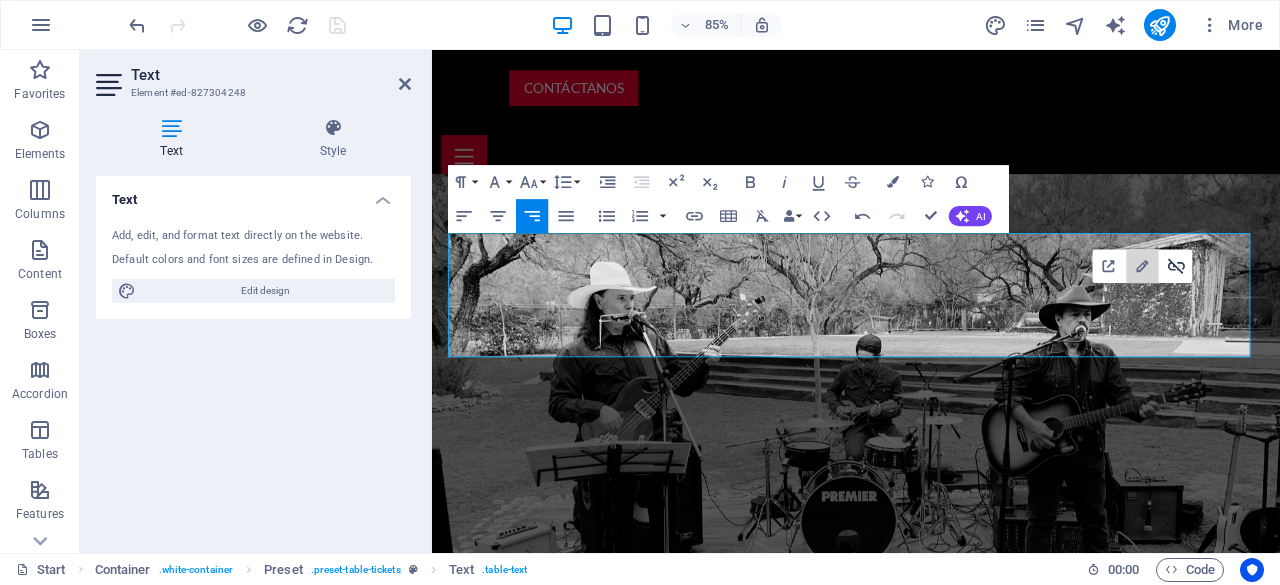 drag, startPoint x: 1146, startPoint y: 265, endPoint x: 1173, endPoint y: 275, distance: 28.79236 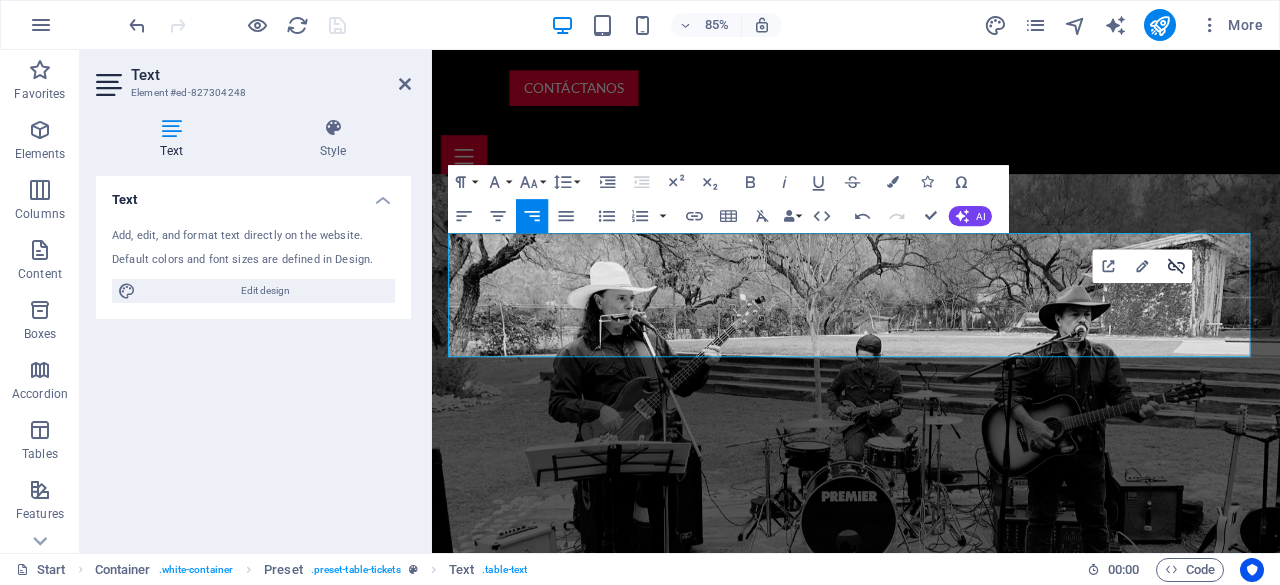 click 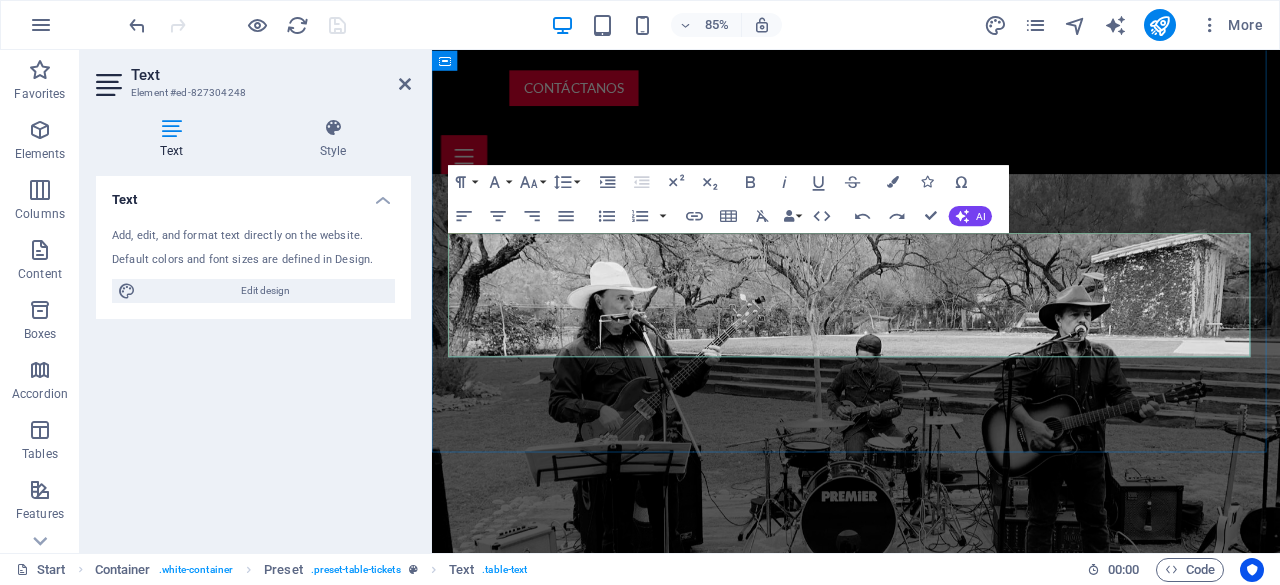 click on "VER UBICACIÓN" at bounding box center (1310, 1932) 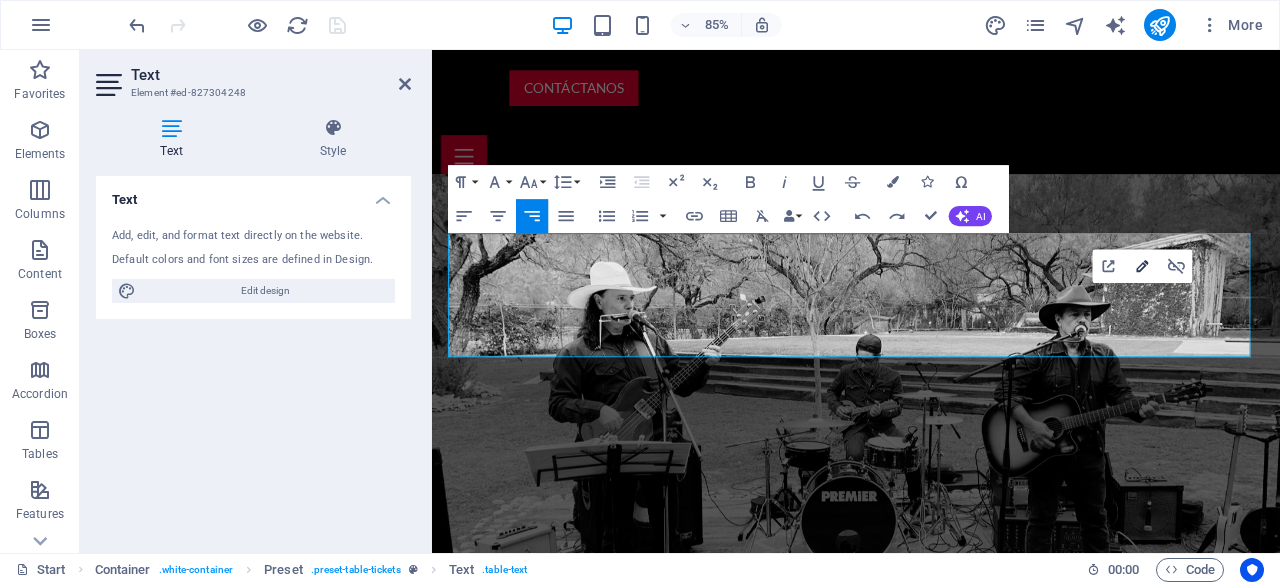 click 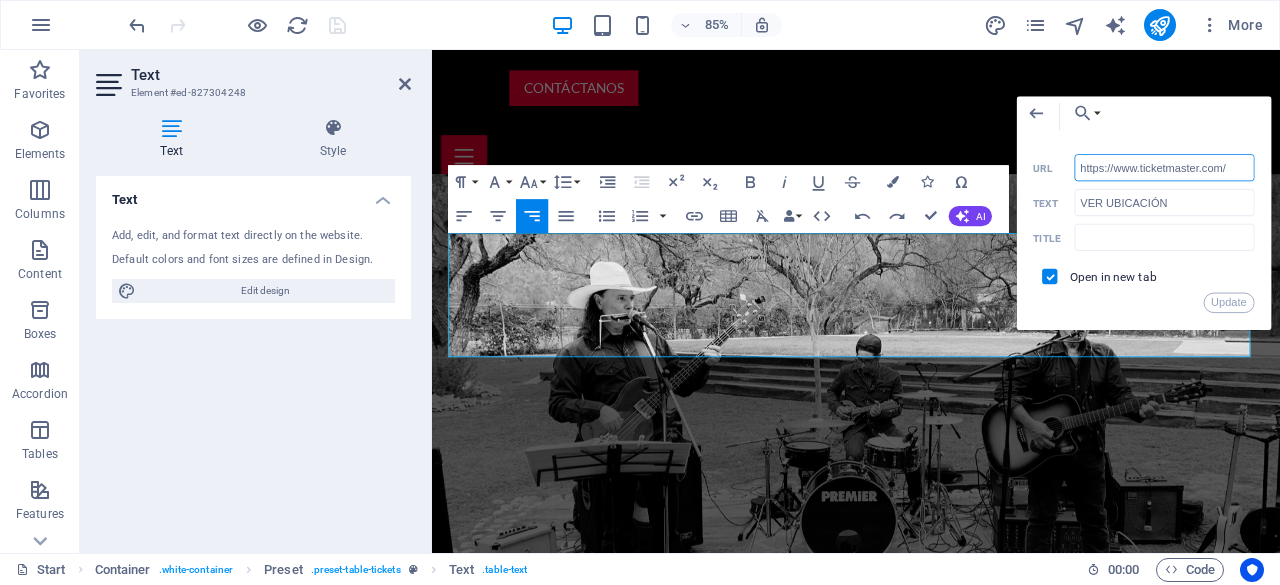 click on "https://www.ticketmaster.com/" at bounding box center [1165, 167] 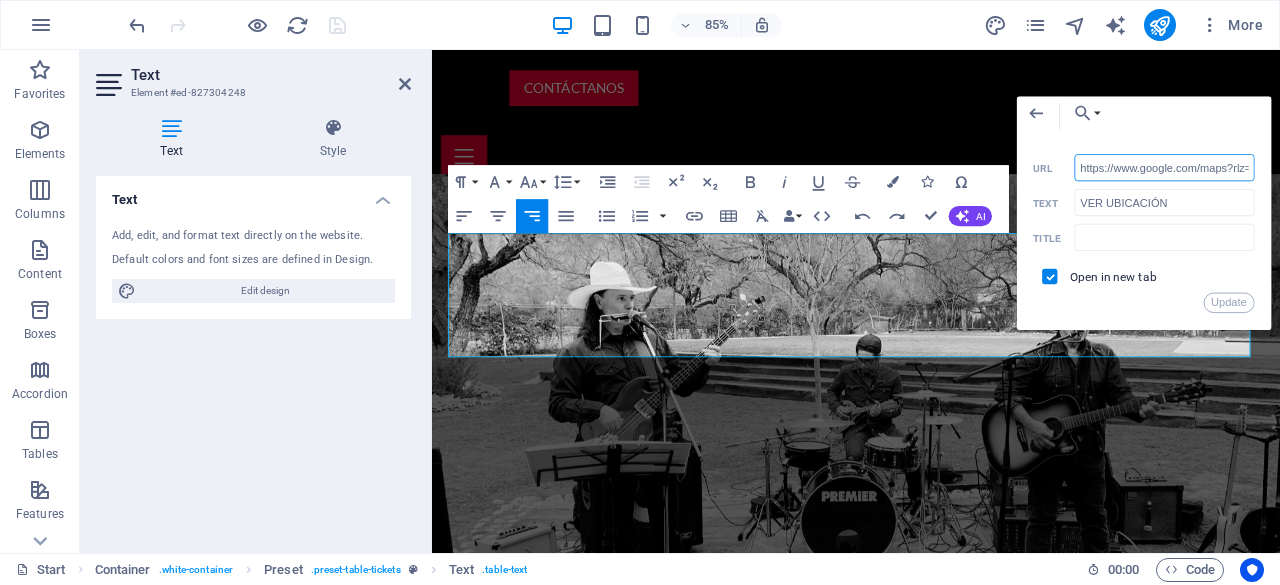 scroll, scrollTop: 0, scrollLeft: 2494, axis: horizontal 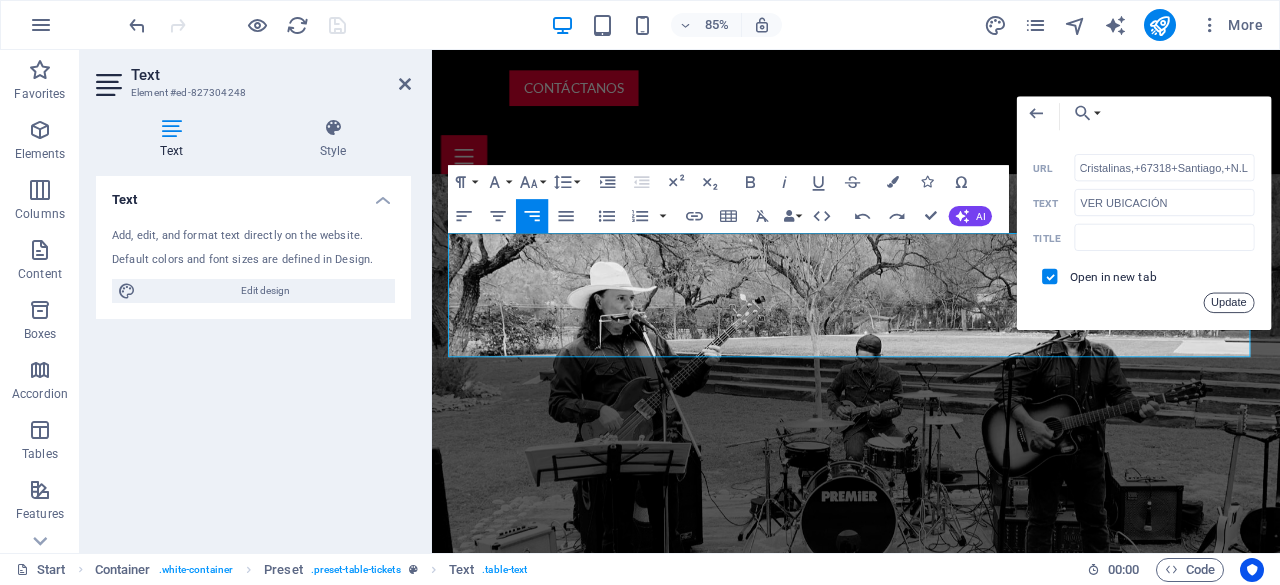 click on "Update" at bounding box center [1229, 303] 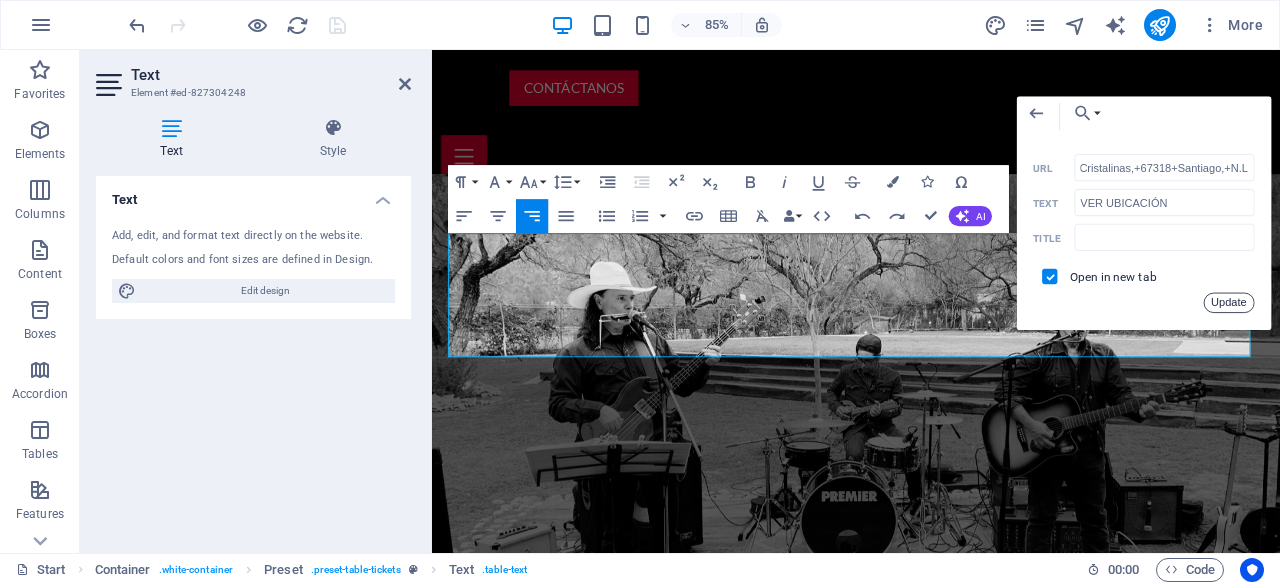 scroll, scrollTop: 0, scrollLeft: 0, axis: both 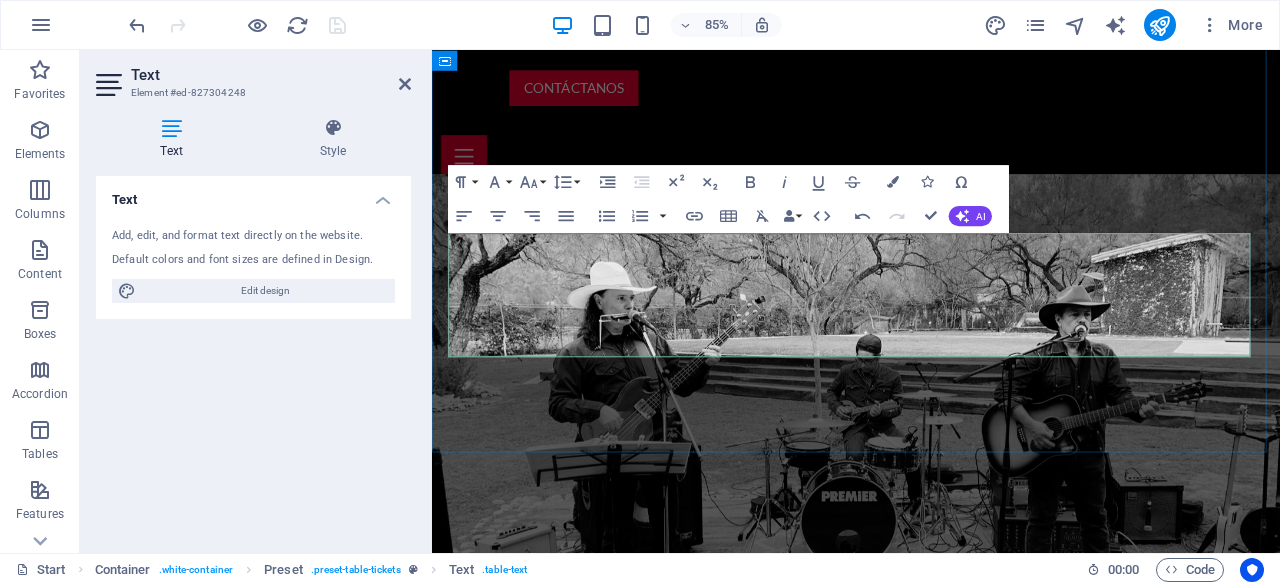 click on "Buy tickets" at bounding box center [1323, 1859] 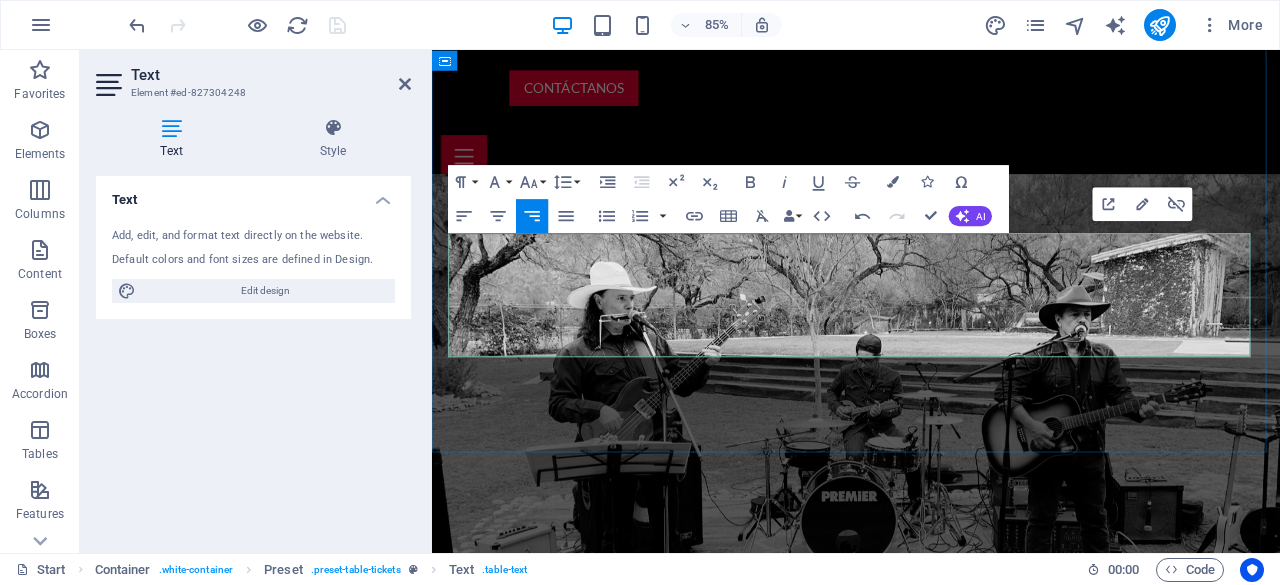 drag, startPoint x: 1362, startPoint y: 299, endPoint x: 1299, endPoint y: 301, distance: 63.03174 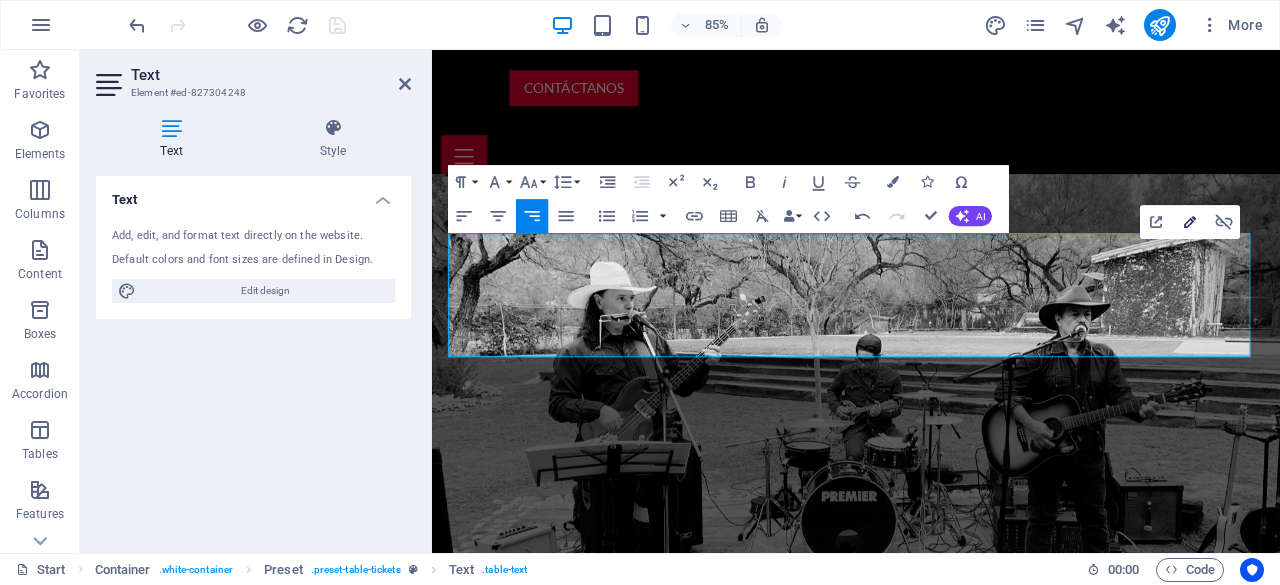 type on "https://www.ticketmaster.com/" 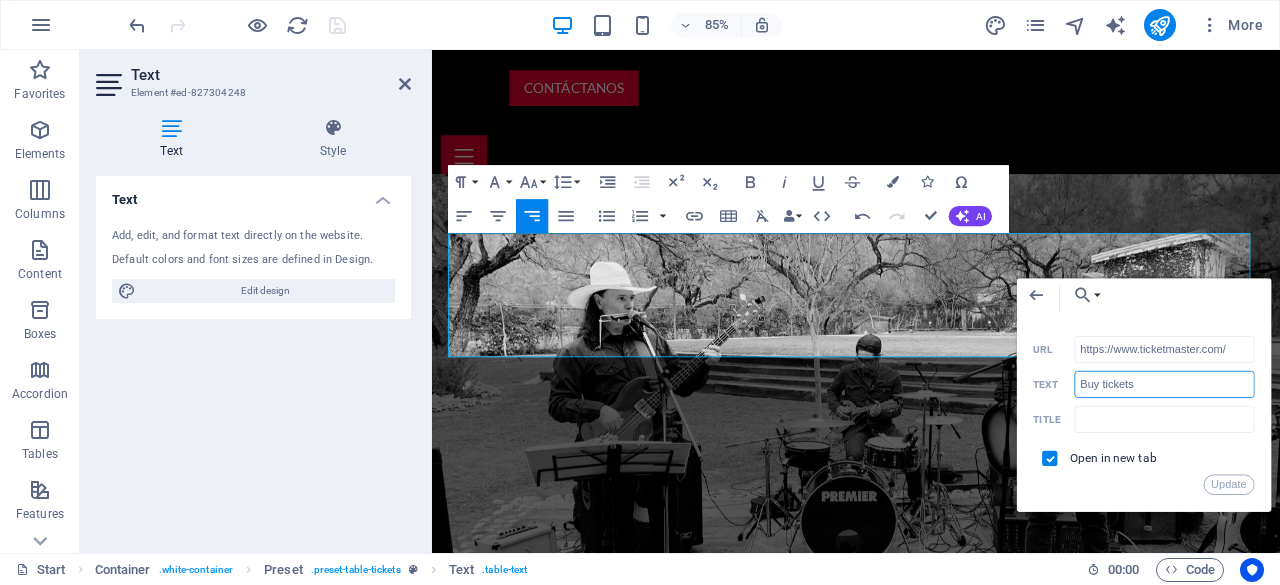 drag, startPoint x: 1156, startPoint y: 381, endPoint x: 1021, endPoint y: 389, distance: 135.23683 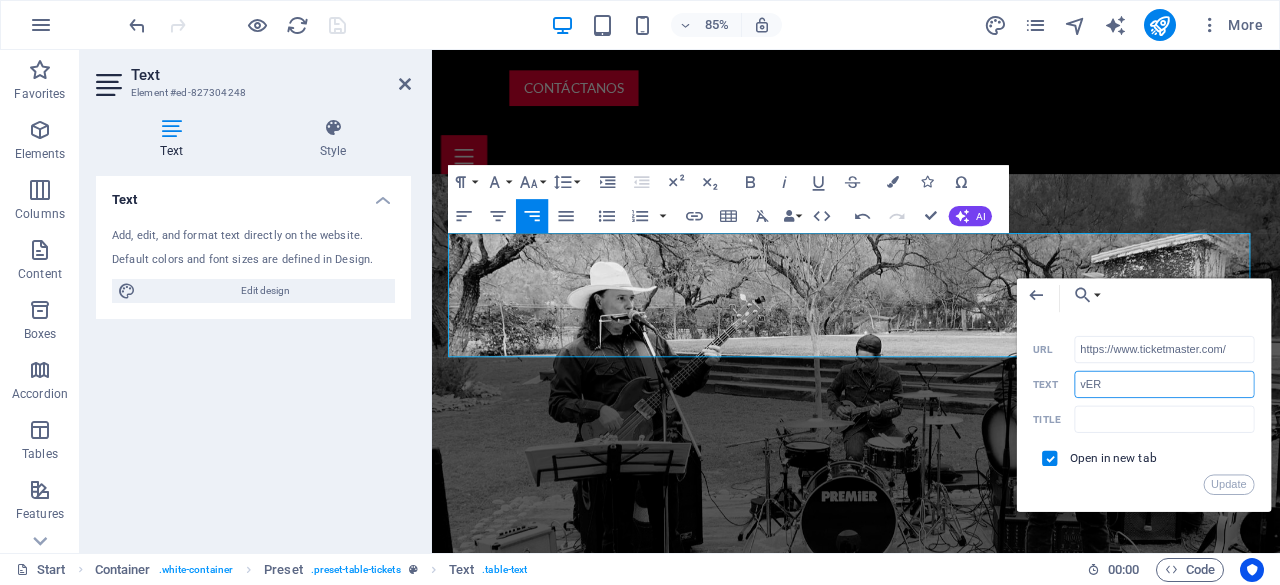 type on "VER UBICACIÓN" 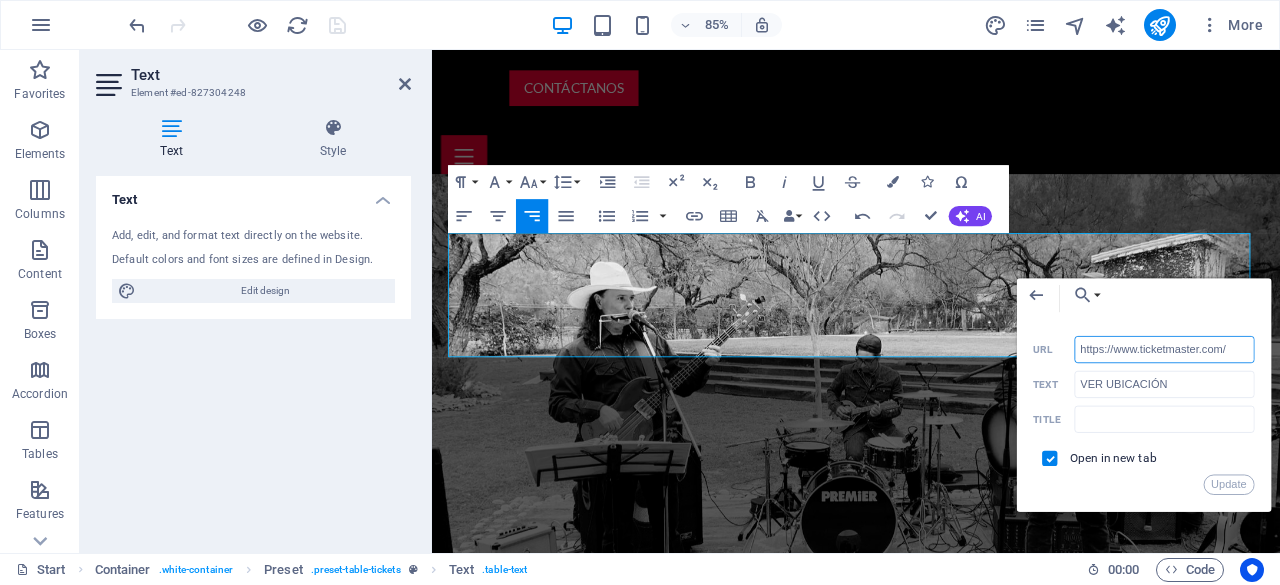 drag, startPoint x: 1234, startPoint y: 349, endPoint x: 1017, endPoint y: 352, distance: 217.02074 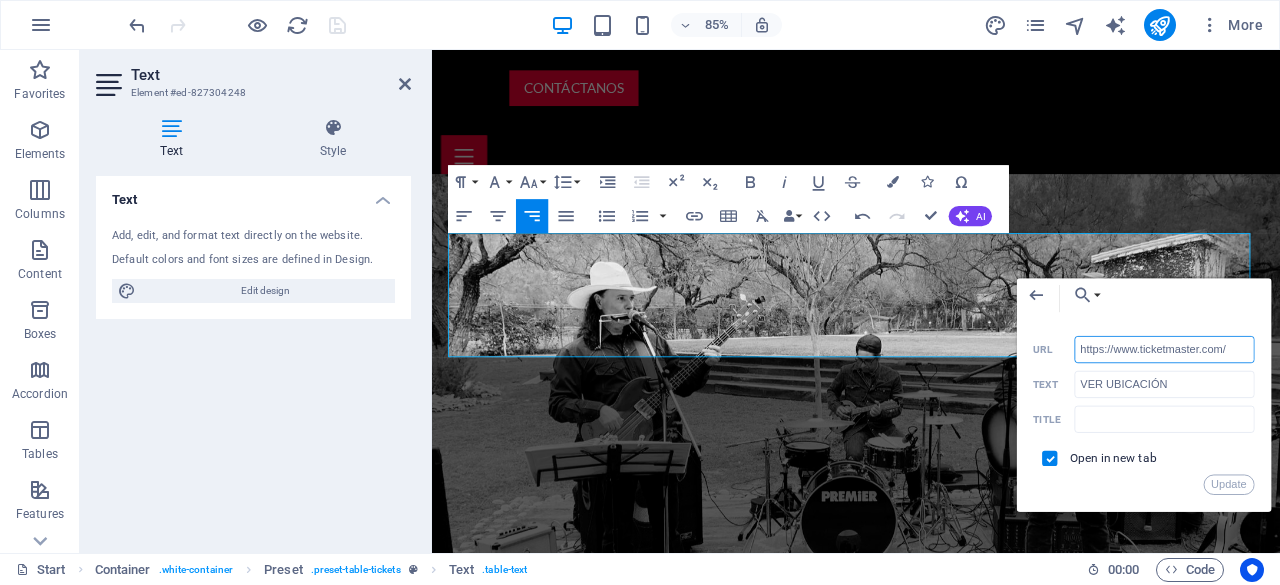 paste on "google.com/maps?rlz=1C1VDKB_enMX1157MX1160&gs_lcrp=EgZjaHJvbWUqCggAEAAY4wIYgAQyCggAEAAY4wIYgAQyDQgBEC4YrwEYxwEYgAQyDQgCEC4YgwEYsQMYgAQyDQgDEC4YgwEYsQMYgAQyBwgEEC4YgAQyBwgFEAAYgAQyBwgGEAAYgAQyBwgHEAAYgAQyBwgIEAAYgATSAQgyMzIxajBqN6gCALACAA&um=1&ie=UTF-8&fb=1&gl=mx&sa=X&geocode=KWm12pO5zWKGMdLSQYpUsG4l&daddr=Carretera+Nacional+Km.+242,+Santa+Clara,+67328+Santiago,+N.L." 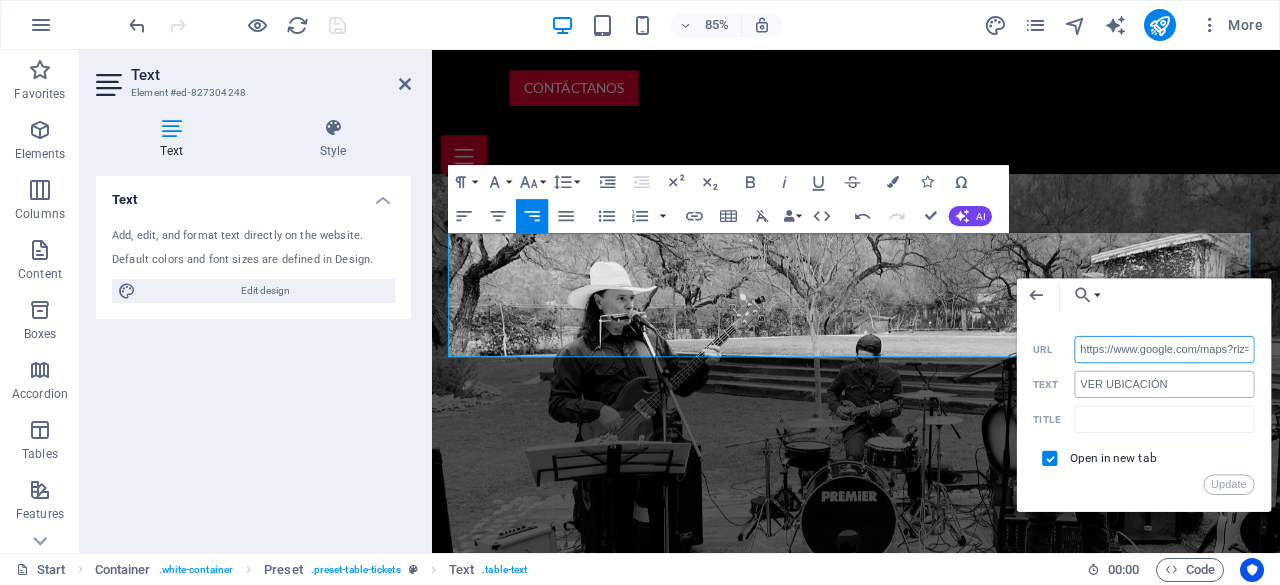 scroll, scrollTop: 0, scrollLeft: 2702, axis: horizontal 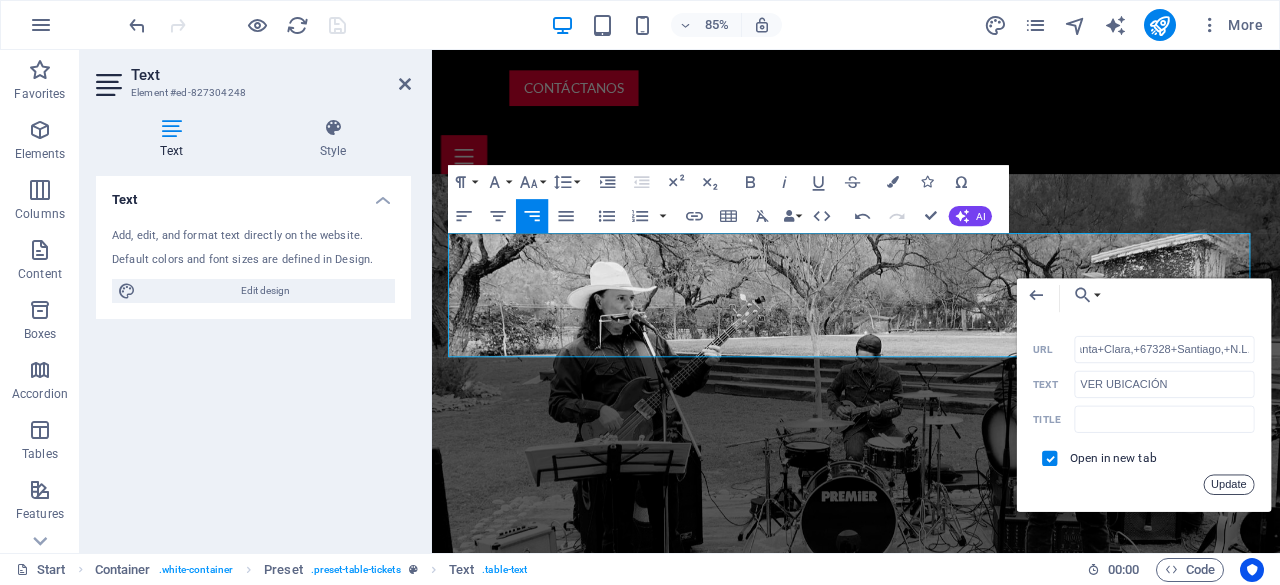 click on "Update" at bounding box center [1229, 484] 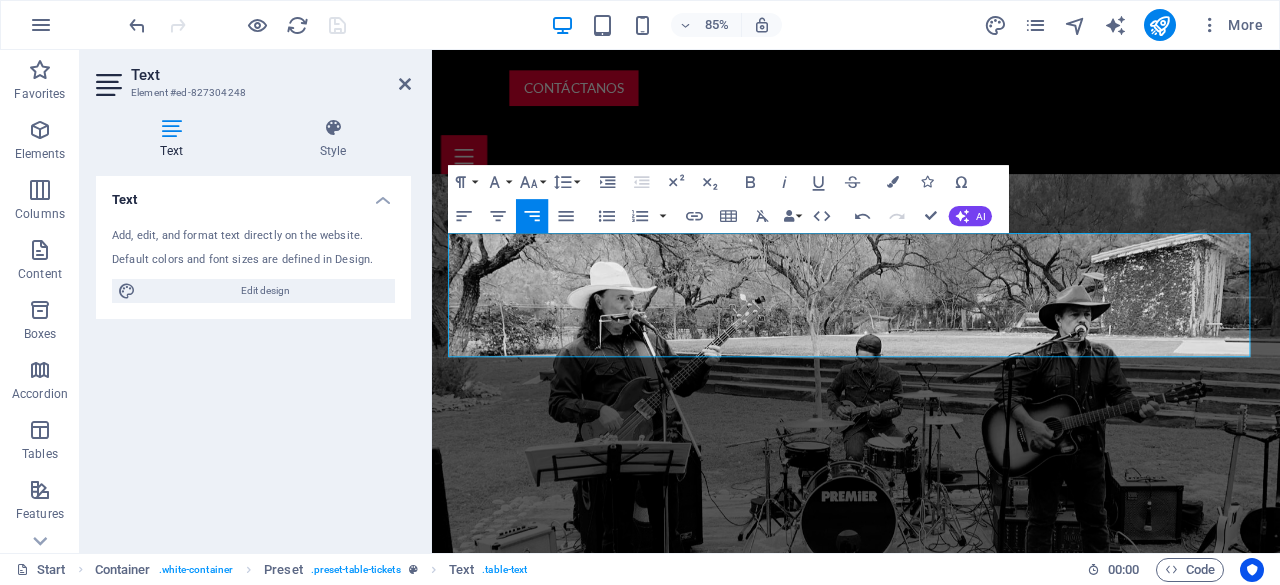 scroll, scrollTop: 0, scrollLeft: 0, axis: both 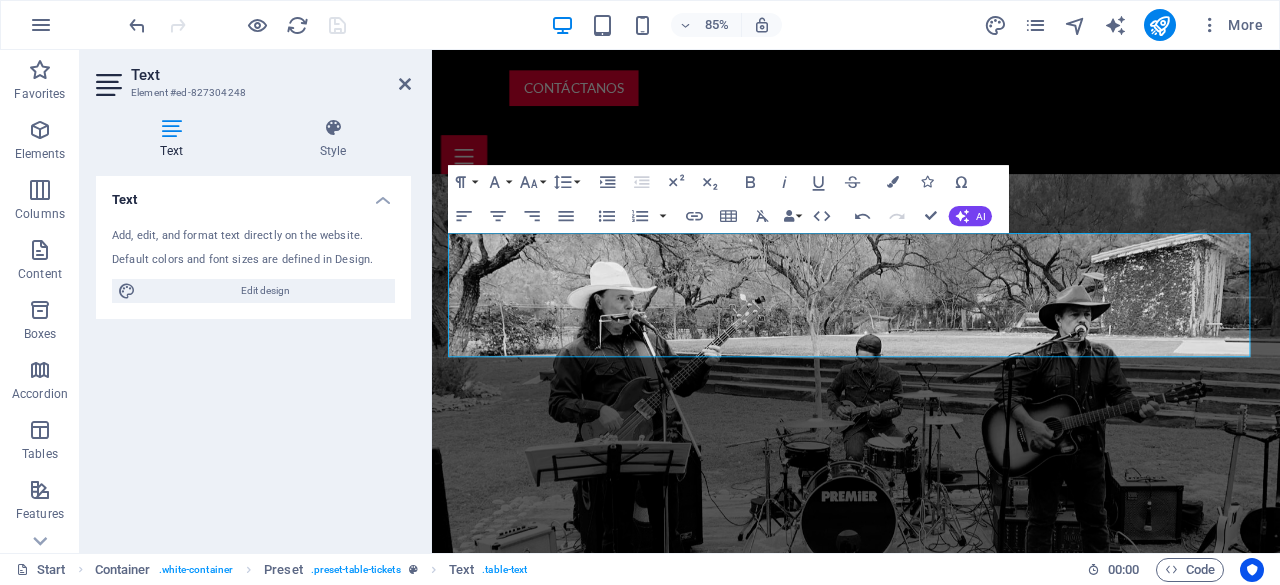 click on "85% More" at bounding box center [698, 25] 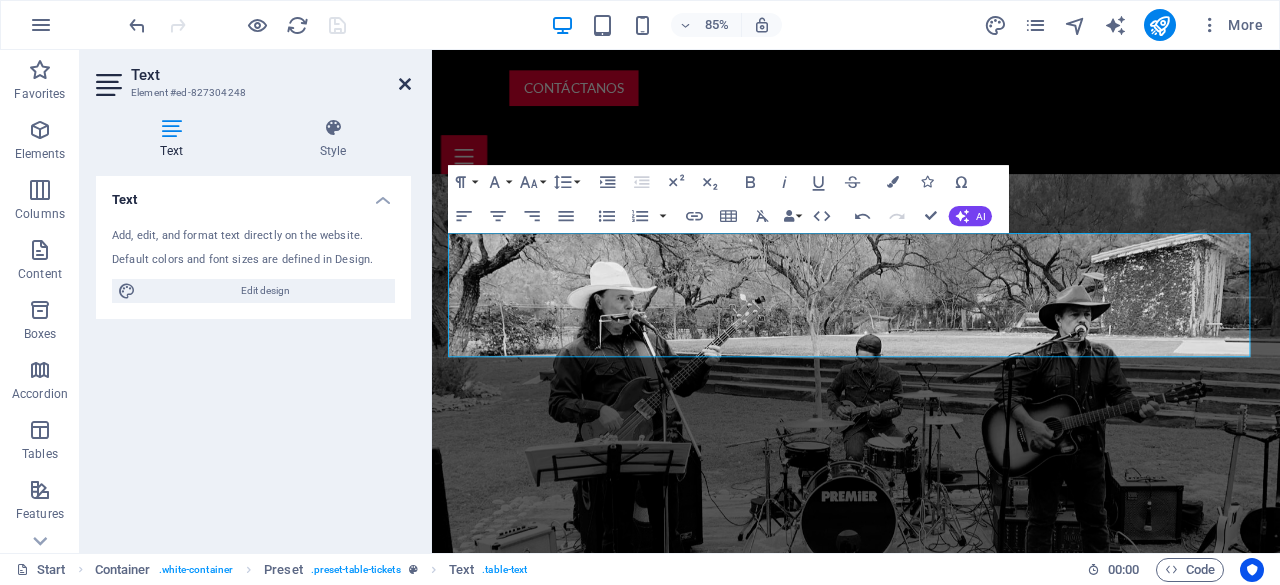 click at bounding box center [405, 84] 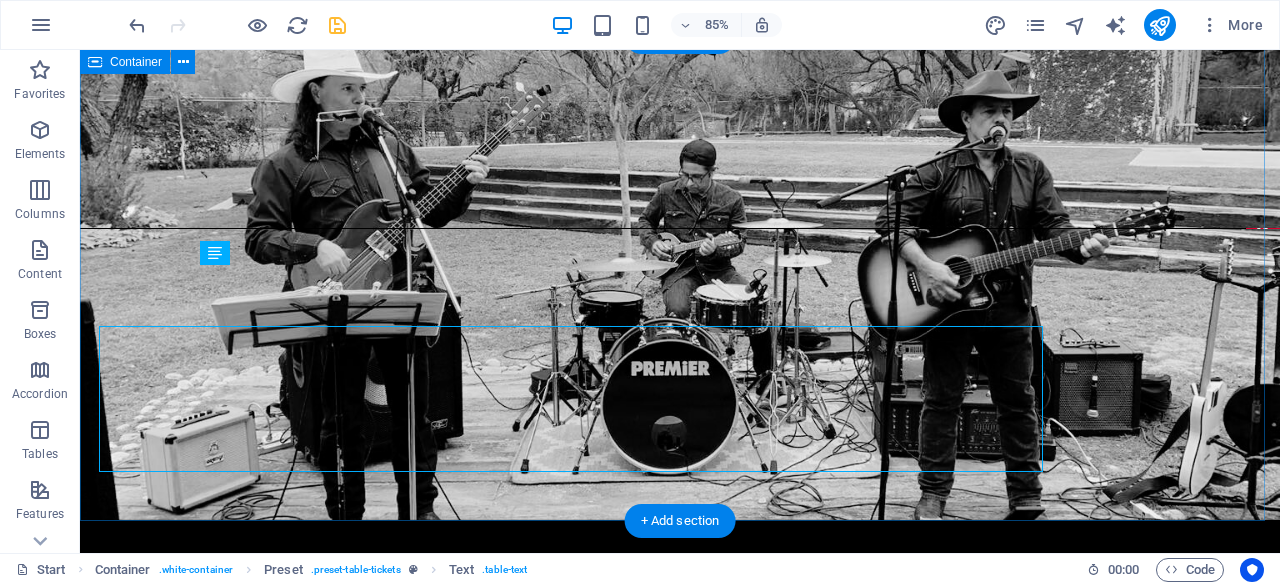 scroll, scrollTop: 1787, scrollLeft: 0, axis: vertical 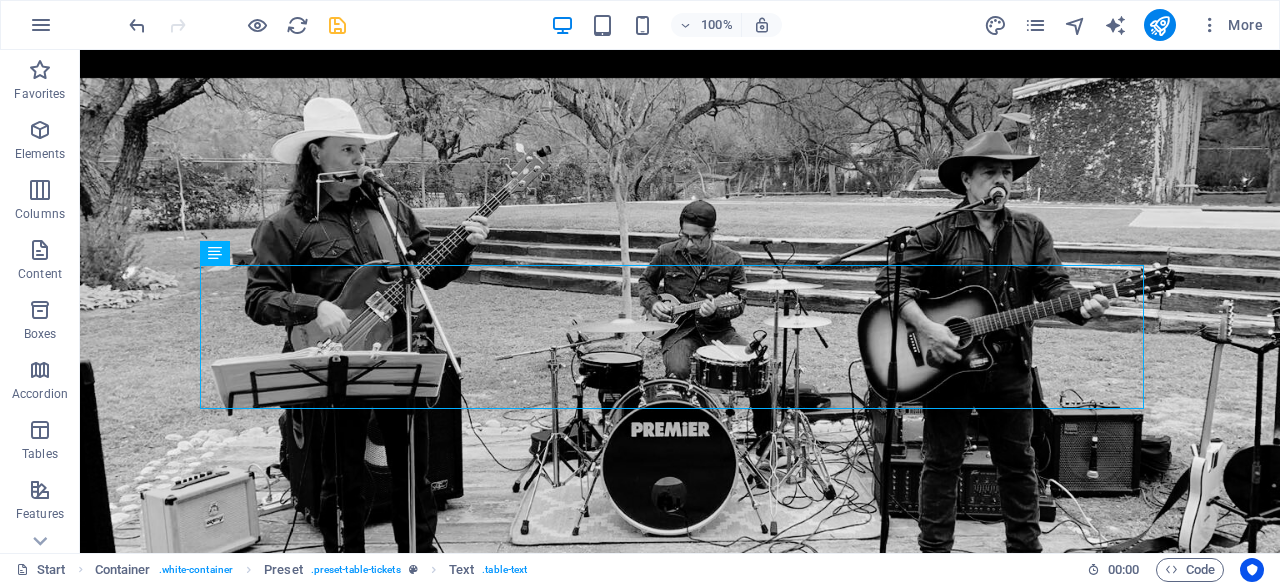 click at bounding box center [337, 25] 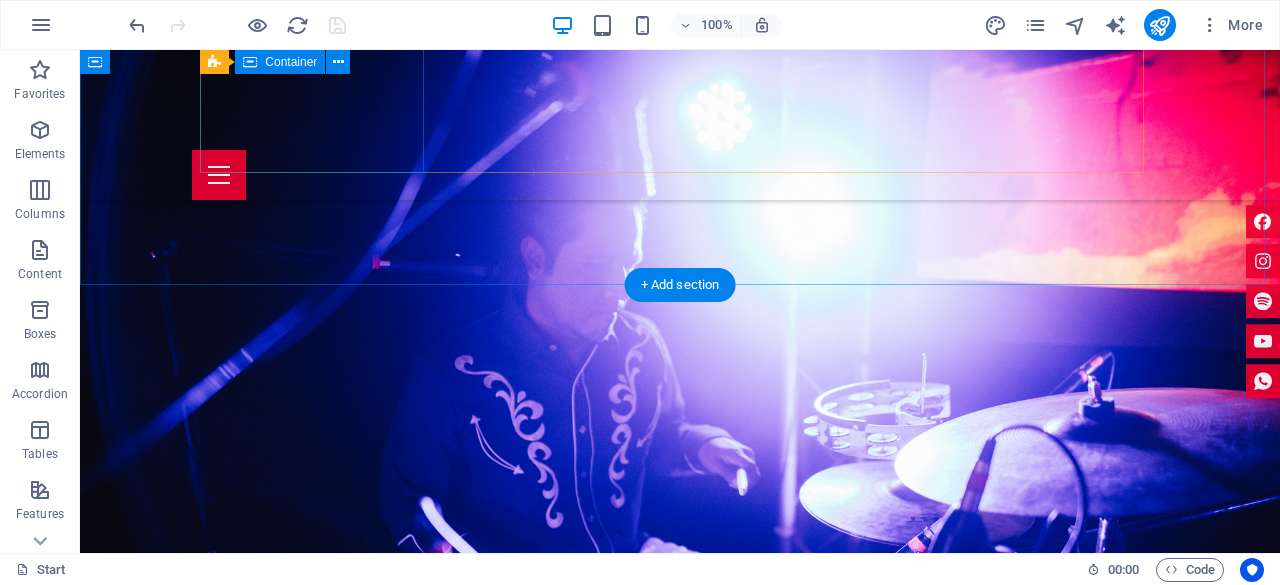 scroll, scrollTop: 2487, scrollLeft: 0, axis: vertical 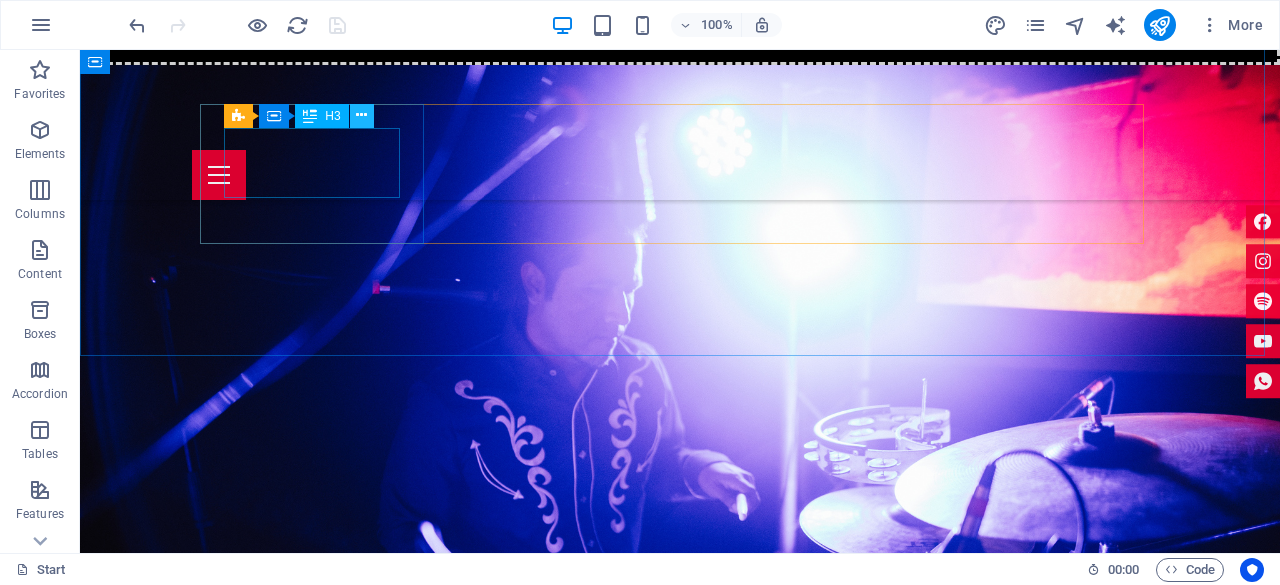 click at bounding box center (362, 116) 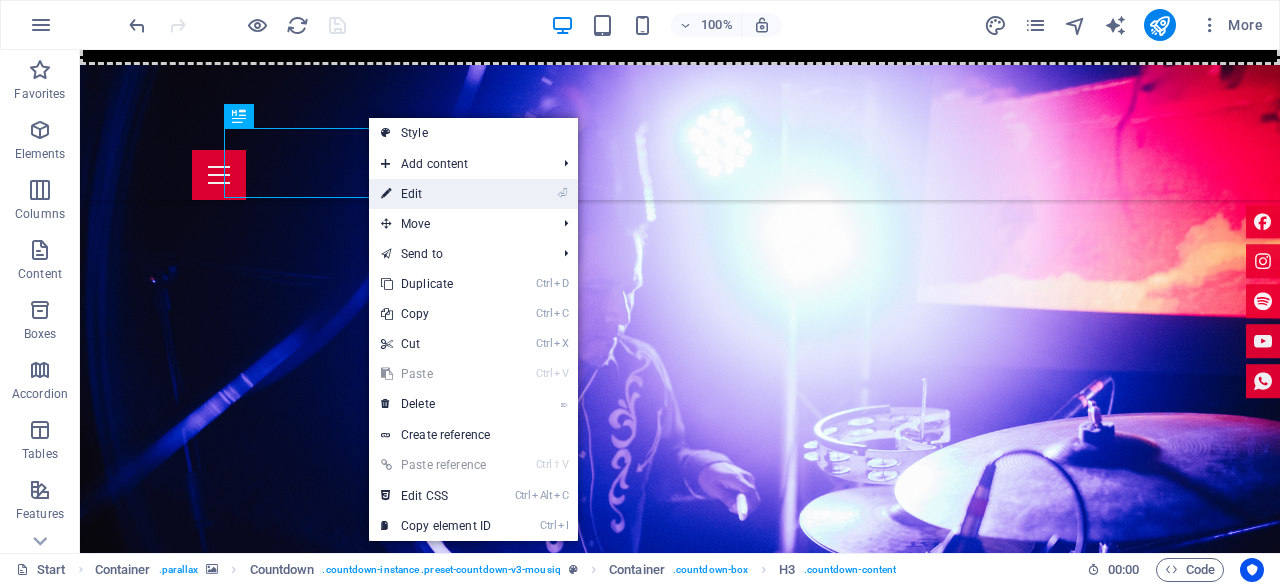 click on "⏎  Edit" at bounding box center (436, 194) 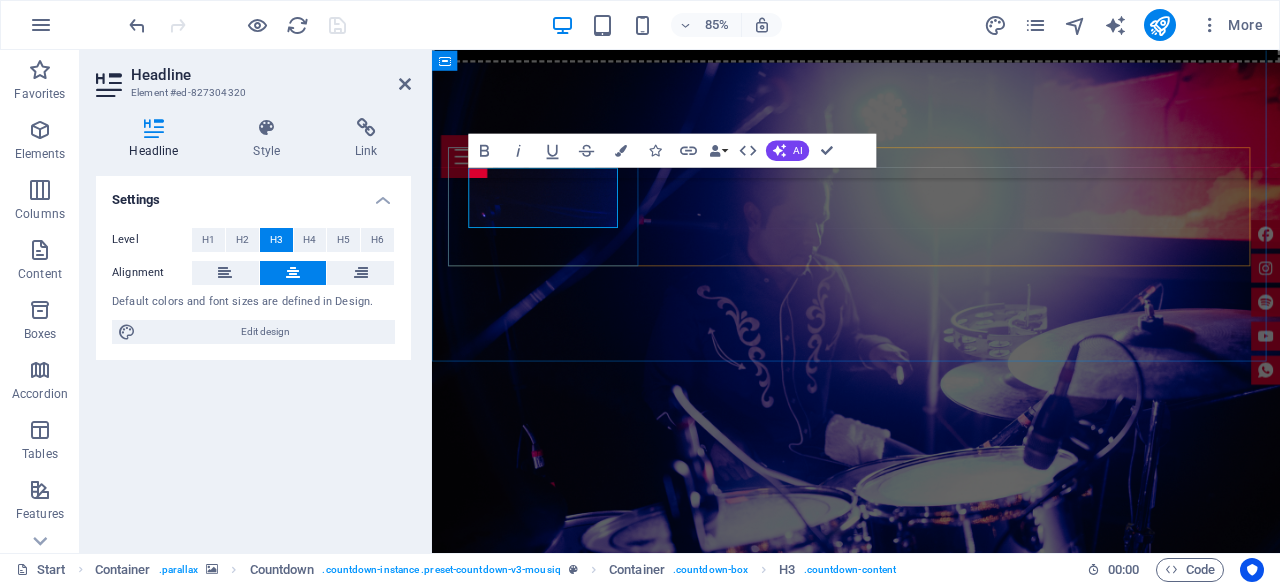 click on "13" at bounding box center [571, 2057] 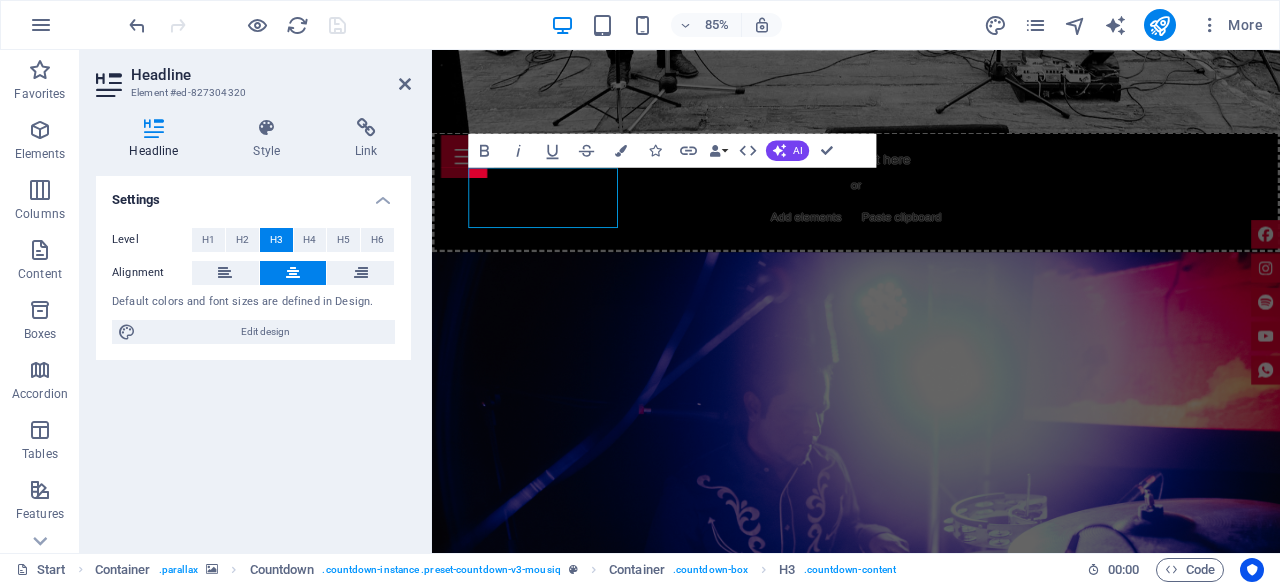 click on "Settings Level H1 H2 H3 H4 H5 H6 Alignment Default colors and font sizes are defined in Design. Edit design" at bounding box center (253, 356) 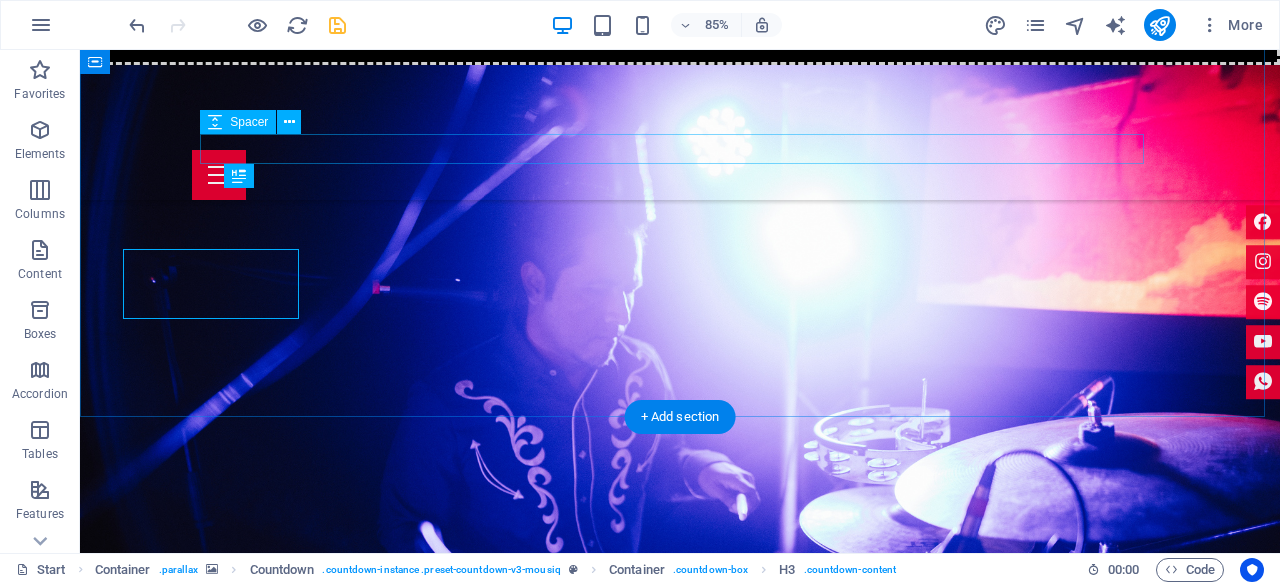 scroll, scrollTop: 2426, scrollLeft: 0, axis: vertical 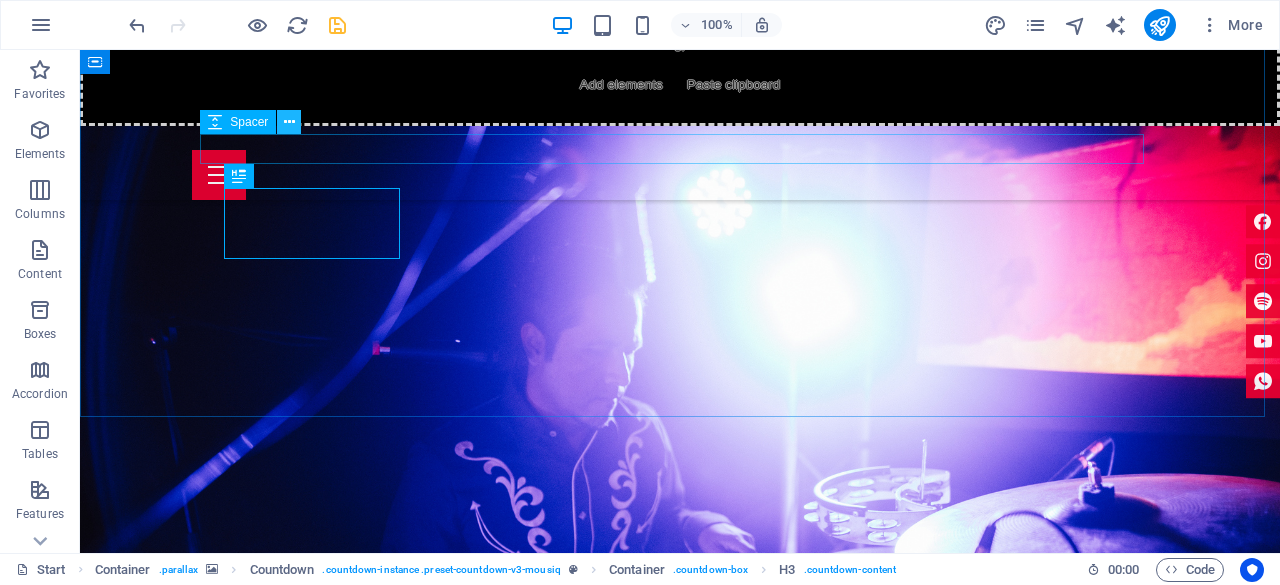 click at bounding box center [289, 122] 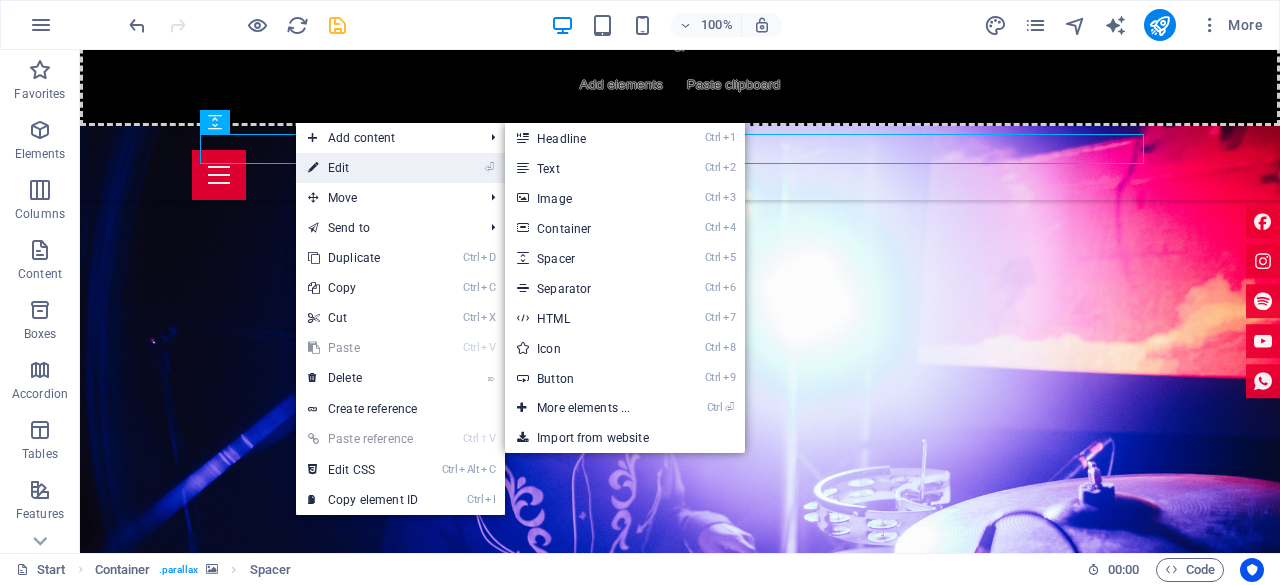 click on "⏎  Edit" at bounding box center [363, 168] 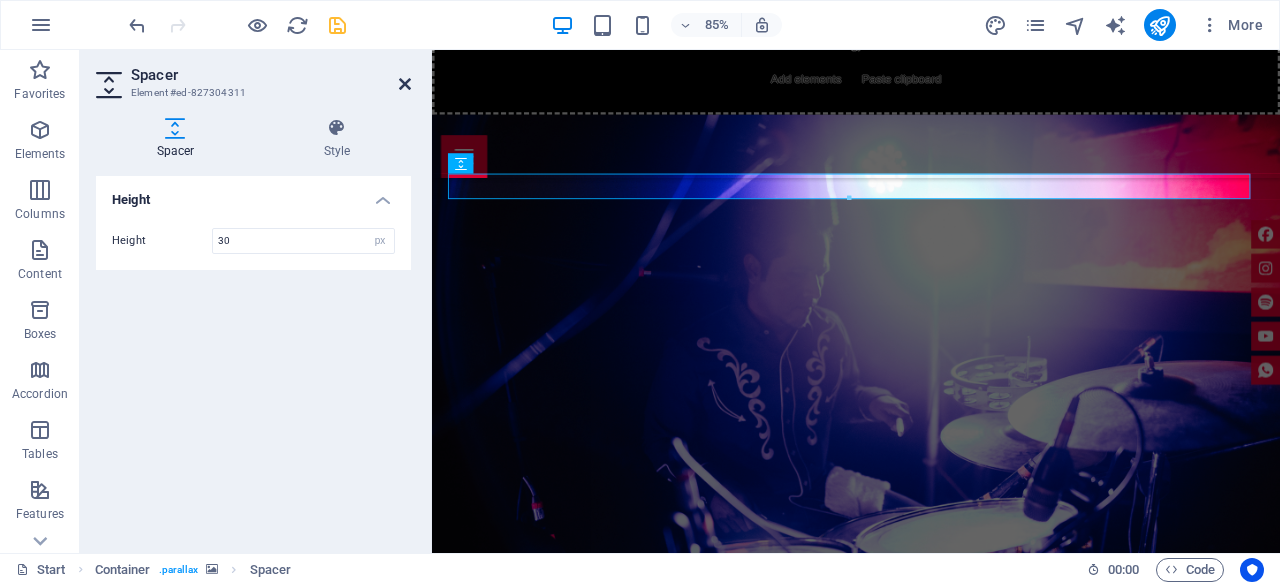 click at bounding box center (405, 84) 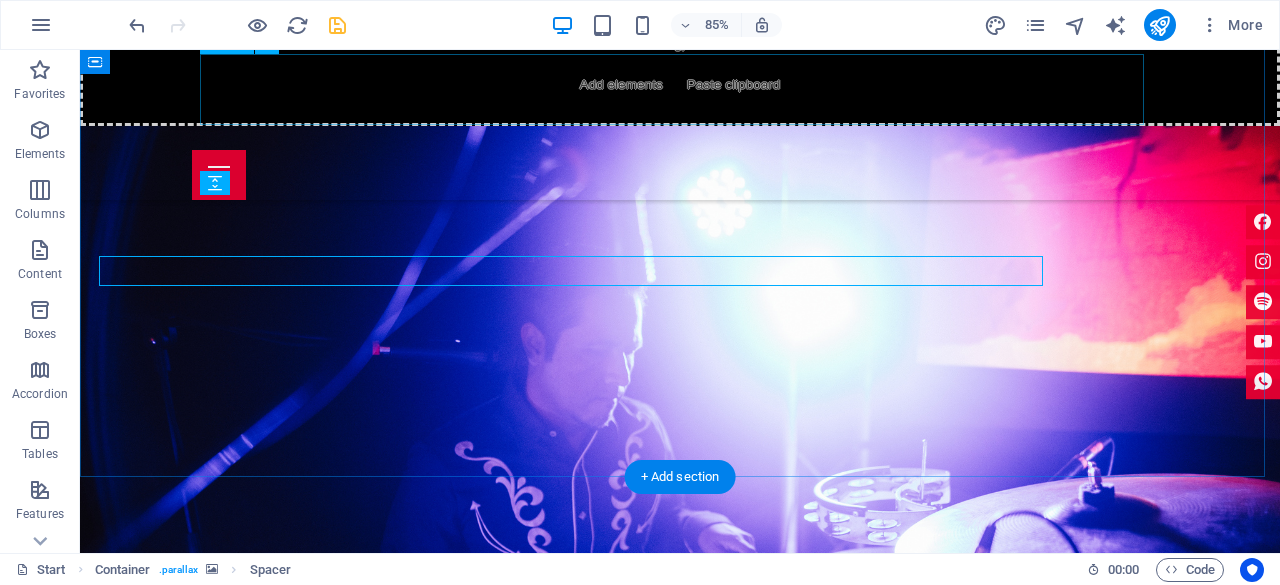 scroll, scrollTop: 2366, scrollLeft: 0, axis: vertical 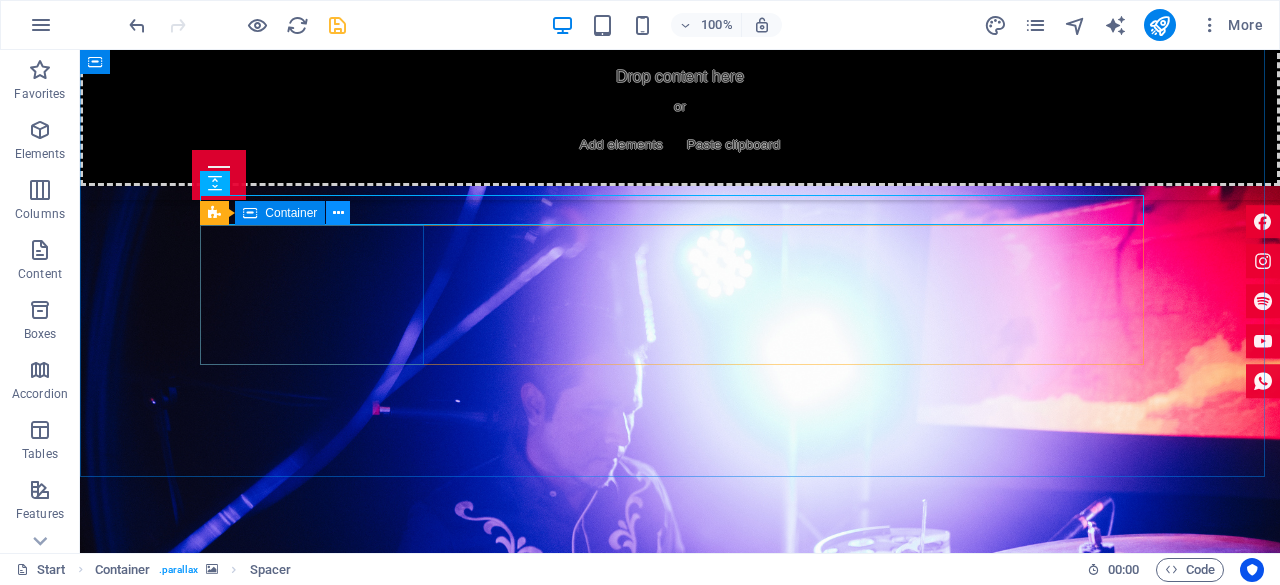 click at bounding box center (338, 213) 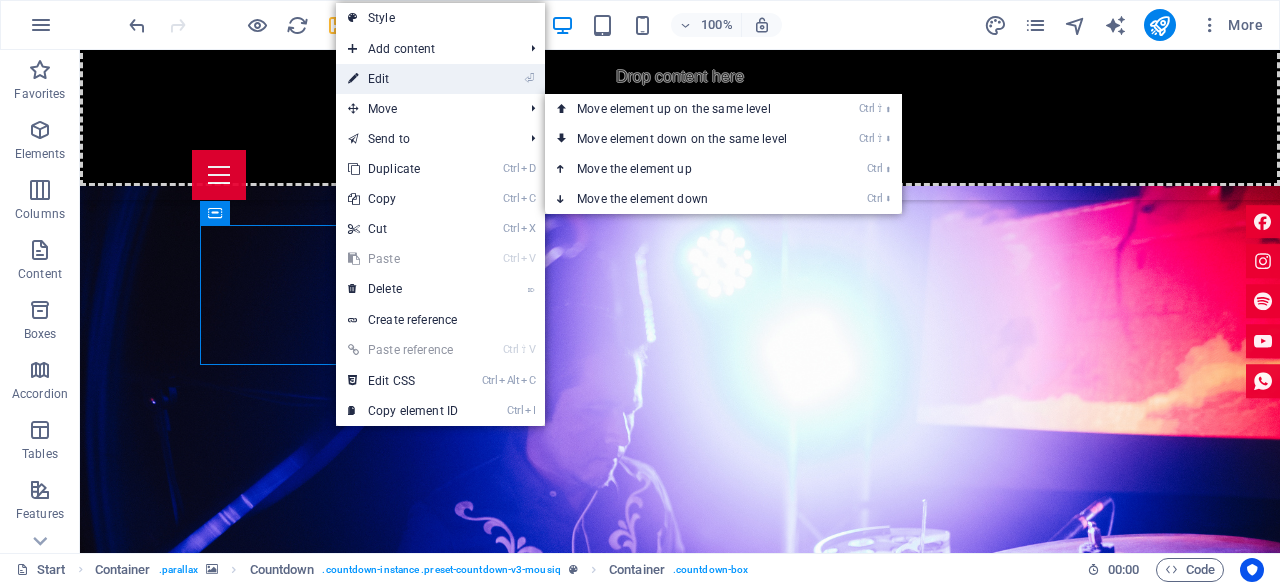 click on "⏎  Edit" at bounding box center (403, 79) 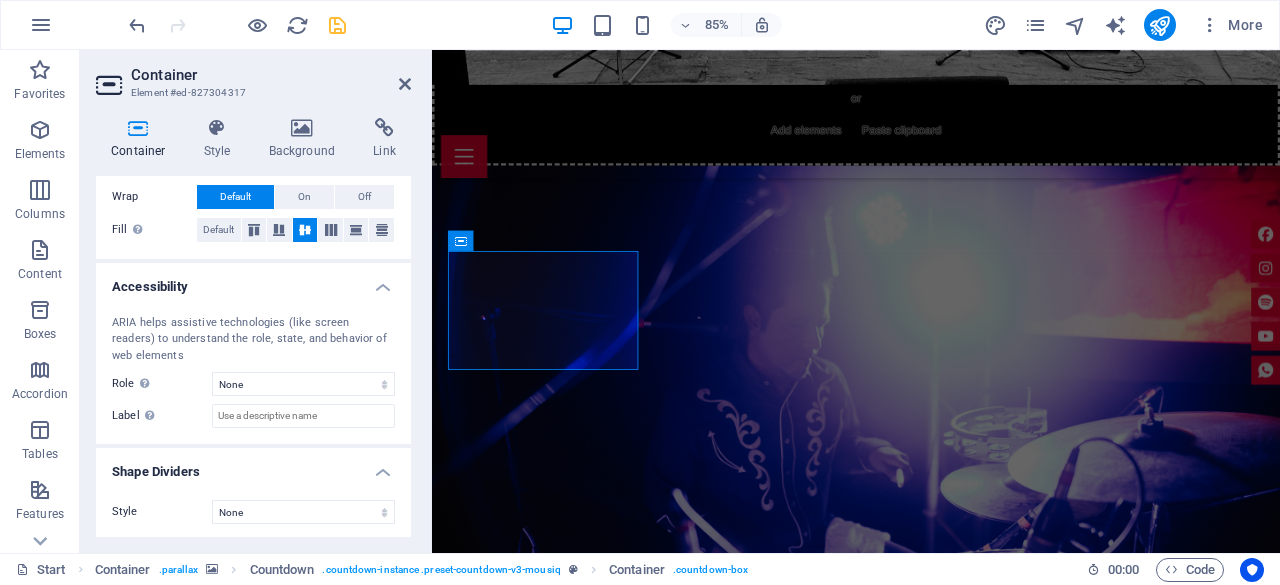 scroll, scrollTop: 46, scrollLeft: 0, axis: vertical 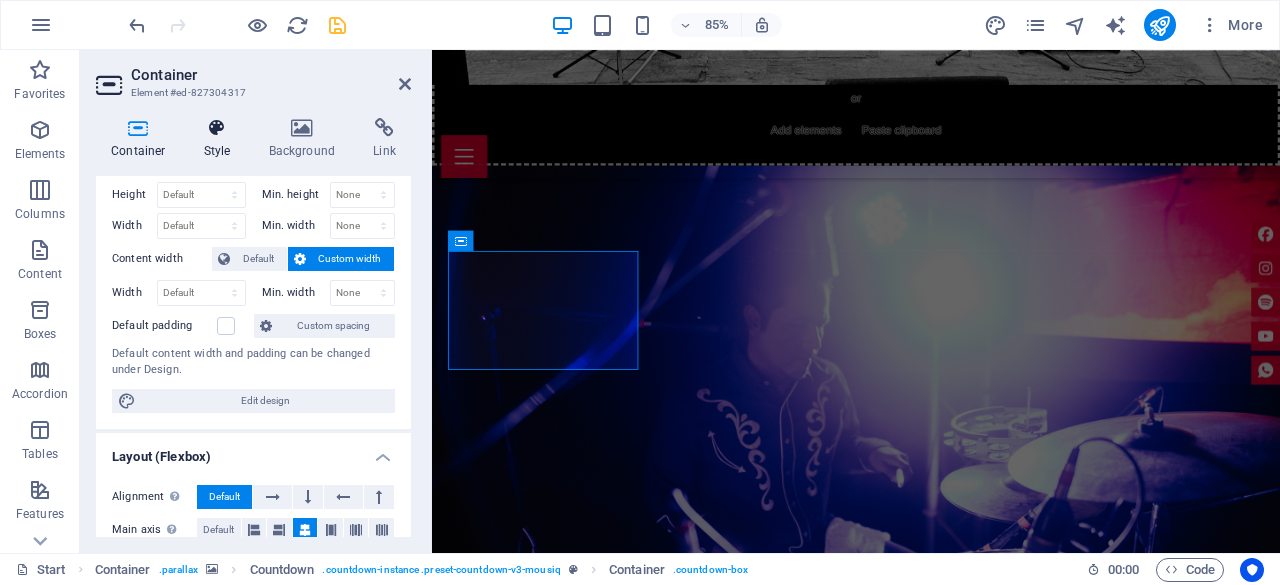 click on "Style" at bounding box center [221, 139] 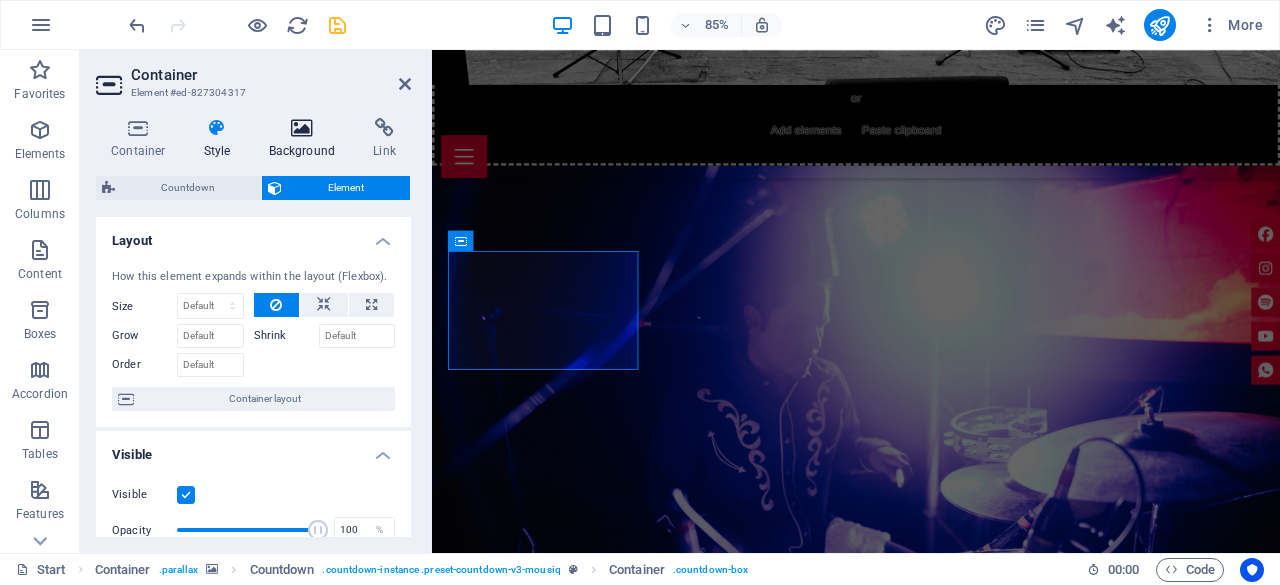 click on "Background" at bounding box center [306, 139] 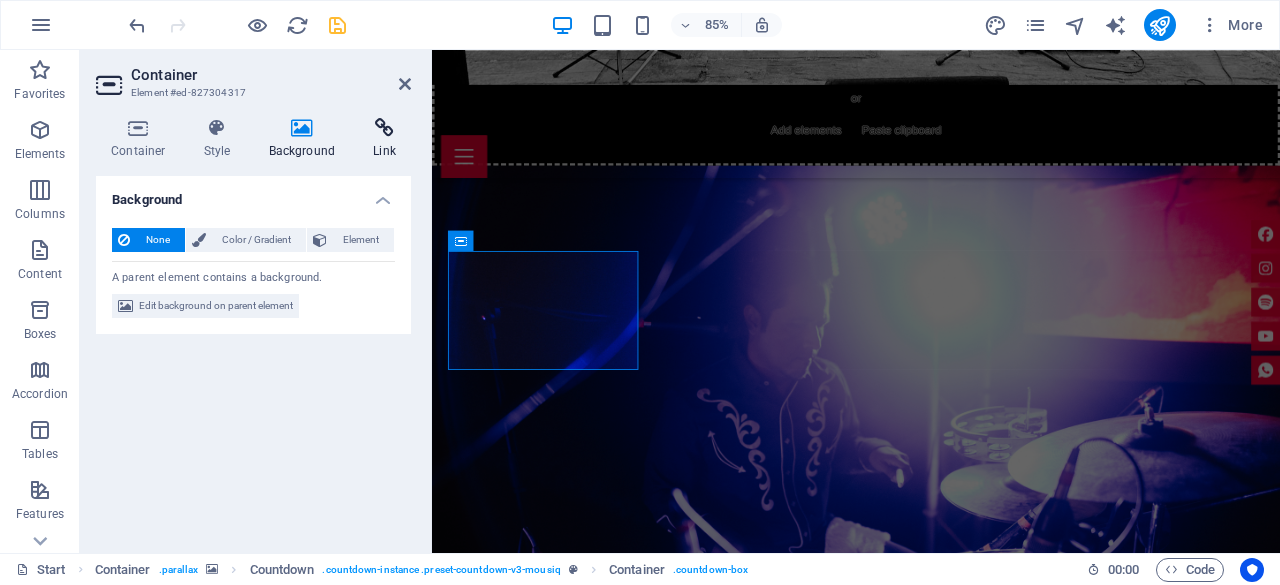 click at bounding box center (384, 128) 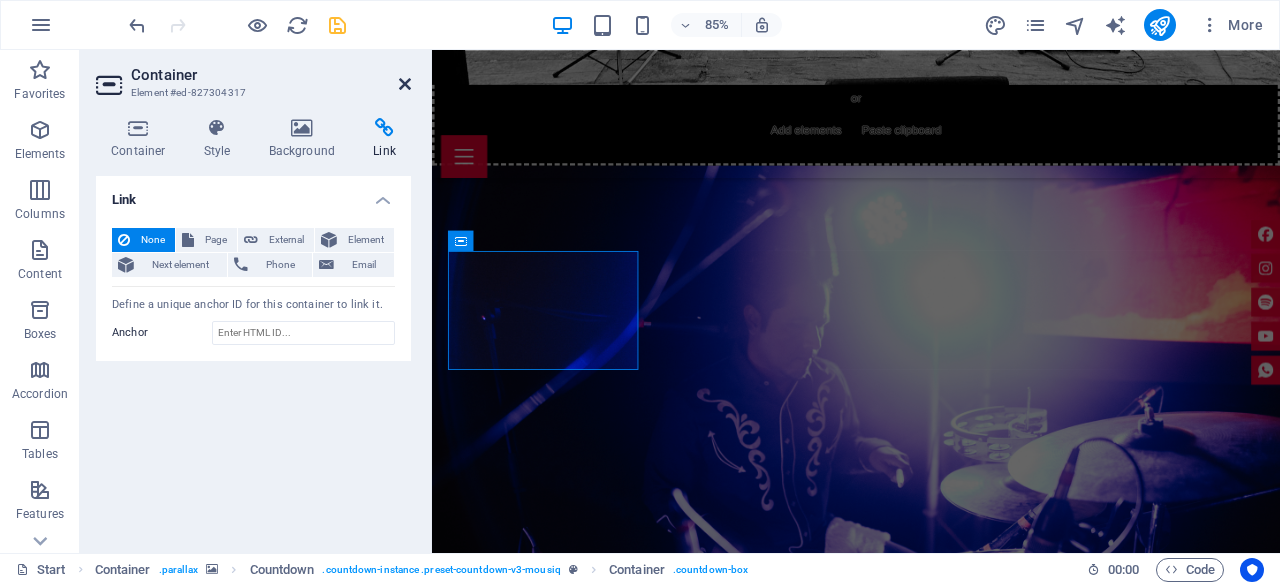 click at bounding box center [405, 84] 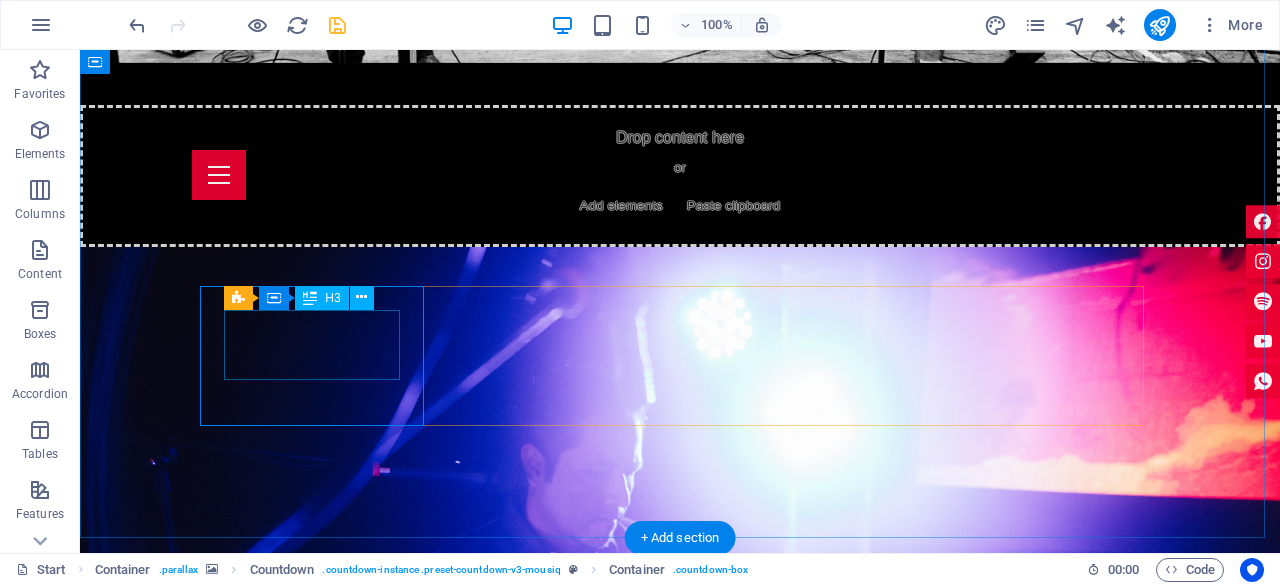 click on "11" at bounding box center [320, 2374] 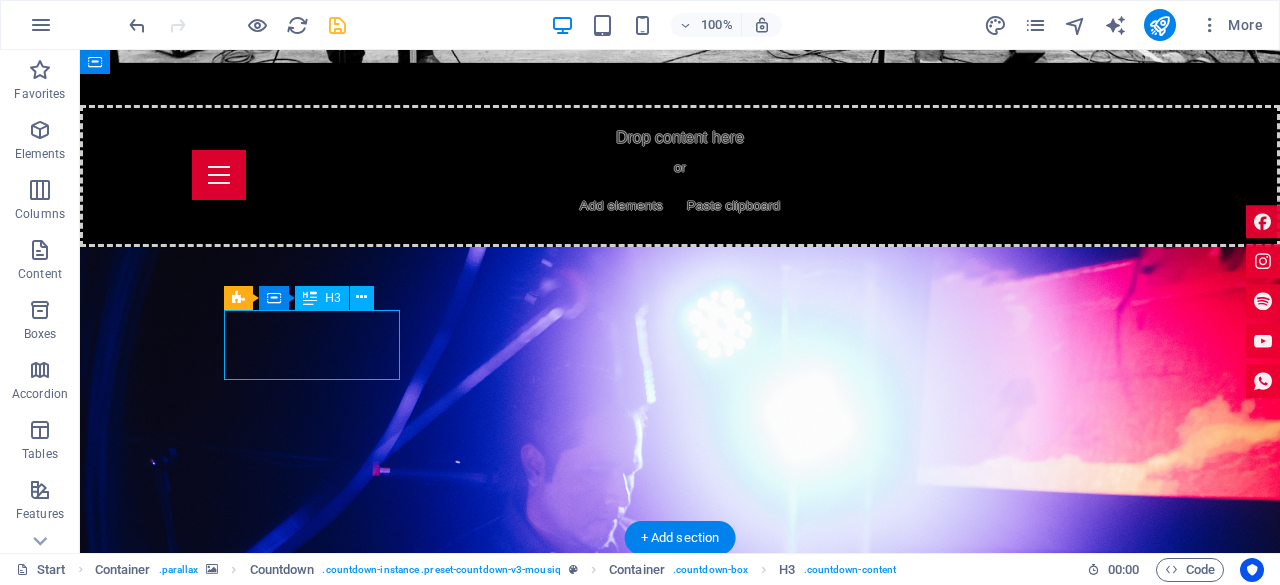 click on "11" at bounding box center (320, 2374) 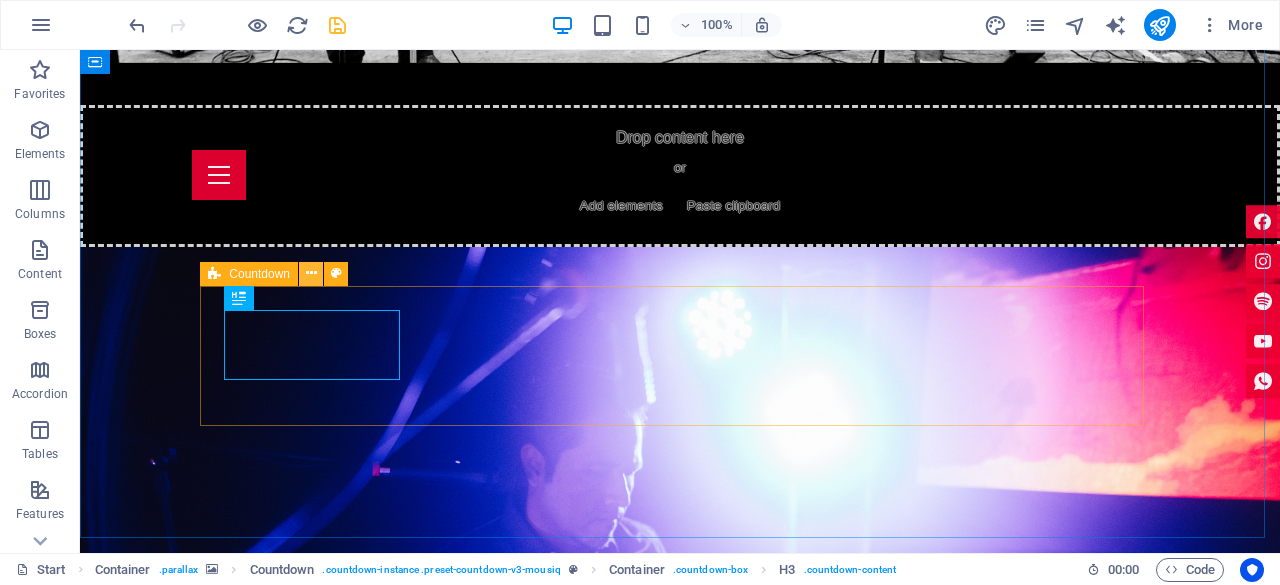 click at bounding box center (311, 273) 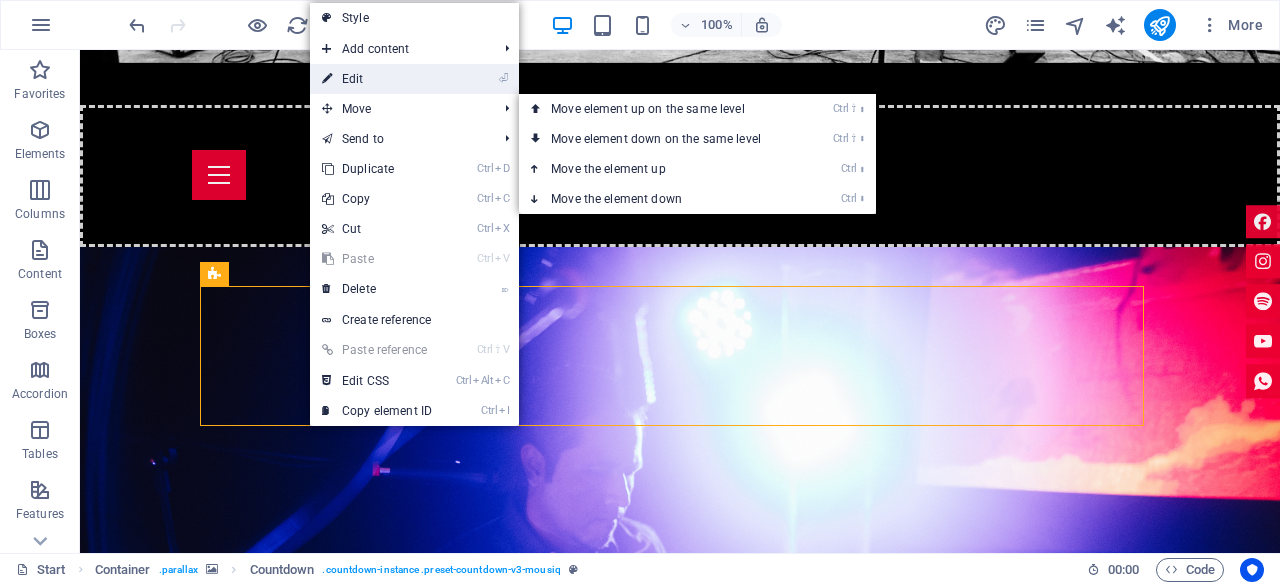 click on "⏎  Edit" at bounding box center [377, 79] 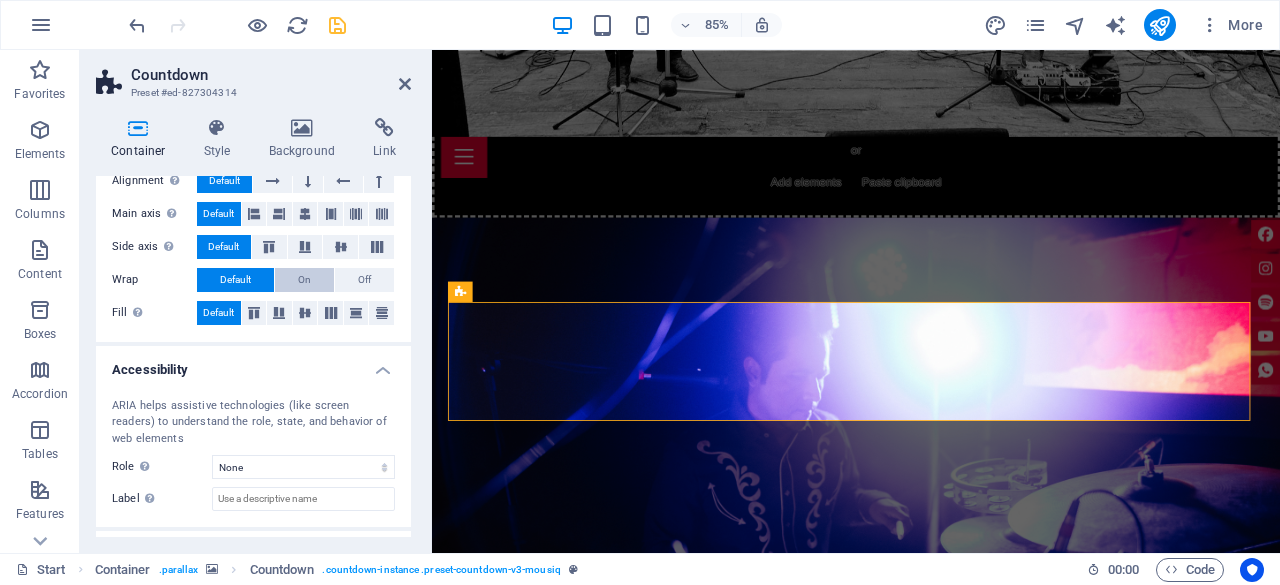 scroll, scrollTop: 412, scrollLeft: 0, axis: vertical 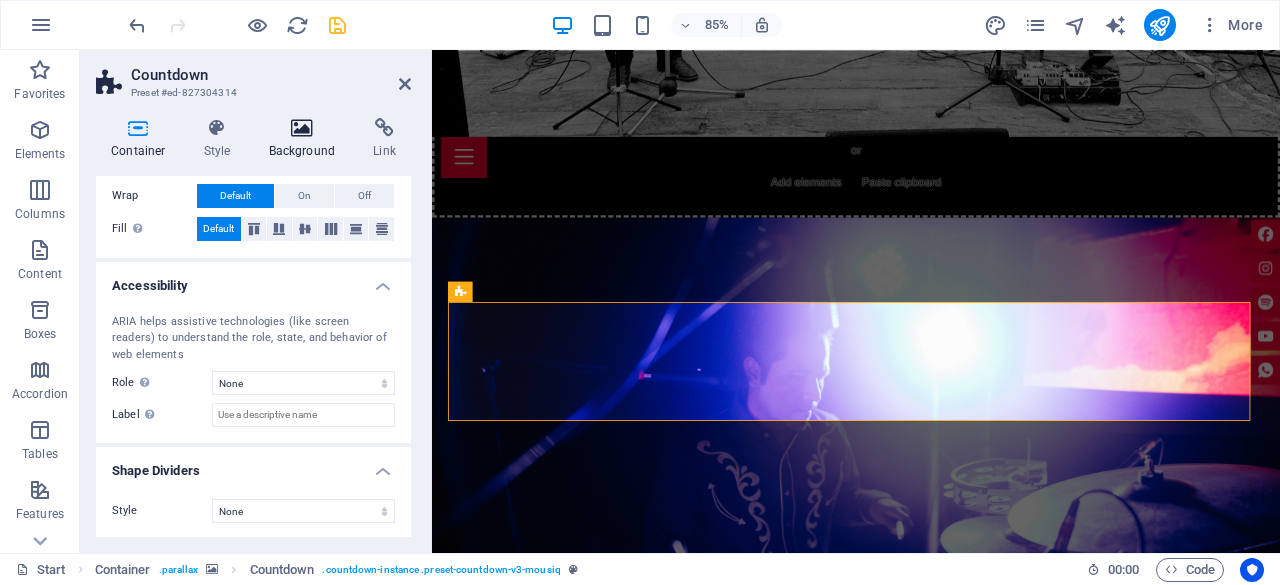 click at bounding box center (302, 128) 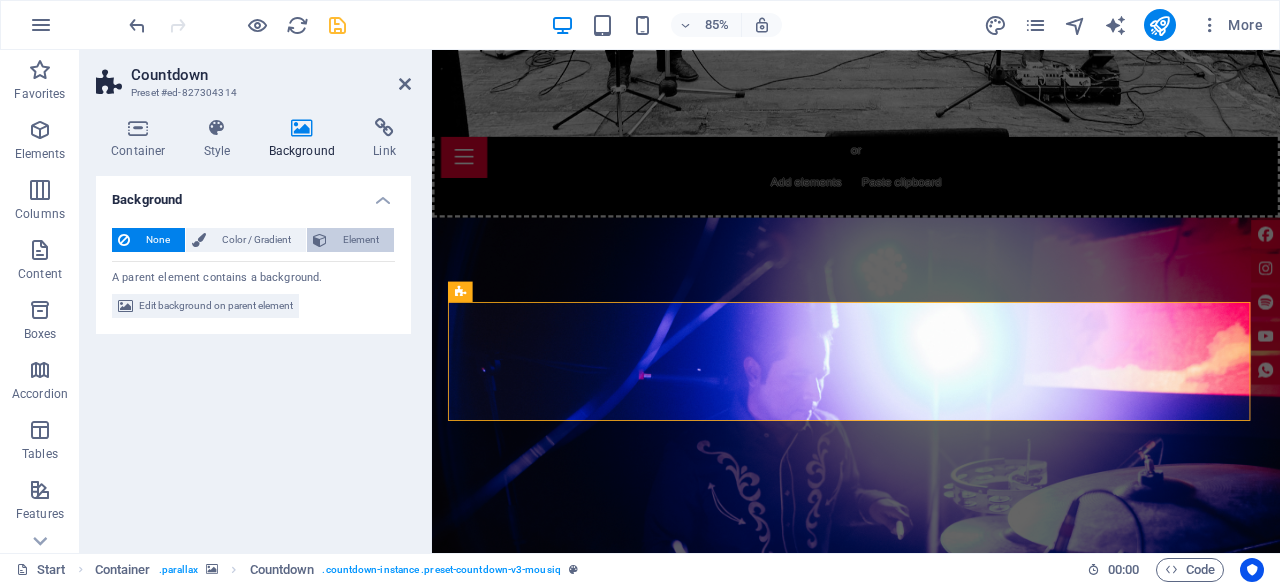 click on "Element" at bounding box center (360, 240) 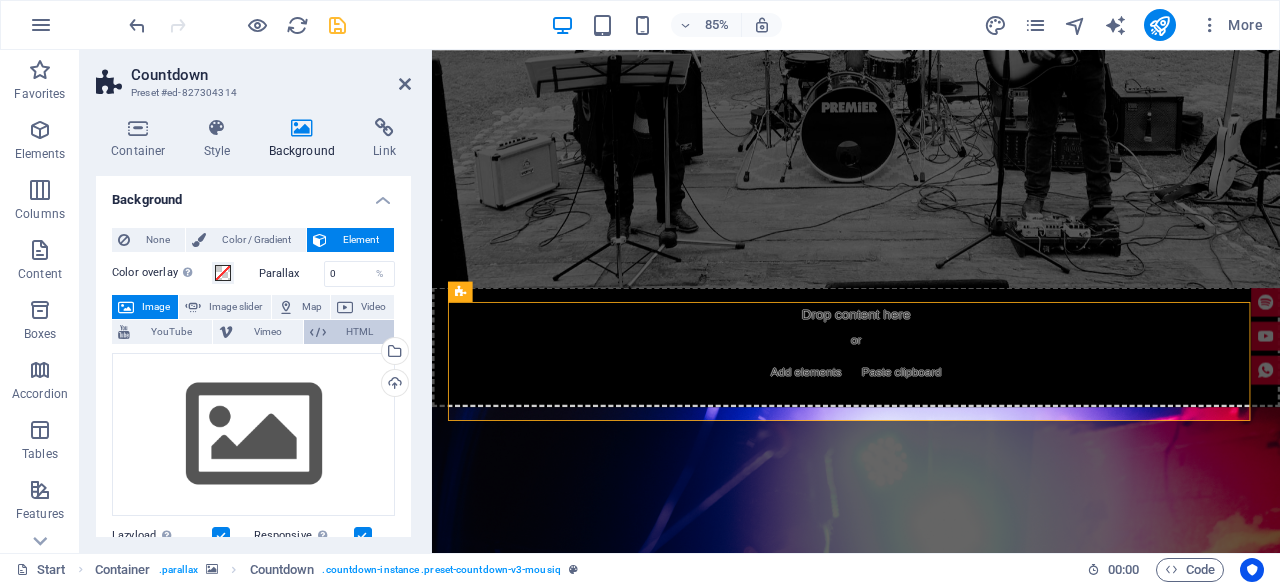 click on "HTML" at bounding box center (360, 332) 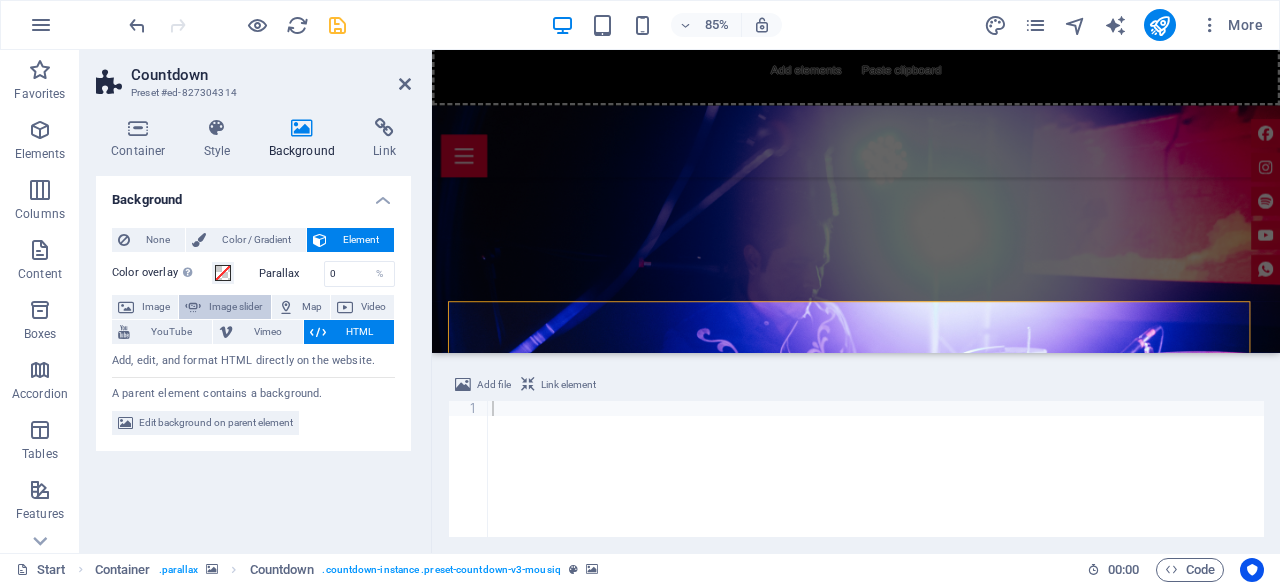 click on "Image slider" at bounding box center [235, 307] 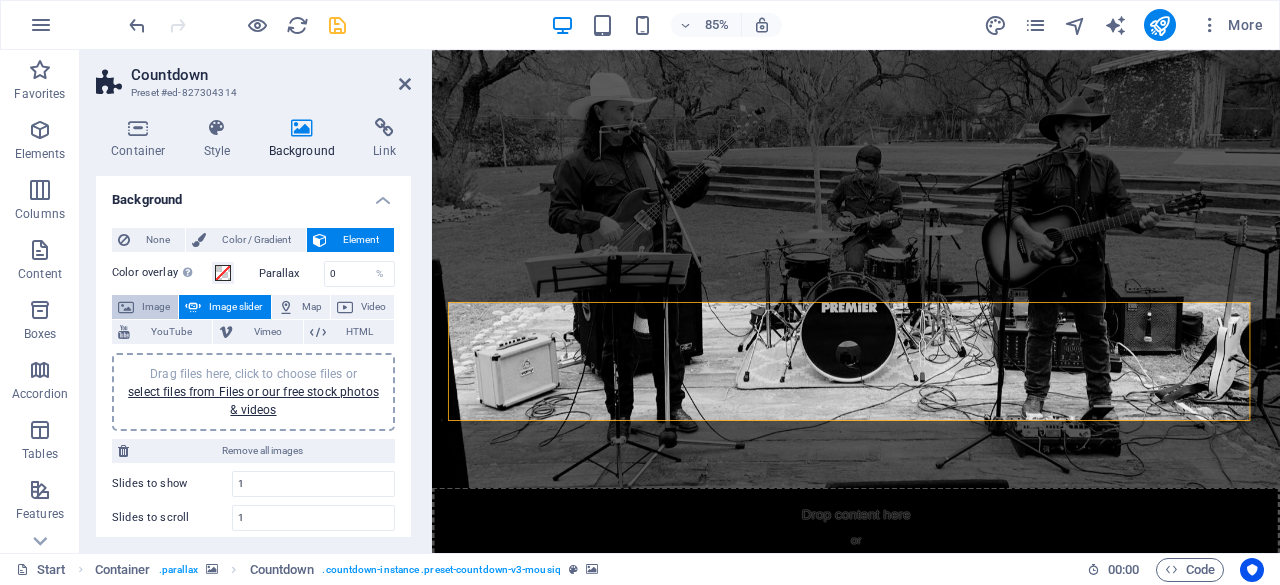 scroll, scrollTop: 2305, scrollLeft: 0, axis: vertical 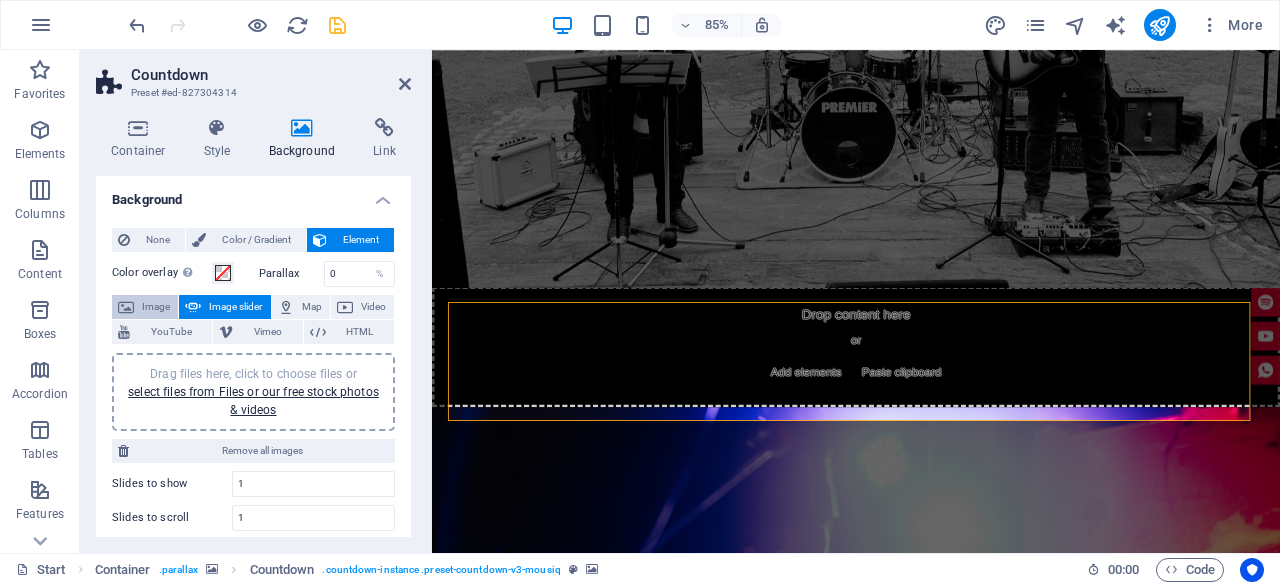 click on "Image" at bounding box center [156, 307] 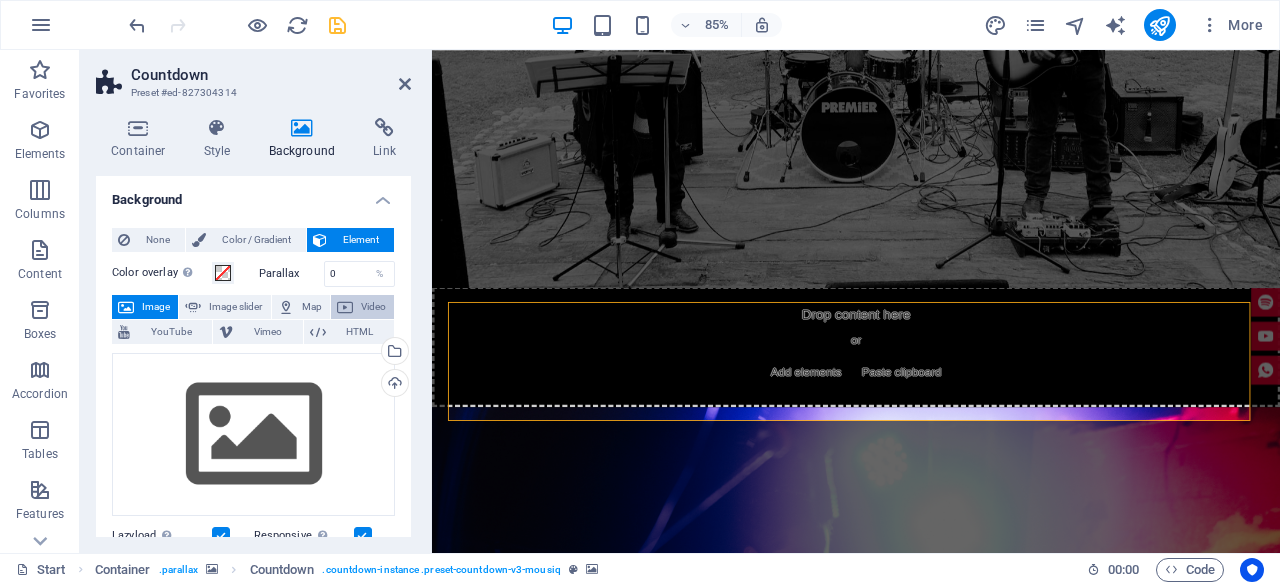 click on "Video" at bounding box center (373, 307) 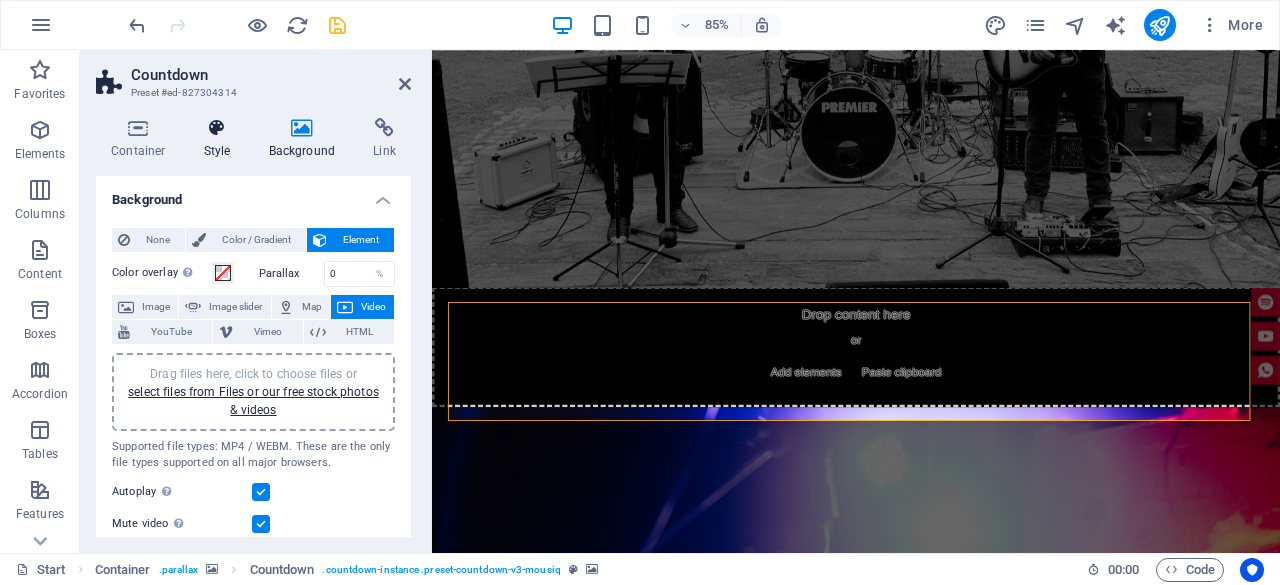 click on "Style" at bounding box center [221, 139] 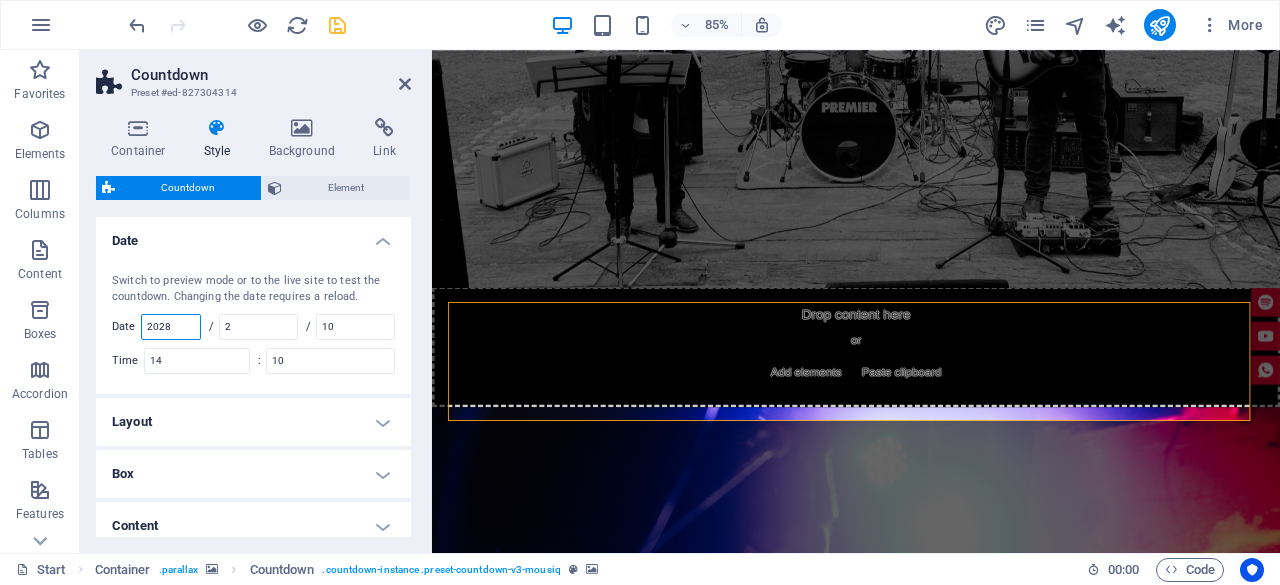 click on "2028" at bounding box center [171, 327] 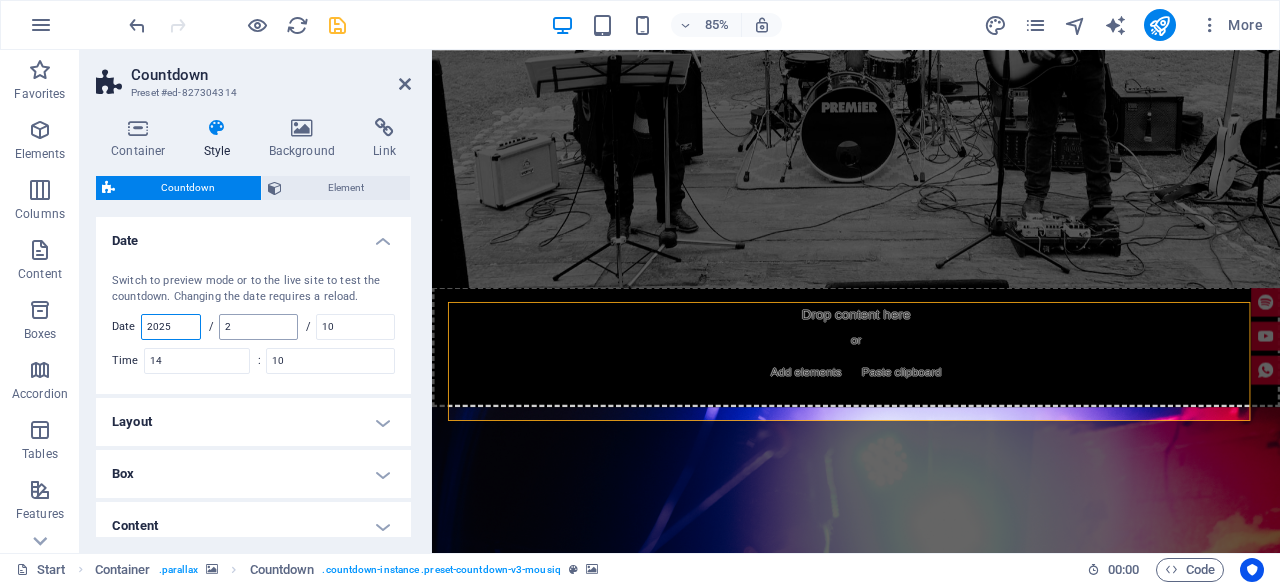 type on "2025" 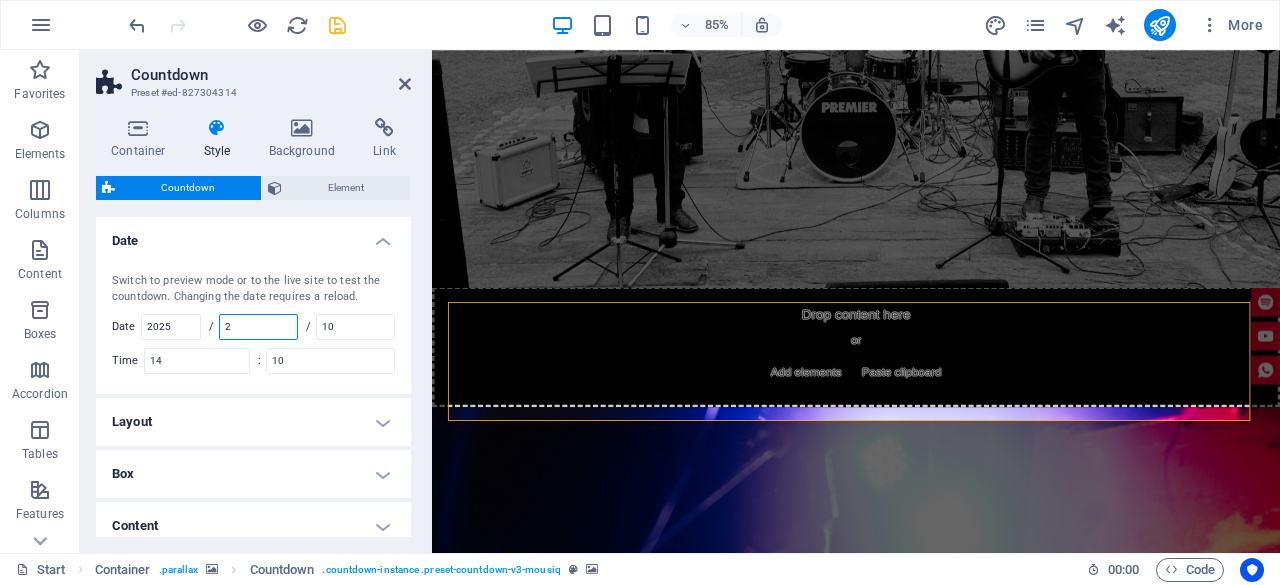 click on "2" at bounding box center (258, 327) 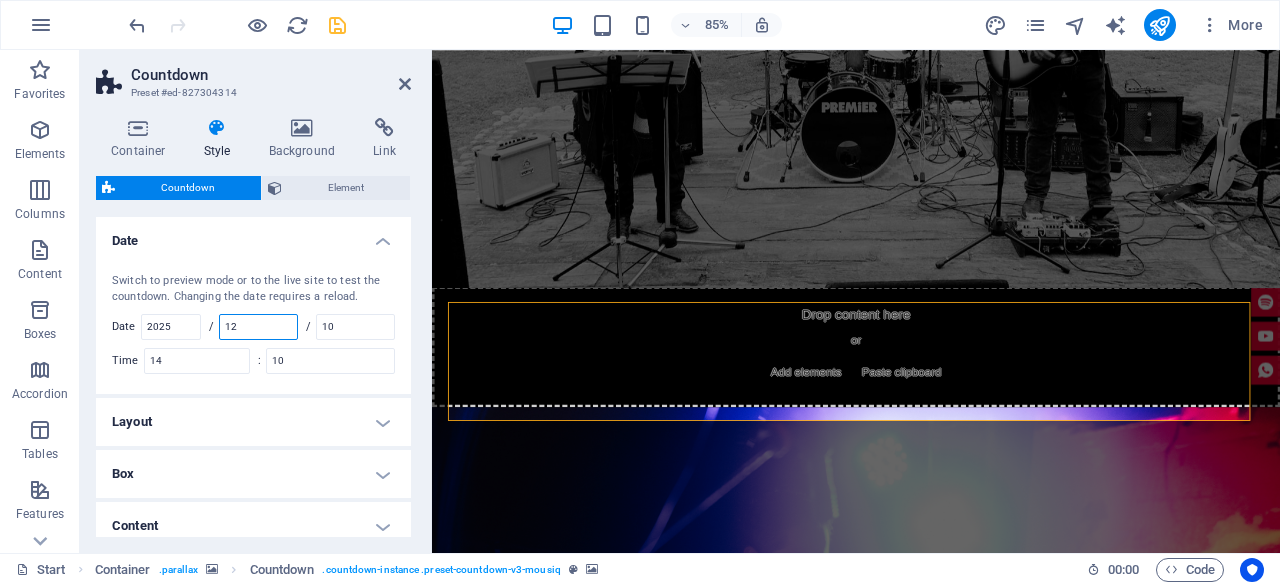 type on "1" 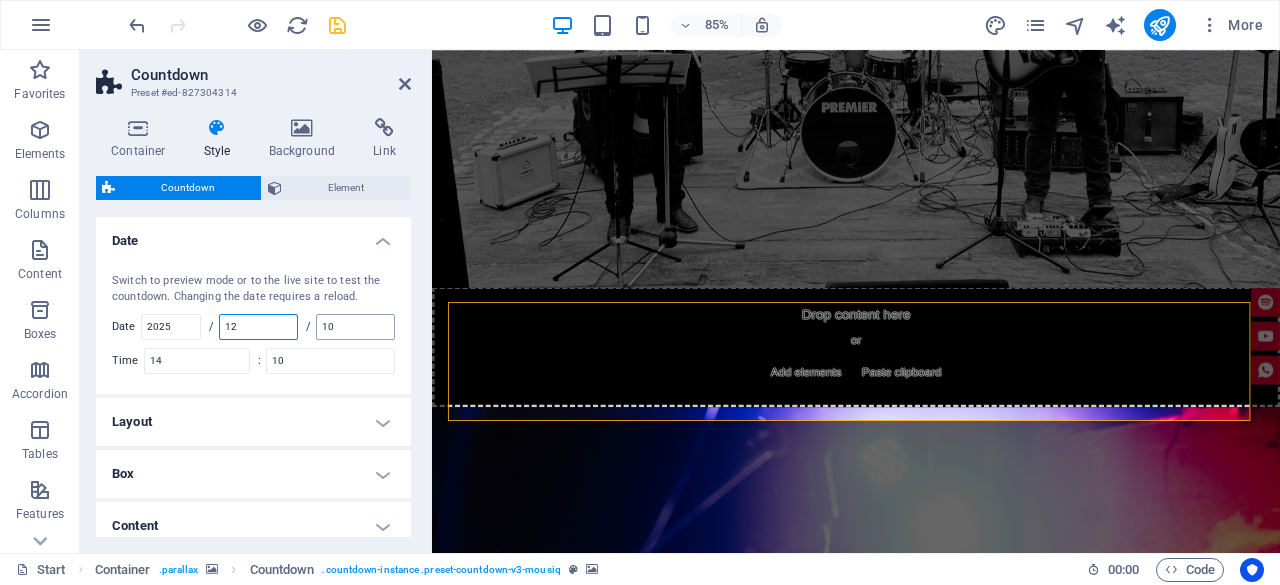 type on "12" 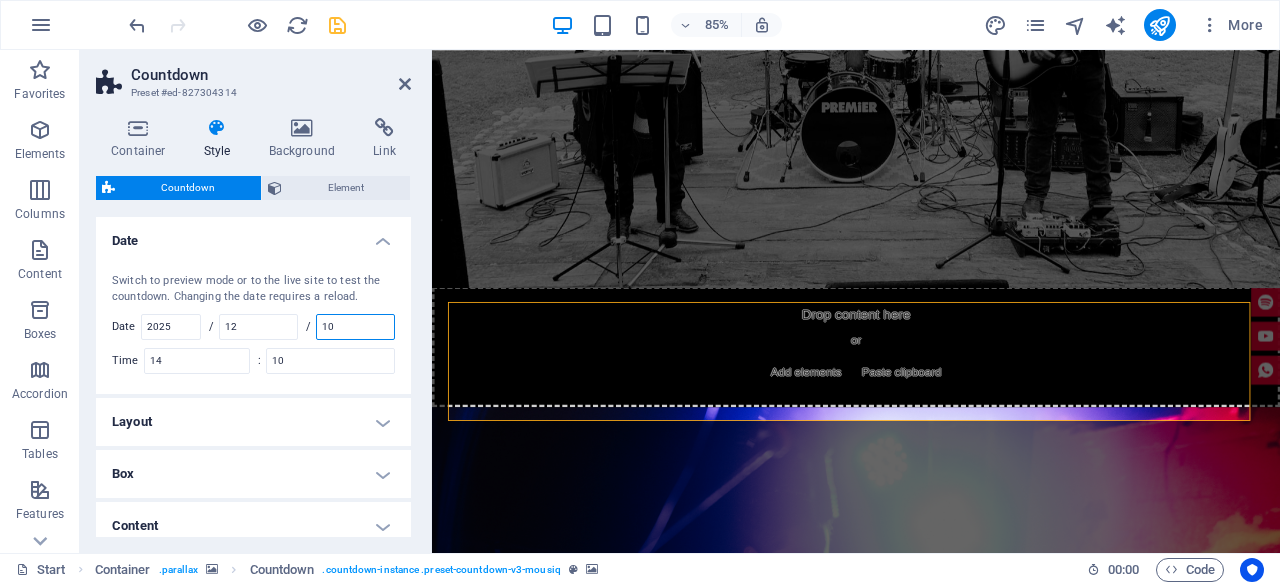 click on "10" at bounding box center (355, 327) 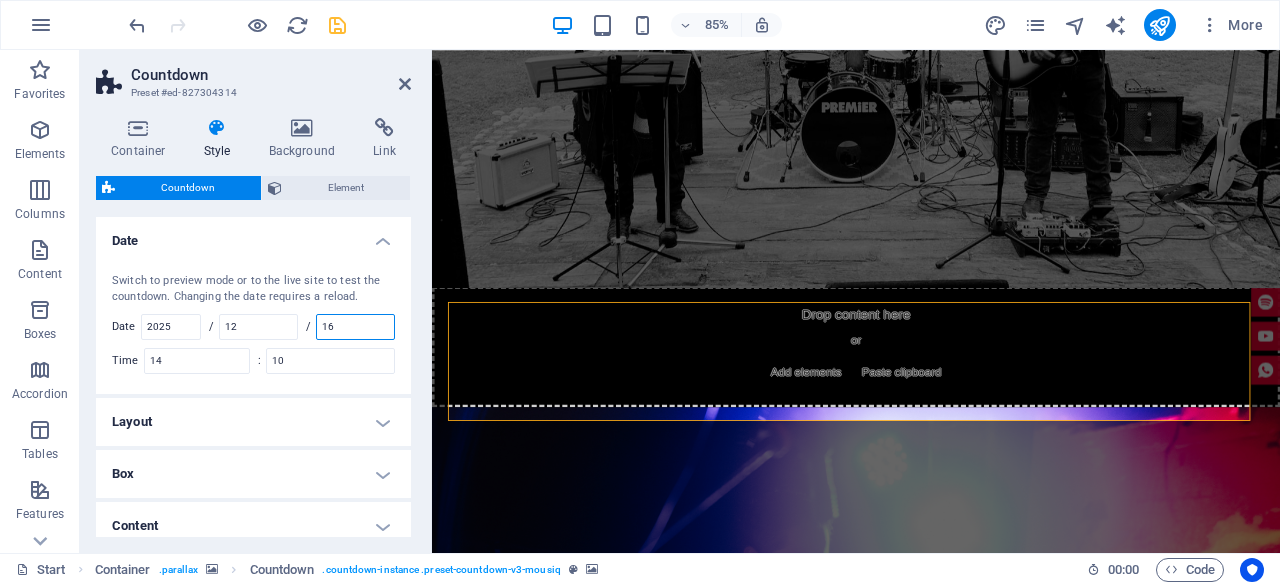 type on "16" 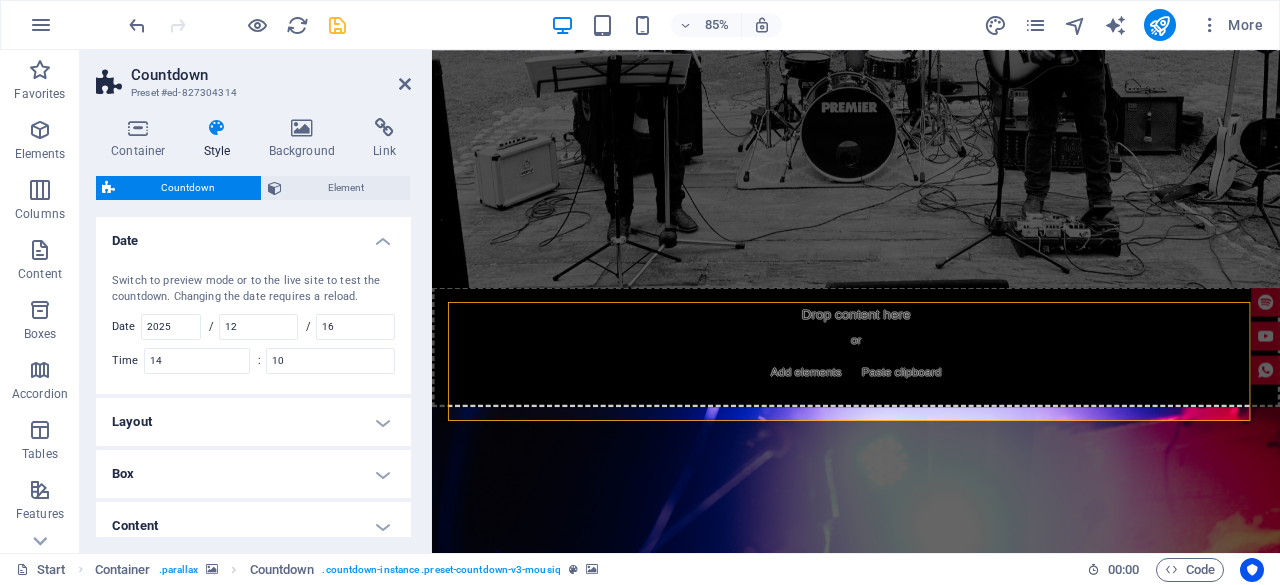 click on "Switch to preview mode or to the live site to test the countdown. Changing the date requires a reload. Date   2025 /   12 /   16 Time   14 :   10" at bounding box center (253, 323) 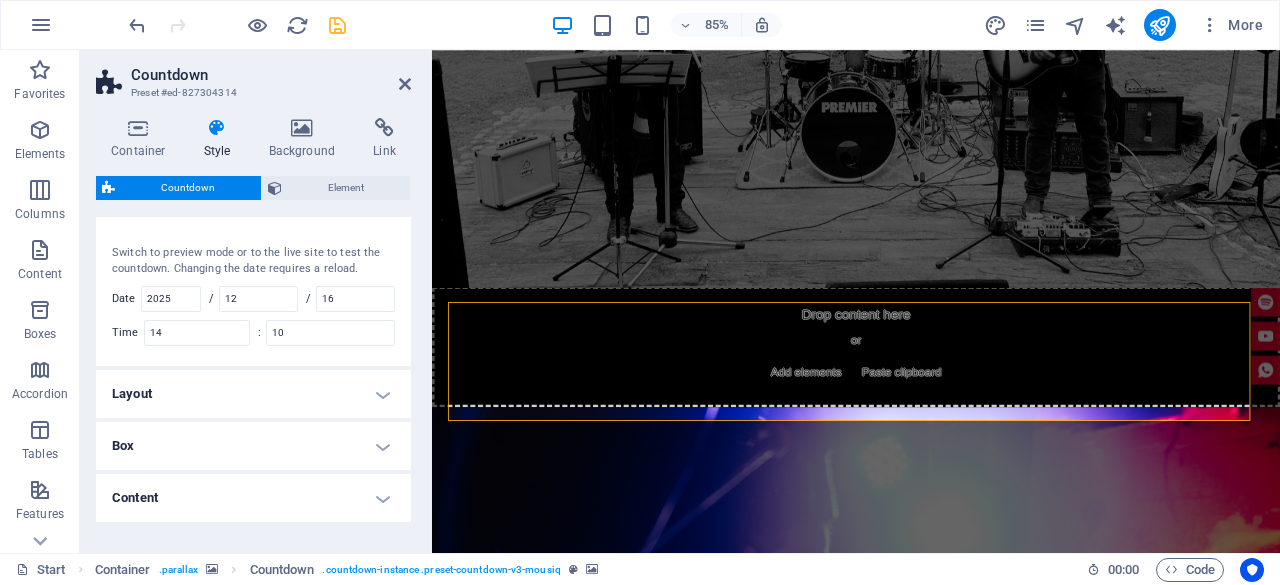 scroll, scrollTop: 0, scrollLeft: 0, axis: both 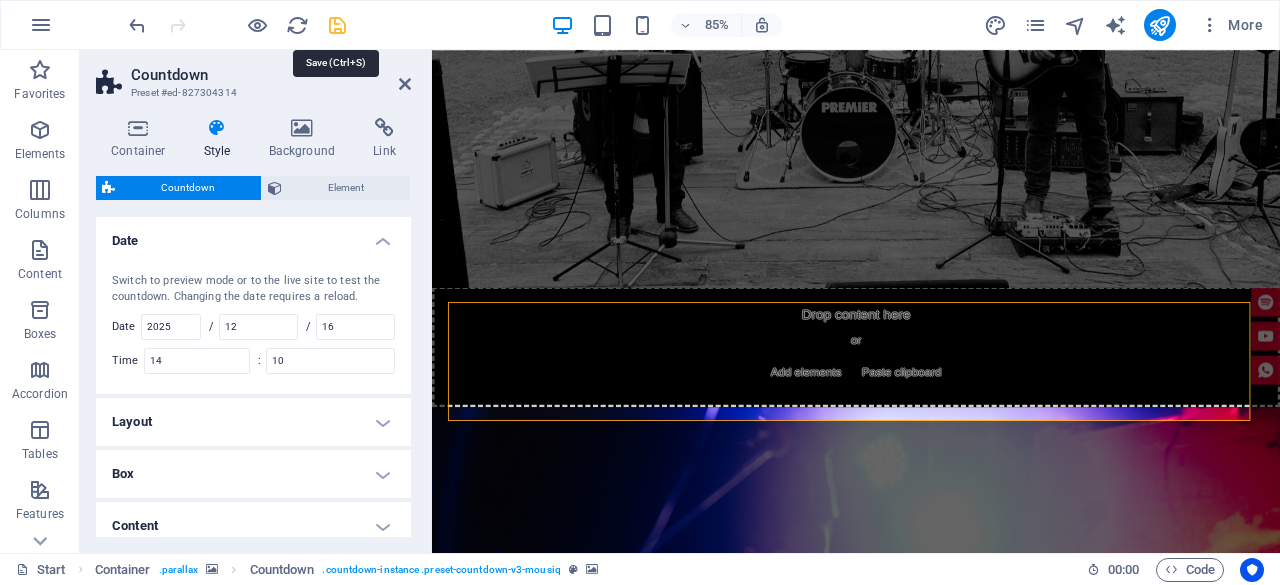 click at bounding box center [337, 25] 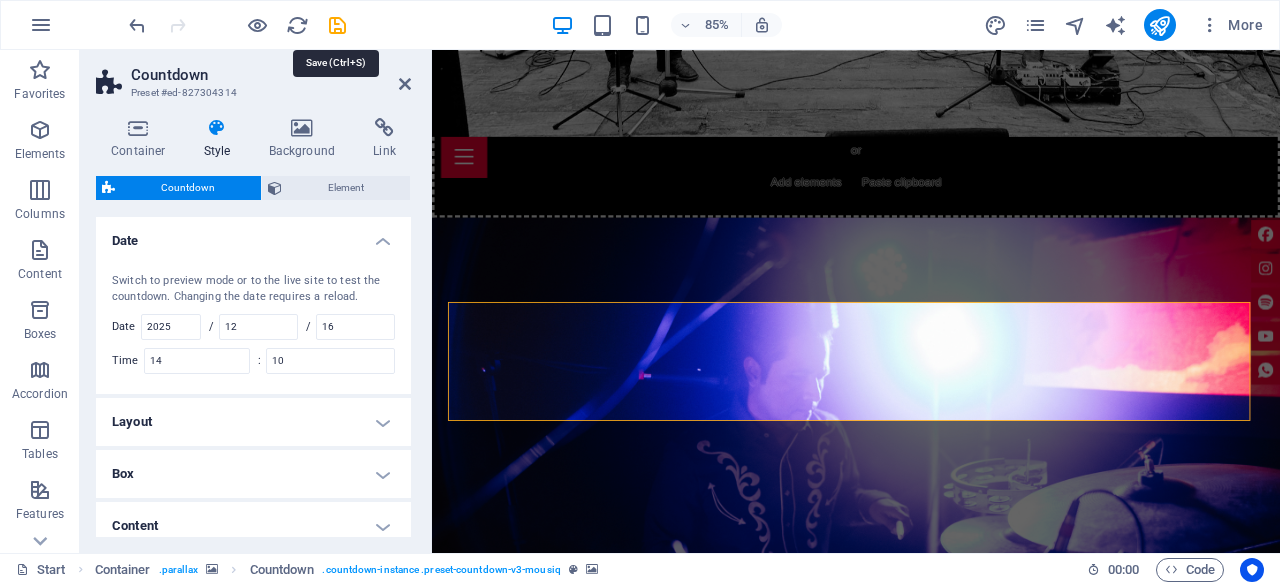 scroll, scrollTop: 2244, scrollLeft: 0, axis: vertical 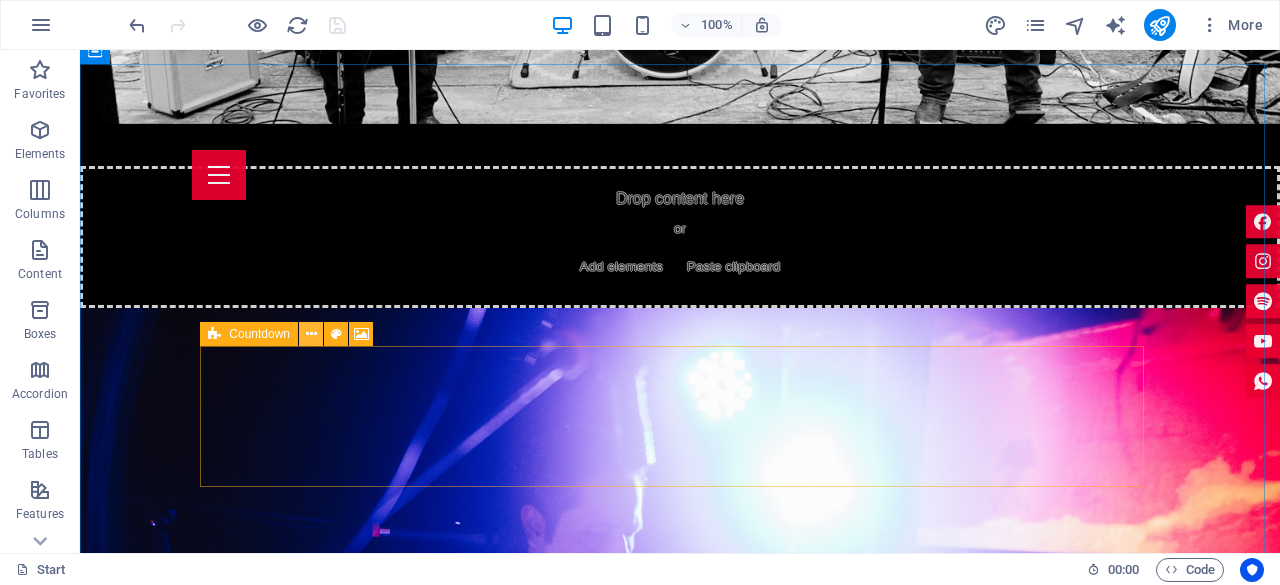 click at bounding box center [311, 334] 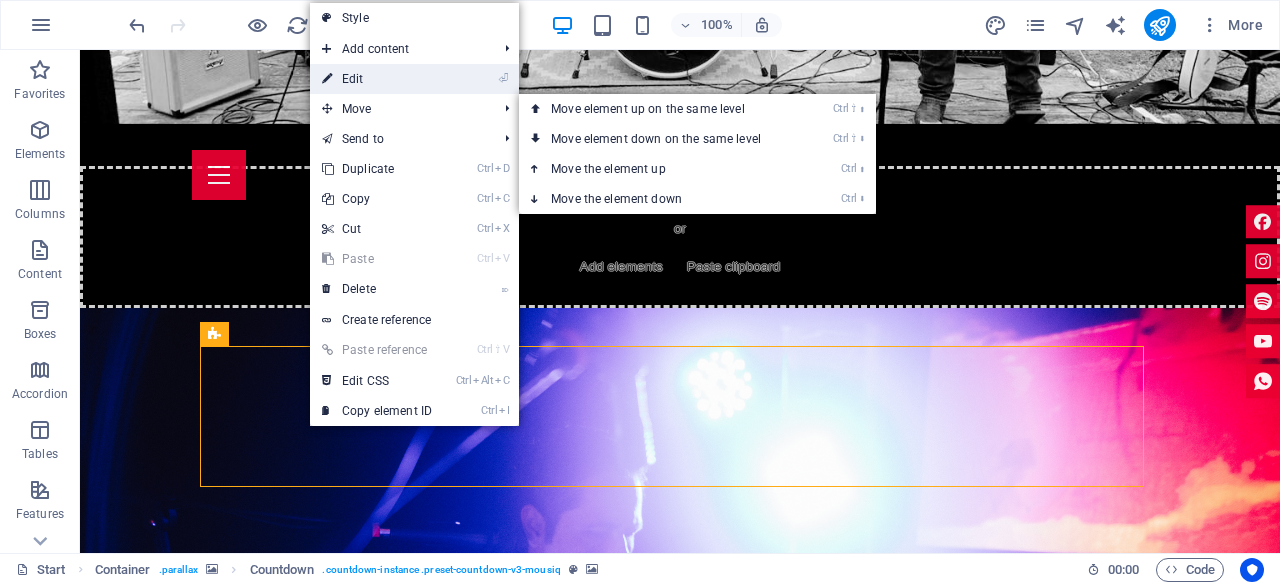 click on "⏎  Edit" at bounding box center [377, 79] 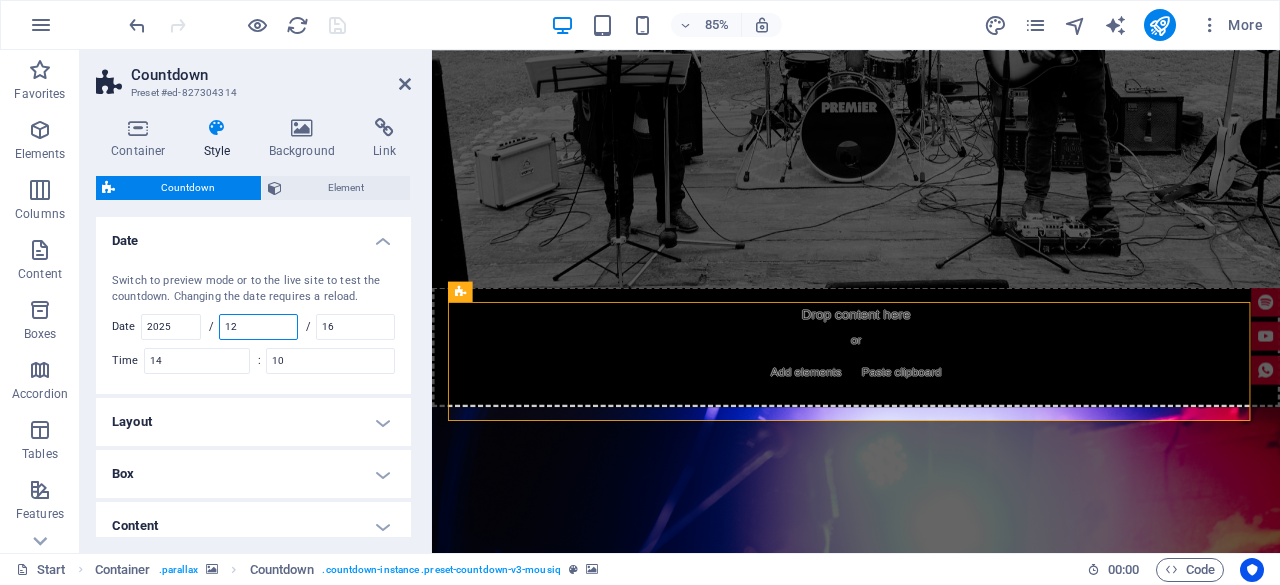 click on "12" at bounding box center (258, 327) 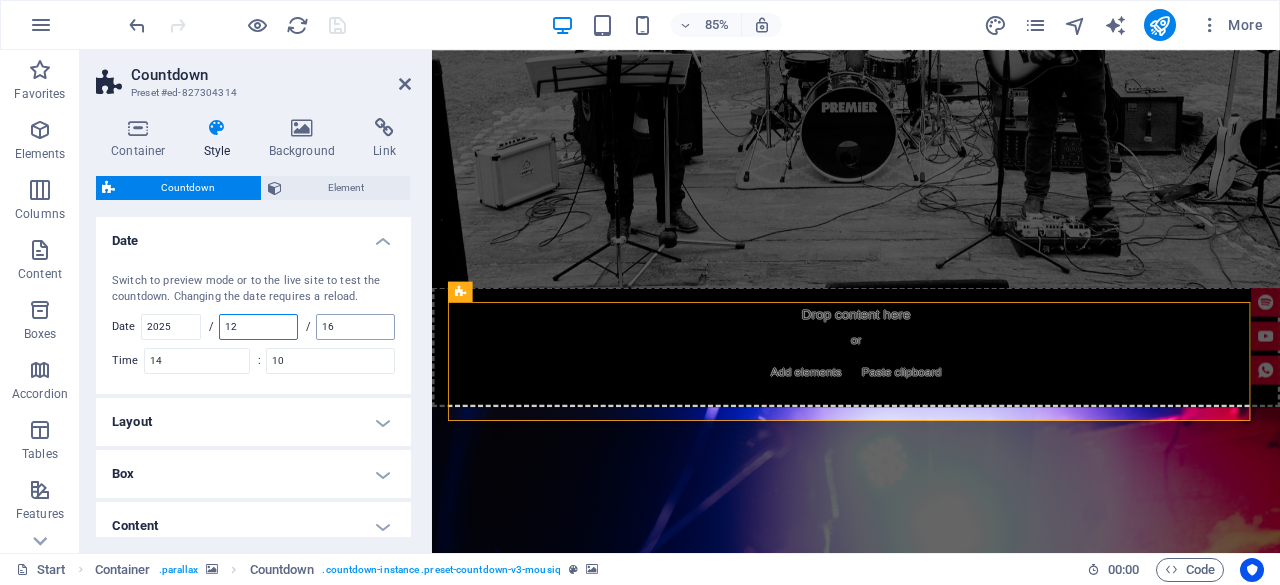 type on "1" 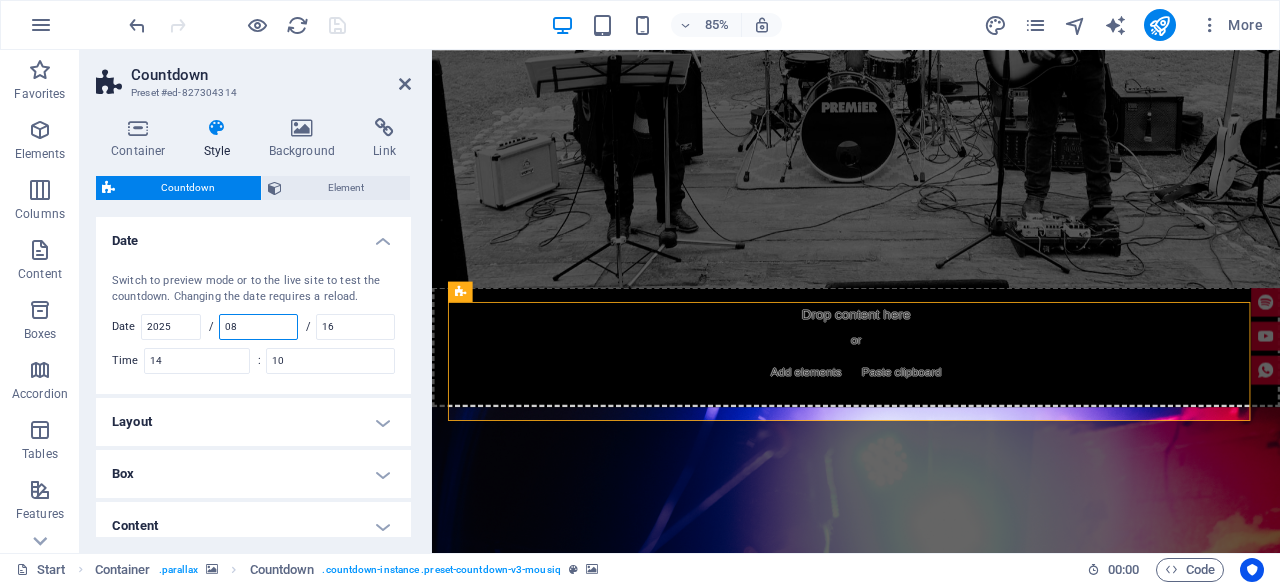 type on "08" 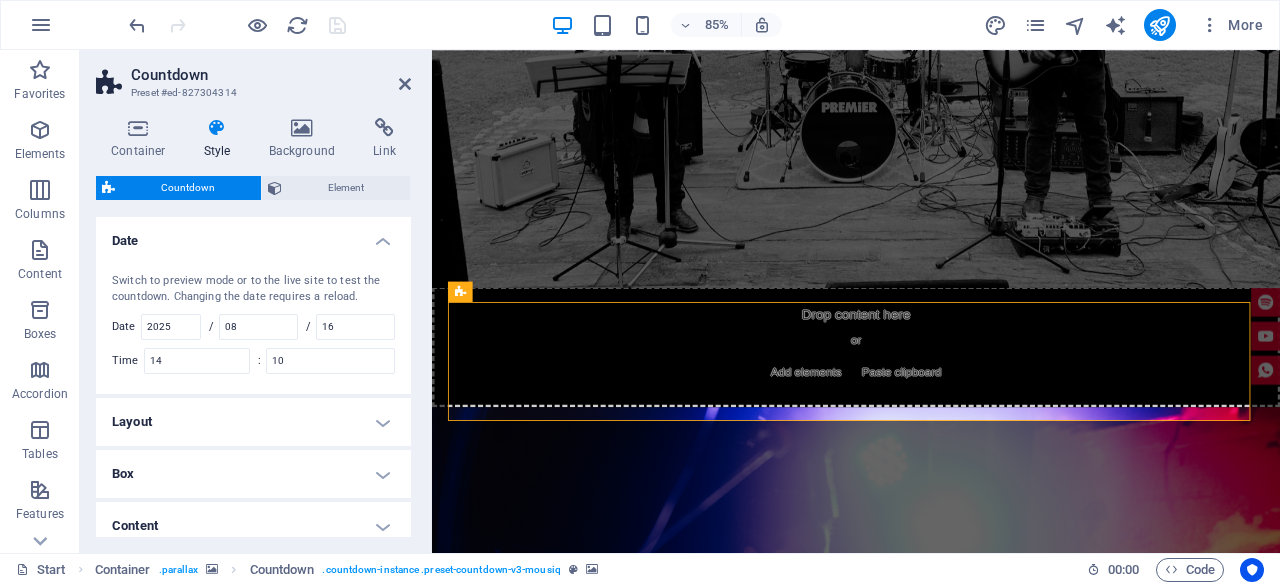 click on "Switch to preview mode or to the live site to test the countdown. Changing the date requires a reload." at bounding box center [253, 289] 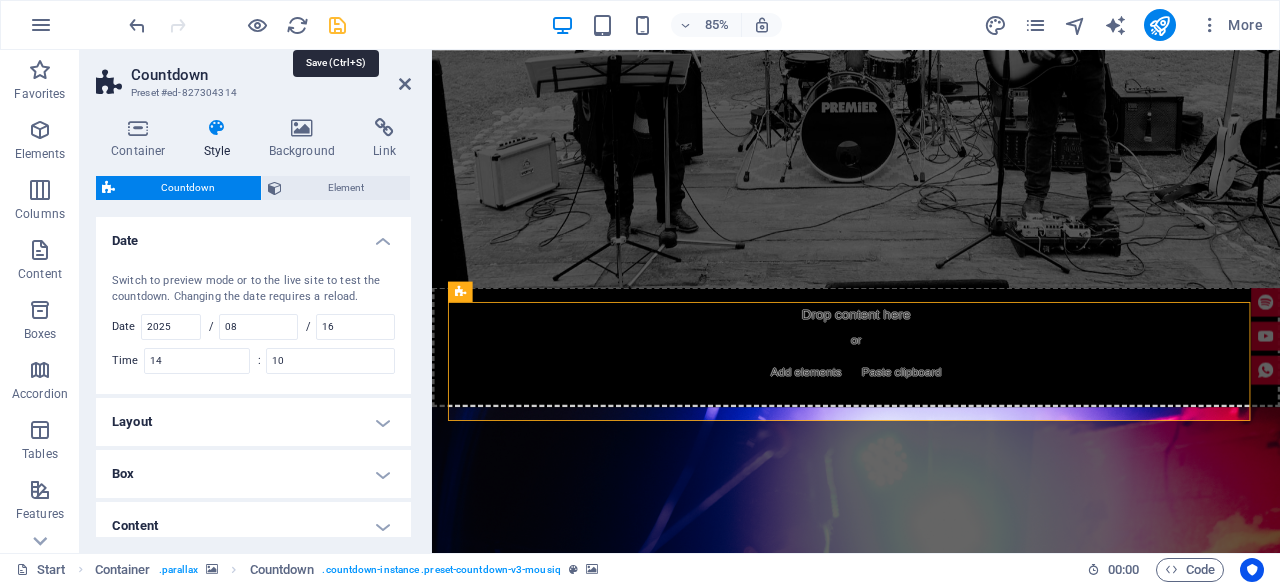 click at bounding box center [337, 25] 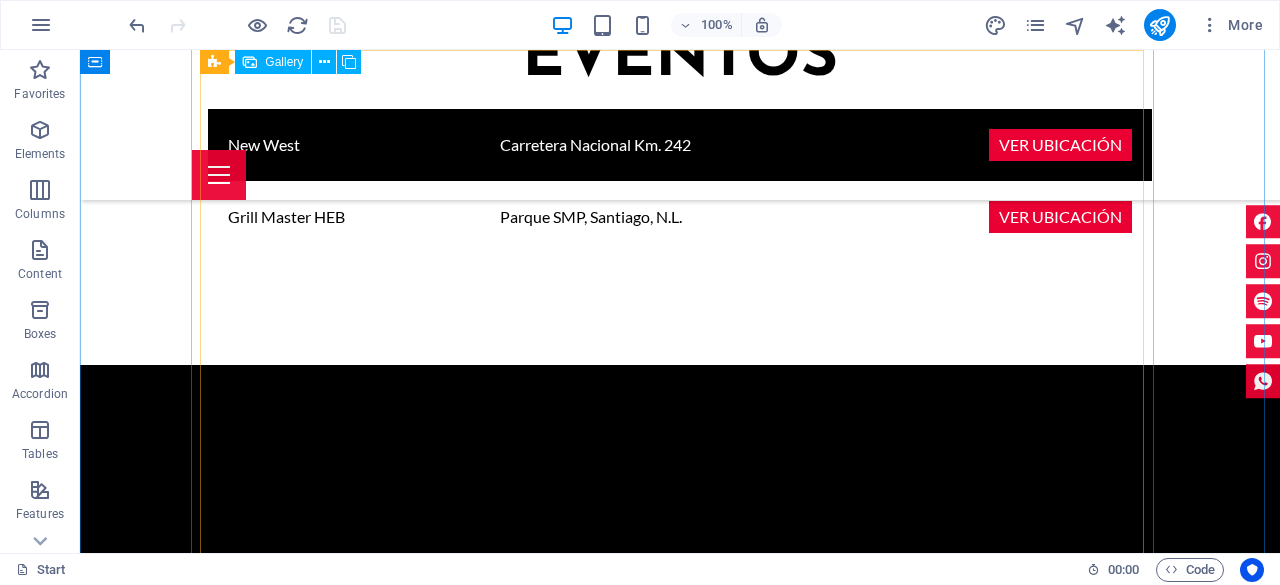 scroll, scrollTop: 3444, scrollLeft: 0, axis: vertical 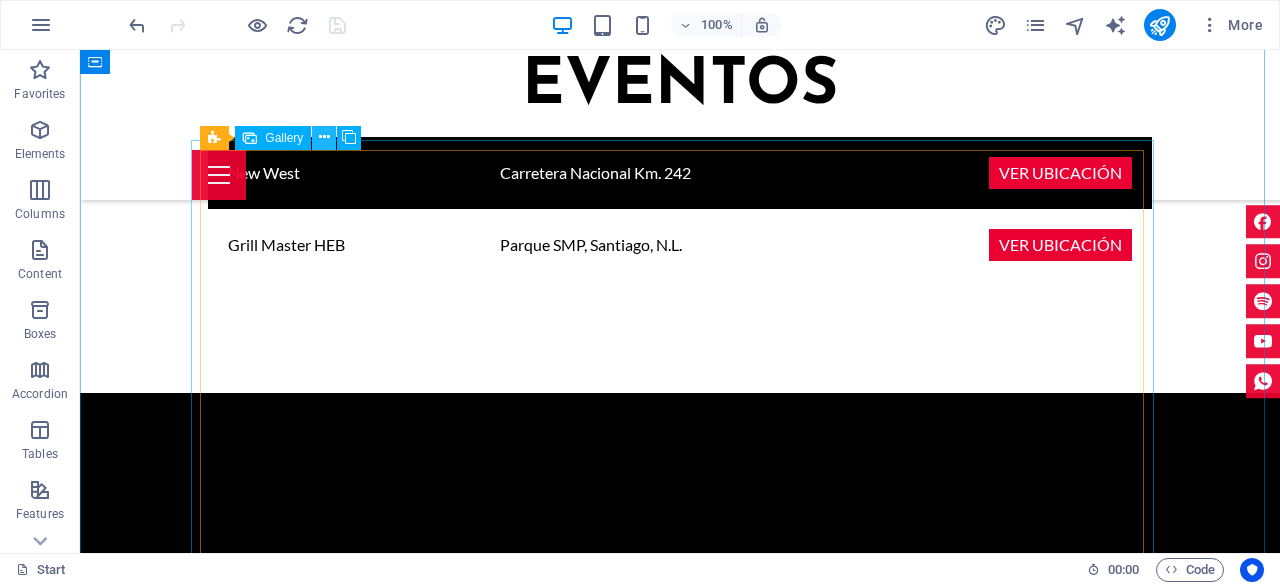 click at bounding box center [324, 137] 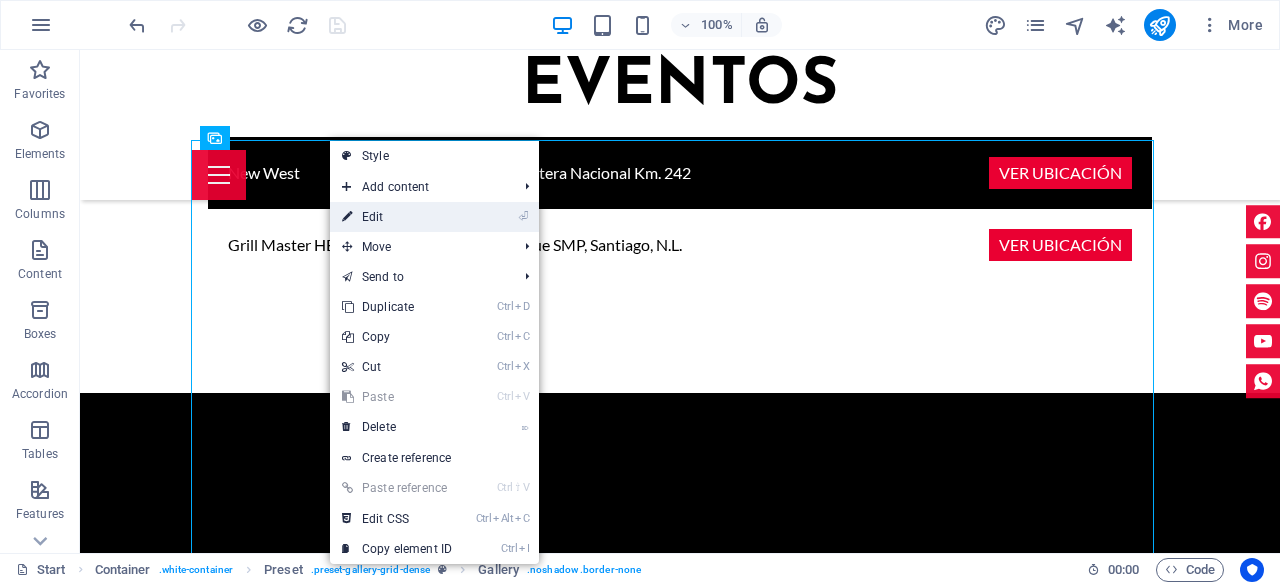 click on "⏎  Edit" at bounding box center [397, 217] 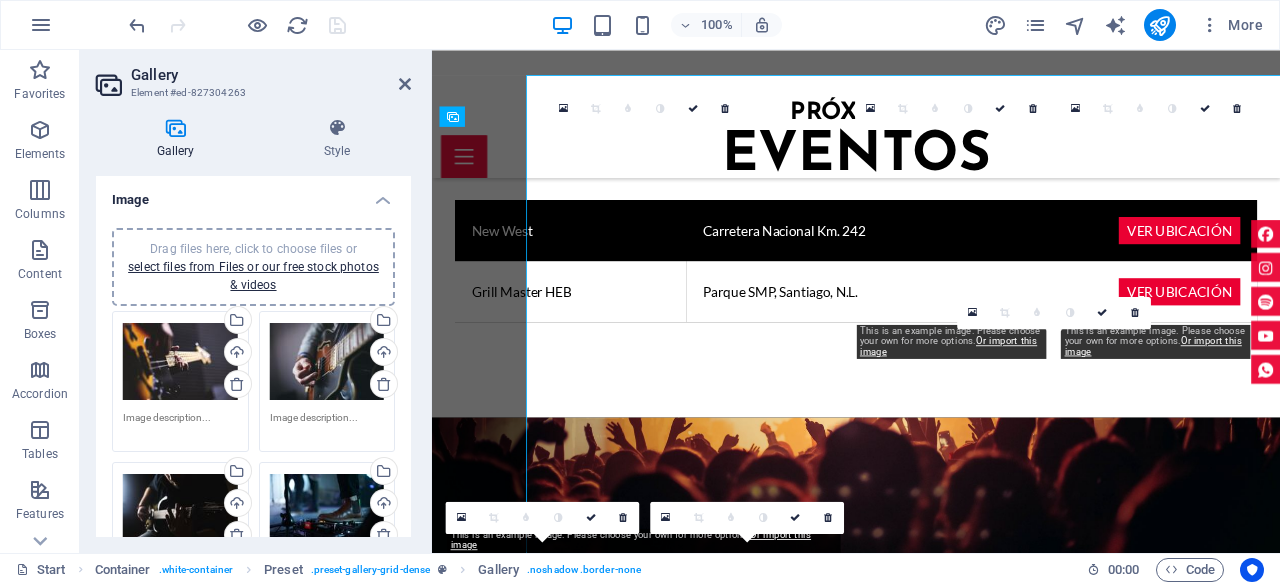 scroll, scrollTop: 3505, scrollLeft: 0, axis: vertical 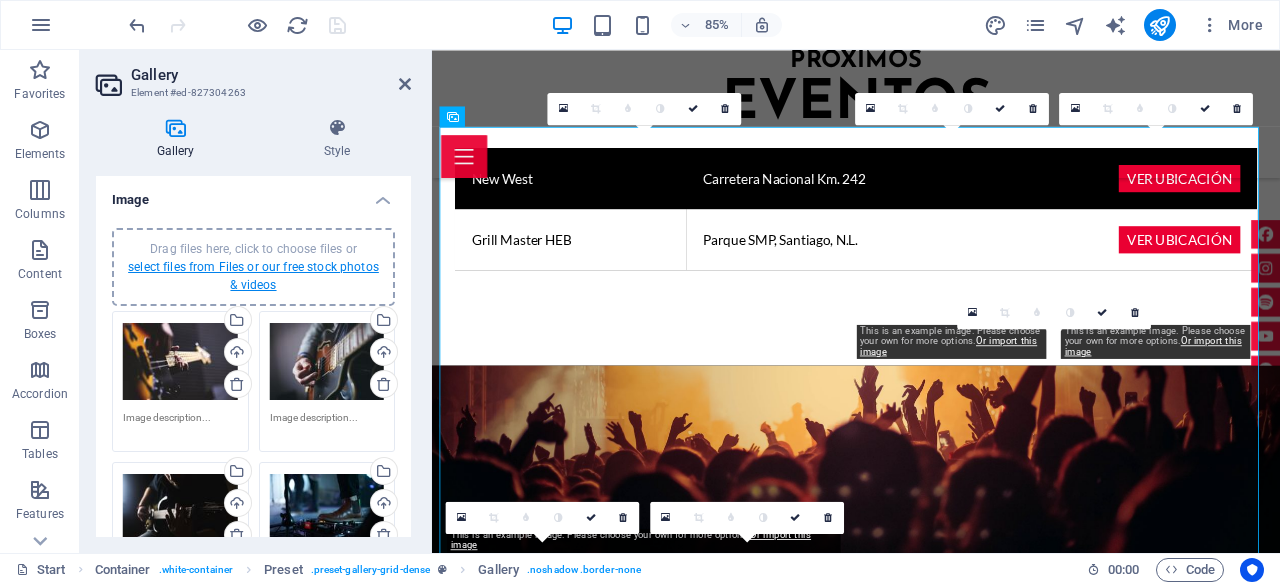 click on "select files from Files or our free stock photos & videos" at bounding box center [253, 276] 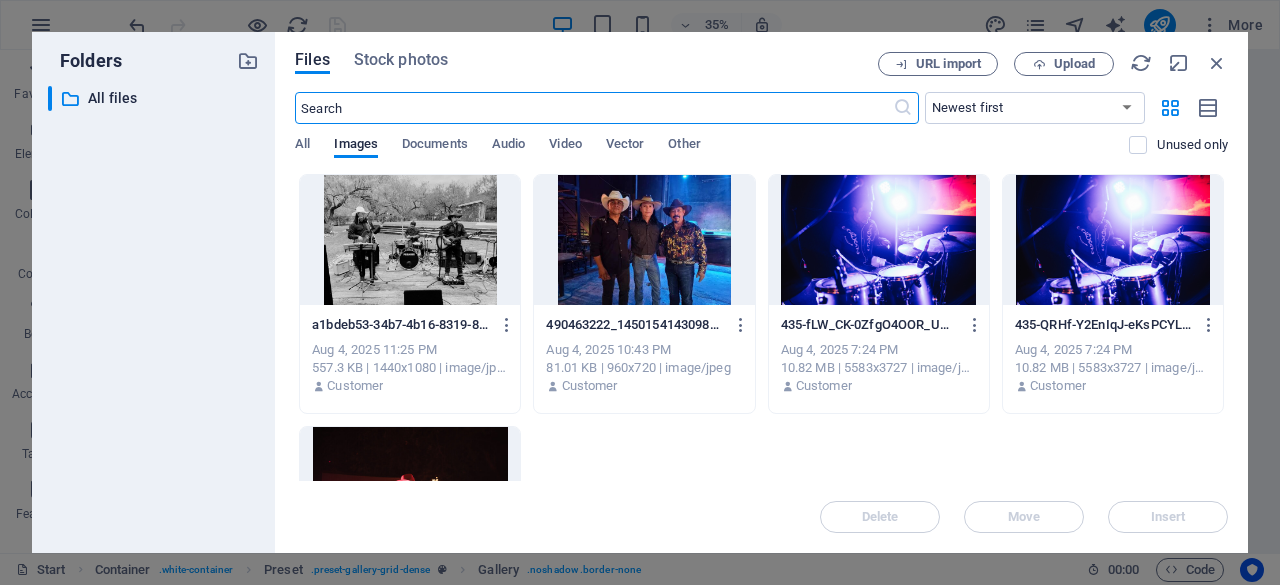 scroll, scrollTop: 4368, scrollLeft: 0, axis: vertical 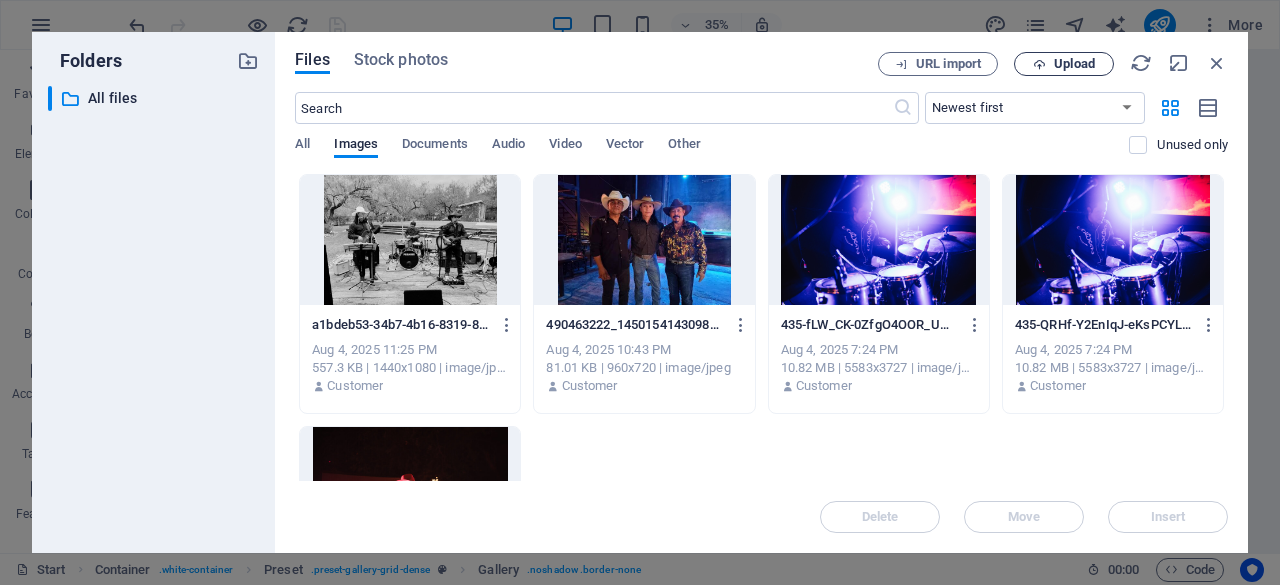 click on "Upload" at bounding box center [1074, 64] 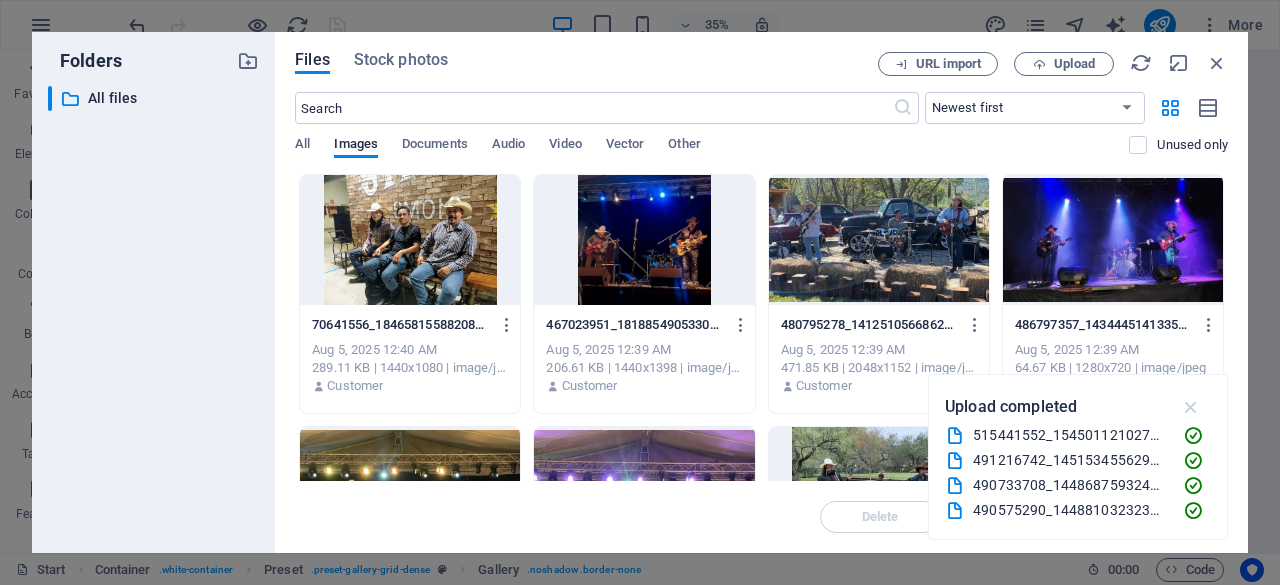 click at bounding box center (1191, 407) 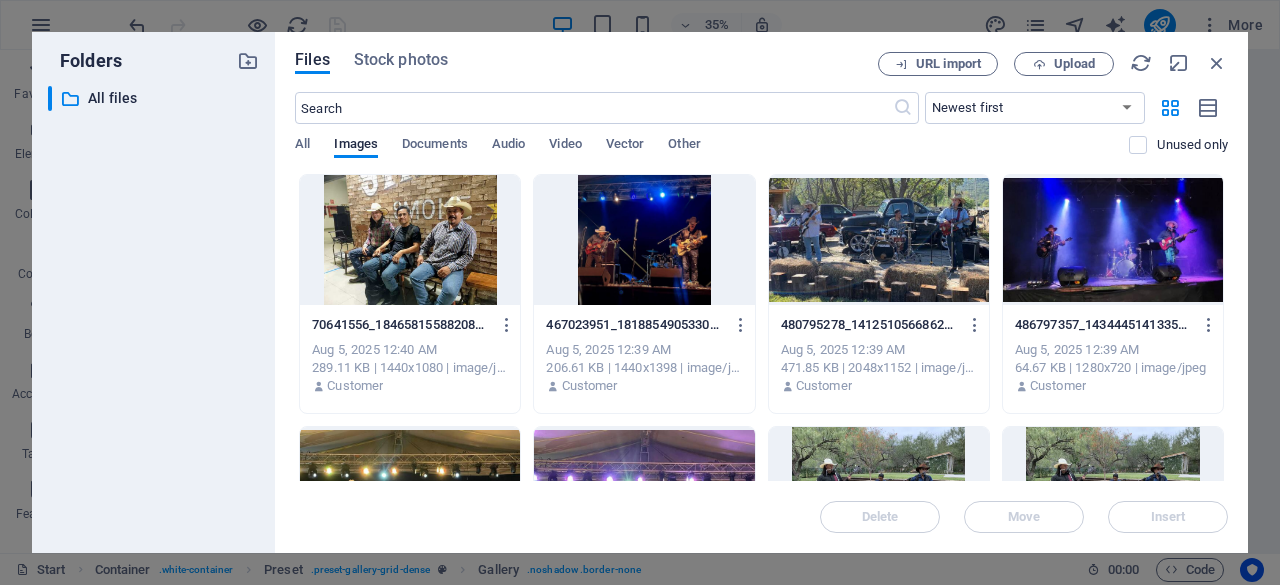 click at bounding box center [410, 240] 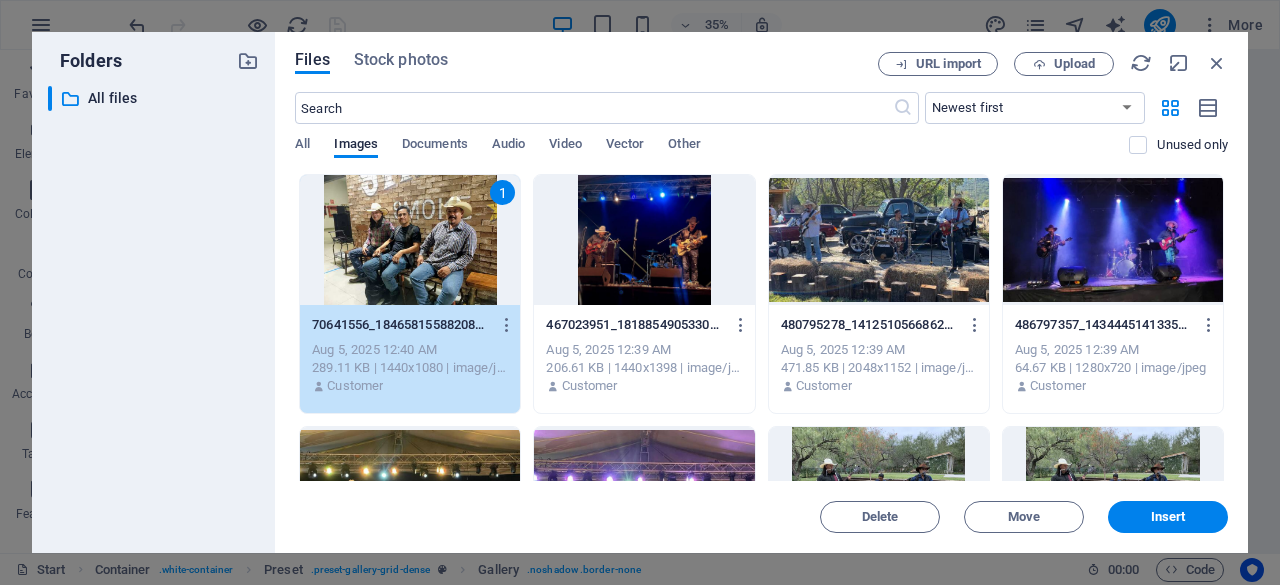click at bounding box center (644, 240) 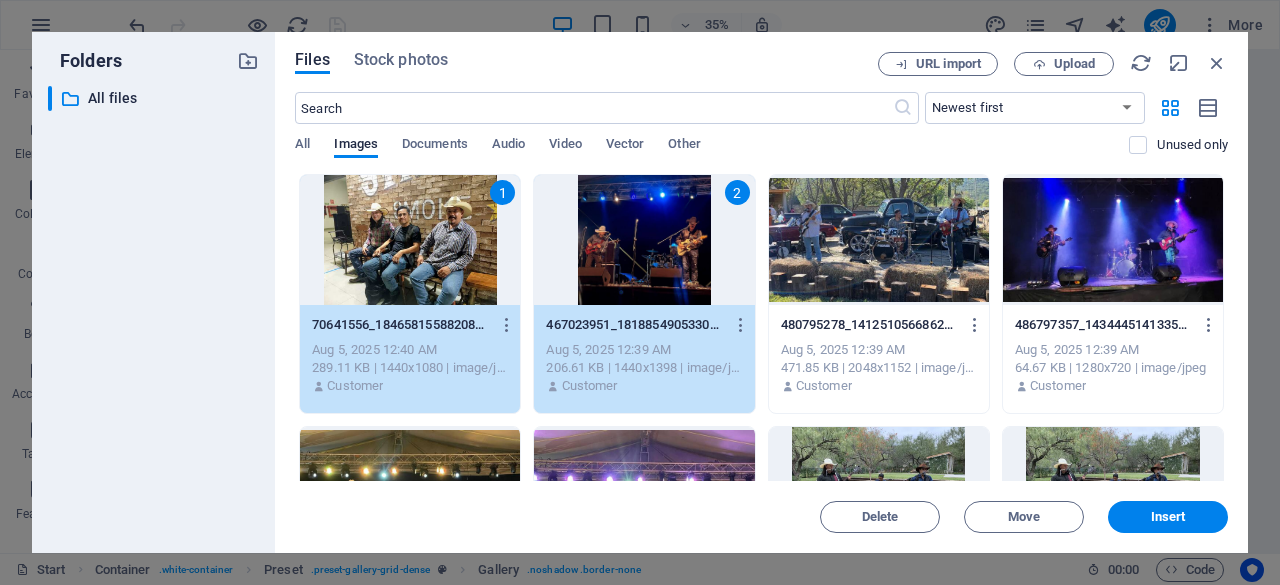 click at bounding box center [879, 240] 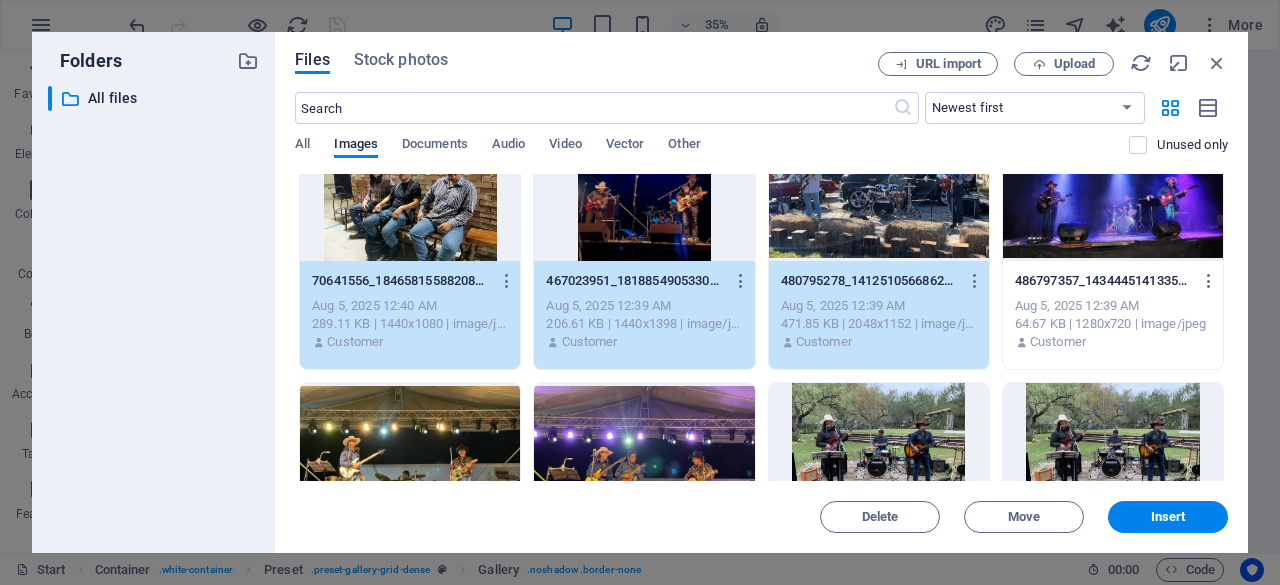 scroll, scrollTop: 100, scrollLeft: 0, axis: vertical 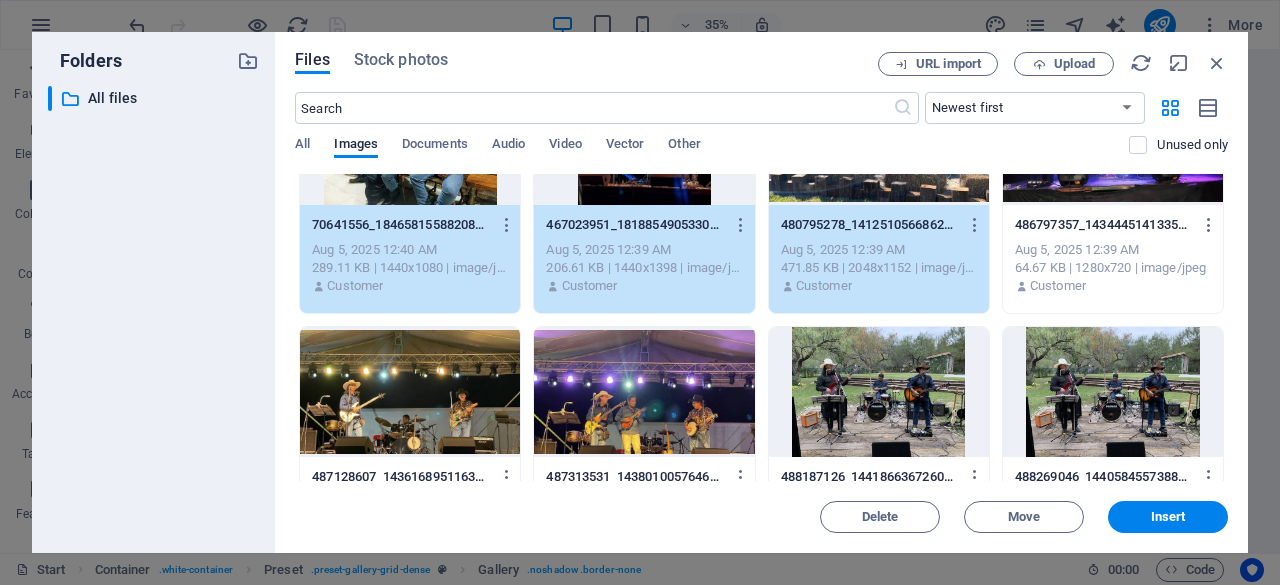 click at bounding box center [879, 392] 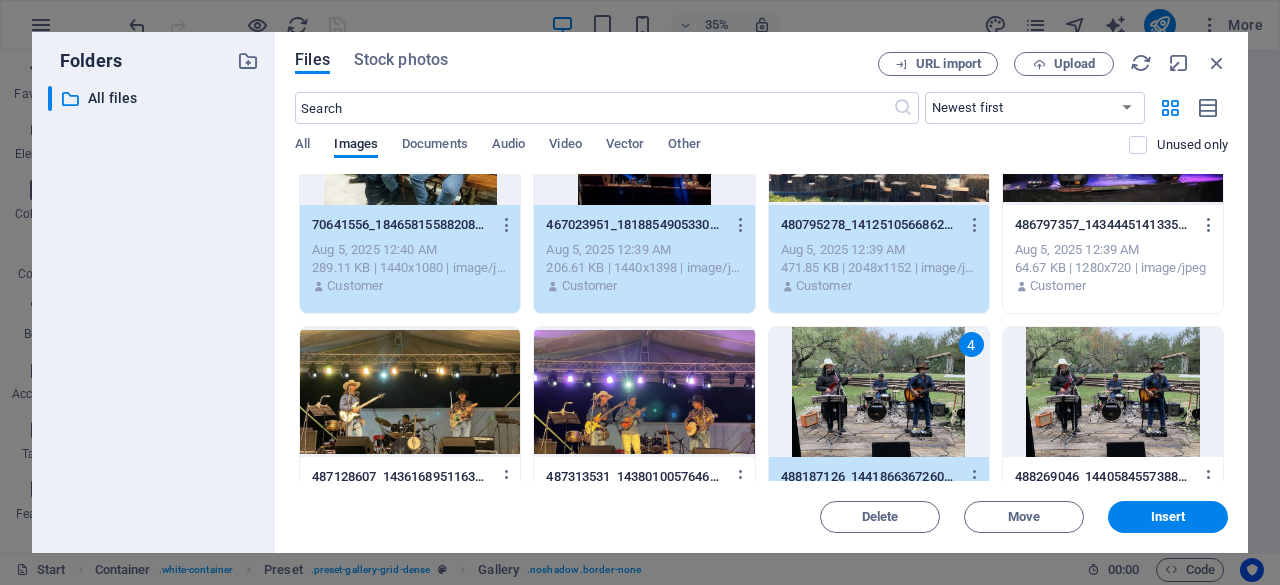 click at bounding box center [410, 392] 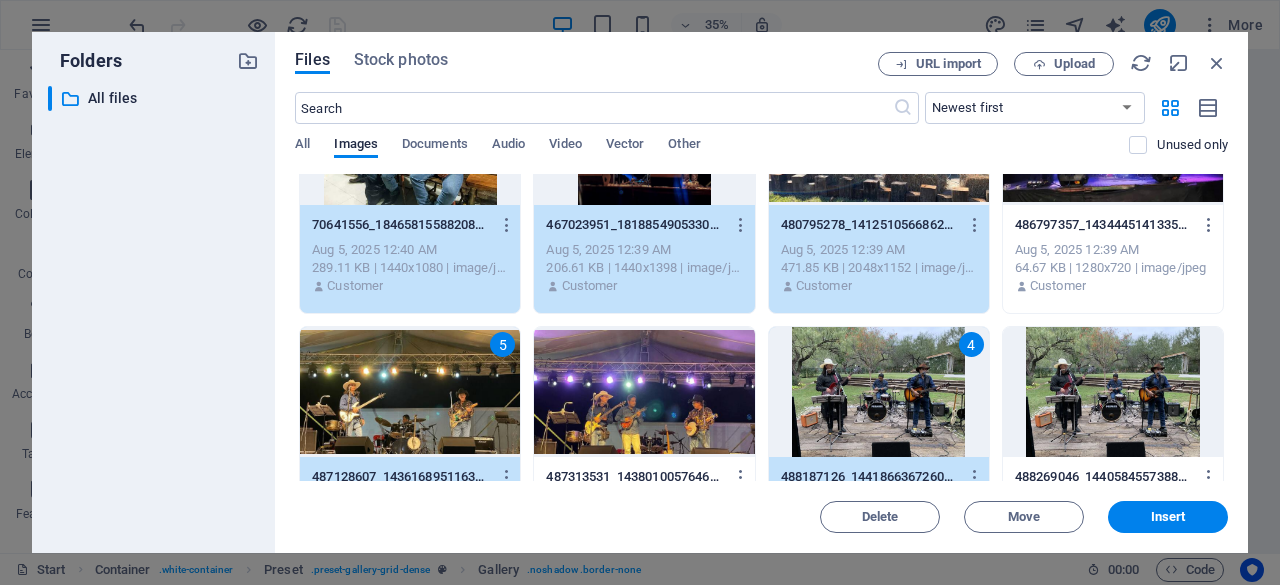 click on "5" at bounding box center (410, 392) 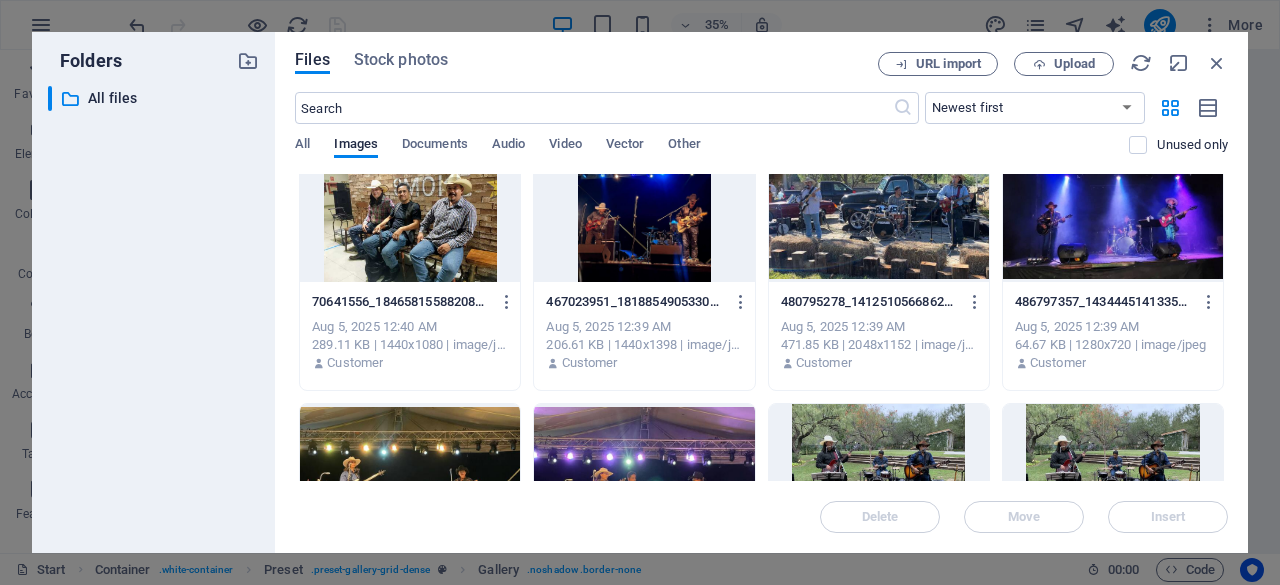 scroll, scrollTop: 0, scrollLeft: 0, axis: both 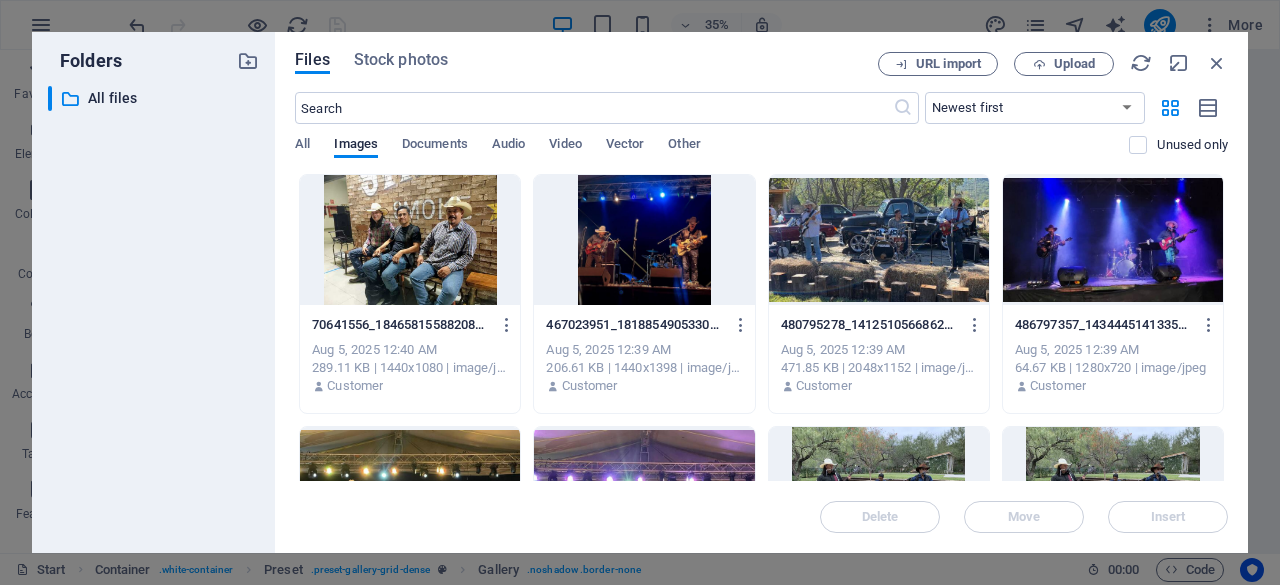 click at bounding box center (410, 240) 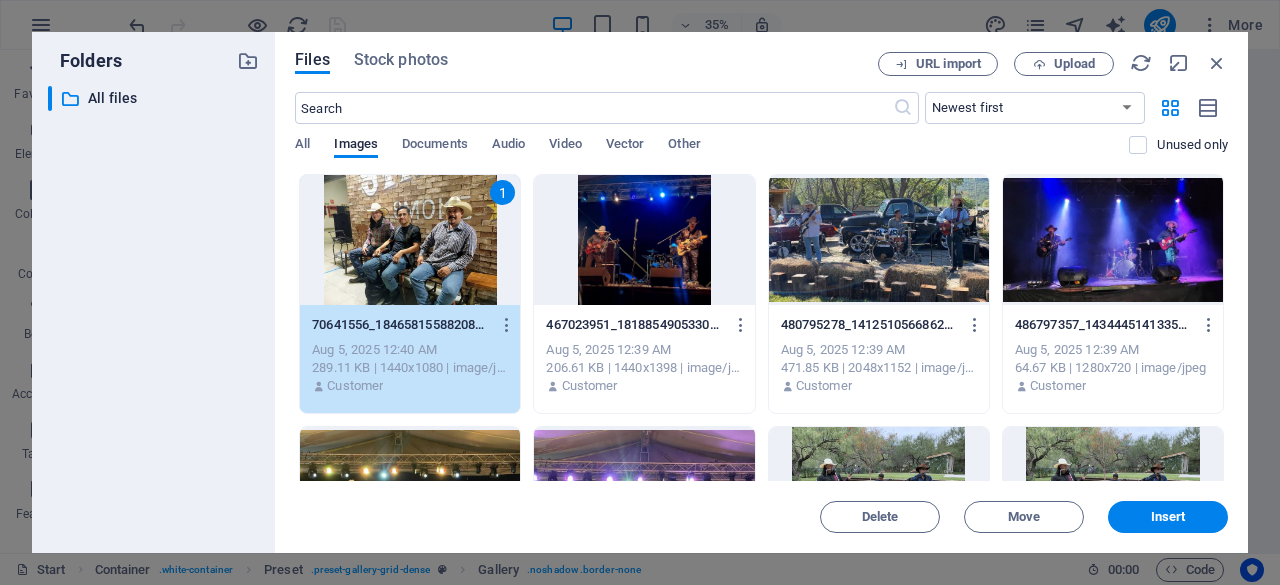 click at bounding box center [644, 240] 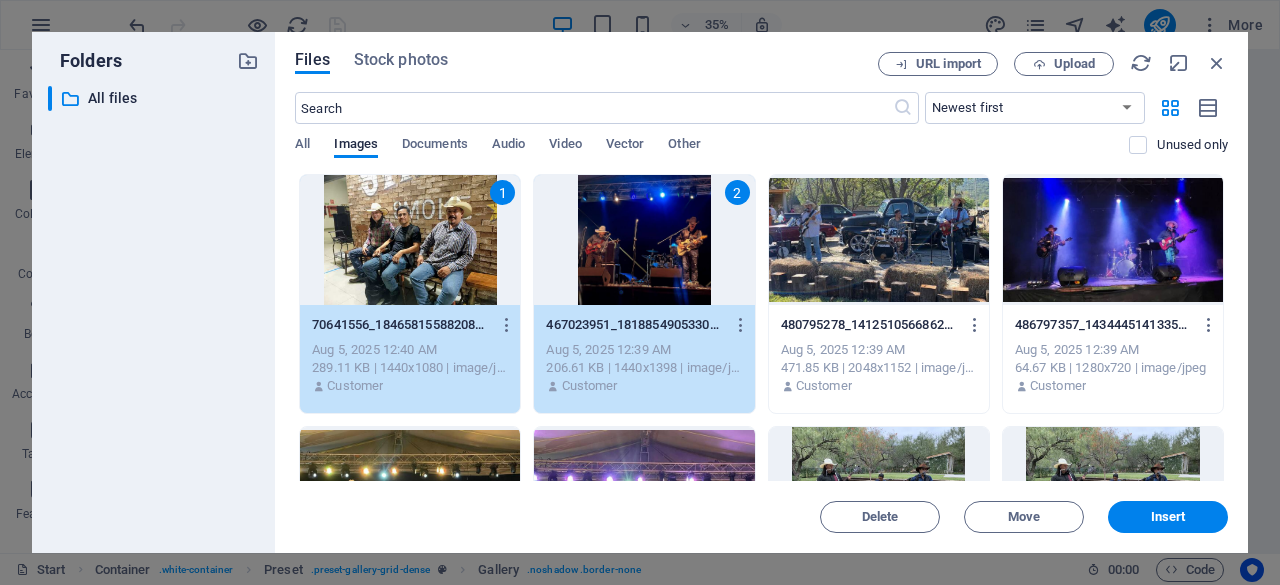click at bounding box center [879, 240] 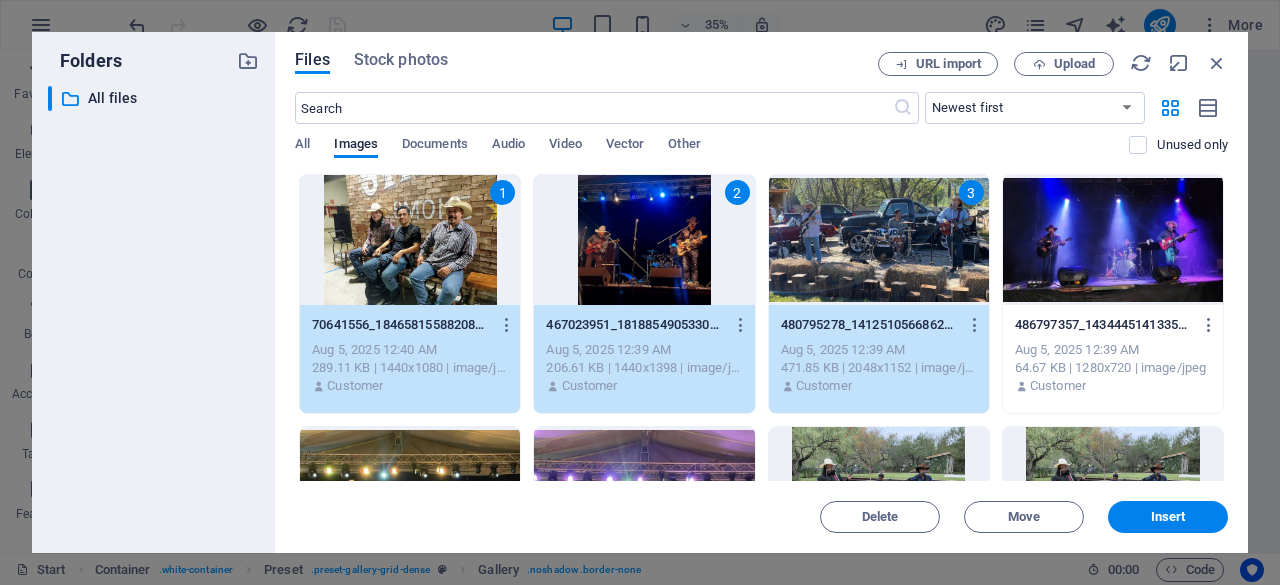click at bounding box center (879, 492) 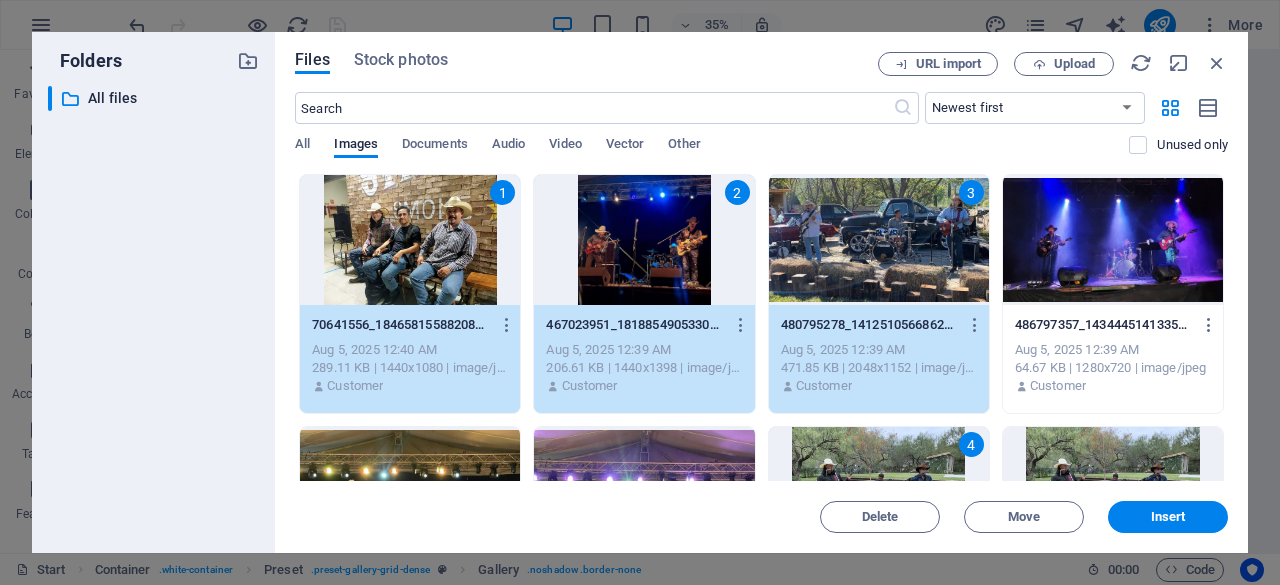 click at bounding box center (644, 492) 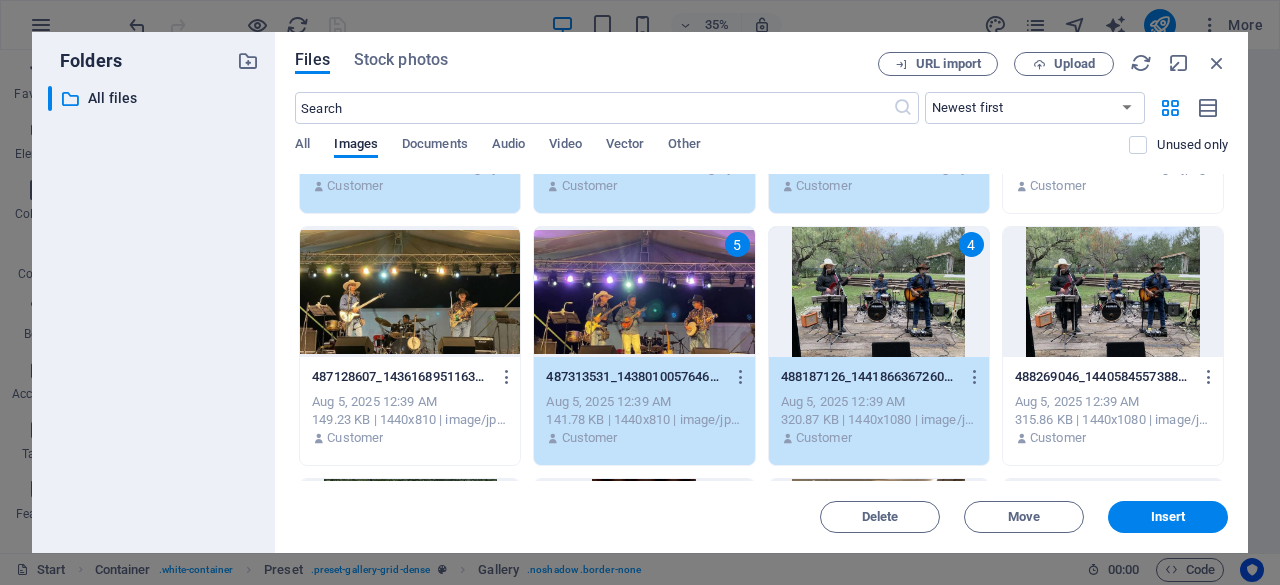 scroll, scrollTop: 400, scrollLeft: 0, axis: vertical 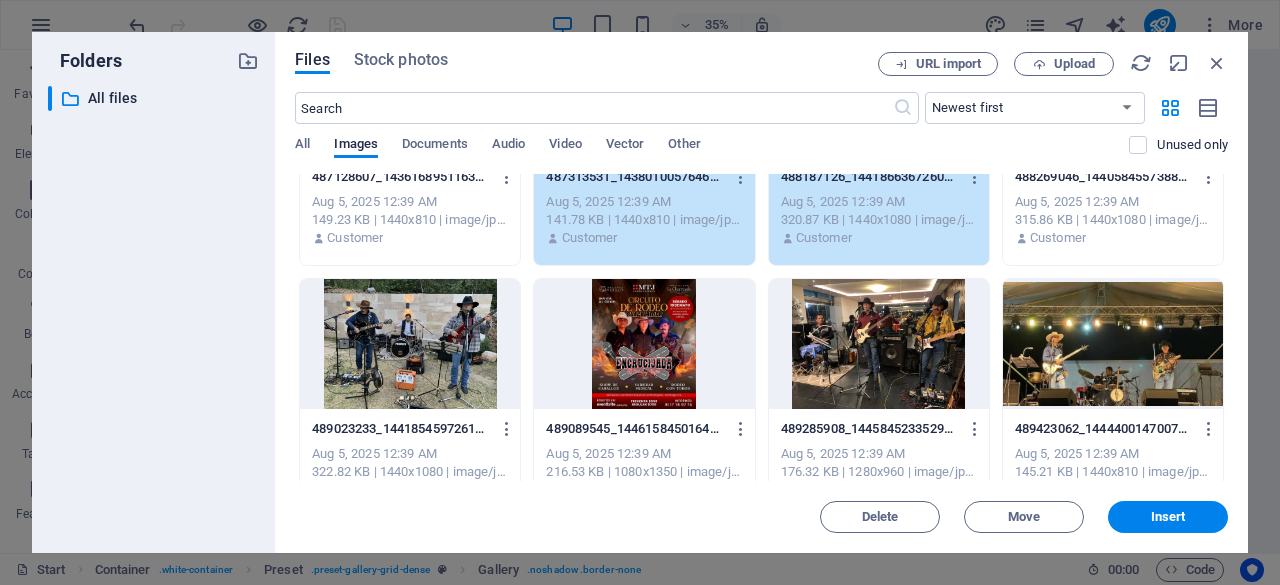 click at bounding box center [644, 344] 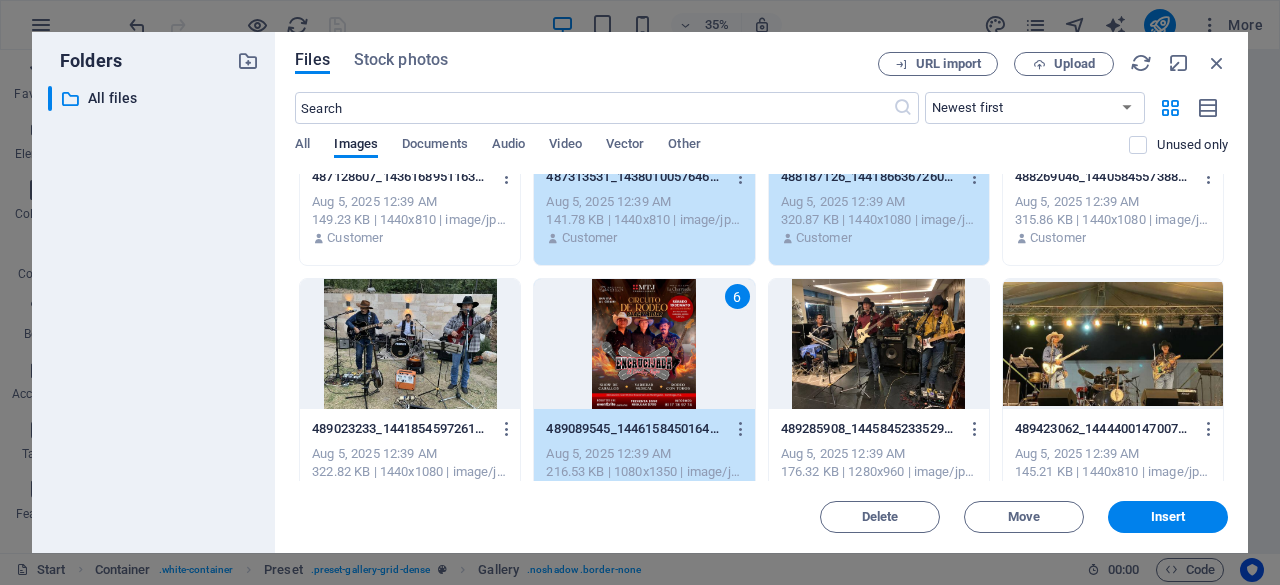 click at bounding box center (879, 344) 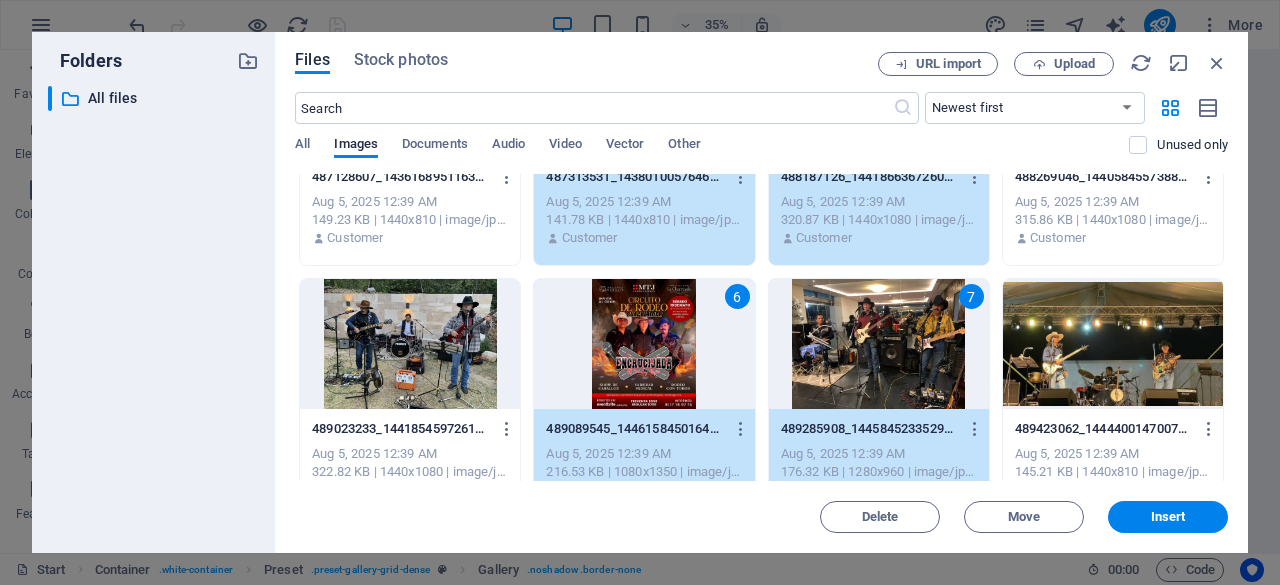 click at bounding box center (410, 344) 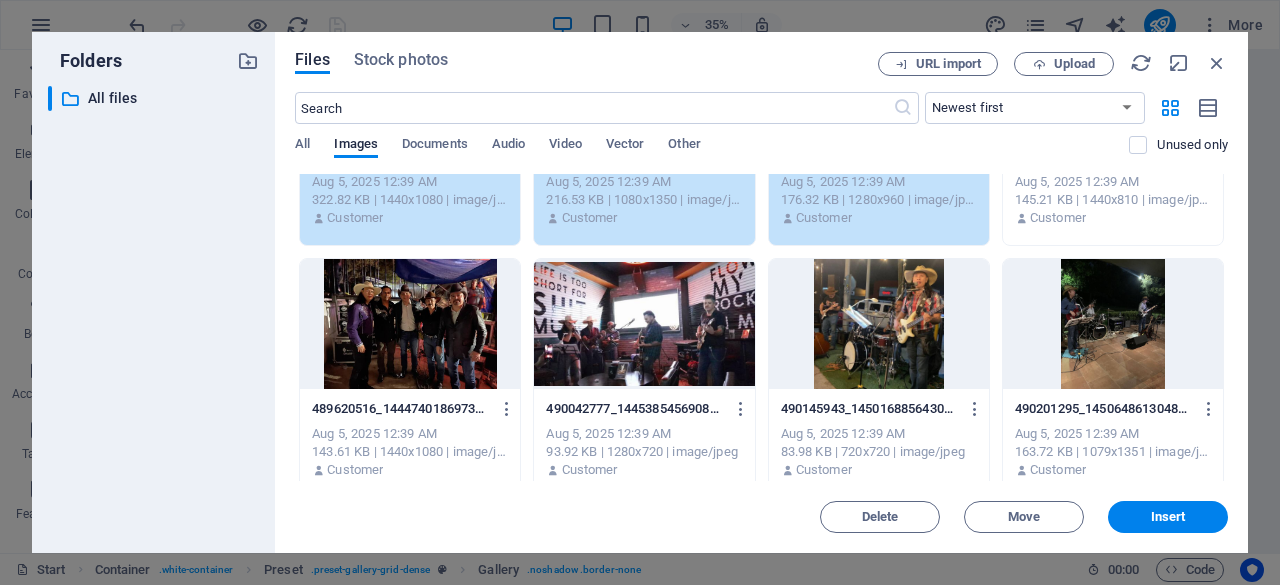 scroll, scrollTop: 700, scrollLeft: 0, axis: vertical 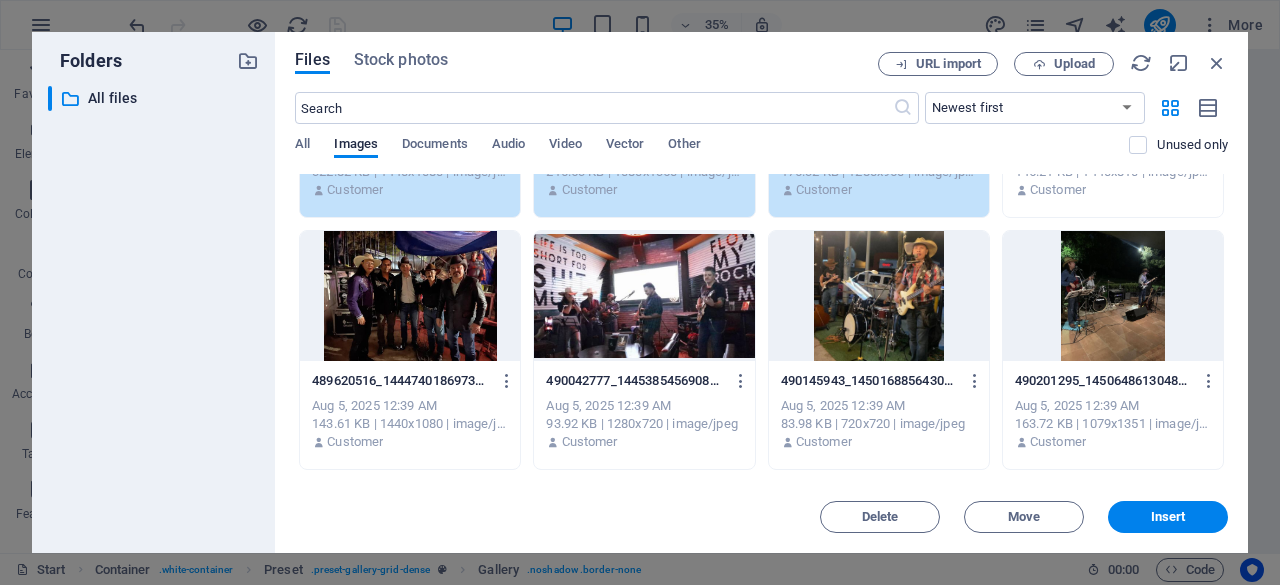 click at bounding box center (879, 296) 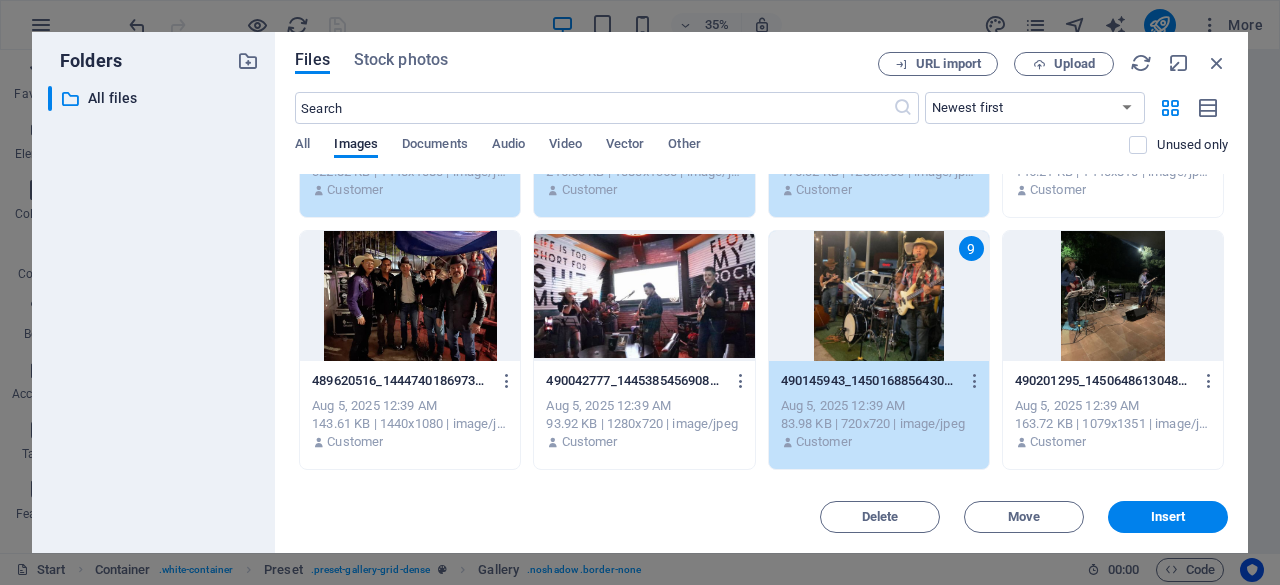 click at bounding box center [644, 296] 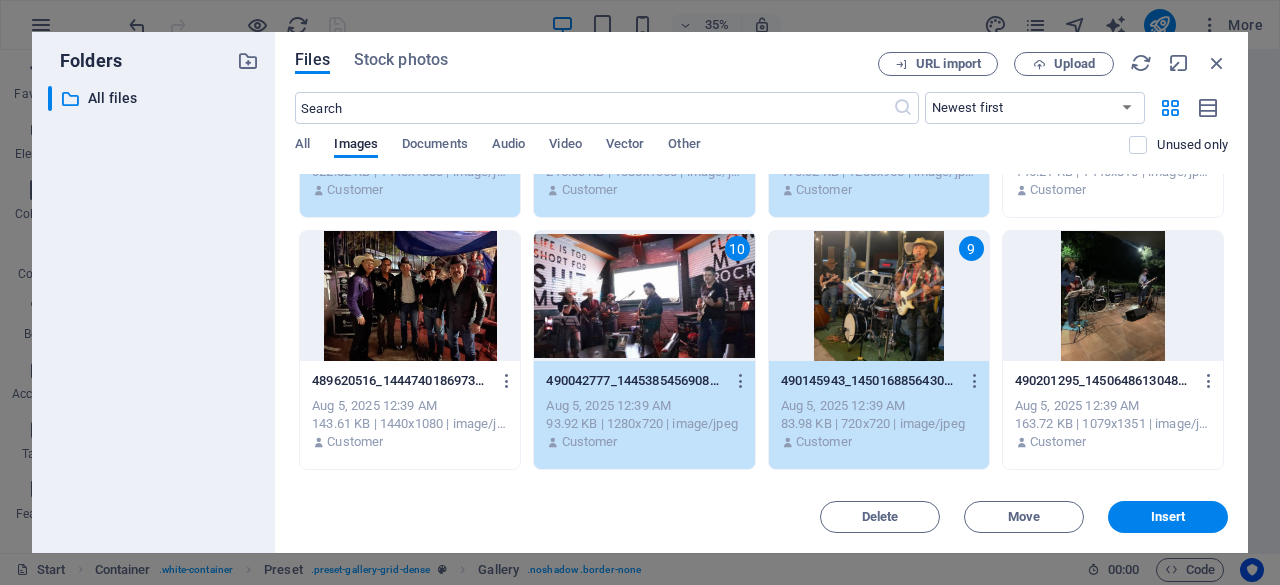 click at bounding box center (410, 296) 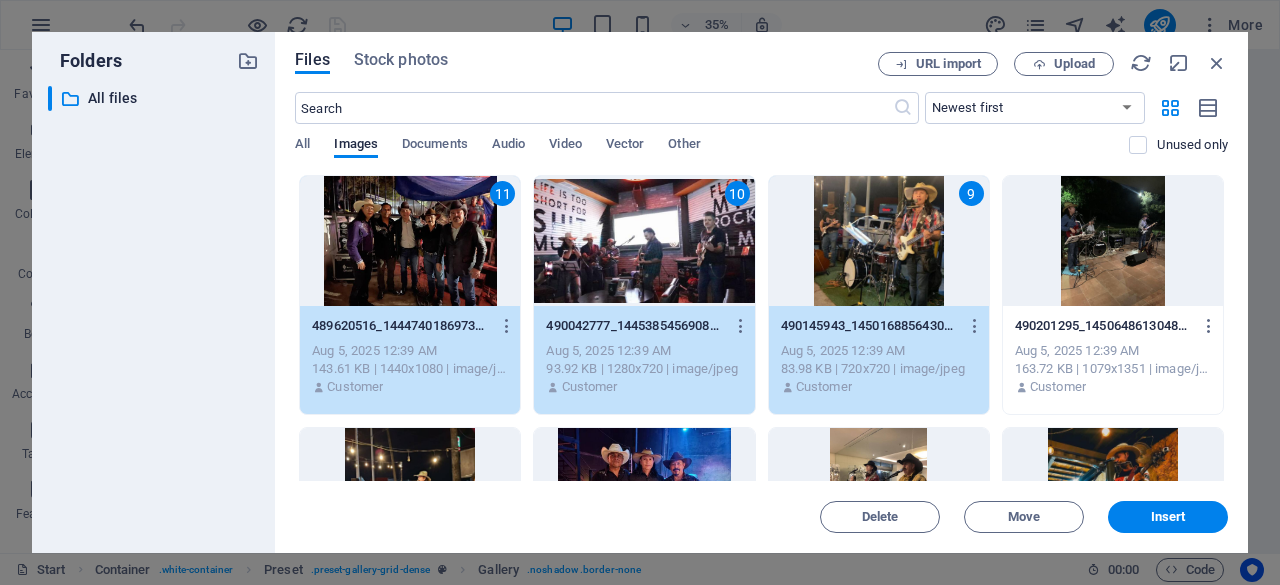scroll, scrollTop: 900, scrollLeft: 0, axis: vertical 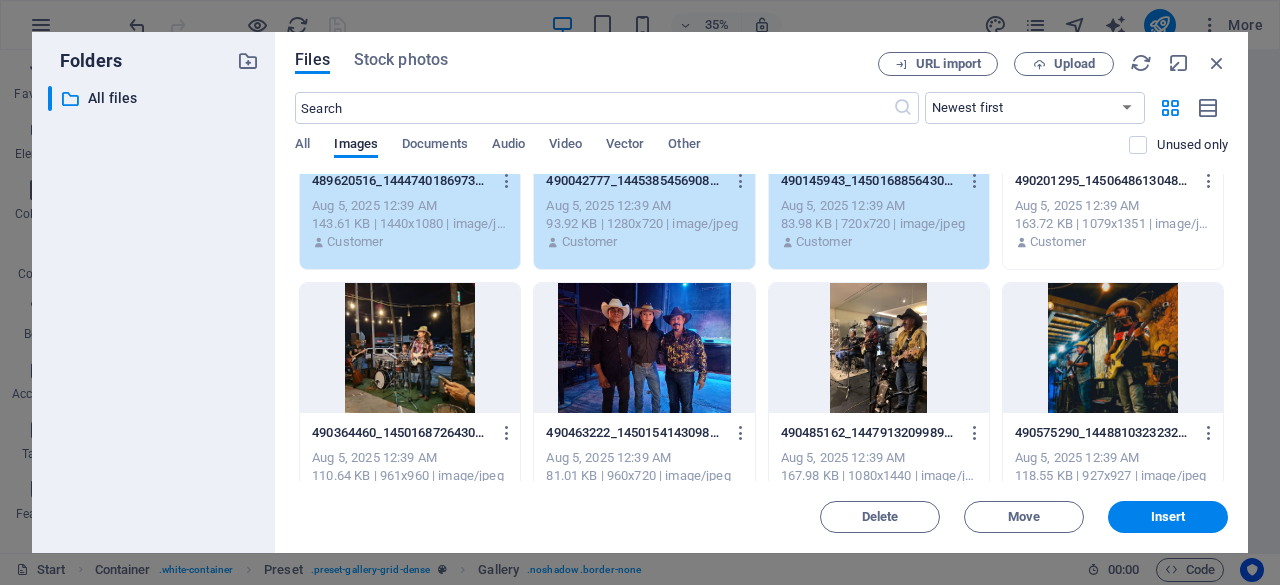 click at bounding box center (1113, 348) 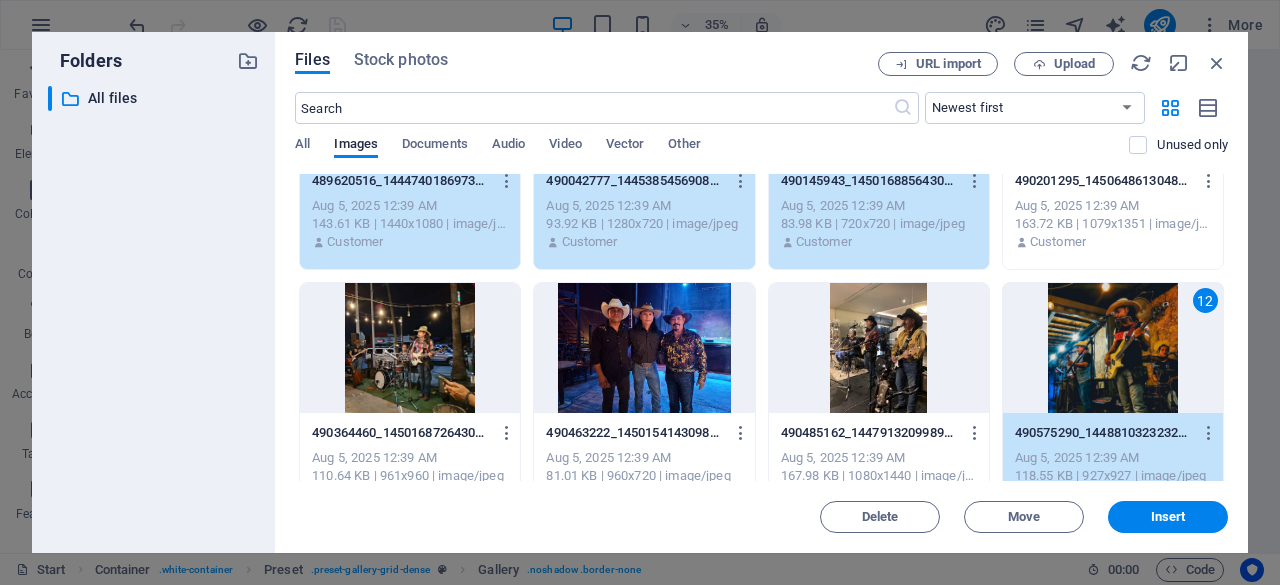 click at bounding box center [879, 348] 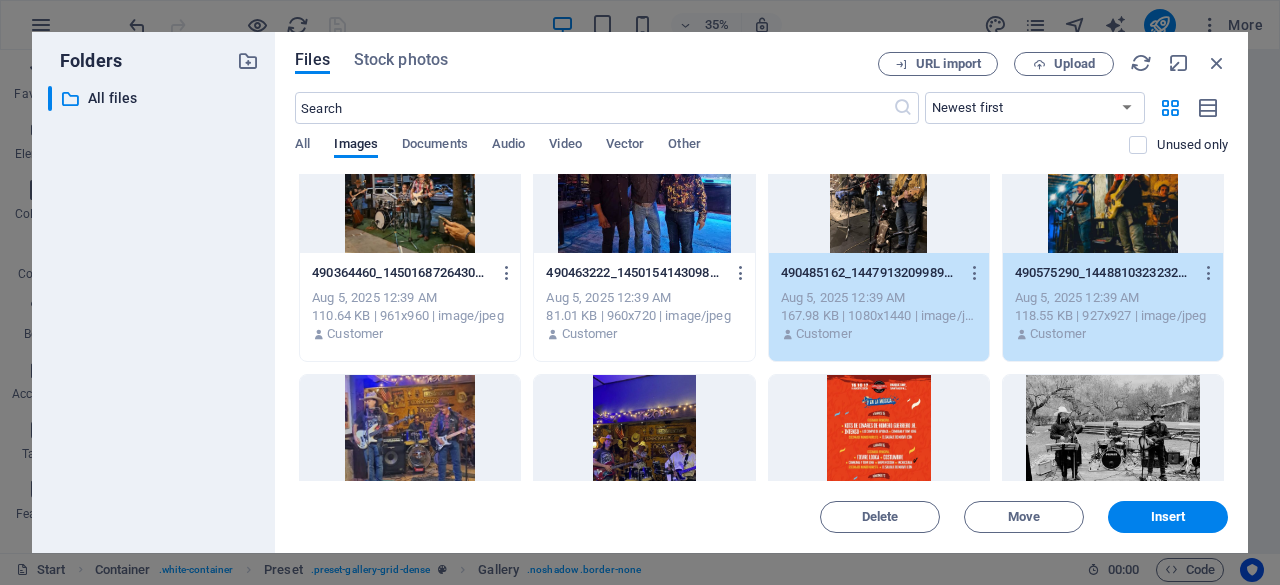 scroll, scrollTop: 1200, scrollLeft: 0, axis: vertical 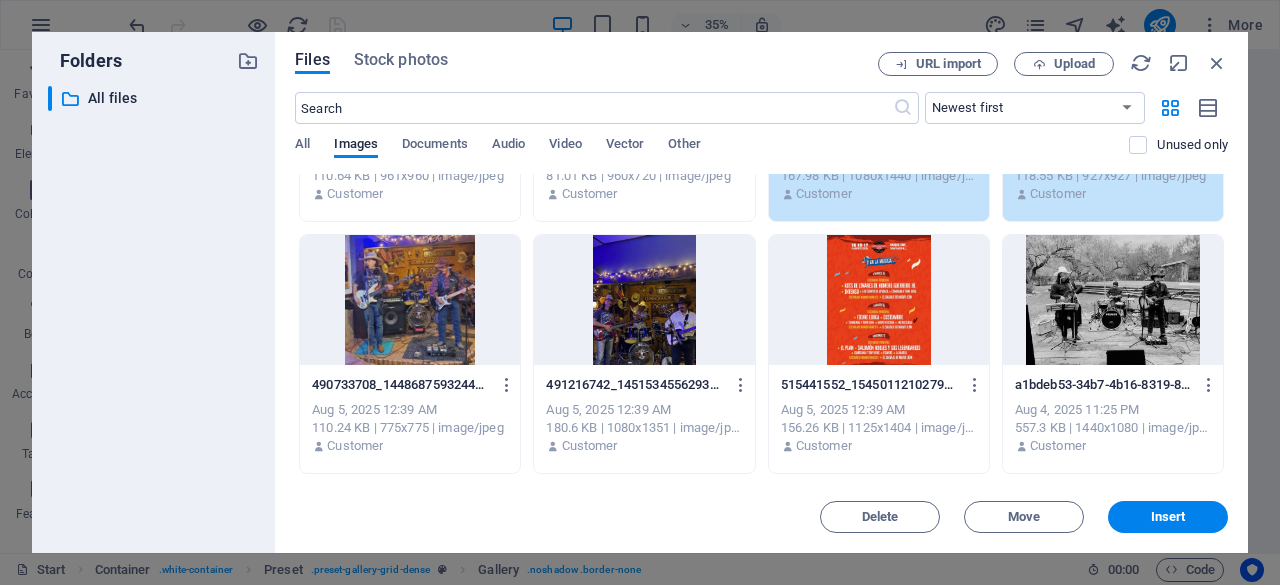 click at bounding box center [879, 300] 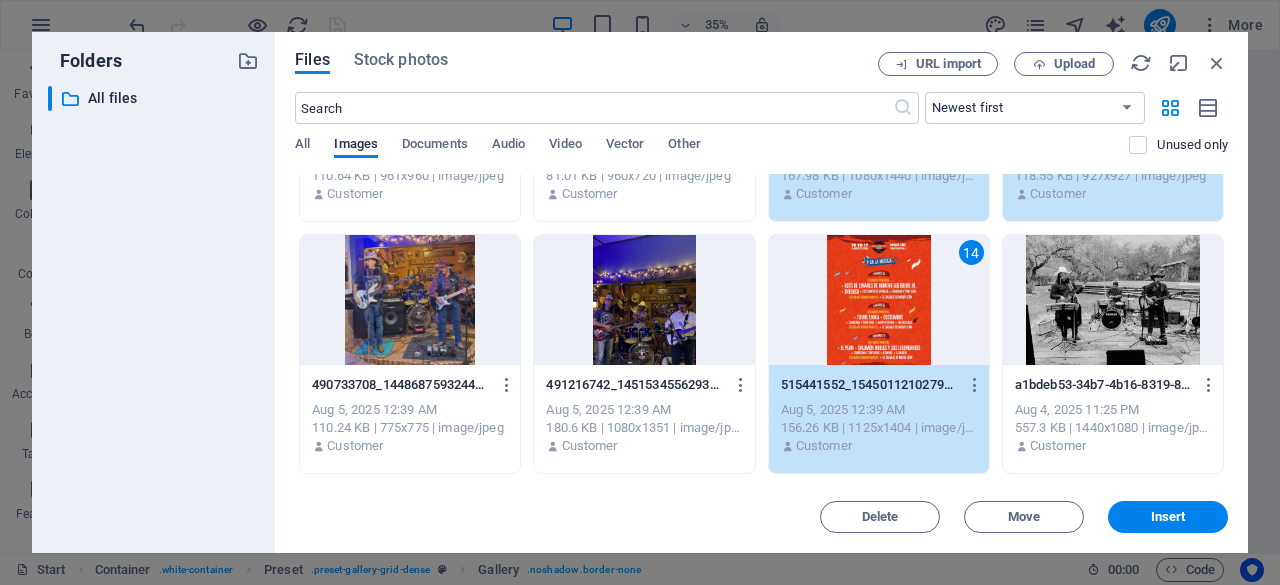 click at bounding box center [410, 300] 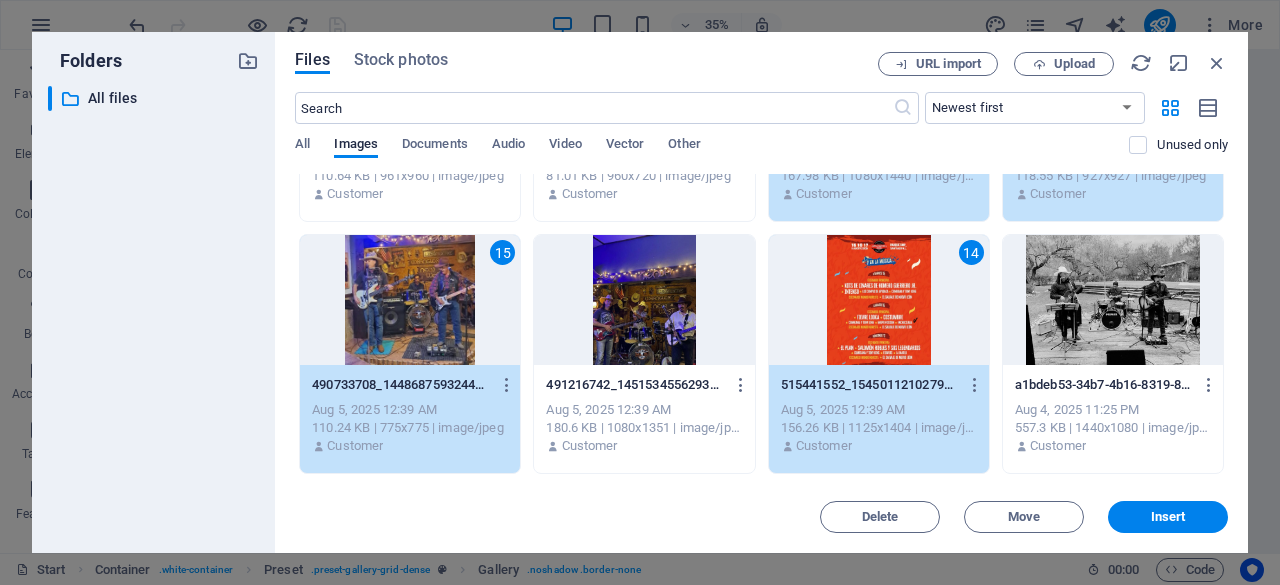 click at bounding box center (644, 300) 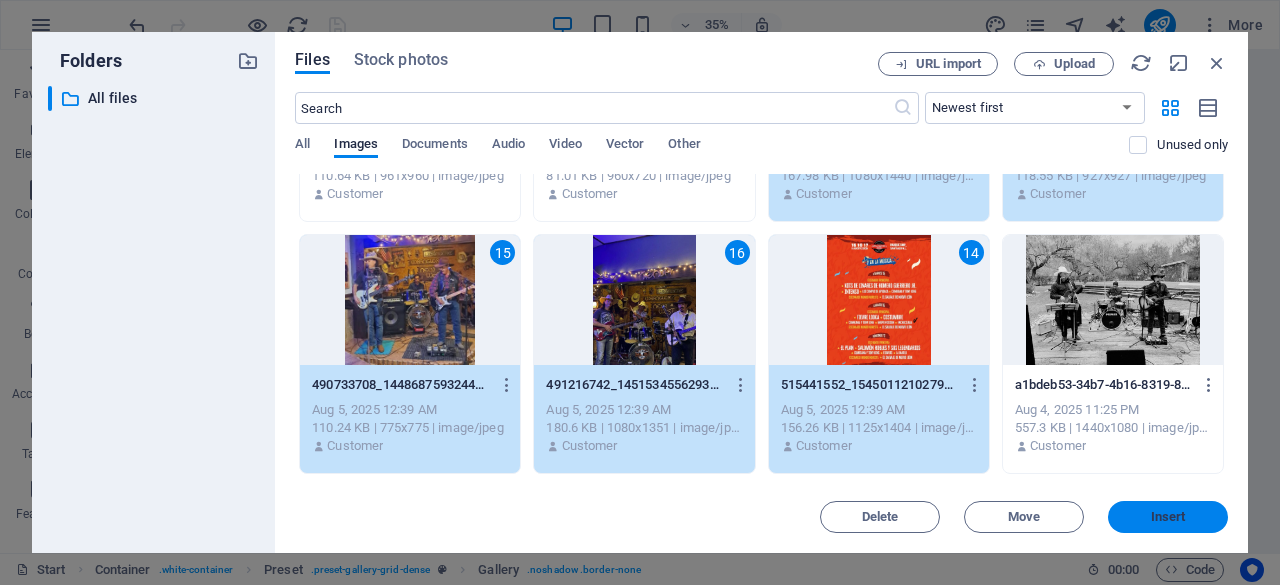 click on "Insert" at bounding box center (1168, 517) 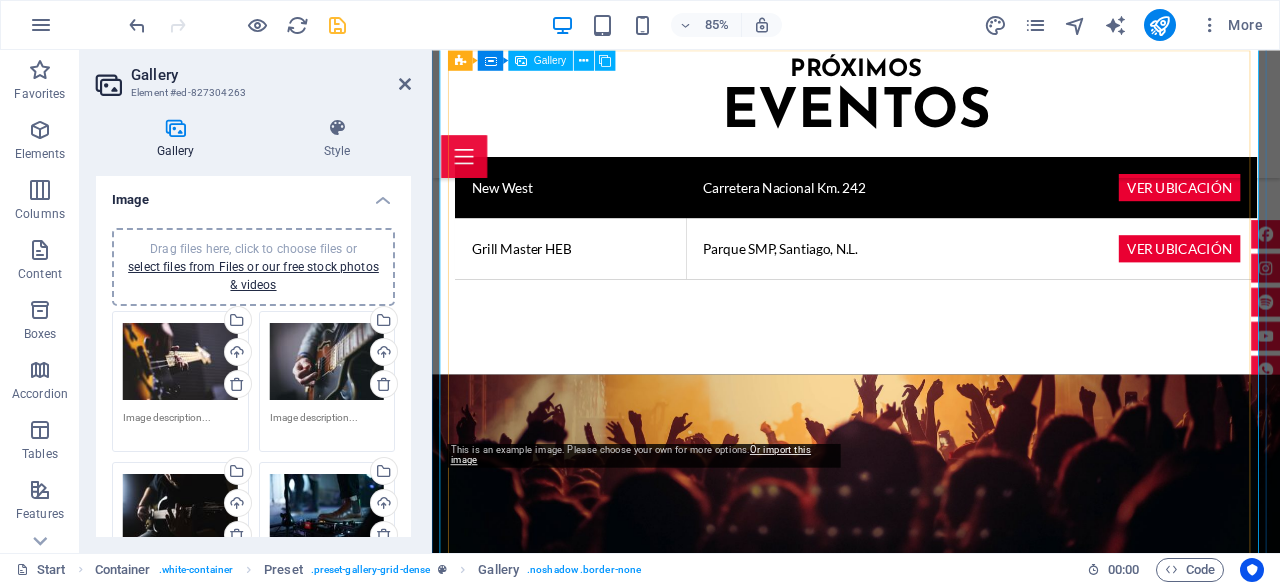 scroll, scrollTop: 3405, scrollLeft: 0, axis: vertical 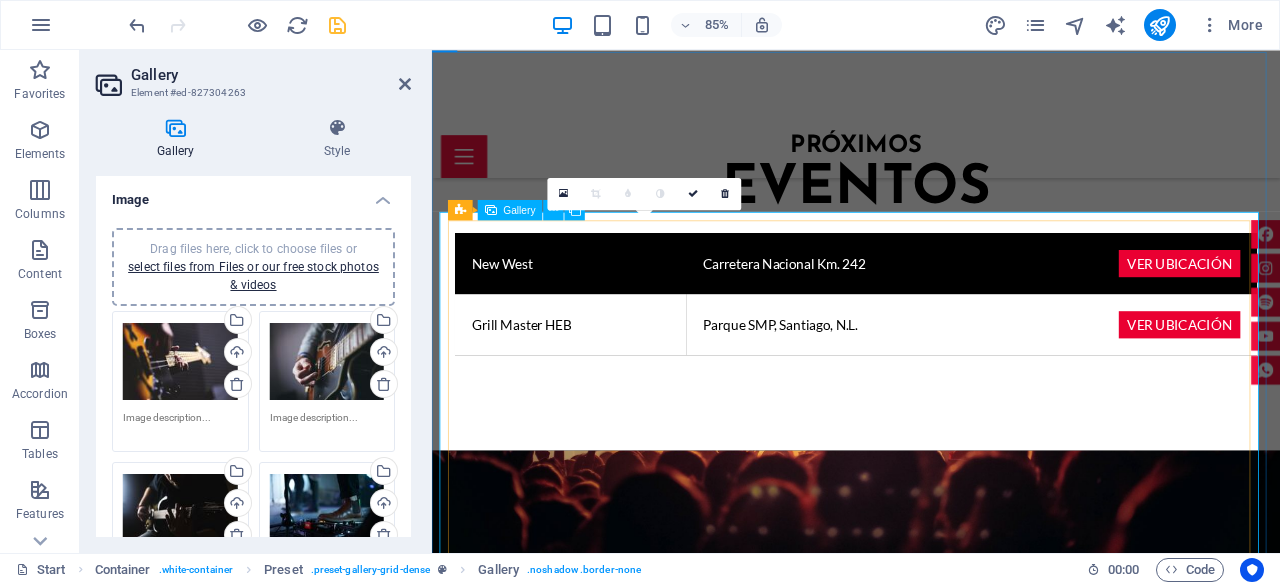 click at bounding box center [690, 3901] 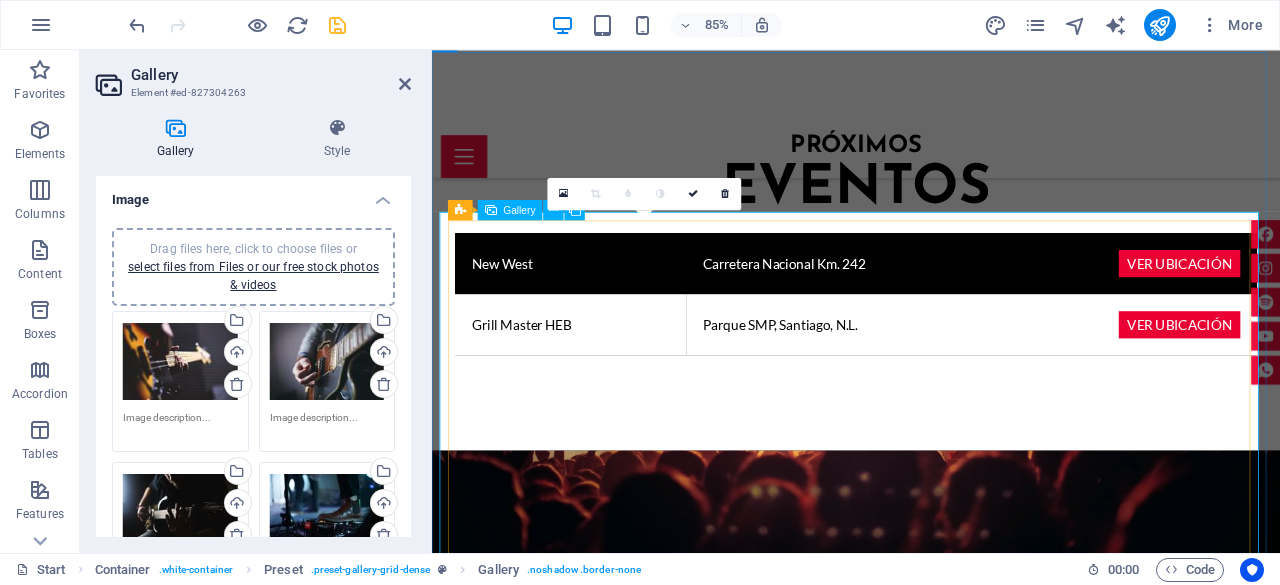 click at bounding box center (690, 3901) 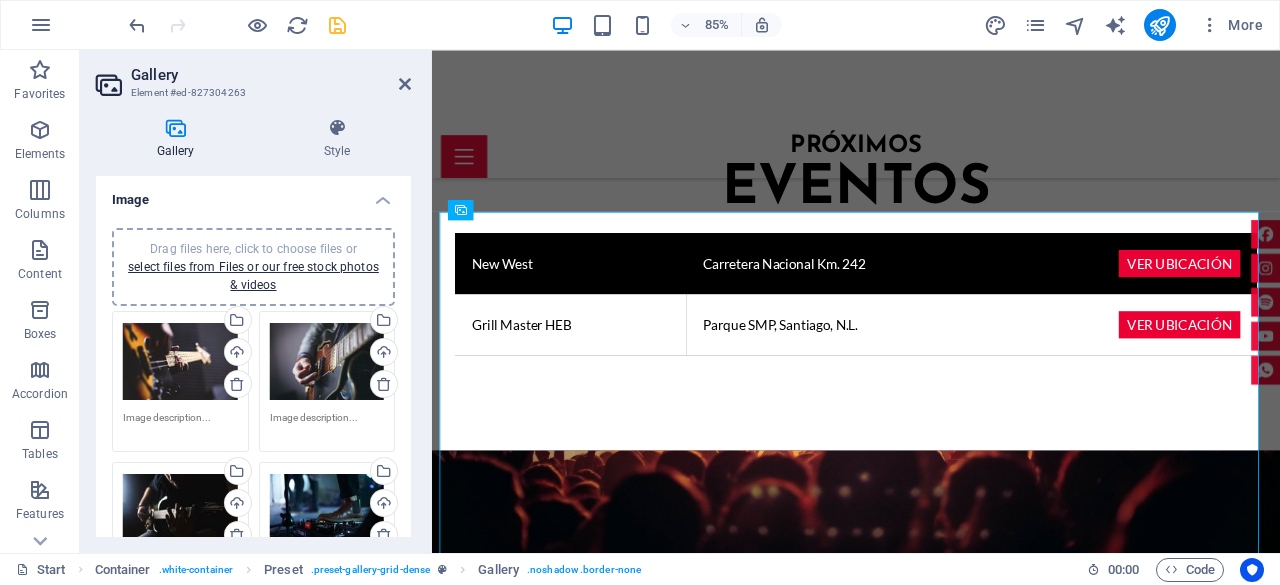 click at bounding box center [337, 25] 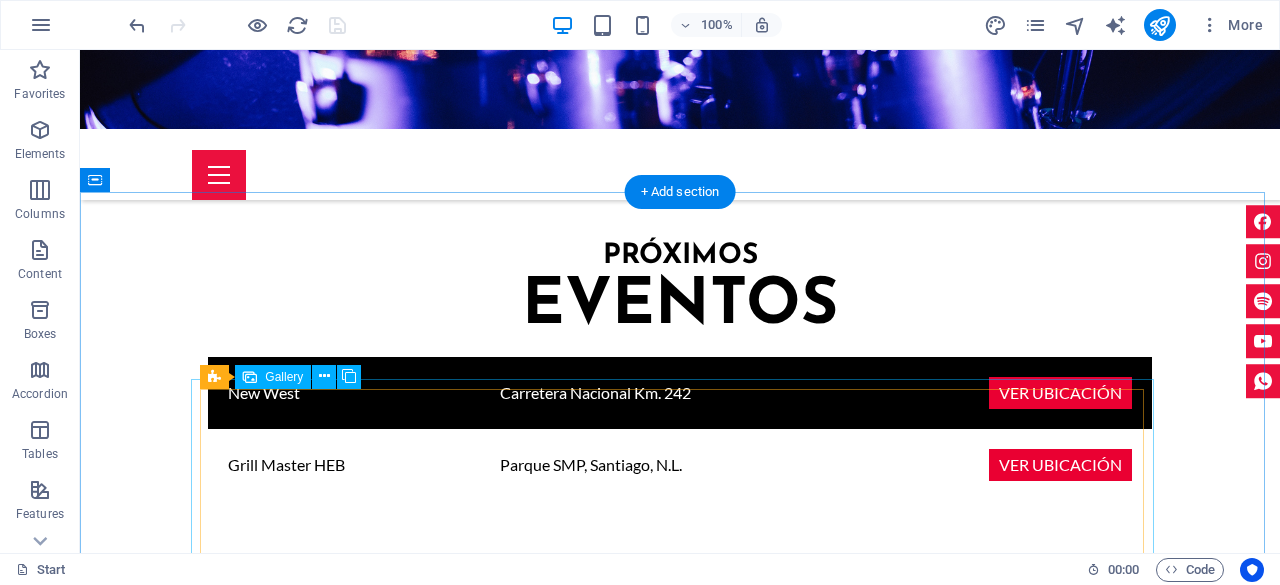 scroll, scrollTop: 3405, scrollLeft: 0, axis: vertical 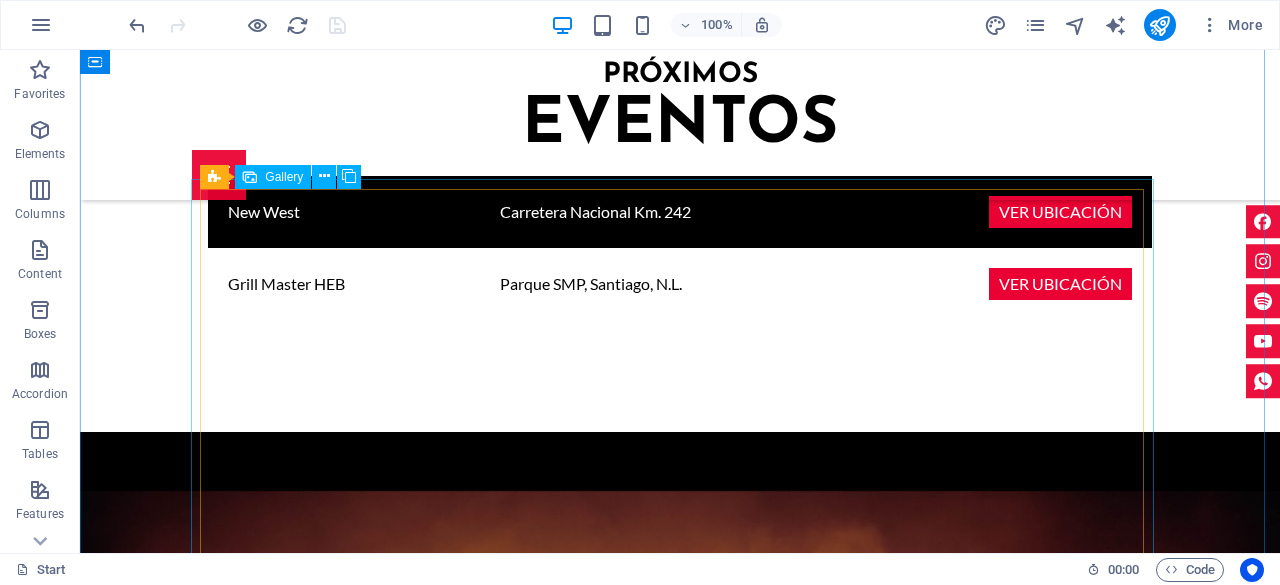 click at bounding box center (439, 3737) 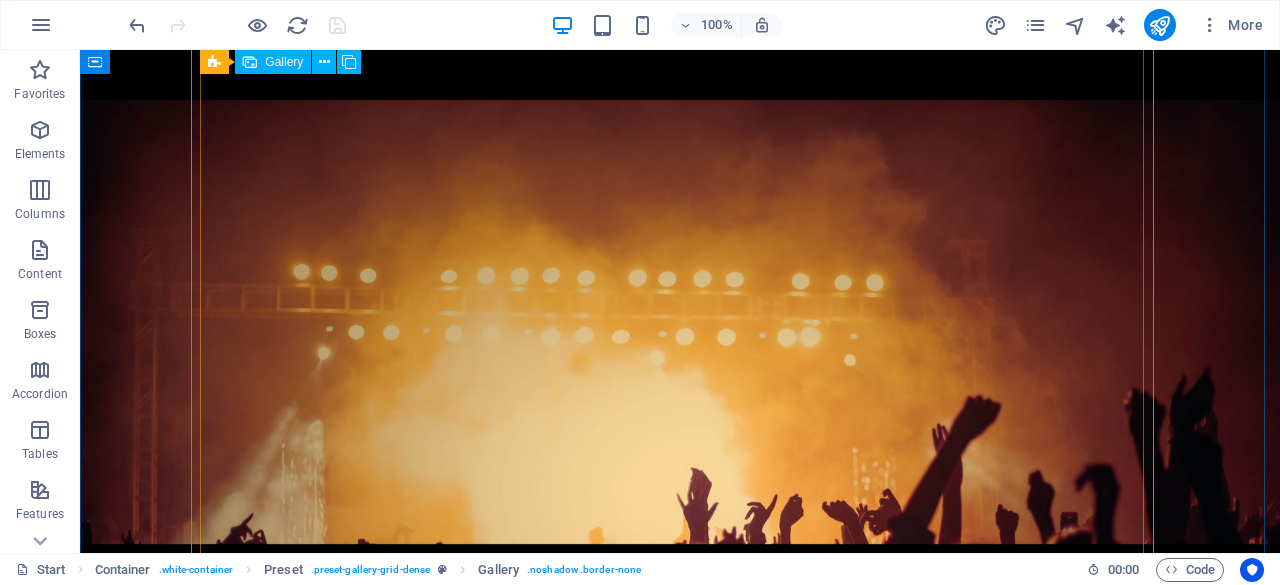 scroll, scrollTop: 3705, scrollLeft: 0, axis: vertical 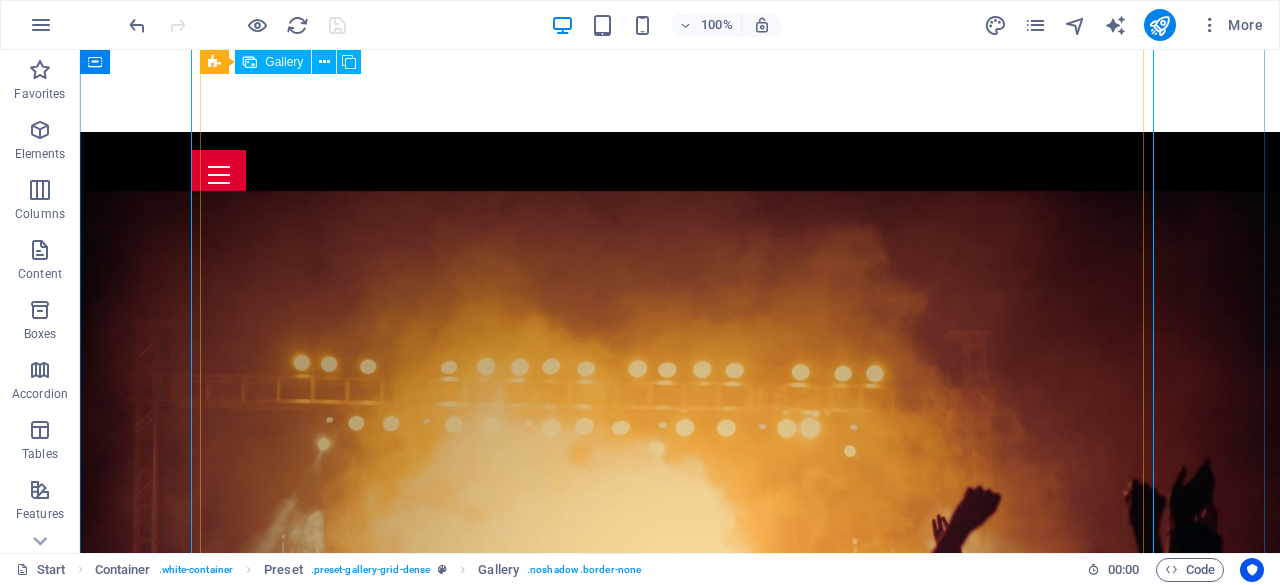 click at bounding box center (560, 3799) 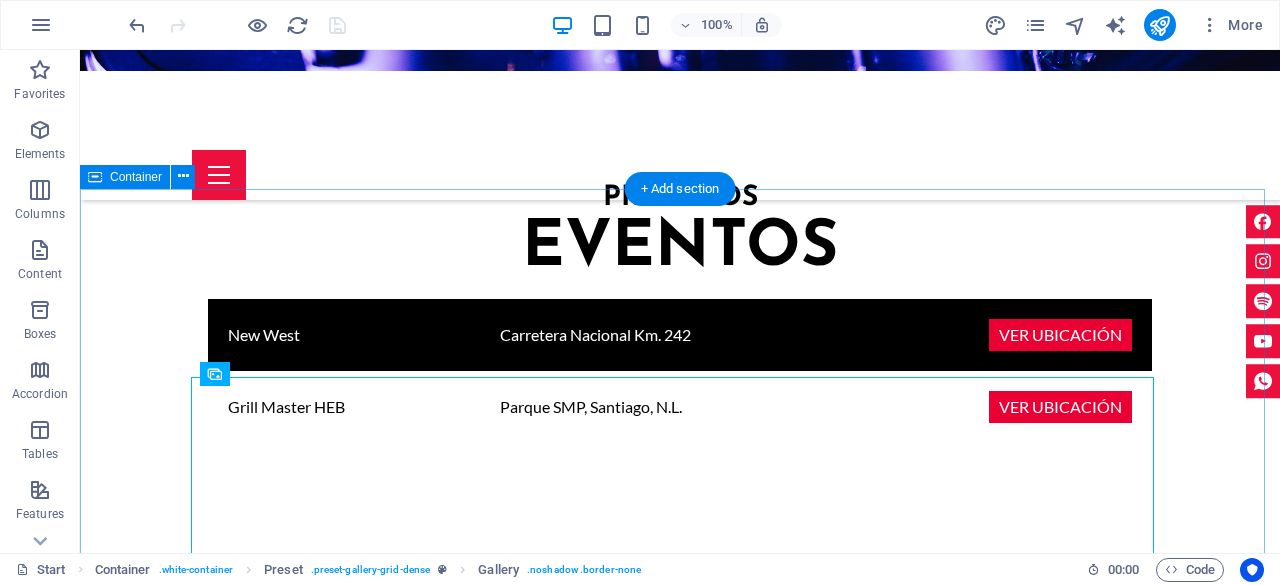 scroll, scrollTop: 3205, scrollLeft: 0, axis: vertical 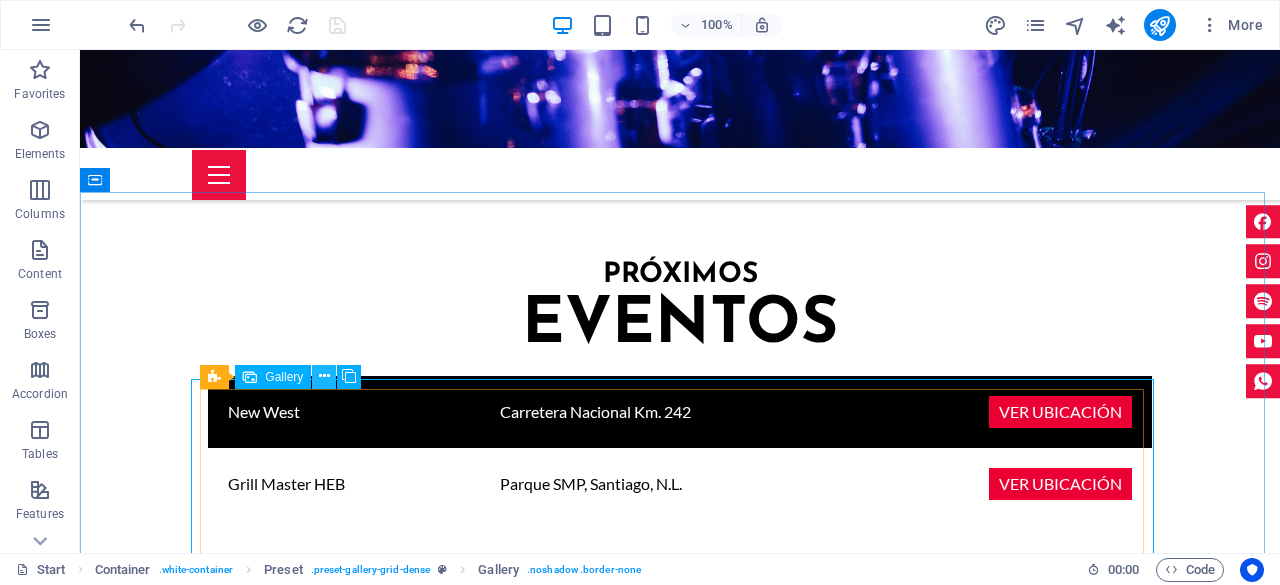 click at bounding box center (324, 377) 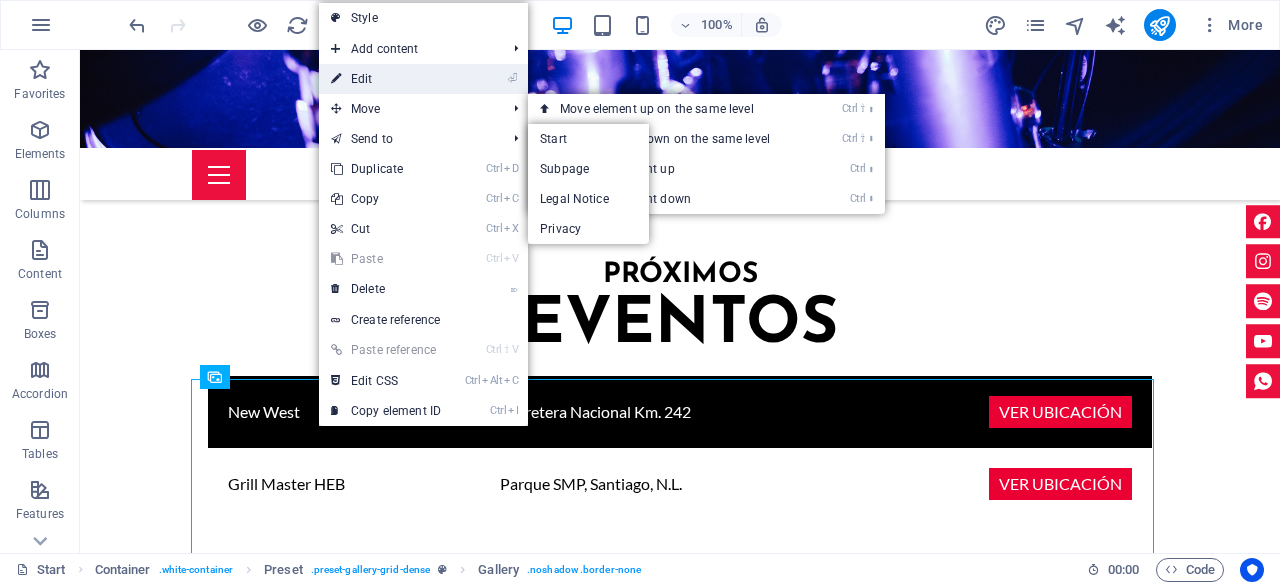 click on "⏎  Edit" at bounding box center (386, 79) 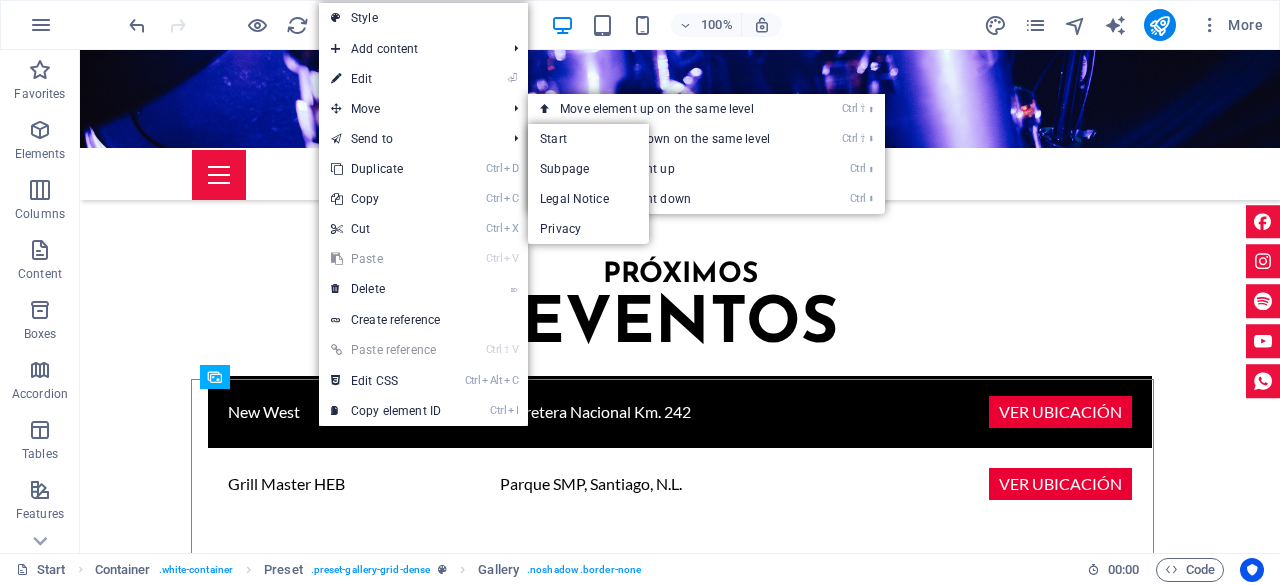 select on "4" 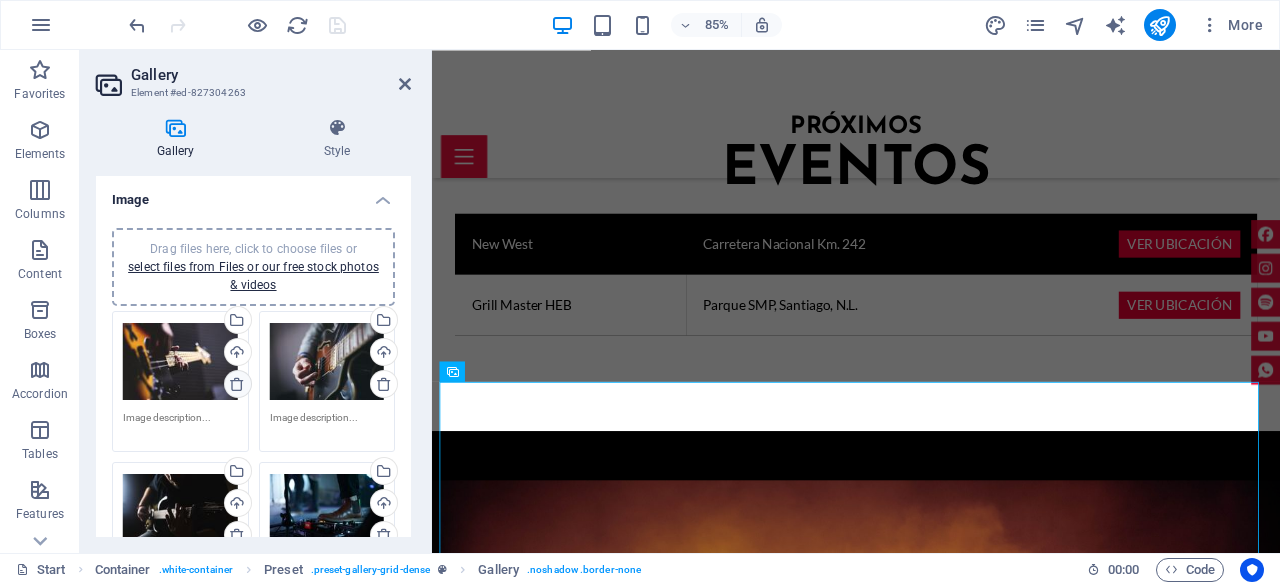 click at bounding box center (237, 384) 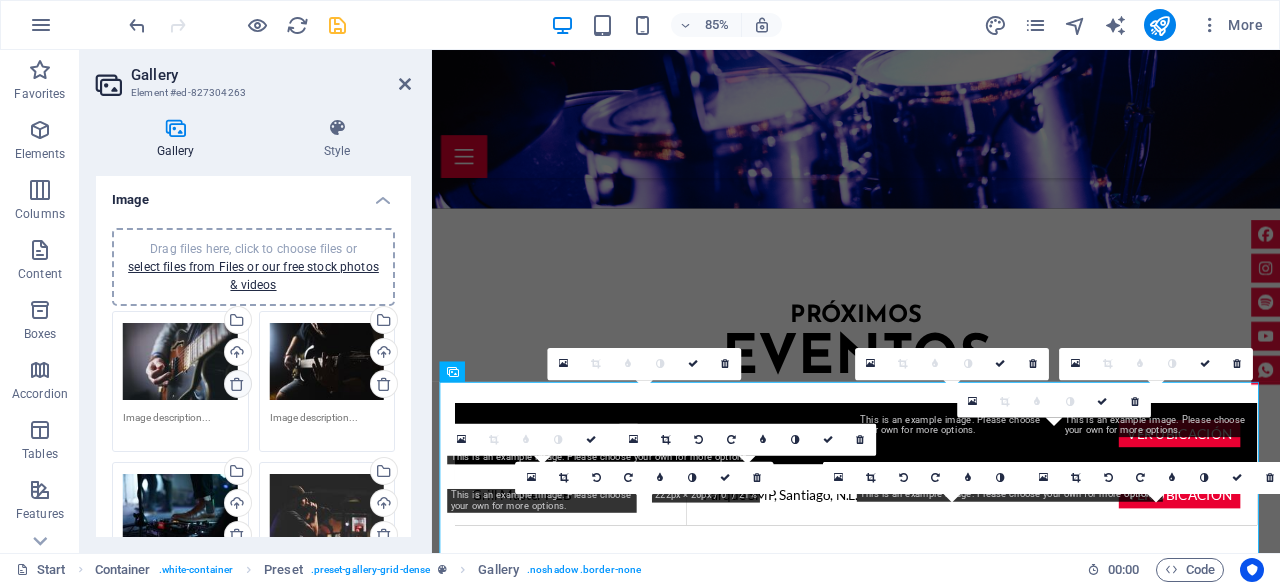 click at bounding box center [237, 384] 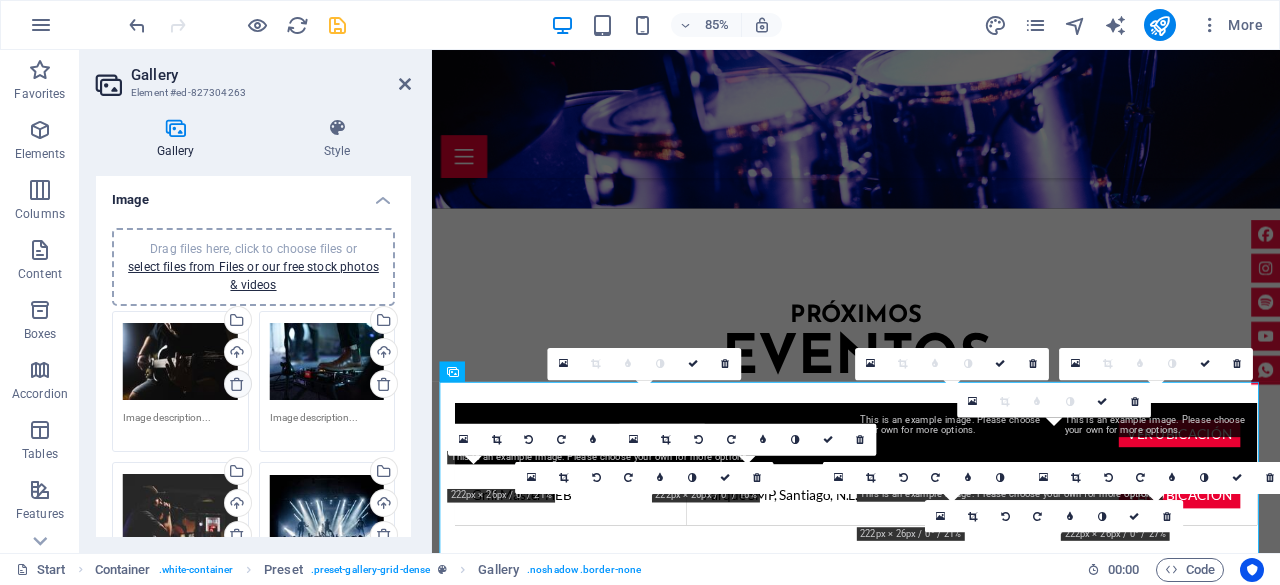 click at bounding box center (237, 384) 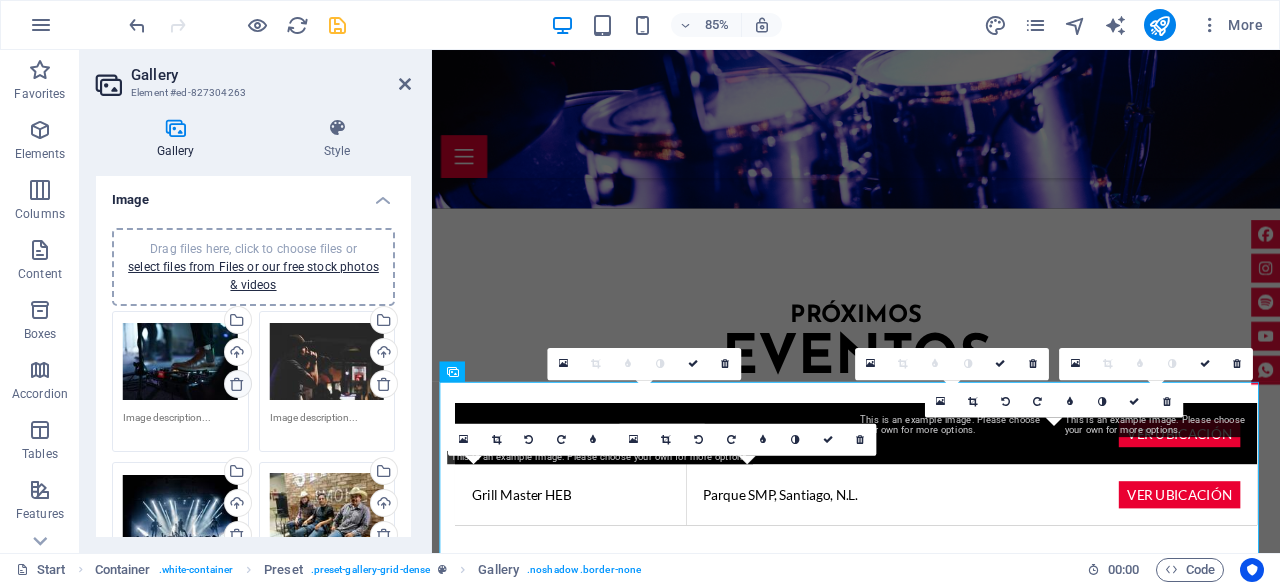 click at bounding box center (237, 384) 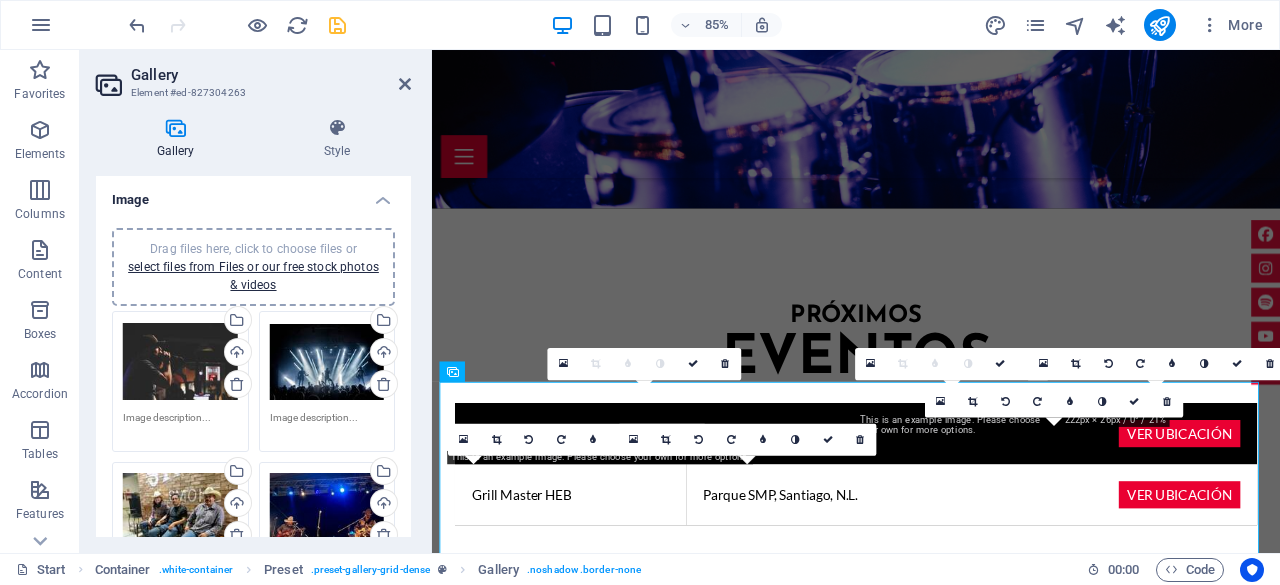 click at bounding box center (237, 384) 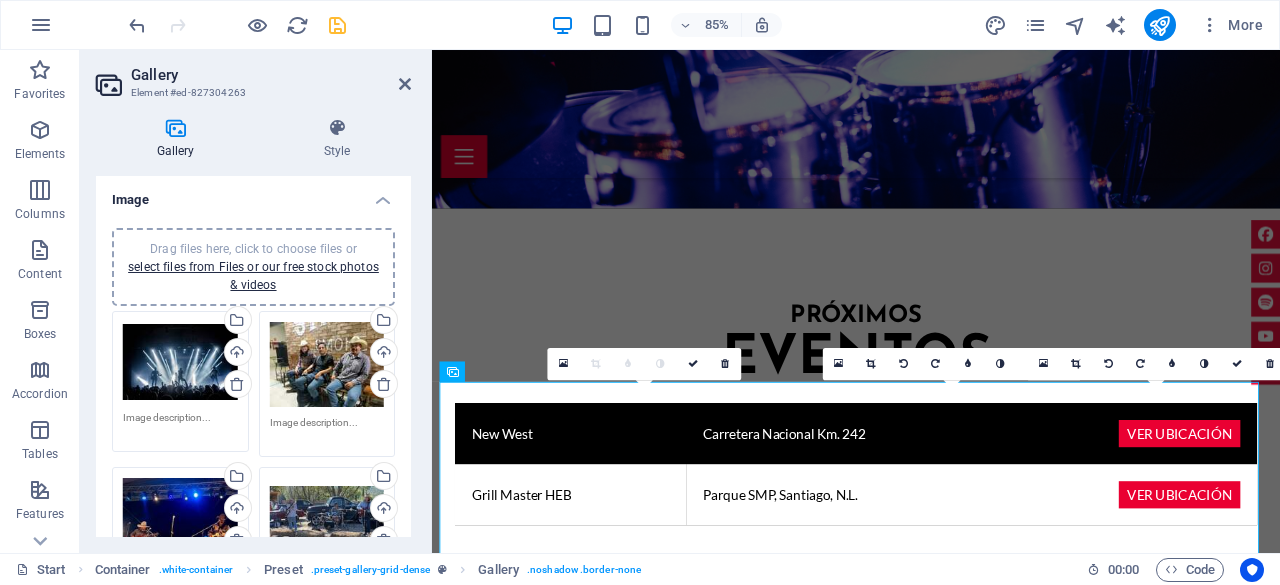click at bounding box center (237, 384) 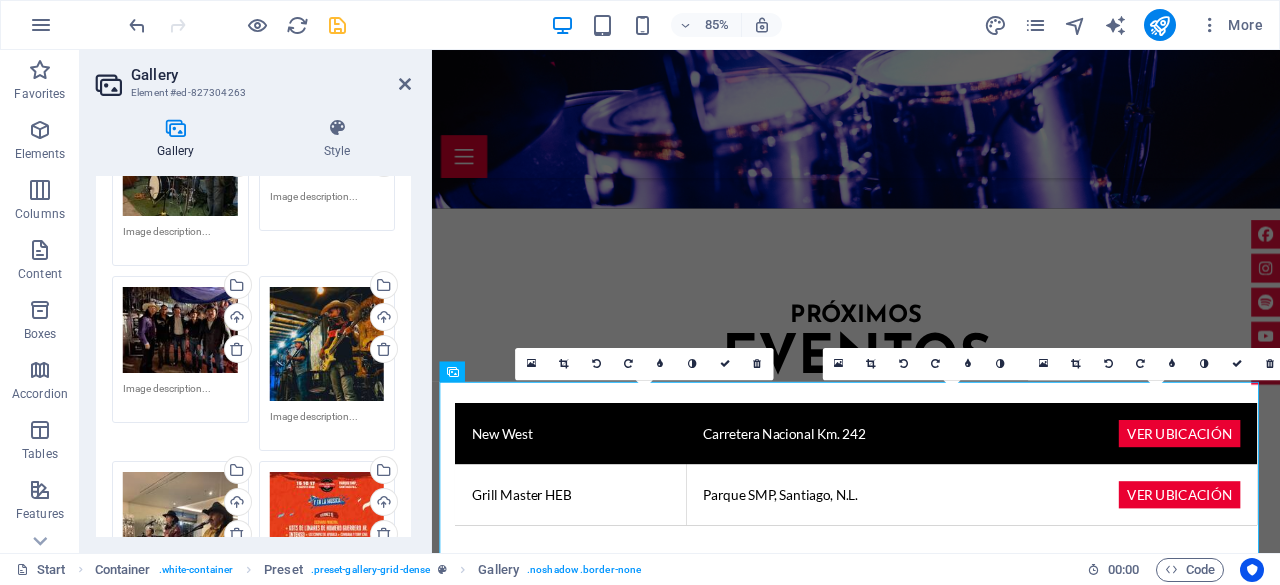 scroll, scrollTop: 1100, scrollLeft: 0, axis: vertical 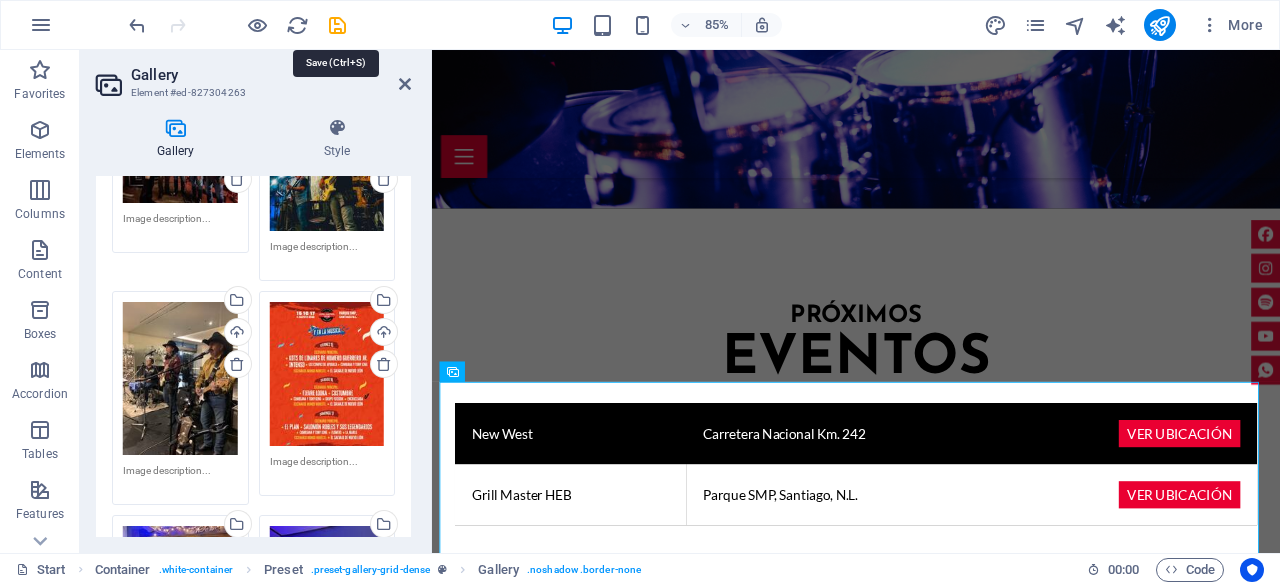 drag, startPoint x: 338, startPoint y: 23, endPoint x: 451, endPoint y: 37, distance: 113.86395 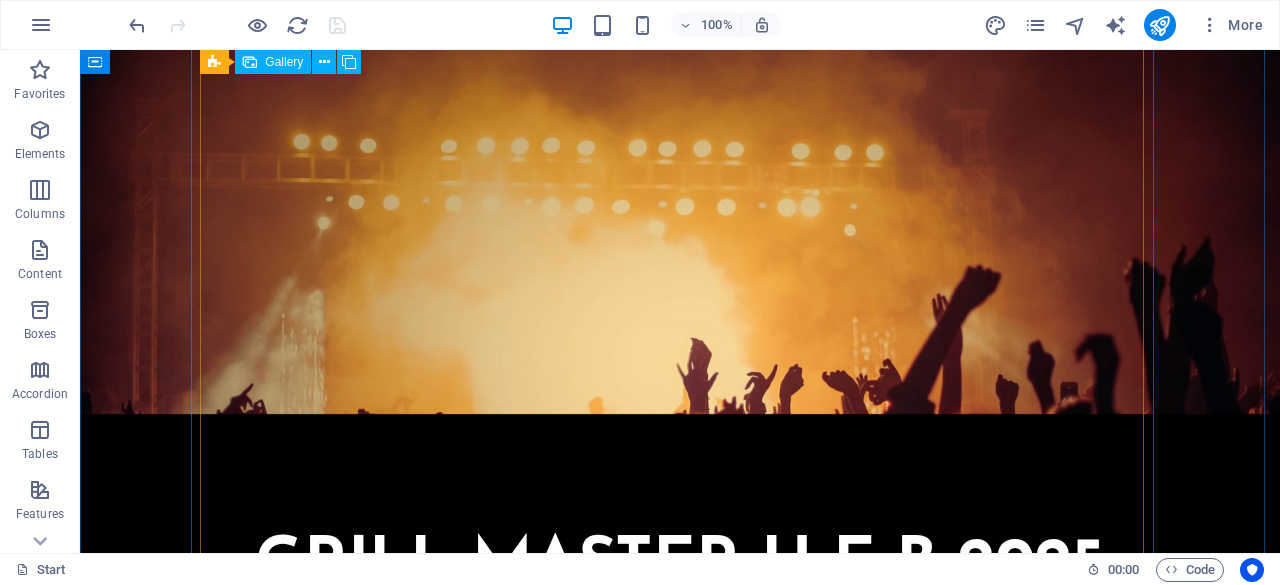 scroll, scrollTop: 3905, scrollLeft: 0, axis: vertical 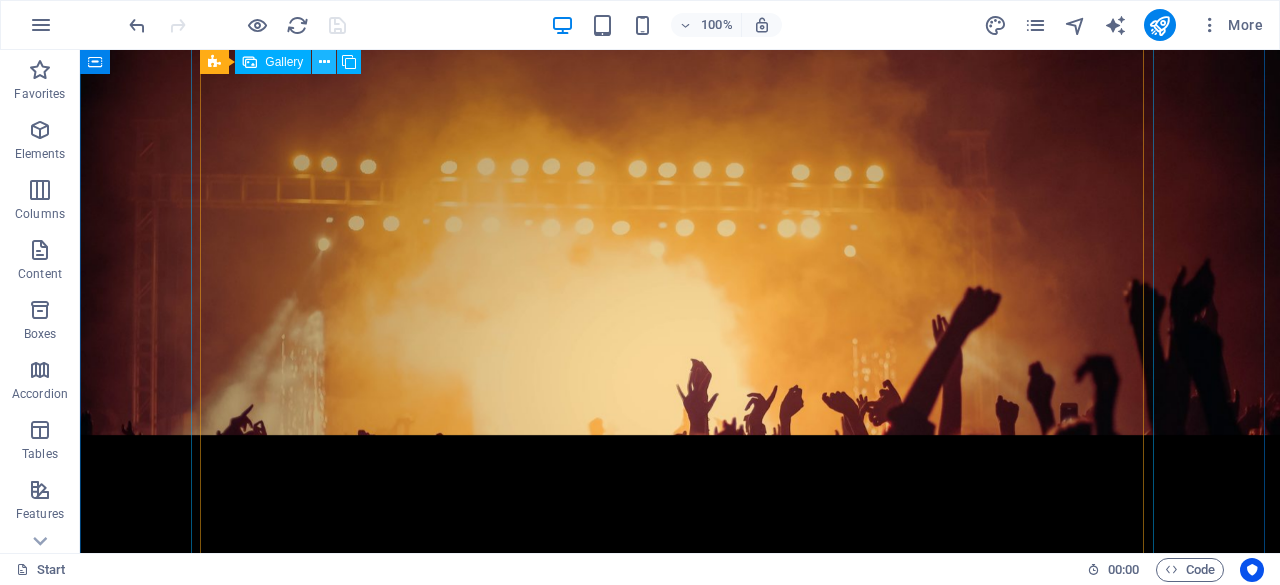 click at bounding box center [324, 62] 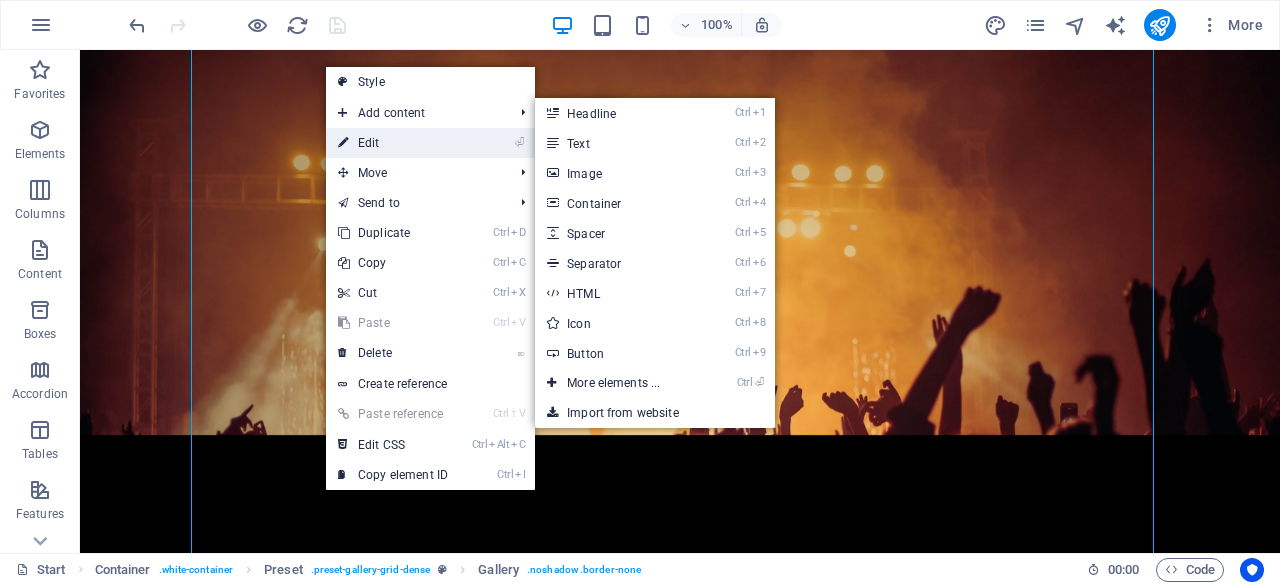 click on "⏎  Edit" at bounding box center (393, 143) 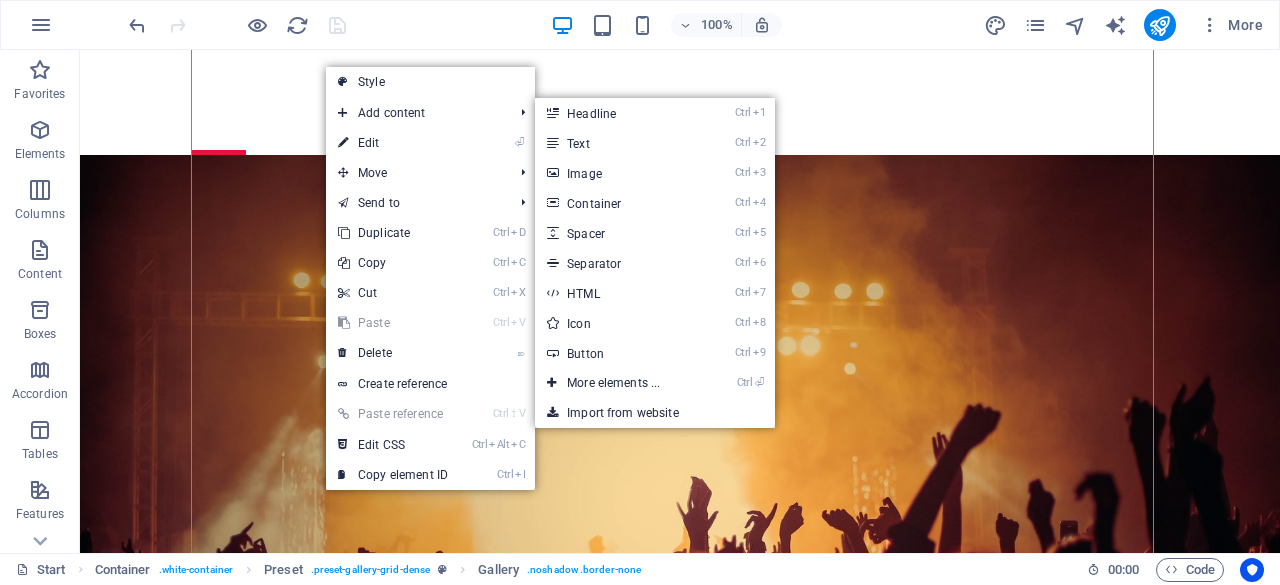 select on "4" 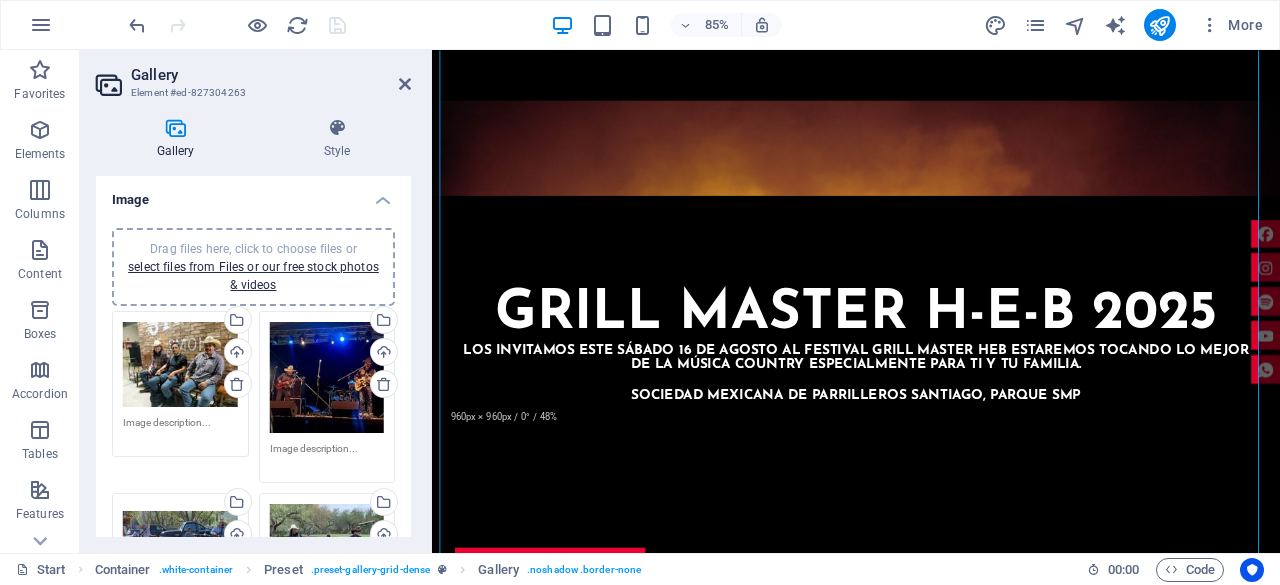 scroll, scrollTop: 4366, scrollLeft: 0, axis: vertical 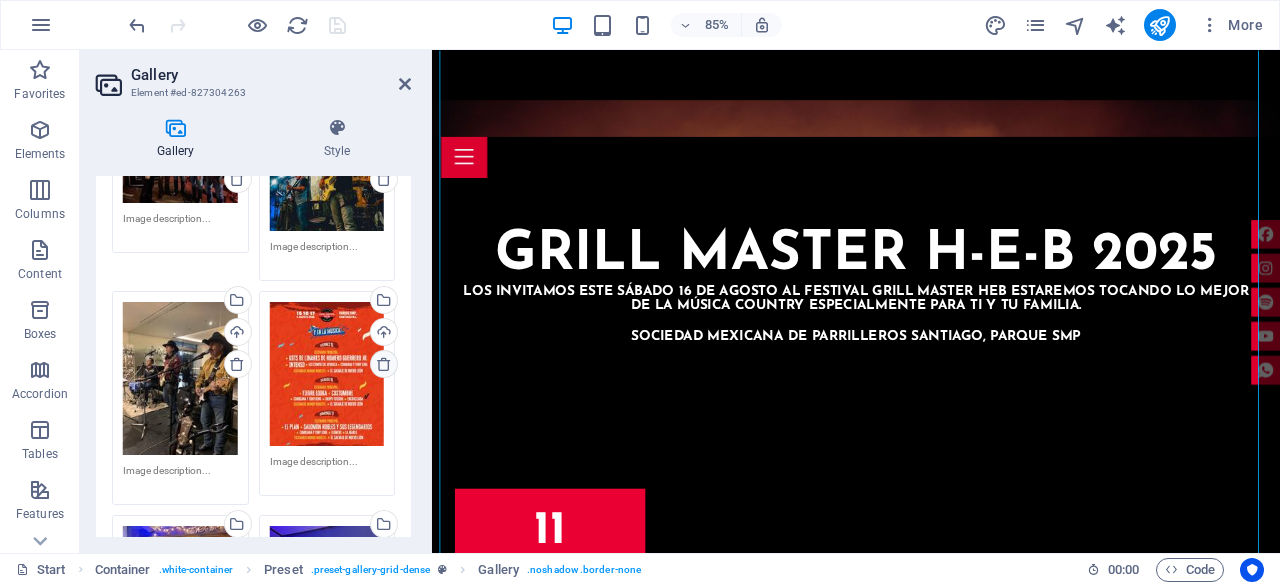 click at bounding box center (384, 364) 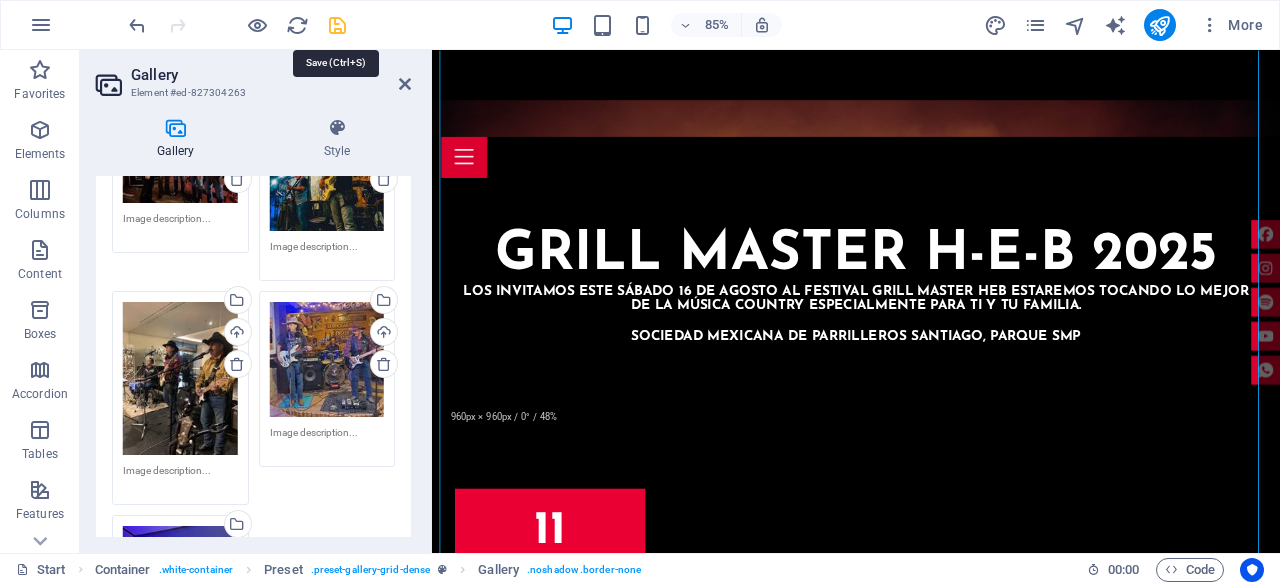 click at bounding box center (337, 25) 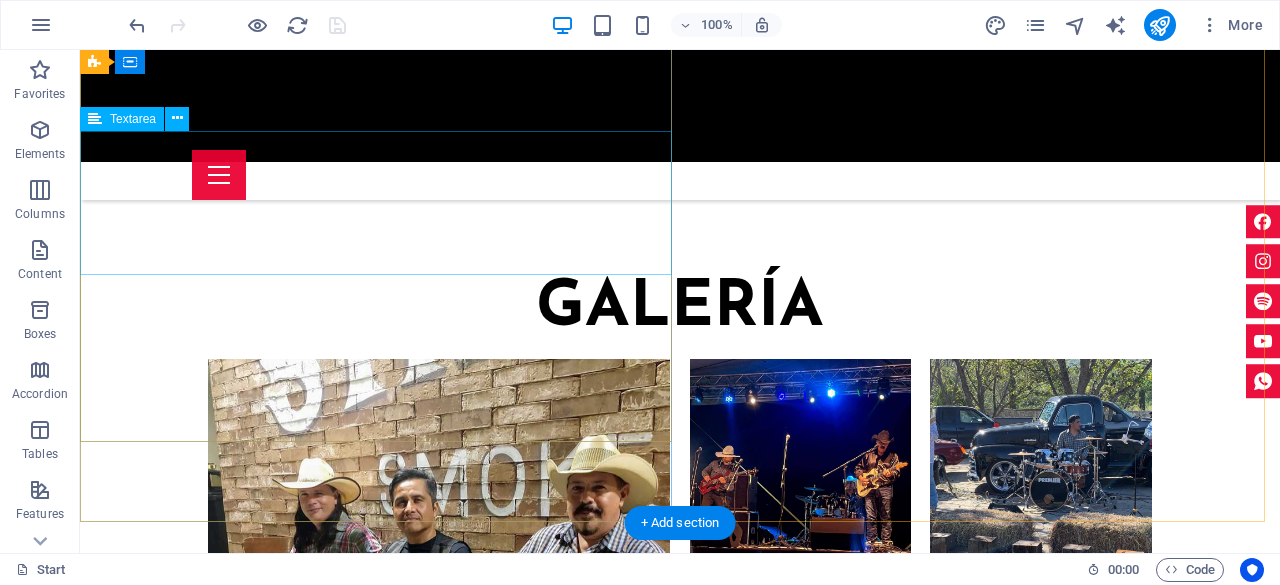 scroll, scrollTop: 6605, scrollLeft: 0, axis: vertical 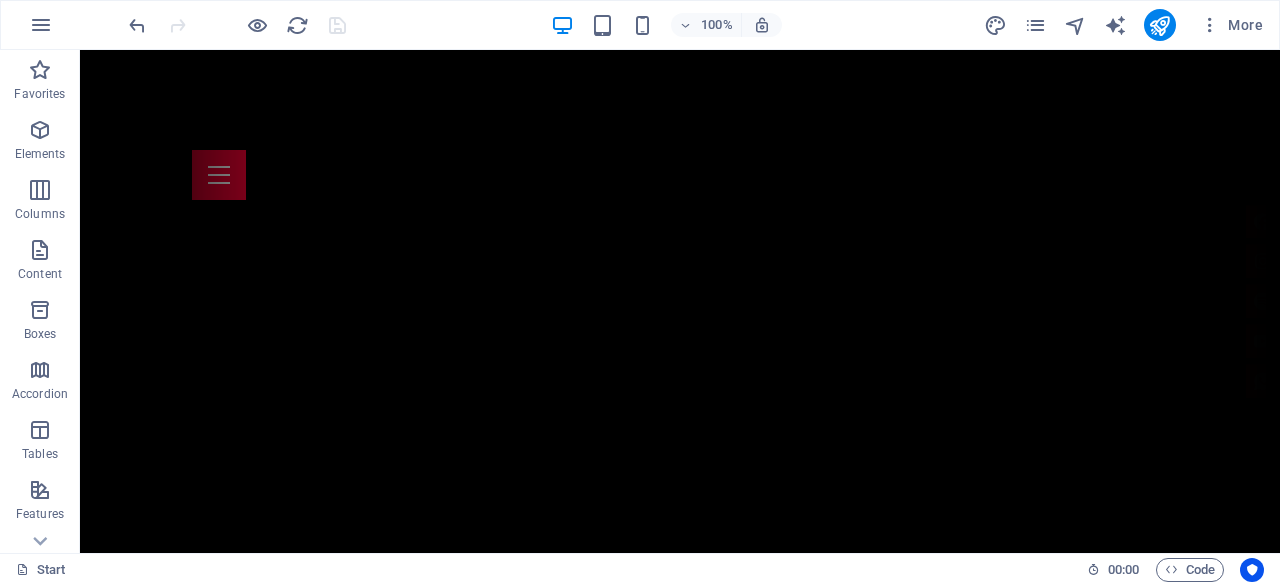 drag, startPoint x: 1271, startPoint y: 296, endPoint x: 1353, endPoint y: 93, distance: 218.93607 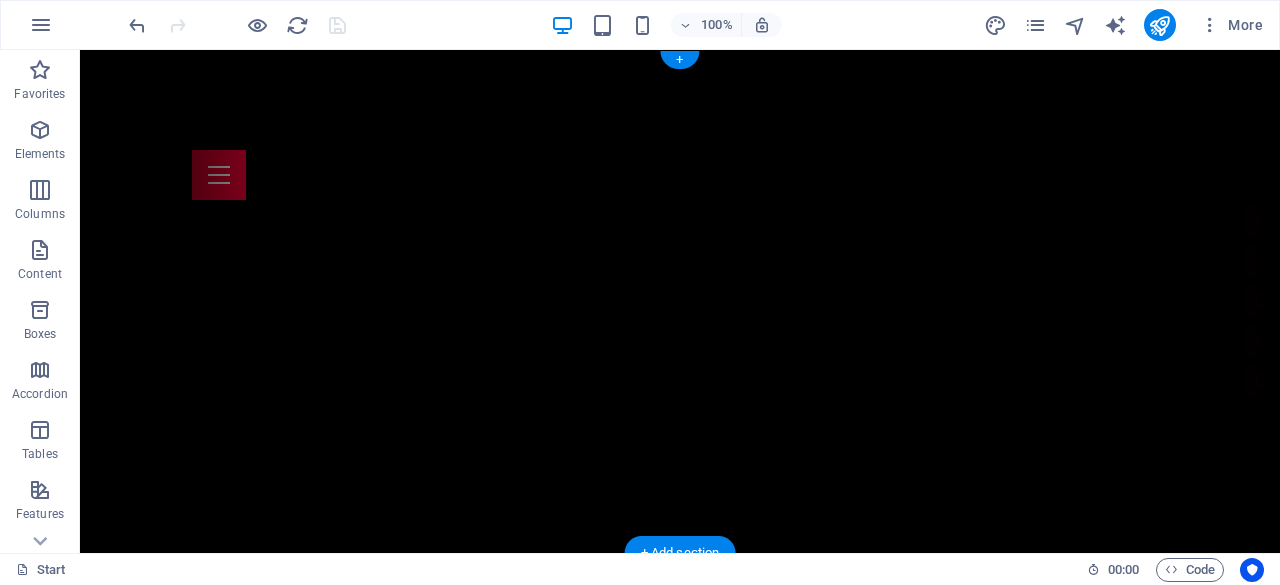 click at bounding box center [680, 841] 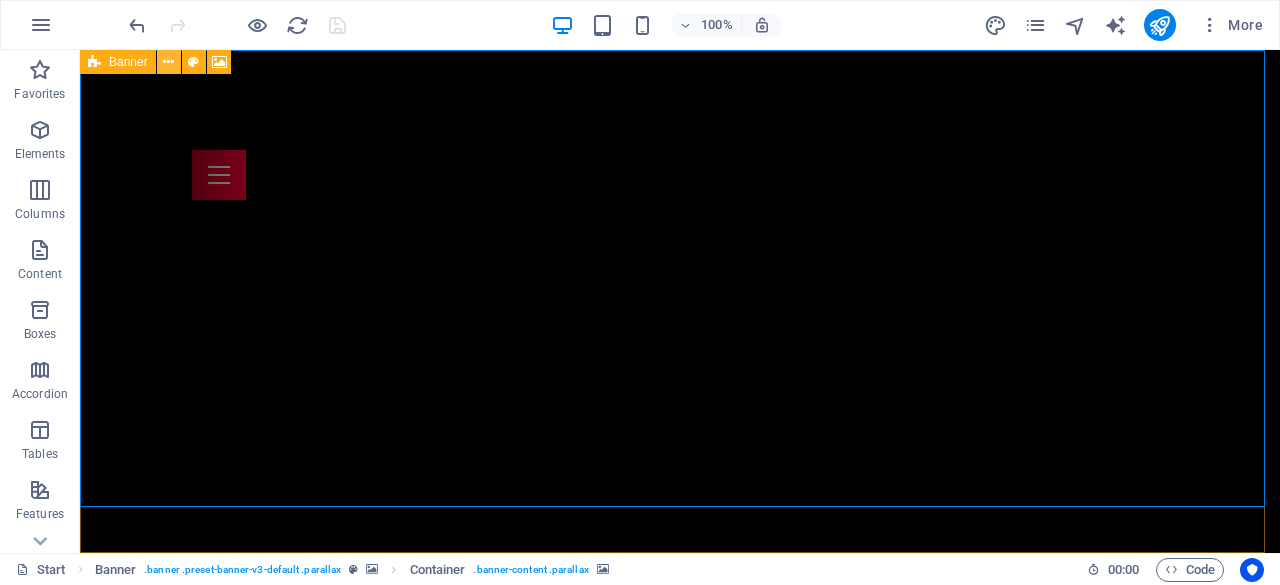 click at bounding box center [168, 62] 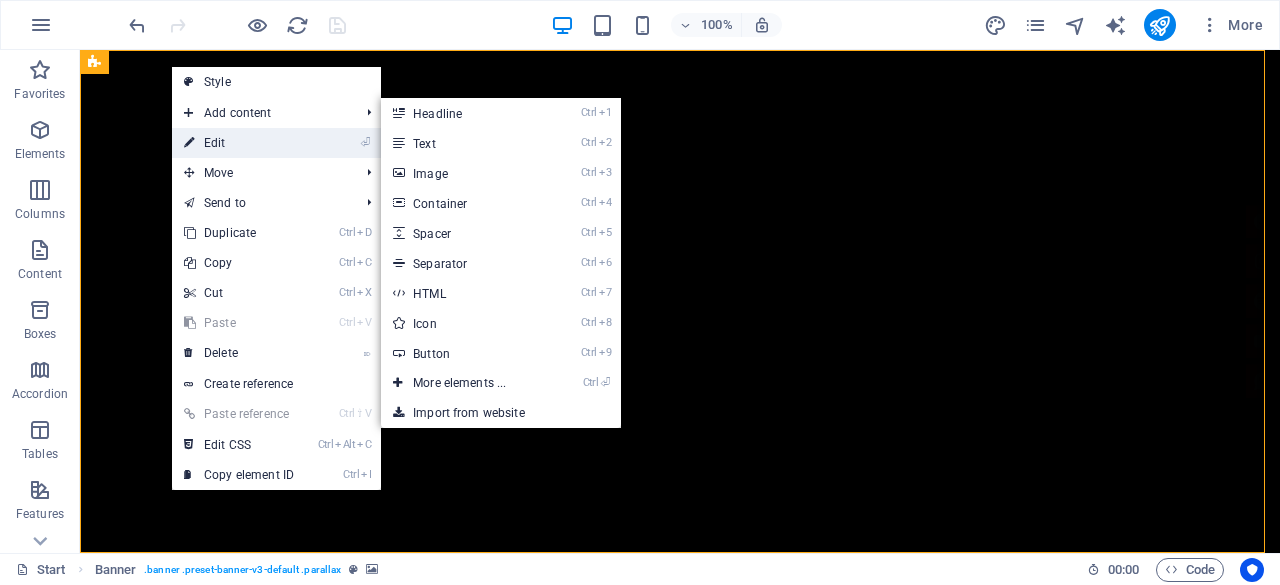 click on "⏎  Edit" at bounding box center [239, 143] 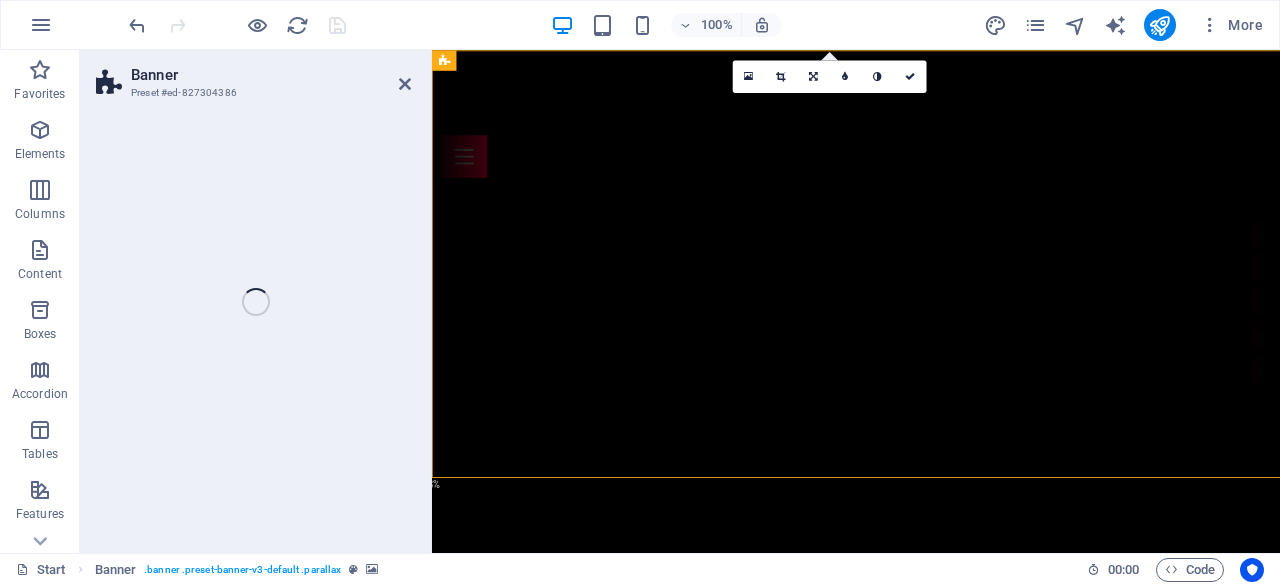 select on "vh" 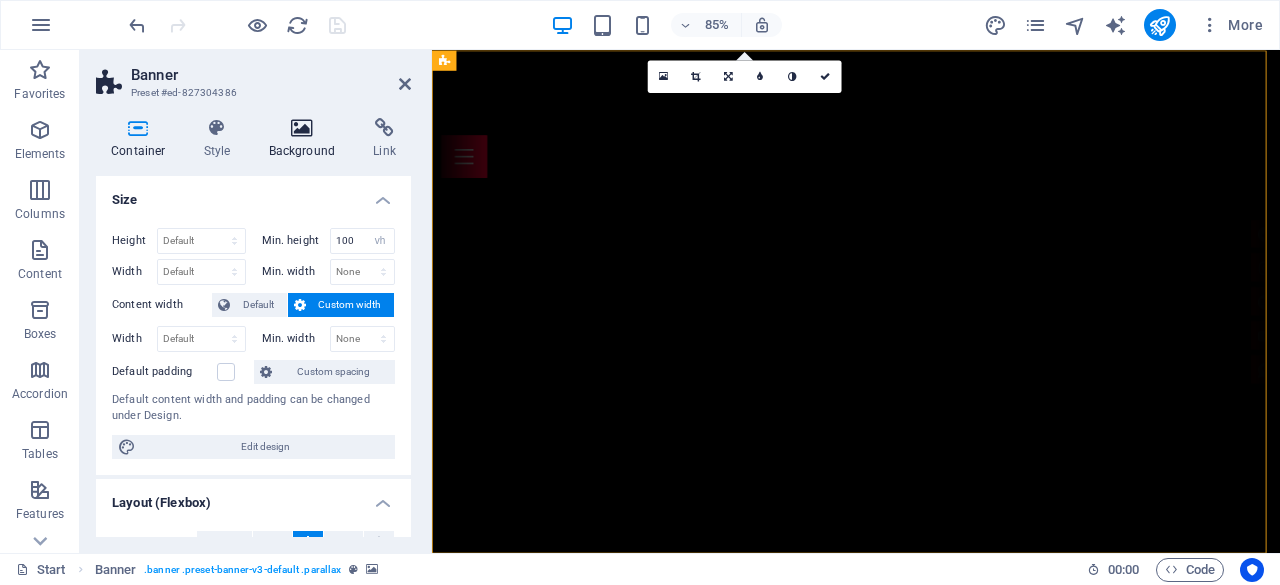 click at bounding box center (302, 128) 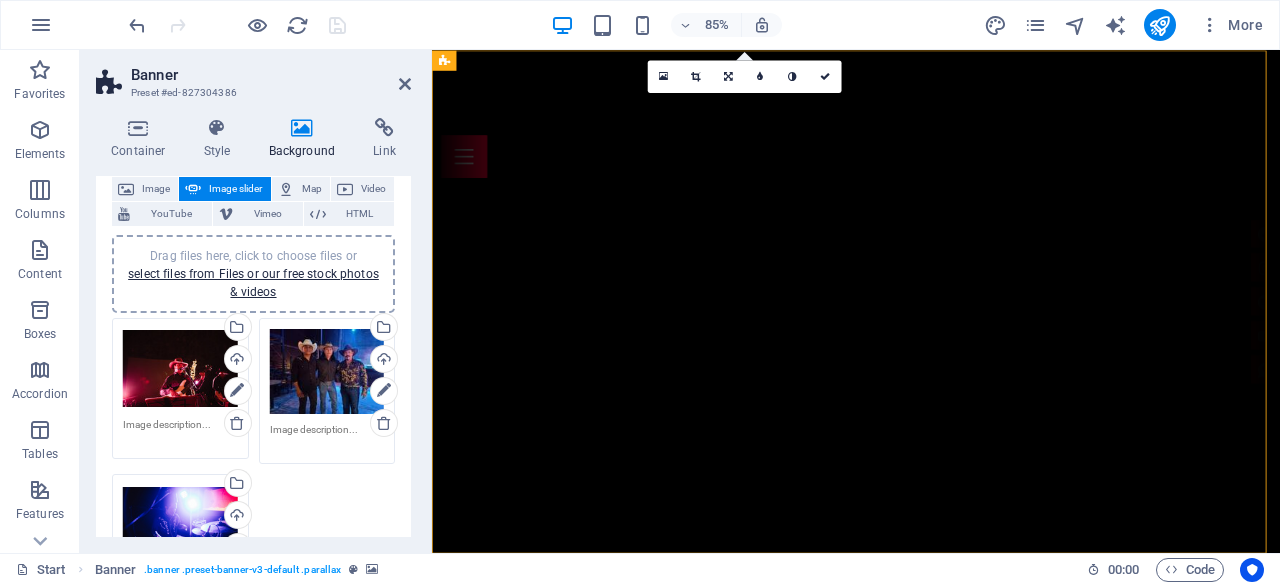 scroll, scrollTop: 200, scrollLeft: 0, axis: vertical 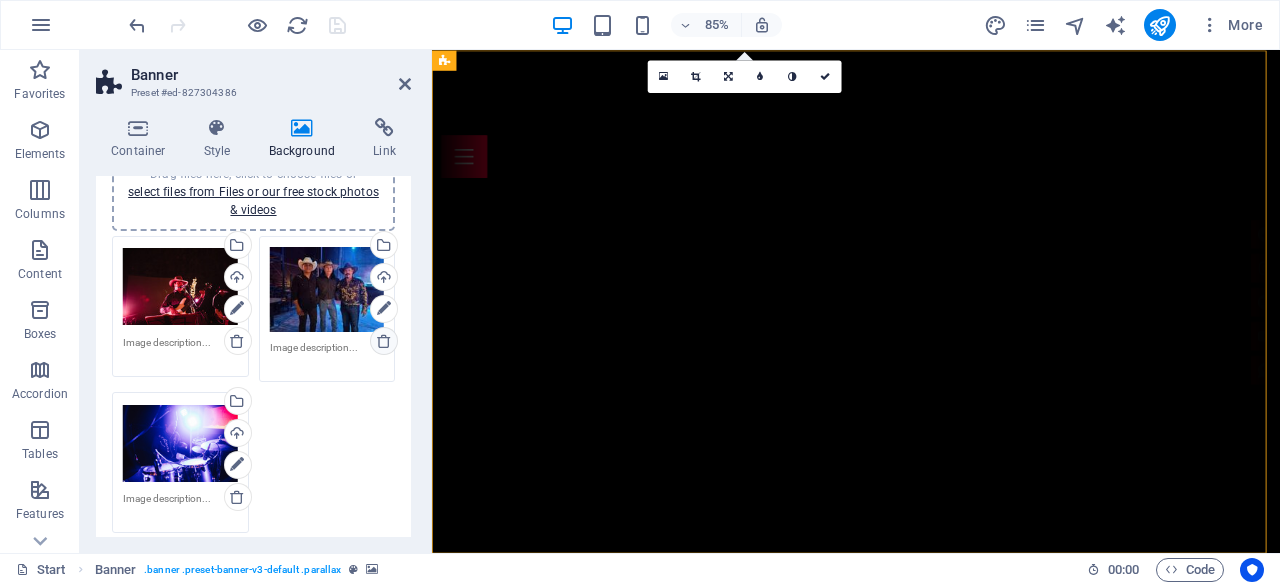 click at bounding box center (384, 341) 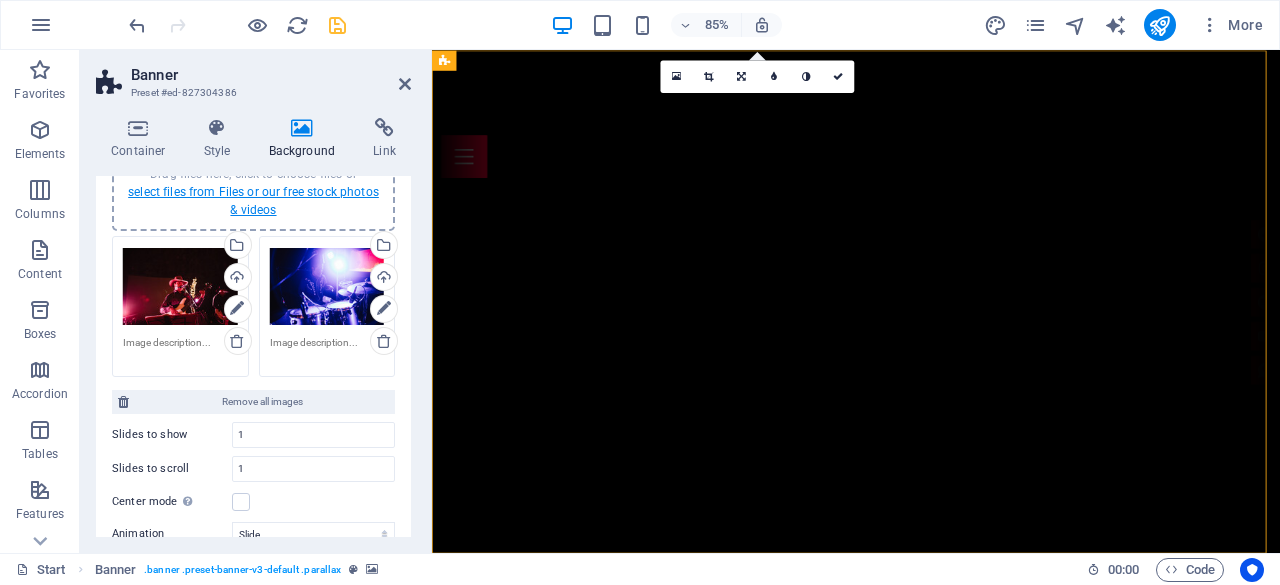 click on "select files from Files or our free stock photos & videos" at bounding box center [253, 201] 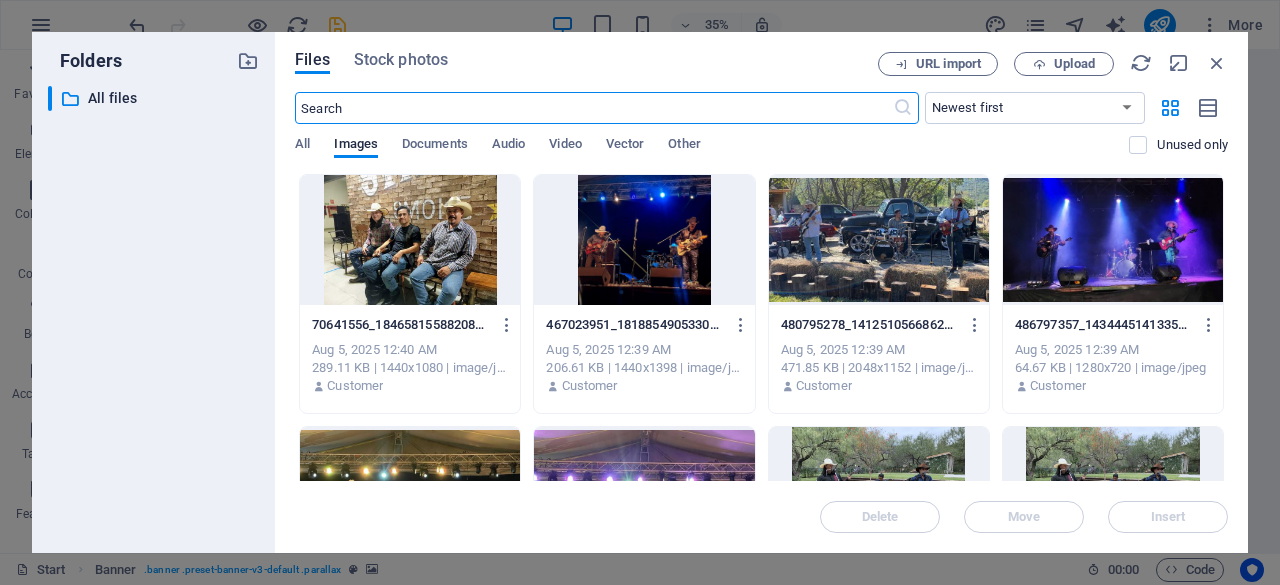 click at bounding box center (1113, 240) 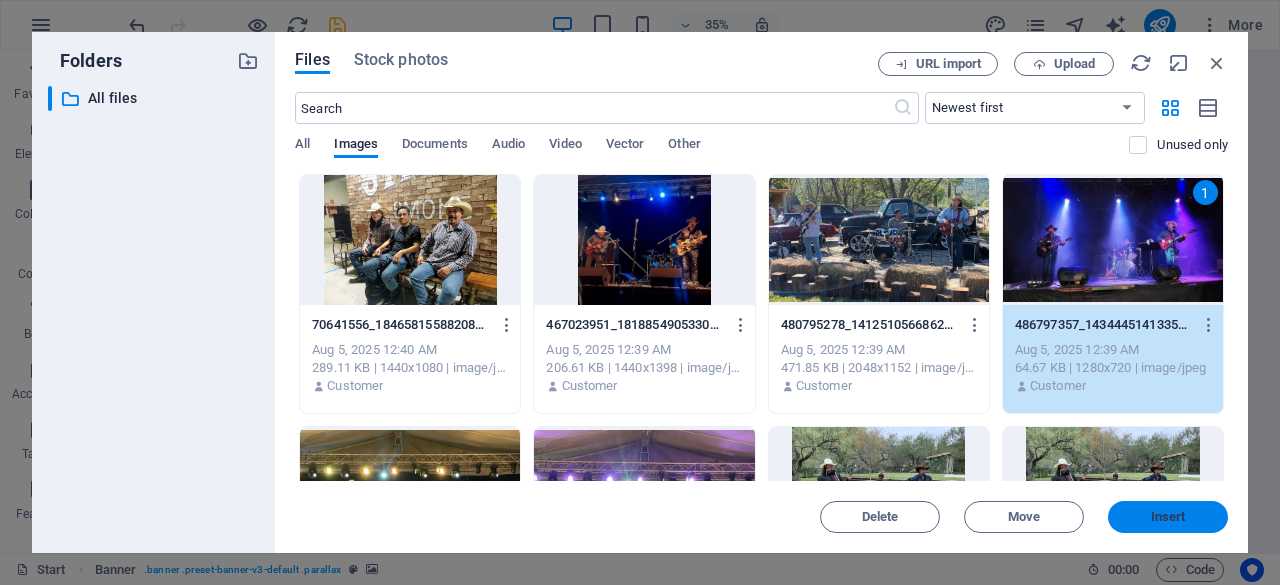 click on "Insert" at bounding box center [1168, 517] 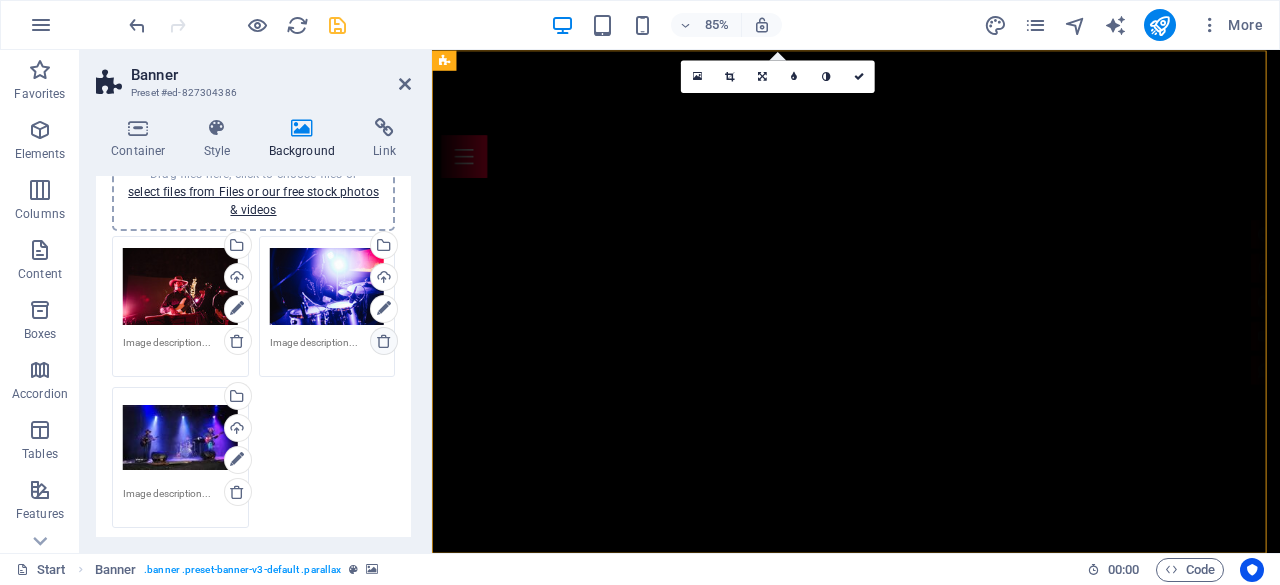 click at bounding box center [384, 341] 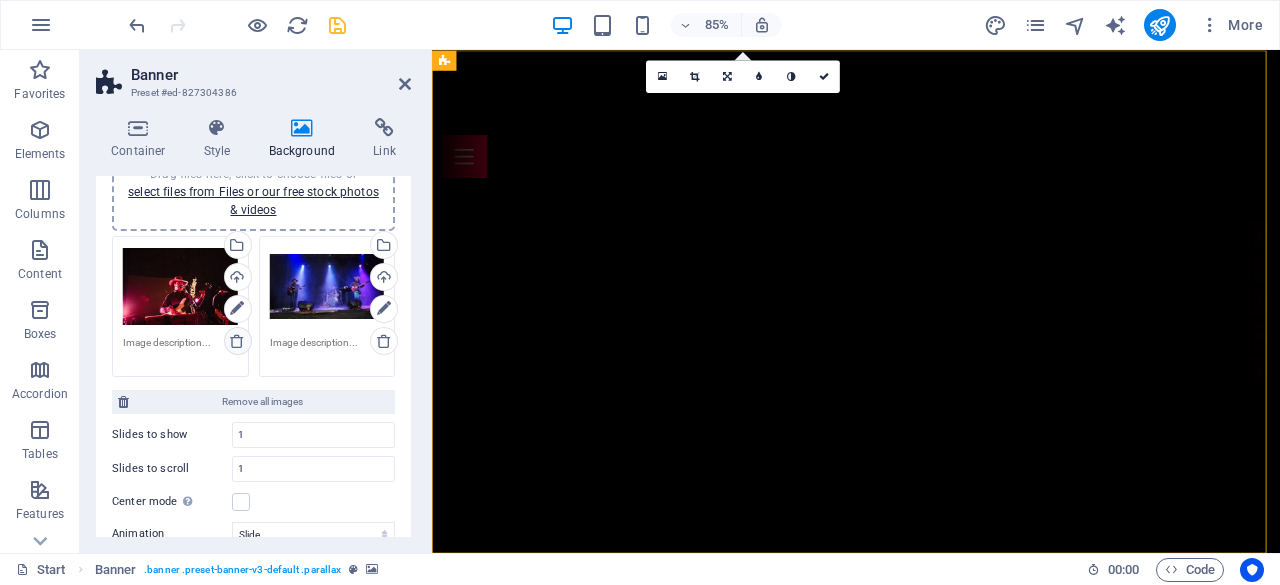 click at bounding box center (237, 341) 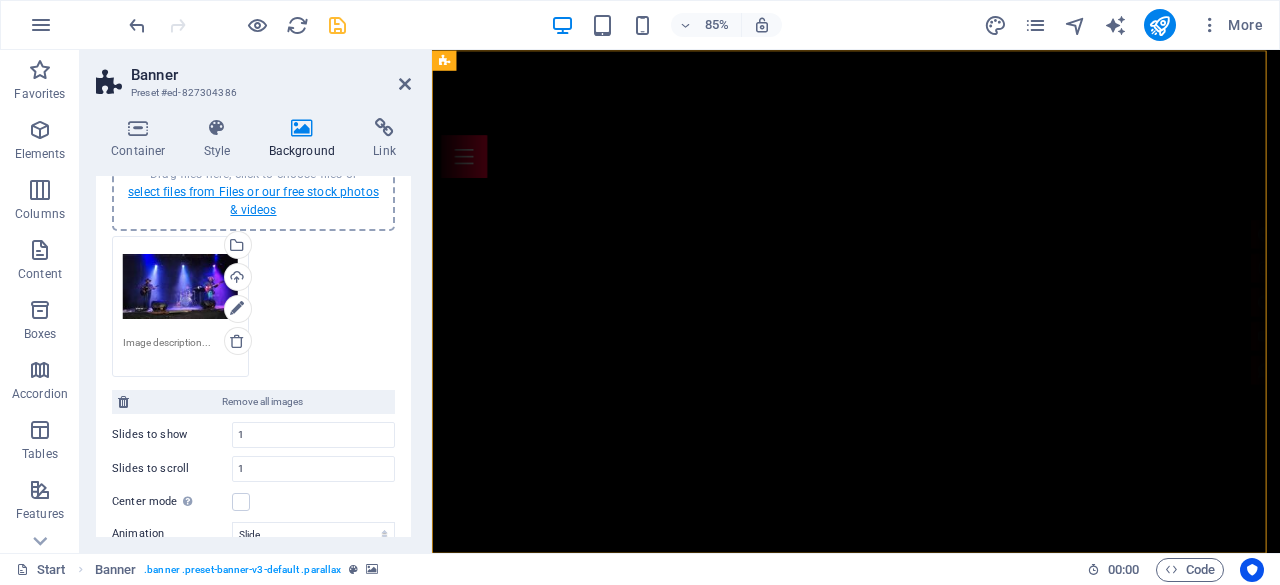 click on "select files from Files or our free stock photos & videos" at bounding box center (253, 201) 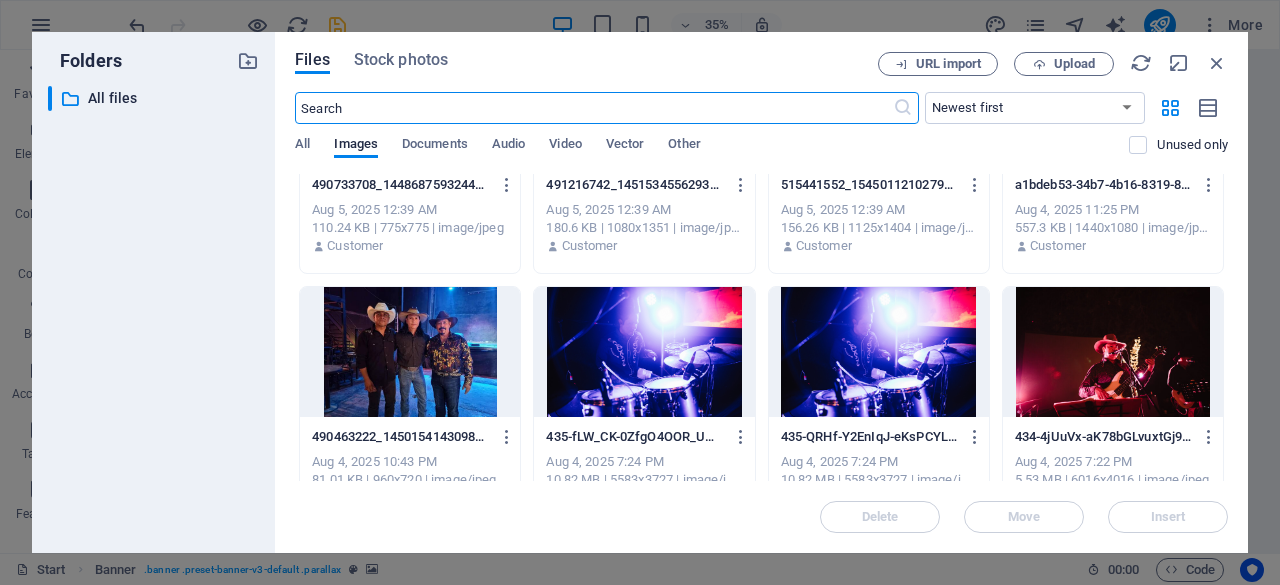 scroll, scrollTop: 1444, scrollLeft: 0, axis: vertical 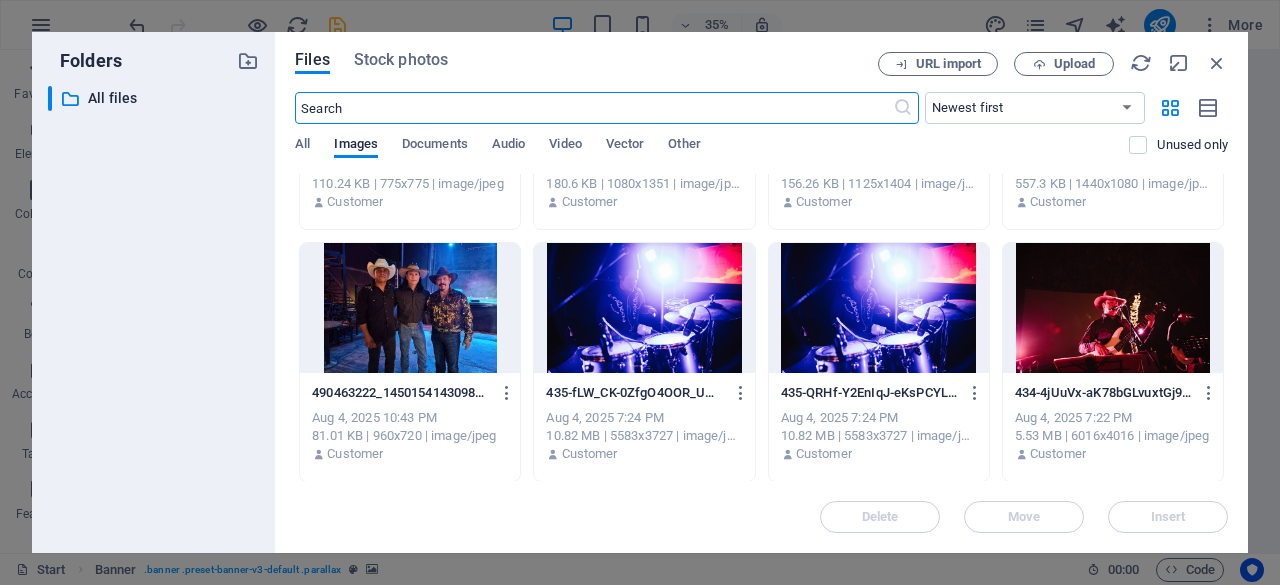 click at bounding box center (1113, 308) 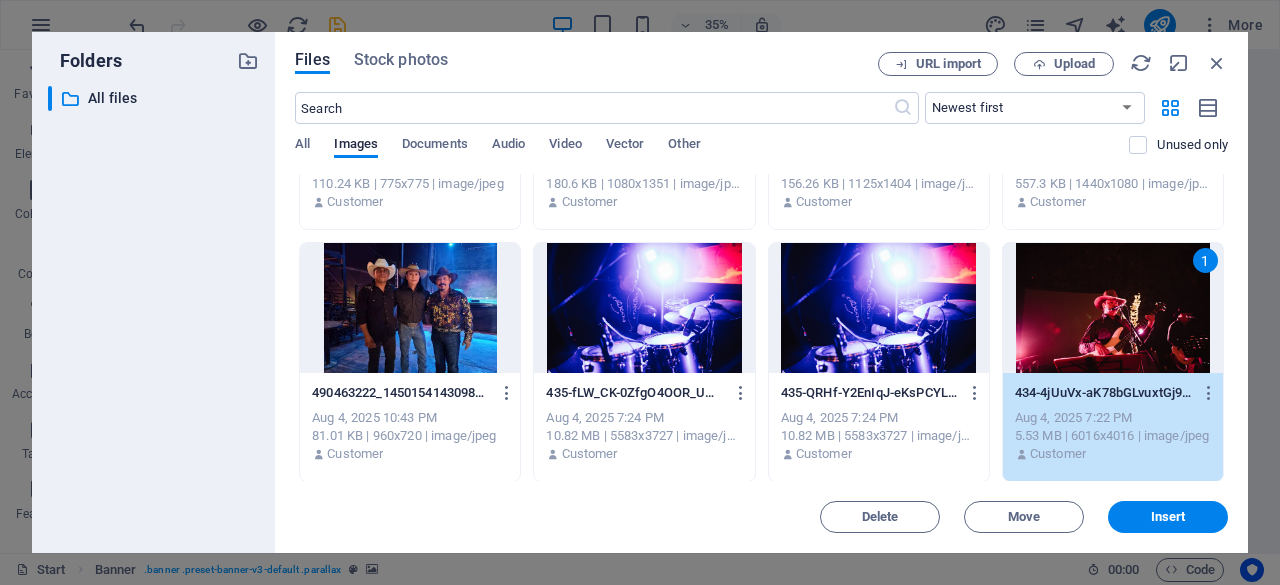 click at bounding box center [879, 308] 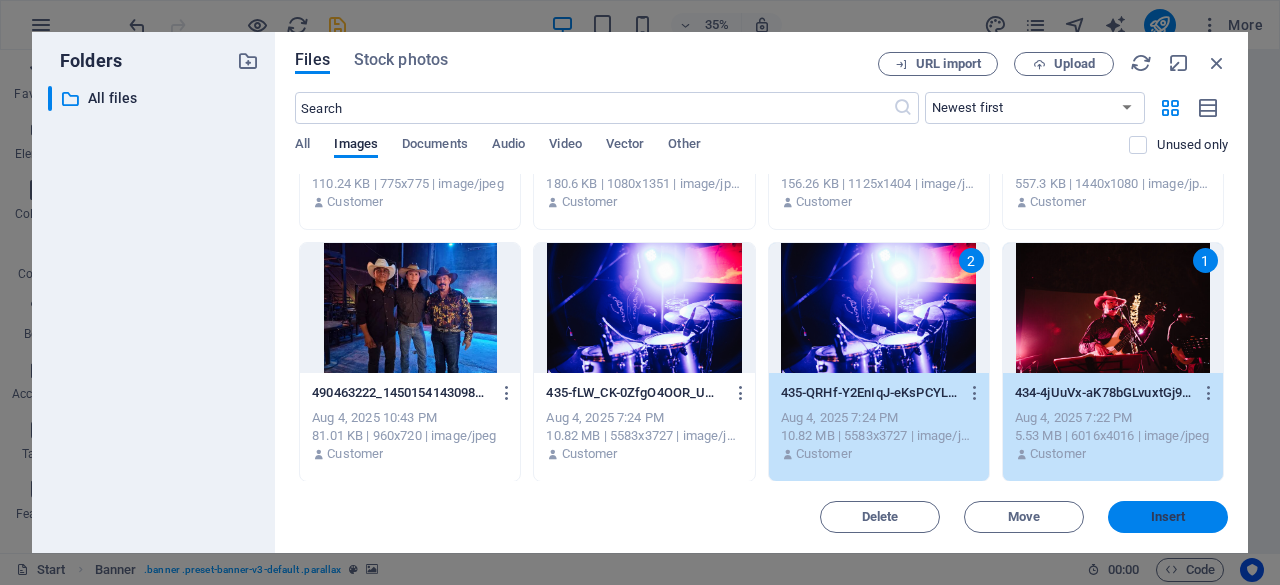 click on "Insert" at bounding box center (1168, 517) 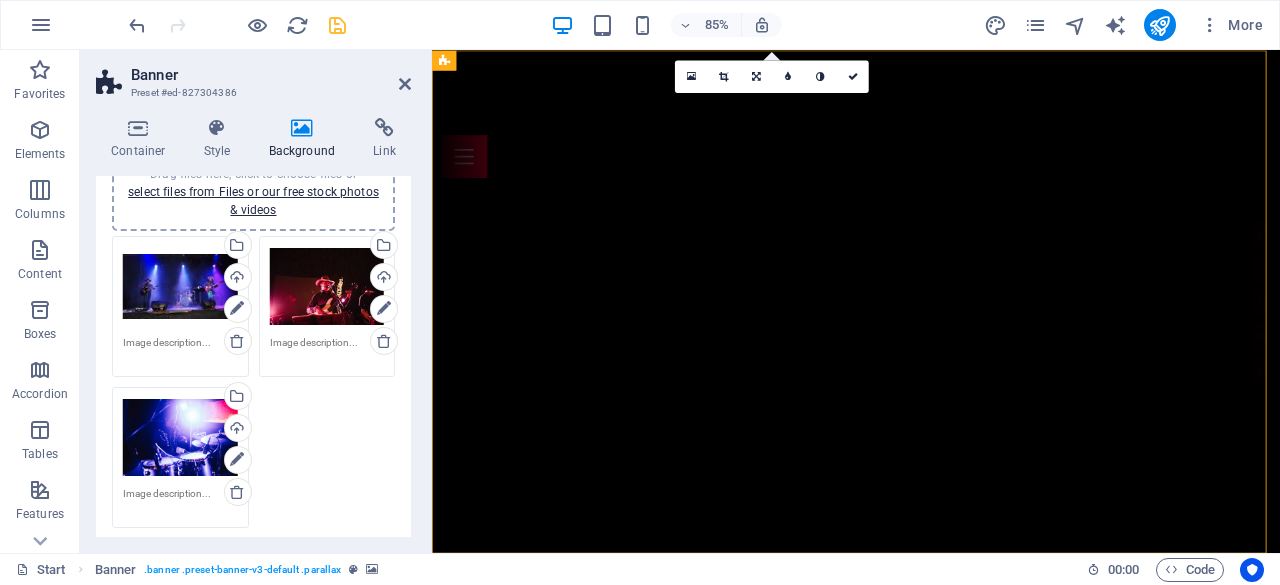 click at bounding box center [337, 25] 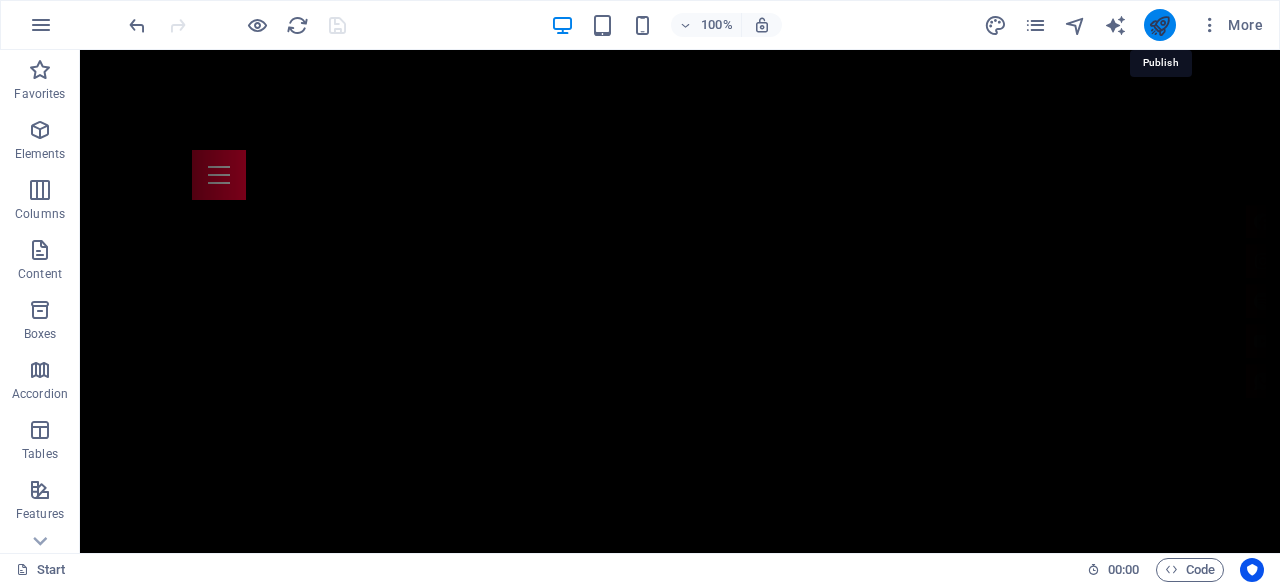 click at bounding box center [1159, 25] 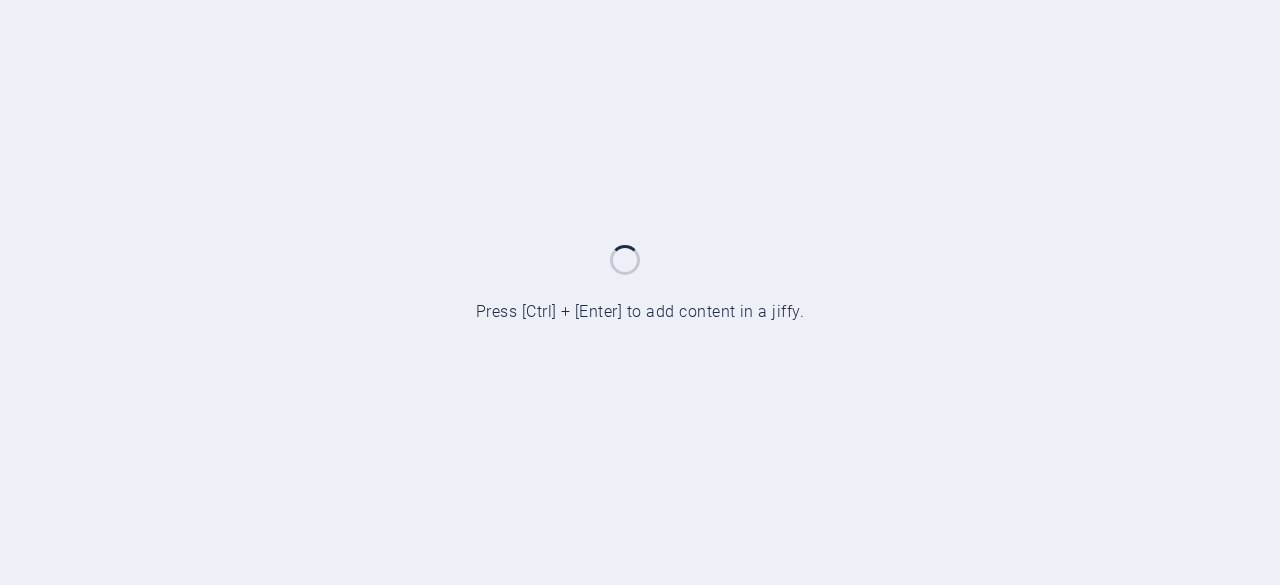 scroll, scrollTop: 0, scrollLeft: 0, axis: both 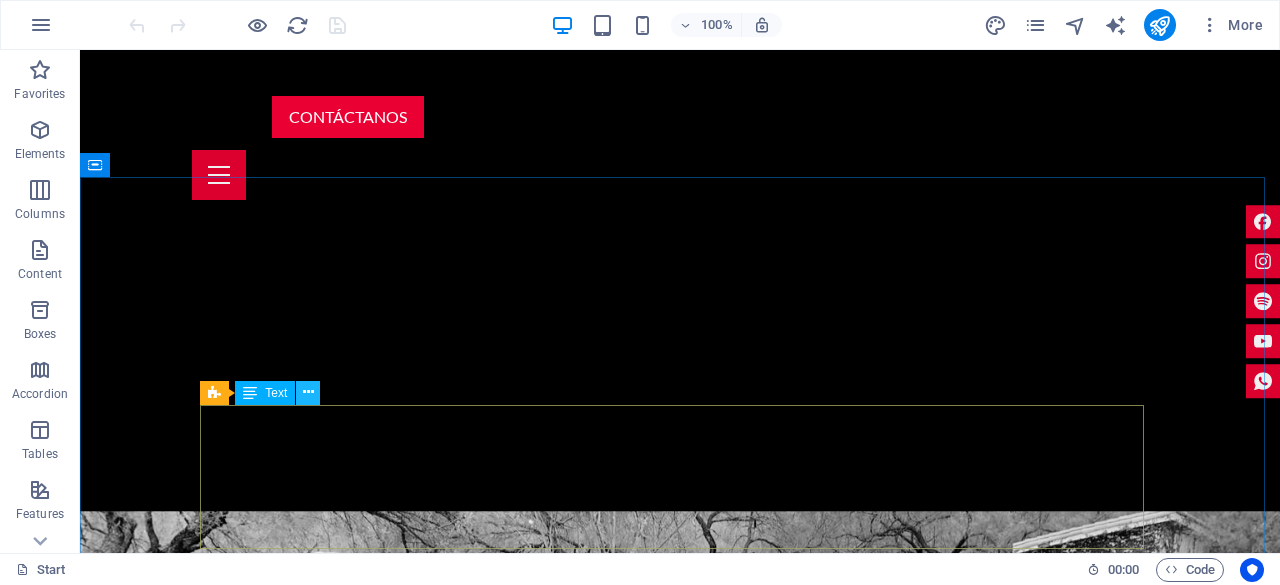 click at bounding box center (308, 392) 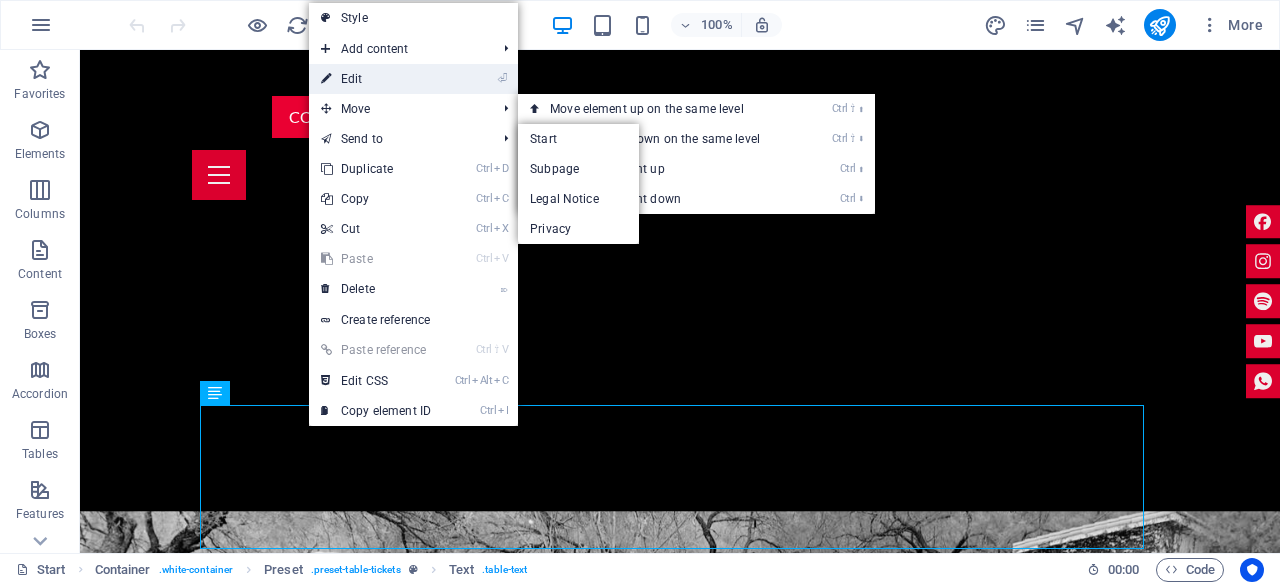 click on "⏎  Edit" at bounding box center [376, 79] 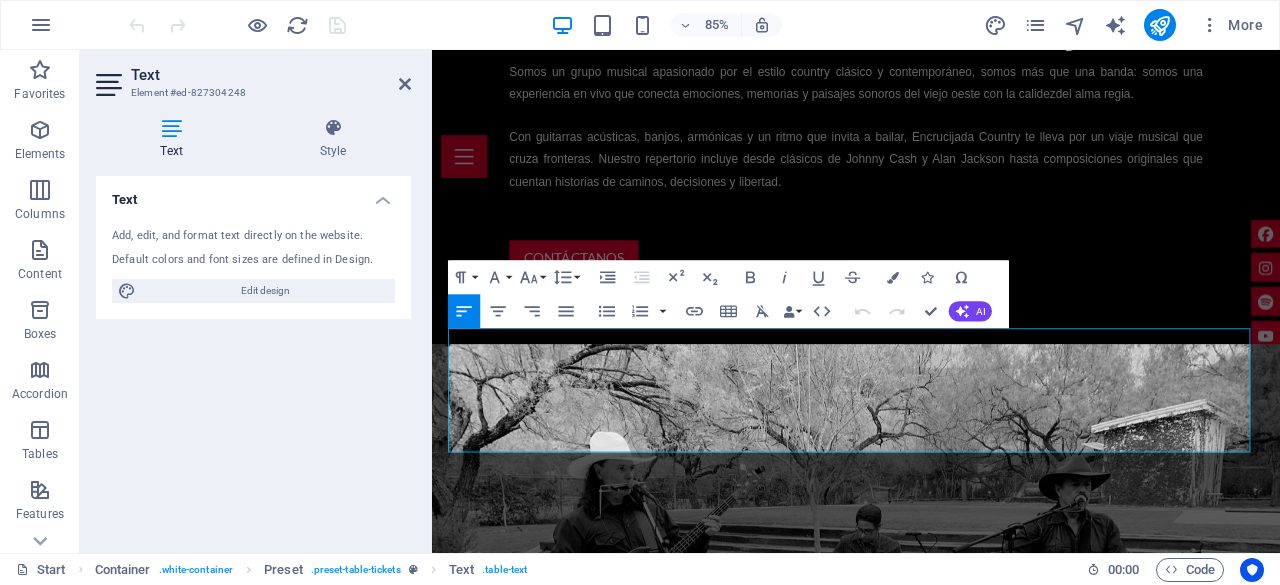 scroll, scrollTop: 1736, scrollLeft: 0, axis: vertical 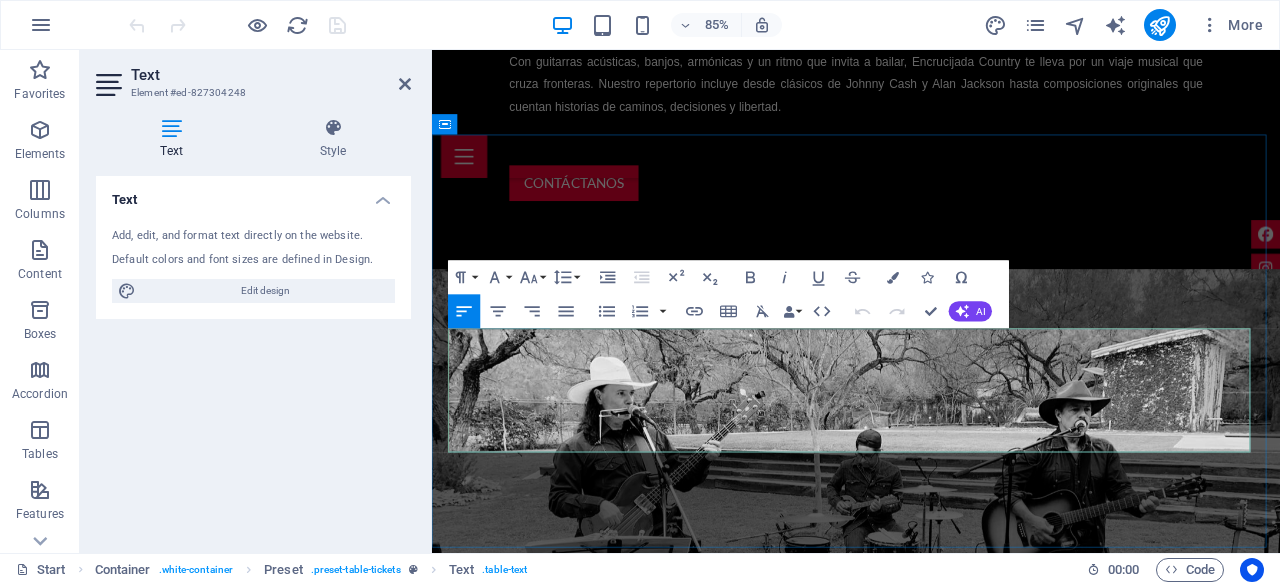 click on "New West" at bounding box center (595, 1970) 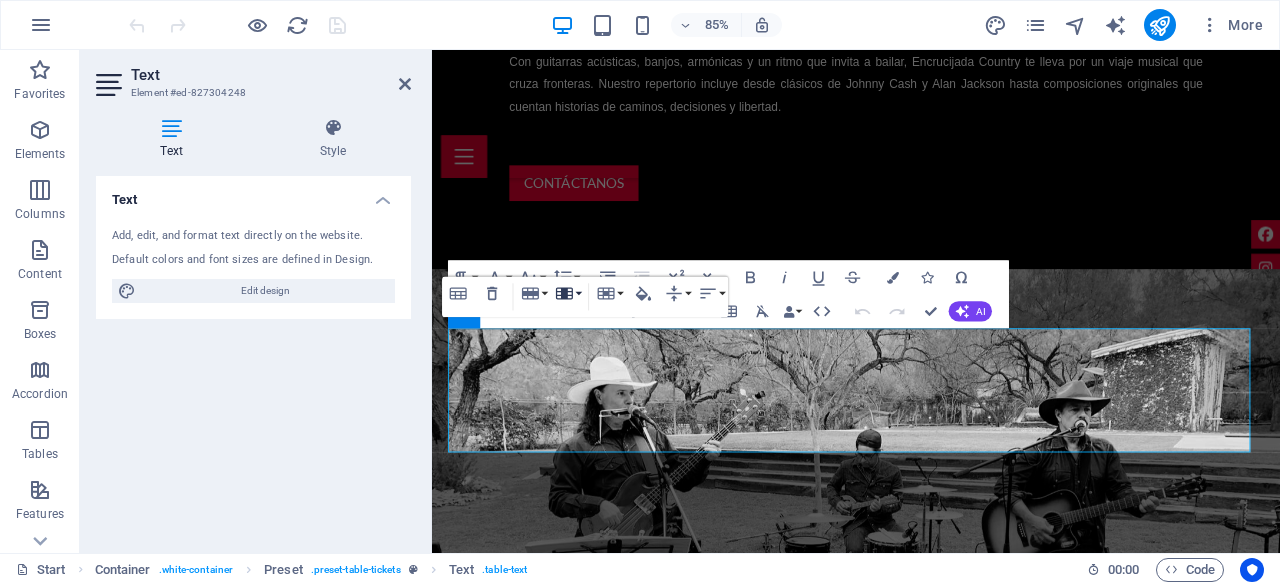 click on "Column" at bounding box center [568, 293] 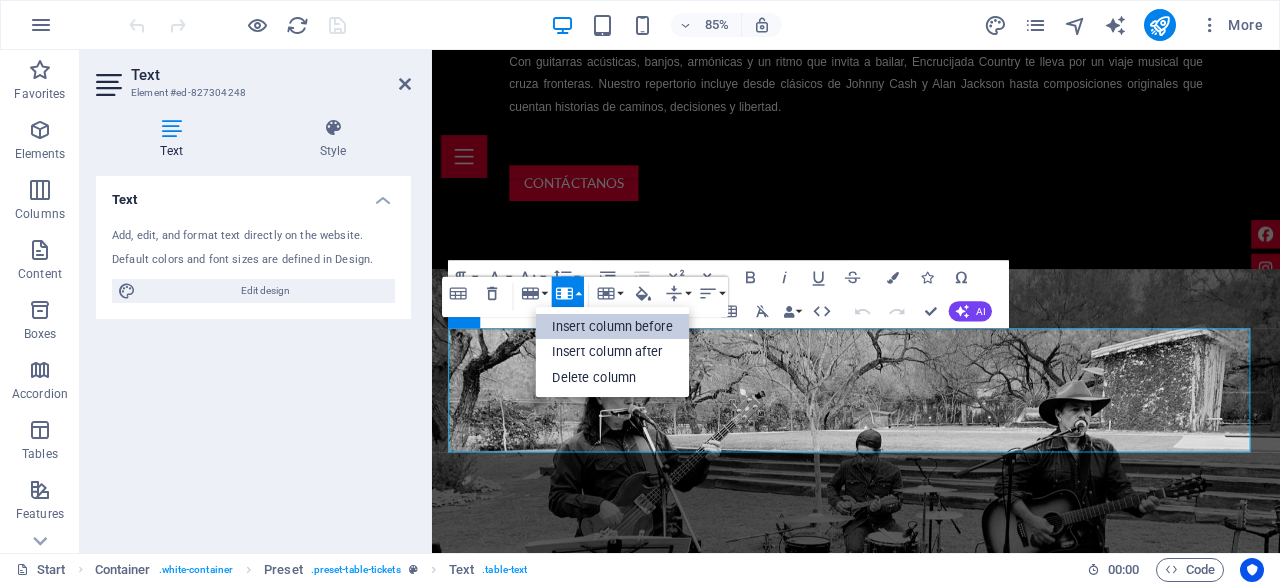 click on "Insert column before" at bounding box center (612, 327) 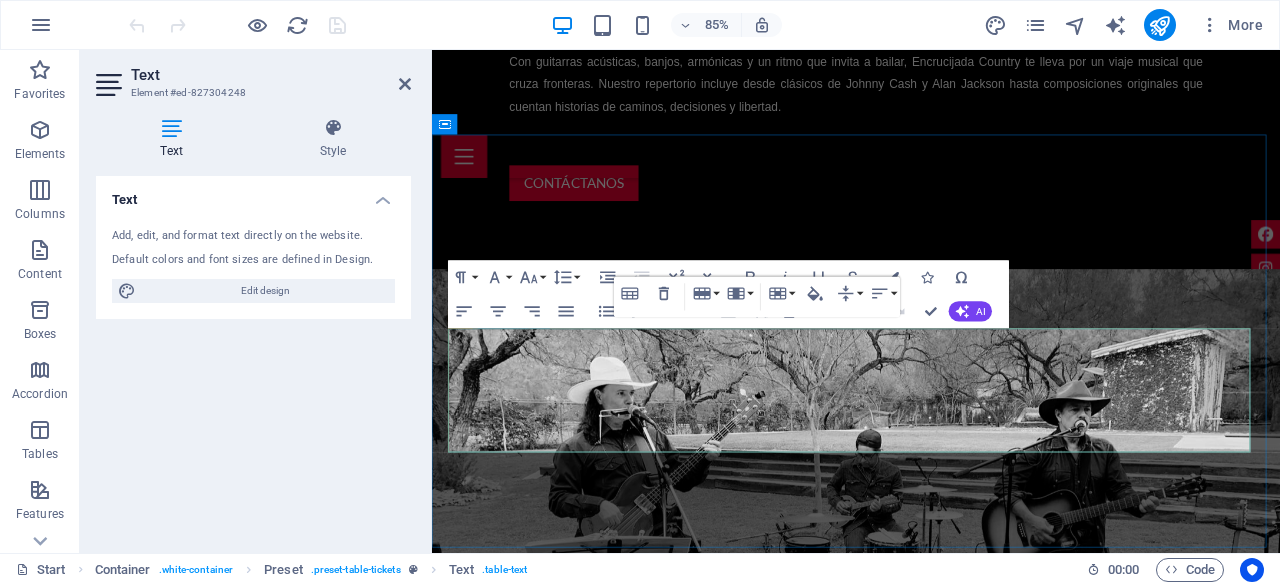 click at bounding box center (578, 1970) 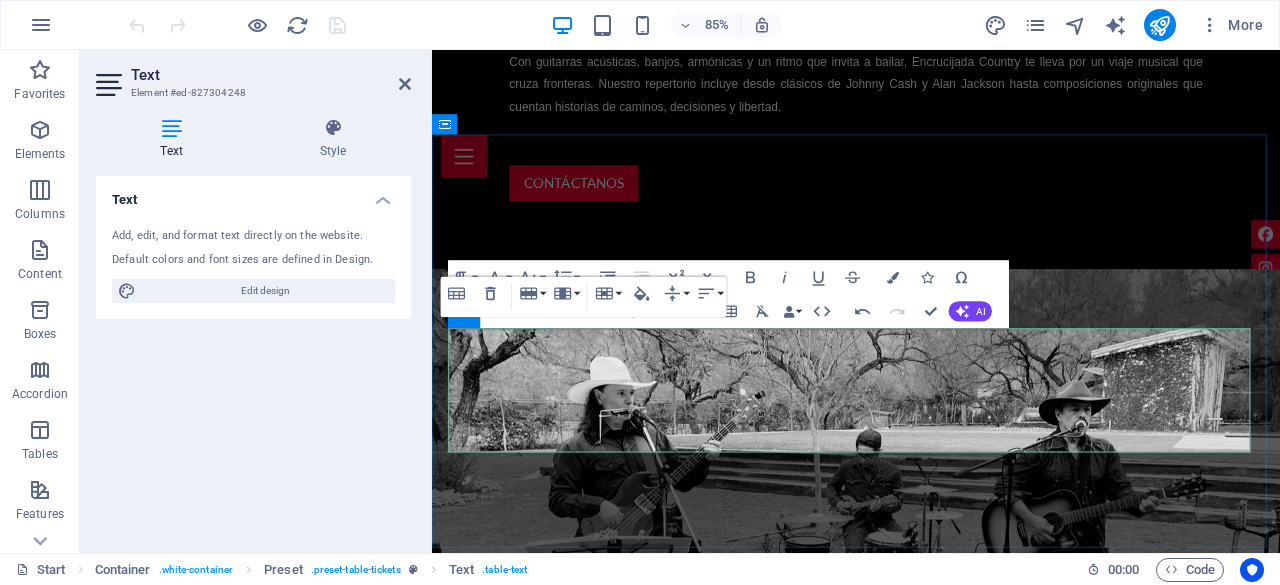 type 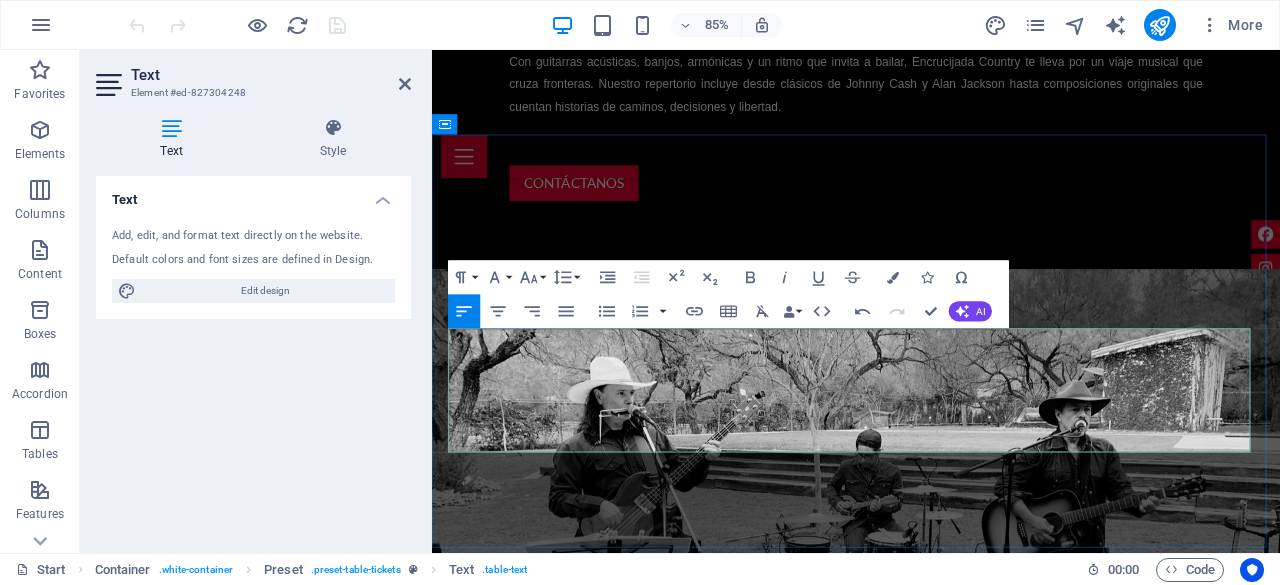click at bounding box center [578, 2043] 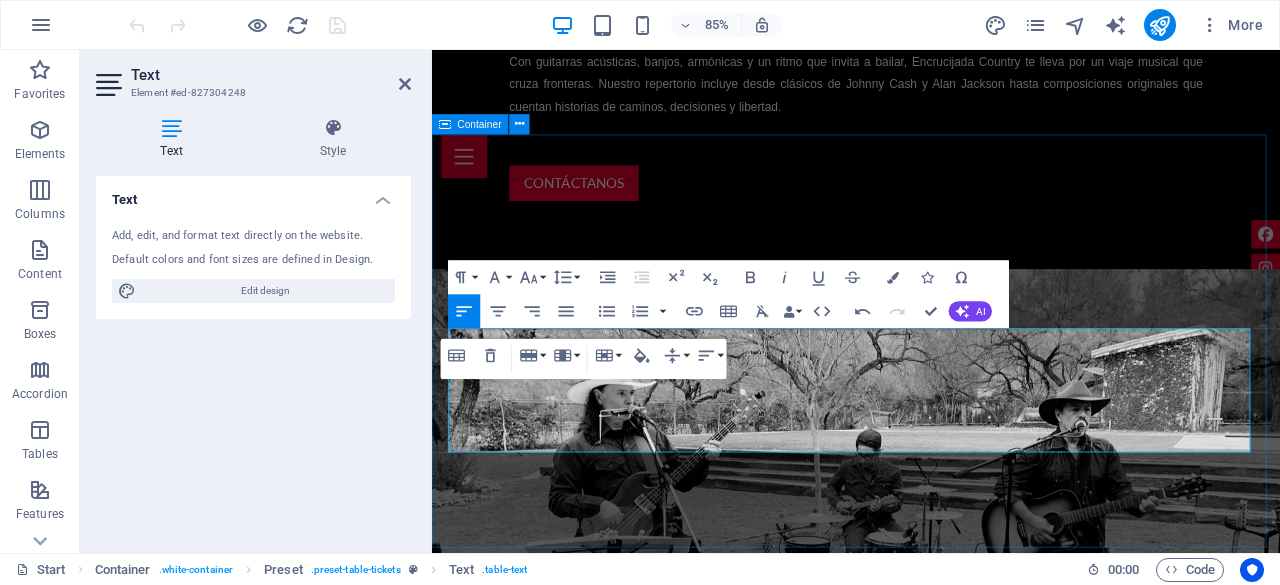 click on "próximos eventos 15.Ago New West Carretera Nacional Km. 242 VER UBICACIÓN 16.Ago Grill Master HEB Parque SMP, Santiago, N.L. VER UBICACIÓN" at bounding box center (931, 1948) 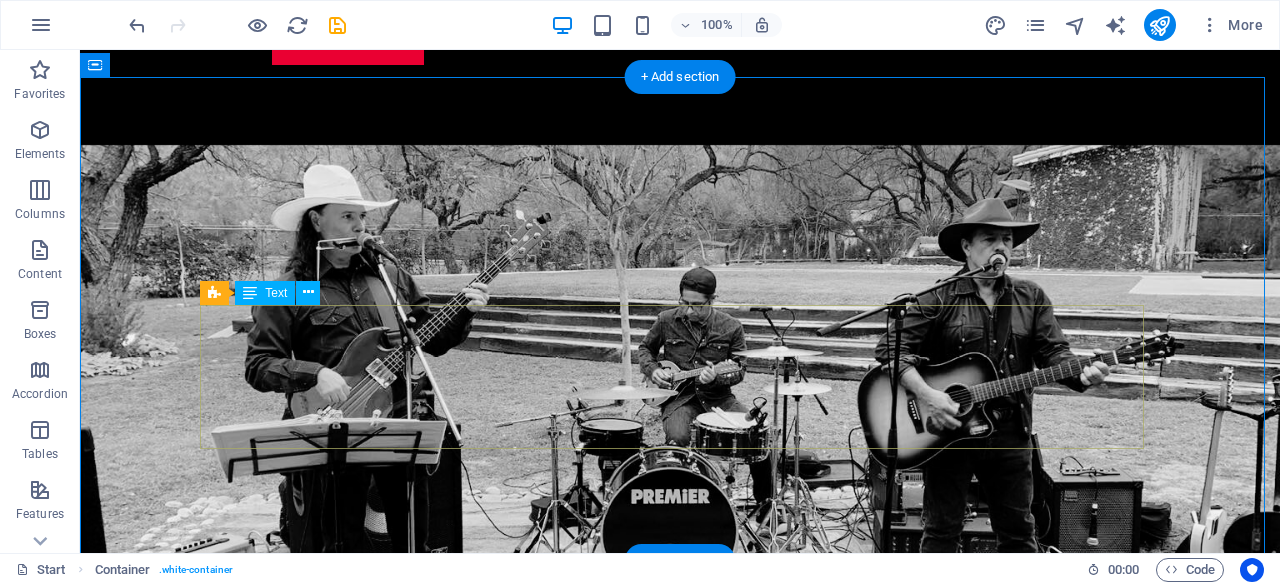 scroll, scrollTop: 1747, scrollLeft: 0, axis: vertical 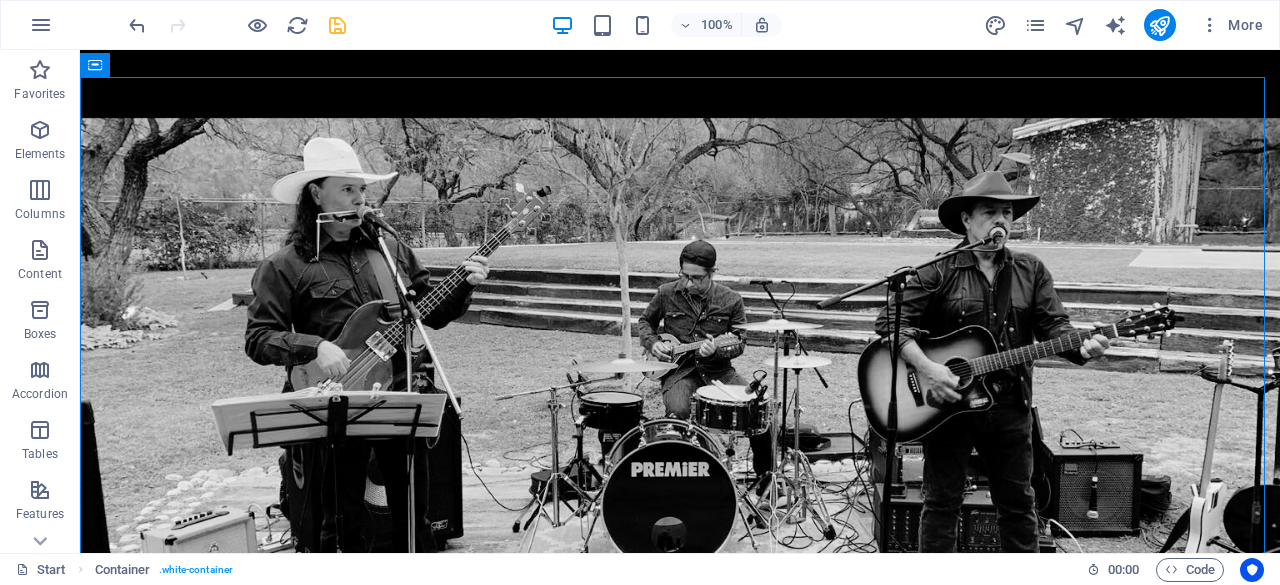 click at bounding box center (337, 25) 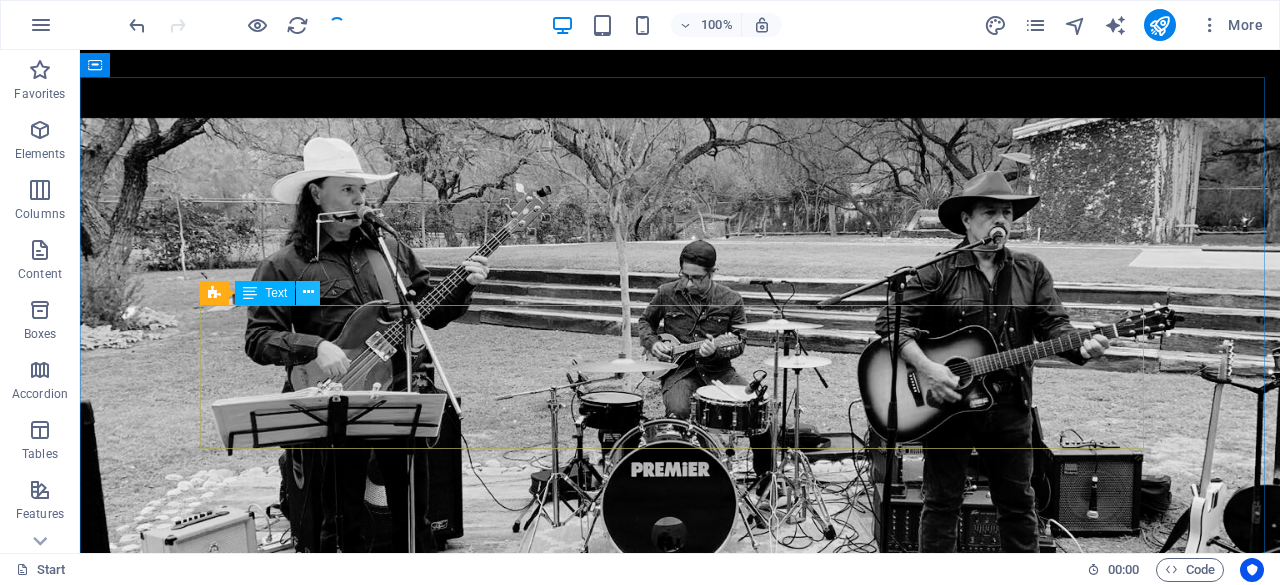 click at bounding box center (308, 292) 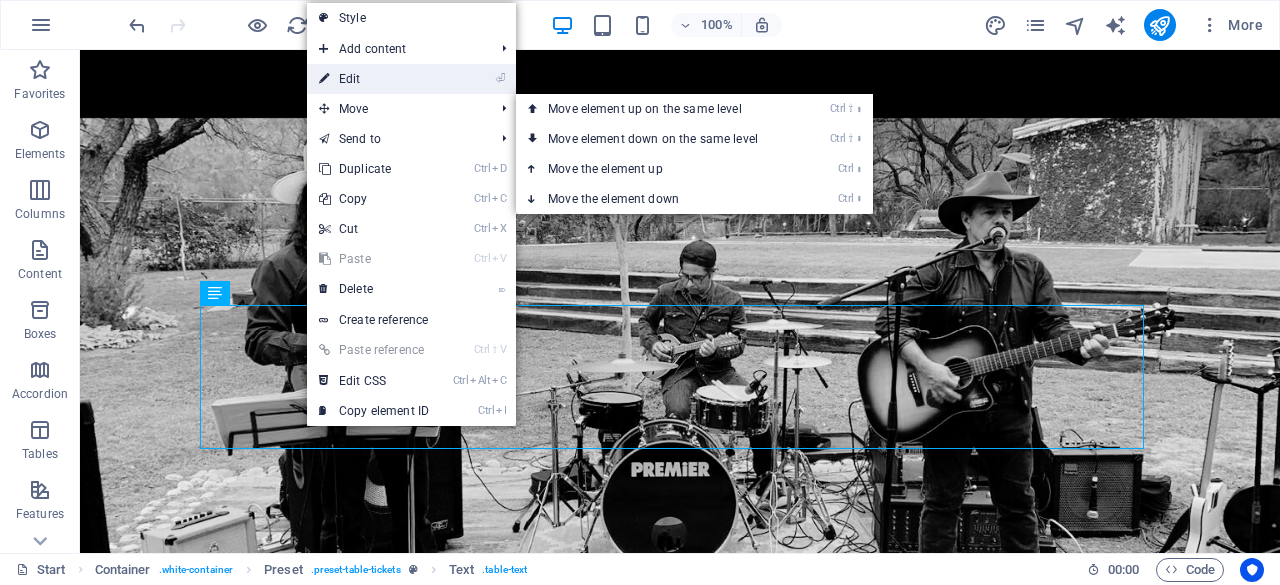 click on "⏎  Edit" at bounding box center [374, 79] 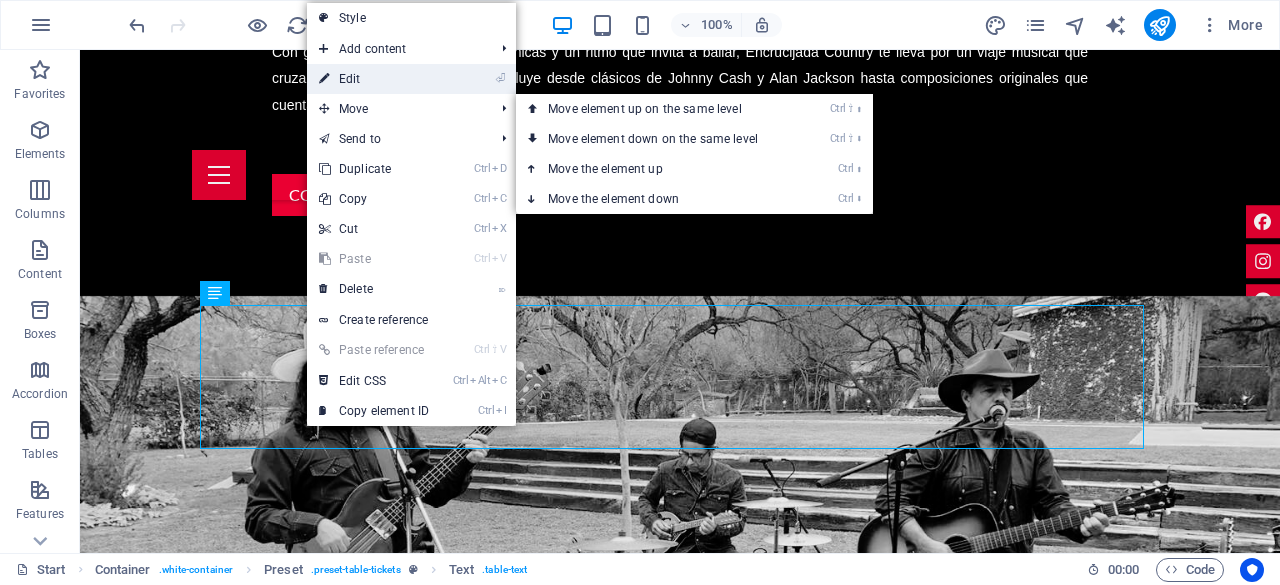 scroll, scrollTop: 1836, scrollLeft: 0, axis: vertical 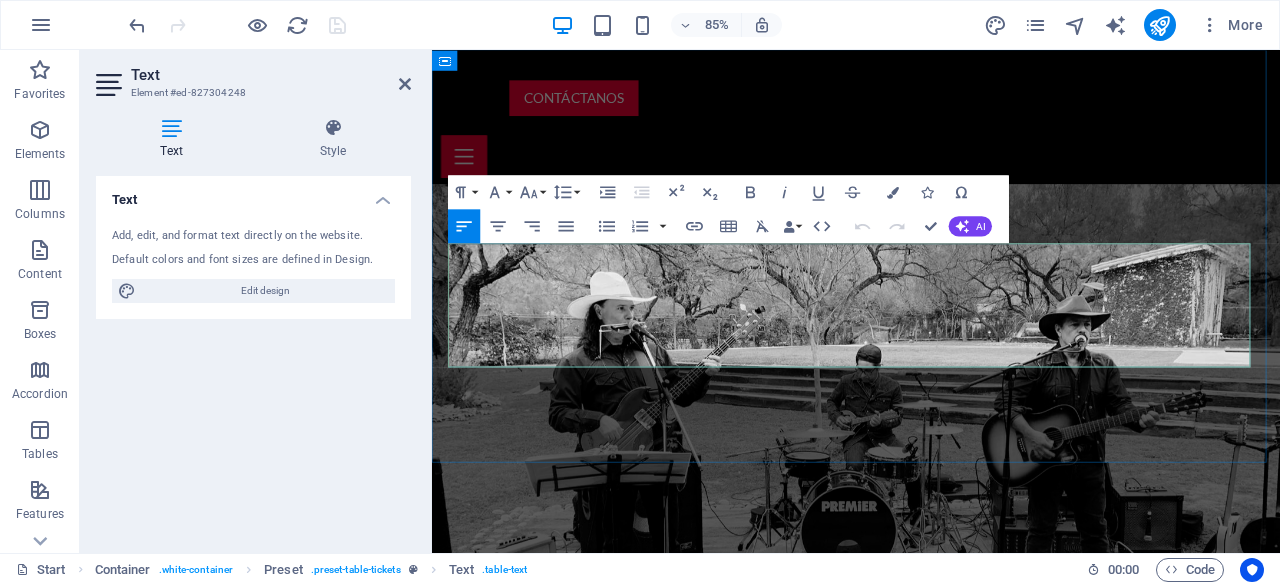 click on "15.Ago" at bounding box center (578, 1870) 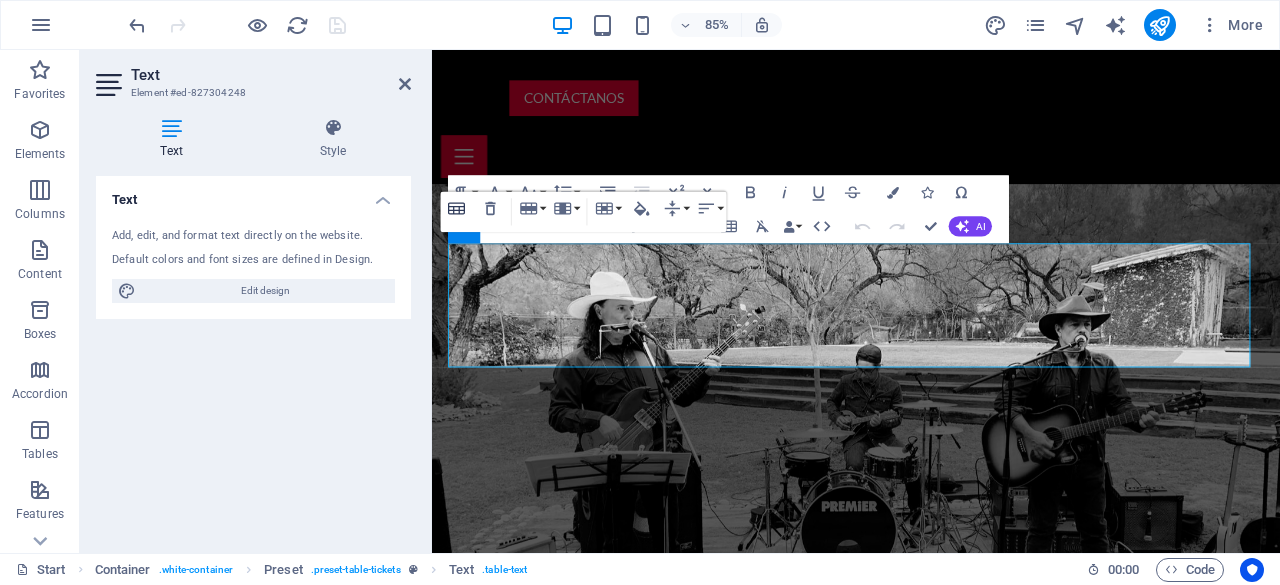 click 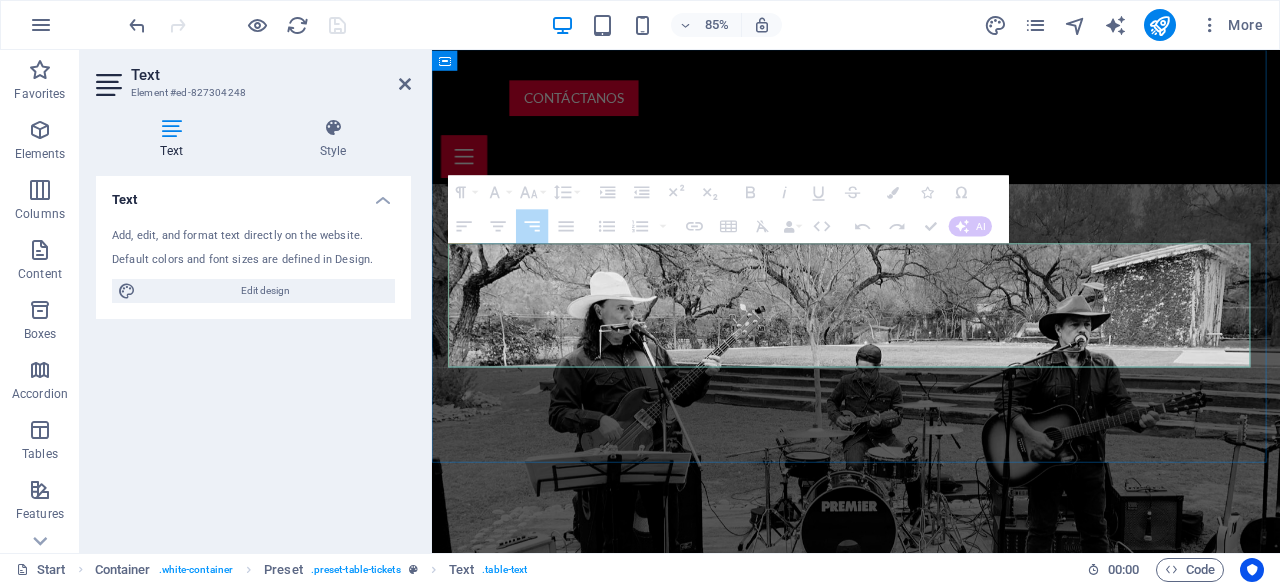 drag, startPoint x: 1229, startPoint y: 308, endPoint x: 1359, endPoint y: 303, distance: 130.09612 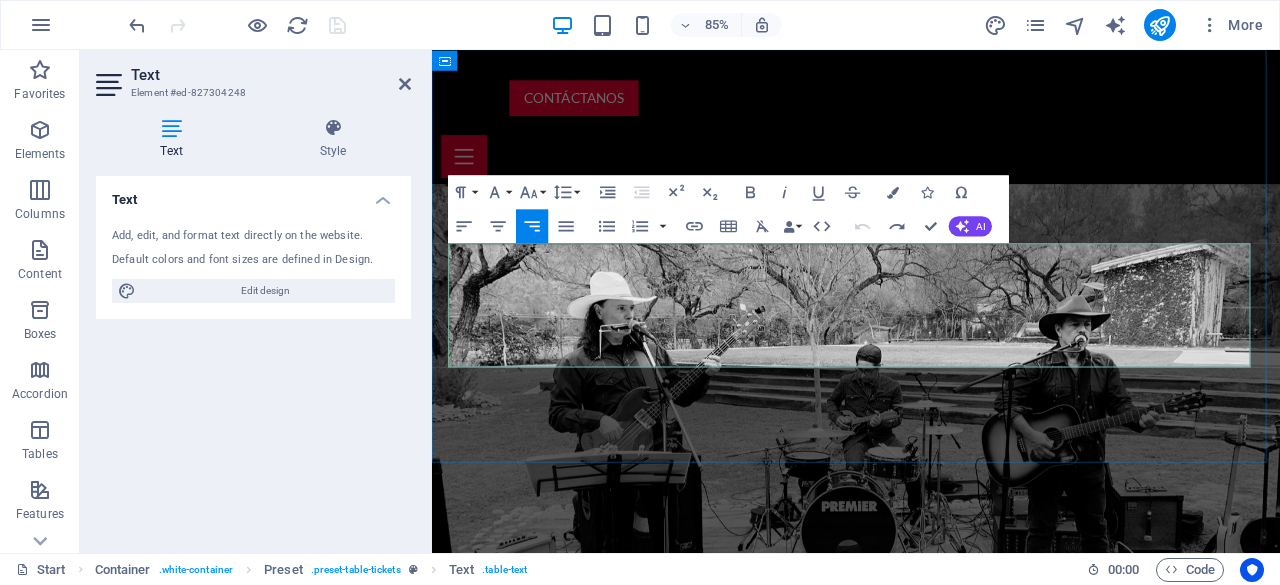 drag, startPoint x: 1232, startPoint y: 314, endPoint x: 1369, endPoint y: 313, distance: 137.00365 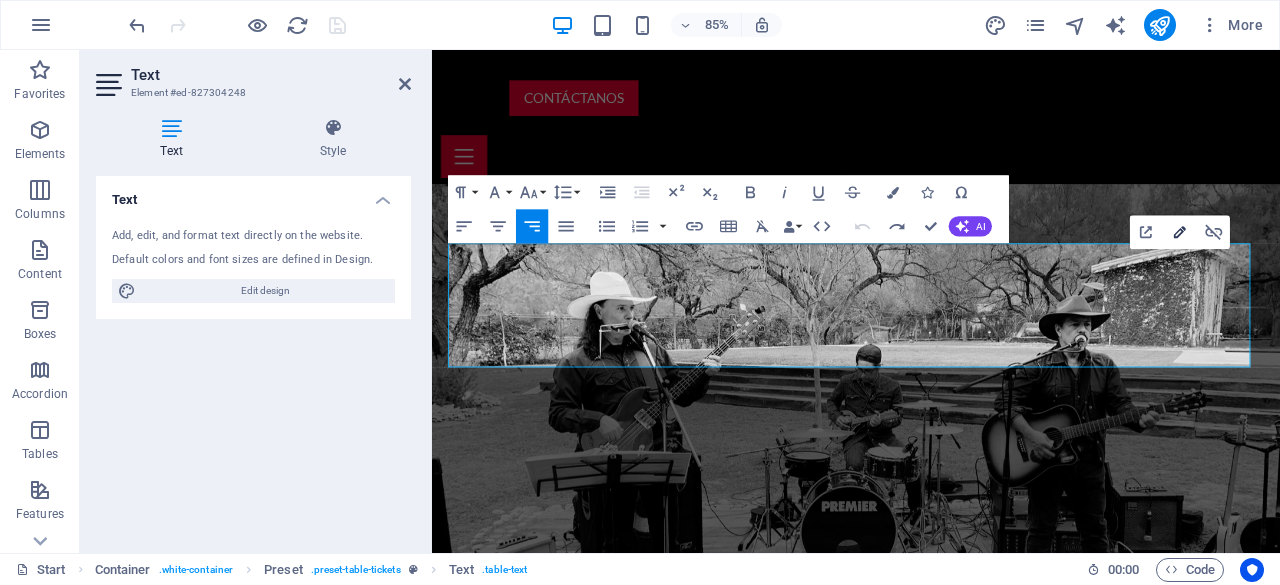 click 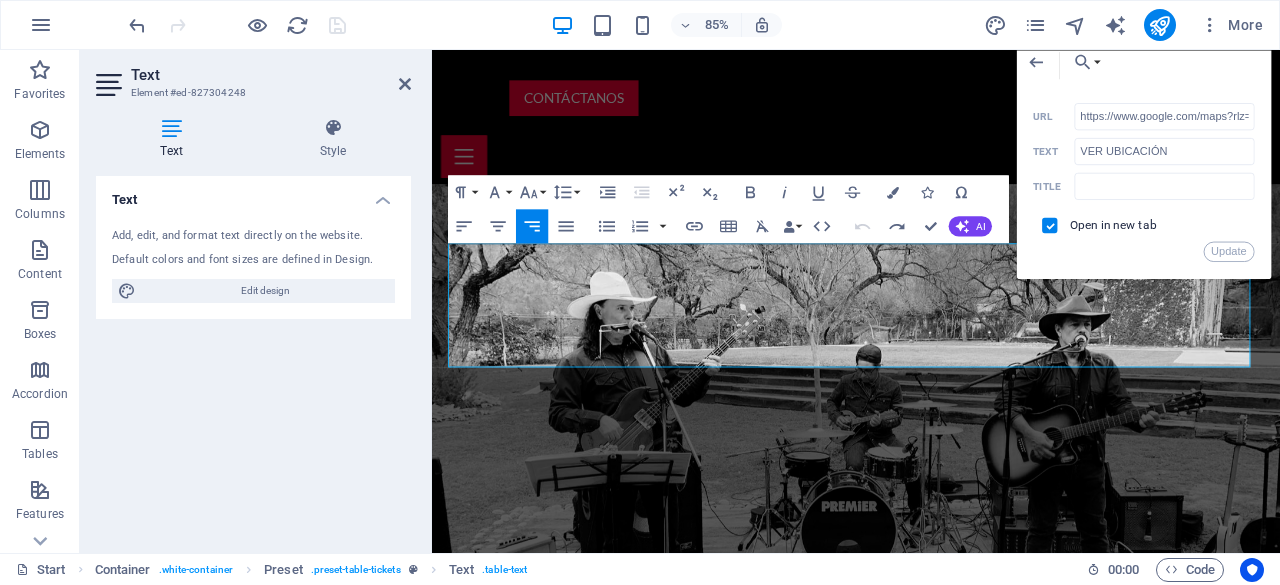 scroll, scrollTop: 0, scrollLeft: 2702, axis: horizontal 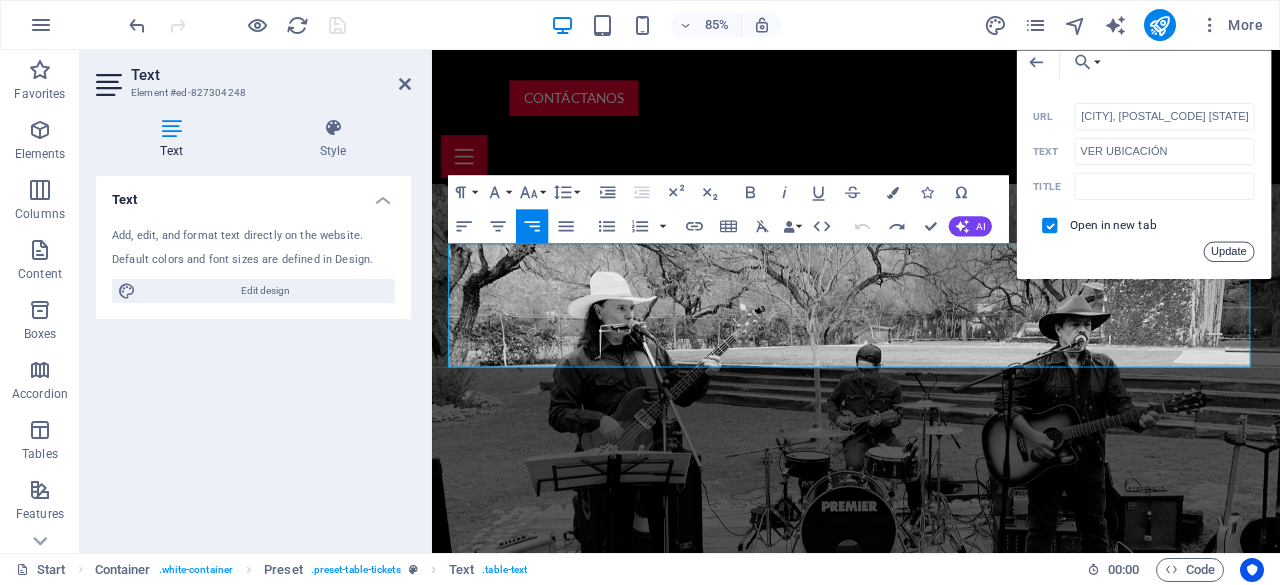 click on "Update" at bounding box center [1229, 251] 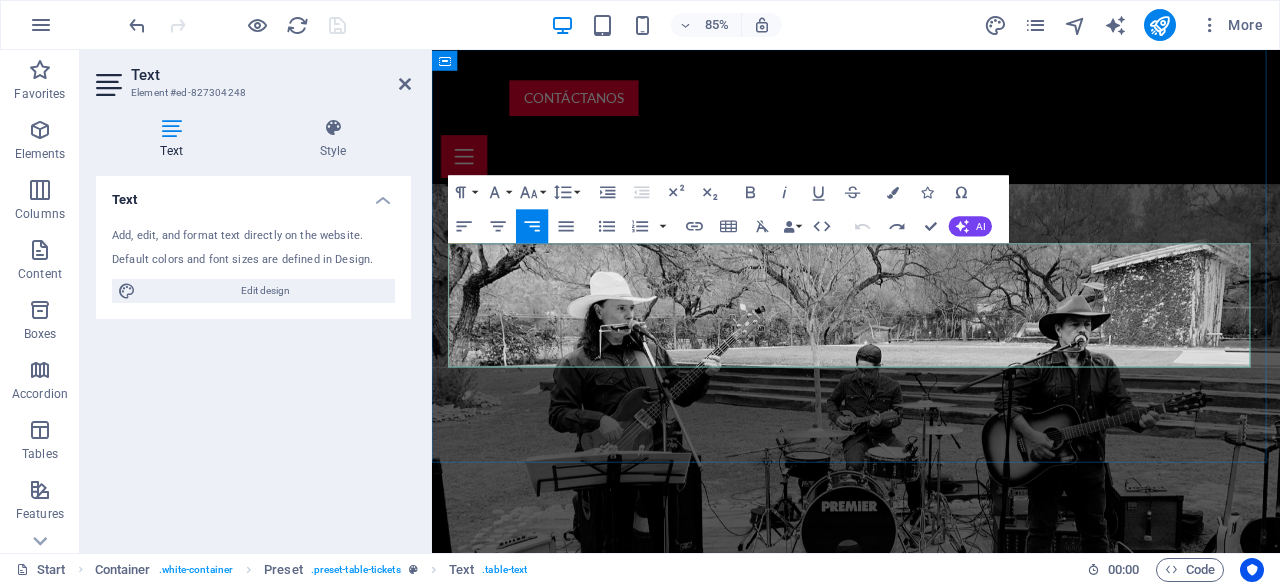 scroll, scrollTop: 0, scrollLeft: 0, axis: both 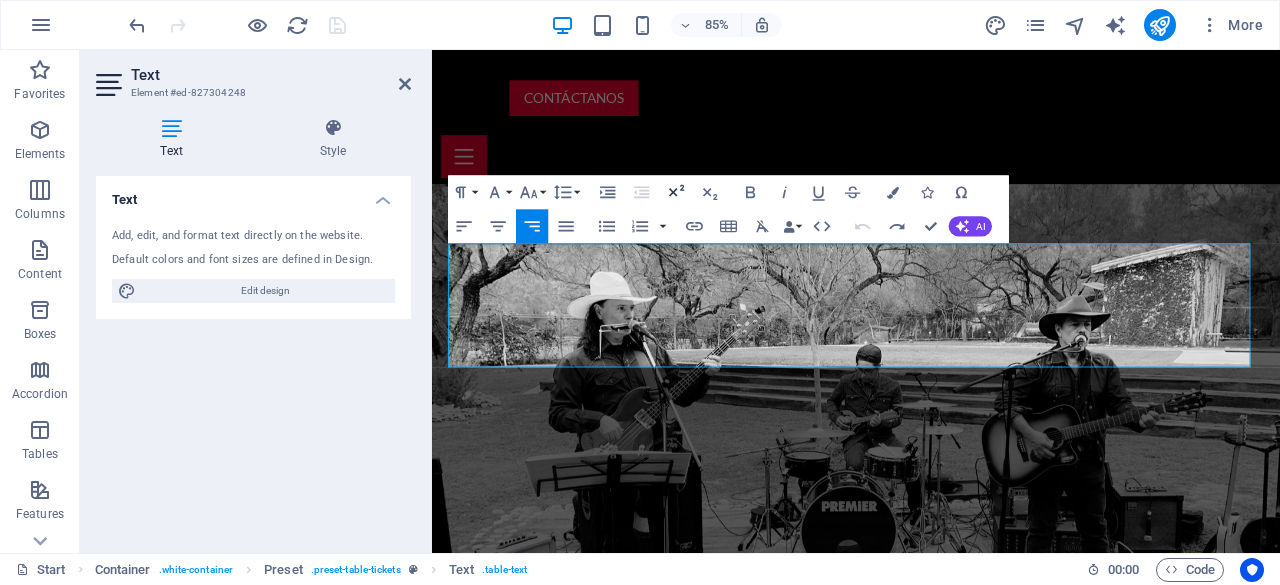click 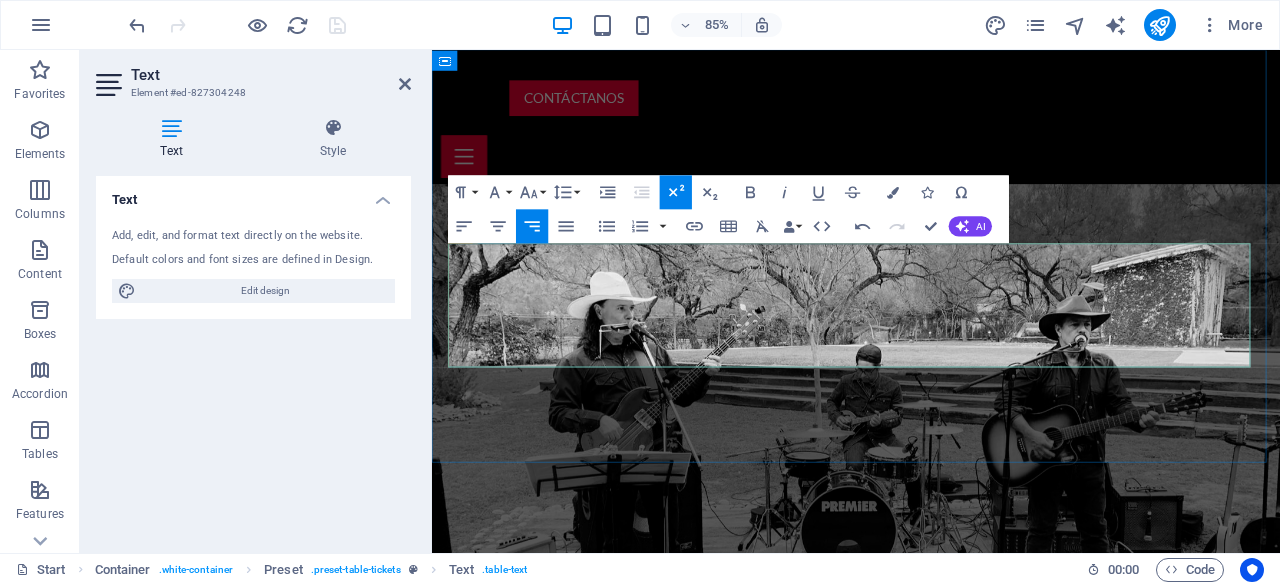 click on "VER UBICACIÓN" at bounding box center (1310, 1944) 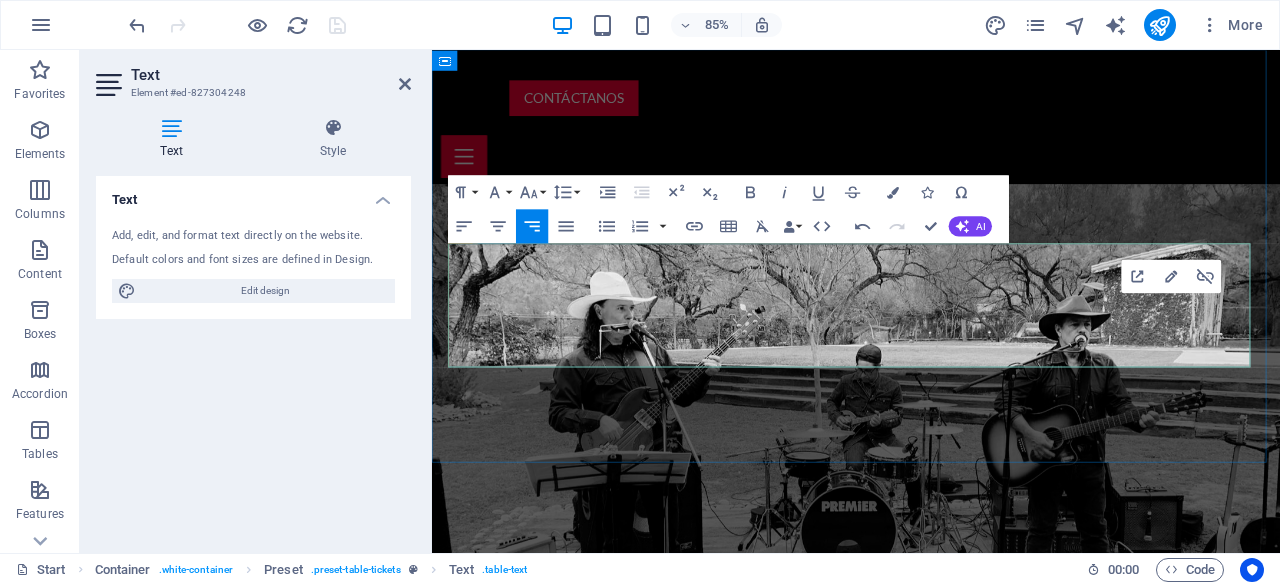 drag, startPoint x: 1246, startPoint y: 383, endPoint x: 1360, endPoint y: 383, distance: 114 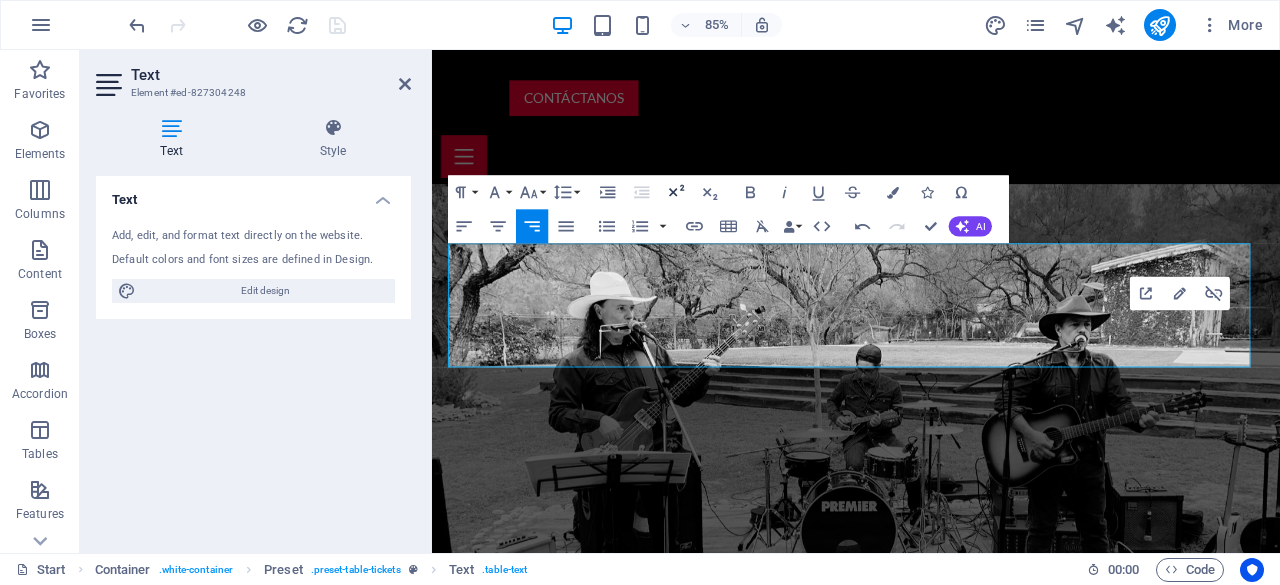 click 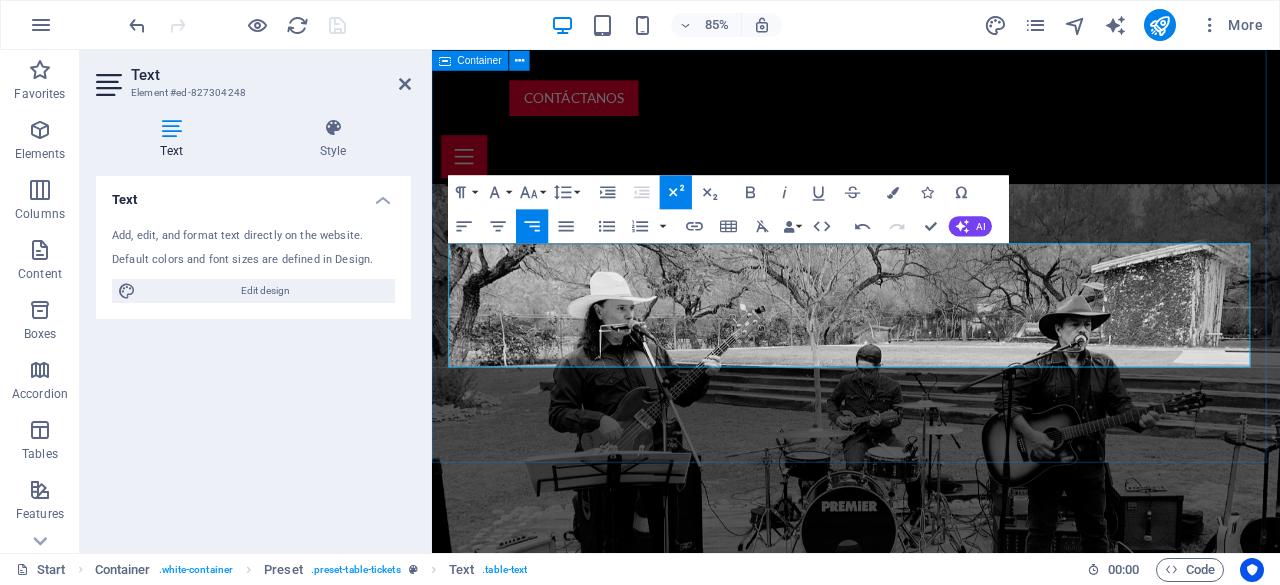 click on "próximos eventos 15.Ago New West Carretera Nacional Km. 242 VER UBICACIÓN 16.Ago Grill Master HEB Parque SMP, Santiago, N.L. VER UBICACIÓN" at bounding box center (931, 1848) 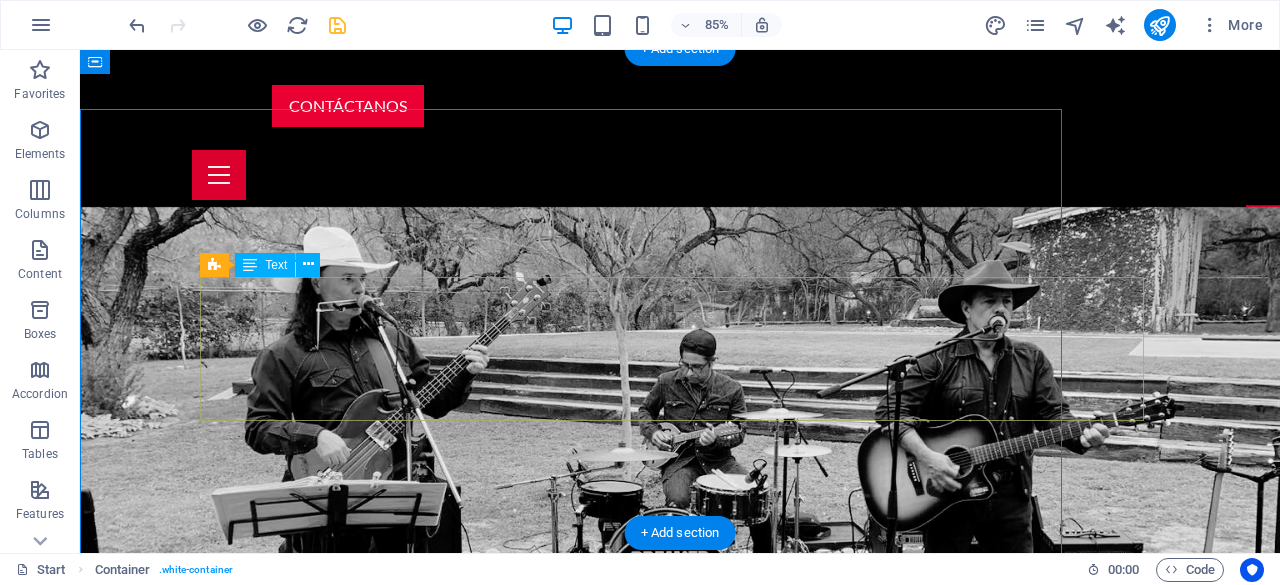 scroll, scrollTop: 1775, scrollLeft: 0, axis: vertical 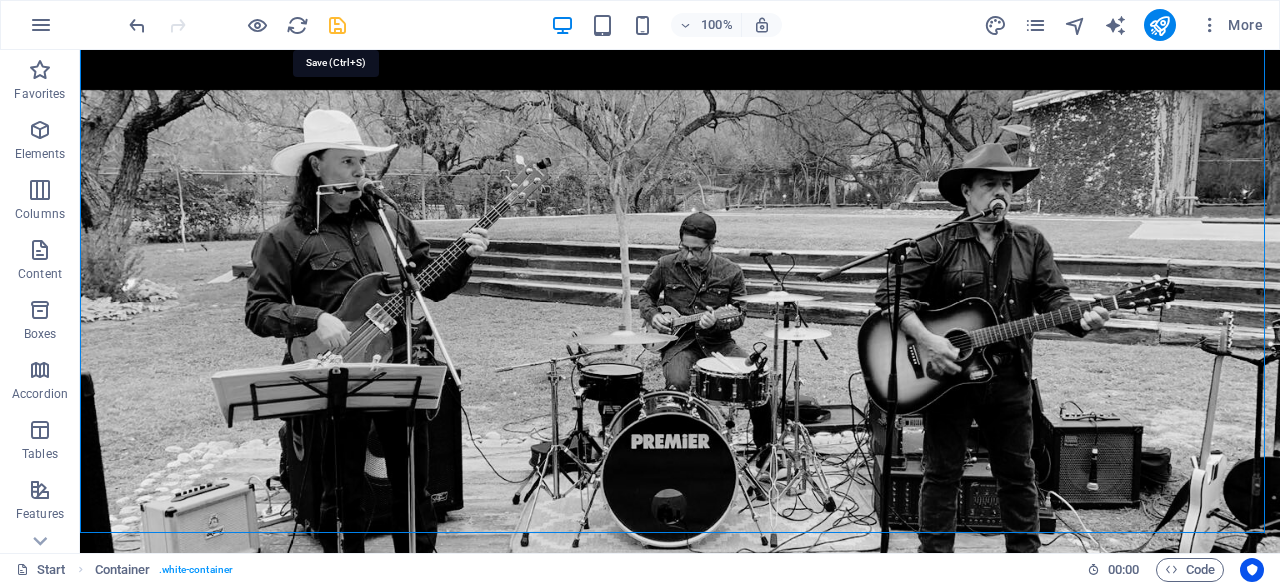 click on "100% More" at bounding box center (698, 25) 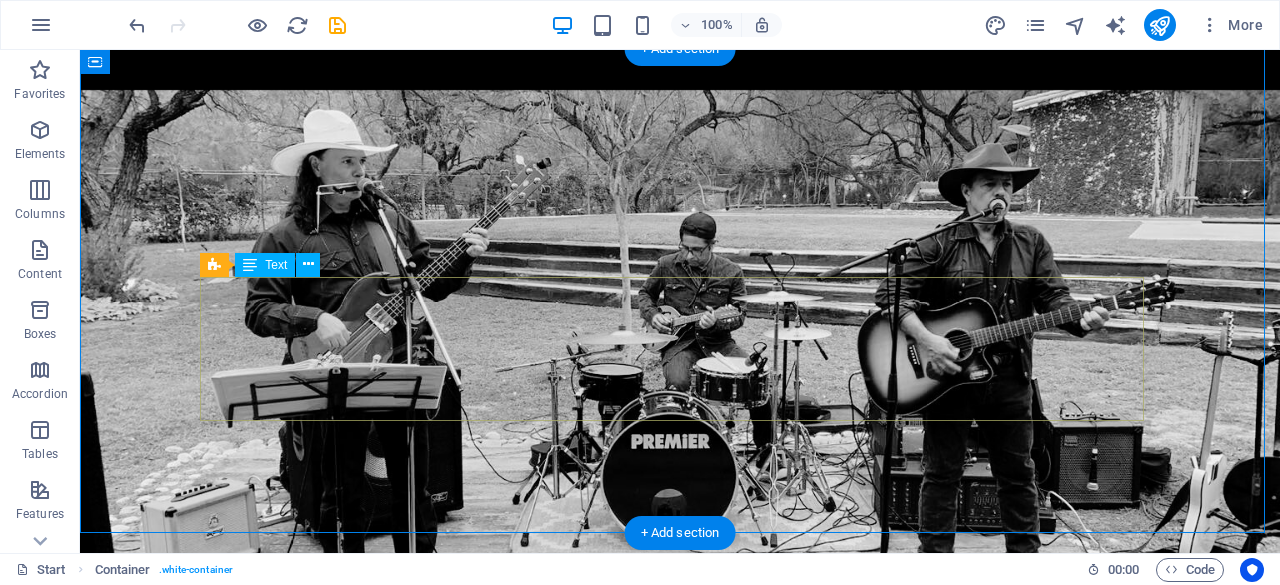 click on "15.Ago New West Carretera Nacional Km. 242 VER UBICACIÓN 16.Ago Grill Master HEB Parque SMP, Santiago, N.L. VER UBICACIÓN" at bounding box center [680, 1878] 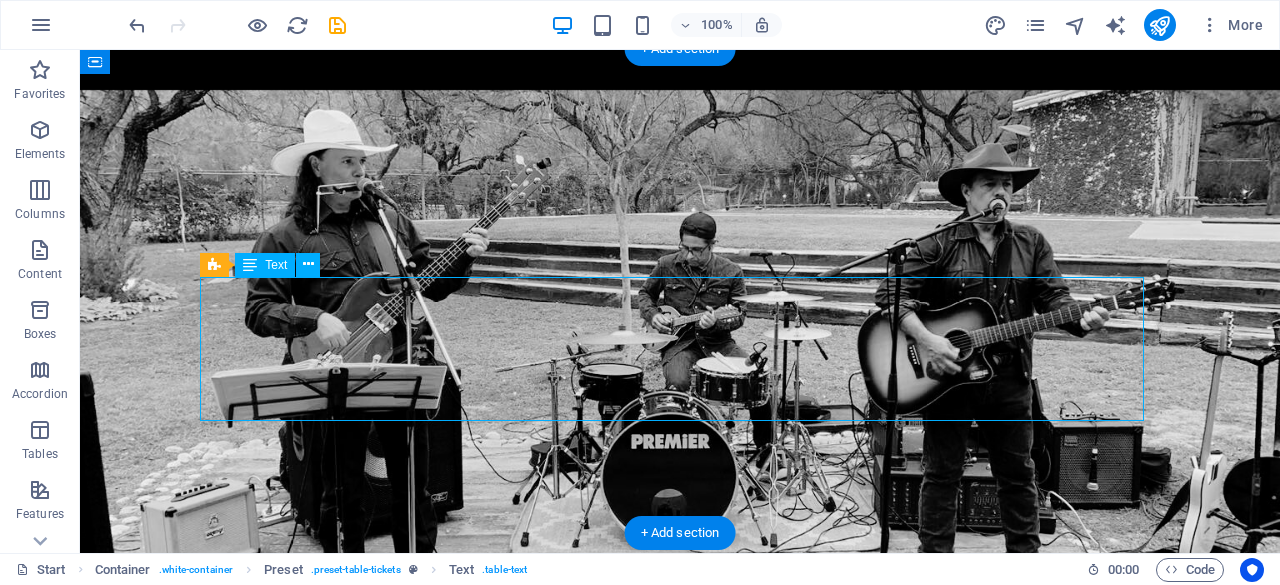 click on "15.Ago New West Carretera Nacional Km. 242 VER UBICACIÓN 16.Ago Grill Master HEB Parque SMP, Santiago, N.L. VER UBICACIÓN" at bounding box center [680, 1878] 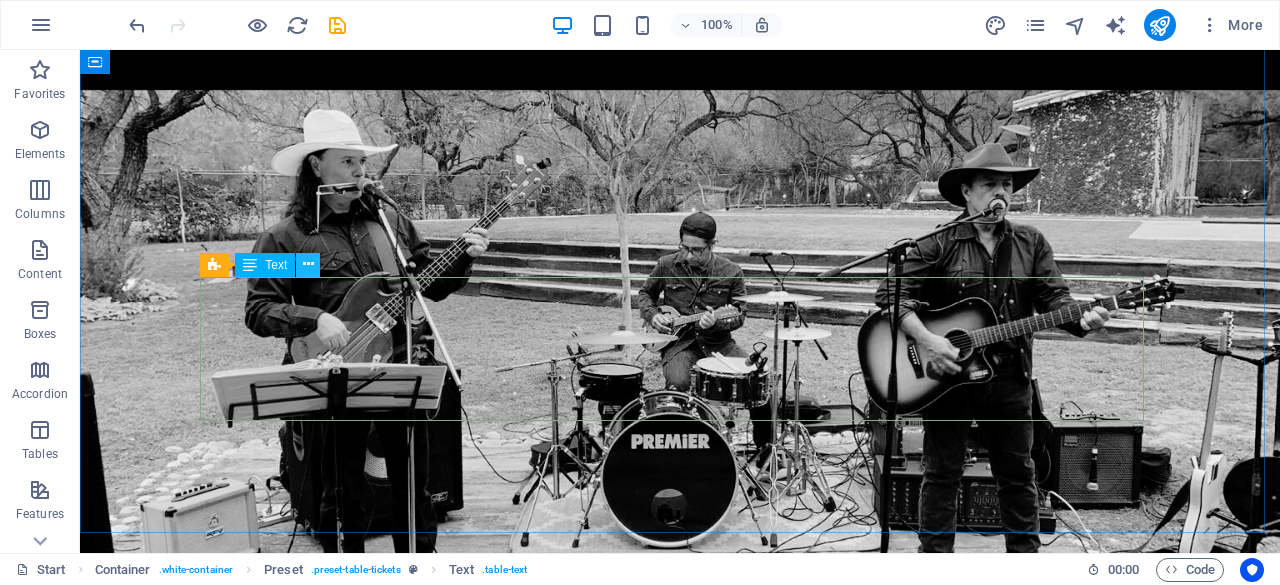 click at bounding box center [308, 264] 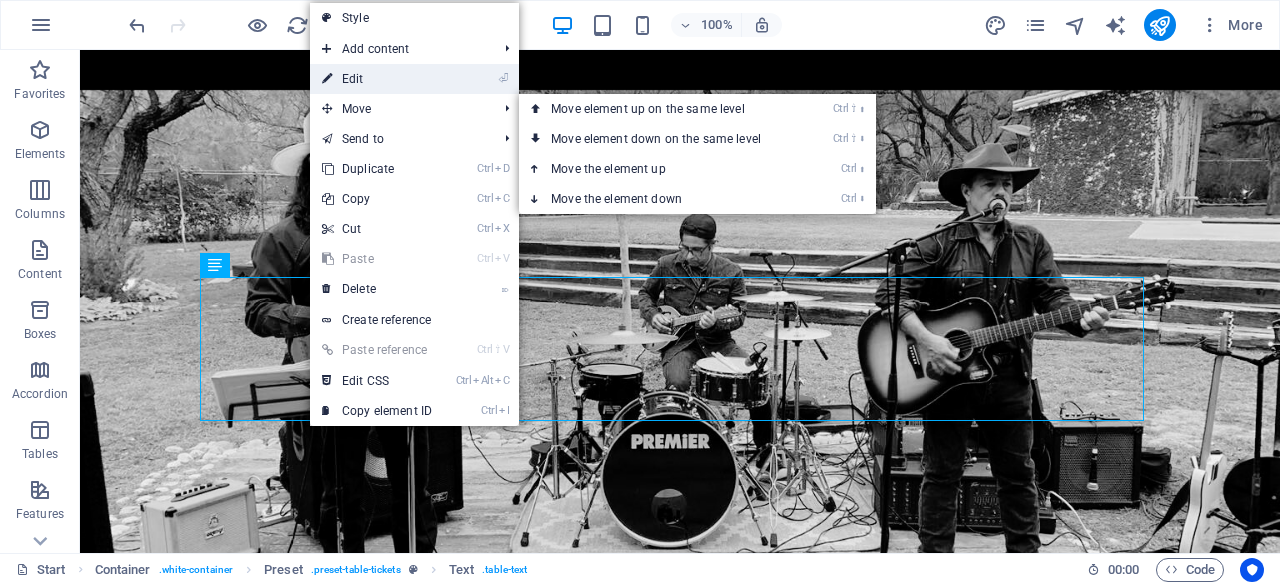 click on "⏎  Edit" at bounding box center [377, 79] 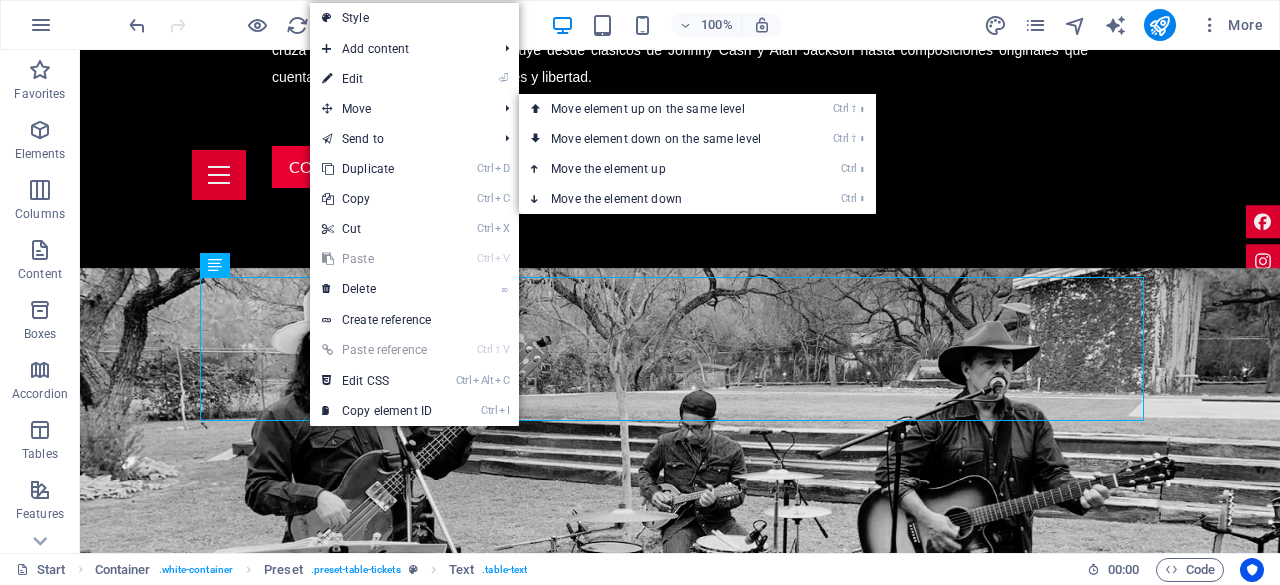 scroll, scrollTop: 1836, scrollLeft: 0, axis: vertical 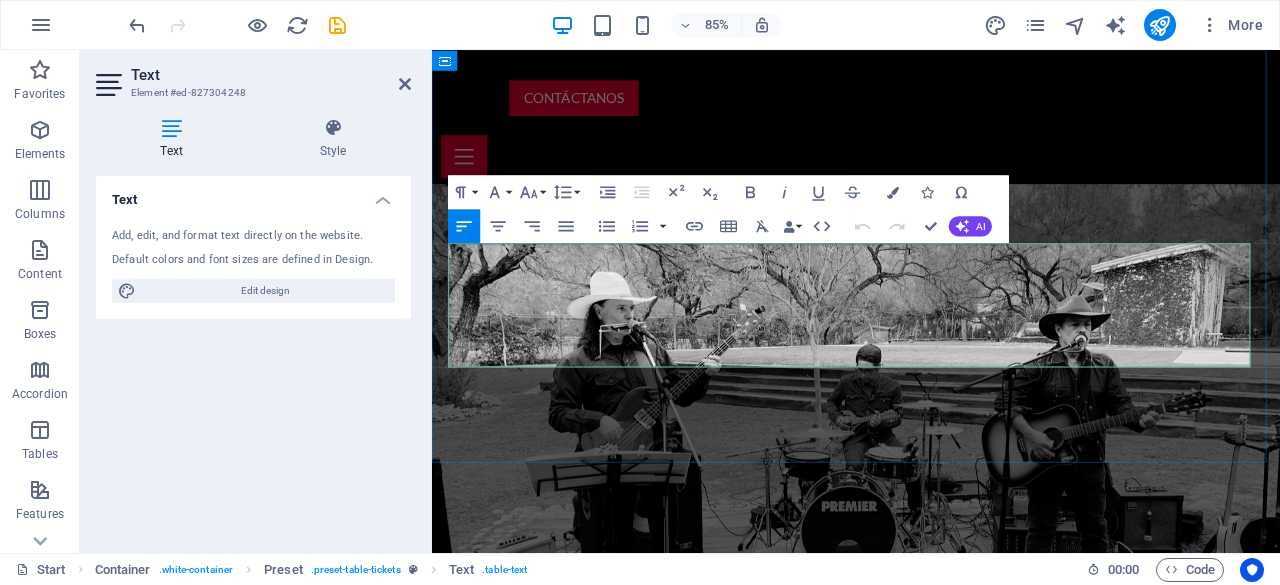 drag, startPoint x: 1271, startPoint y: 313, endPoint x: 1377, endPoint y: 320, distance: 106.23088 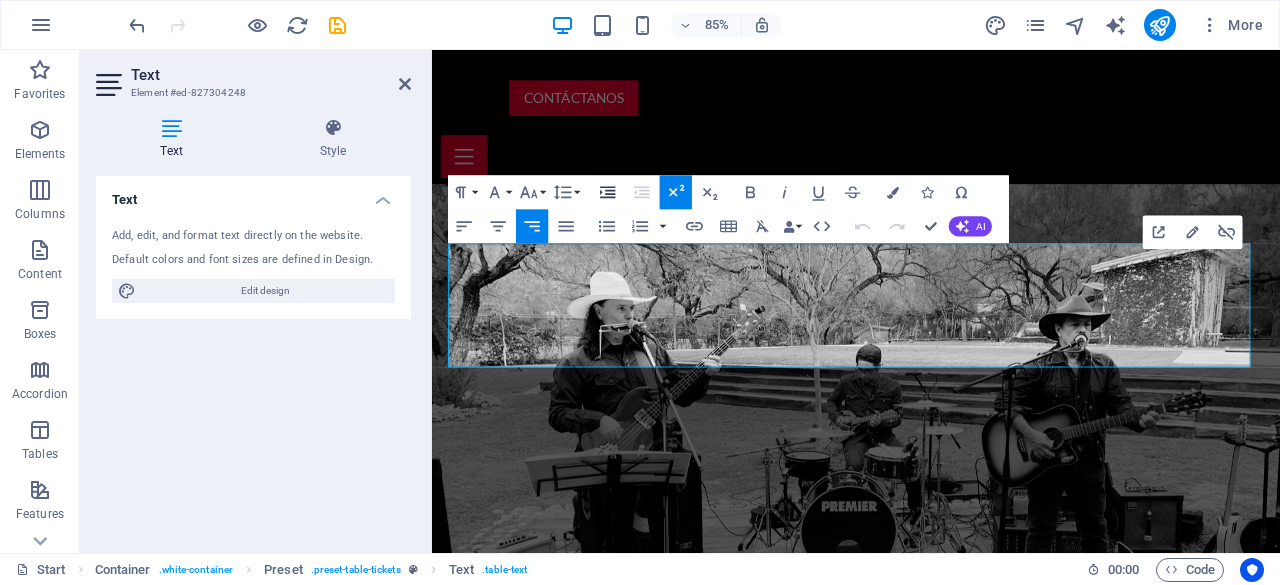 click 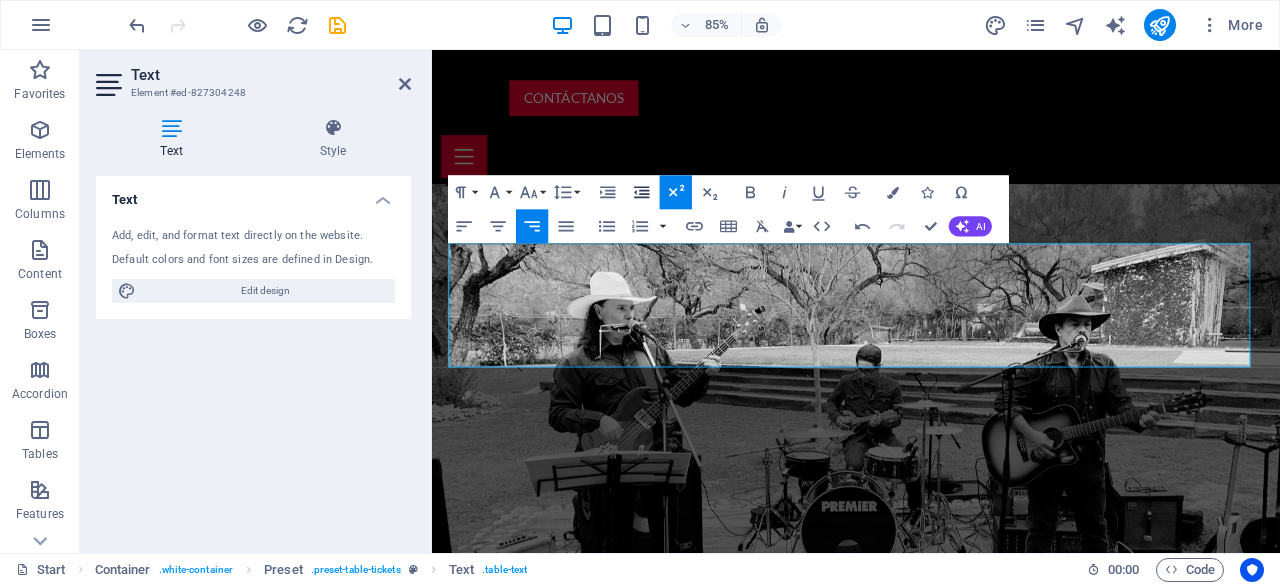 click 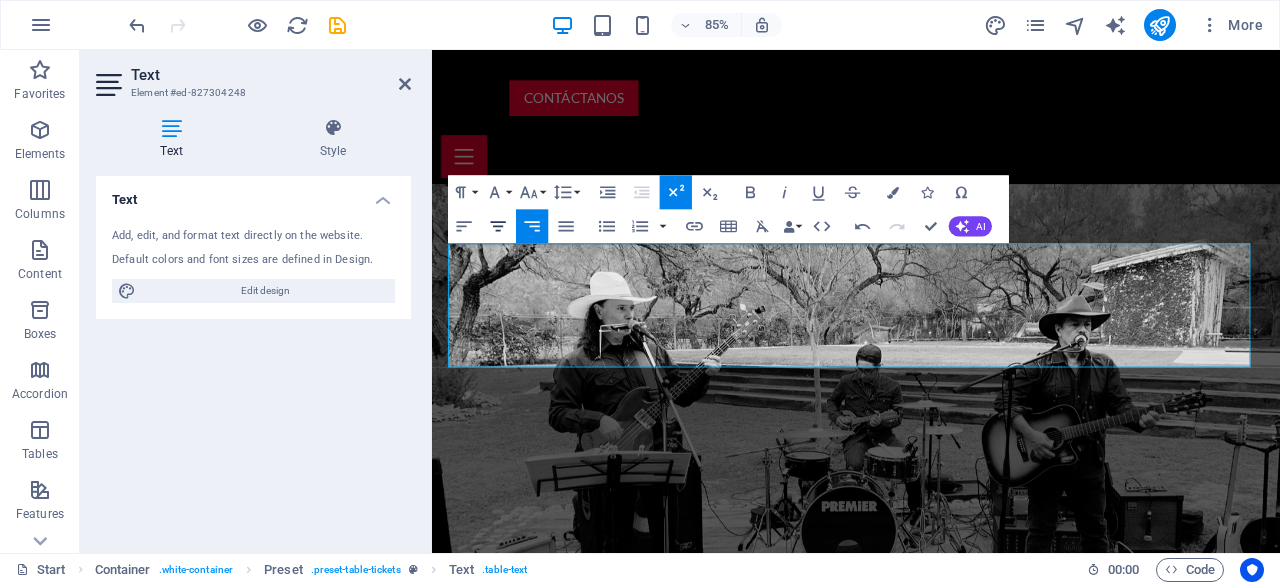 click 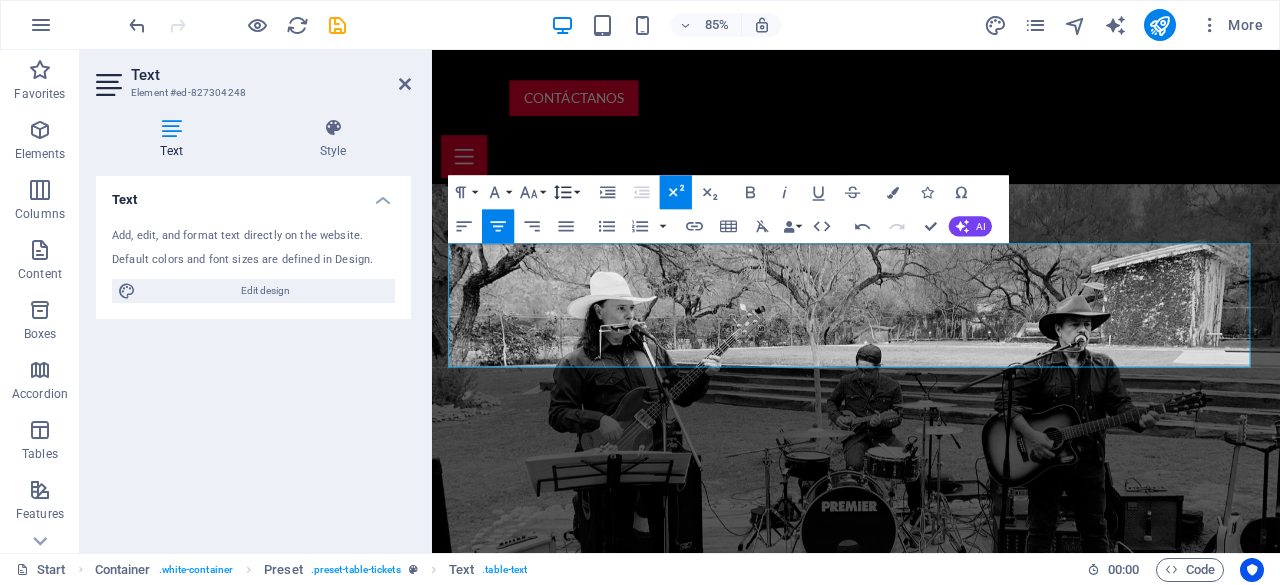 click on "Line Height" at bounding box center (566, 192) 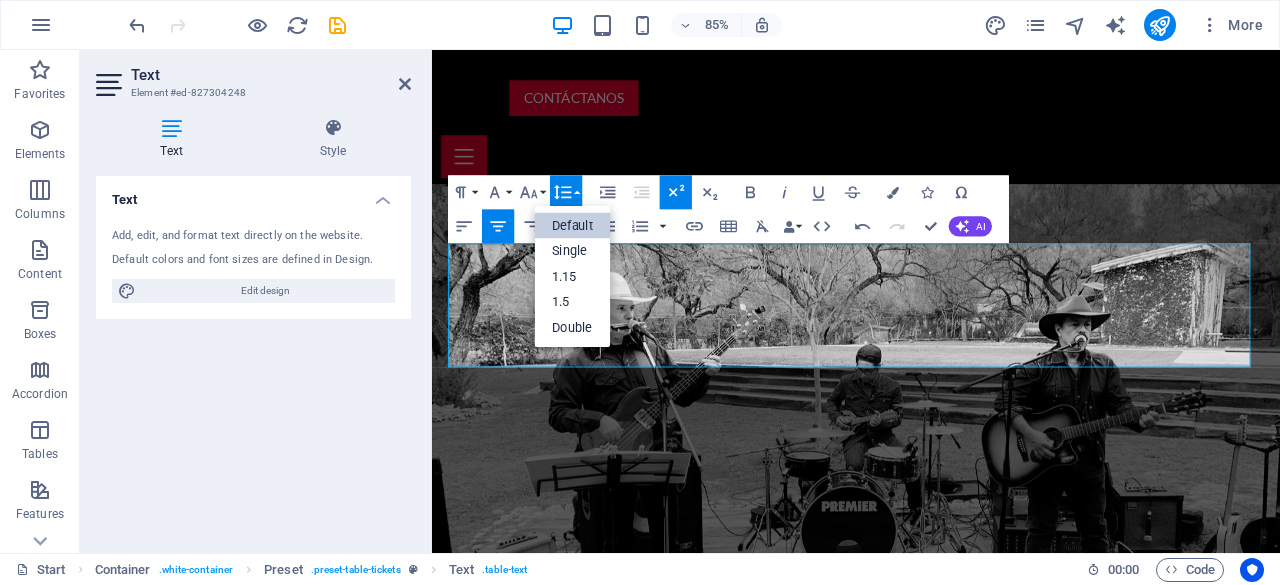 scroll, scrollTop: 0, scrollLeft: 0, axis: both 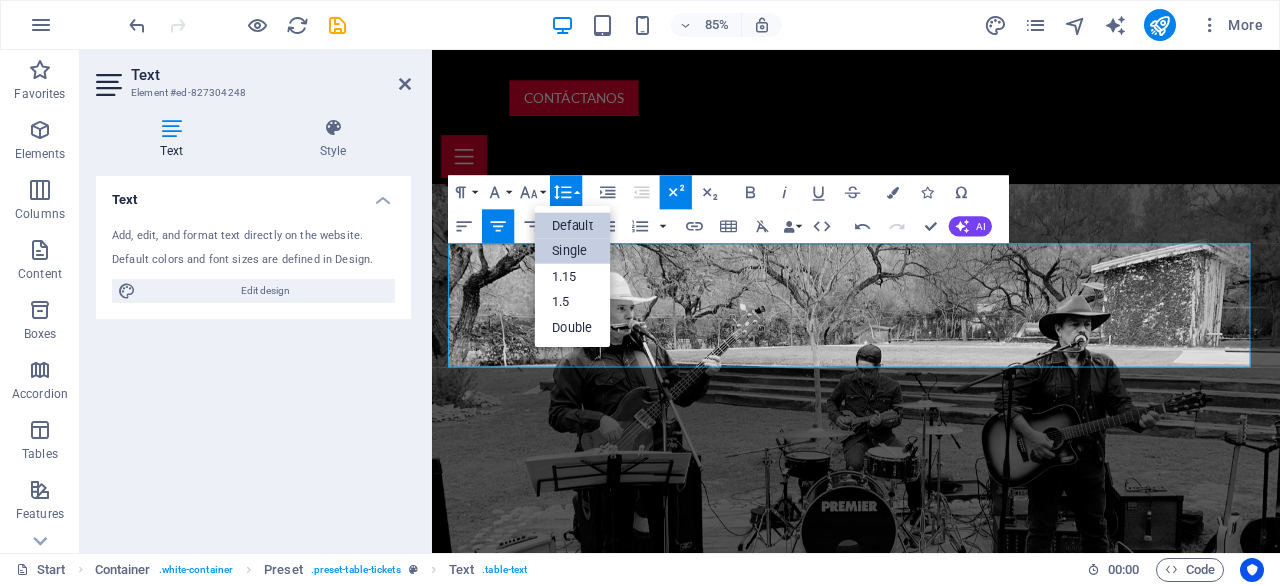 click on "Single" at bounding box center (573, 251) 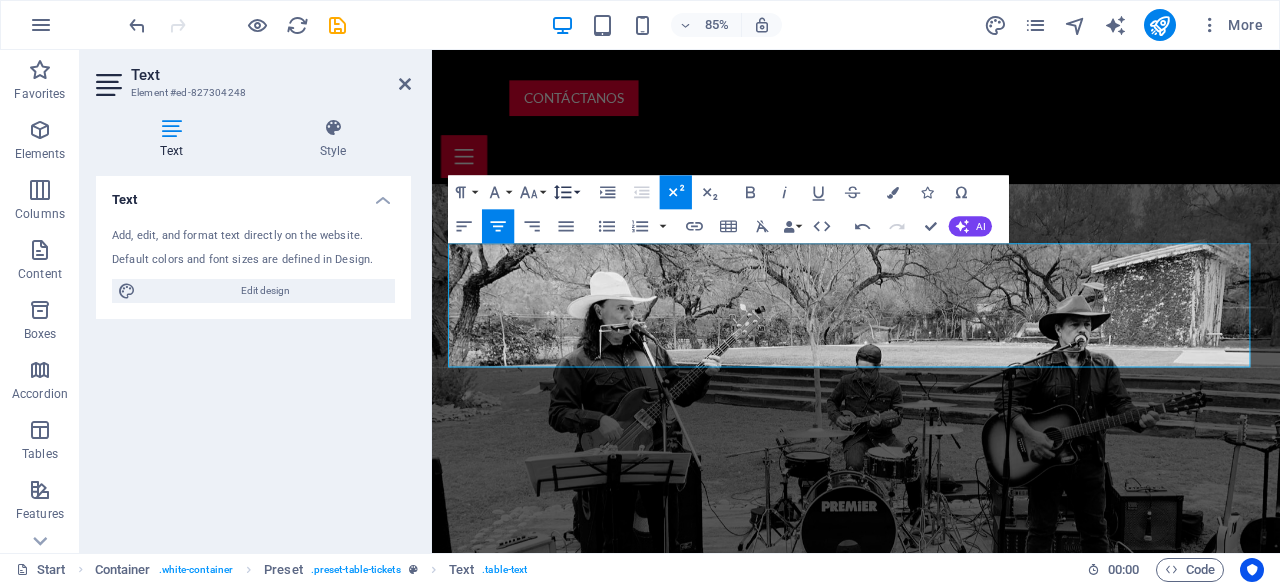 click 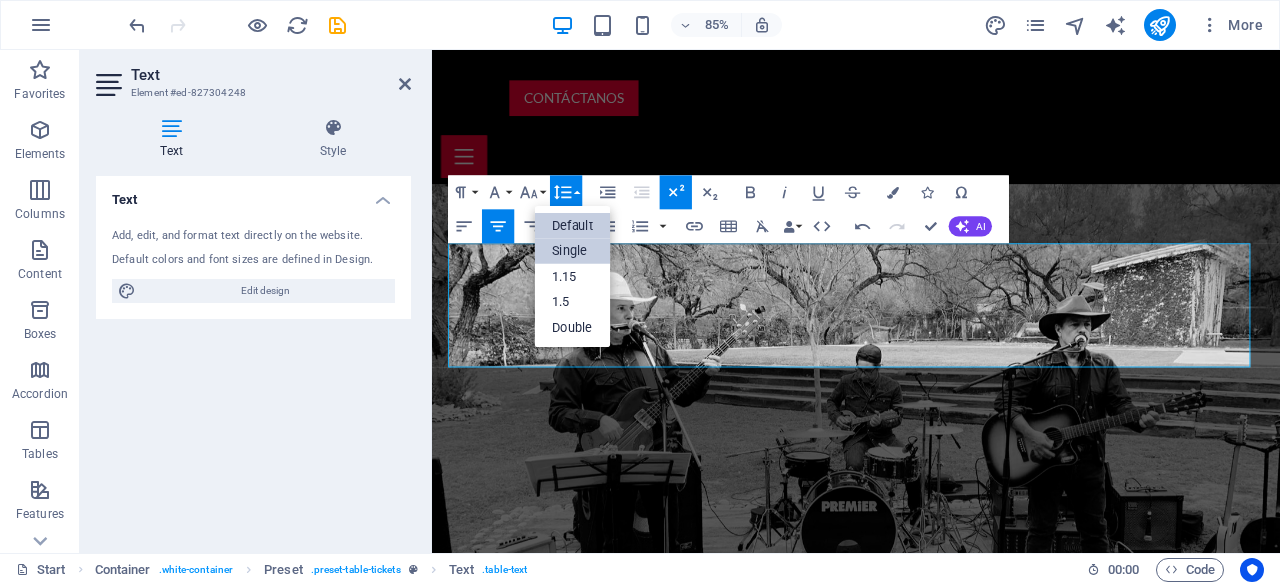 scroll, scrollTop: 0, scrollLeft: 0, axis: both 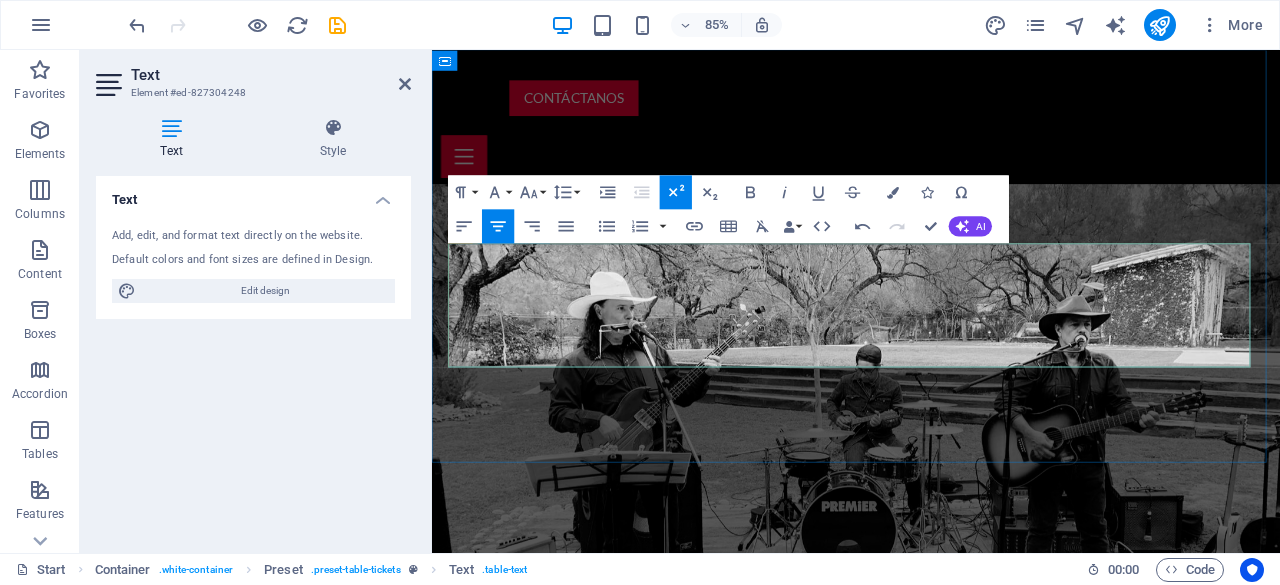 click on "VER UBICACIÓN" at bounding box center [1325, 1944] 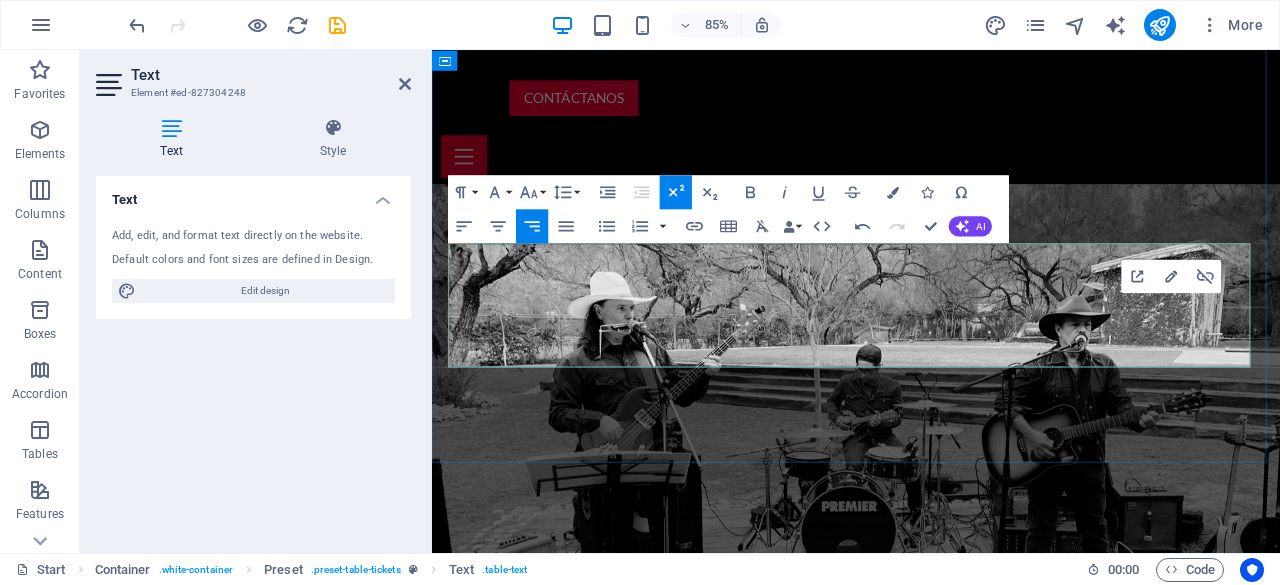 drag, startPoint x: 1269, startPoint y: 372, endPoint x: 1372, endPoint y: 379, distance: 103.23759 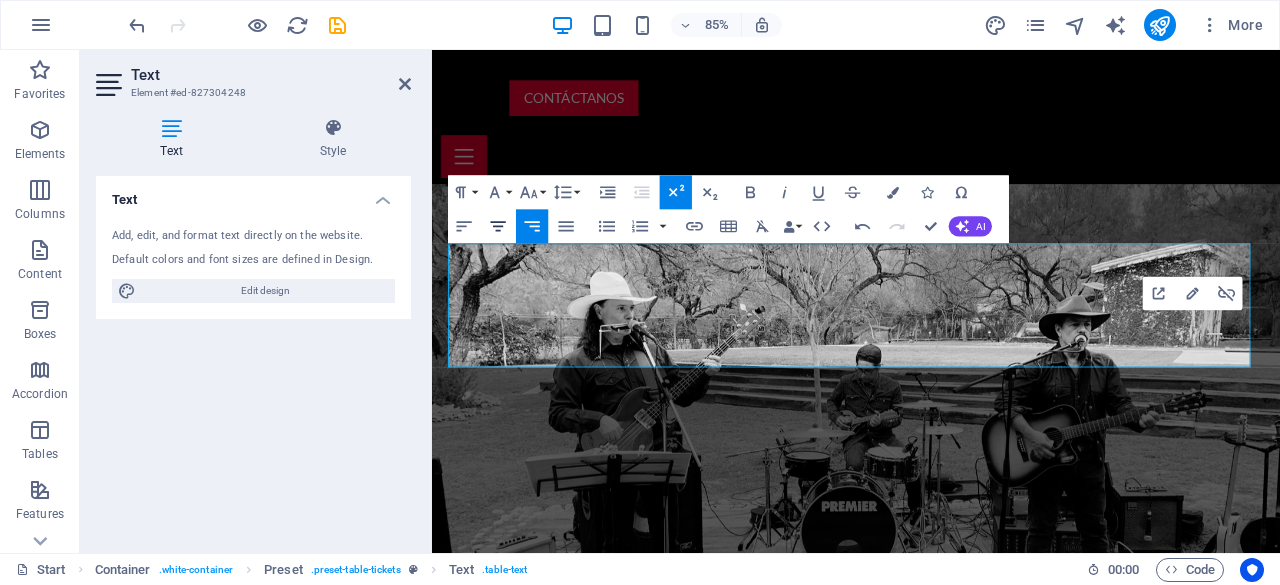 click 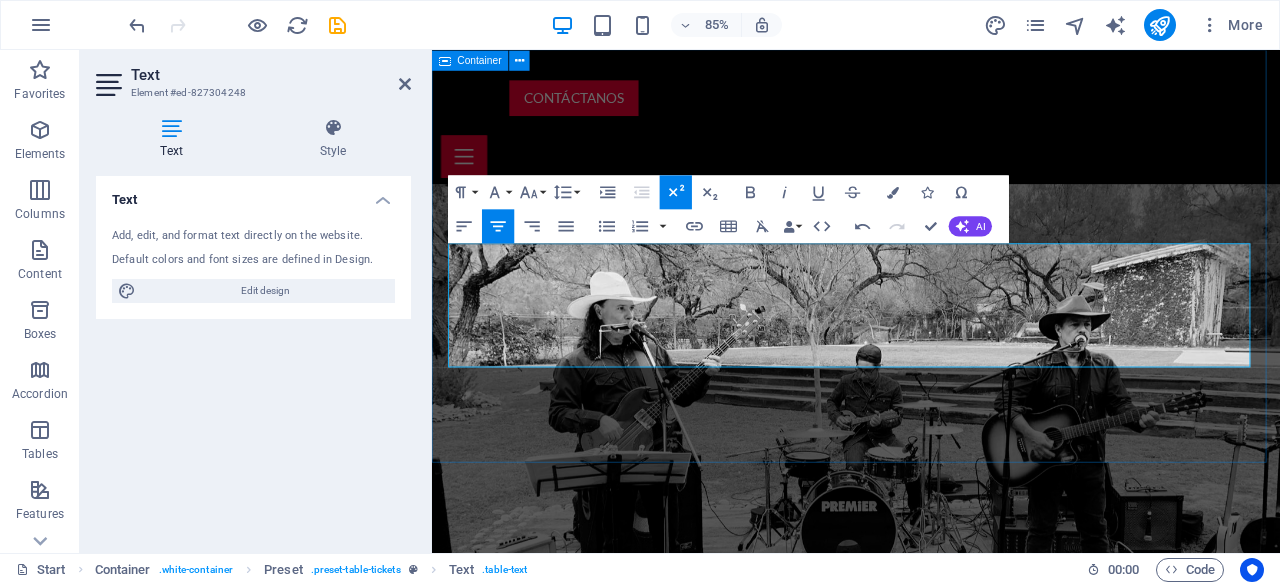 click on "próximos eventos 15.Ago New West Carretera Nacional Km. 242 VER UBICACIÓN 16.Ago Grill Master HEB Parque SMP, Santiago, N.L. VER UBICACIÓN" at bounding box center [931, 1848] 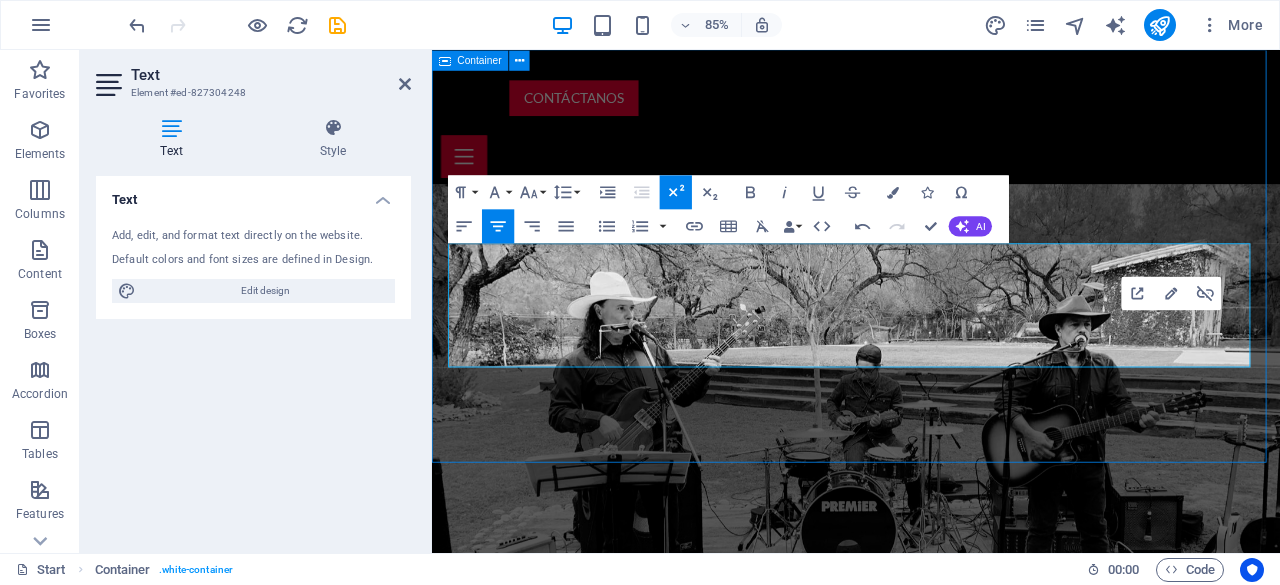 scroll, scrollTop: 1775, scrollLeft: 0, axis: vertical 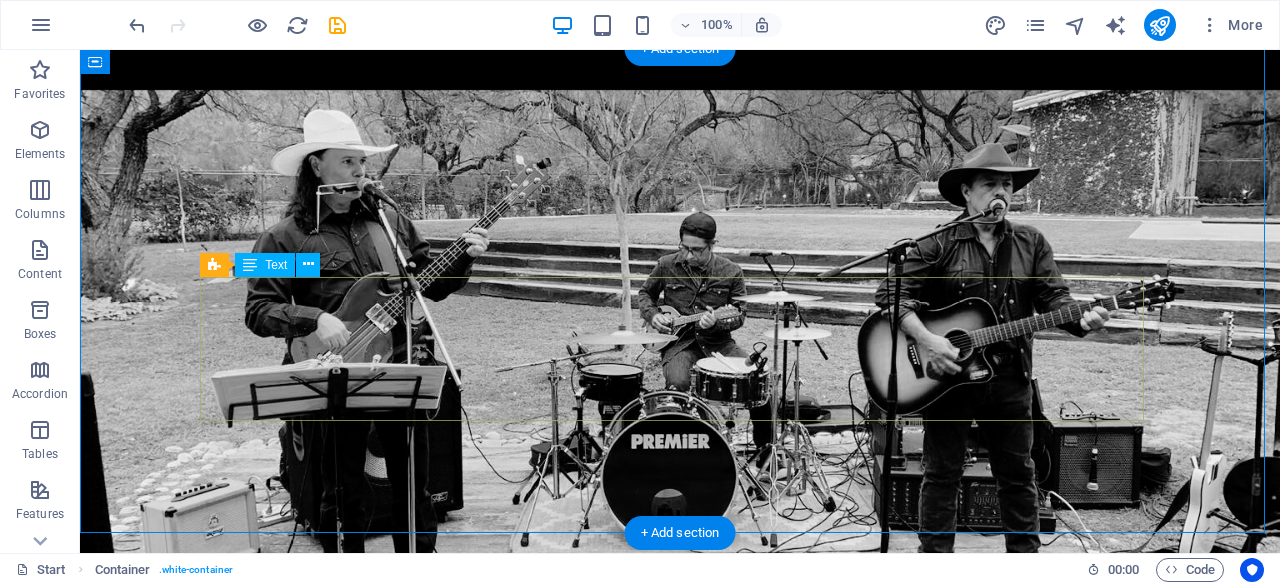 click on "15.Ago New West Carretera Nacional Km. 242 VER UBICACIÓN 16.Ago Grill Master HEB Parque SMP, Santiago, N.L. VER UBICACIÓN" at bounding box center (680, 1878) 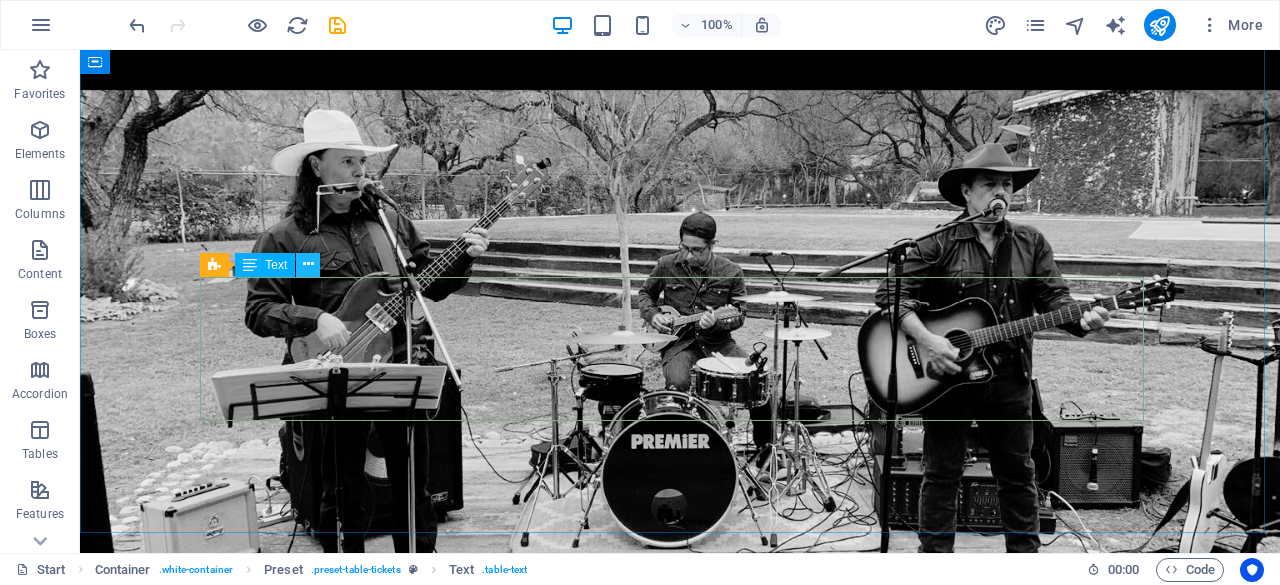 click at bounding box center [308, 264] 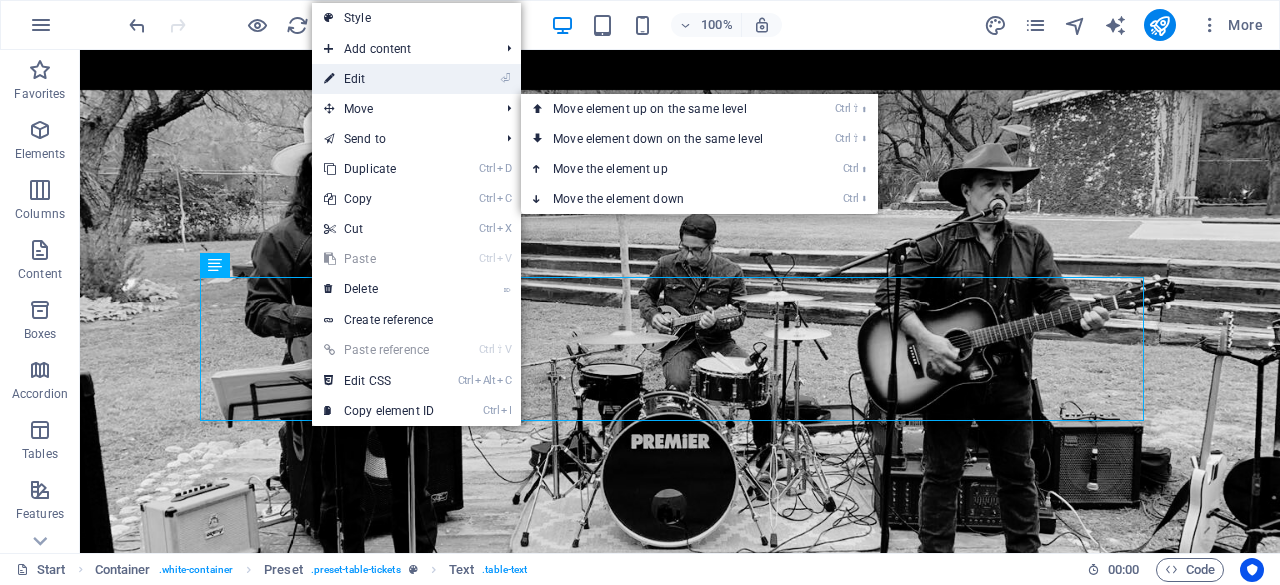 click on "⏎  Edit" at bounding box center (379, 79) 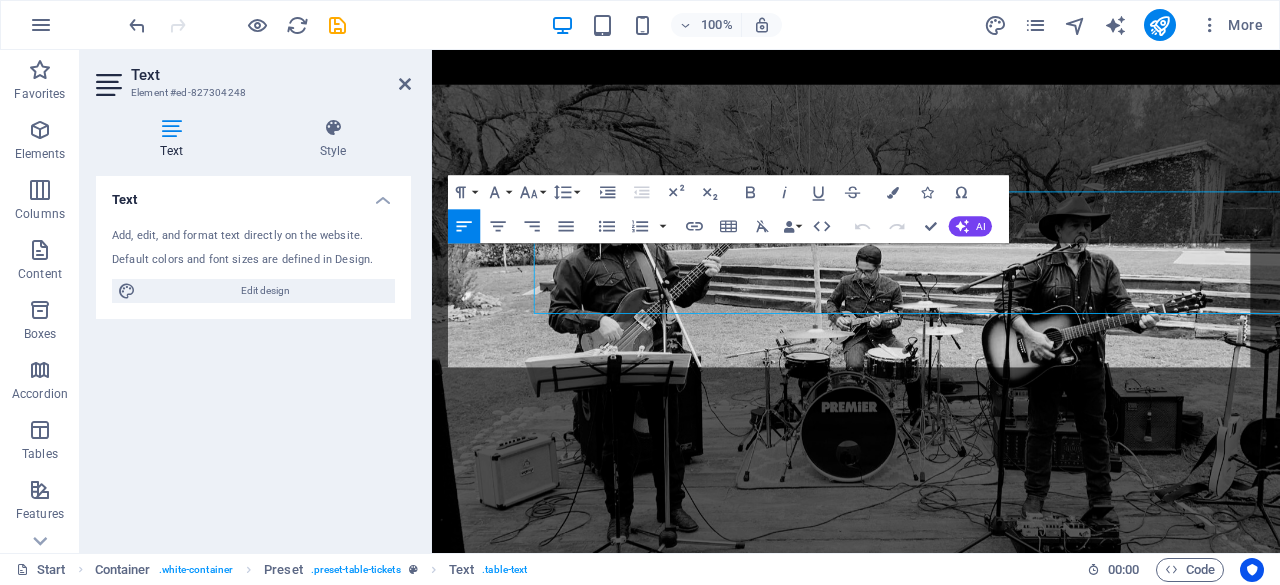 scroll, scrollTop: 1836, scrollLeft: 0, axis: vertical 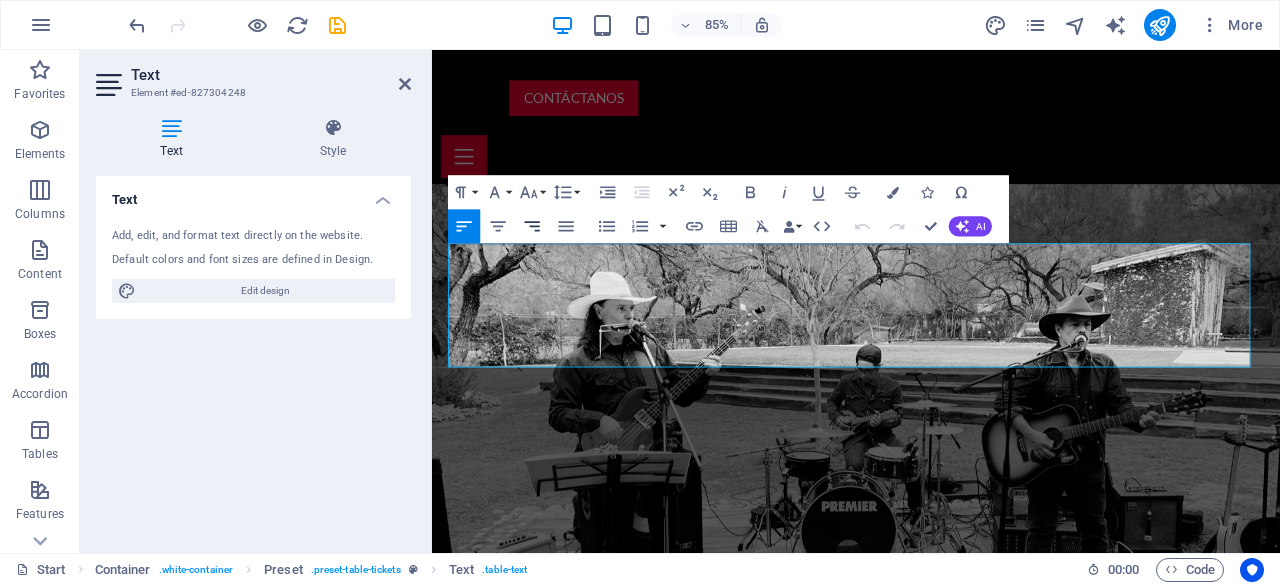 click 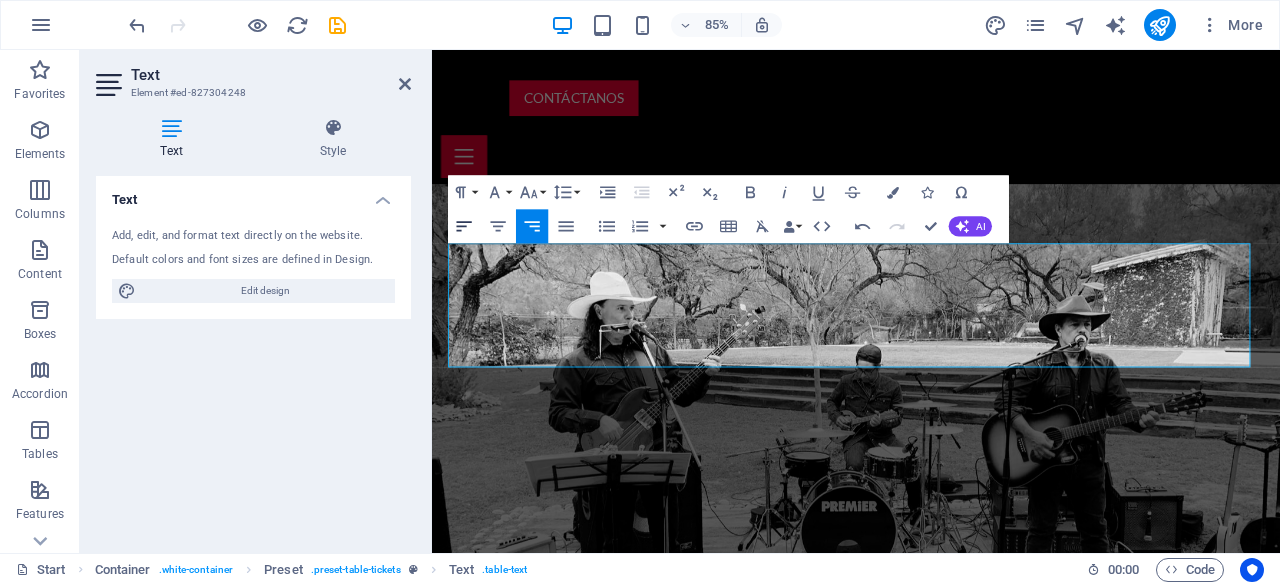 click 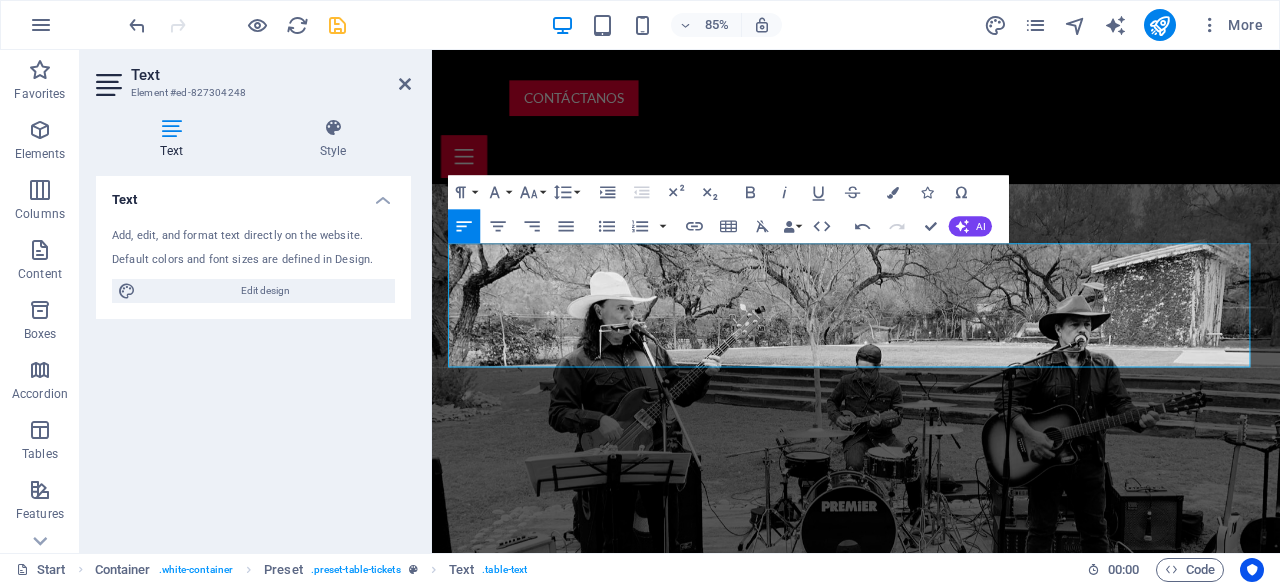click at bounding box center [337, 25] 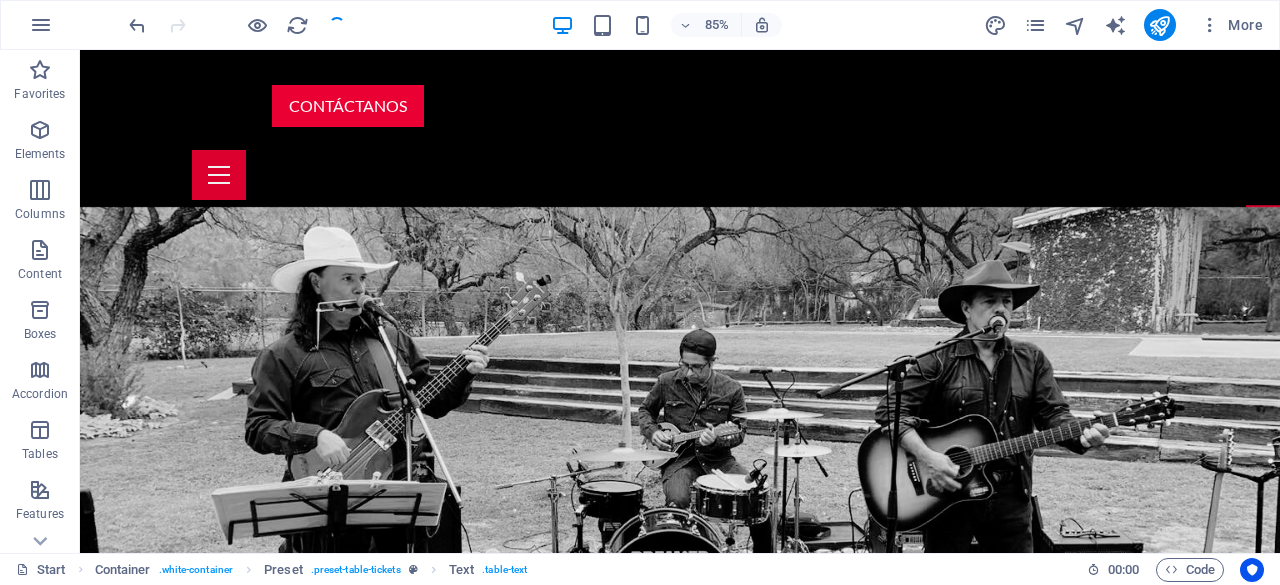 scroll, scrollTop: 1775, scrollLeft: 0, axis: vertical 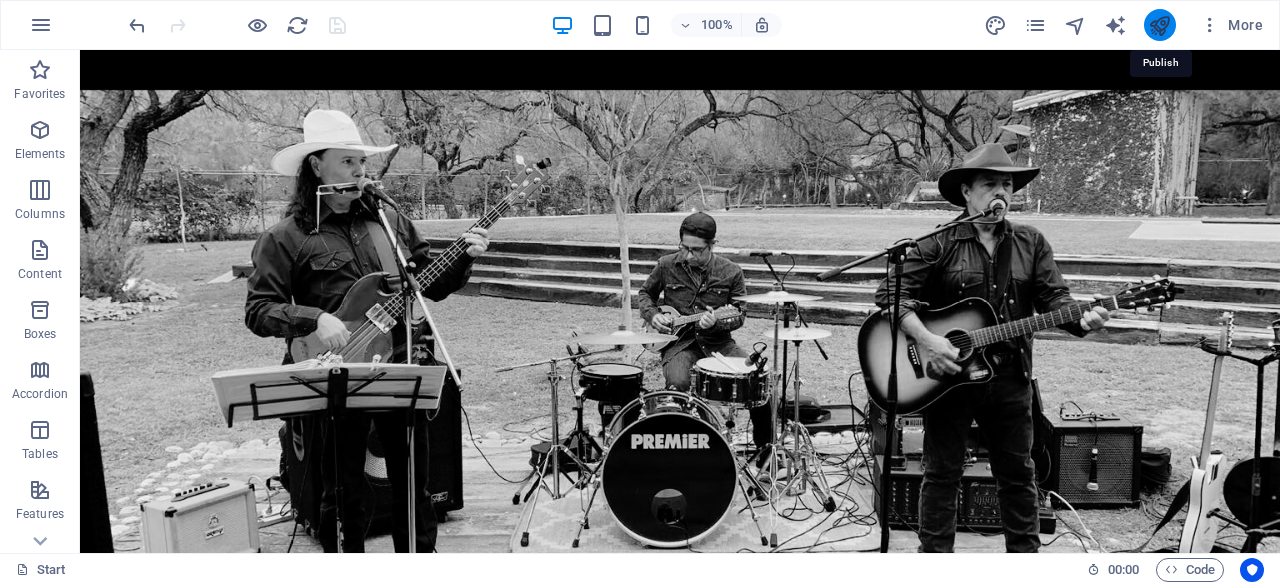 click at bounding box center [1159, 25] 